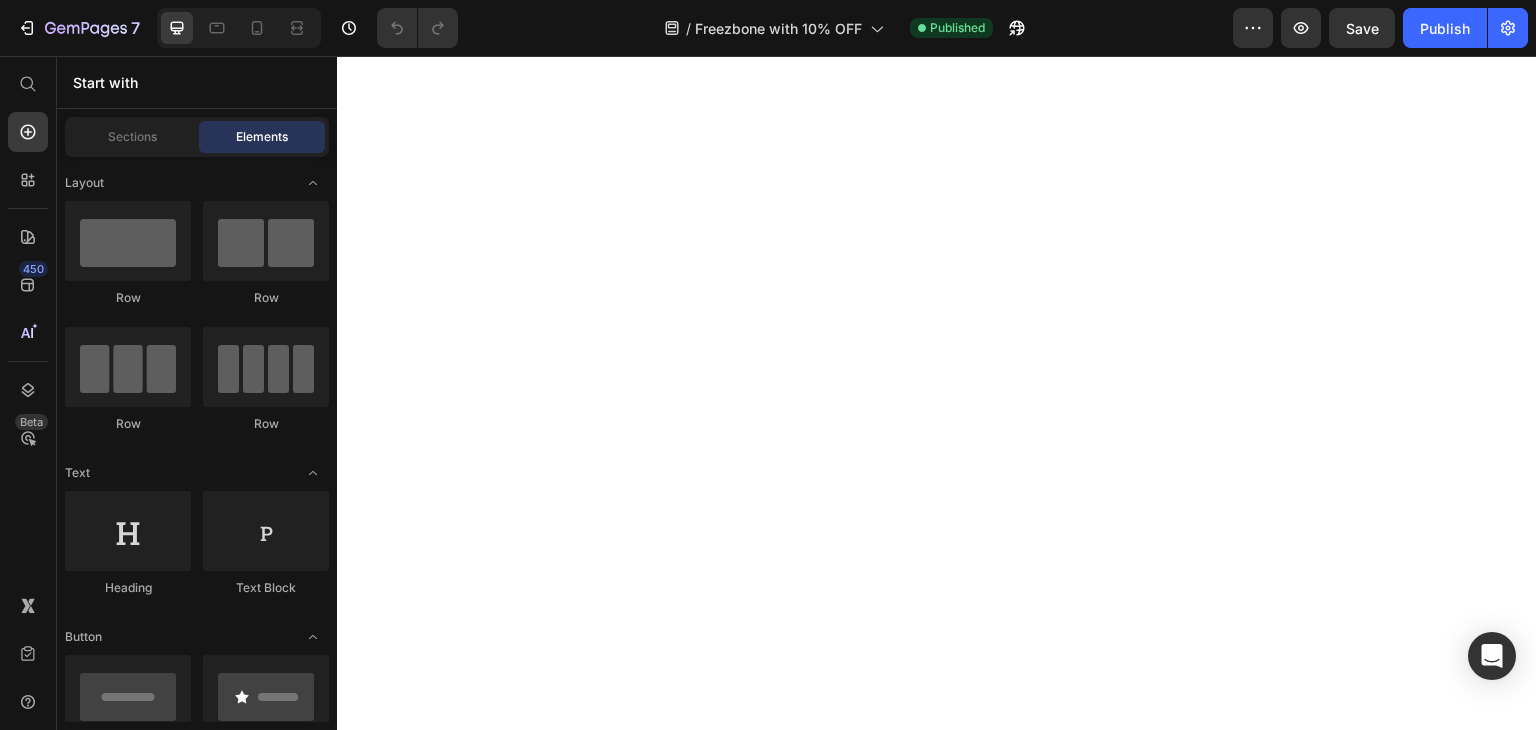 scroll, scrollTop: 0, scrollLeft: 0, axis: both 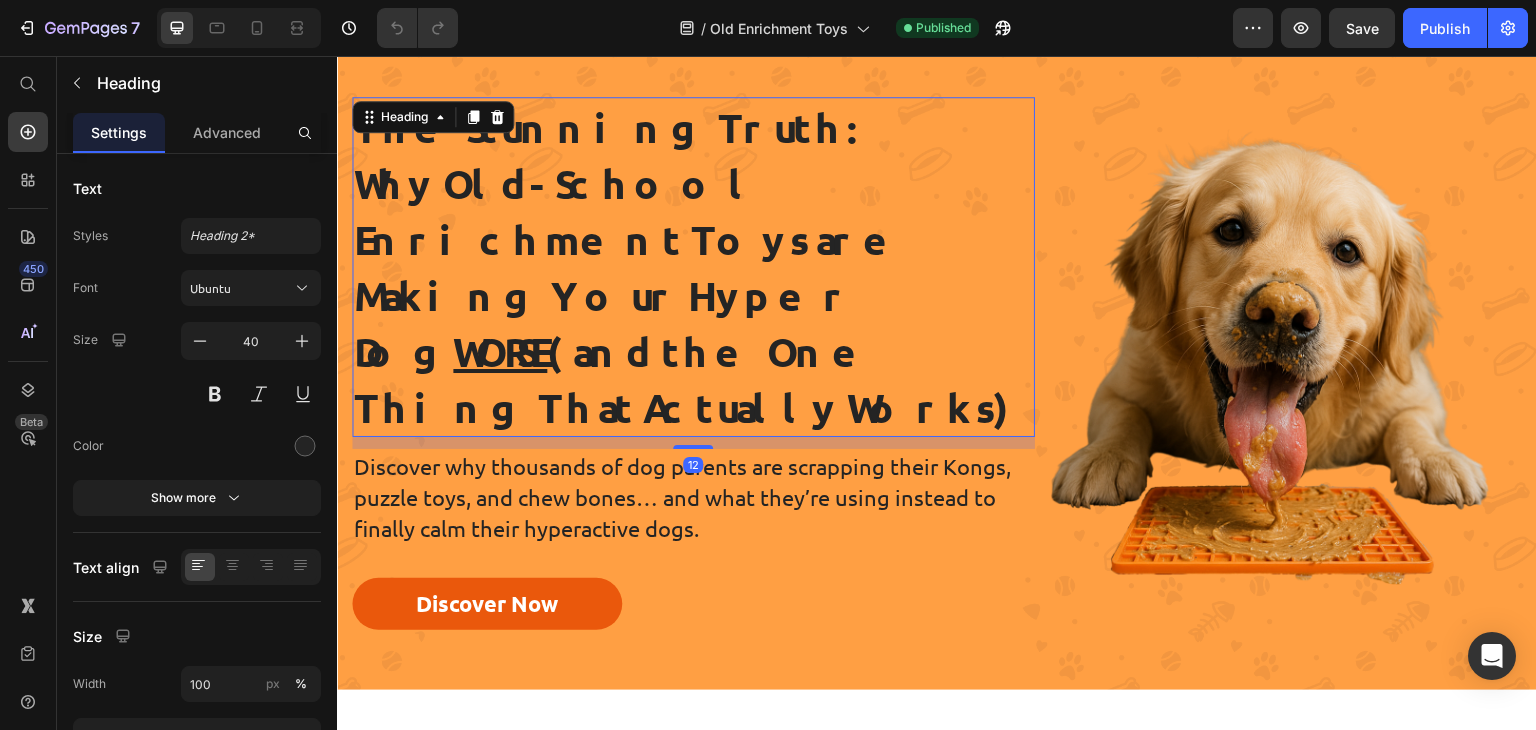 click on "The Stunning Truth: Why Old-School Enrichment Toys are Making Your Hyper Dog  WORSE  (and the One Thing That Actually Works)" at bounding box center (693, 267) 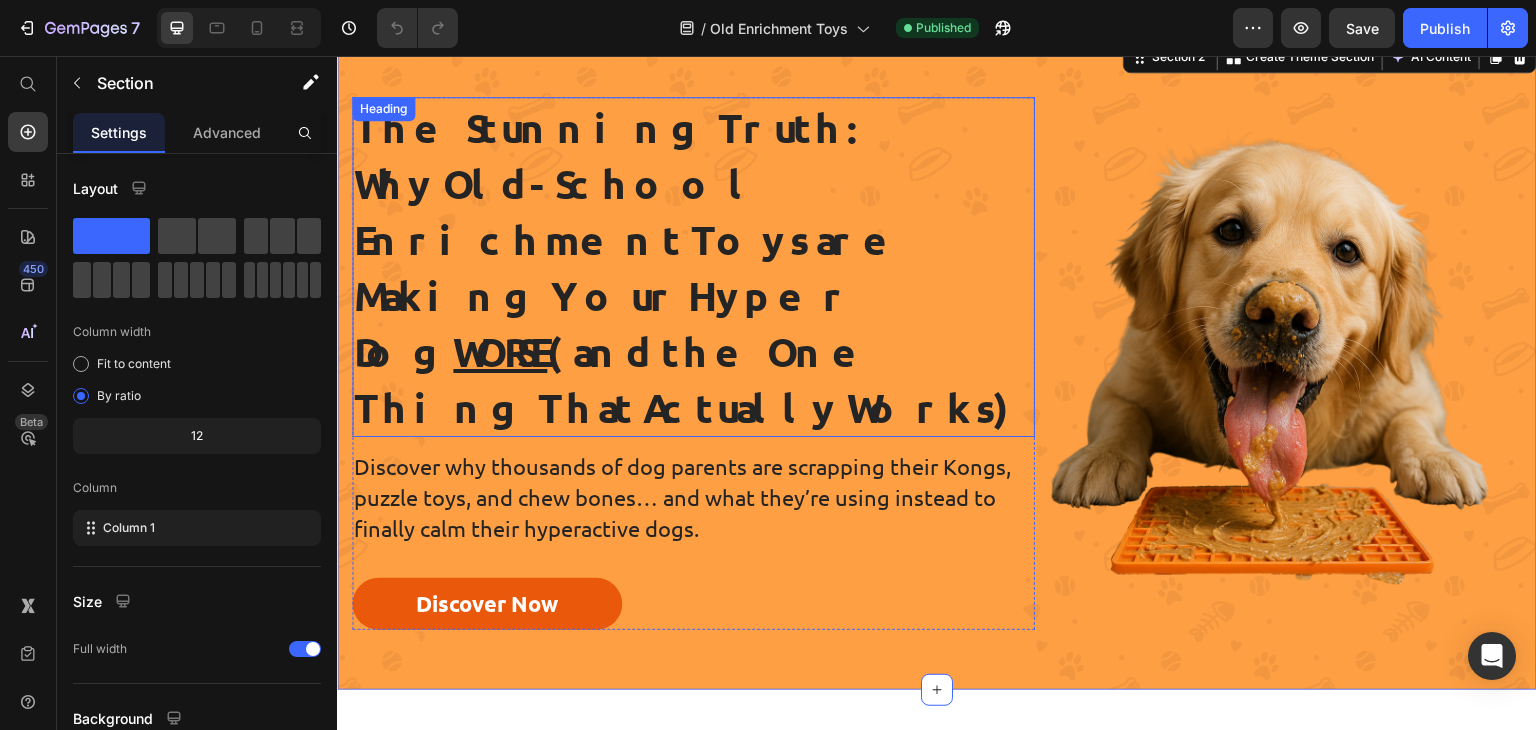 scroll, scrollTop: 0, scrollLeft: 0, axis: both 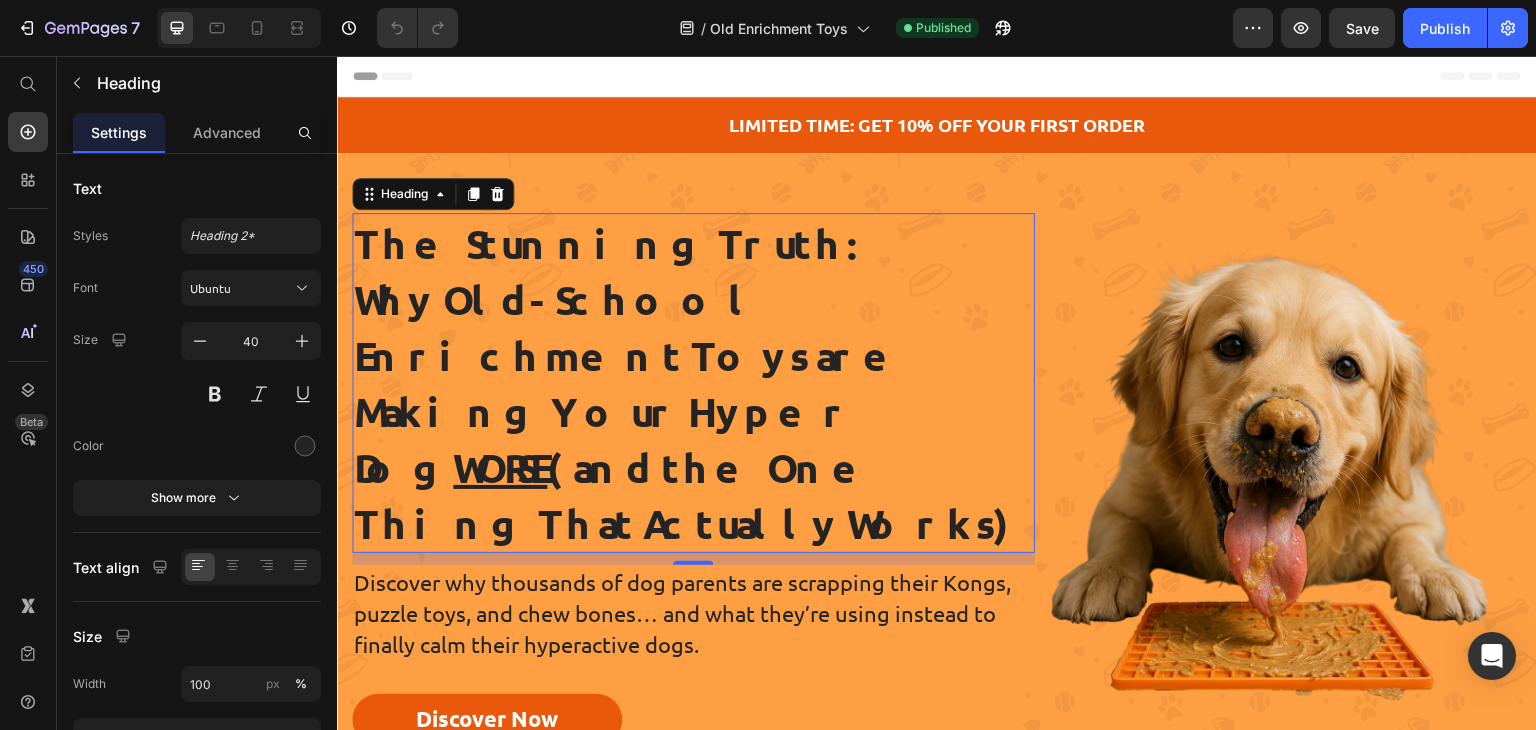 click on "The Stunning Truth: Why Old-School Enrichment Toys are Making Your Hyper Dog  WORSE  (and the One Thing That Actually Works)" at bounding box center [693, 383] 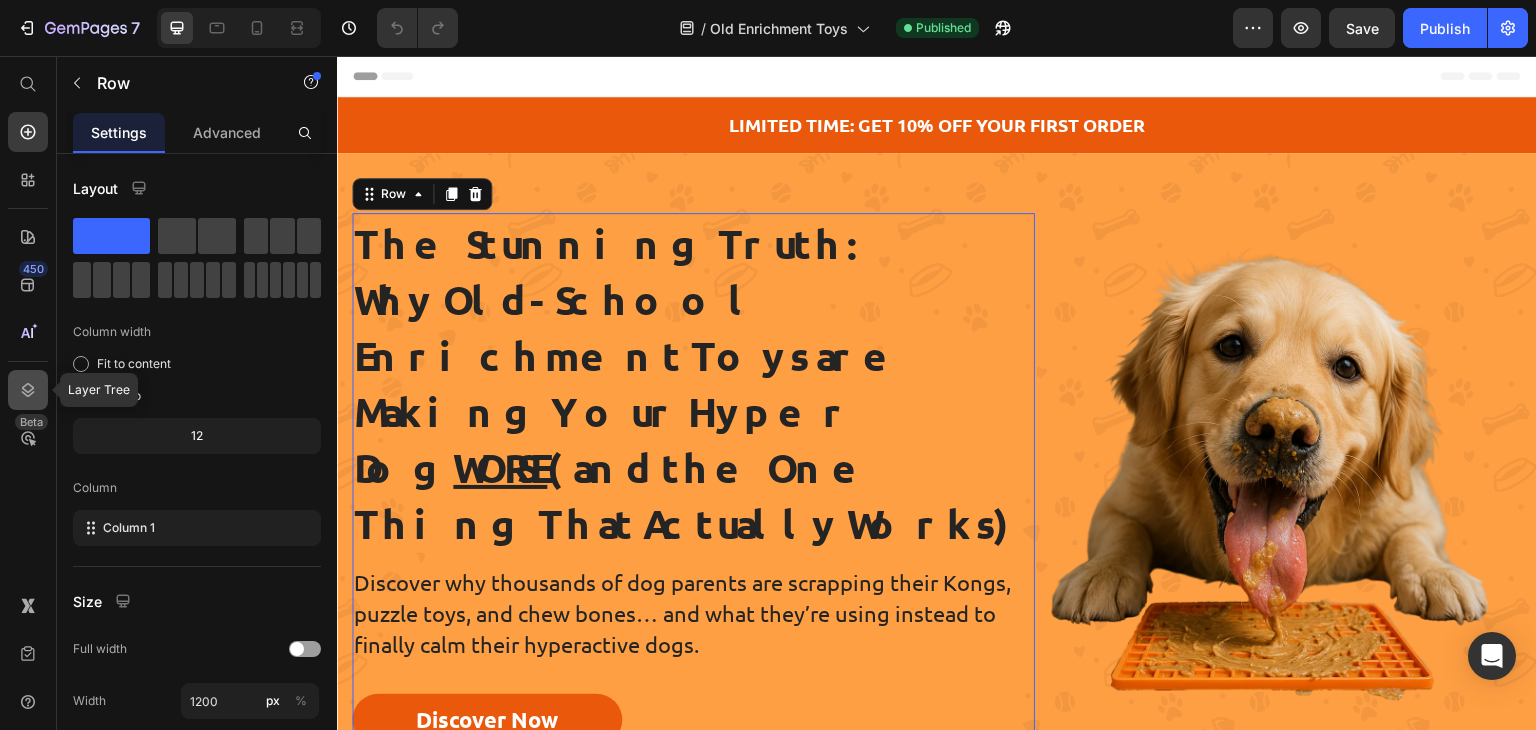 drag, startPoint x: 44, startPoint y: 389, endPoint x: 485, endPoint y: 155, distance: 499.23642 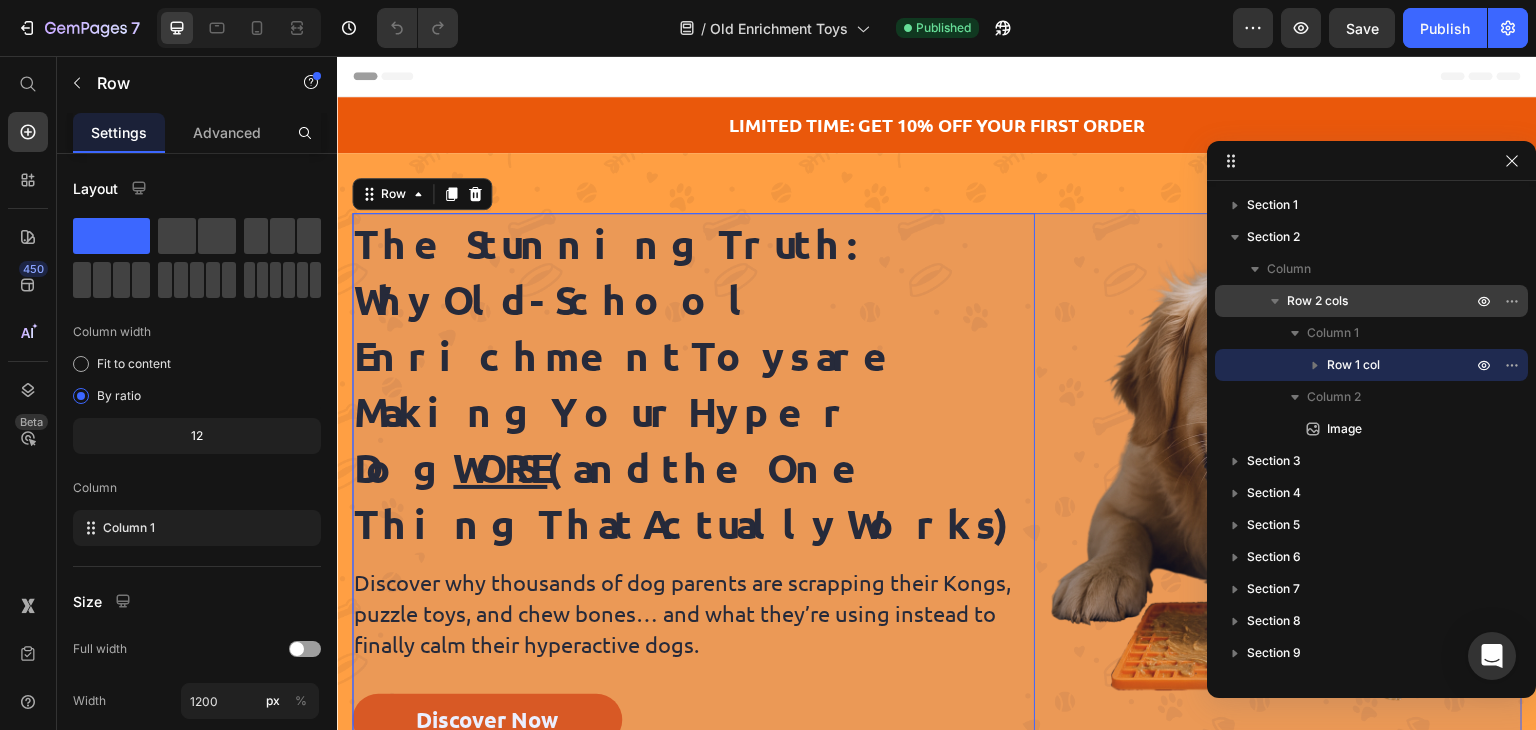click on "Row 2 cols" at bounding box center [1317, 301] 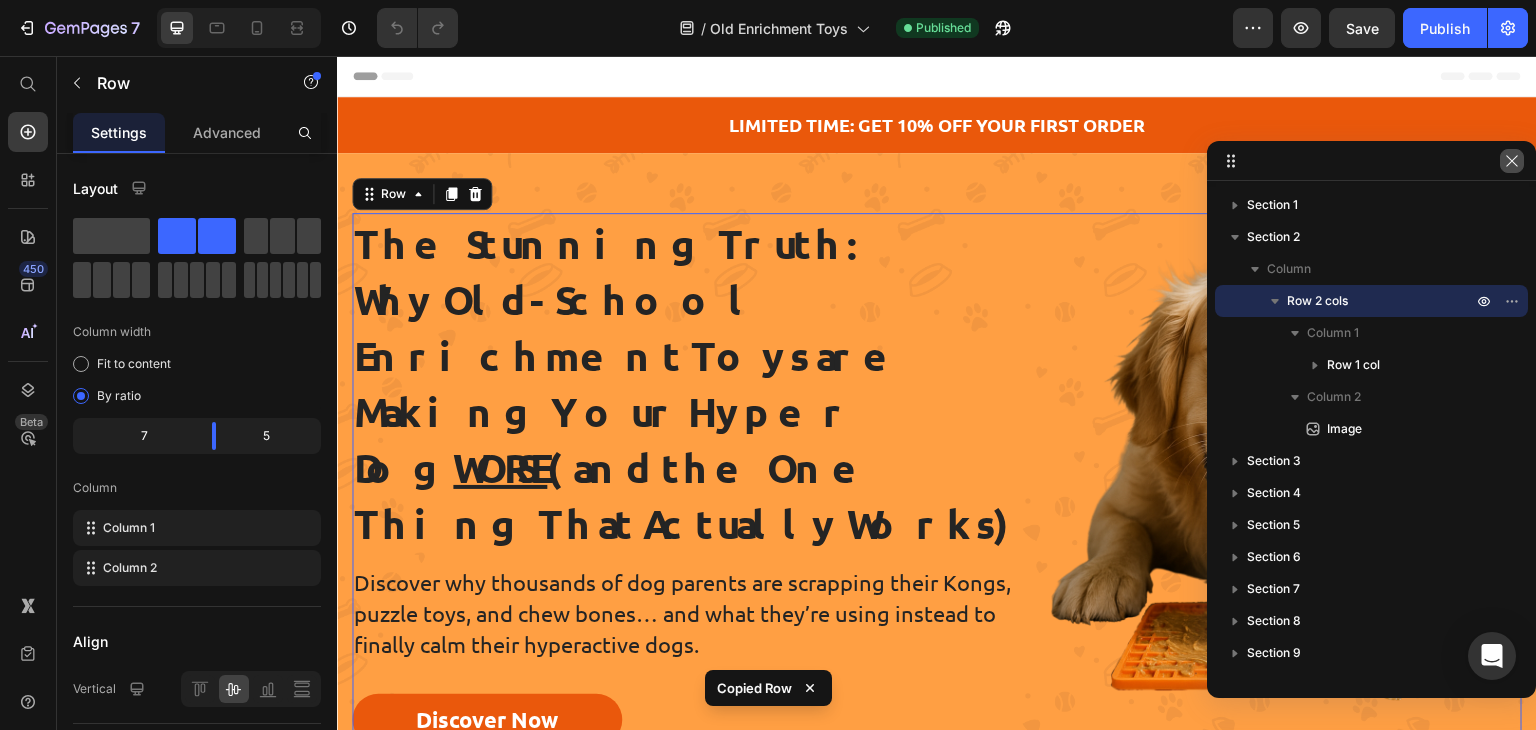 click 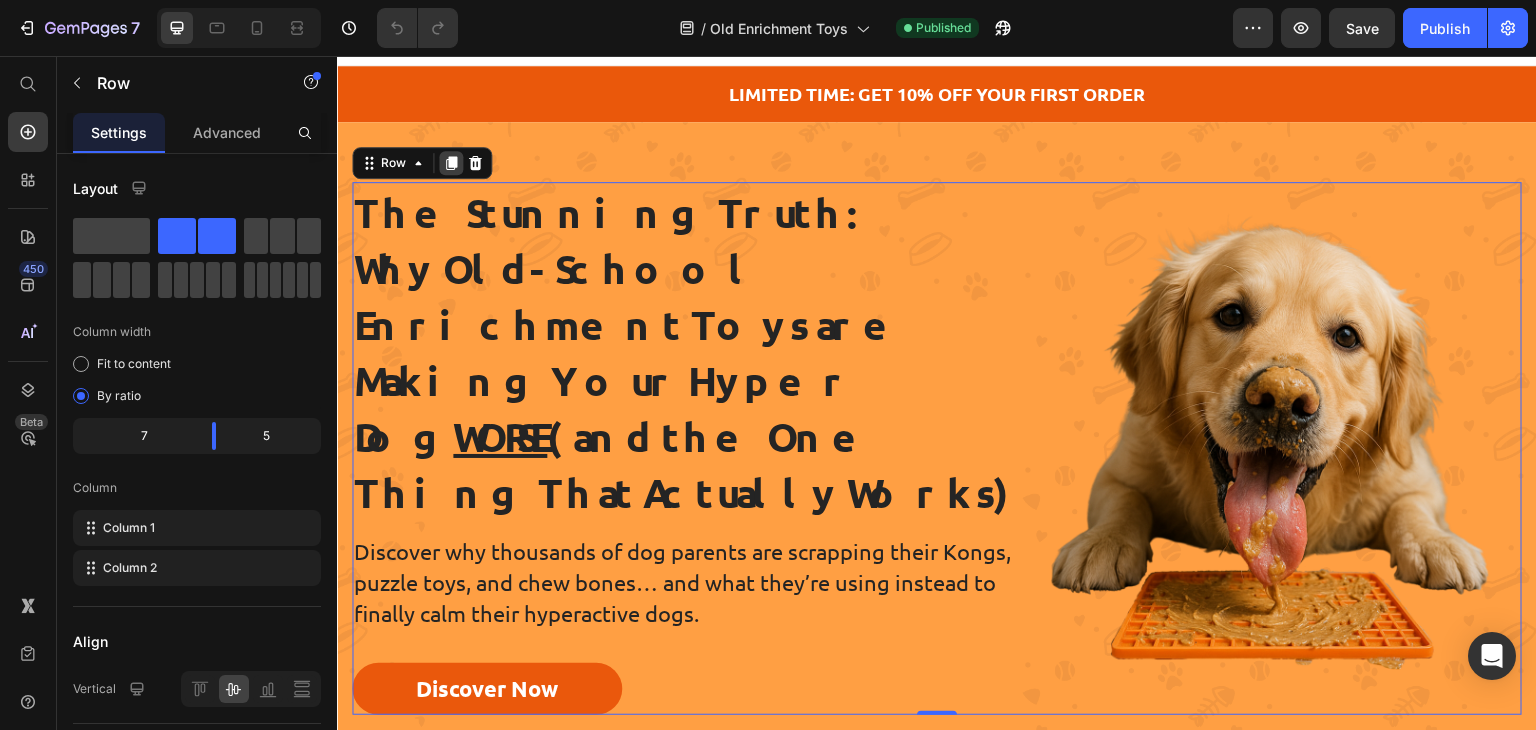 click 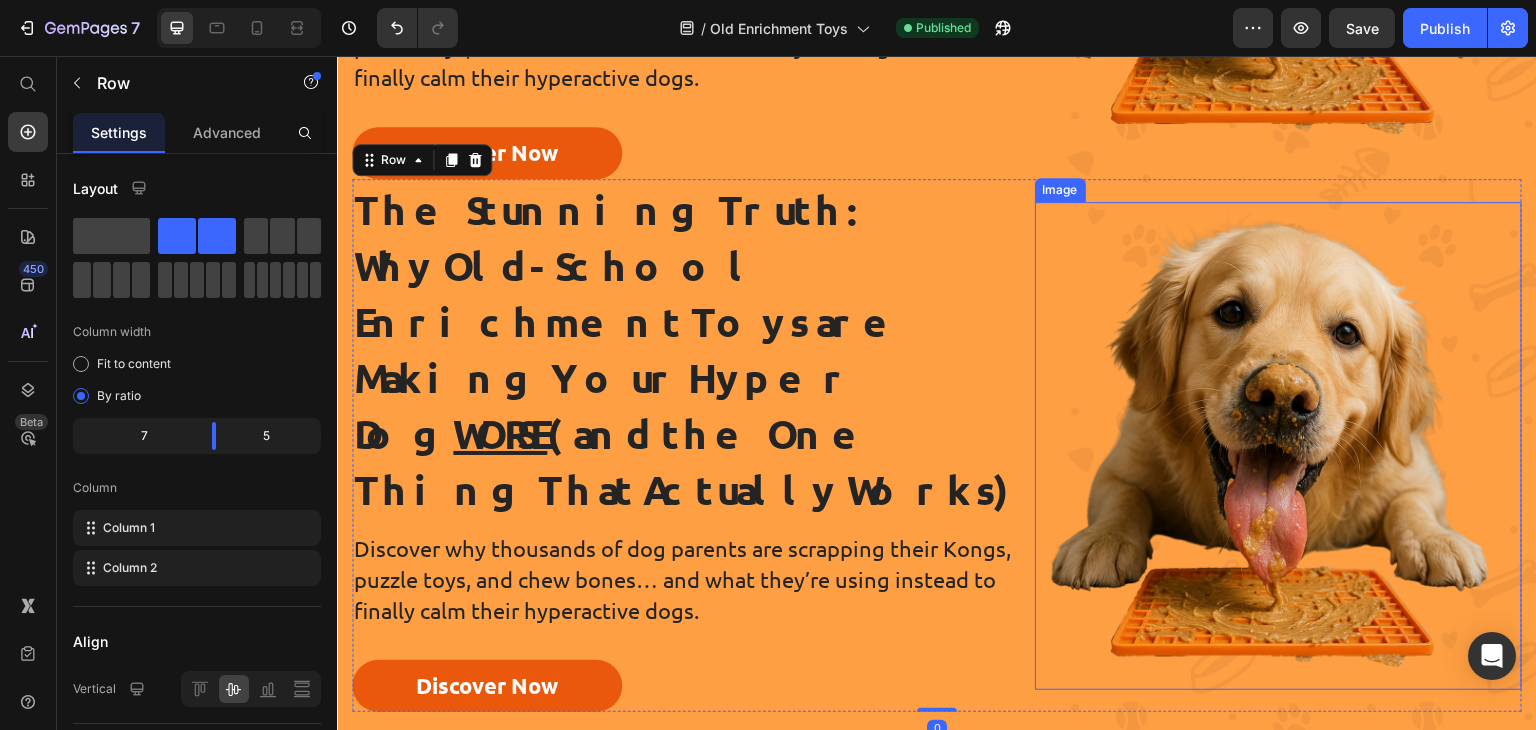 scroll, scrollTop: 568, scrollLeft: 0, axis: vertical 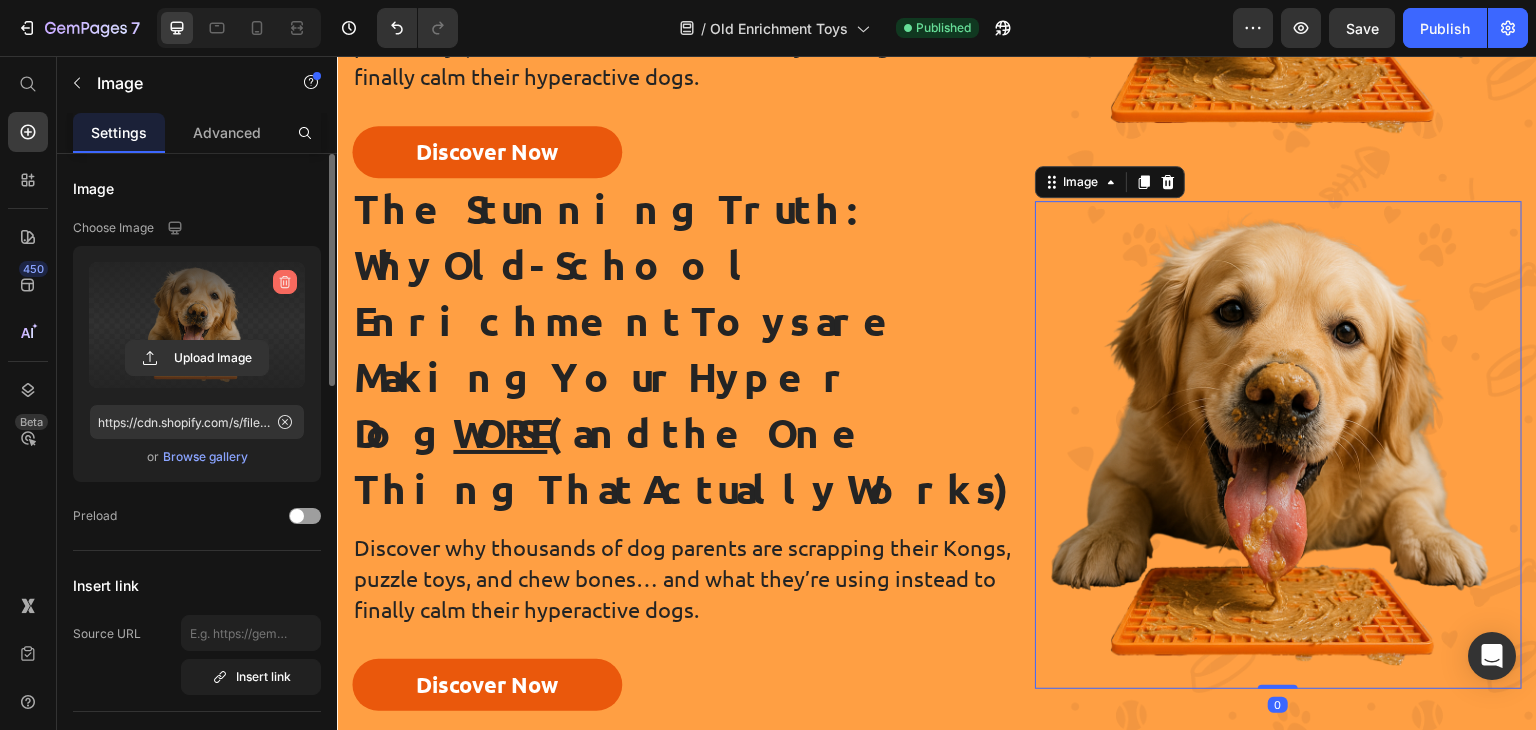 click 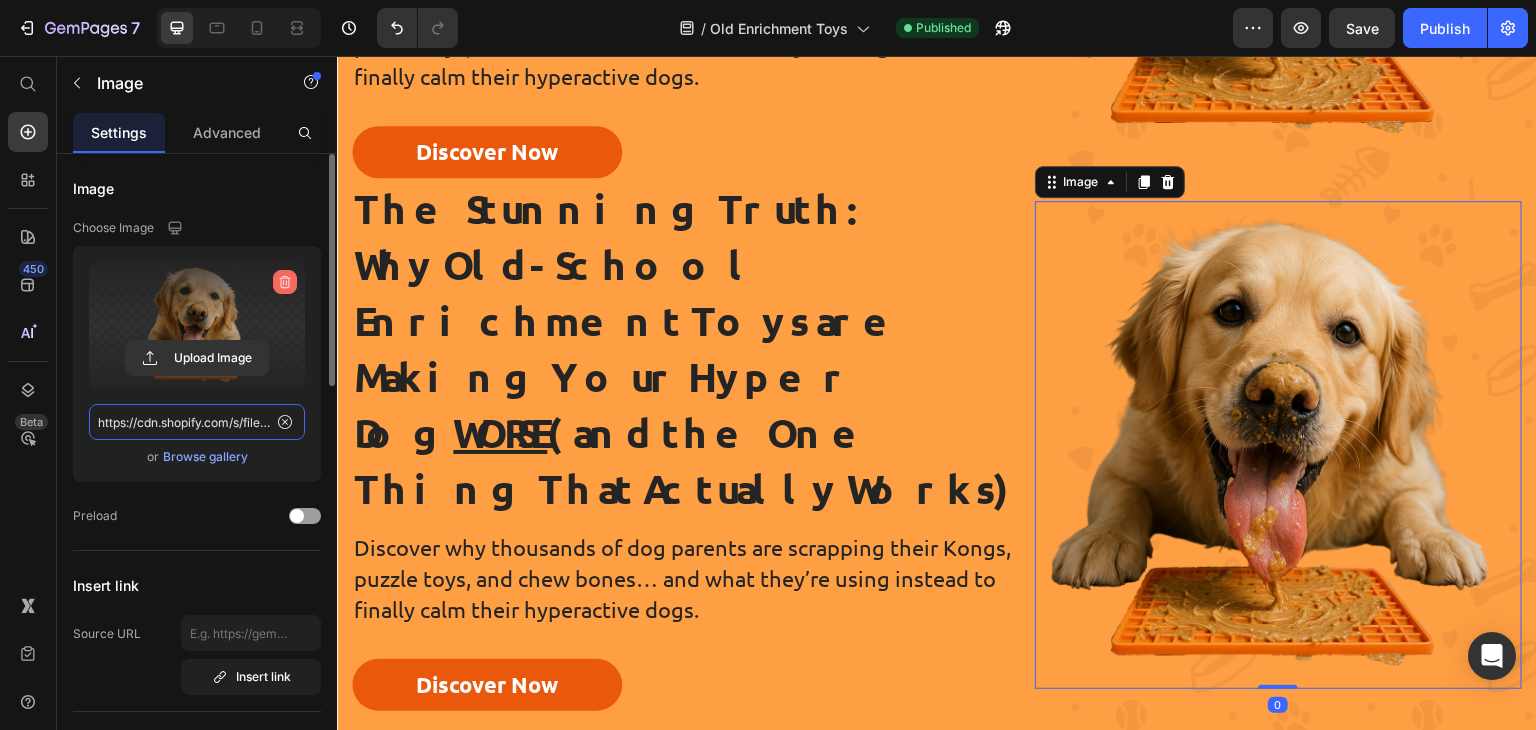 type 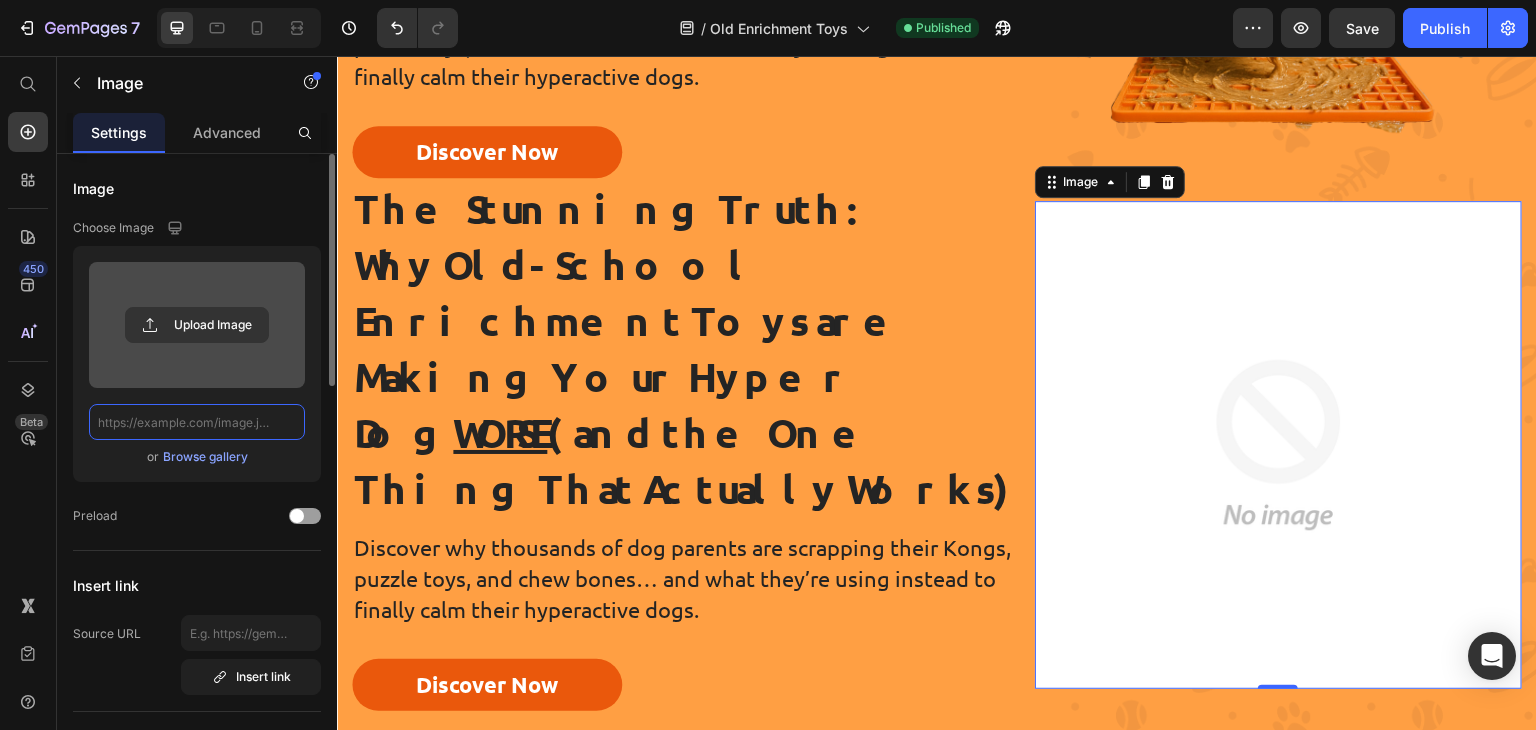 scroll, scrollTop: 0, scrollLeft: 0, axis: both 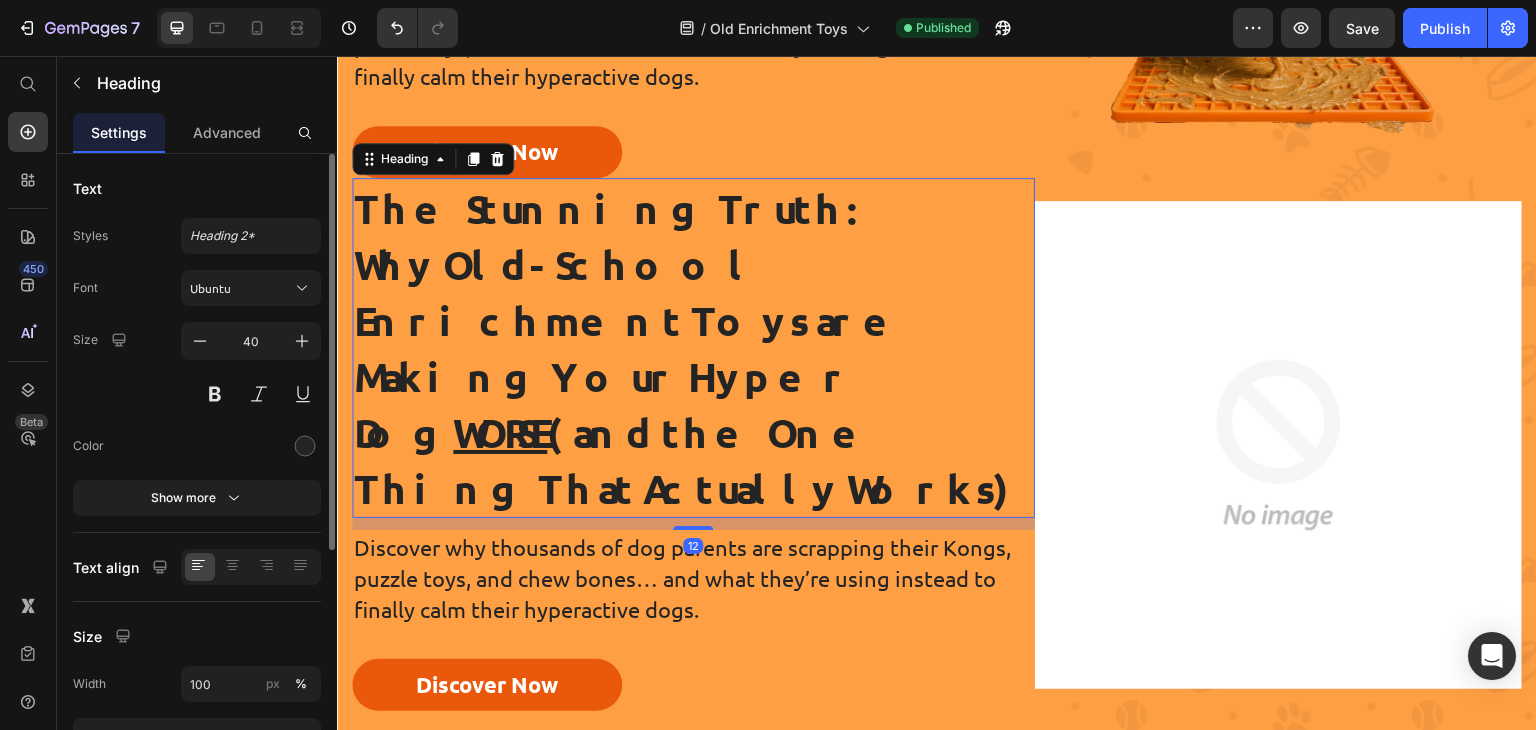 click on "450 Beta" at bounding box center [28, 393] 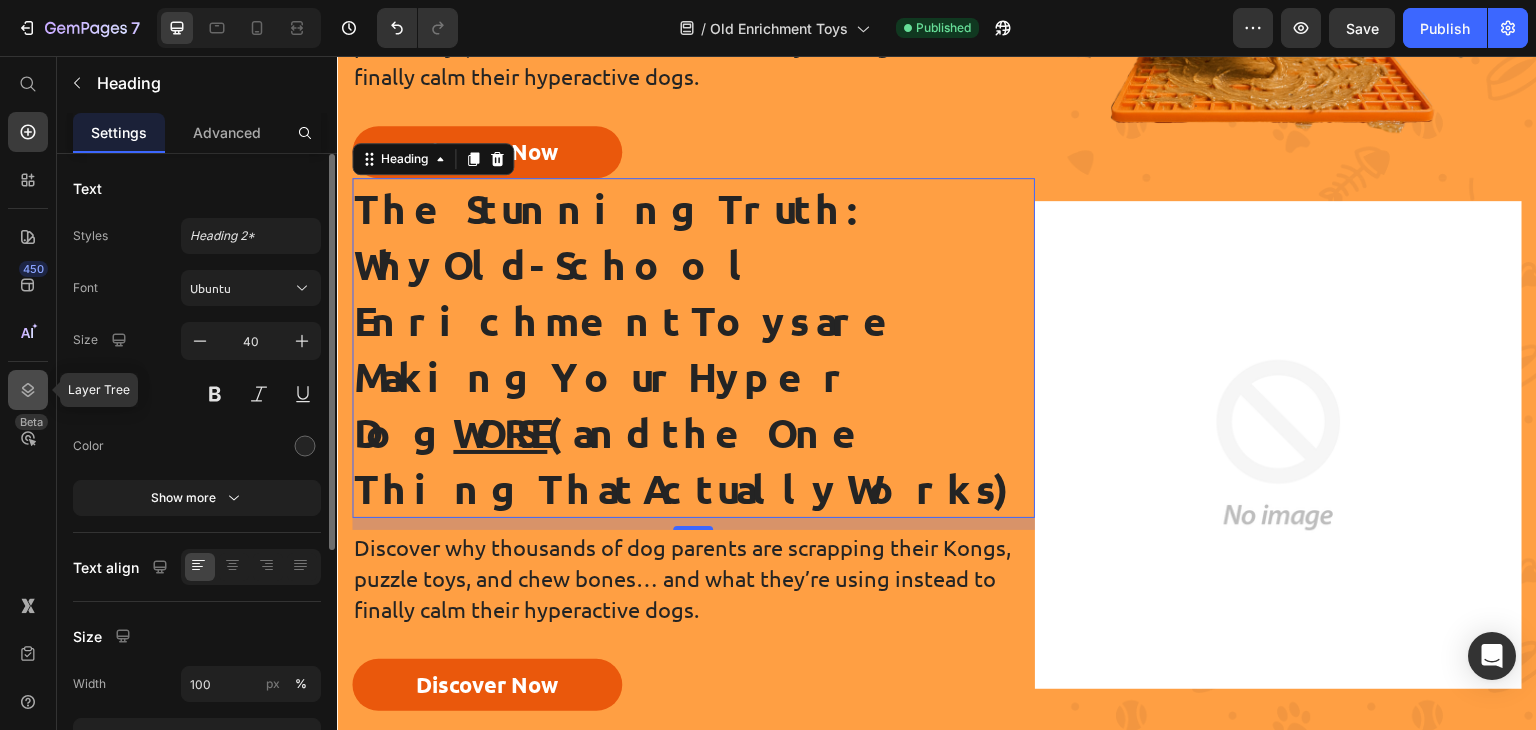 drag, startPoint x: 16, startPoint y: 404, endPoint x: 559, endPoint y: 4, distance: 674.4249 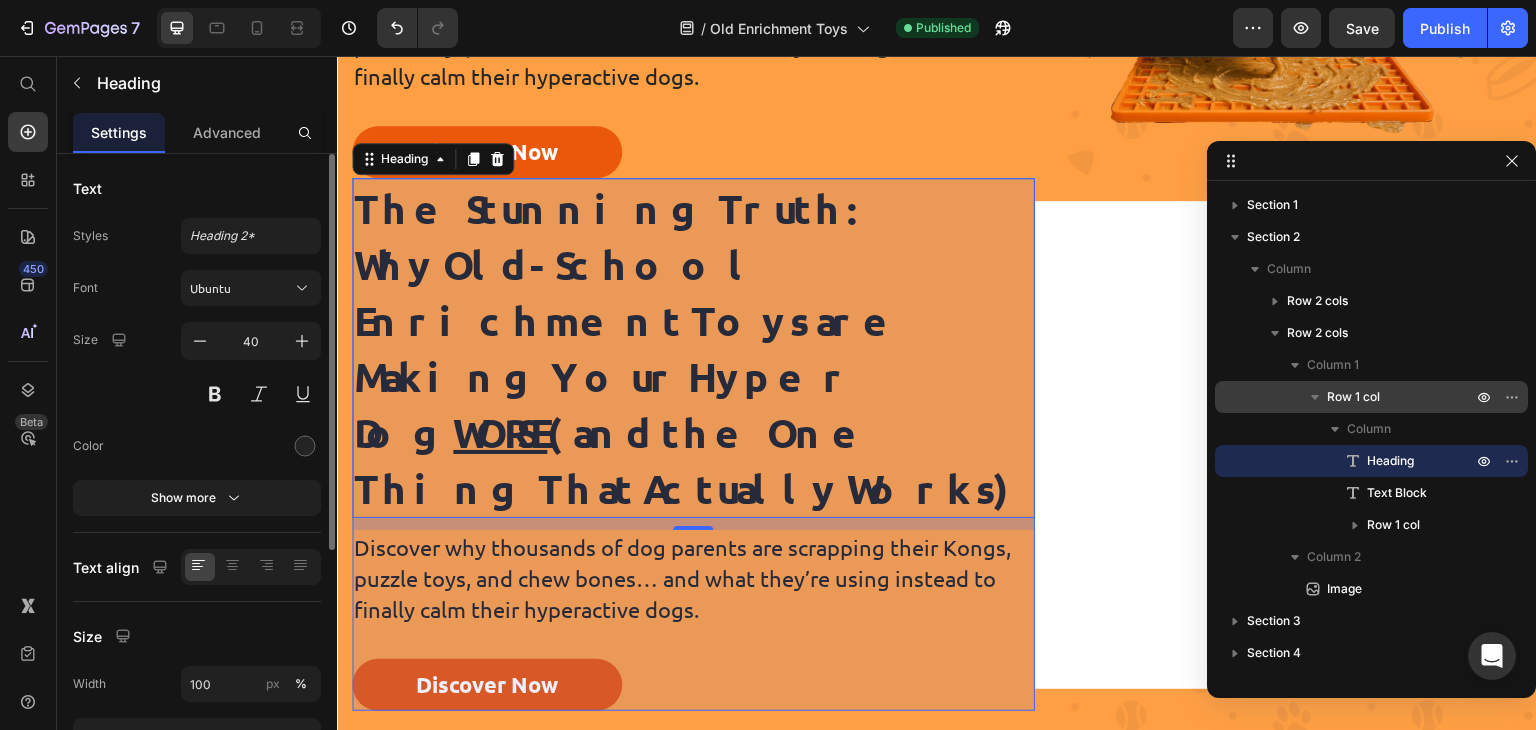 click on "Row 1 col" at bounding box center [1353, 397] 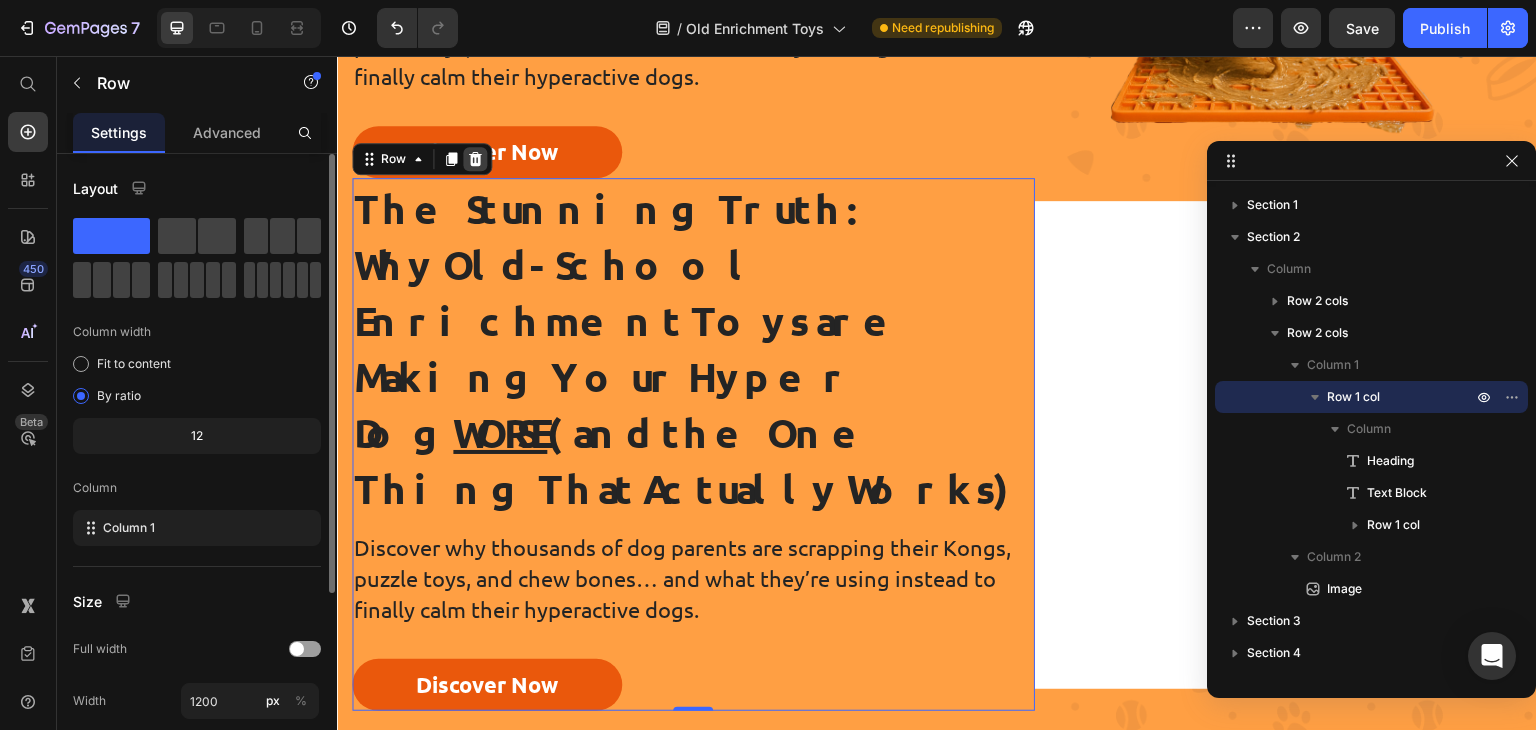 click at bounding box center [475, 159] 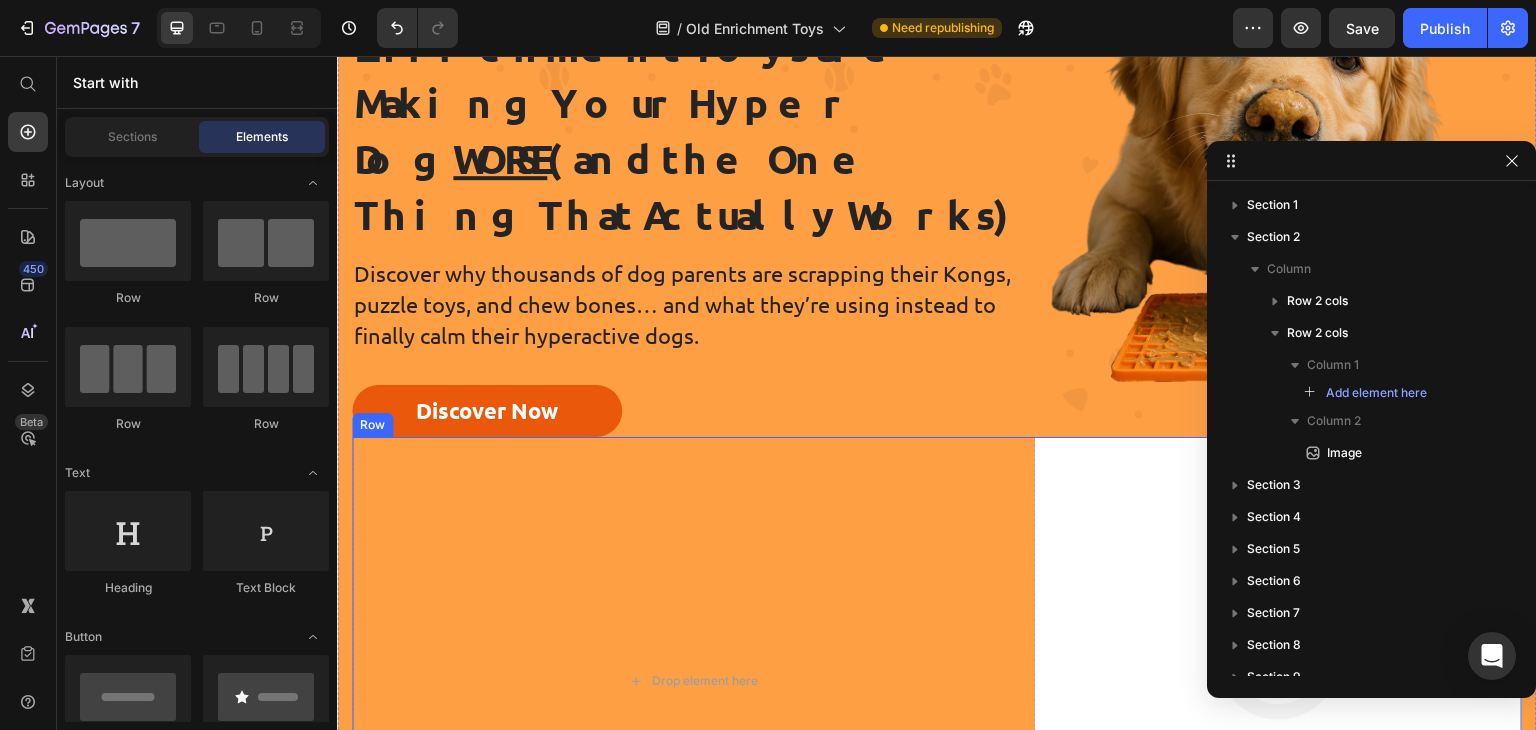 scroll, scrollTop: 320, scrollLeft: 0, axis: vertical 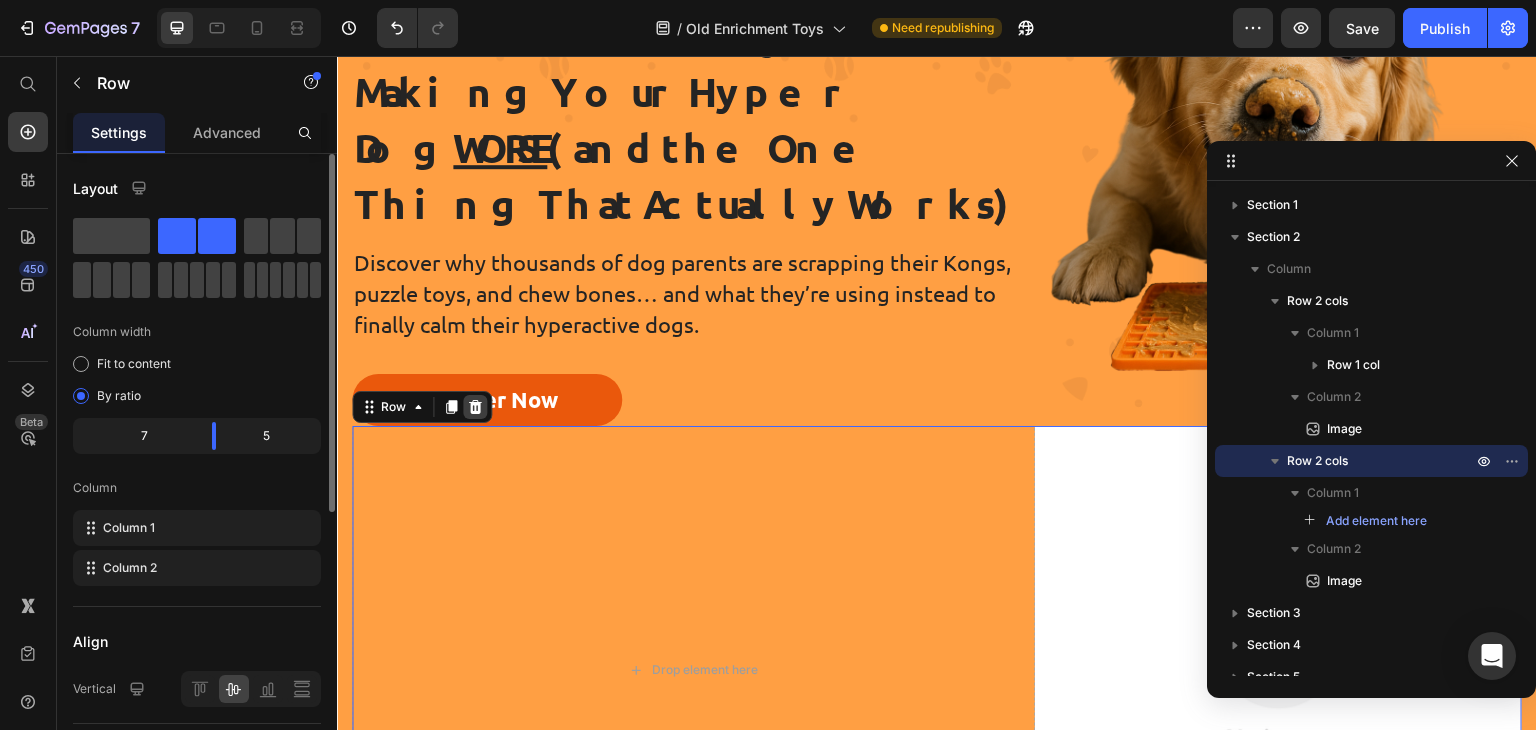 click at bounding box center (475, 407) 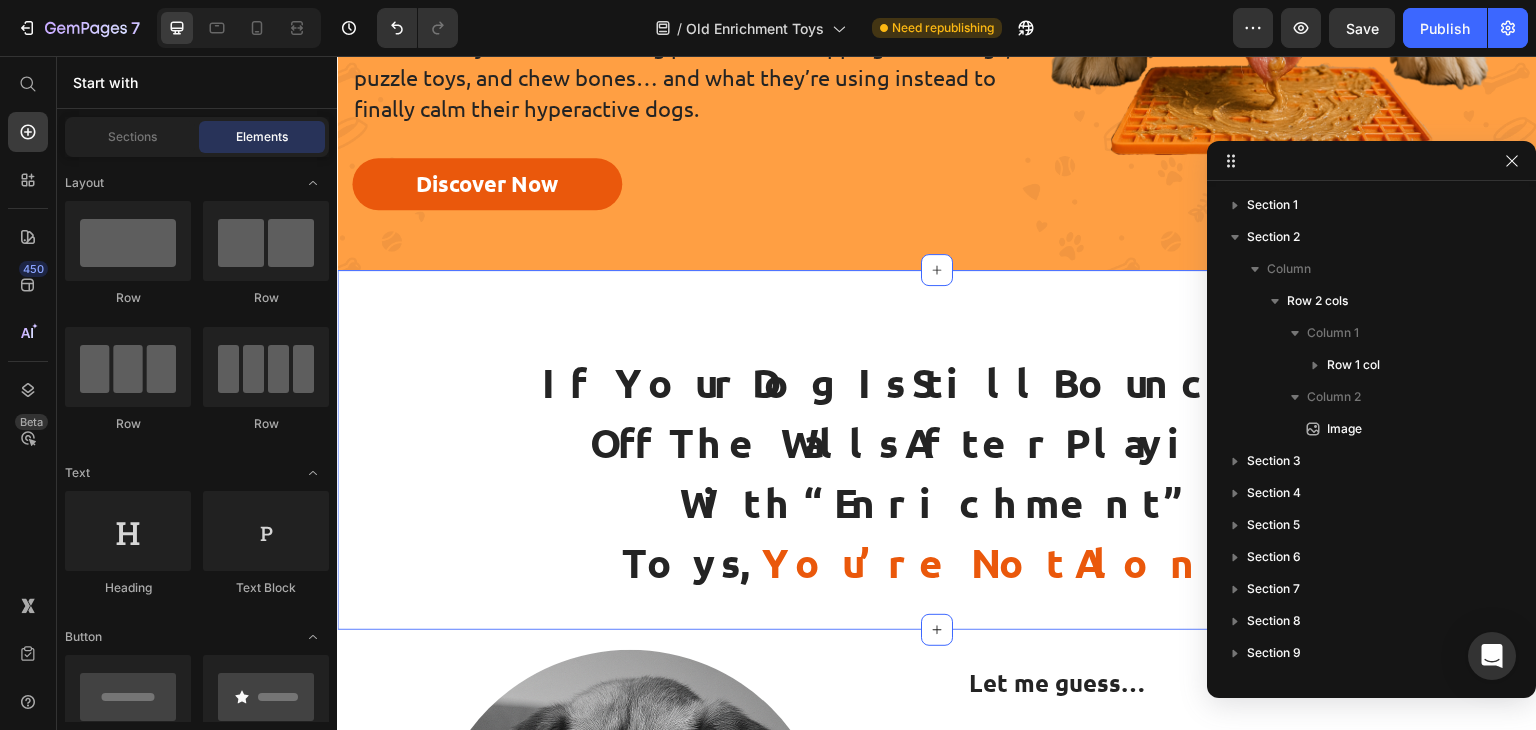 scroll, scrollTop: 537, scrollLeft: 0, axis: vertical 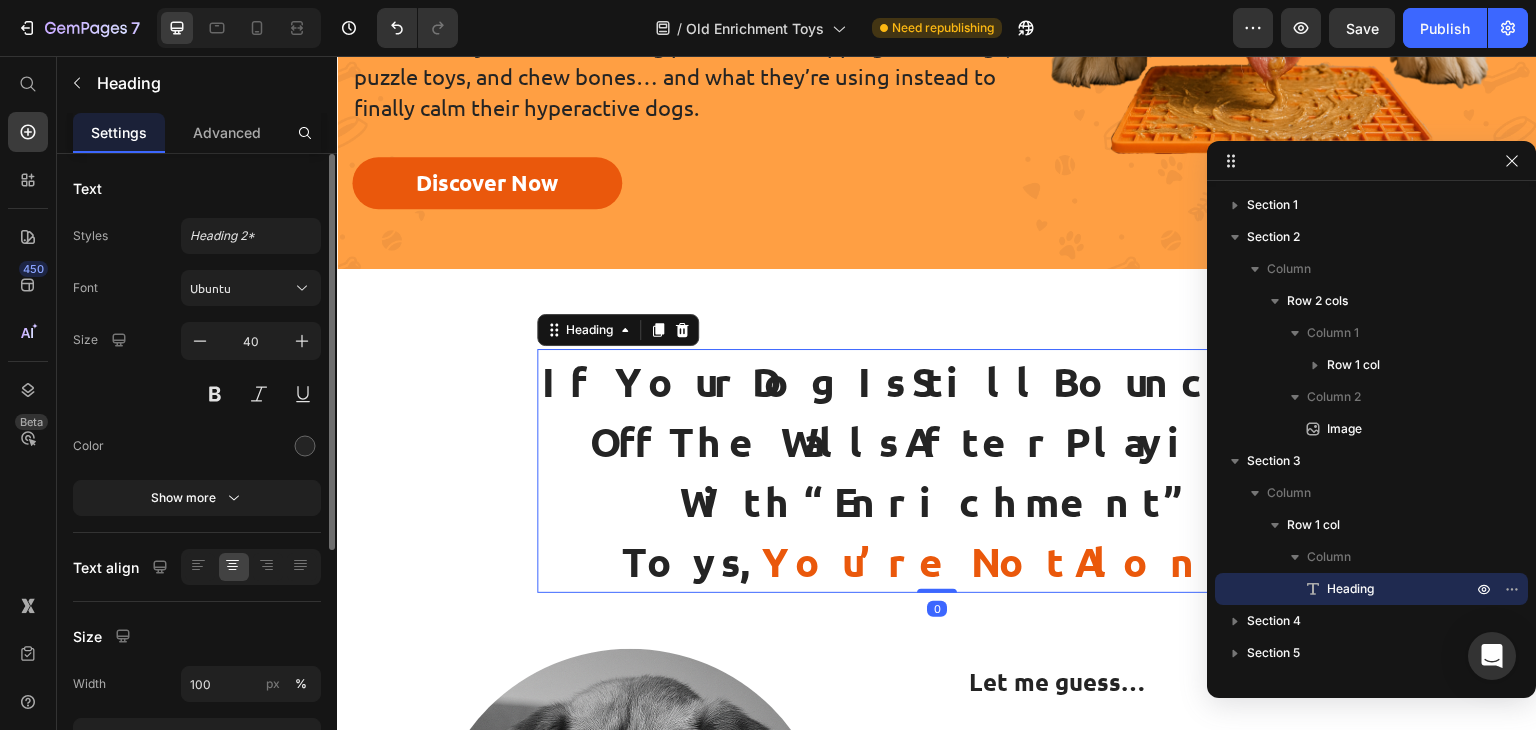 click on "If Your Dog Is Still Bouncing Off The Walls After Playing With “Enrichment” Toys,  You’re Not Alone" at bounding box center (937, 471) 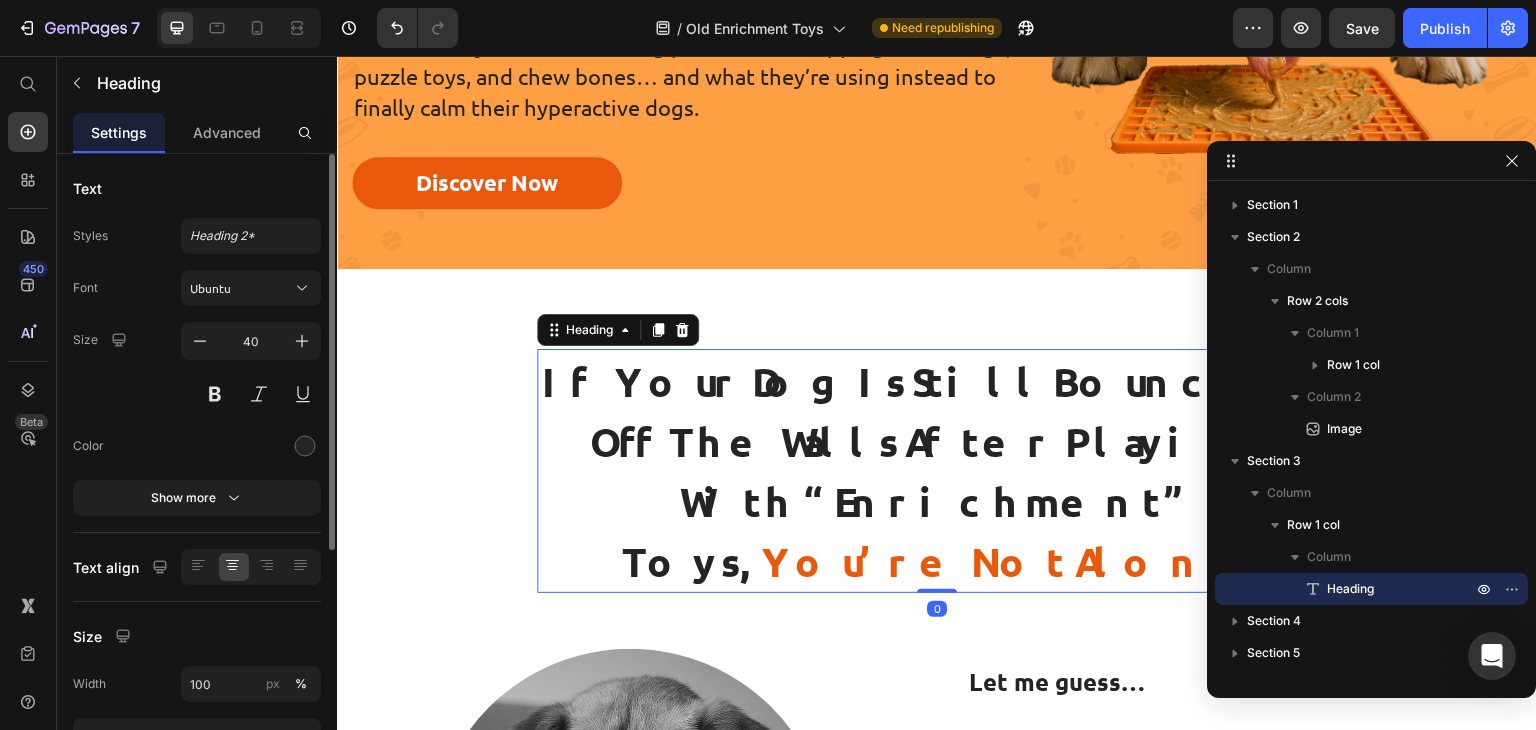 click on "If Your Dog Is Still Bouncing Off The Walls After Playing With “Enrichment” Toys,  You’re Not Alone" at bounding box center [937, 471] 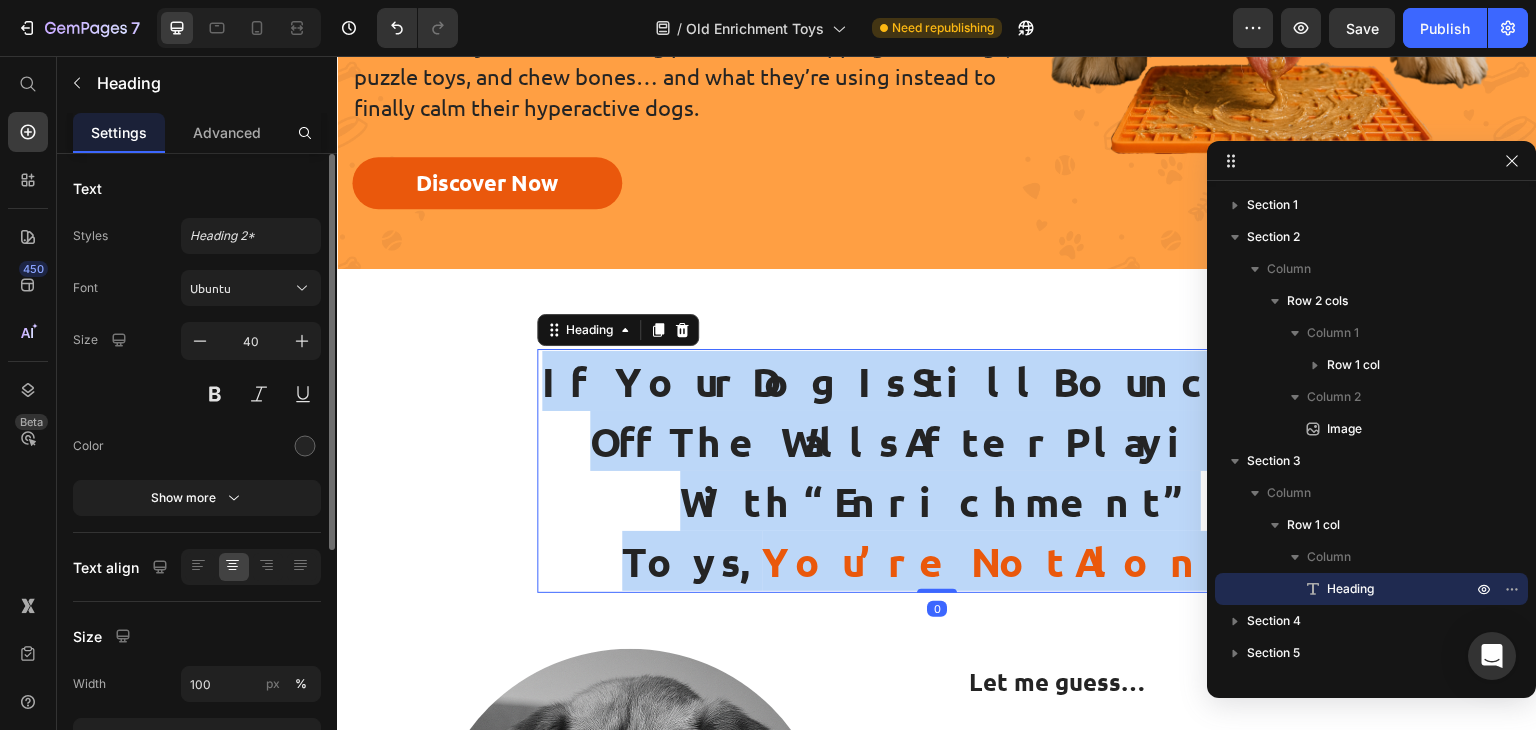 click on "If Your Dog Is Still Bouncing Off The Walls After Playing With “Enrichment” Toys,  You’re Not Alone" at bounding box center [937, 471] 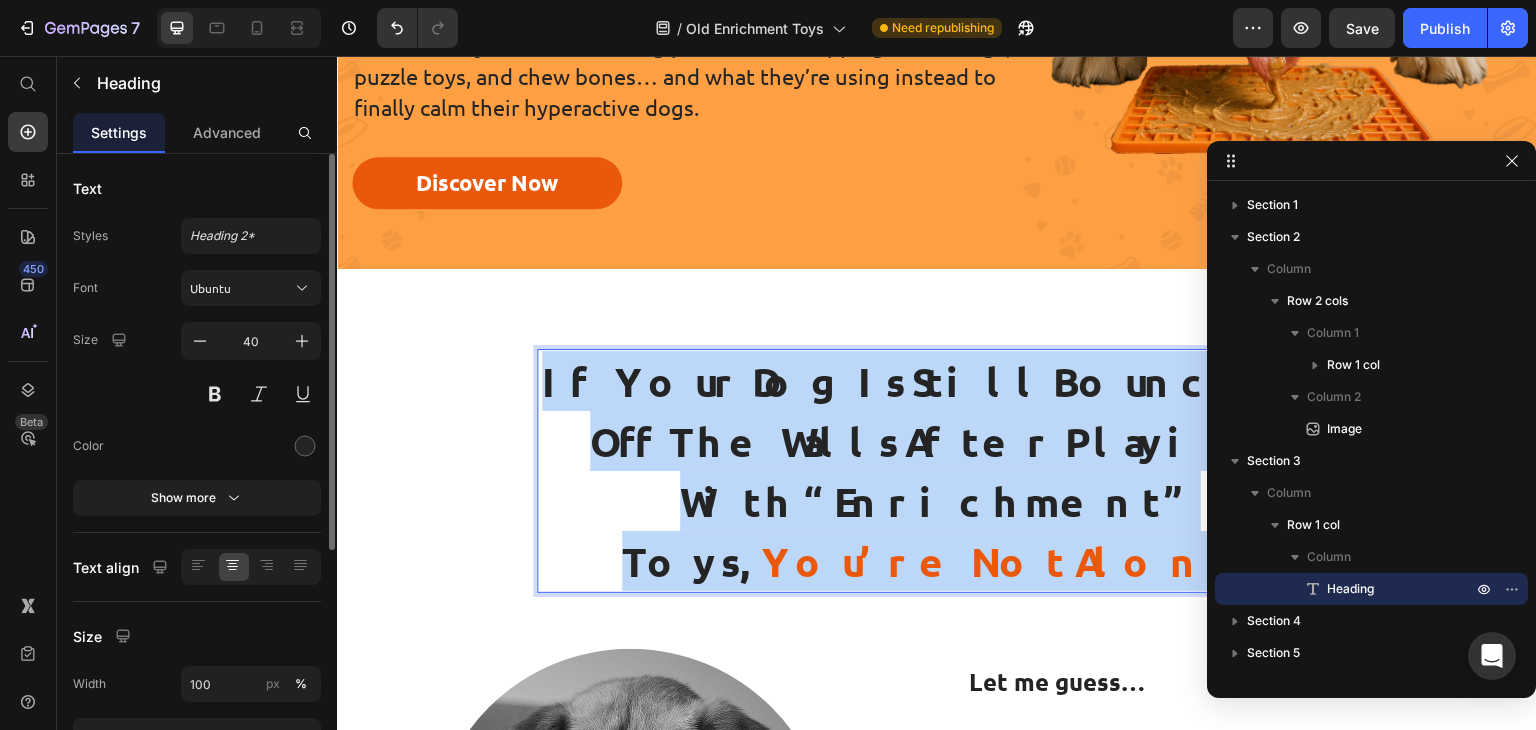 click on "If Your Dog Is Still Bouncing Off The Walls After Playing With “Enrichment” Toys,  You’re Not Alone" at bounding box center (937, 471) 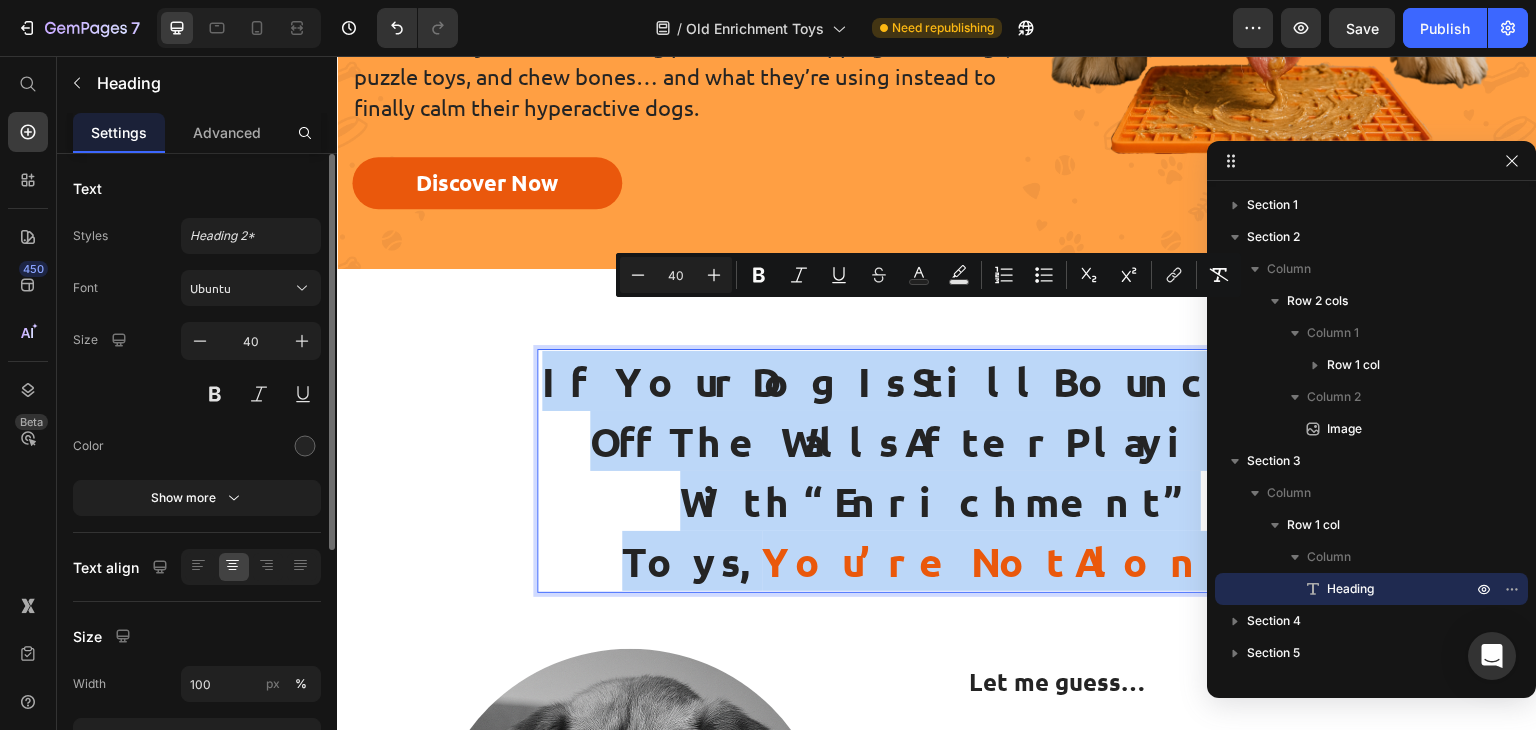 click on "If Your Dog Is Still Bouncing Off The Walls After Playing With “Enrichment” Toys,  You’re Not Alone" at bounding box center (937, 471) 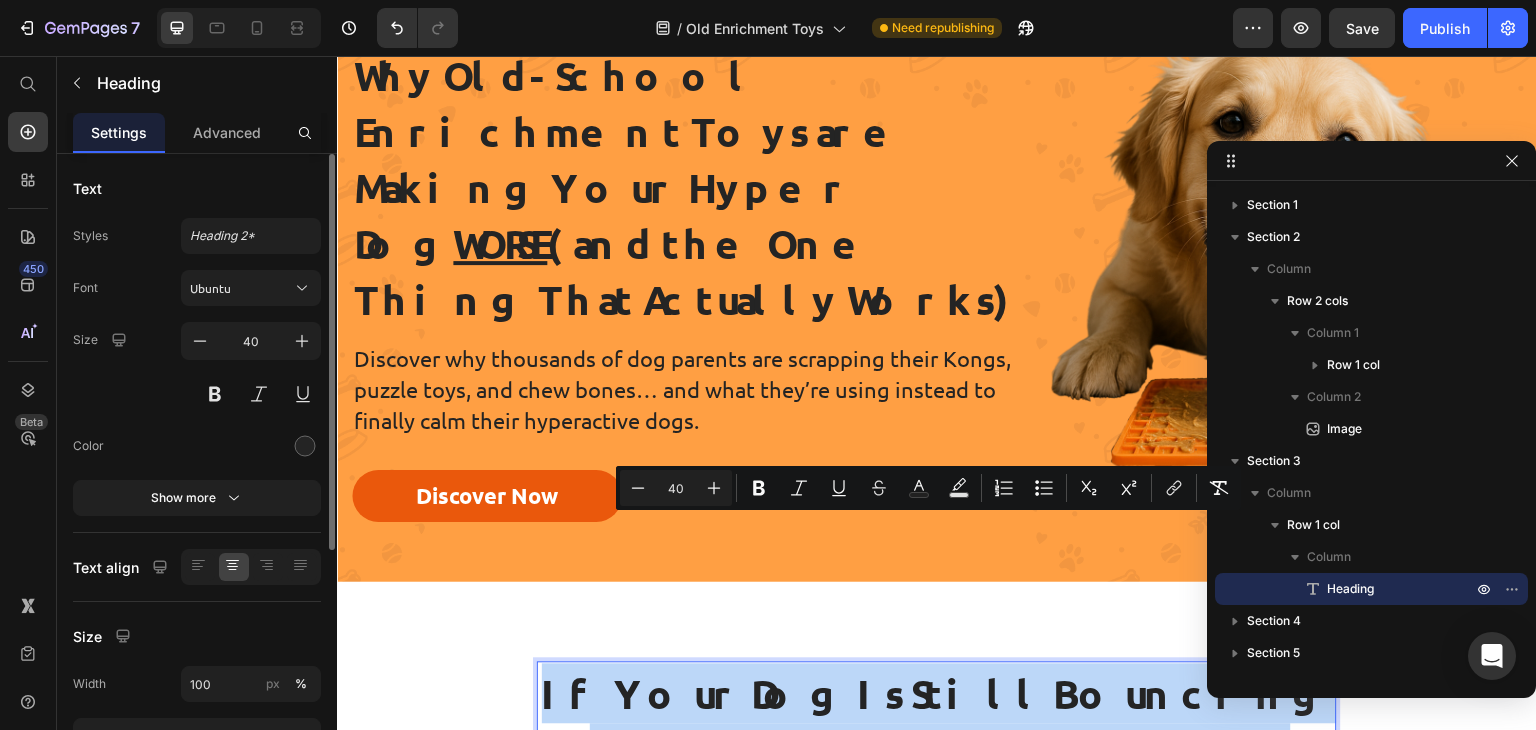 scroll, scrollTop: 196, scrollLeft: 0, axis: vertical 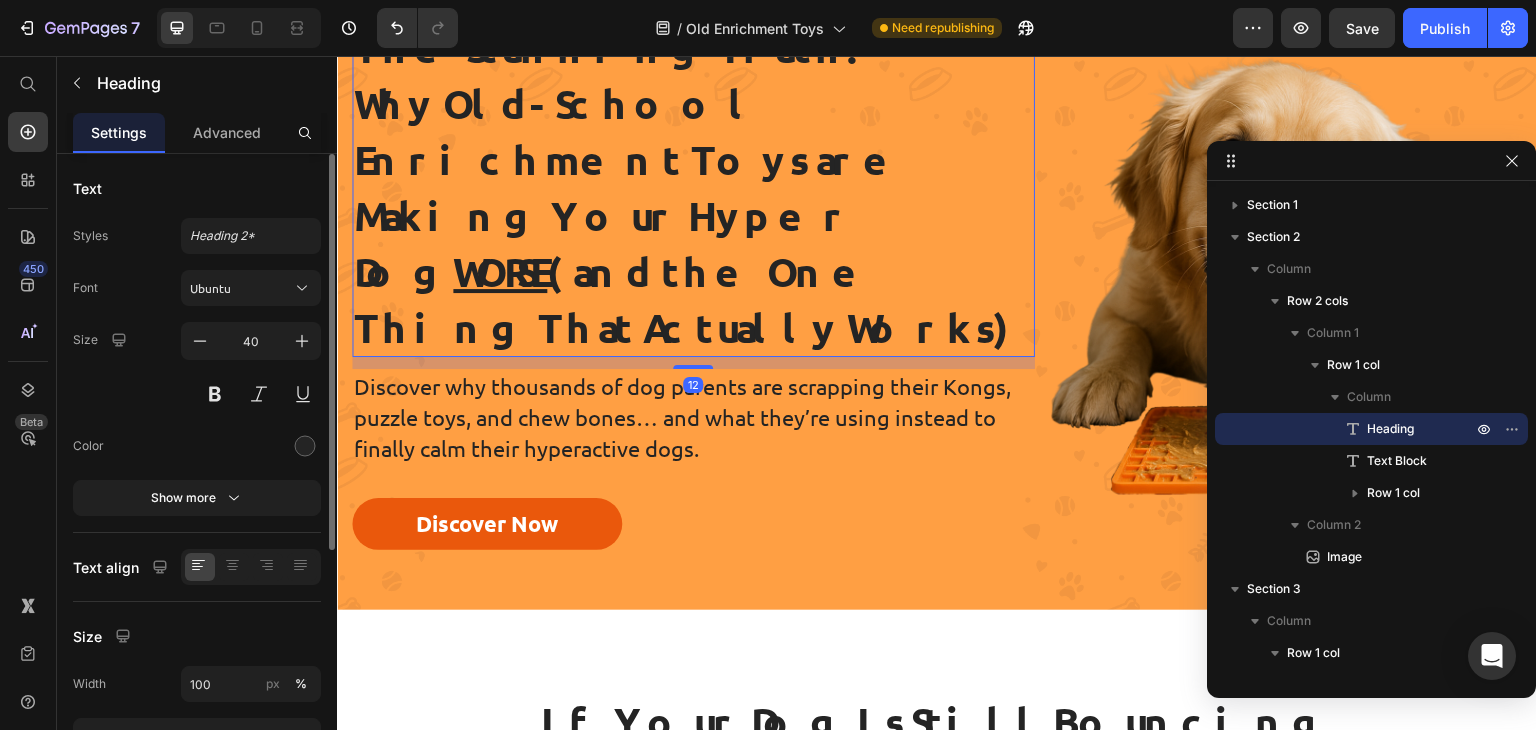 click on "The Stunning Truth: Why Old-School Enrichment Toys are Making Your Hyper Dog  WORSE  (and the One Thing That Actually Works)" at bounding box center (693, 187) 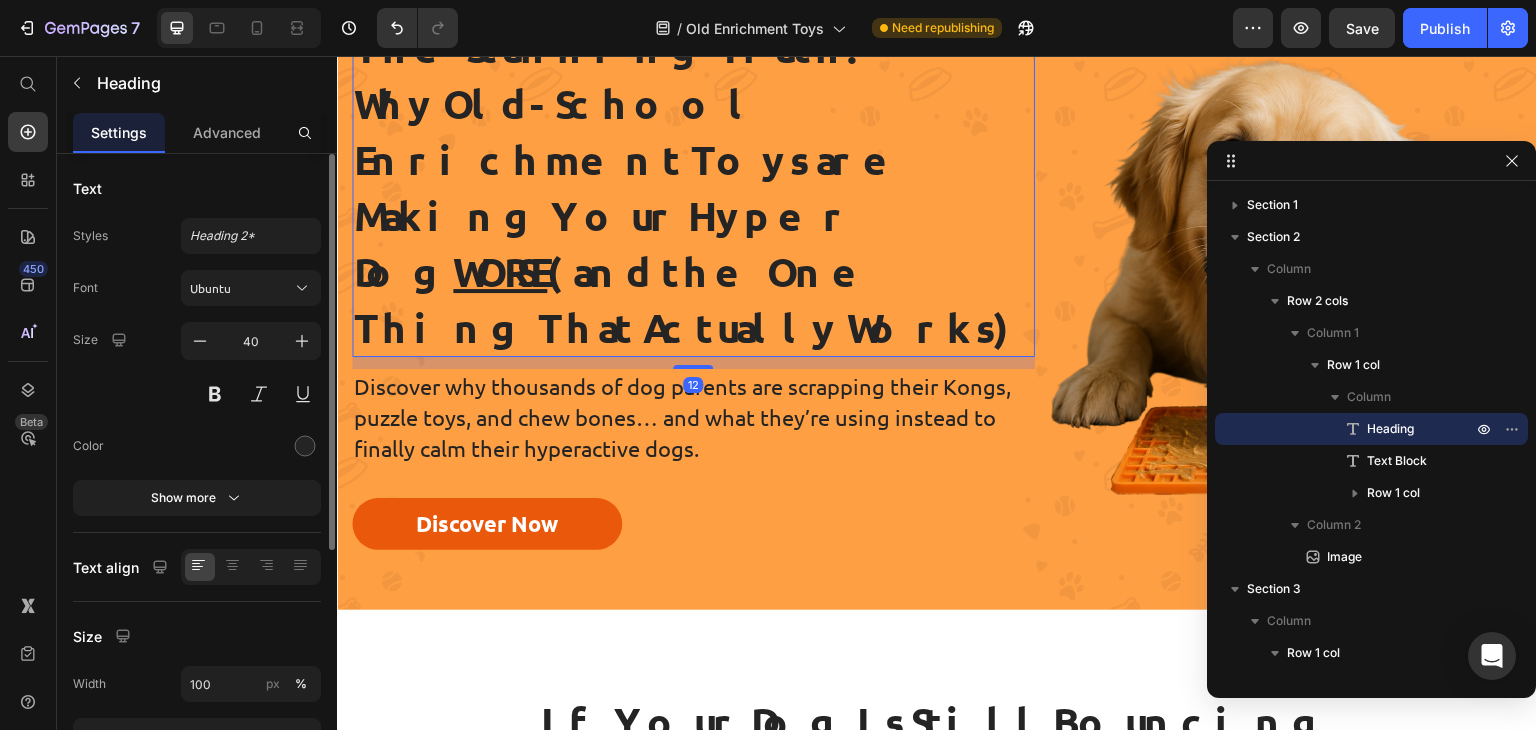 click on "The Stunning Truth: Why Old-School Enrichment Toys are Making Your Hyper Dog  WORSE  (and the One Thing That Actually Works)" at bounding box center (693, 187) 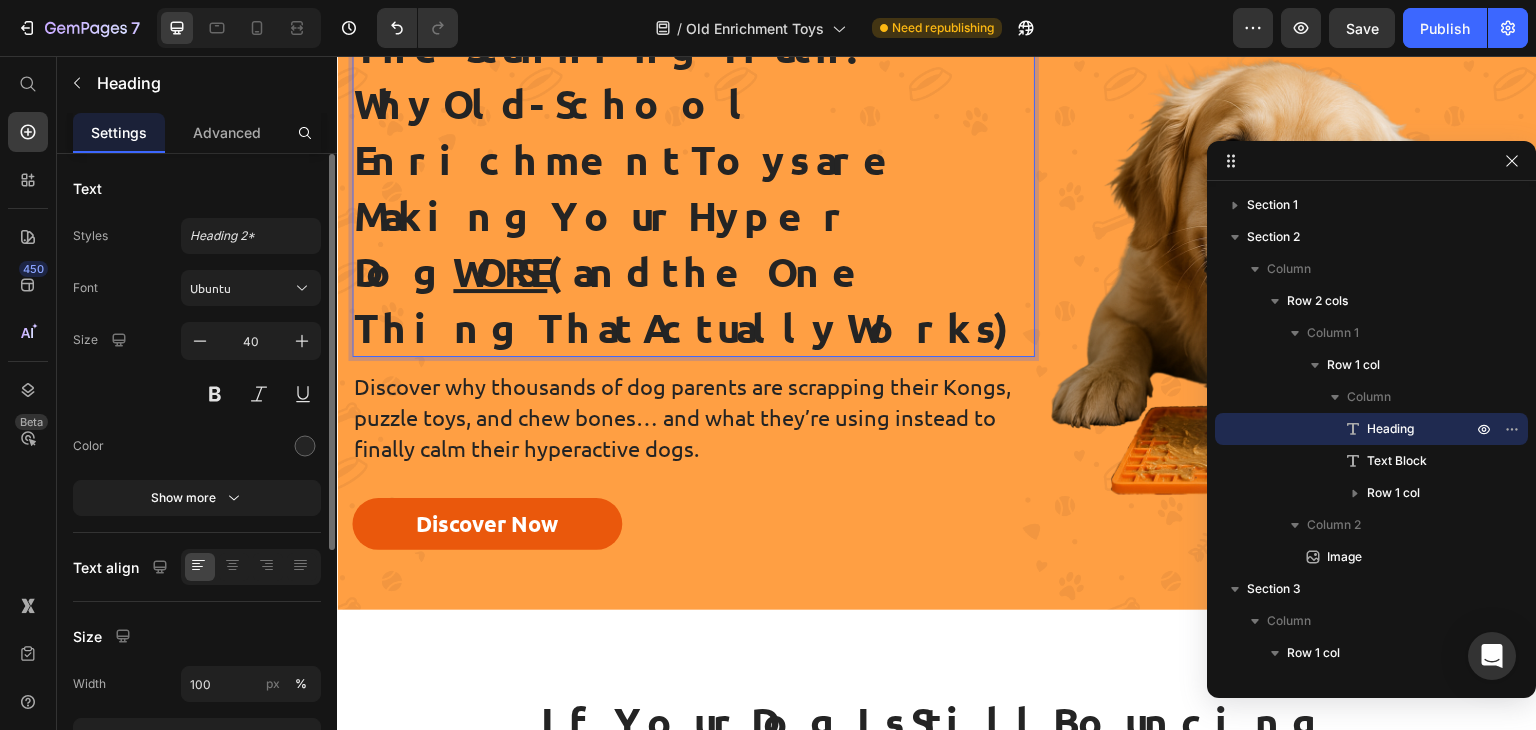 click on "The Stunning Truth: Why Old-School Enrichment Toys are Making Your Hyper Dog  WORSE  (and the One Thing That Actually Works)" at bounding box center (693, 187) 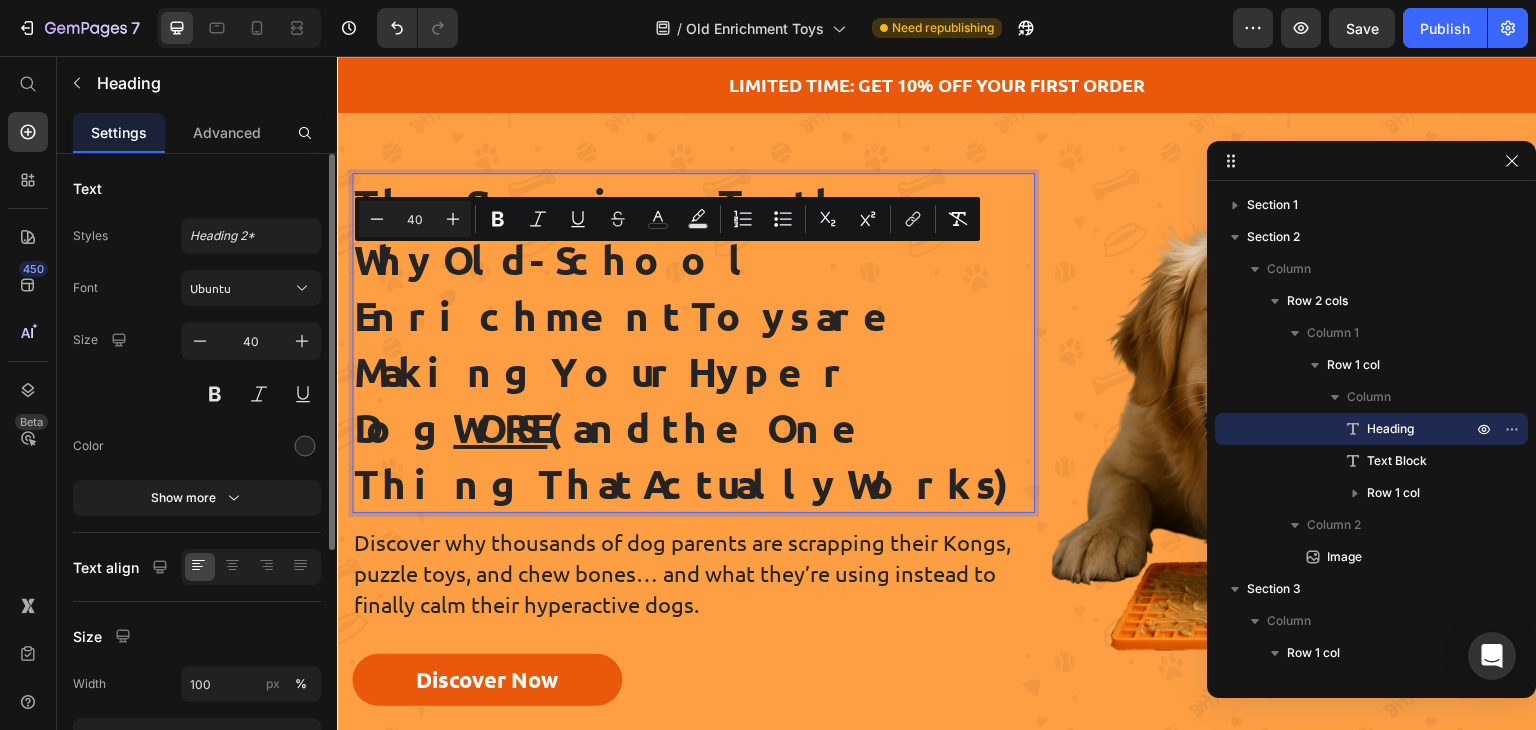 scroll, scrollTop: 0, scrollLeft: 0, axis: both 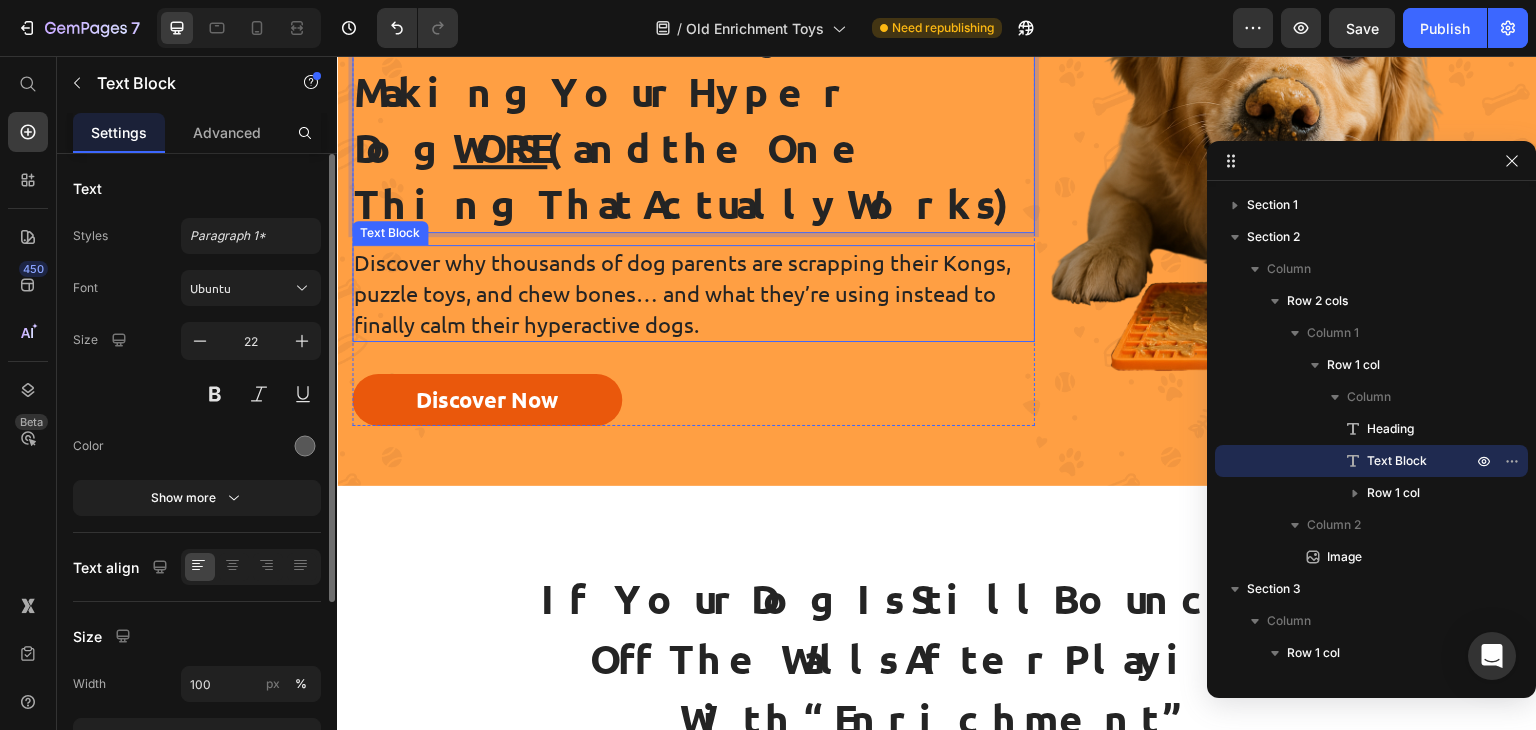 click on "Discover why thousands of dog parents are scrapping their Kongs, puzzle toys, and chew bones… and what they’re using instead to finally calm their hyperactive dogs." at bounding box center [682, 293] 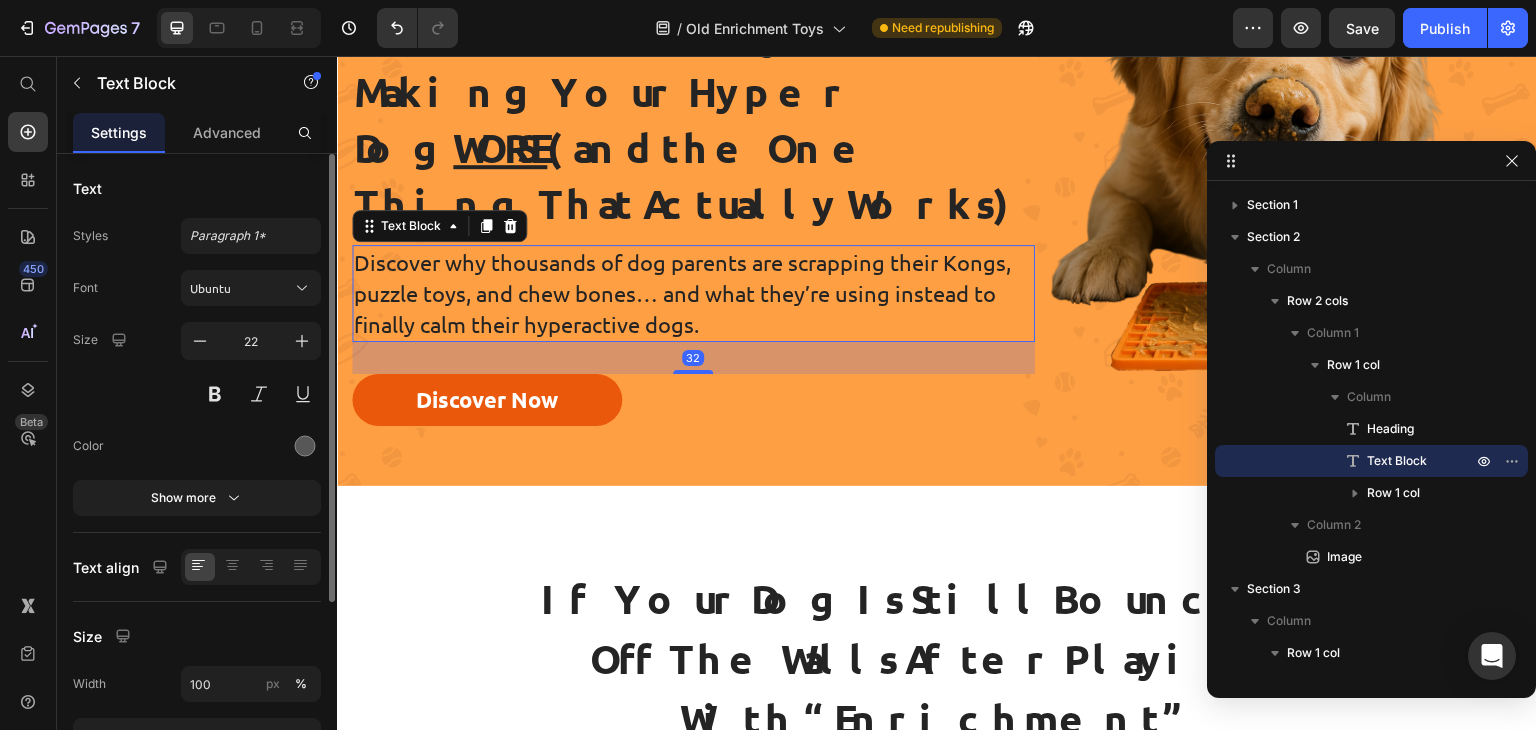click on "Discover why thousands of dog parents are scrapping their Kongs, puzzle toys, and chew bones… and what they’re using instead to finally calm their hyperactive dogs." at bounding box center (682, 293) 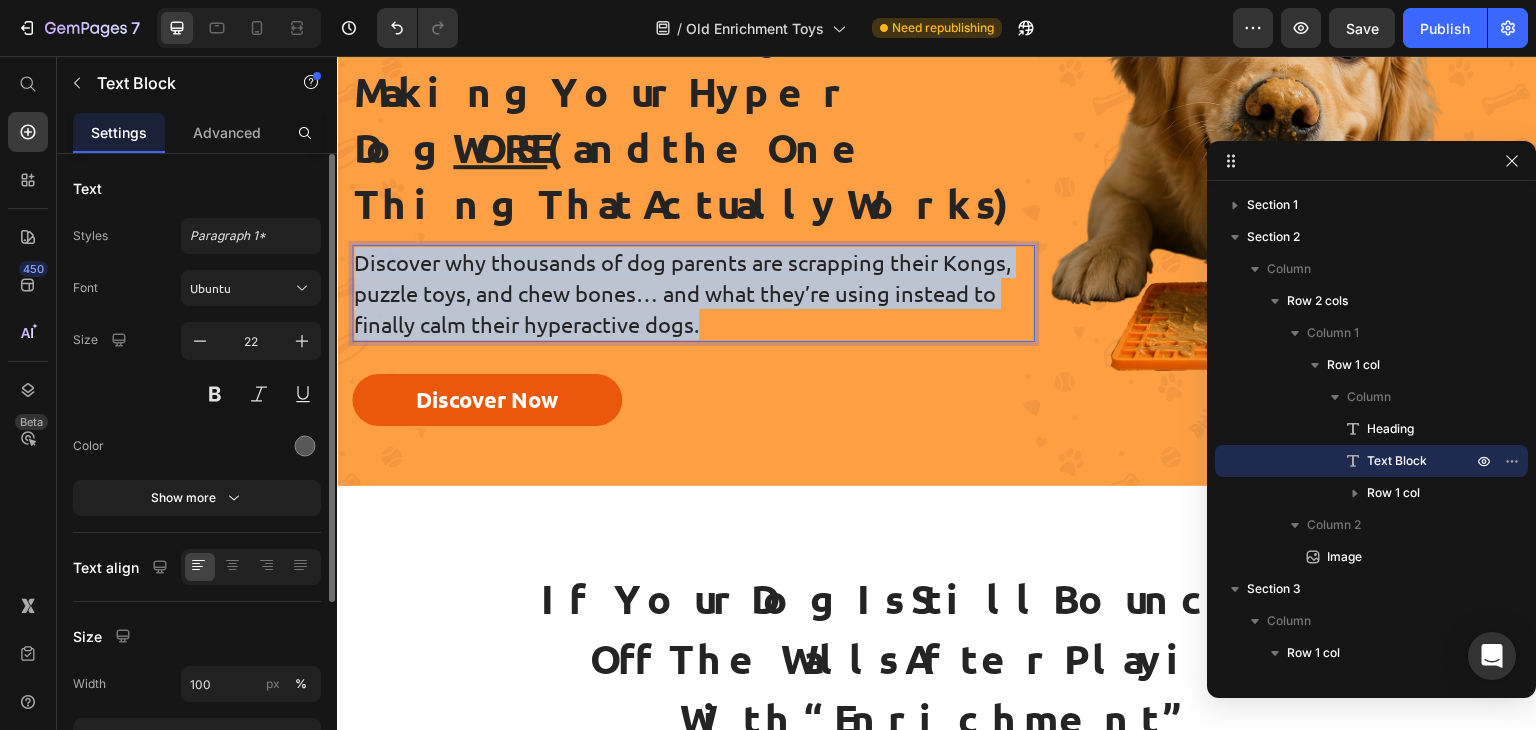 click on "Discover why thousands of dog parents are scrapping their Kongs, puzzle toys, and chew bones… and what they’re using instead to finally calm their hyperactive dogs." at bounding box center (682, 293) 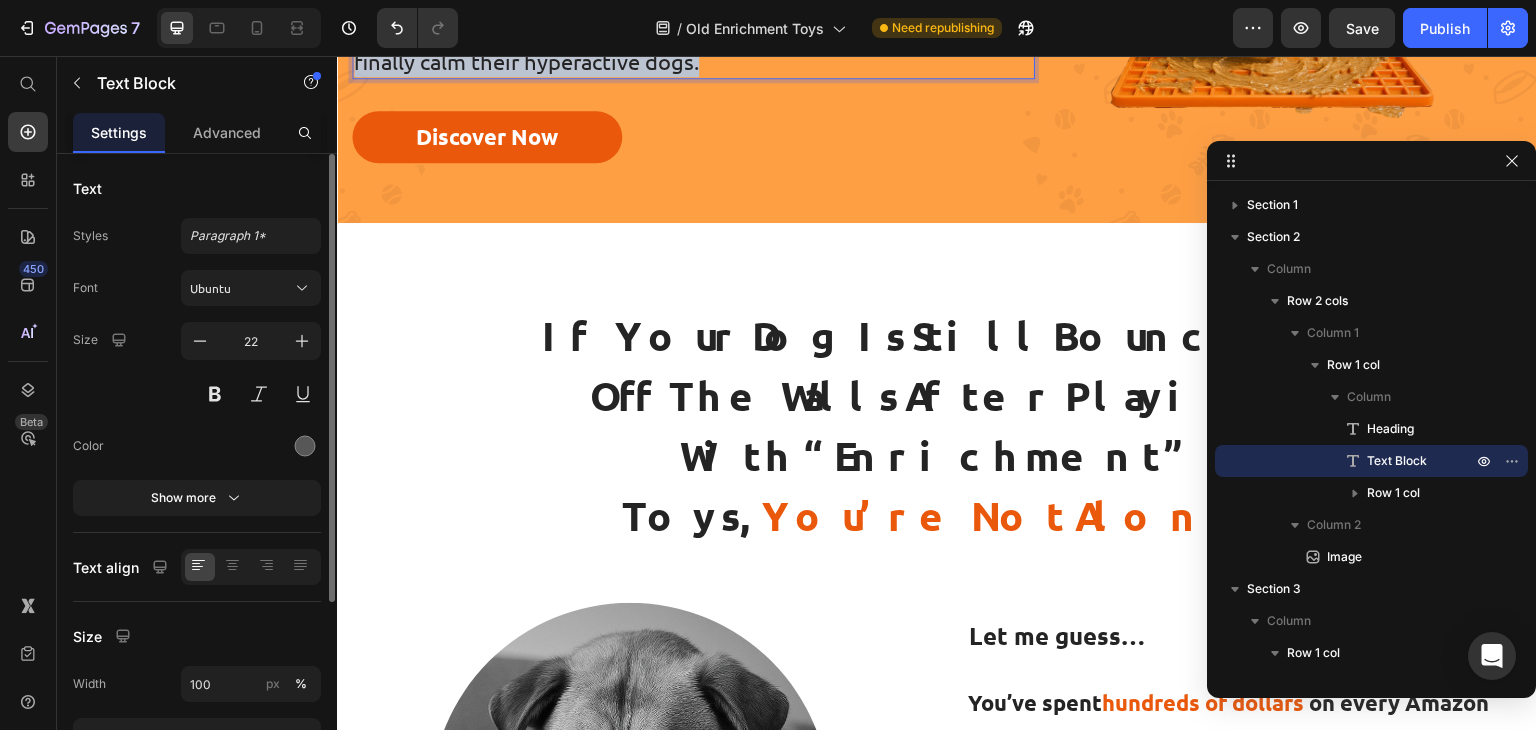 scroll, scrollTop: 595, scrollLeft: 0, axis: vertical 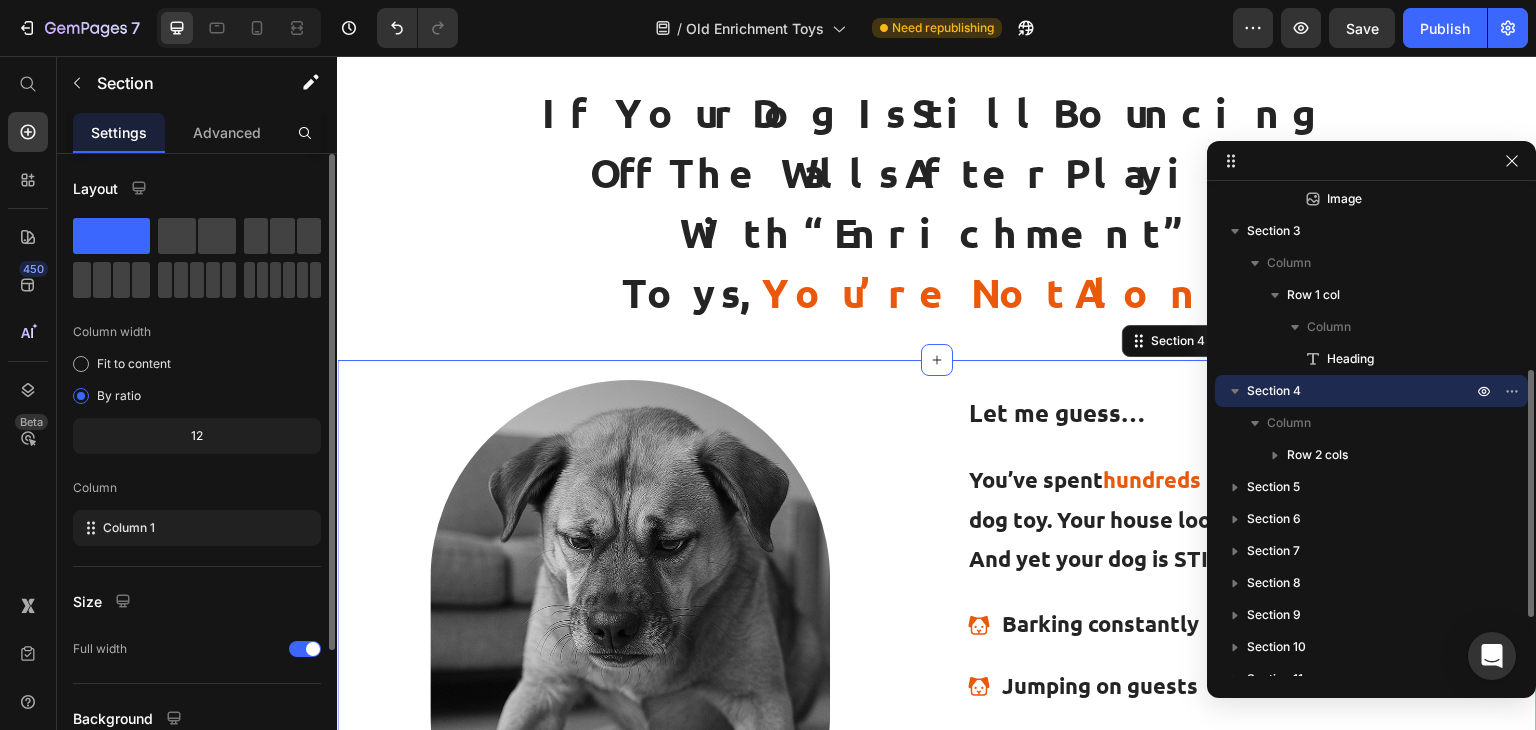click on "Image Let me guess… Text block You’ve spent  hundreds of dollars    on every Amazon dog toy. Your house looks like a pet store exploded. And yet your dog is STILL: Heading
Barking constantly
Jumping on guests
Chewing furniture
Outlasting exercise
Zooming many zoomies Item List Row Row Section 4   Create Theme Section AI Content Write with GemAI What would you like to describe here? Tone and Voice Persuasive Product Crunchy Feet Bundle Show more Generate" at bounding box center (937, 676) 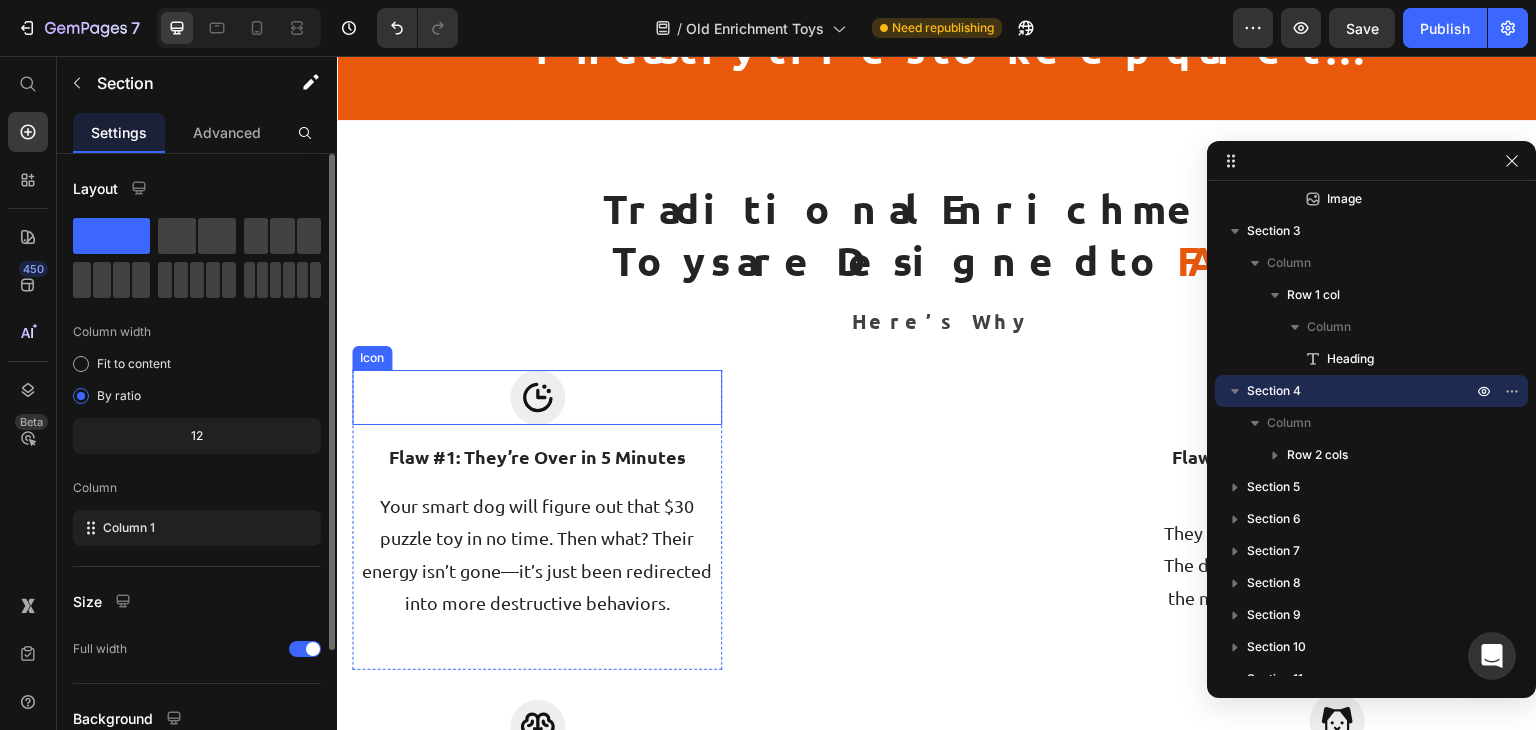 scroll, scrollTop: 1778, scrollLeft: 0, axis: vertical 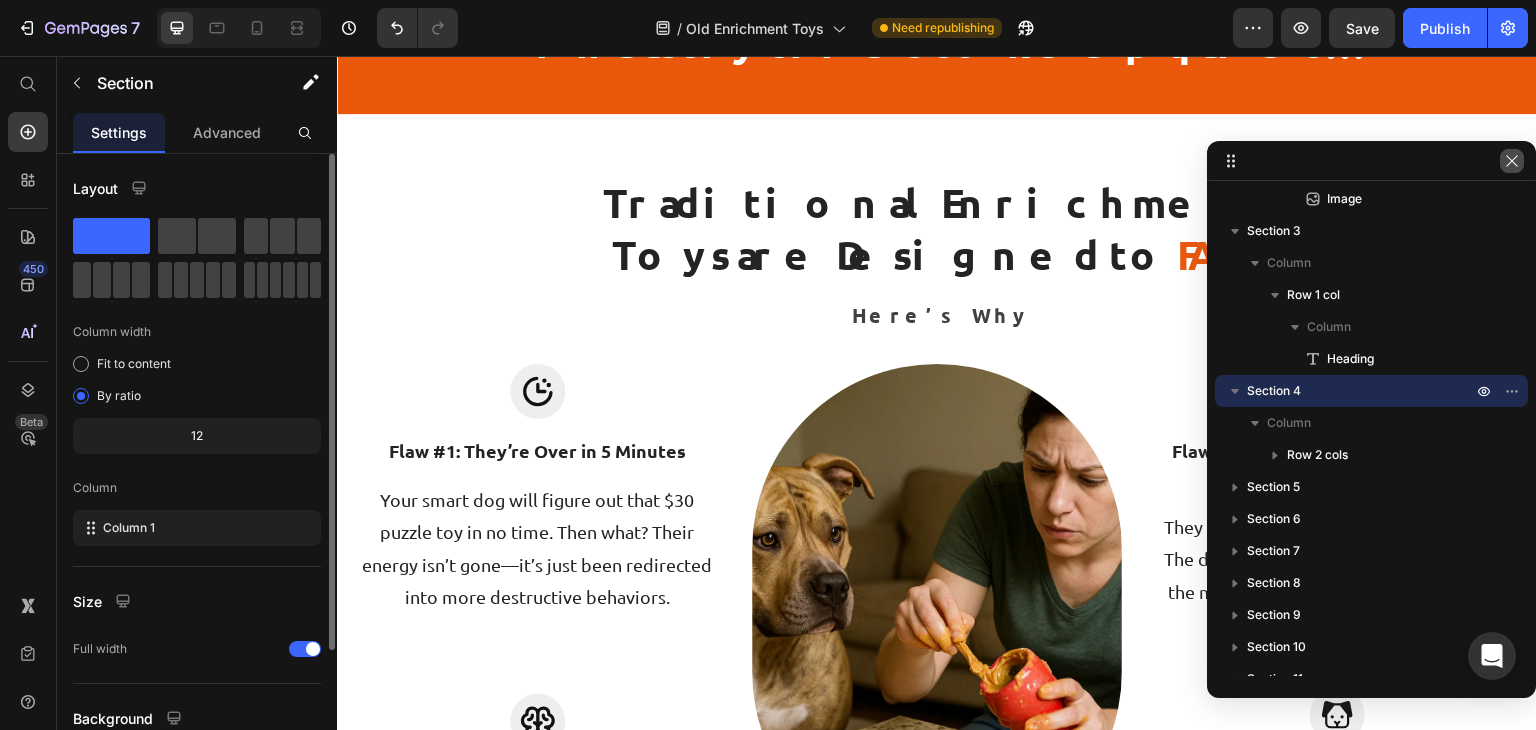 drag, startPoint x: 1518, startPoint y: 159, endPoint x: 1081, endPoint y: 161, distance: 437.00458 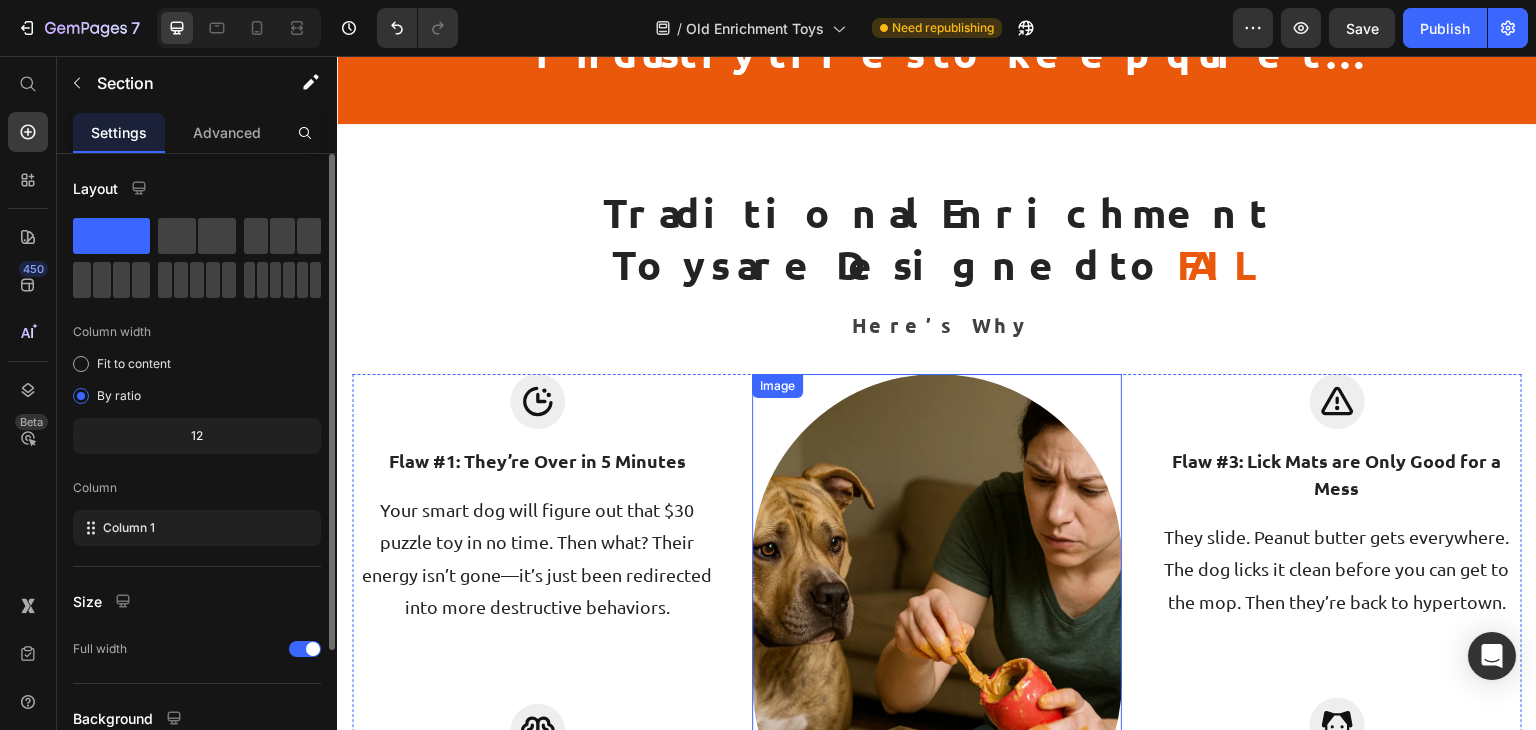 scroll, scrollTop: 1764, scrollLeft: 0, axis: vertical 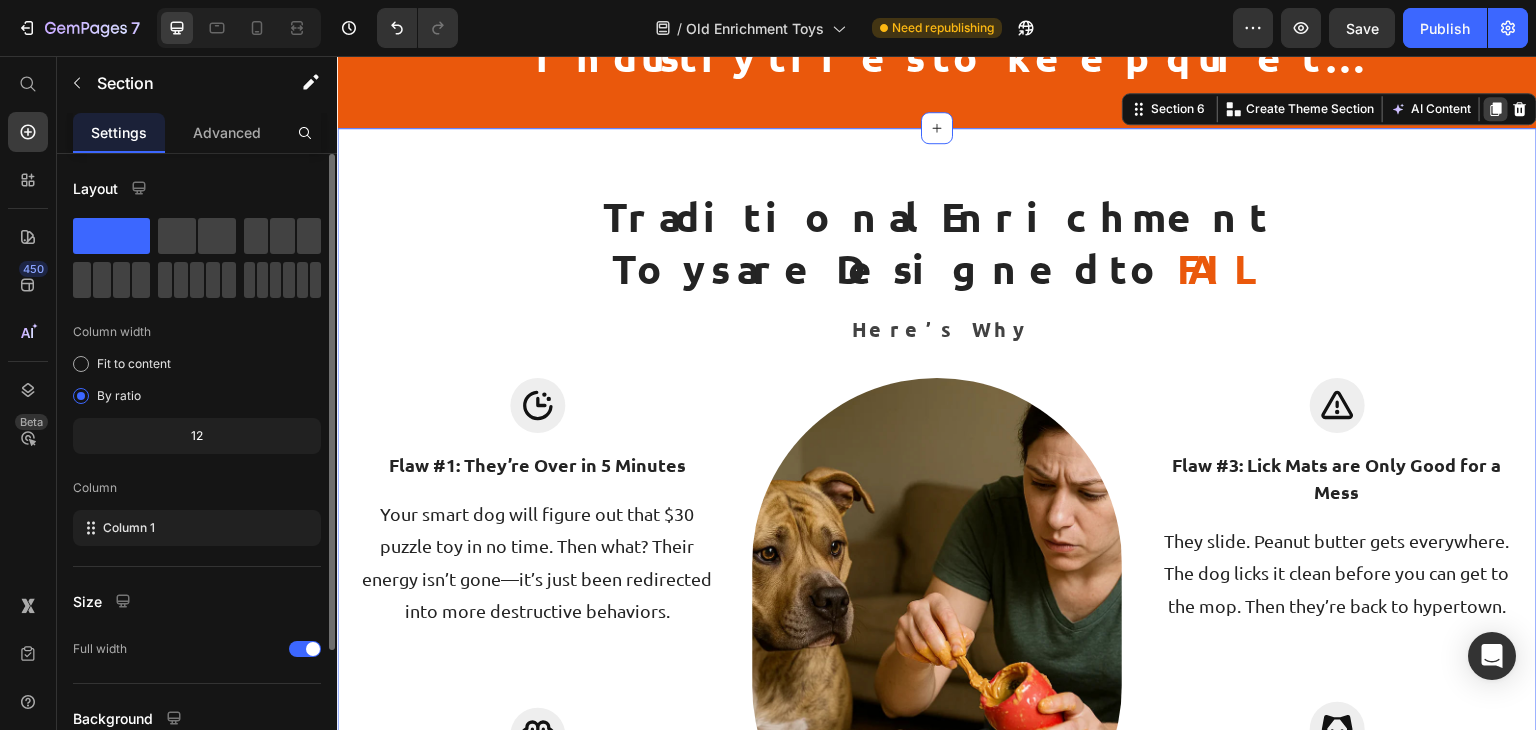 click 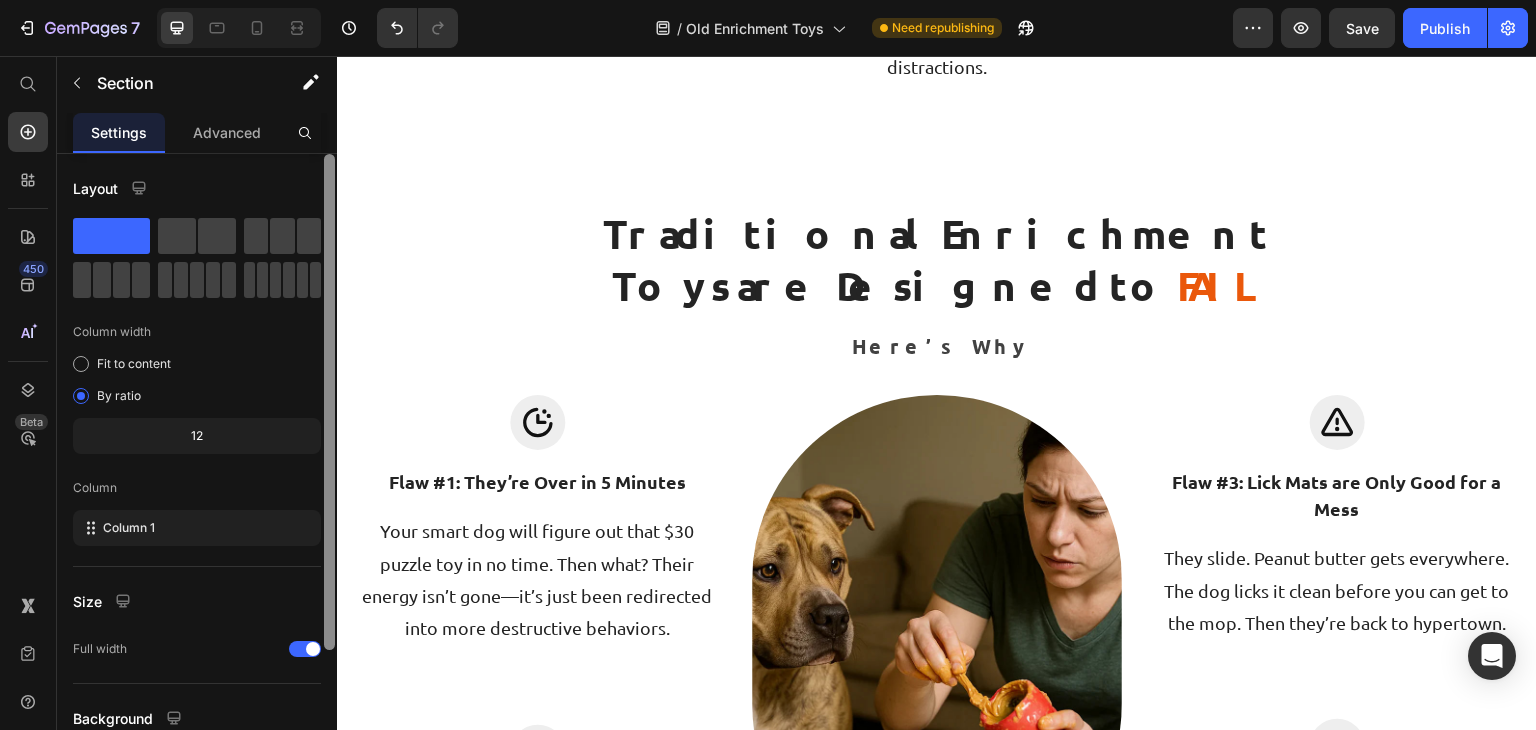 scroll, scrollTop: 2903, scrollLeft: 0, axis: vertical 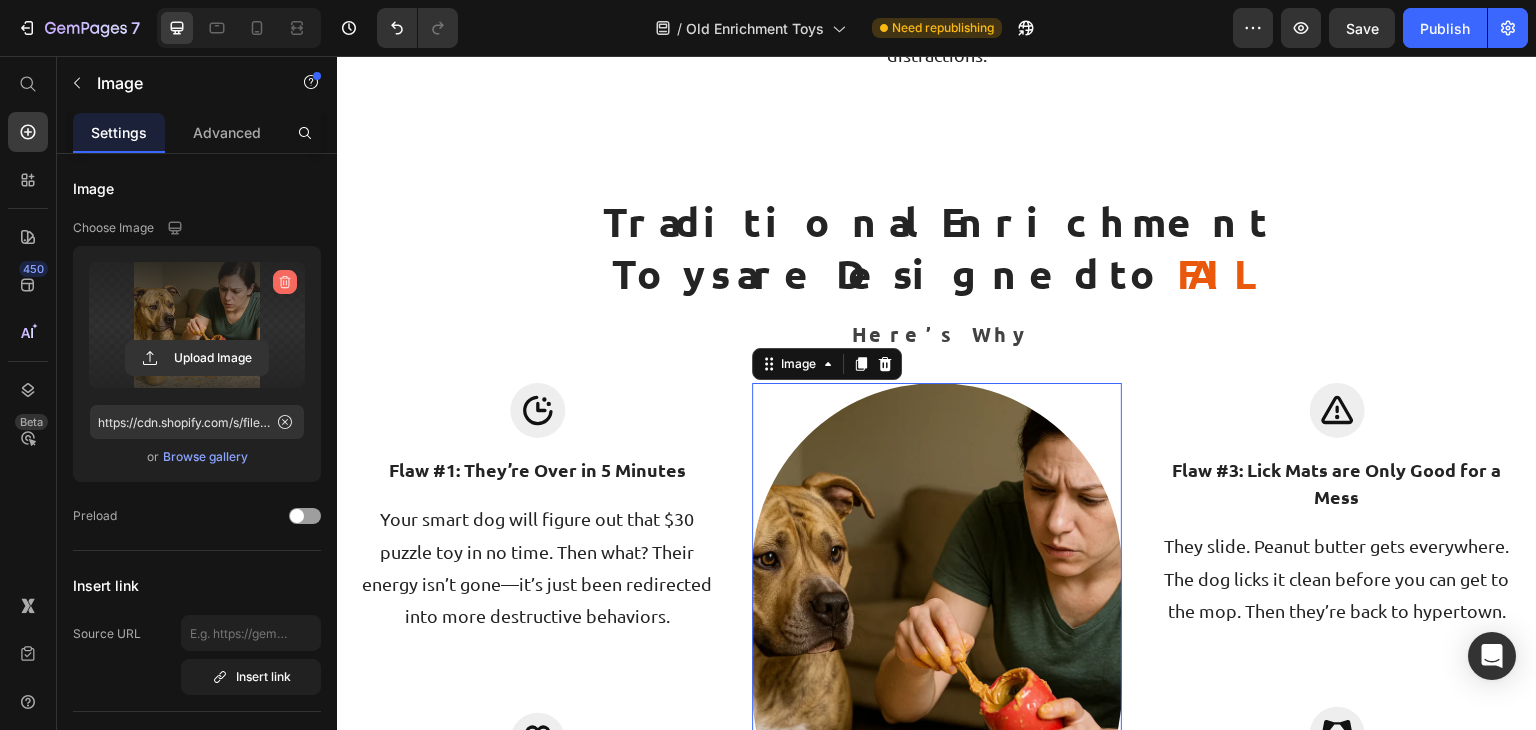 click at bounding box center (285, 282) 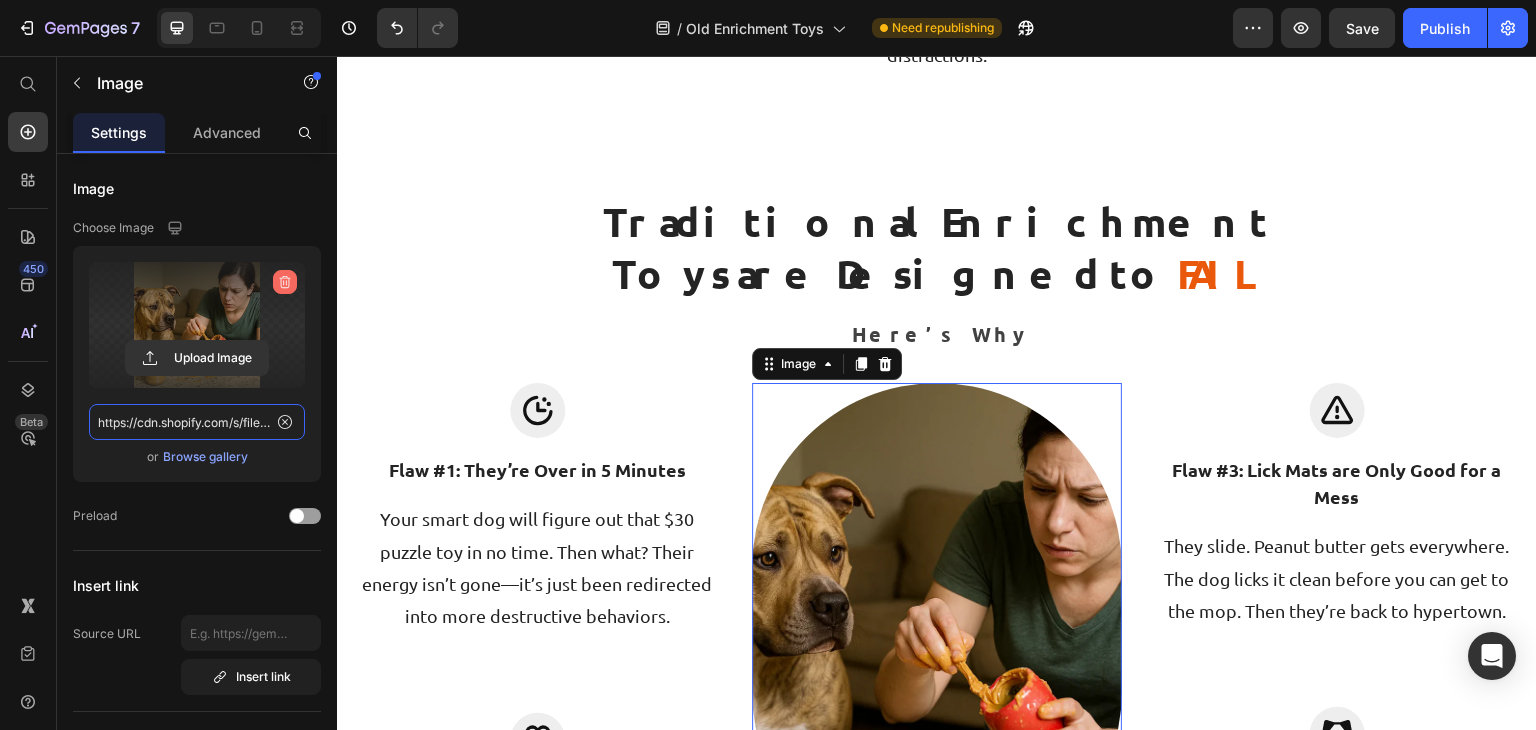 type 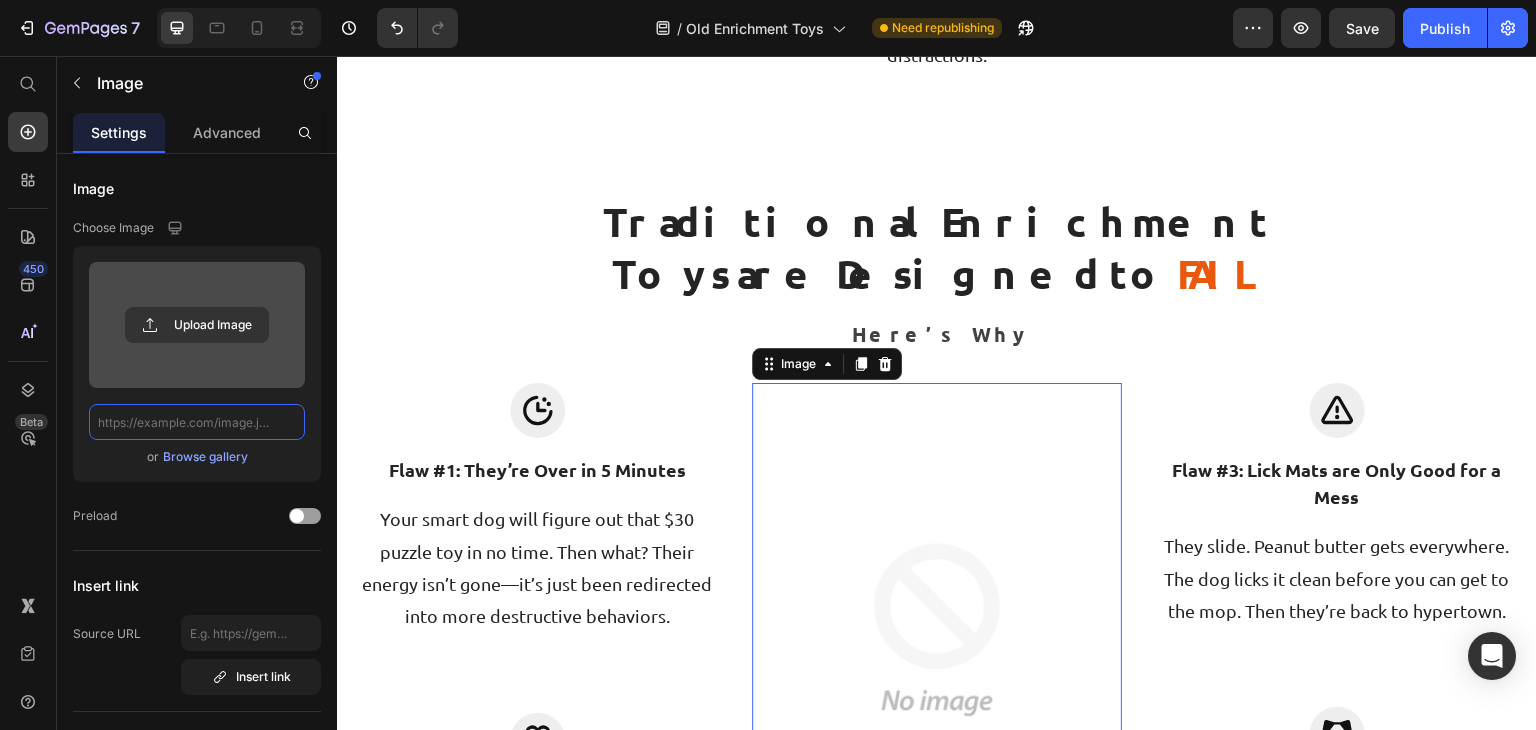 scroll, scrollTop: 0, scrollLeft: 0, axis: both 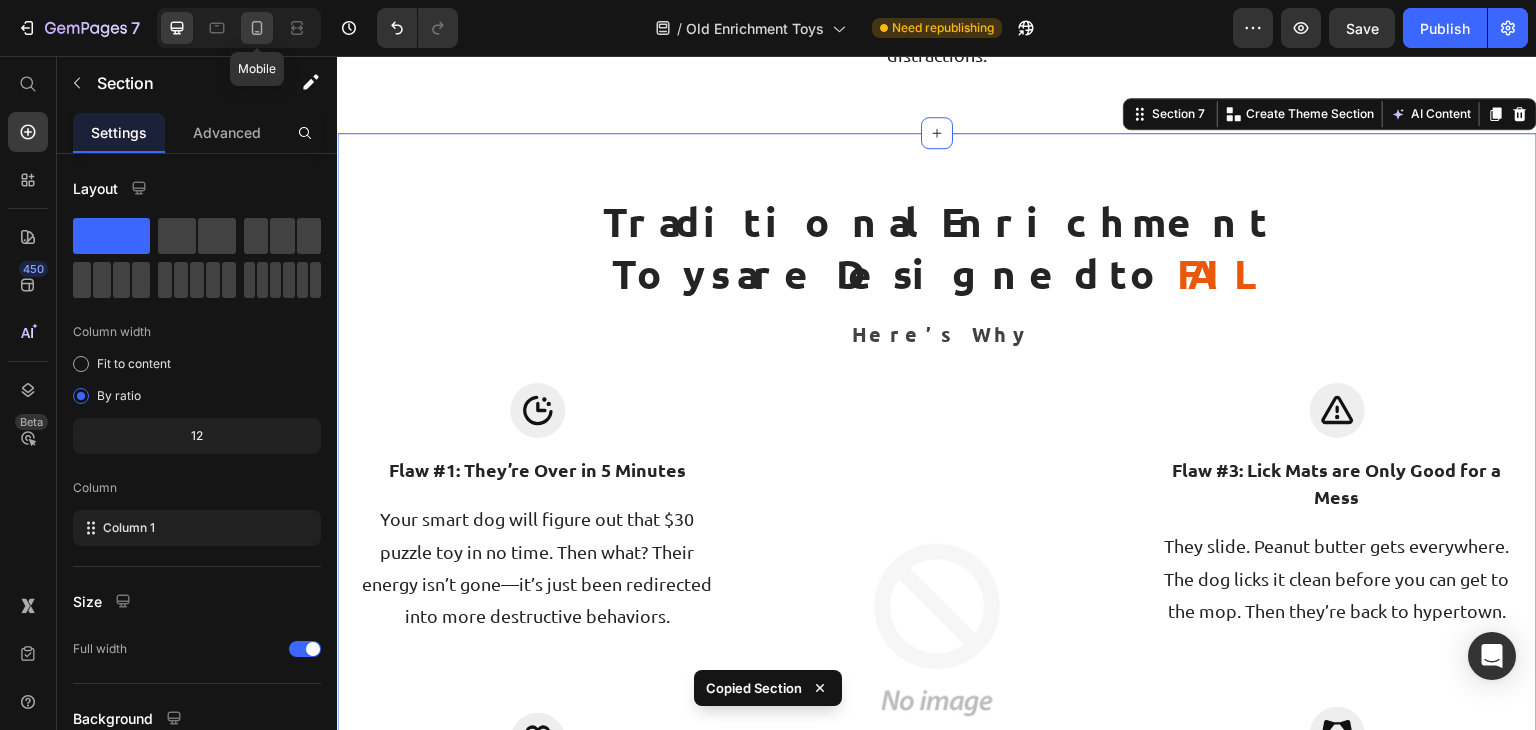 click 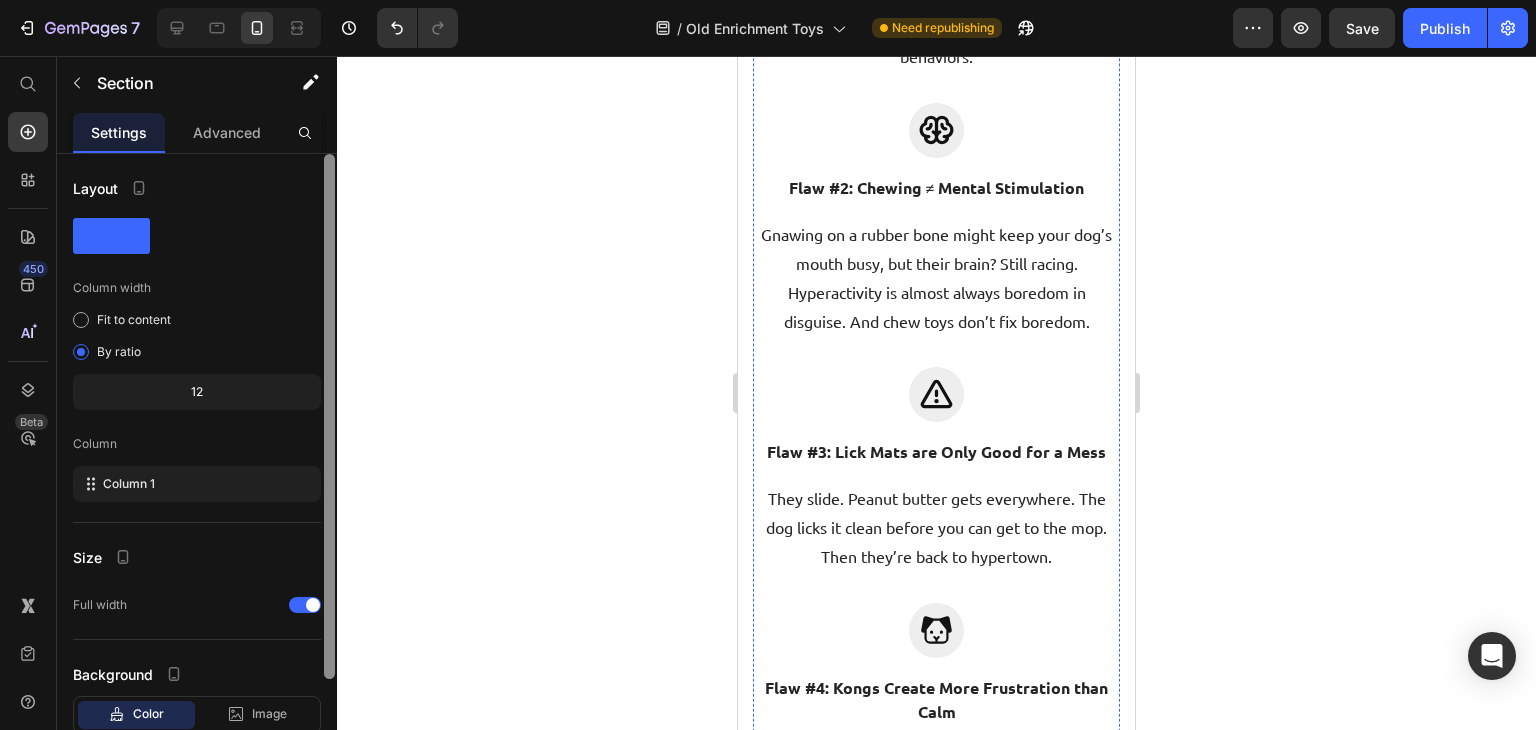 scroll, scrollTop: 5192, scrollLeft: 0, axis: vertical 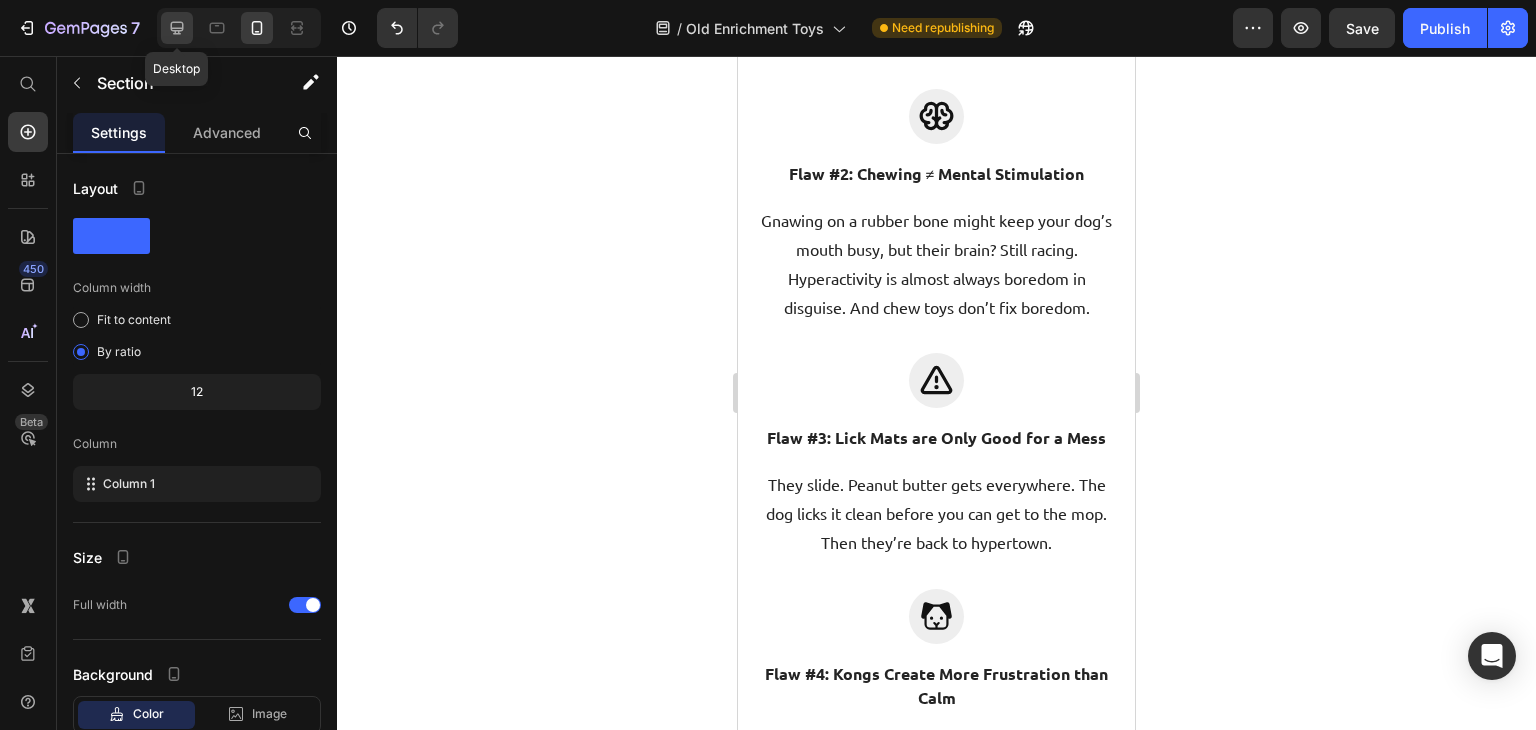drag, startPoint x: 176, startPoint y: 26, endPoint x: 200, endPoint y: 13, distance: 27.294687 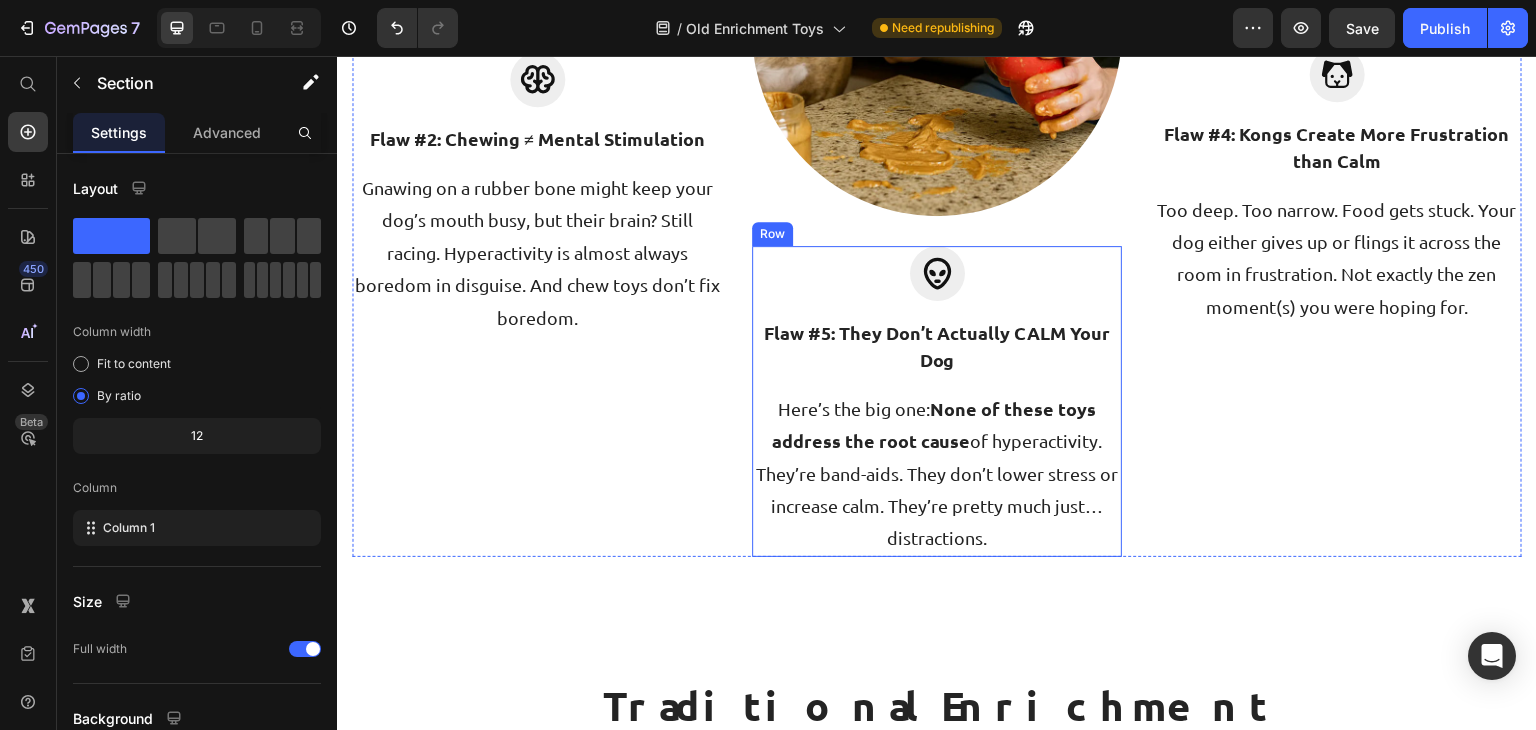 scroll, scrollTop: 3260, scrollLeft: 0, axis: vertical 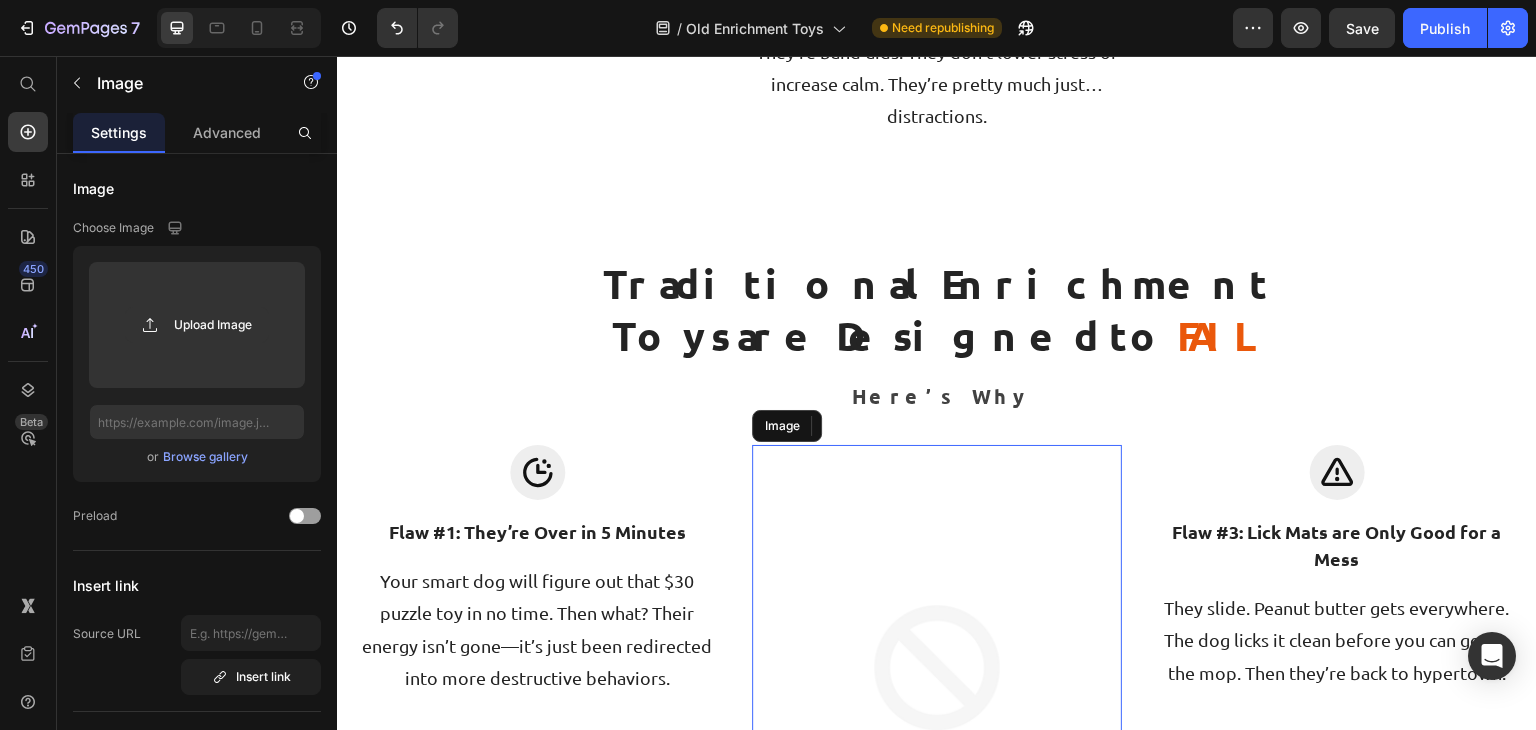 click at bounding box center [937, 691] 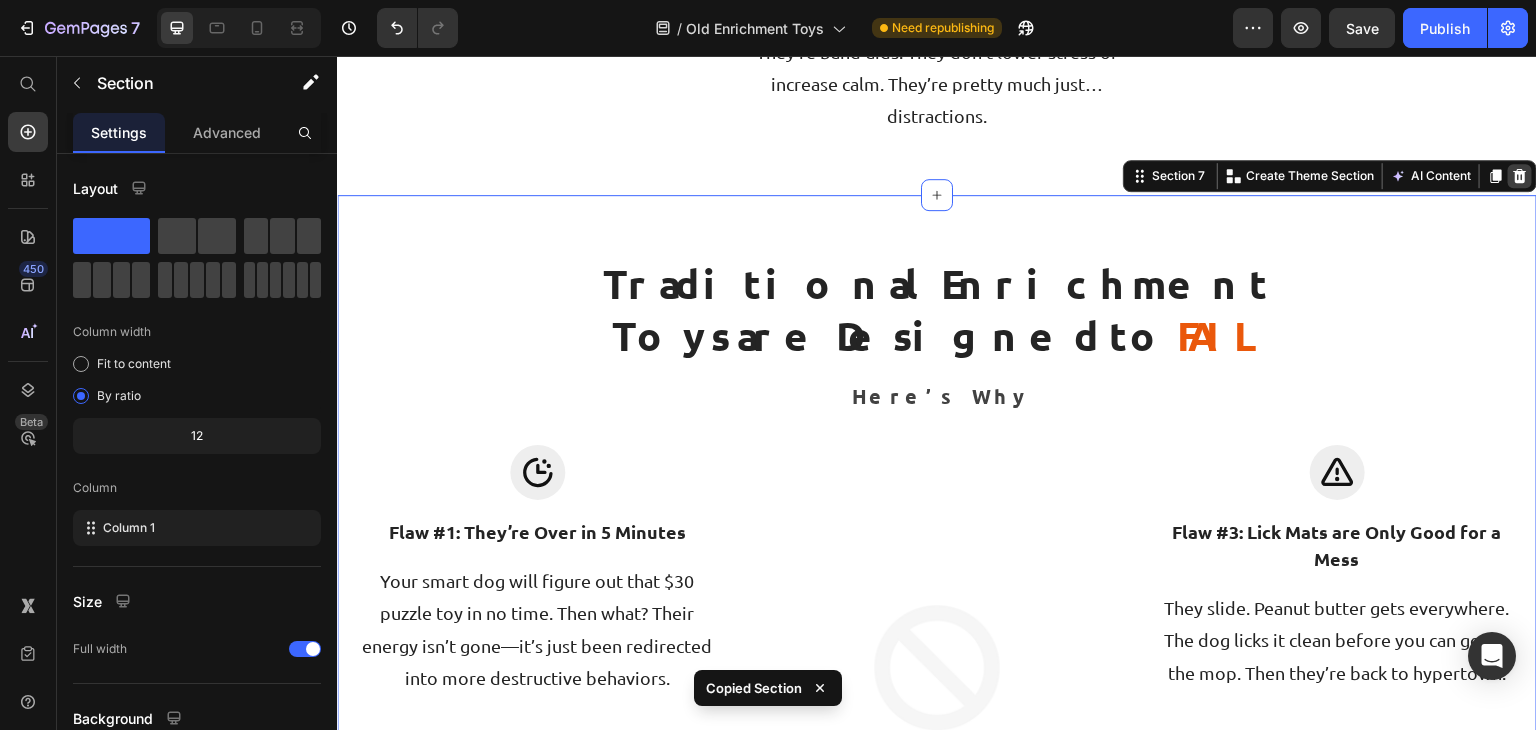 click 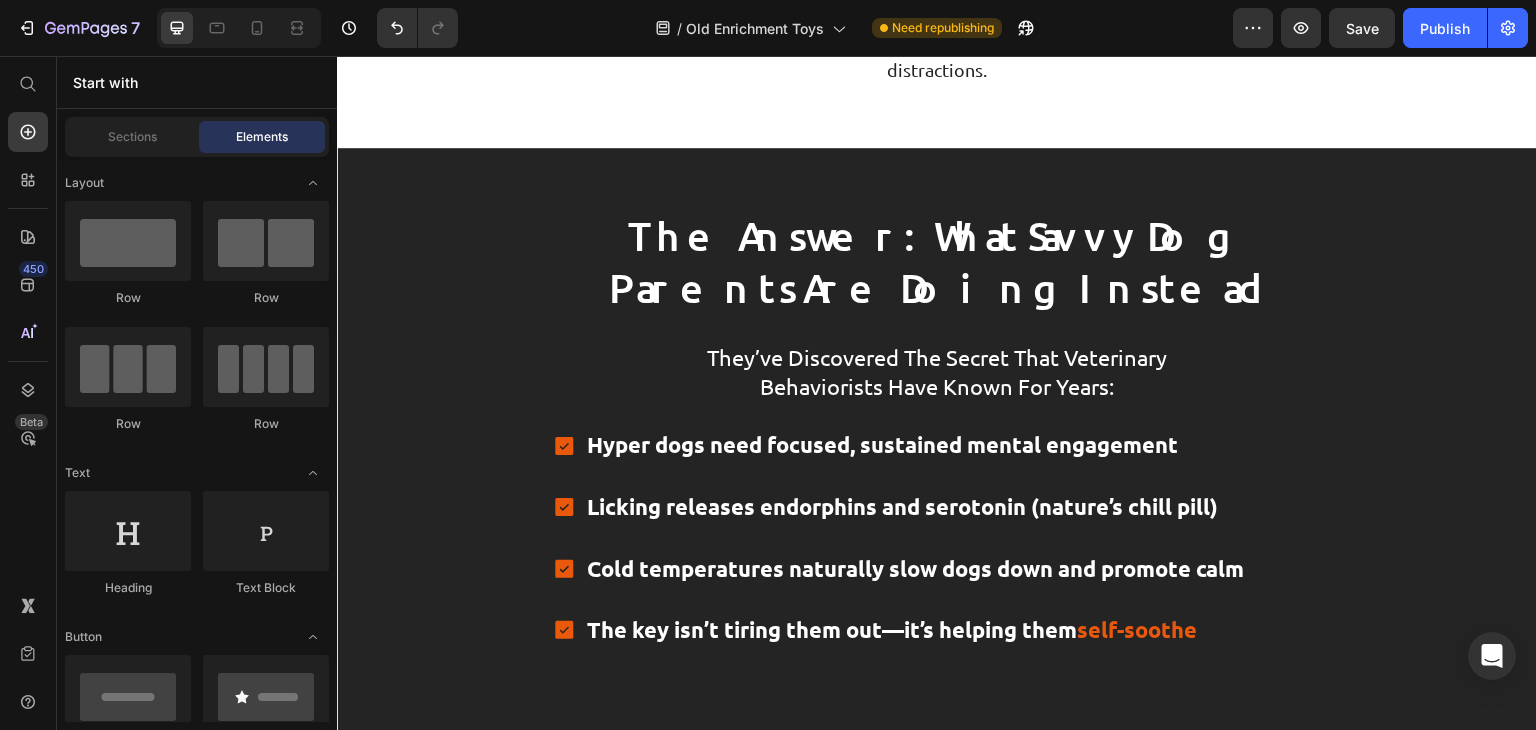 scroll, scrollTop: 2906, scrollLeft: 0, axis: vertical 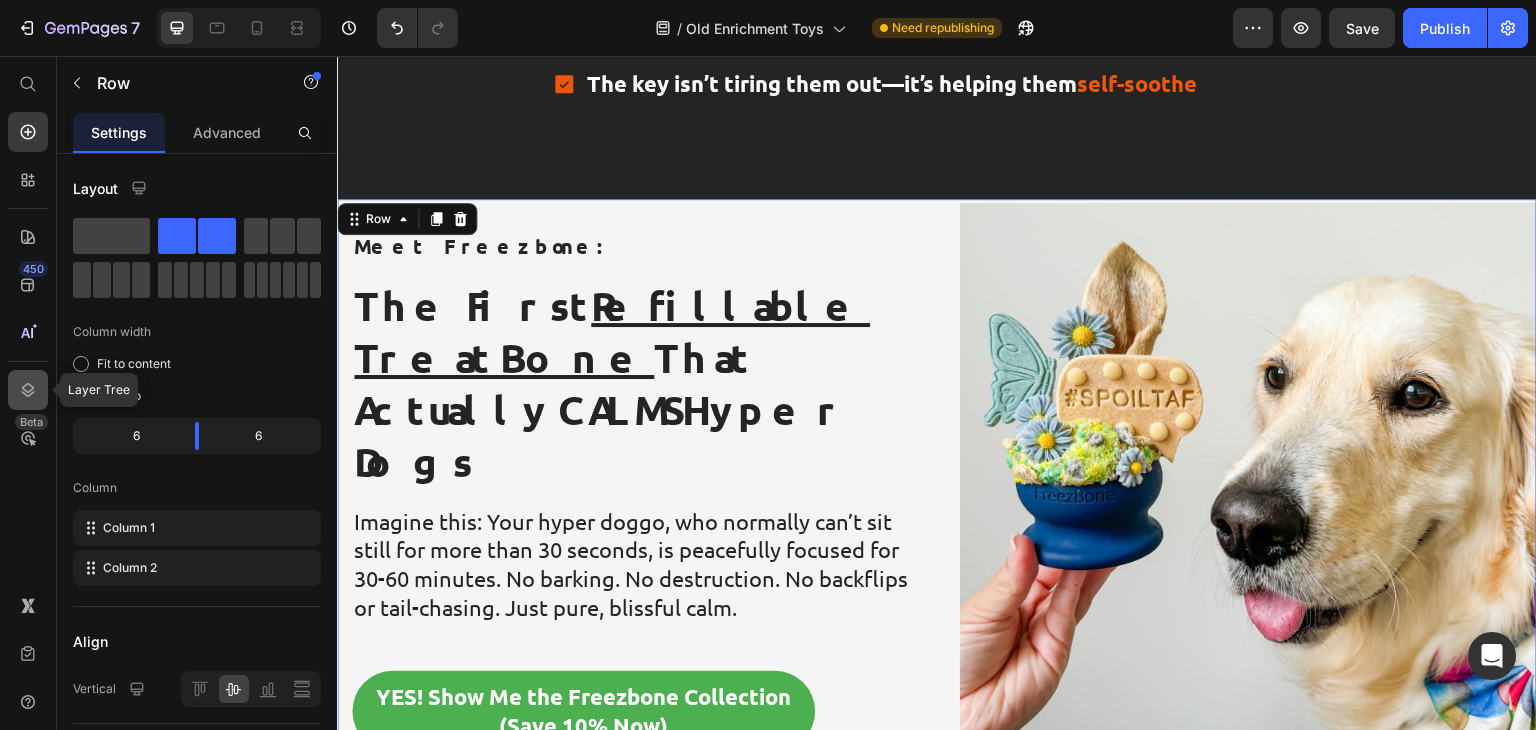 click 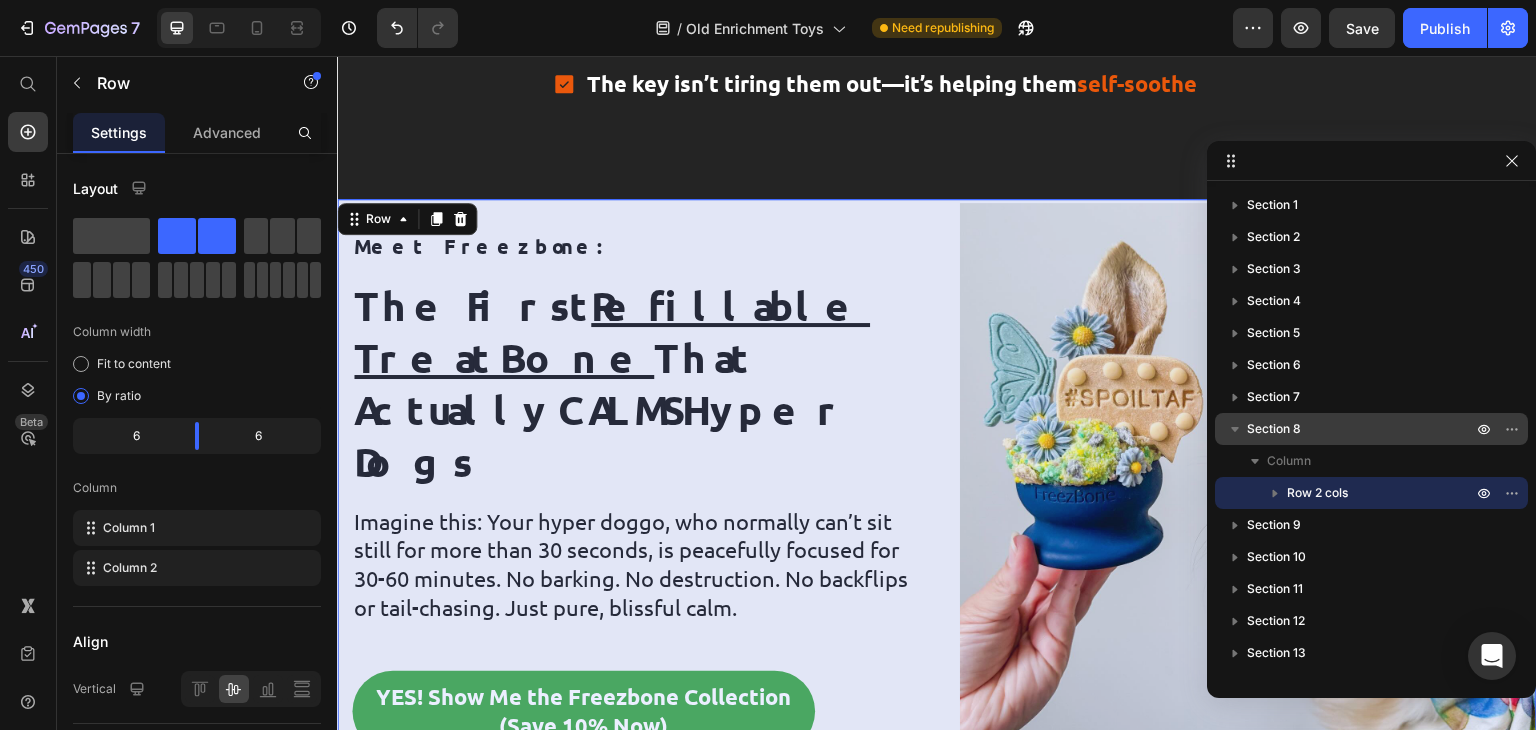 click on "Section 8" at bounding box center (1274, 429) 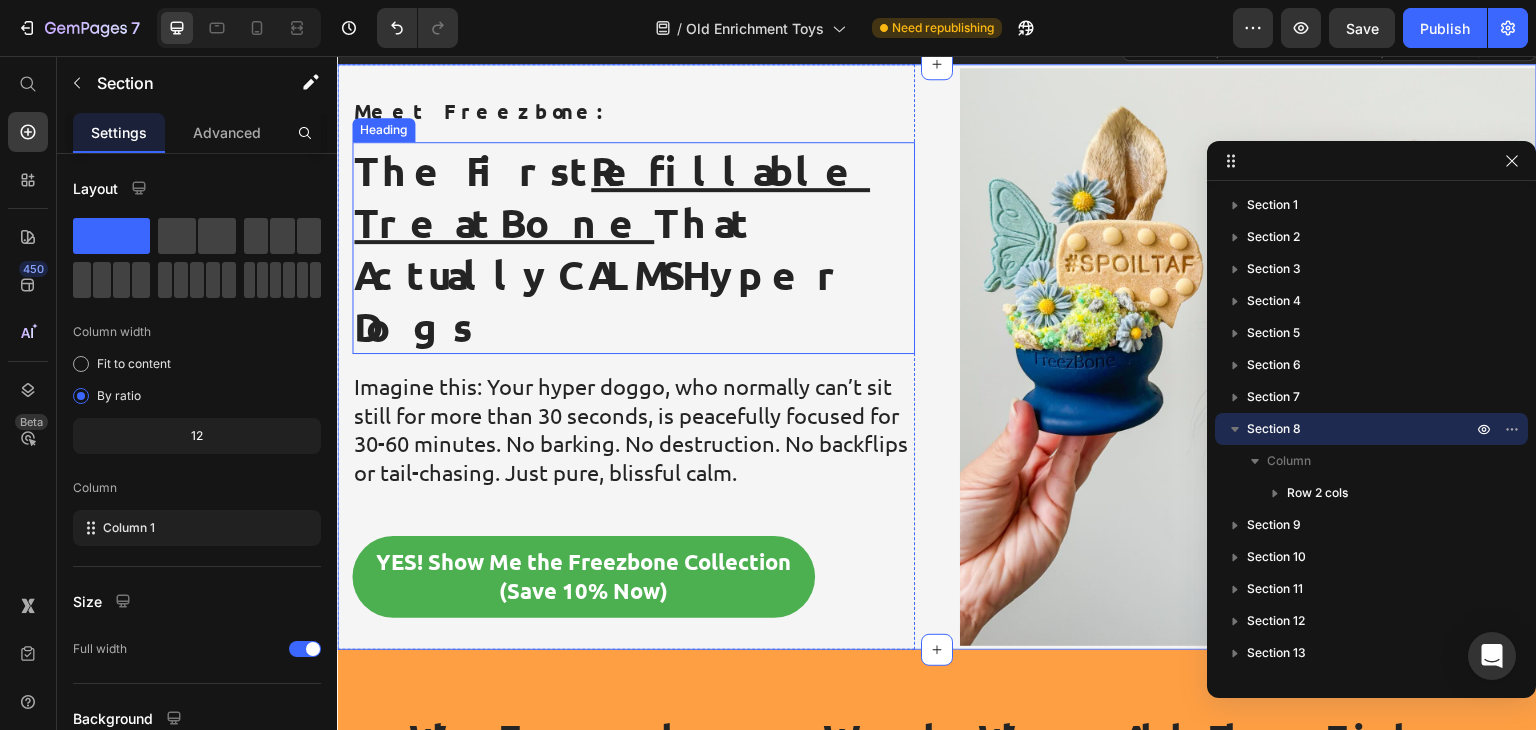 scroll, scrollTop: 3576, scrollLeft: 0, axis: vertical 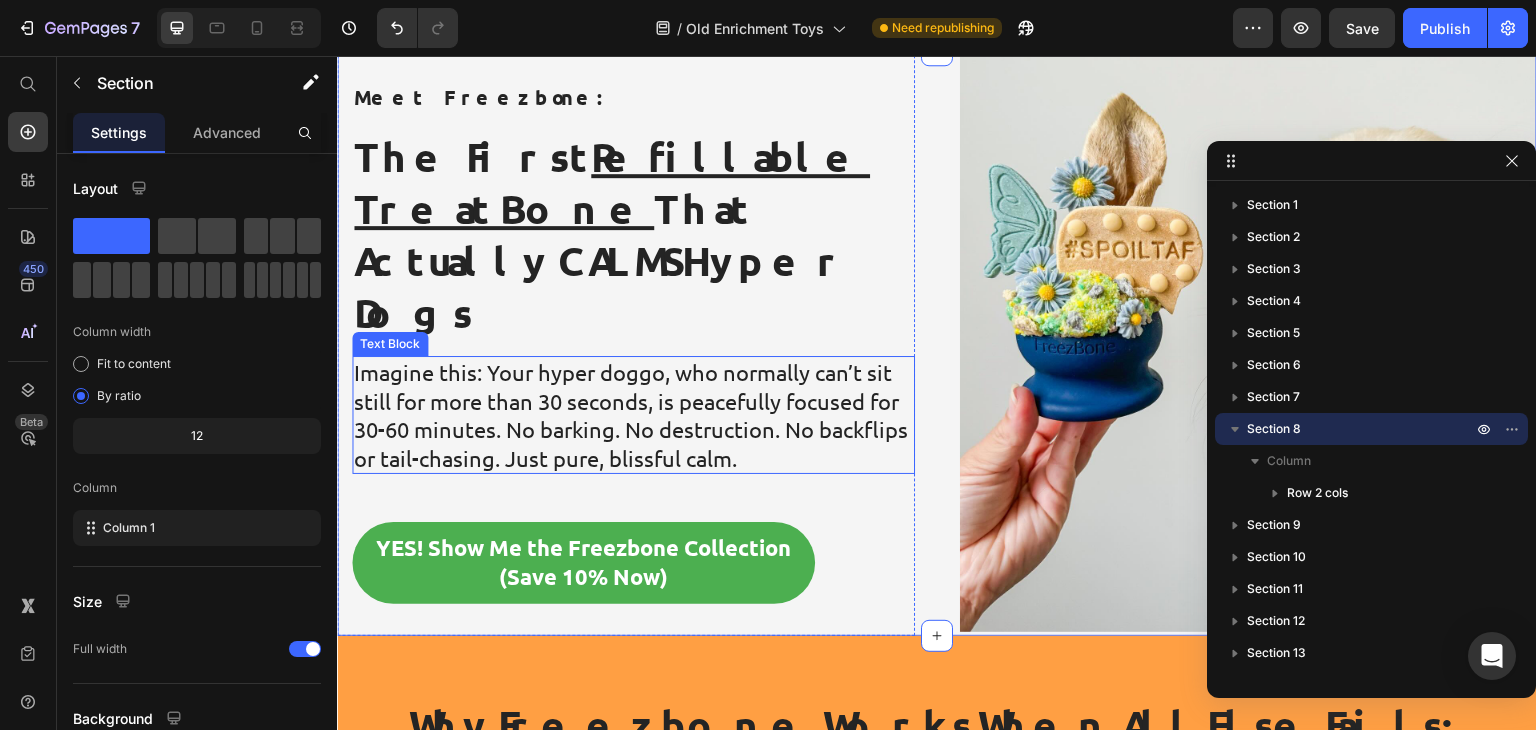 click on "Imagine this: Your hyper doggo, who normally can’t sit still for more than 30 seconds, is peacefully focused for 30-60 minutes. No barking. No destruction. No backflips or tail-chasing. Just pure, blissful calm." at bounding box center (633, 415) 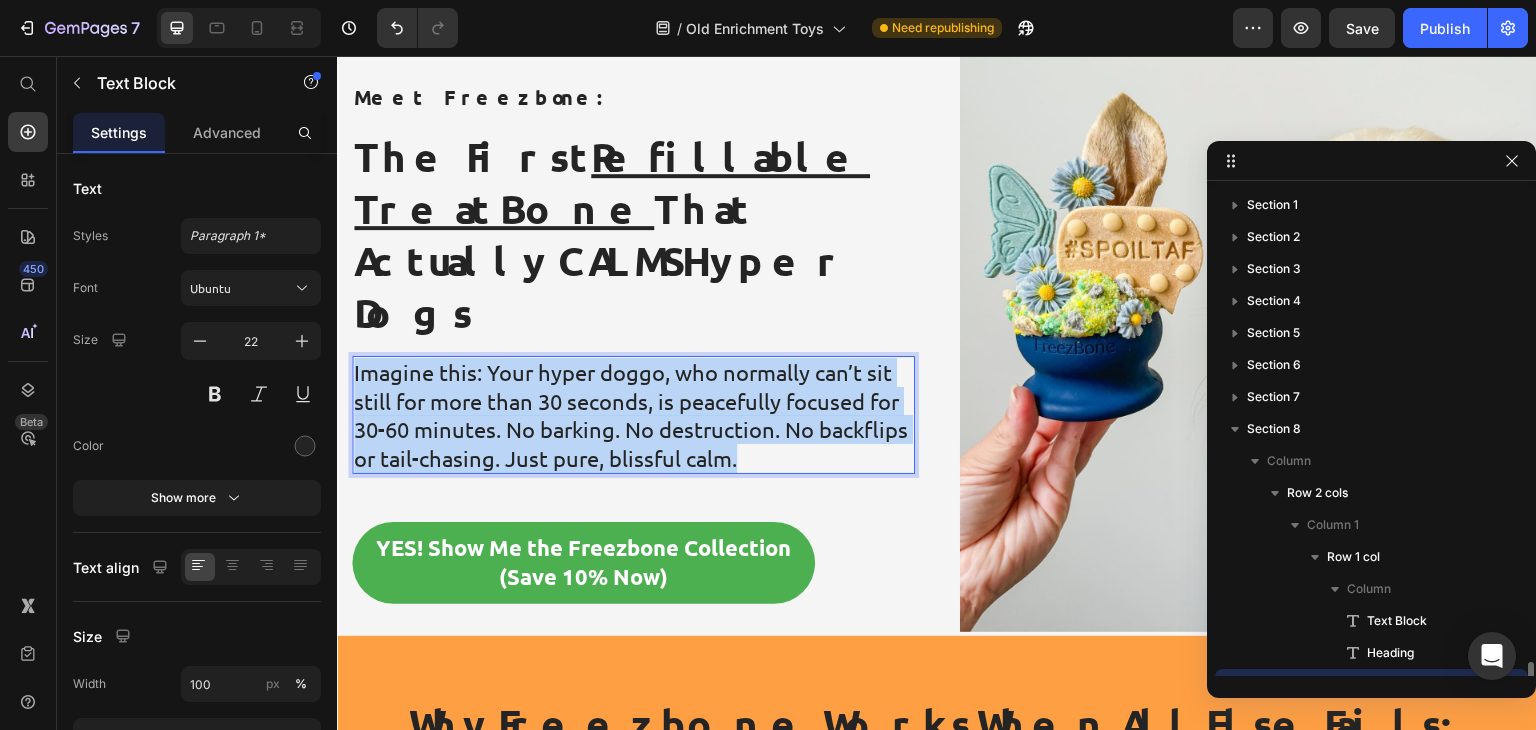 scroll, scrollTop: 294, scrollLeft: 0, axis: vertical 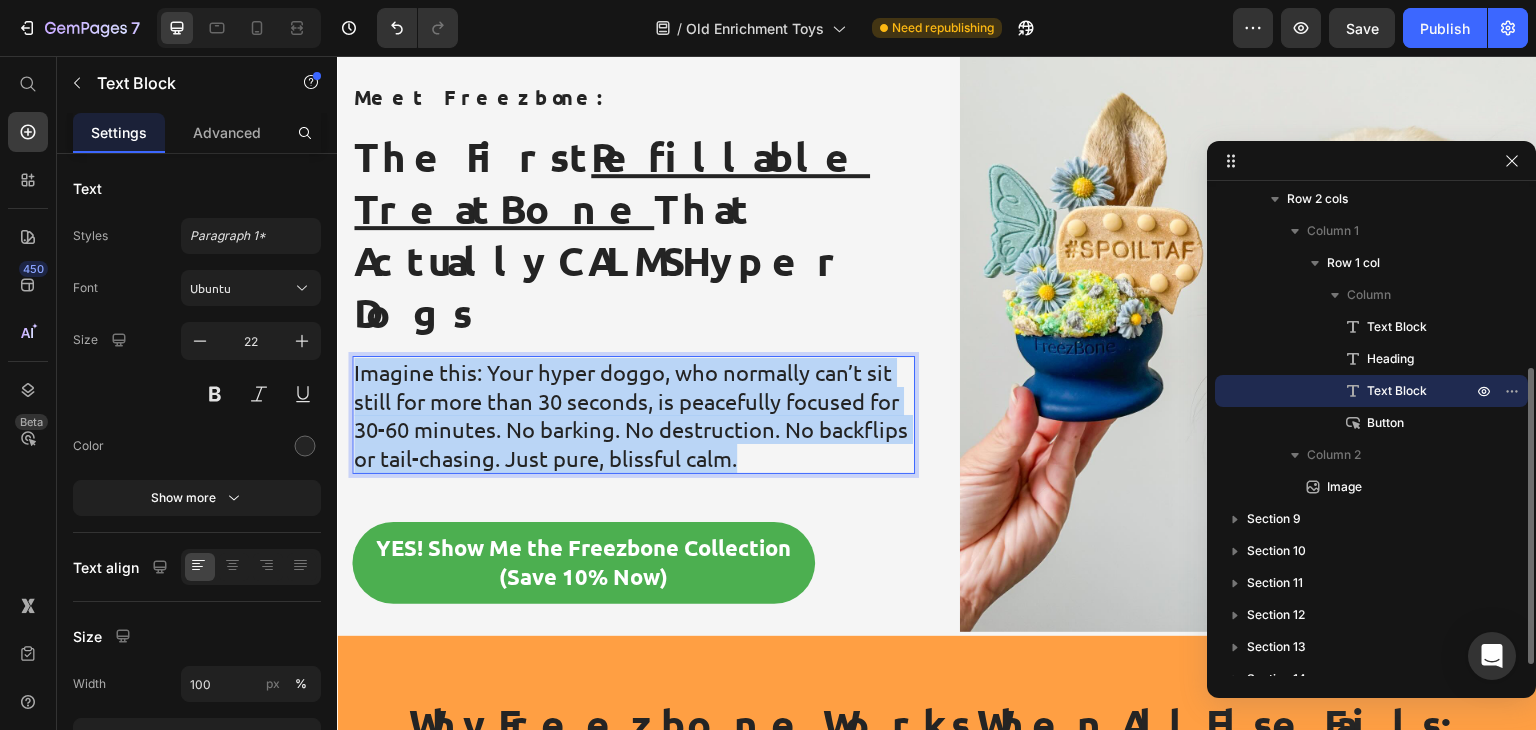 click on "Imagine this: Your hyper doggo, who normally can’t sit still for more than 30 seconds, is peacefully focused for 30-60 minutes. No barking. No destruction. No backflips or tail-chasing. Just pure, blissful calm." at bounding box center (633, 415) 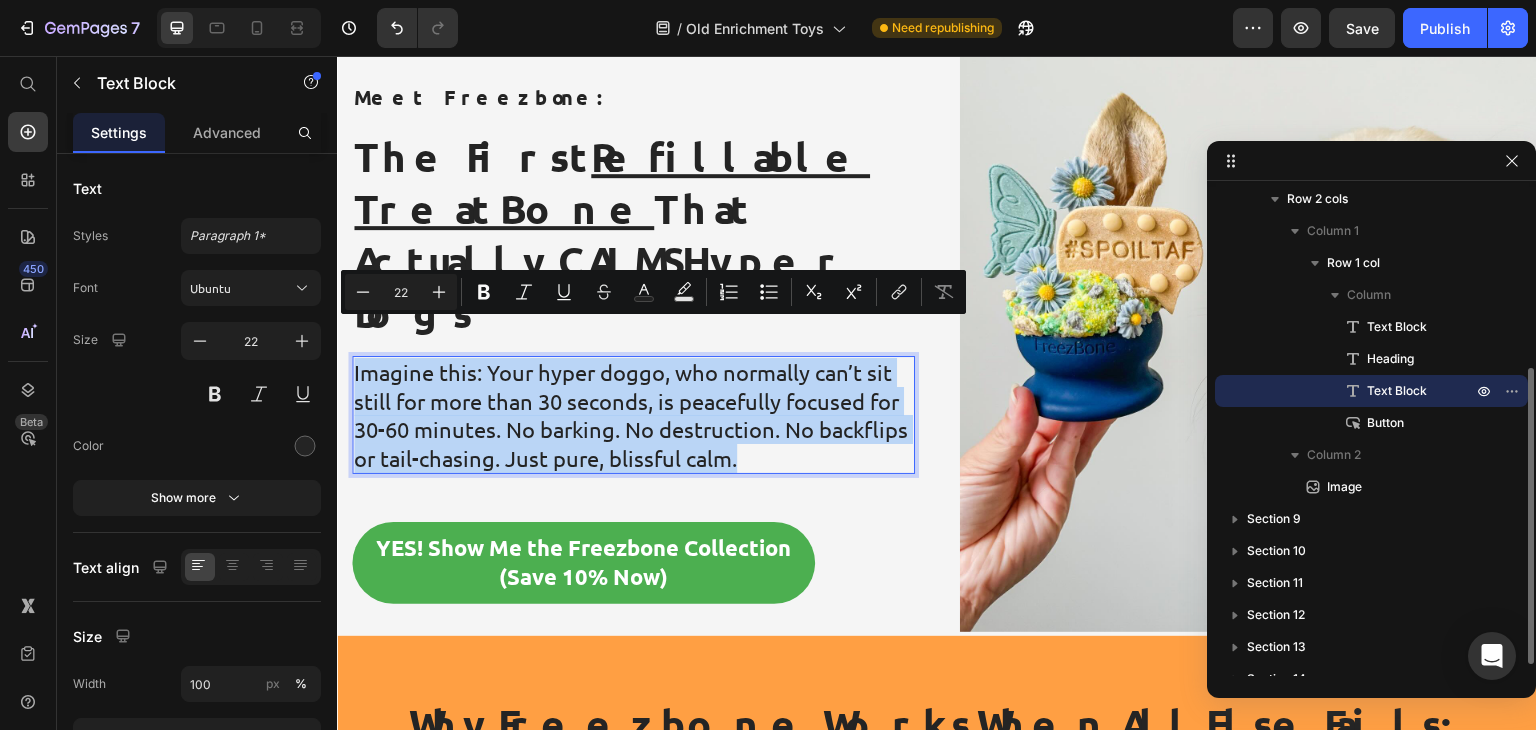 click on "Imagine this: Your hyper doggo, who normally can’t sit still for more than 30 seconds, is peacefully focused for 30-60 minutes. No barking. No destruction. No backflips or tail-chasing. Just pure, blissful calm." at bounding box center [633, 415] 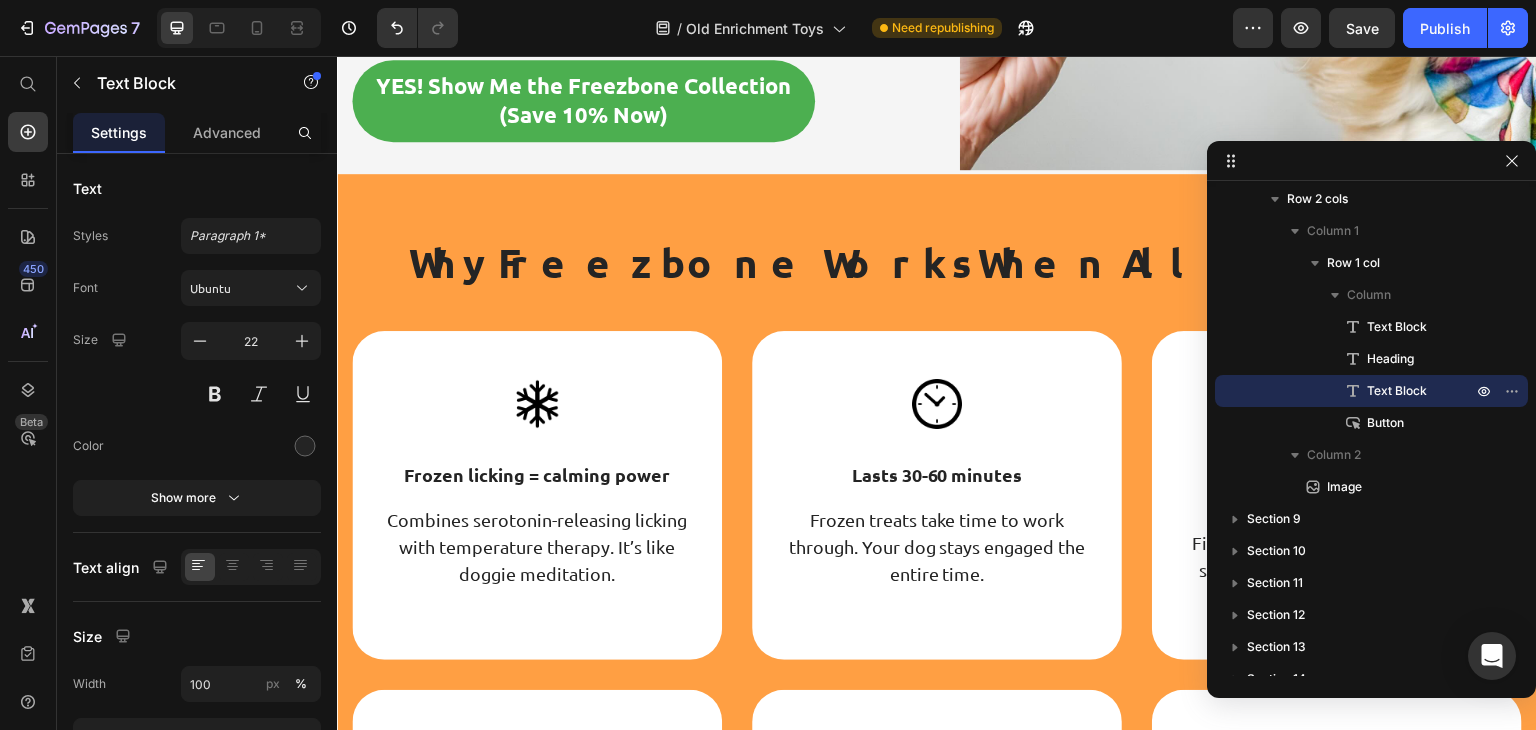 scroll, scrollTop: 4056, scrollLeft: 0, axis: vertical 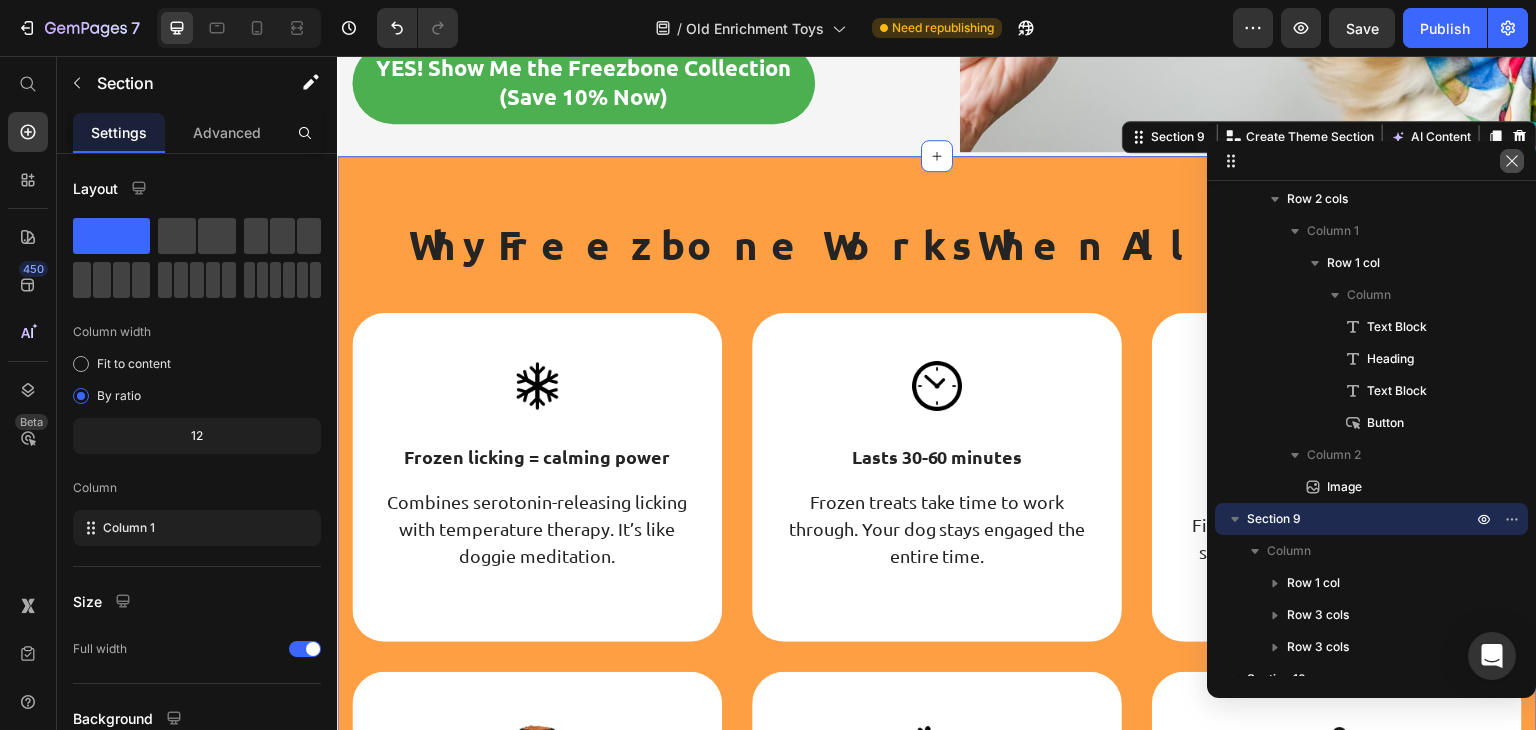 drag, startPoint x: 1516, startPoint y: 163, endPoint x: 1051, endPoint y: 179, distance: 465.27518 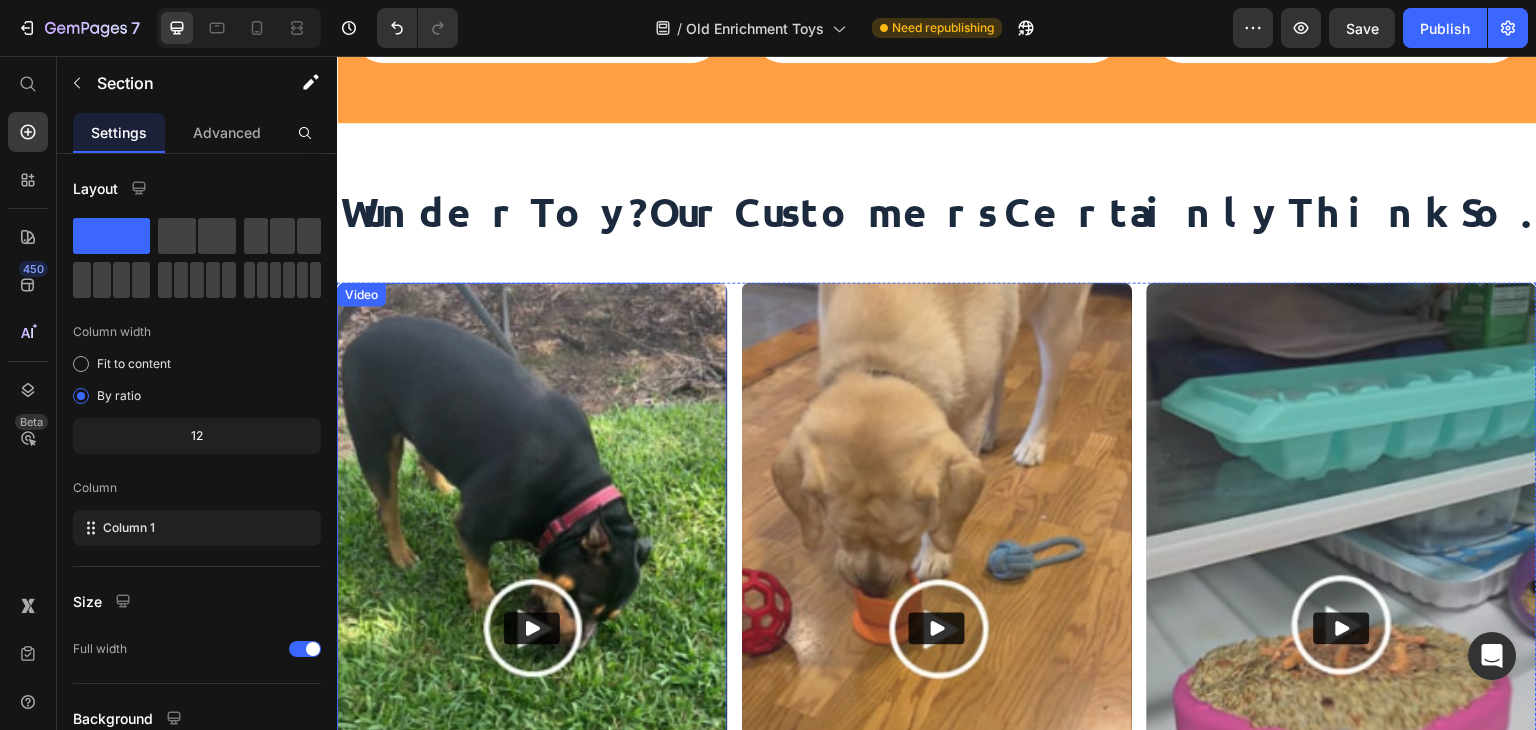 scroll, scrollTop: 4930, scrollLeft: 0, axis: vertical 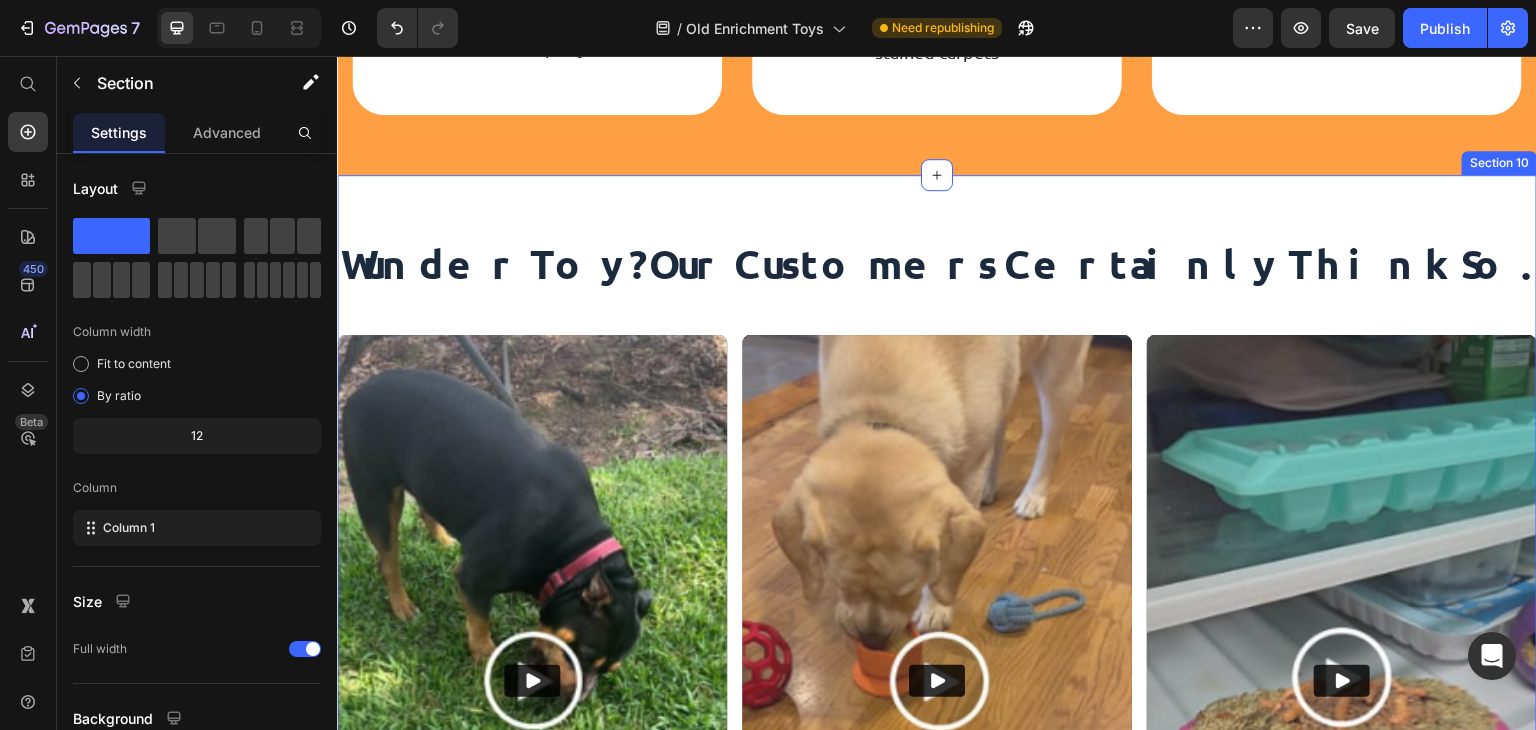 click on "Wunder Toy? Our Customers Certainly Think So… Heading Video “He is a heavy chewer and this bowl is holding up well.” Heading Video “I give him these and we are both very happy.”  Heading Video “I use it almost every day for my dog who eats too fast.”  Heading Row YES! Show Me the Freezbone Collection (Save 10% Now) Button Section 10" at bounding box center [937, 705] 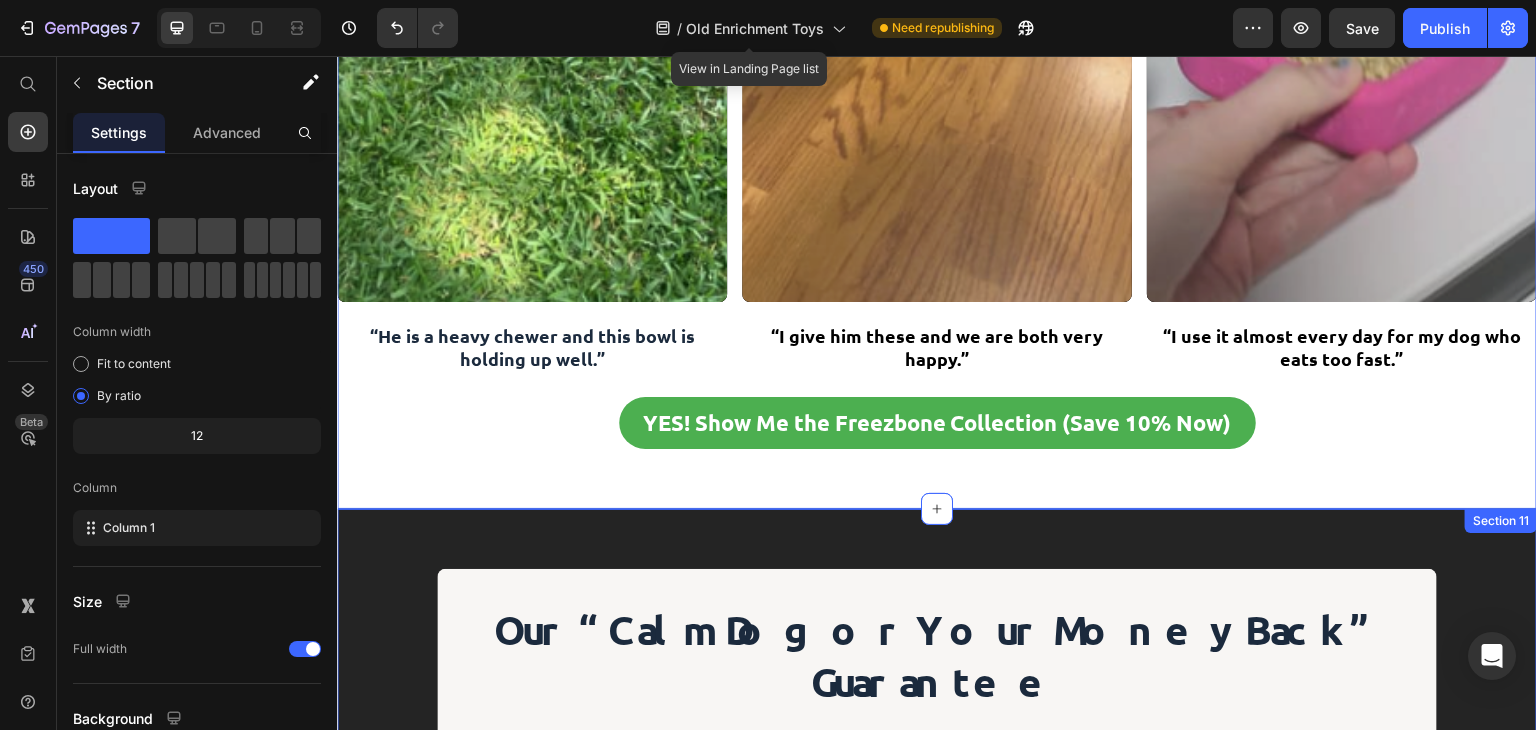 scroll, scrollTop: 5827, scrollLeft: 0, axis: vertical 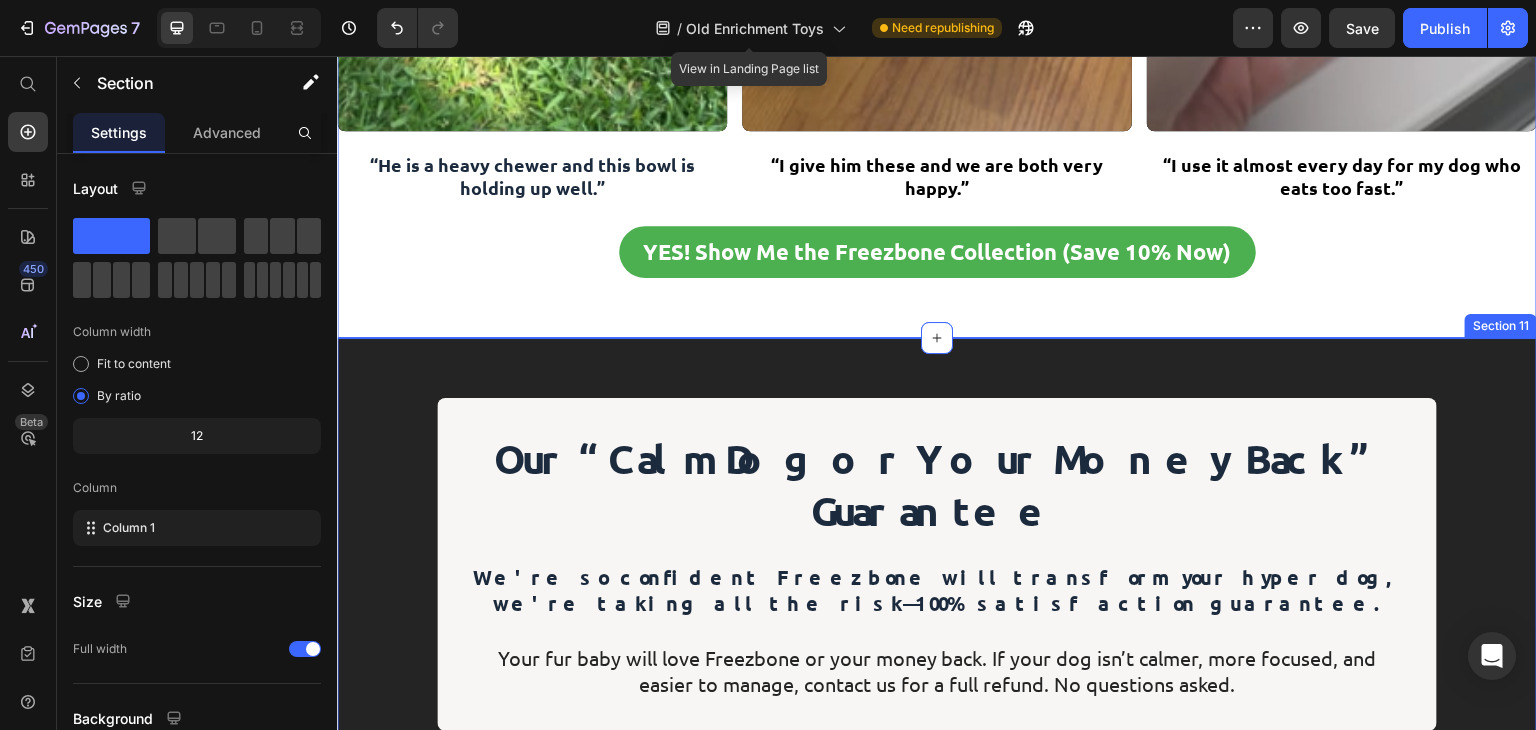 click on "Our “Calm Dog or Your Money Back” Guarantee Heading We're so confident Freezbone will transform your hyper dog, we're taking all the risk—100% satisfaction guarantee. Heading Your fur baby will love Freezbone or your money back. If your dog isn’t calmer, more focused, and easier to manage, contact us for a full refund. No questions asked.  Text Block Row Section 11" at bounding box center [937, 564] 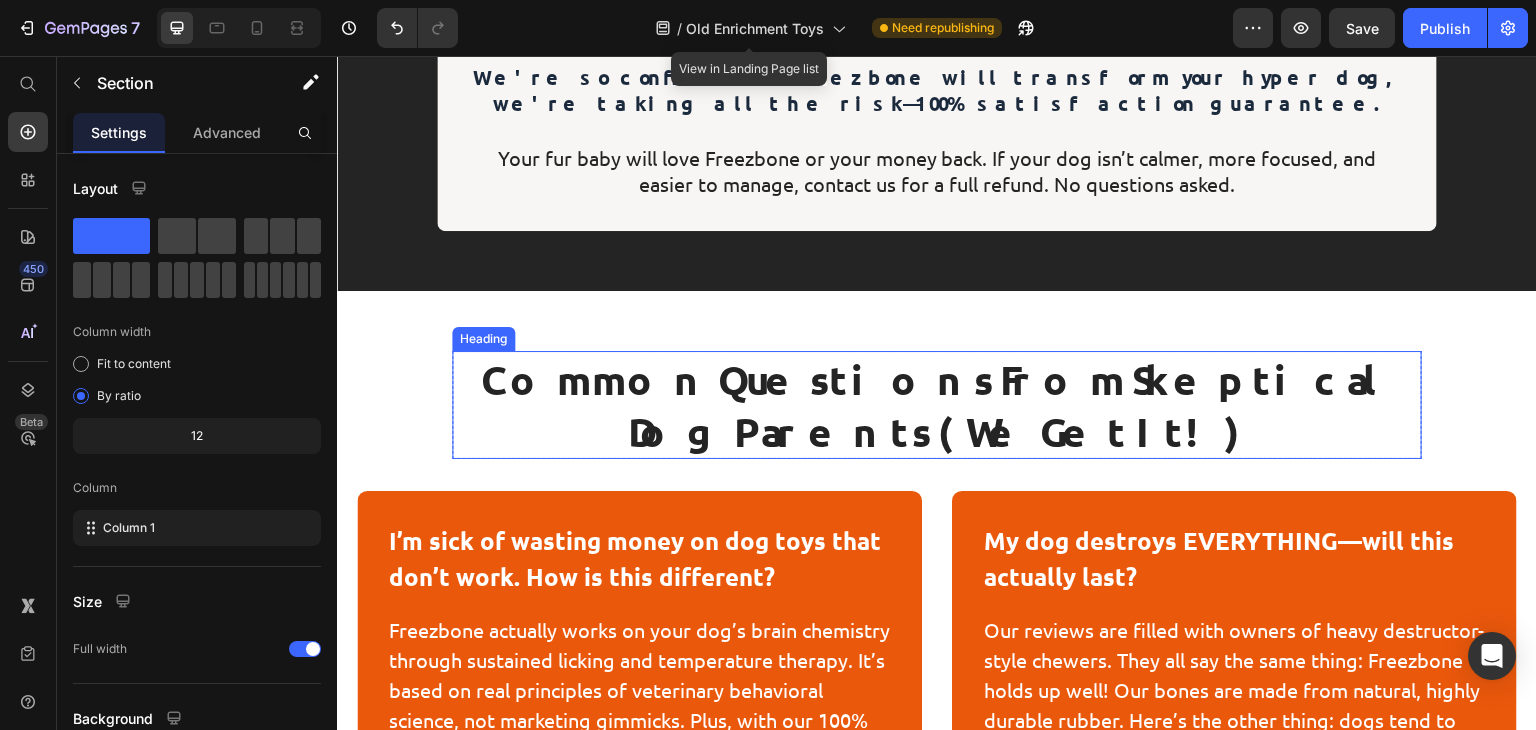 scroll, scrollTop: 6312, scrollLeft: 0, axis: vertical 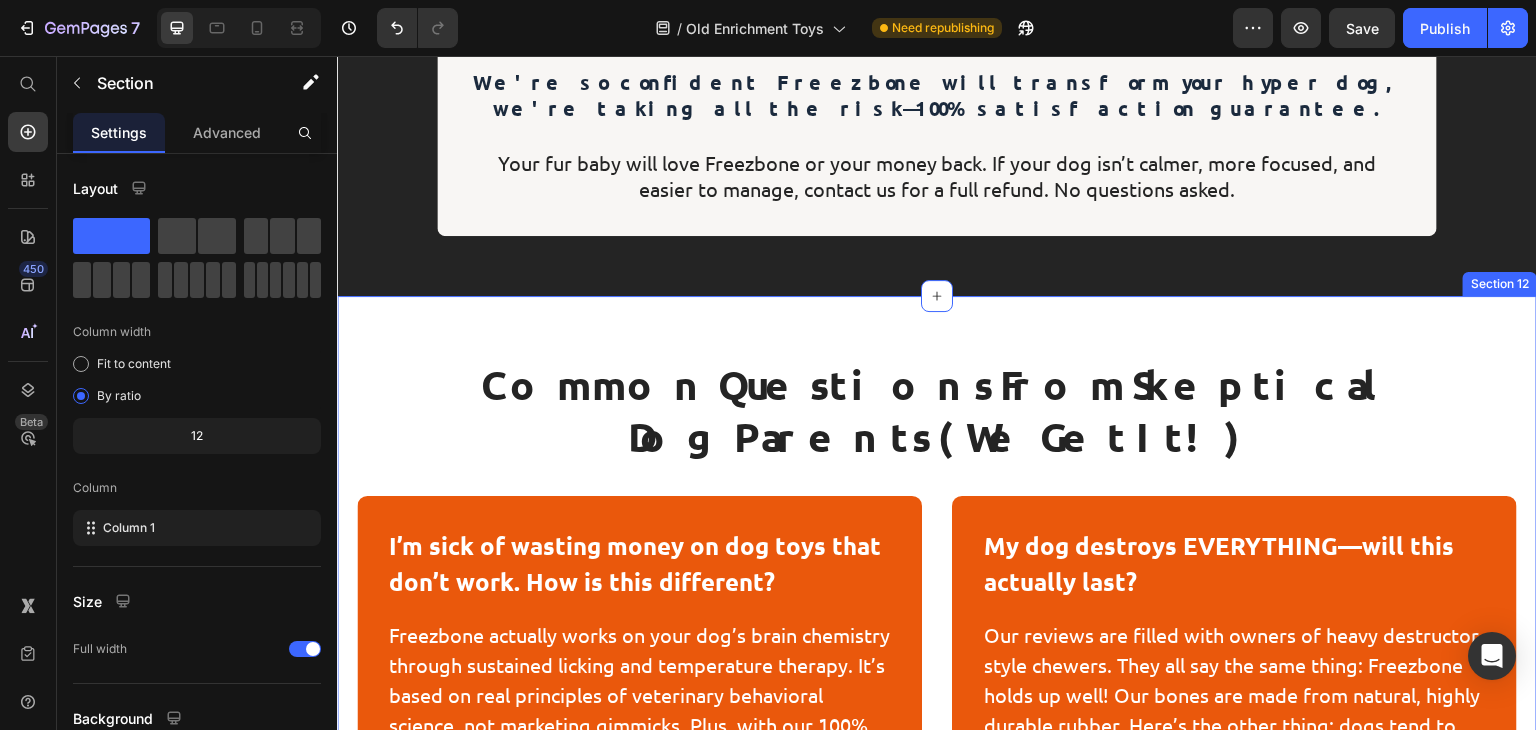 click on "Common Questions From Skeptical Dog Parents (We Get It!) Heading Row I’m sick of wasting money on dog toys that don’t work. How is this different? Text Block Row Freezbone actually works on your dog’s brain chemistry through sustained licking and temperature therapy. It’s based on real principles of veterinary behavioral science, not marketing gimmicks. Plus, with our 100% satisfaction guarantee, you literally have nothing to lose. Text Block Row My dog destroys EVERYTHING—will this actually last?  Text Block Row Our reviews are filled with owners of heavy destructor-style chewers. They all say the same thing: Freezbone holds up well! Our bones are made from natural, highly durable rubber. Here’s the other thing: dogs tend to lick filled and frozen Freezbones instead of chewing them. The cold temperature naturally discourages destructive chewing. Text Block Row Row How long will it really keep my dog busy? Text Block Row Text Block Row Will it work for my dog’s breed, age, and size?  Row Row" at bounding box center [937, 808] 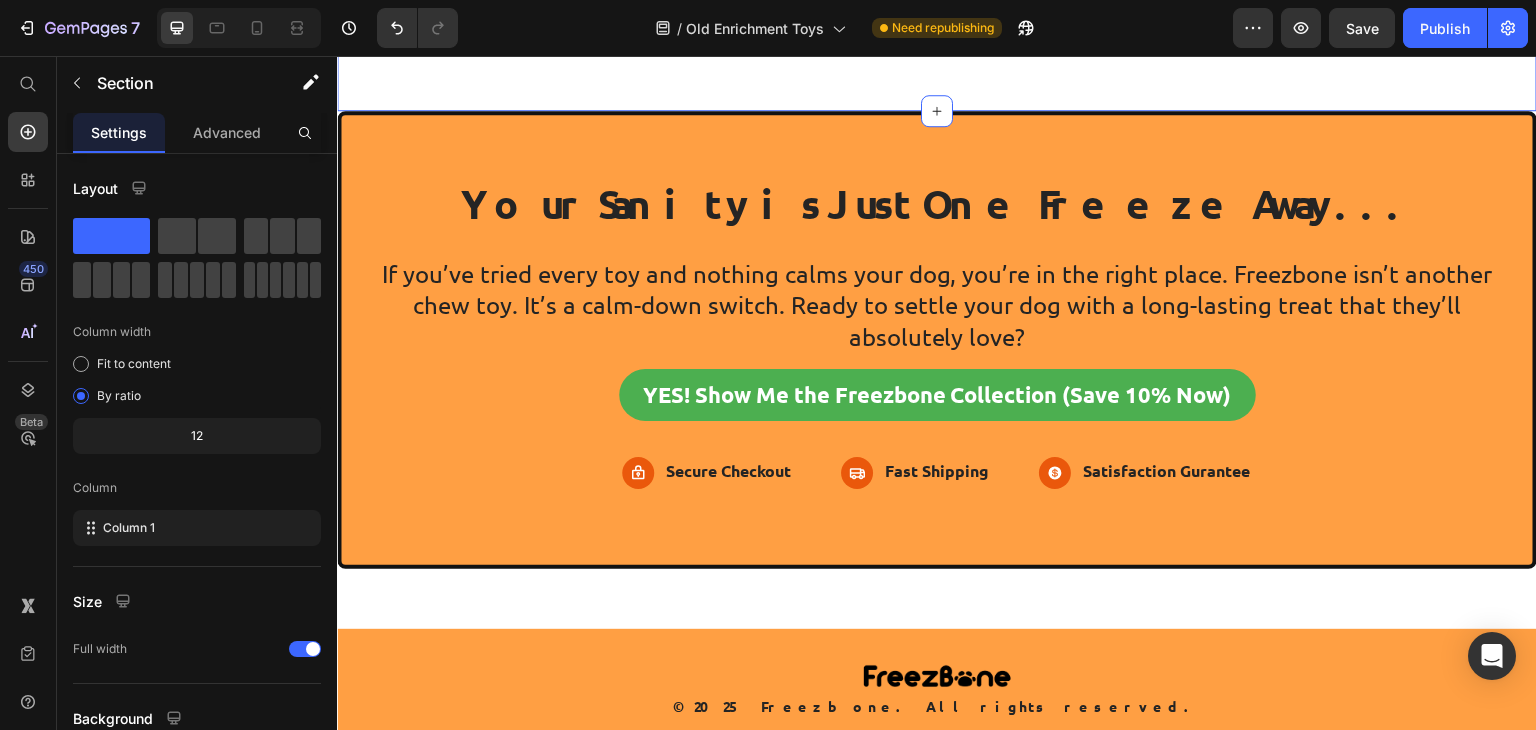 scroll, scrollTop: 7732, scrollLeft: 0, axis: vertical 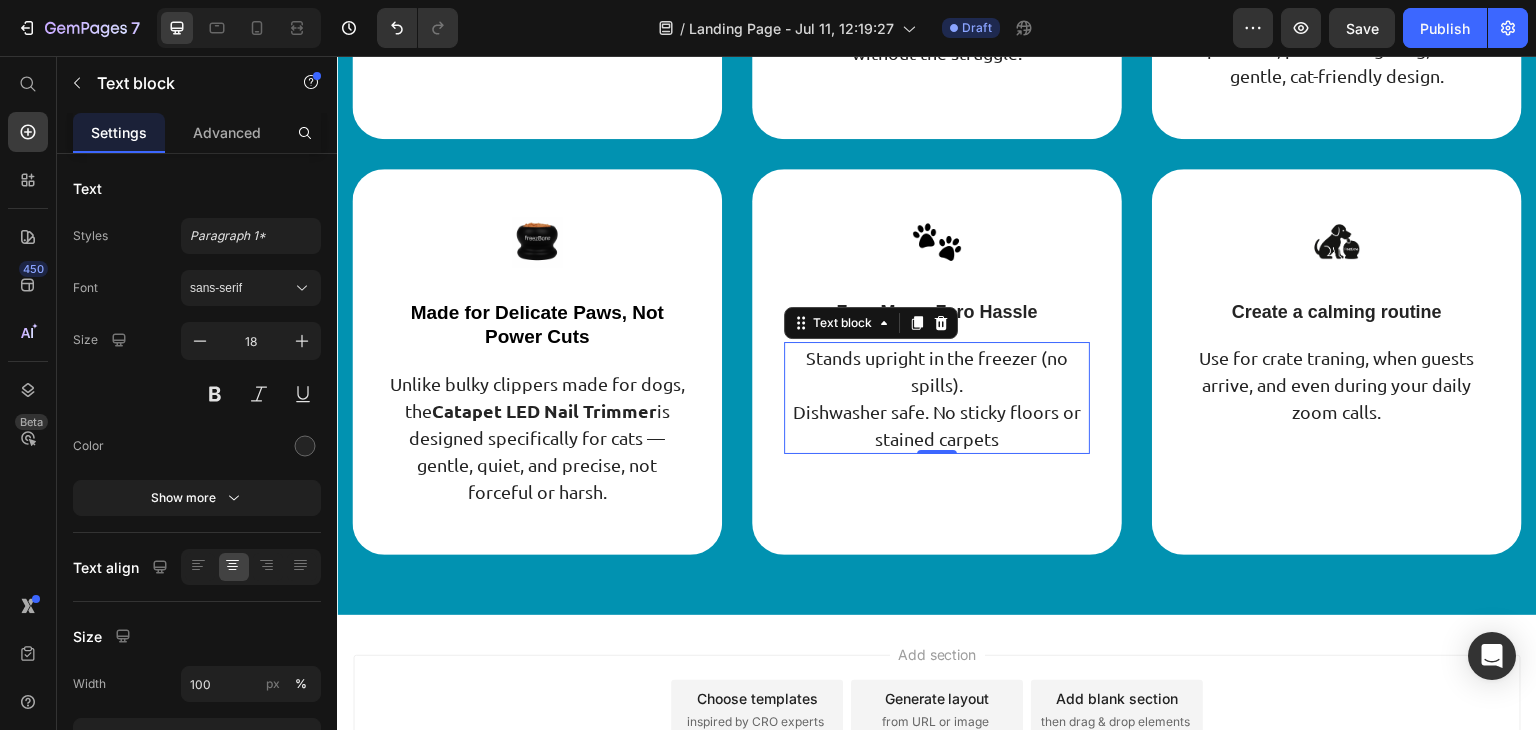 click on "Stands upright in the freezer (no spills)." at bounding box center [937, 371] 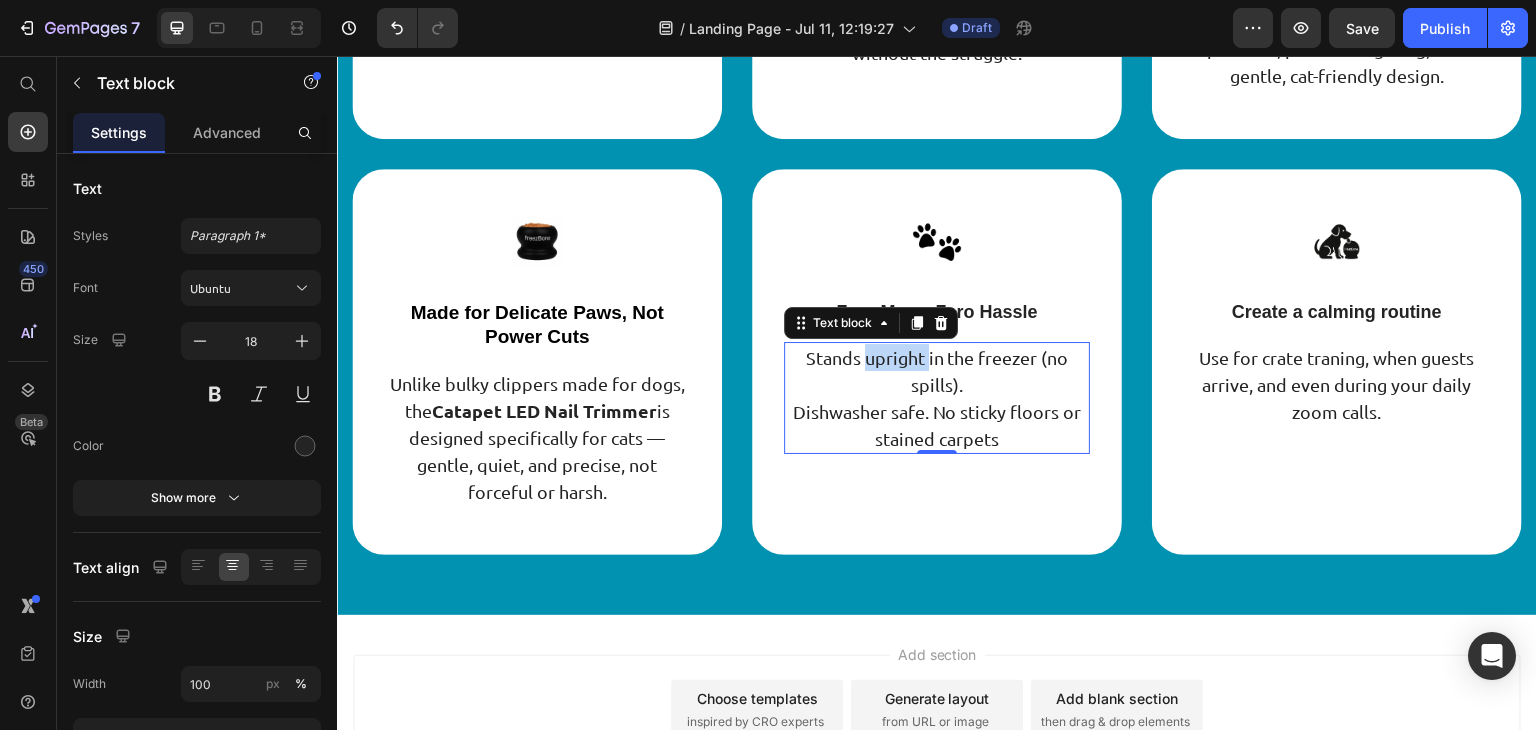 click on "Stands upright in the freezer (no spills)." at bounding box center [937, 371] 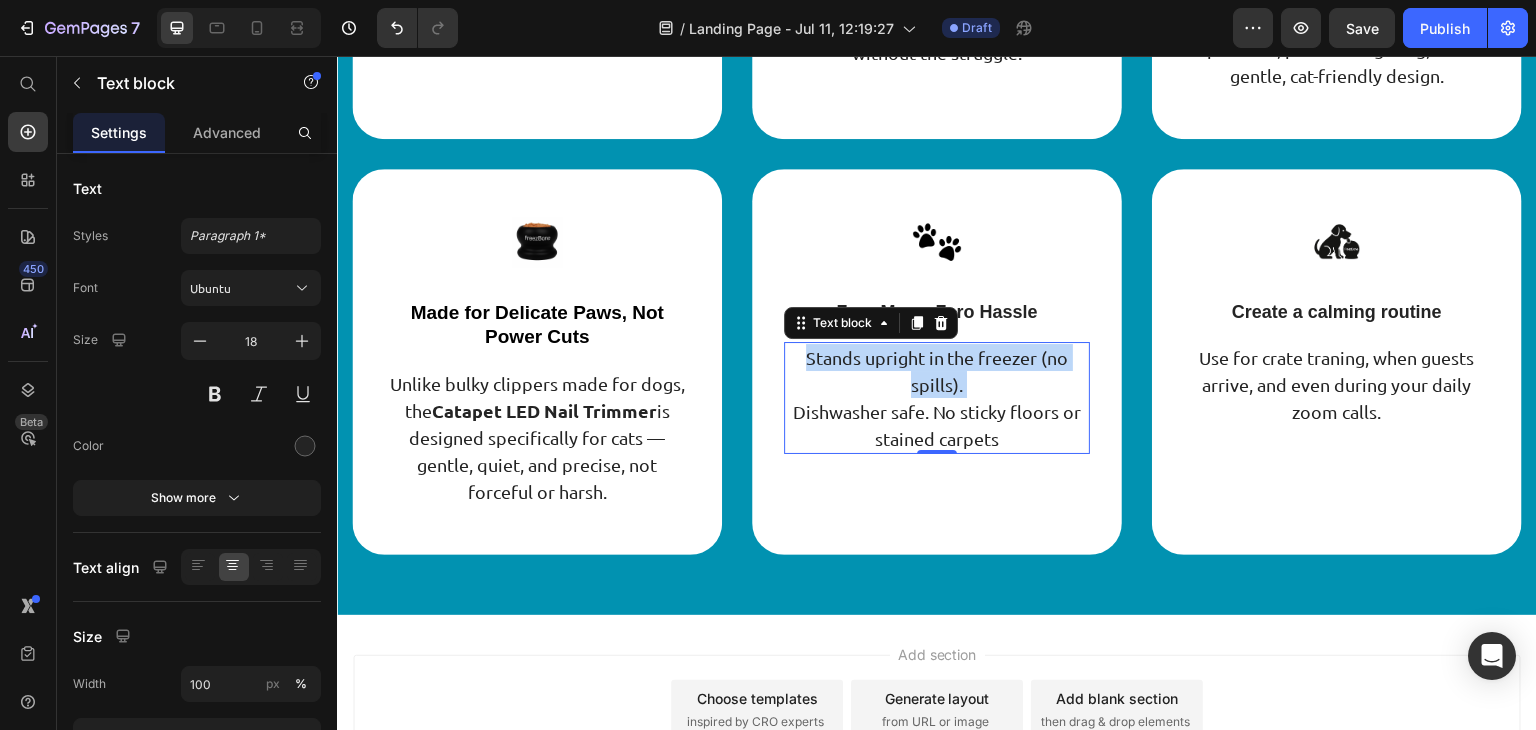 click on "Stands upright in the freezer (no spills)." at bounding box center [937, 371] 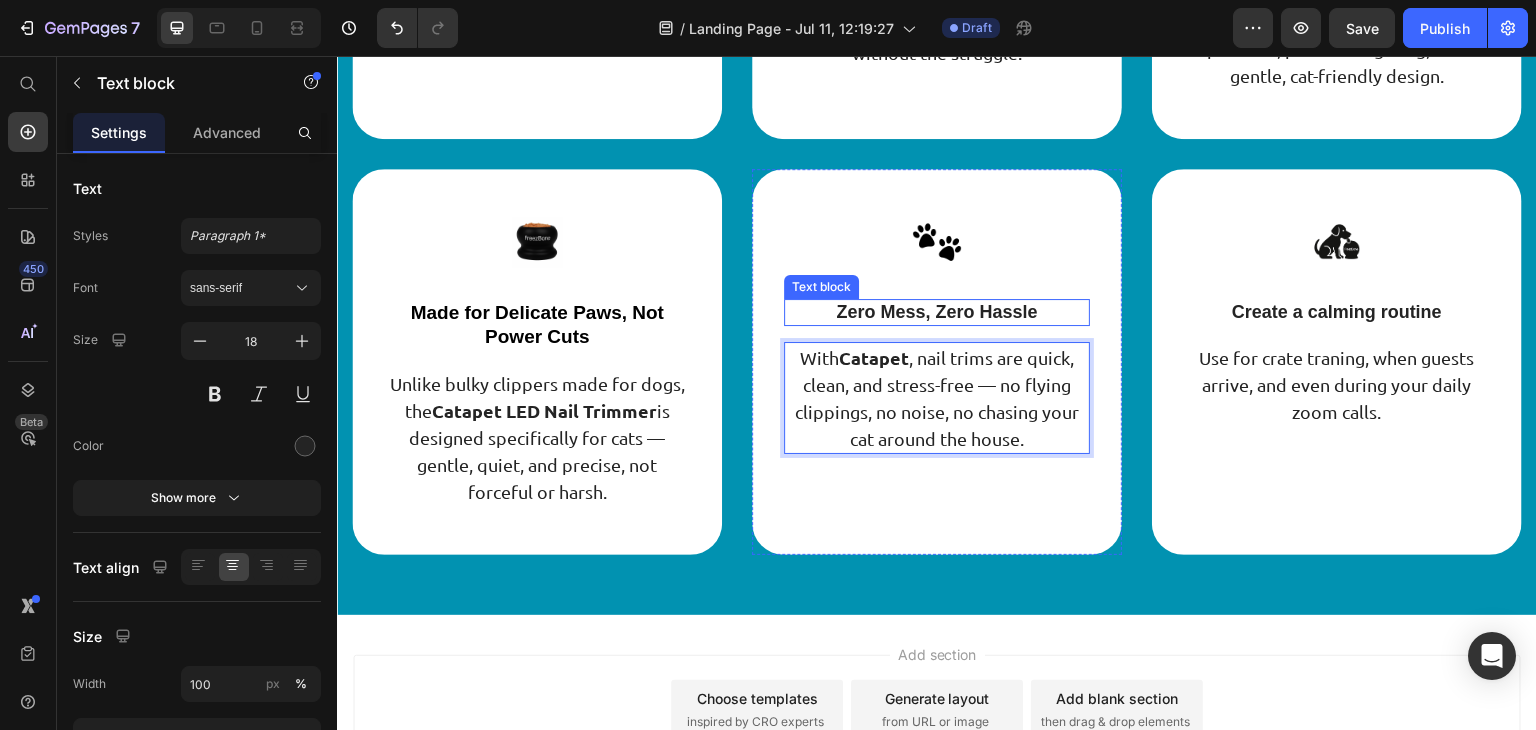 click on "Zero Mess, Zero Hassle" at bounding box center [937, 312] 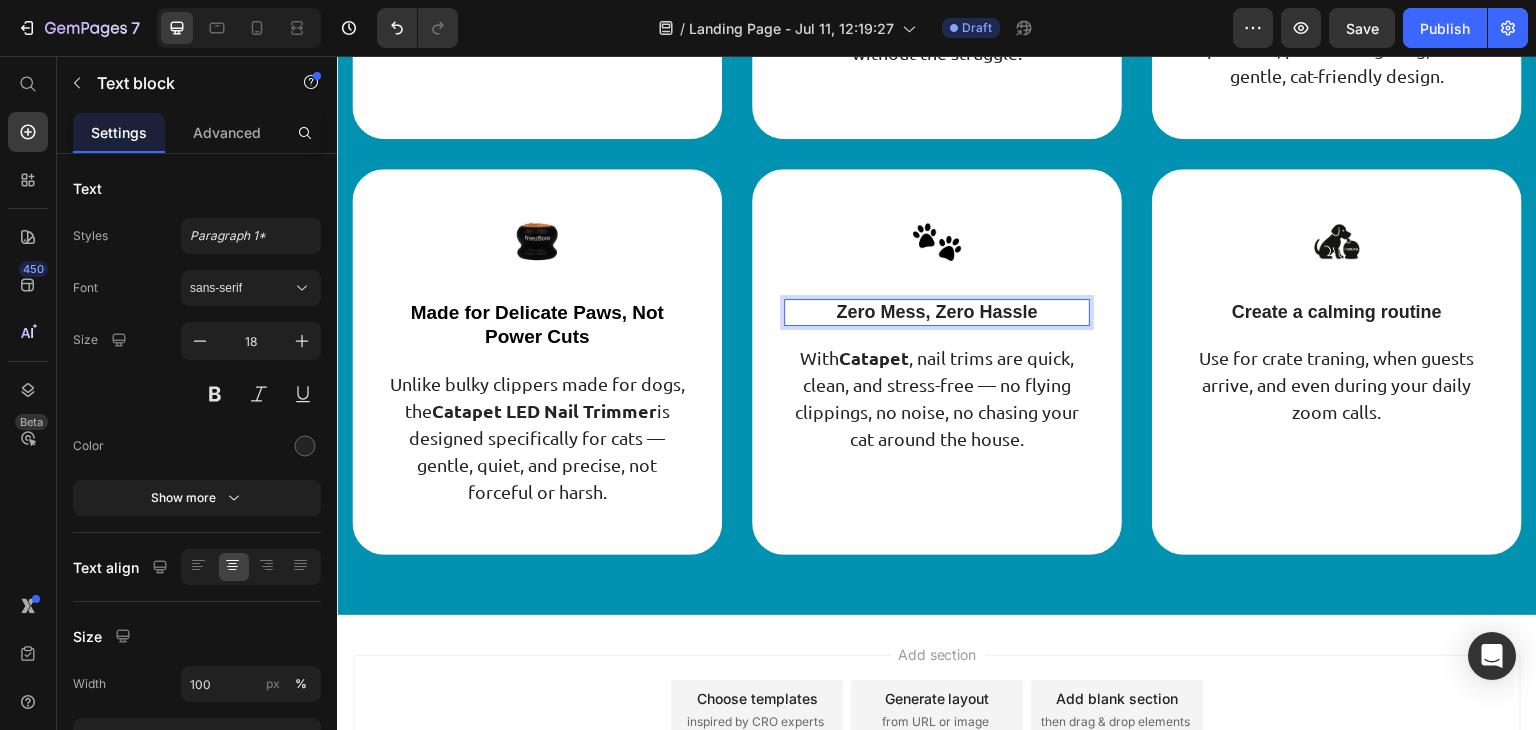 click on "Zero Mess, Zero Hassle" at bounding box center [937, 312] 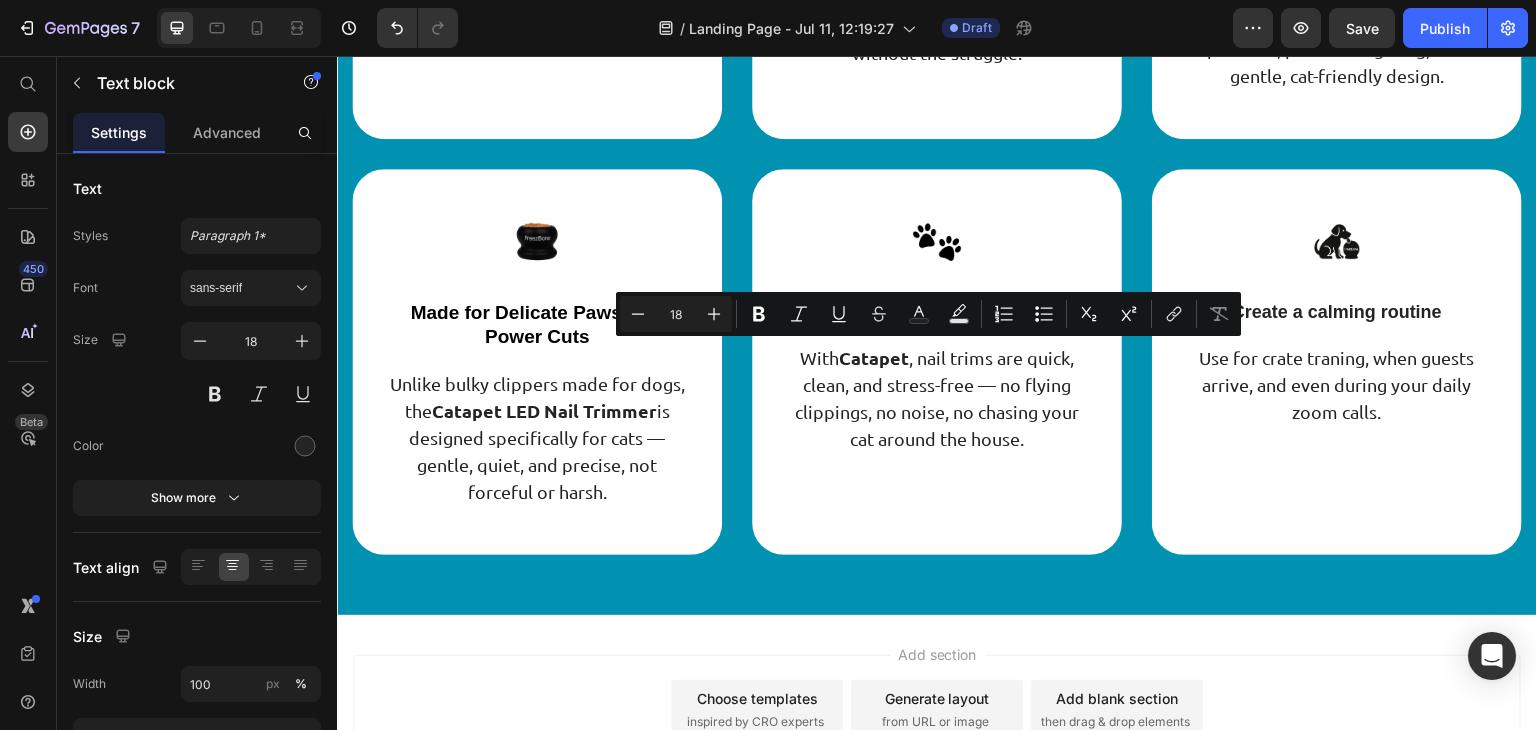 click on "Zero Mess, Zero Hassle" at bounding box center (937, 312) 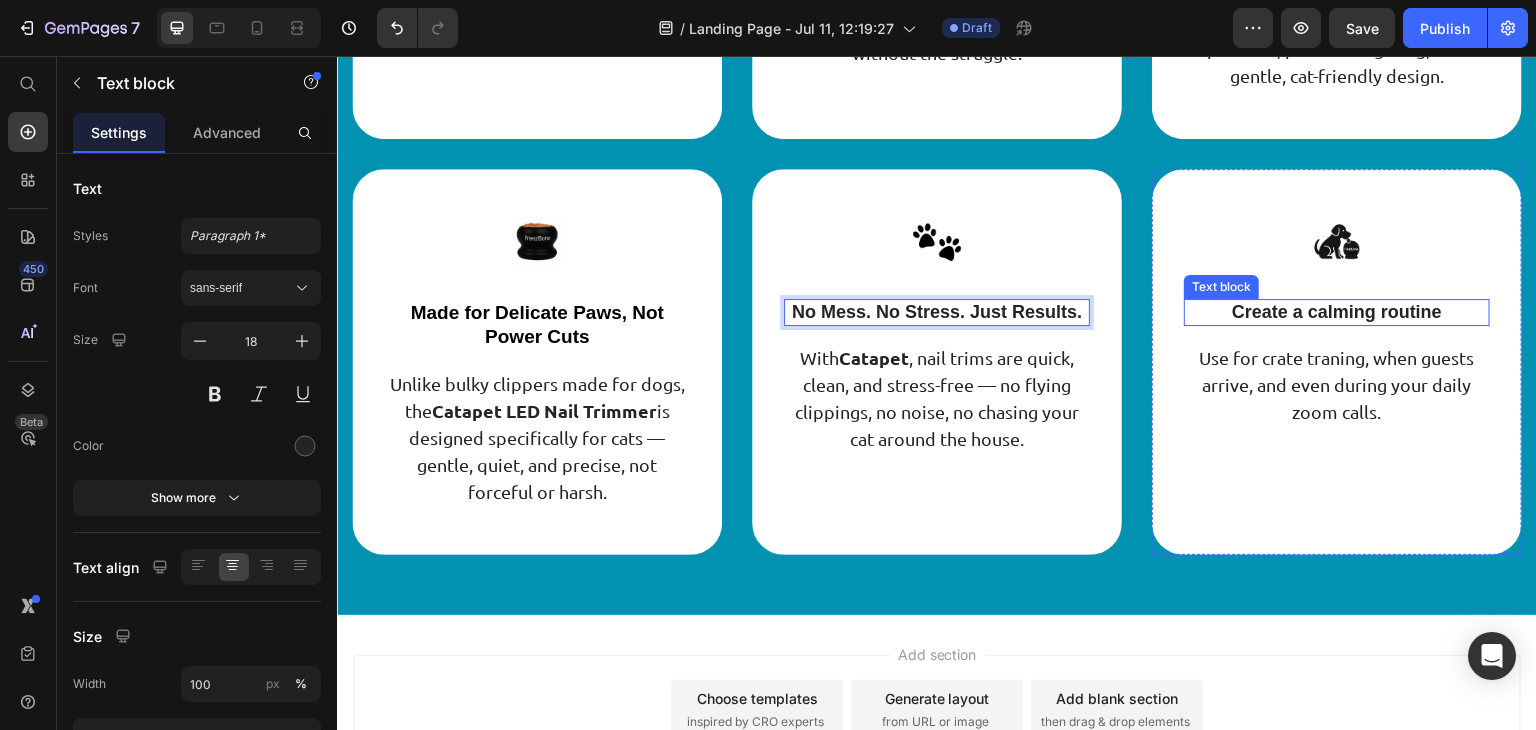 click on "Create a calming routine" at bounding box center [1337, 312] 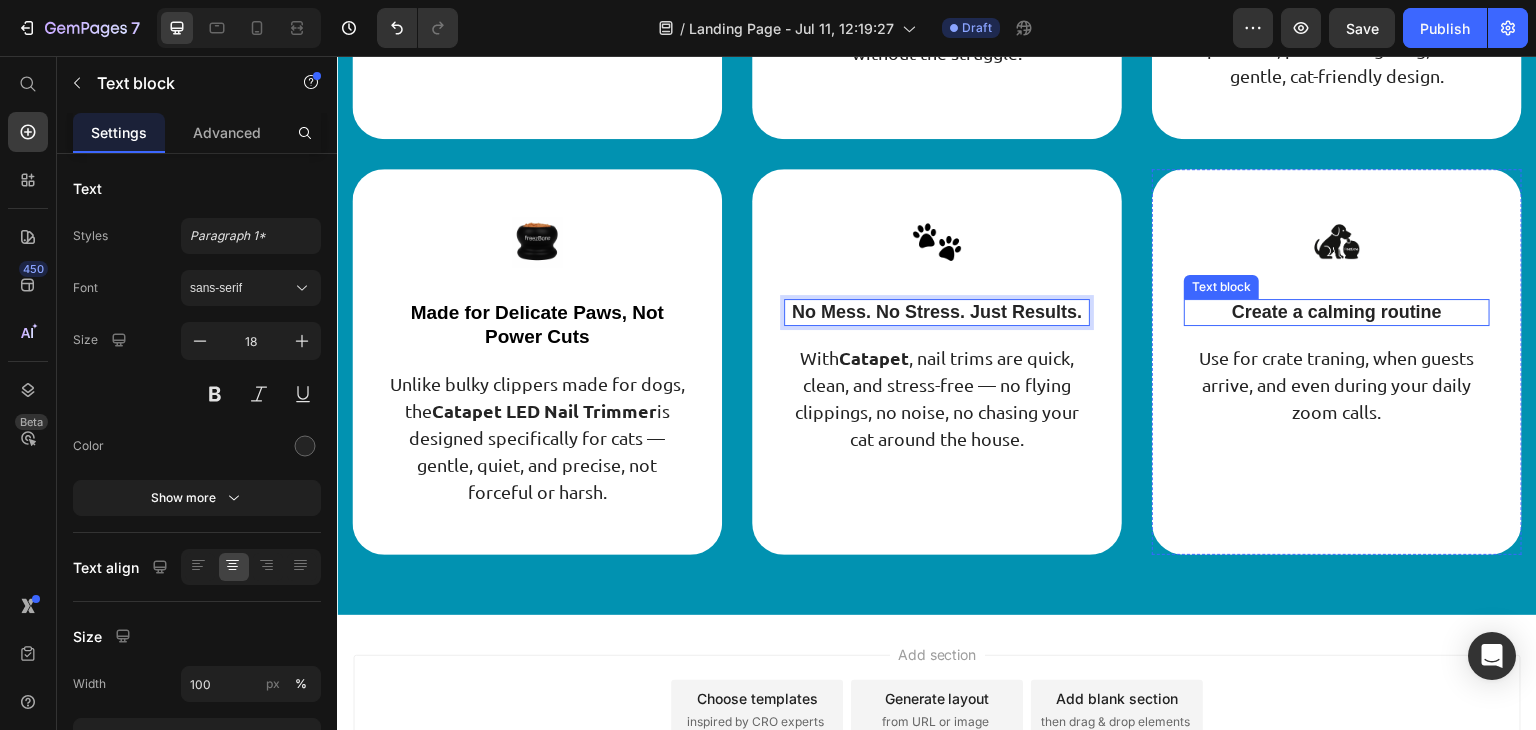 click on "Create a calming routine" at bounding box center [1337, 312] 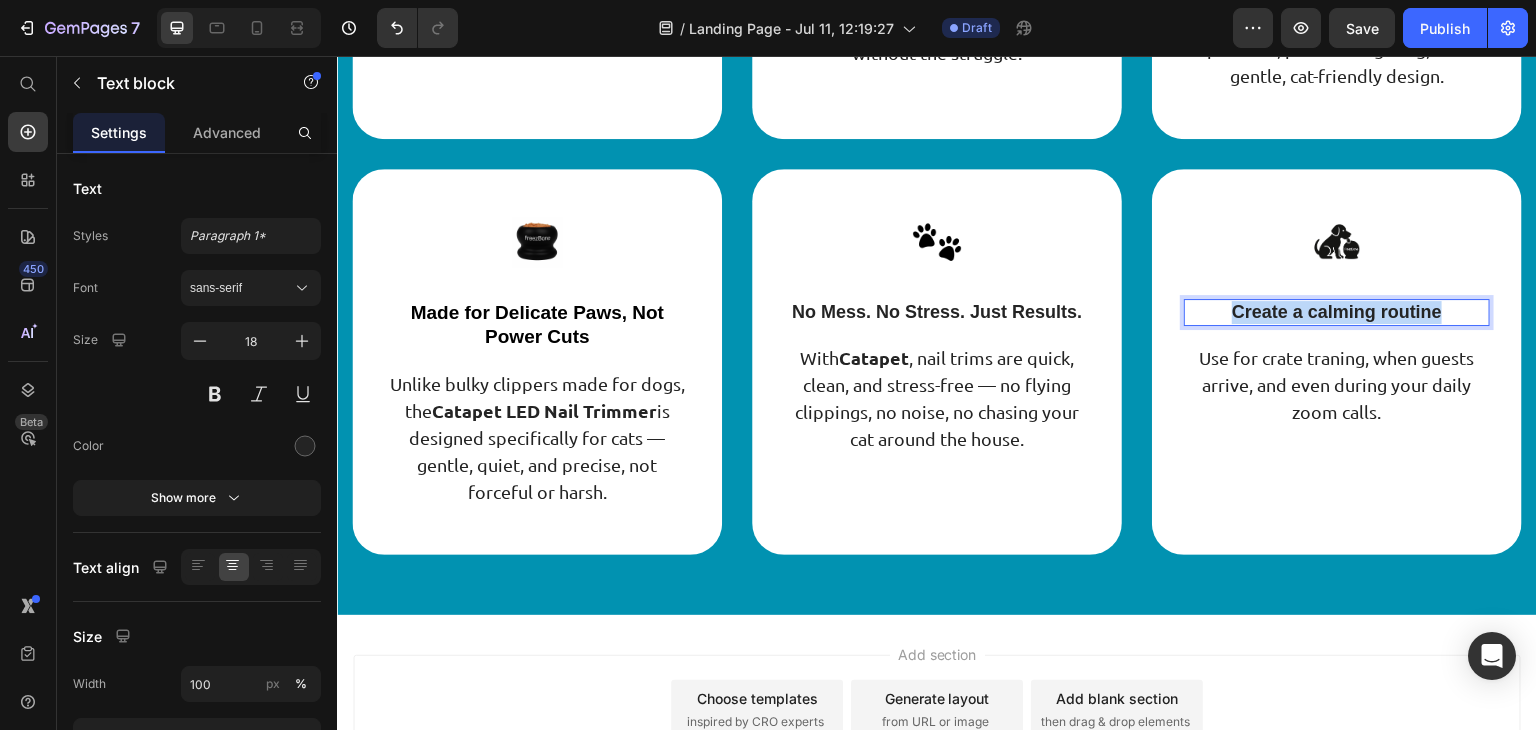 click on "Create a calming routine" at bounding box center (1337, 312) 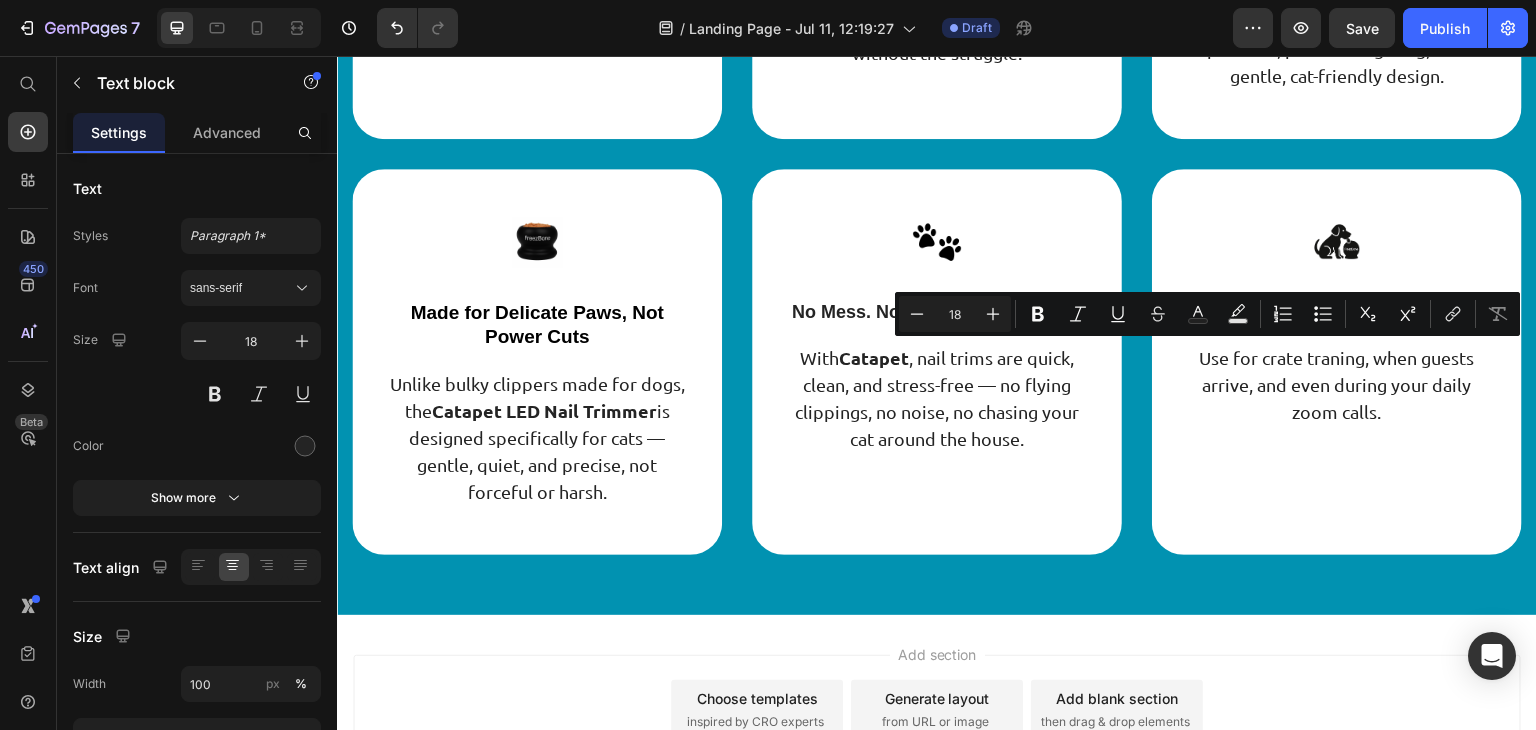 copy on "Create a calming routine" 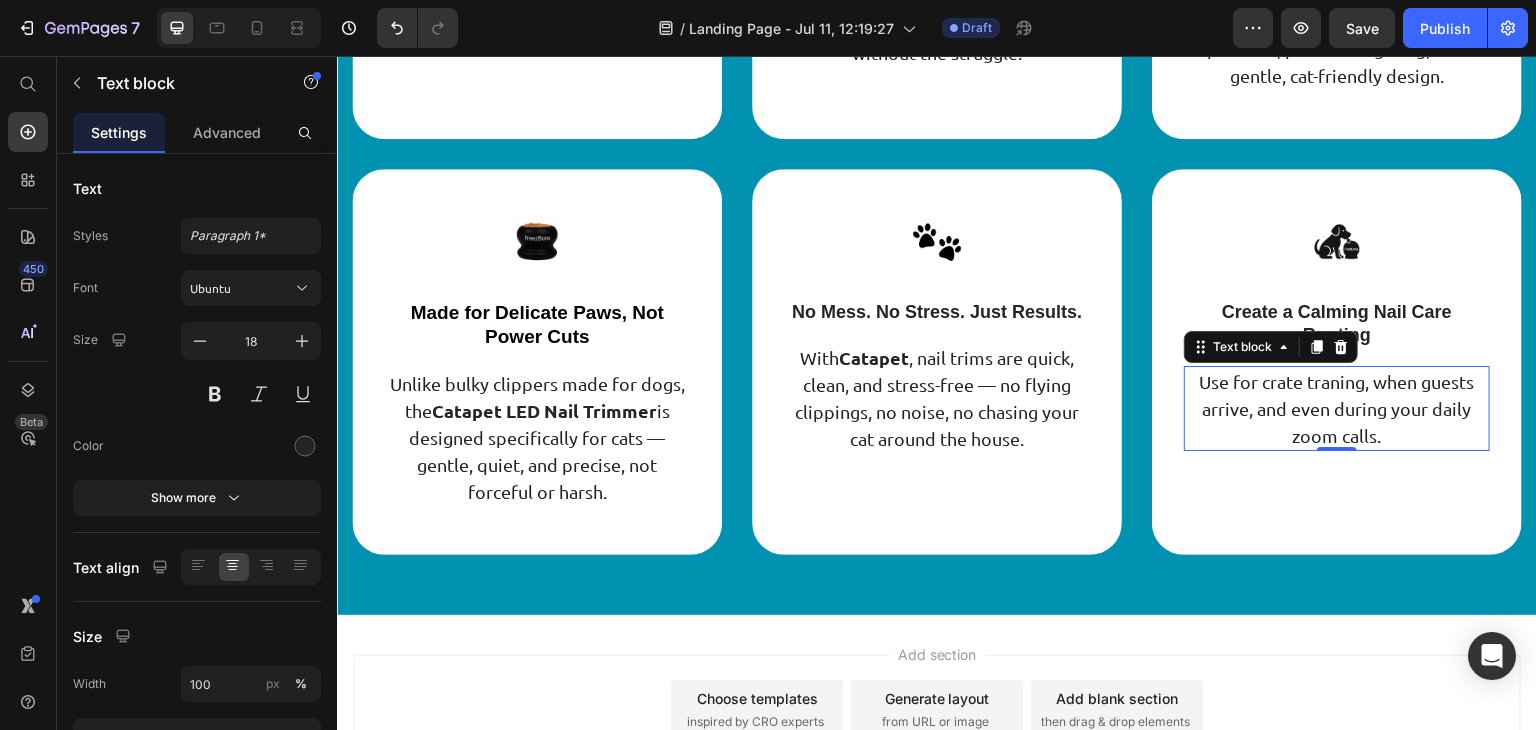 click on "Use for crate traning, when guests arrive, and even during your daily zoom calls." at bounding box center [1337, 408] 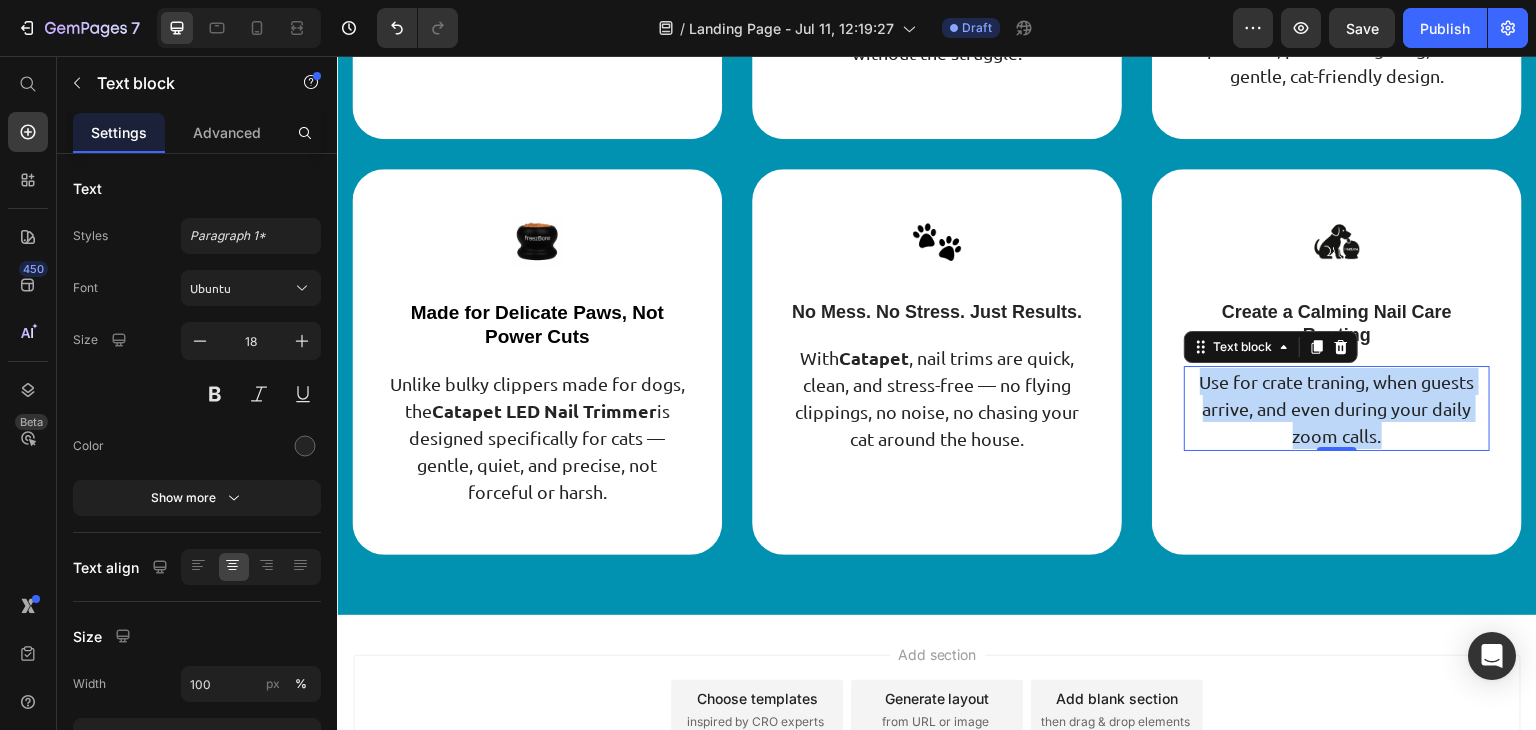 click on "Use for crate traning, when guests arrive, and even during your daily zoom calls." at bounding box center [1337, 408] 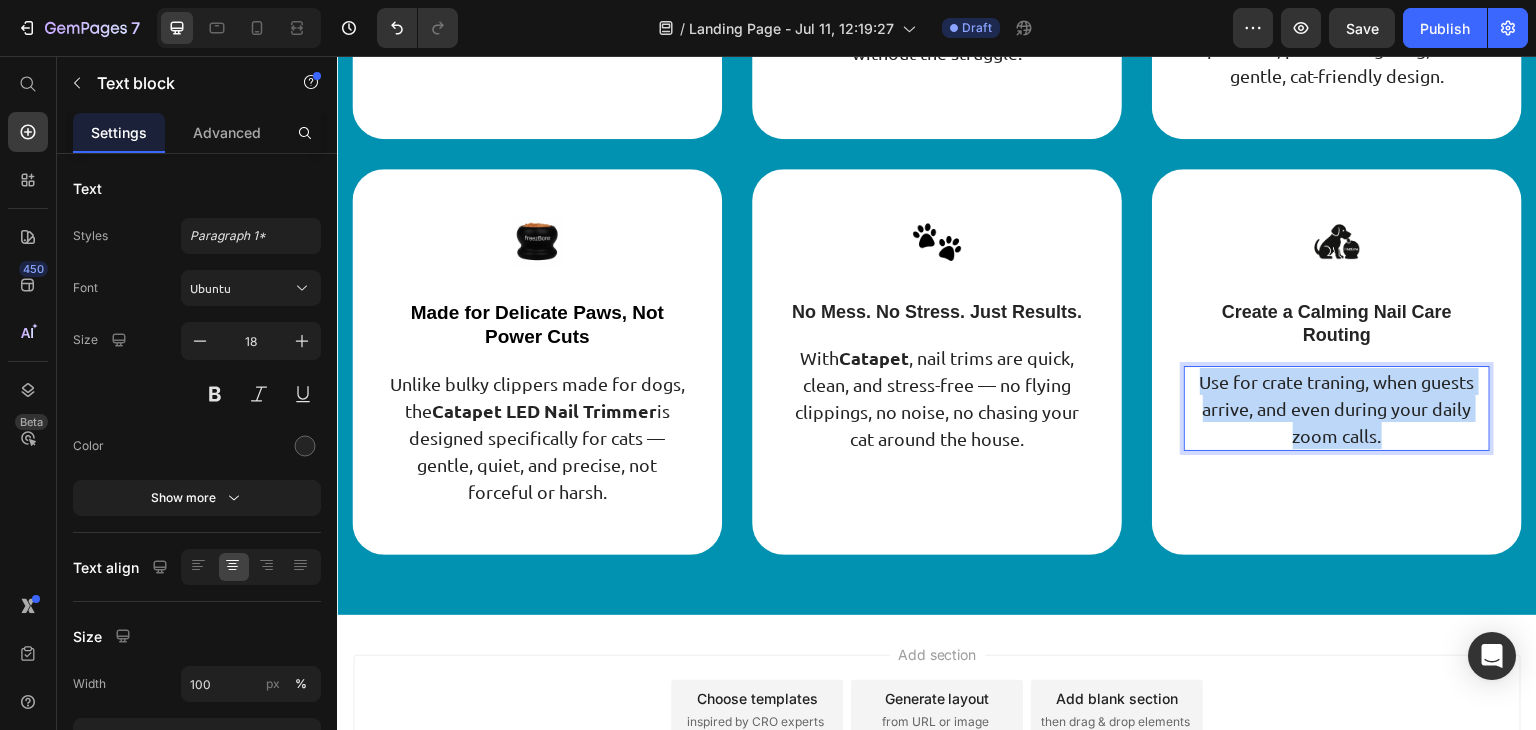 click on "Use for crate traning, when guests arrive, and even during your daily zoom calls." at bounding box center [1337, 408] 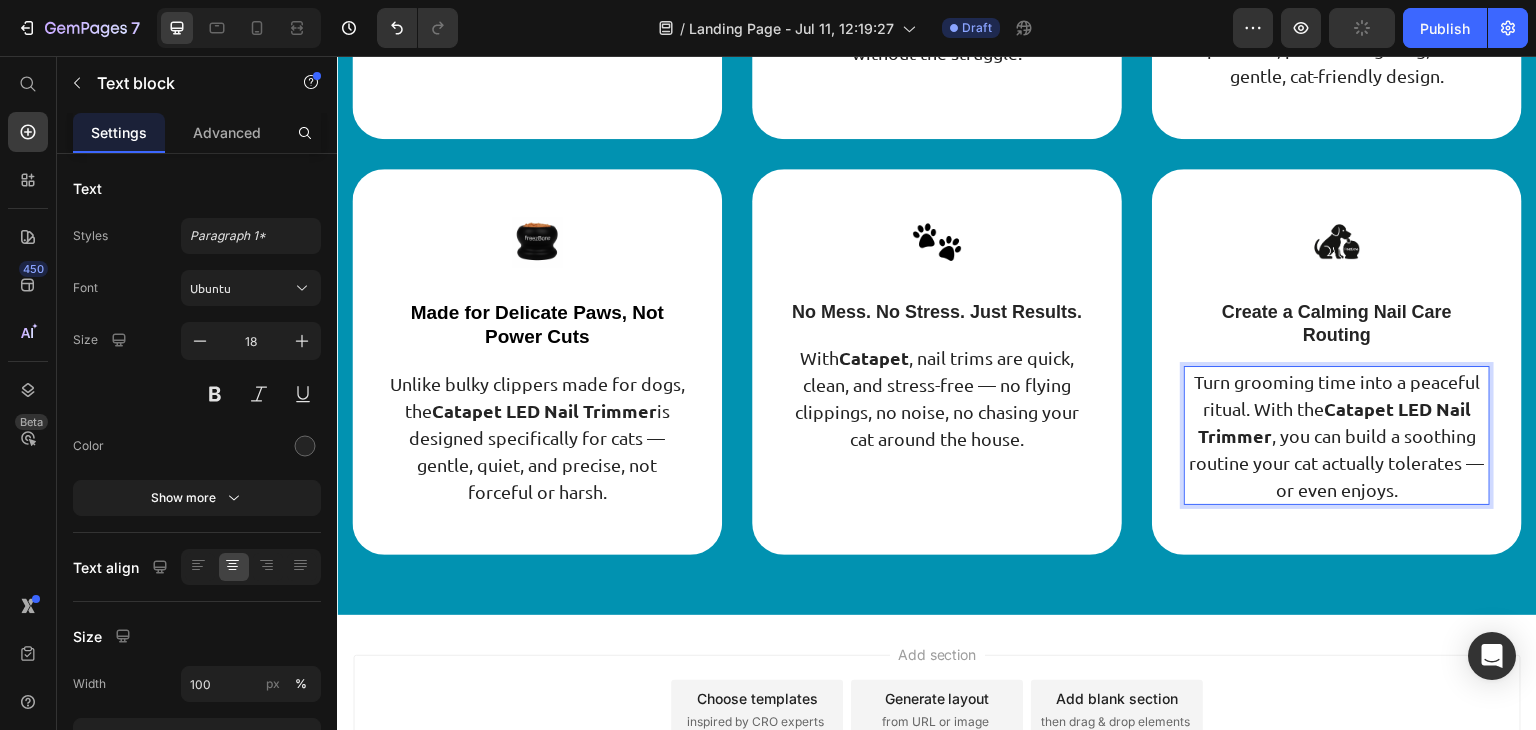 scroll, scrollTop: 4479, scrollLeft: 0, axis: vertical 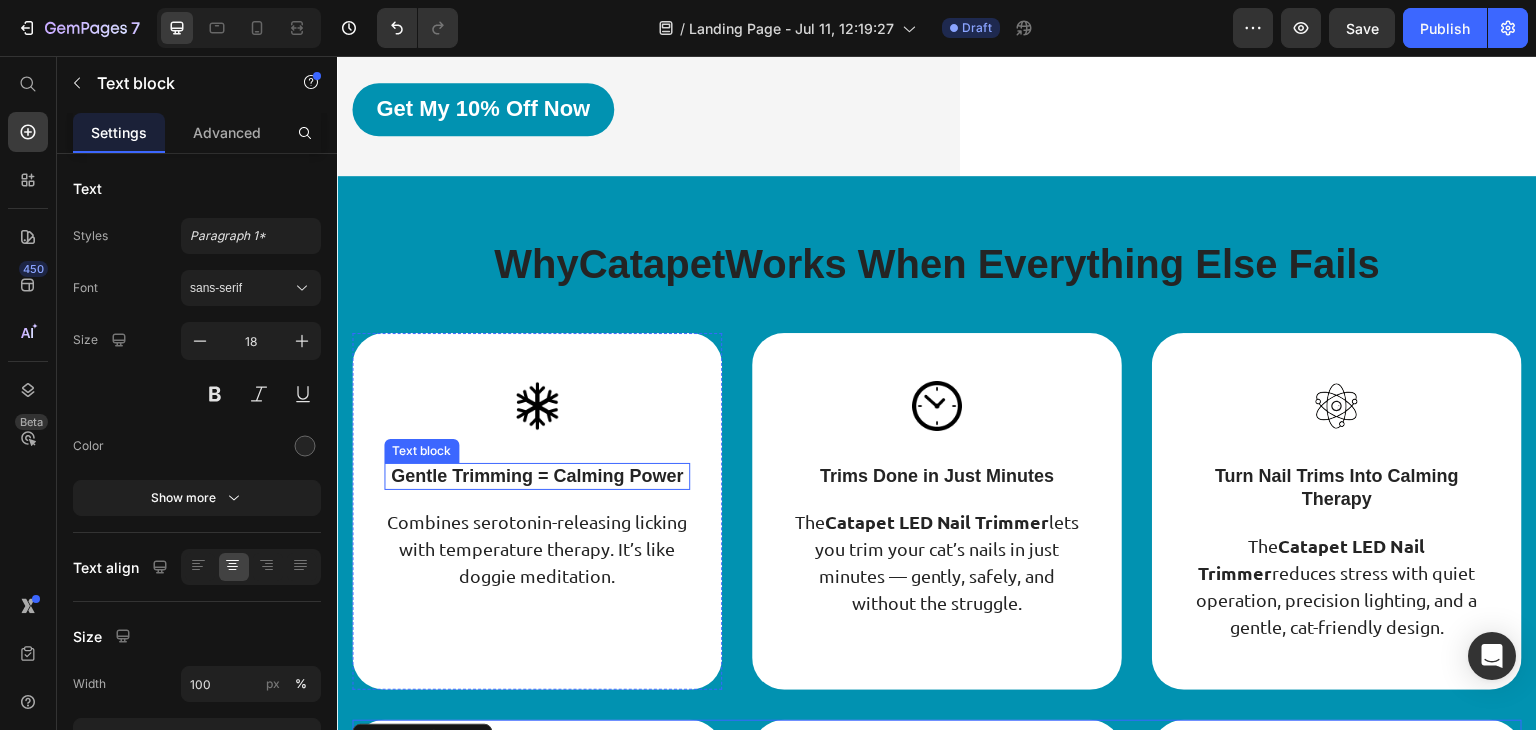 click on "Gentle Trimming = Calming Power" at bounding box center (537, 476) 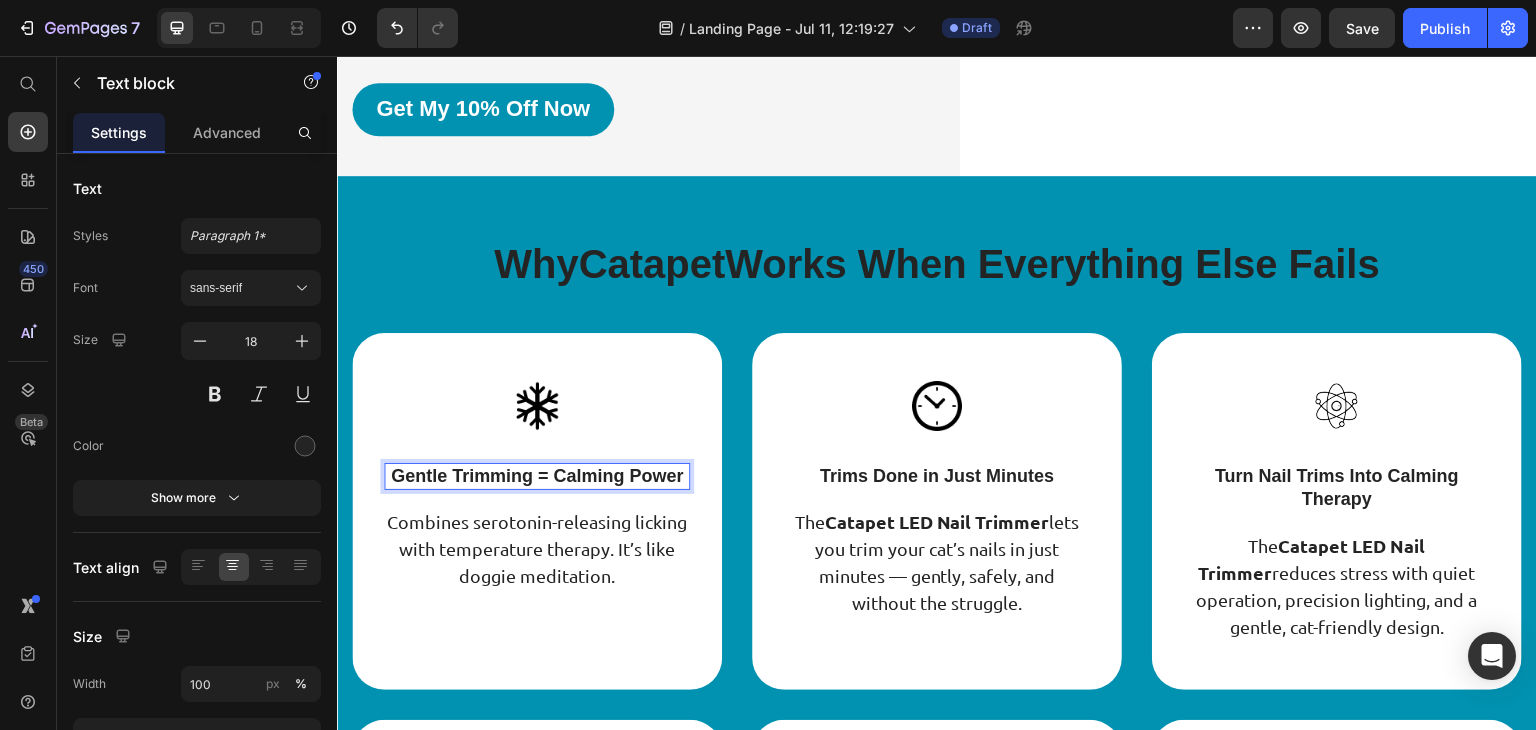 click on "Gentle Trimming = Calming Power" at bounding box center (537, 476) 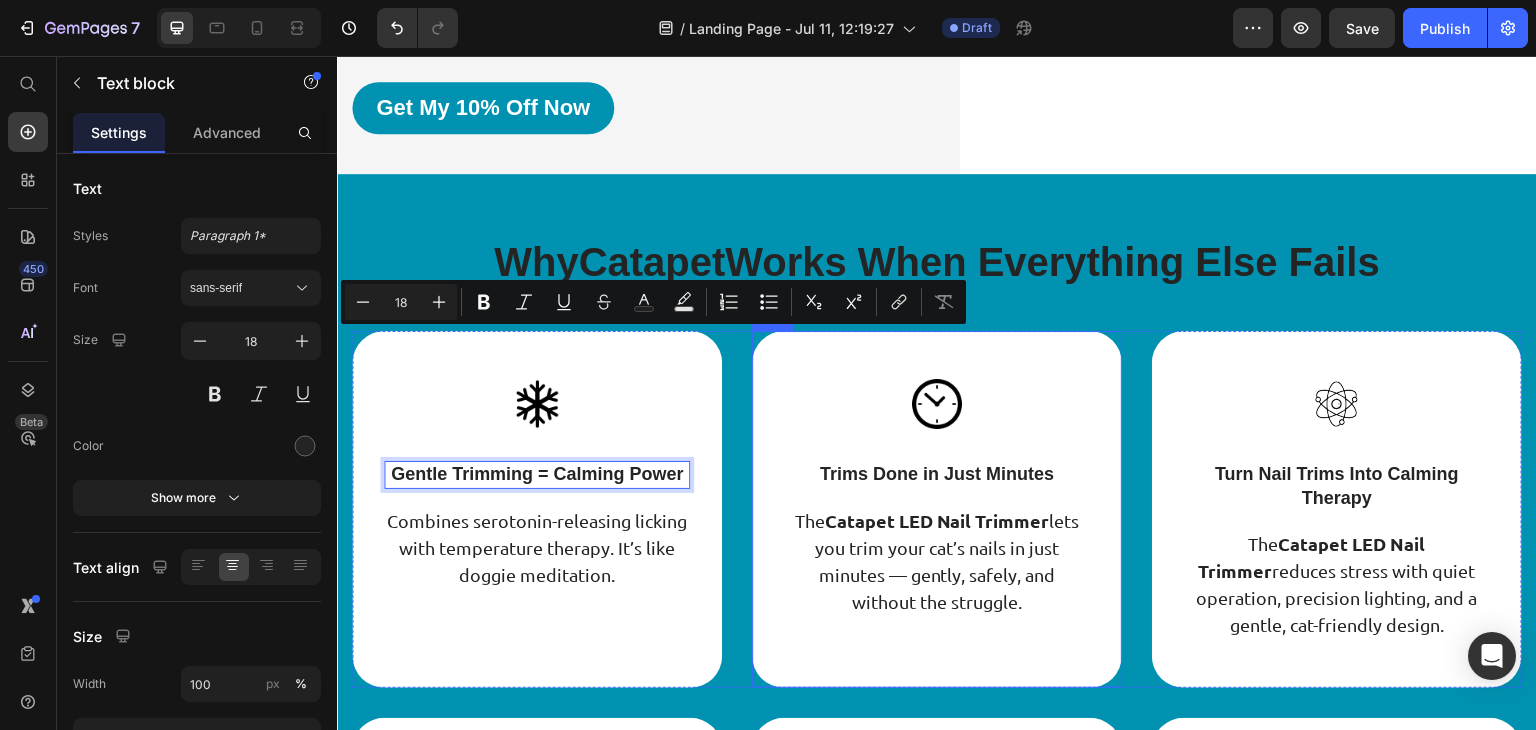 scroll, scrollTop: 4004, scrollLeft: 0, axis: vertical 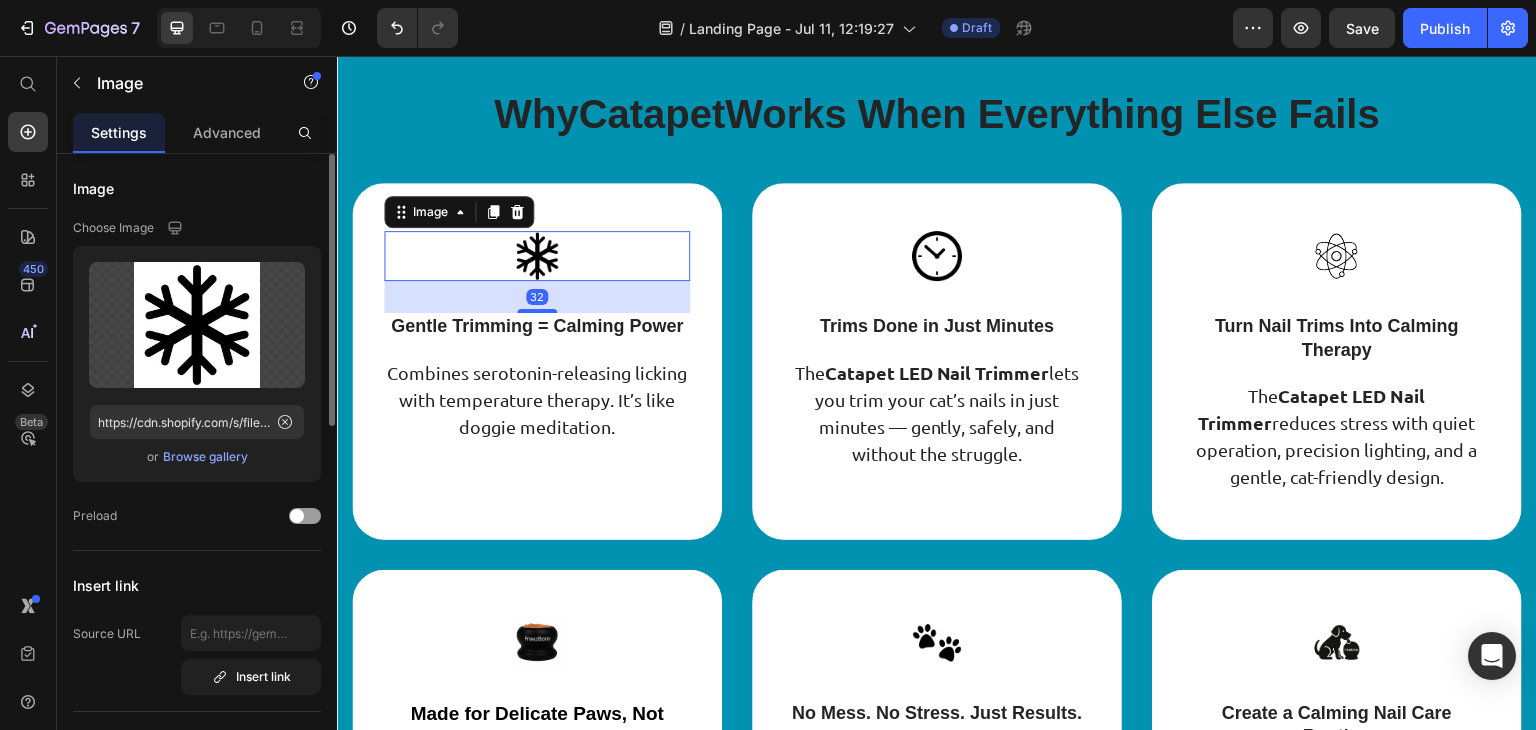 click on "Browse gallery" at bounding box center [205, 457] 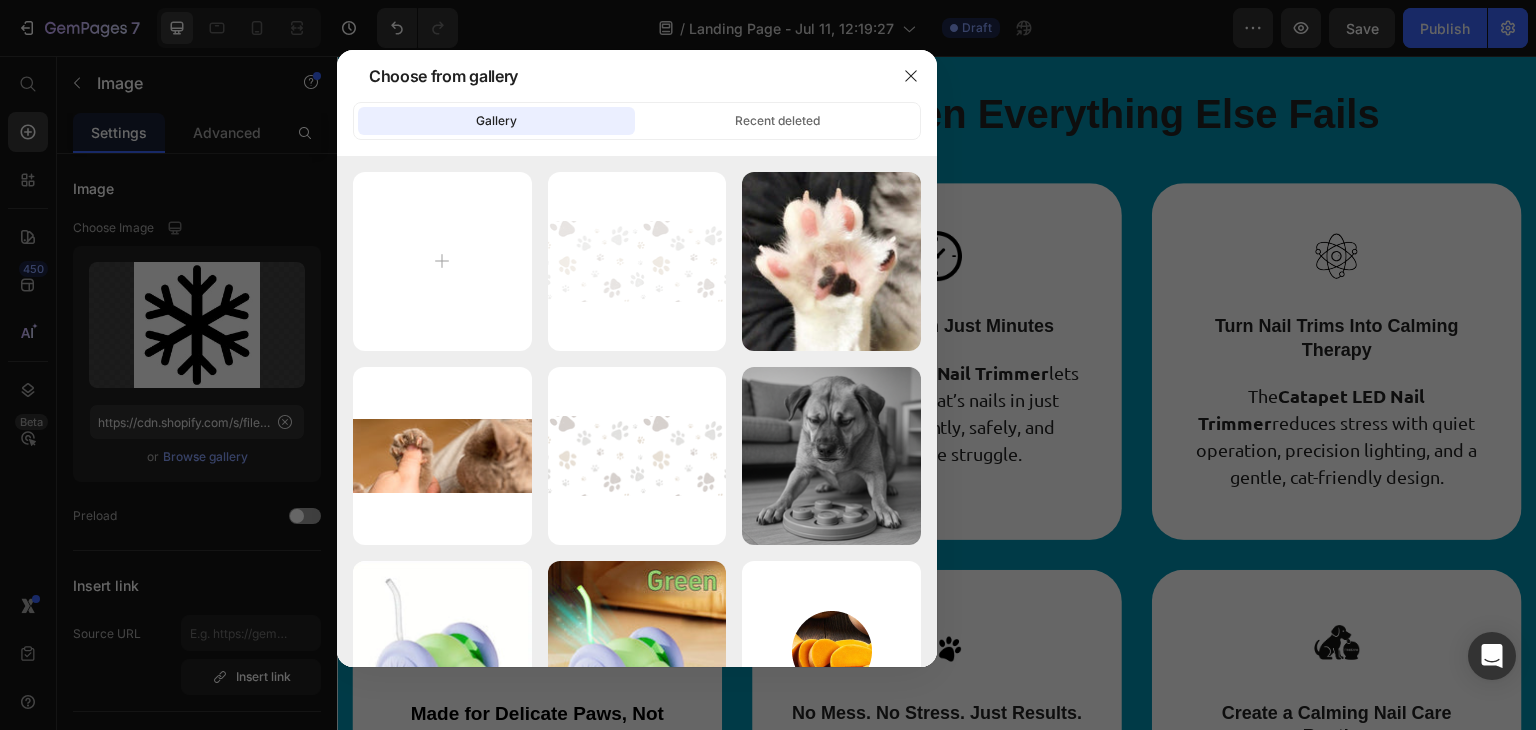 type on "C:\fakepath\Modern Watch (1).png" 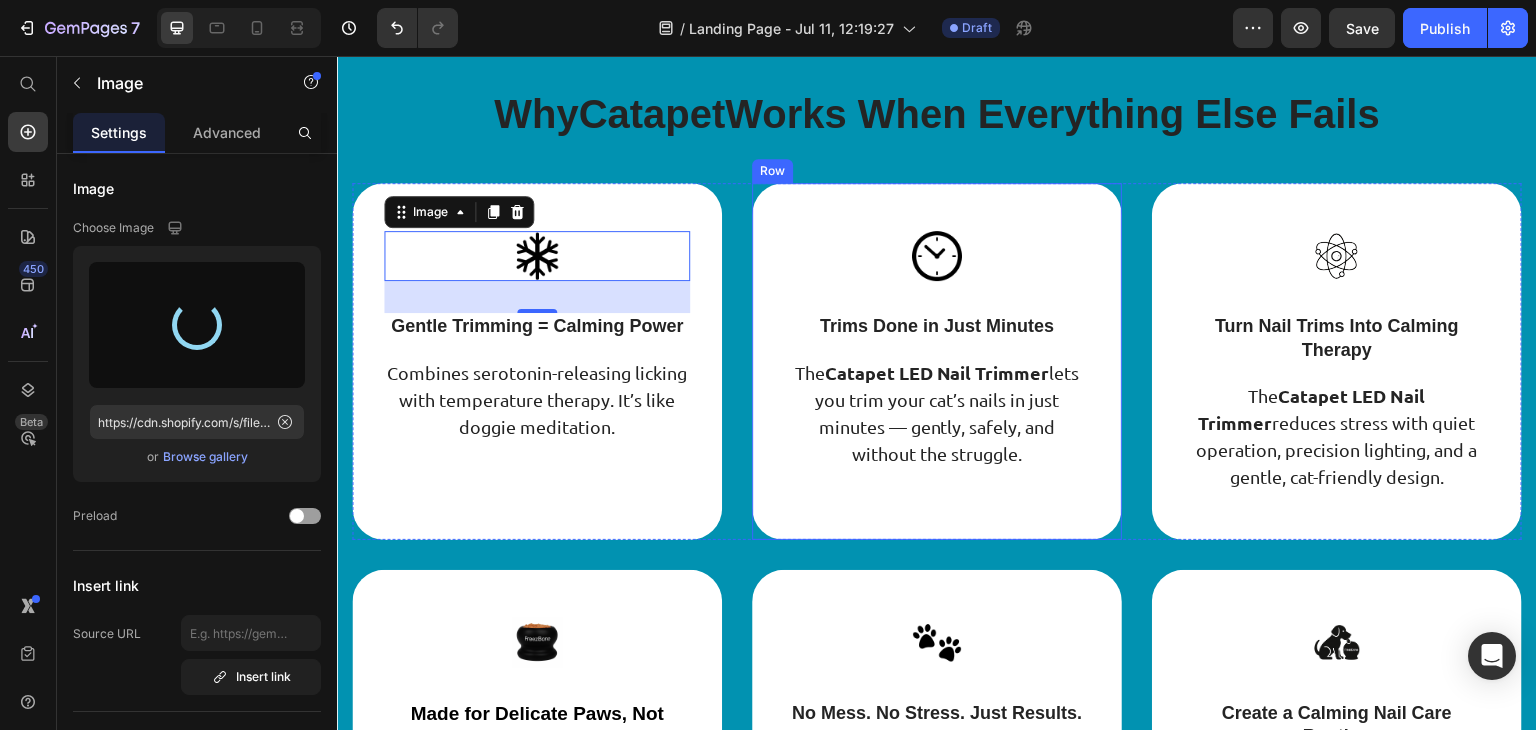 type on "https://cdn.shopify.com/s/files/1/0945/2109/8562/files/gempages_574703779312567408-04cbc96f-1ea0-4eb6-a6a0-f1fa78fc725f.png" 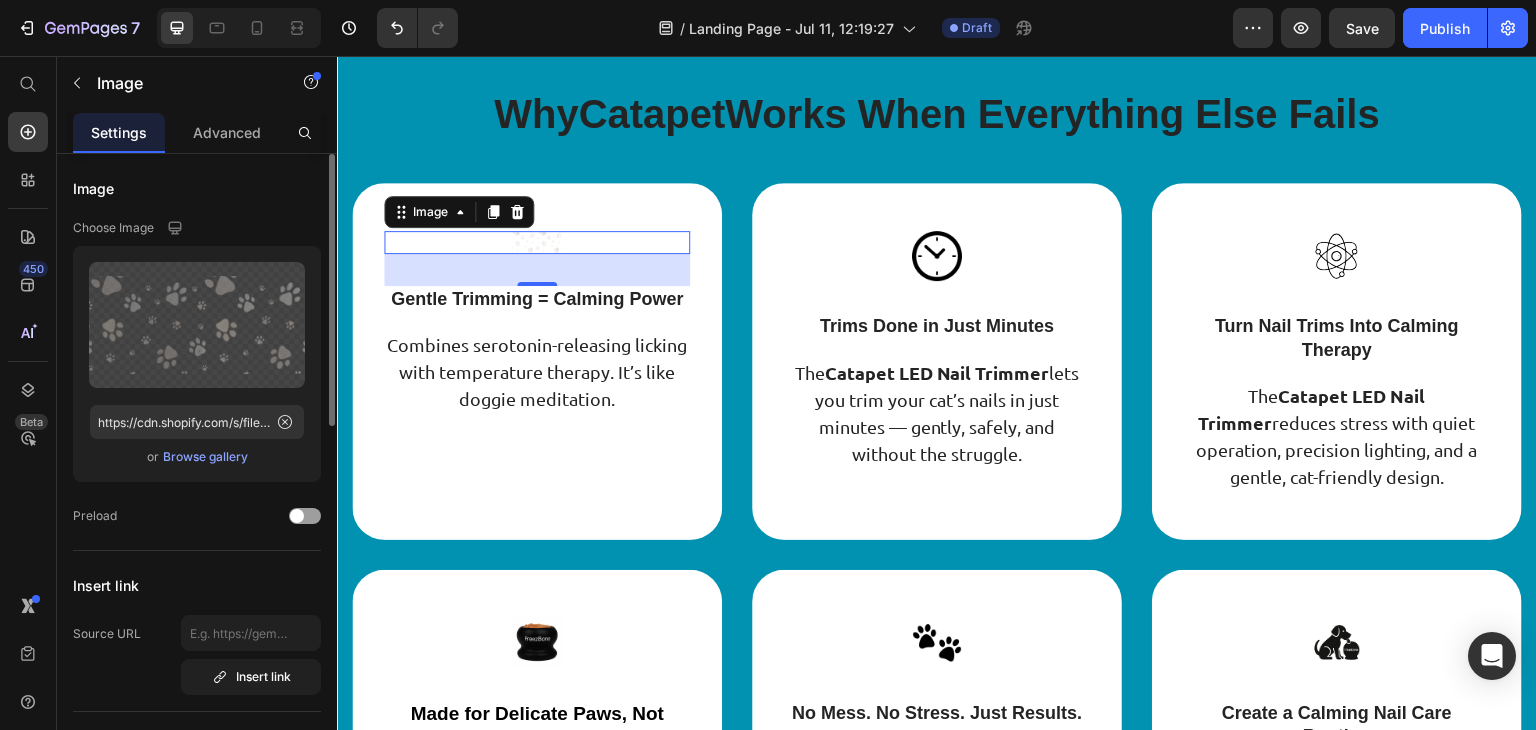 click on "Browse gallery" at bounding box center [205, 457] 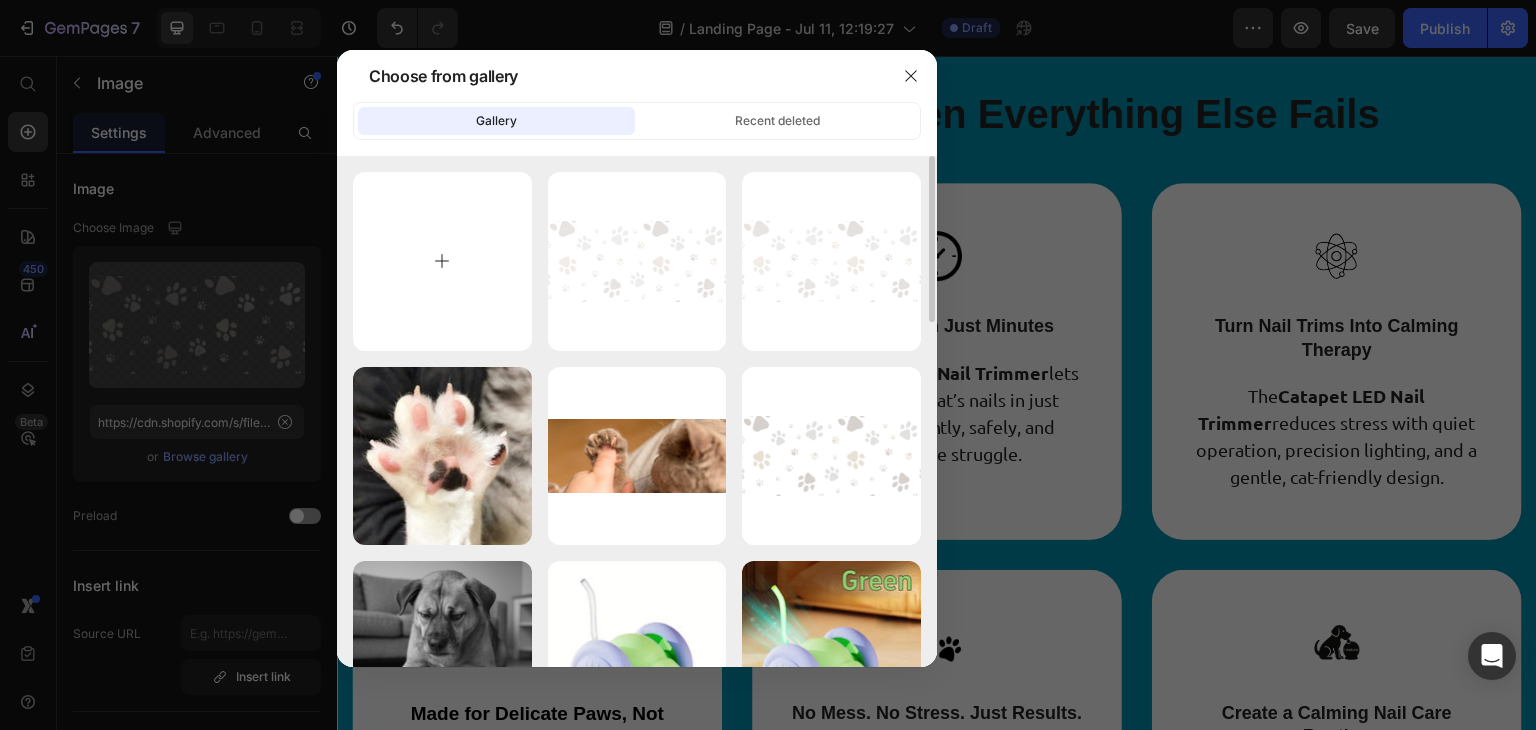 click at bounding box center [442, 261] 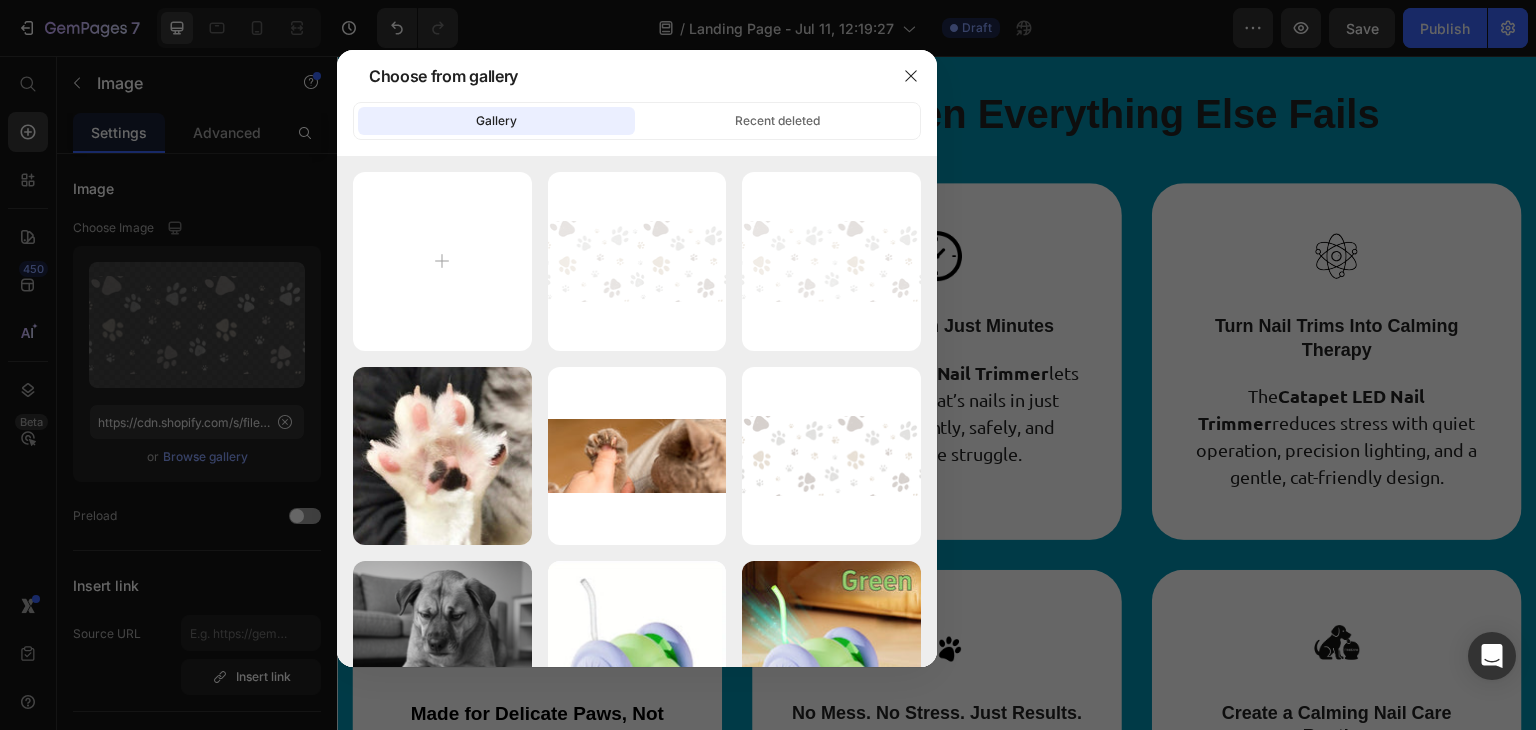 type on "C:\fakepath\paws (1).png" 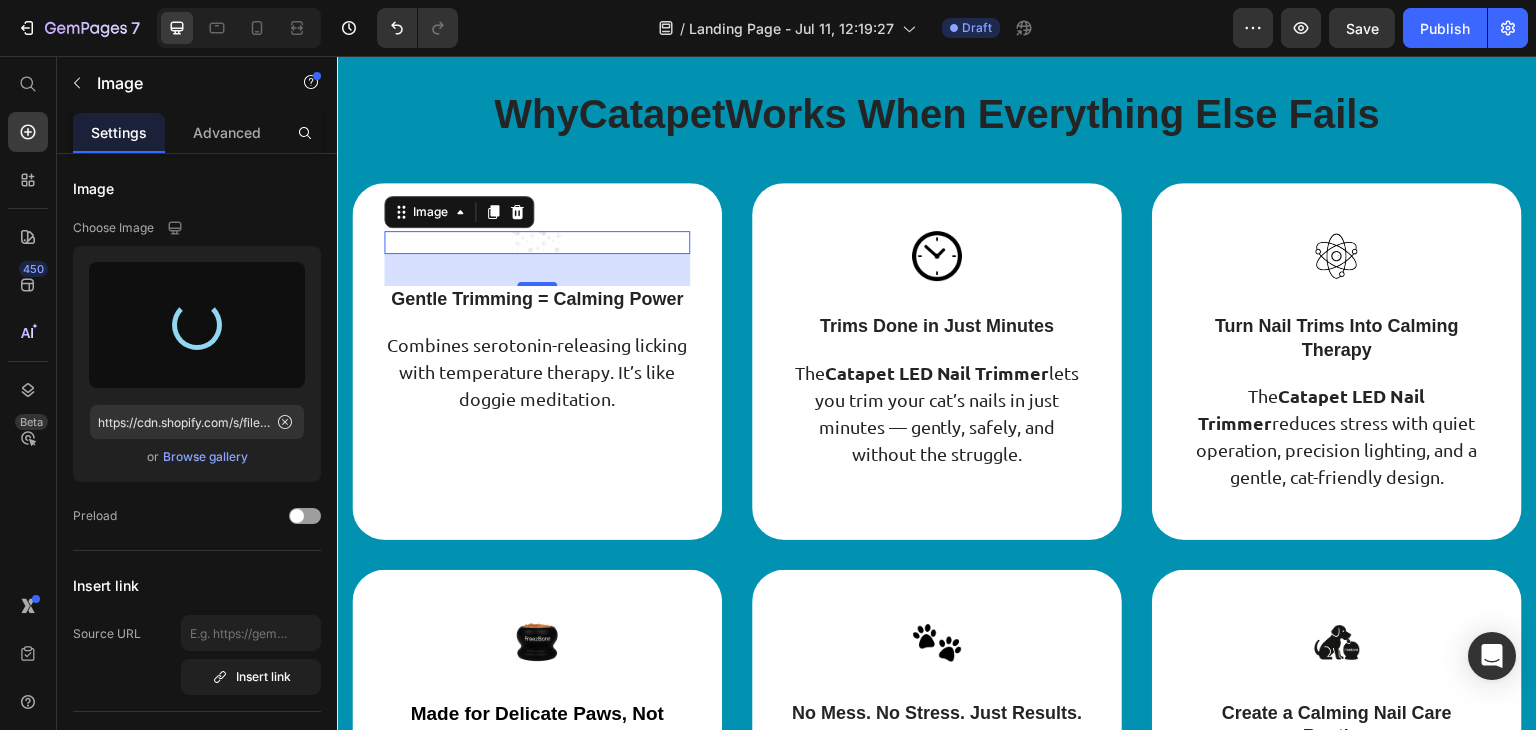 type on "https://cdn.shopify.com/s/files/1/0945/2109/8562/files/gempages_574703779312567408-0fc75d03-4897-4ac6-934f-f065b08e2a3a.png" 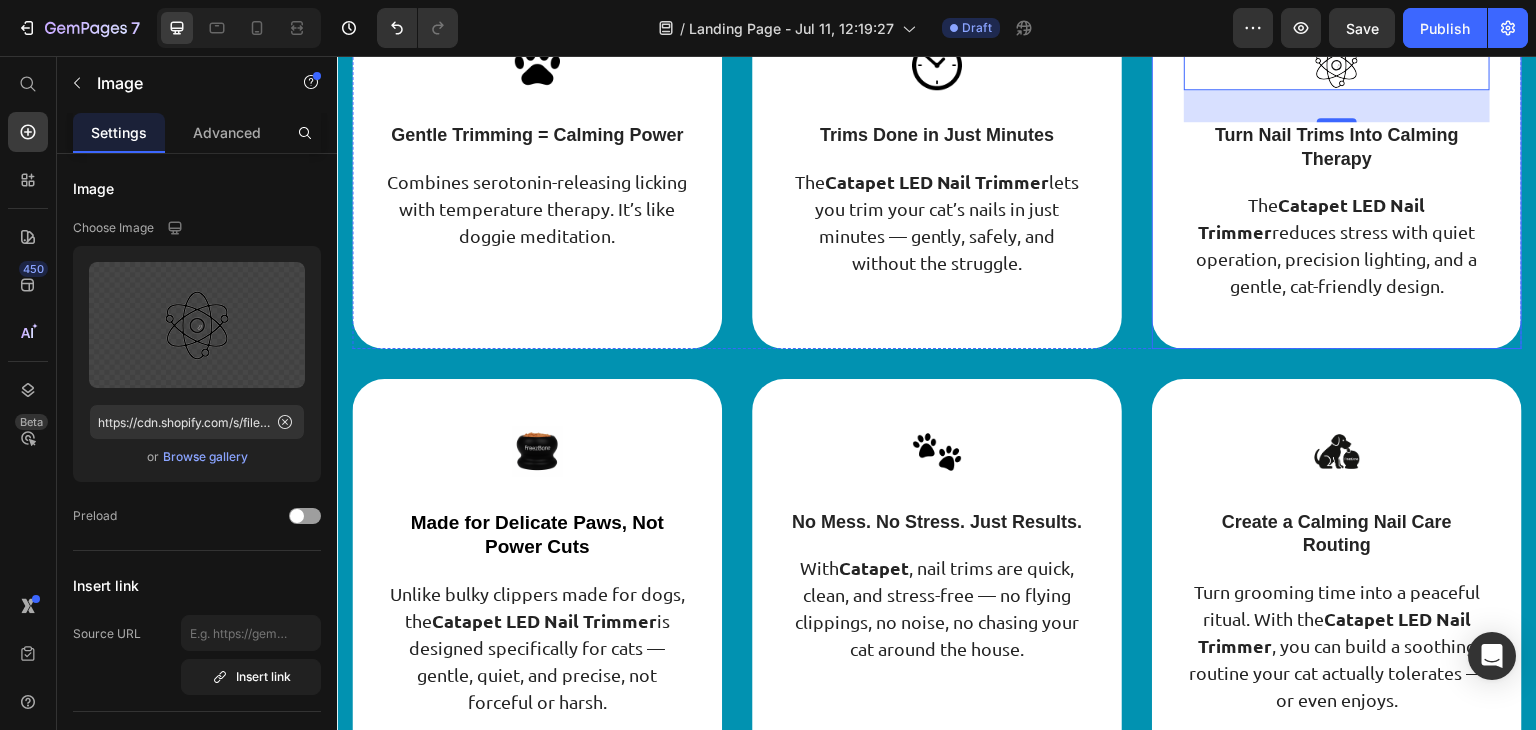 scroll, scrollTop: 4211, scrollLeft: 0, axis: vertical 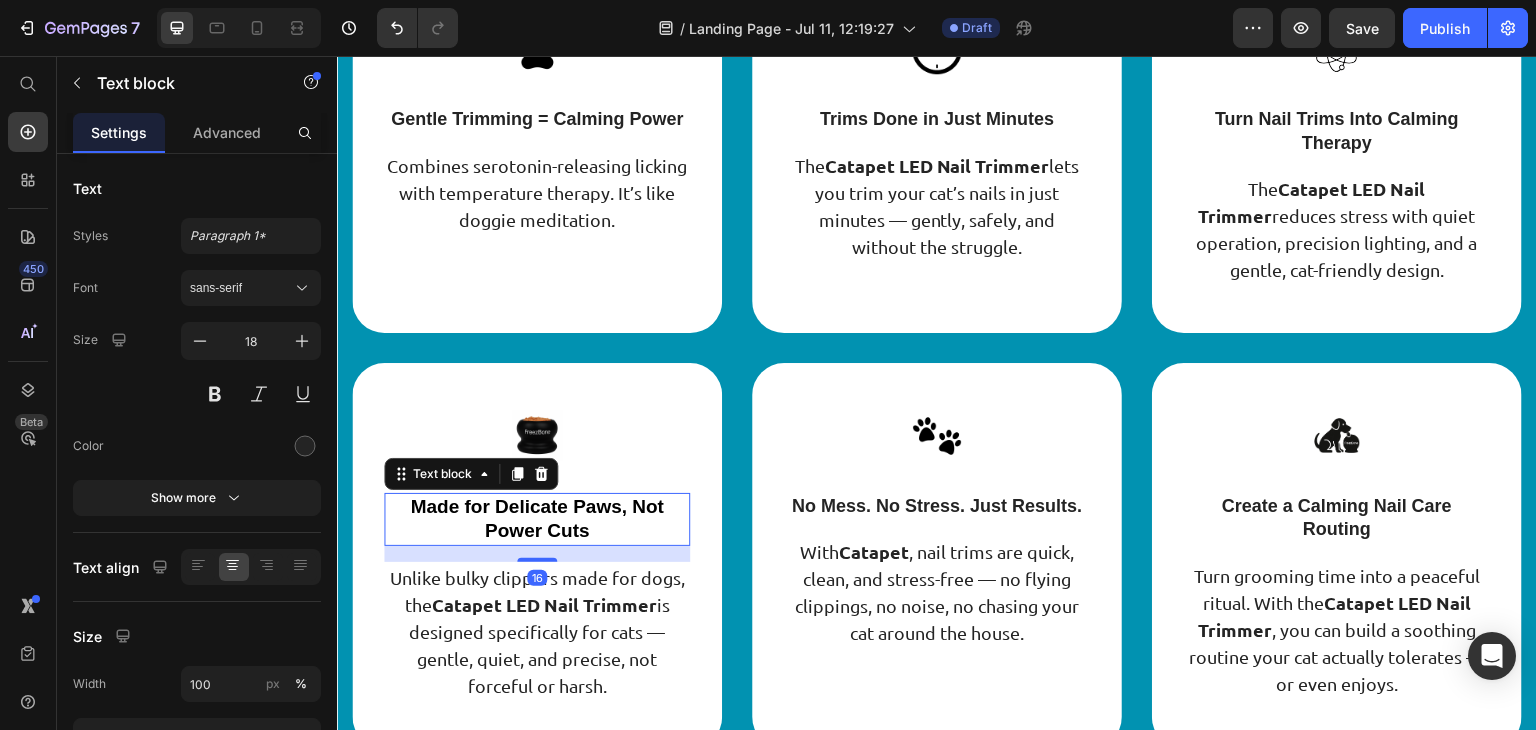 click on "Made for Delicate Paws, Not Power Cuts" at bounding box center [537, 519] 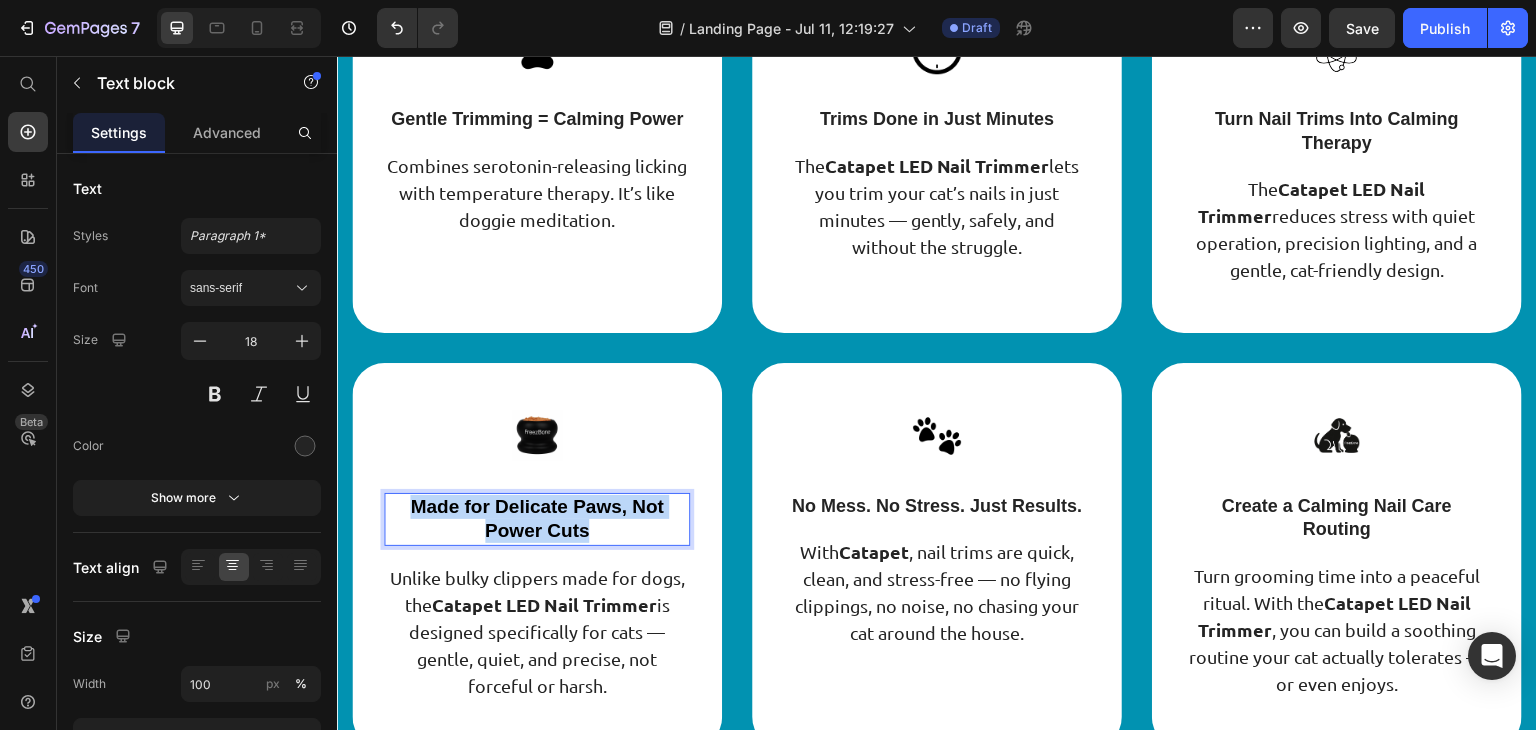 click on "Made for Delicate Paws, Not Power Cuts" at bounding box center (537, 519) 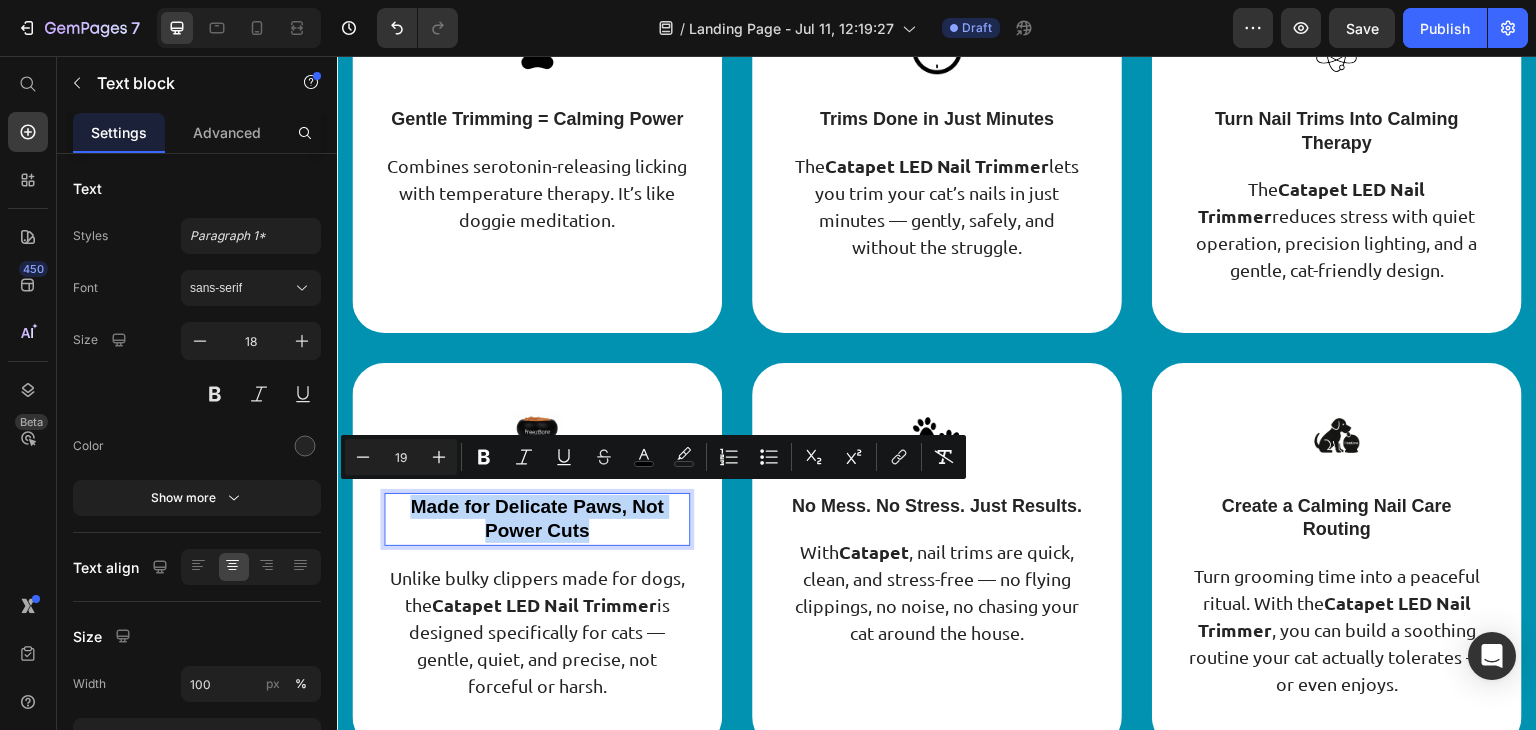 copy on "Made for Delicate Paws, Not Power Cuts" 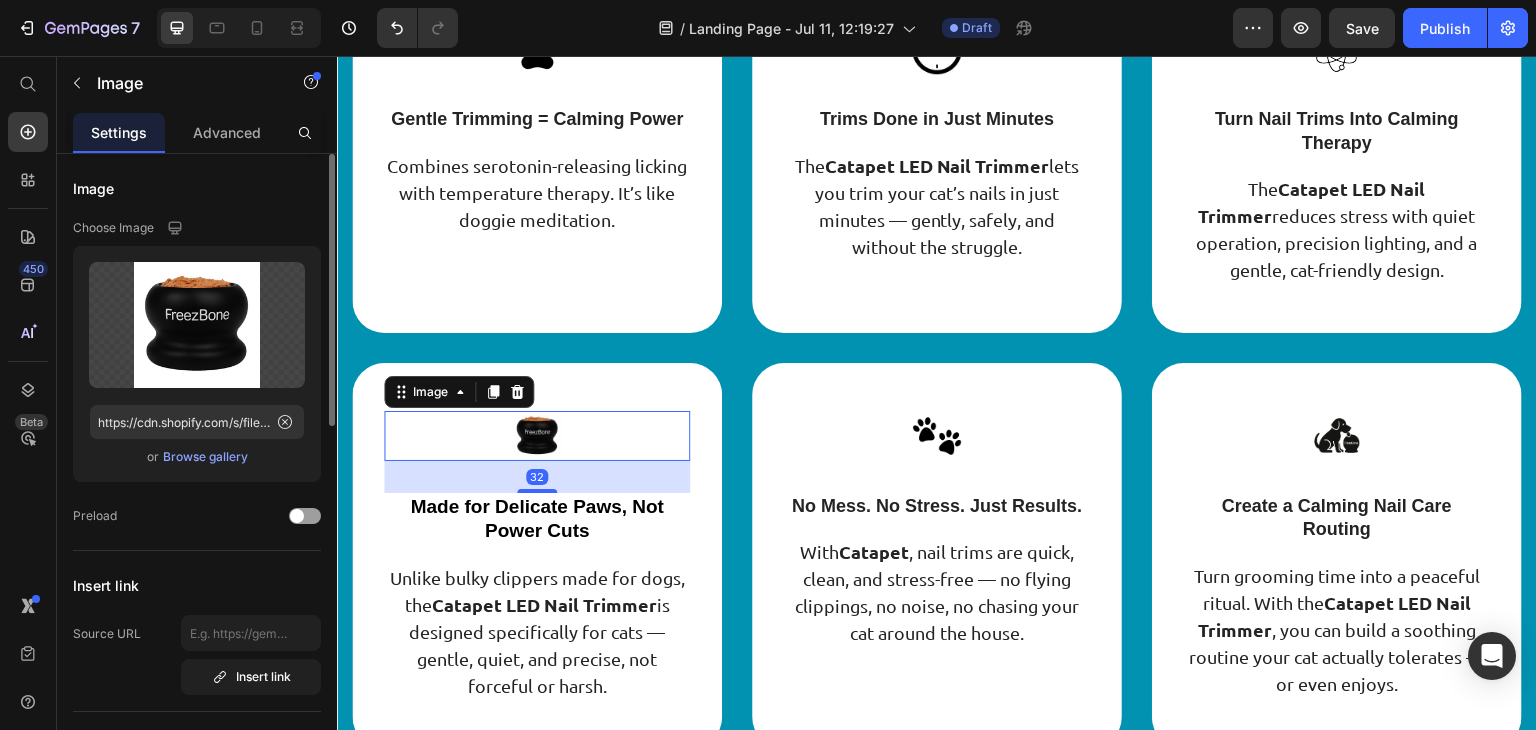 click on "Browse gallery" at bounding box center (205, 457) 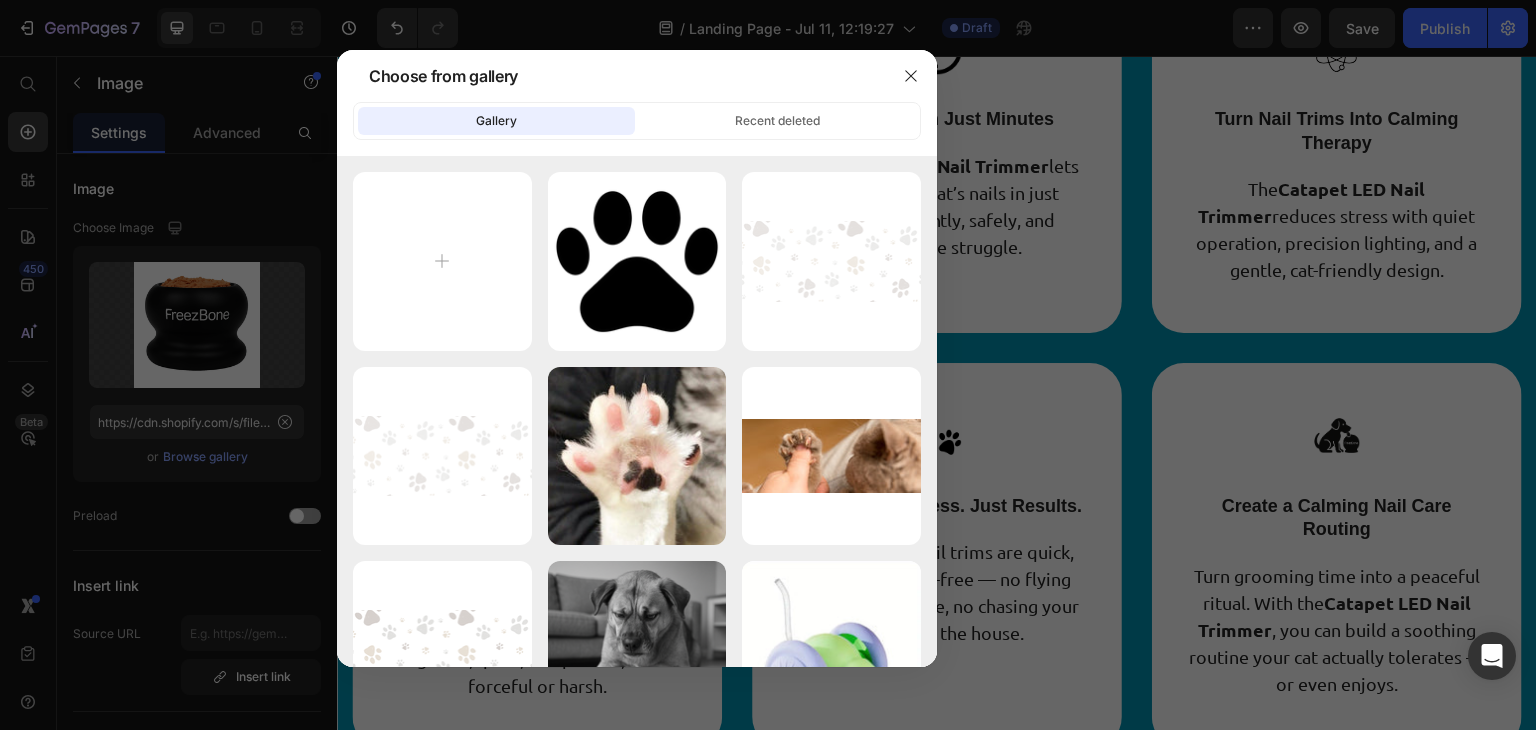 type on "C:\fakepath\scissors.png" 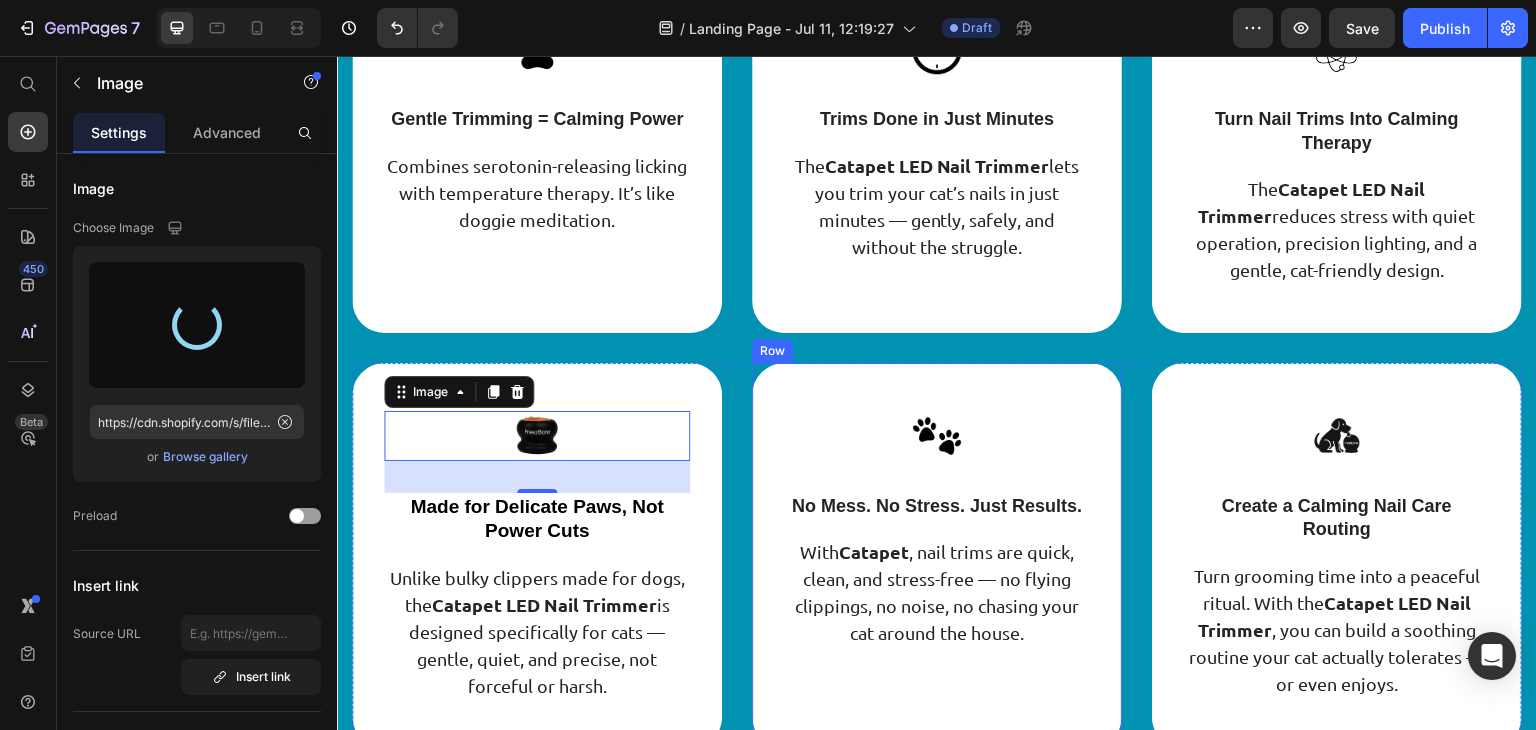 scroll, scrollTop: 4308, scrollLeft: 0, axis: vertical 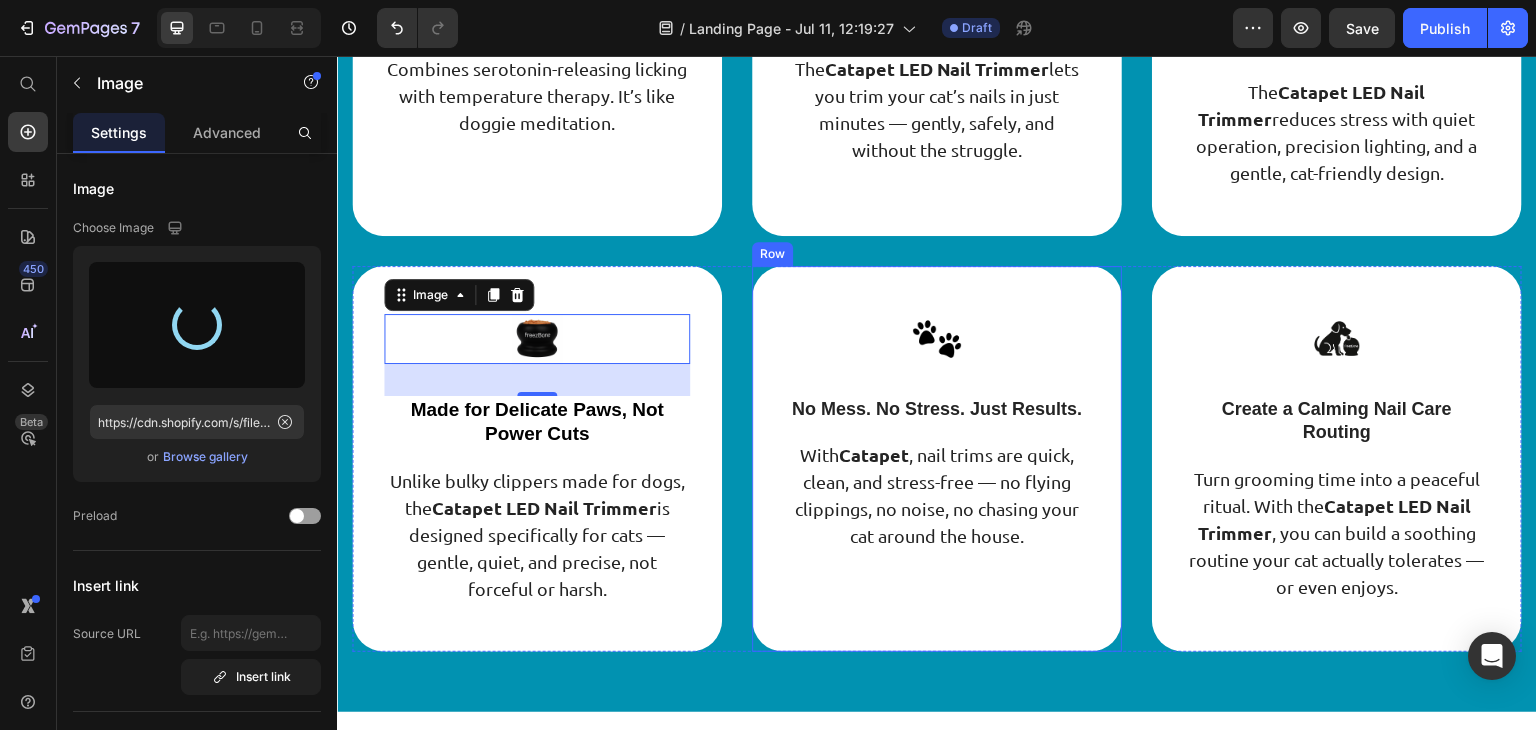 type on "https://cdn.shopify.com/s/files/1/0945/2109/8562/files/gempages_574703779312567408-9af49178-9073-4f4c-bf34-bc2b29e21ca2.png" 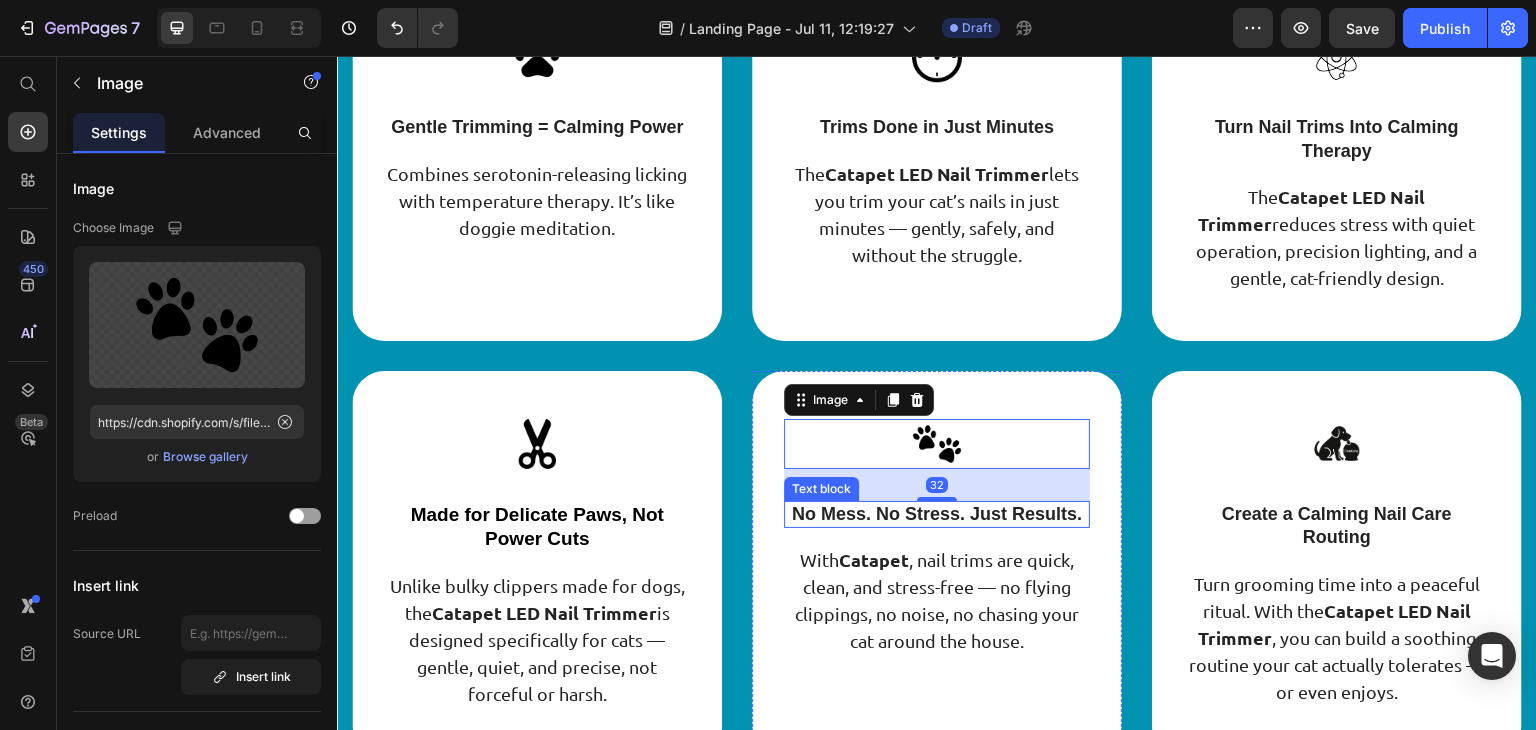 scroll, scrollTop: 4200, scrollLeft: 0, axis: vertical 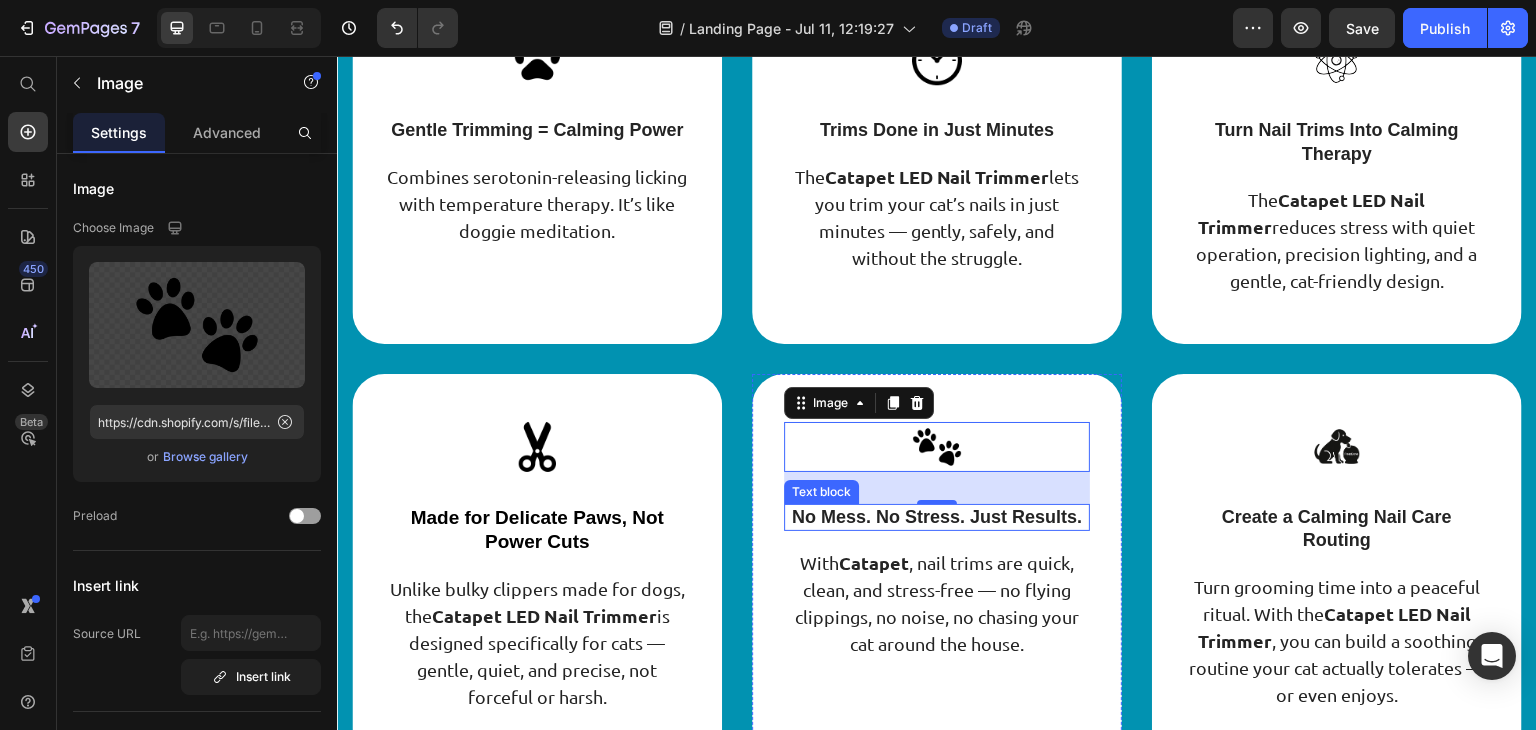 click on "No Mess. No Stress. Just Results." at bounding box center (937, 517) 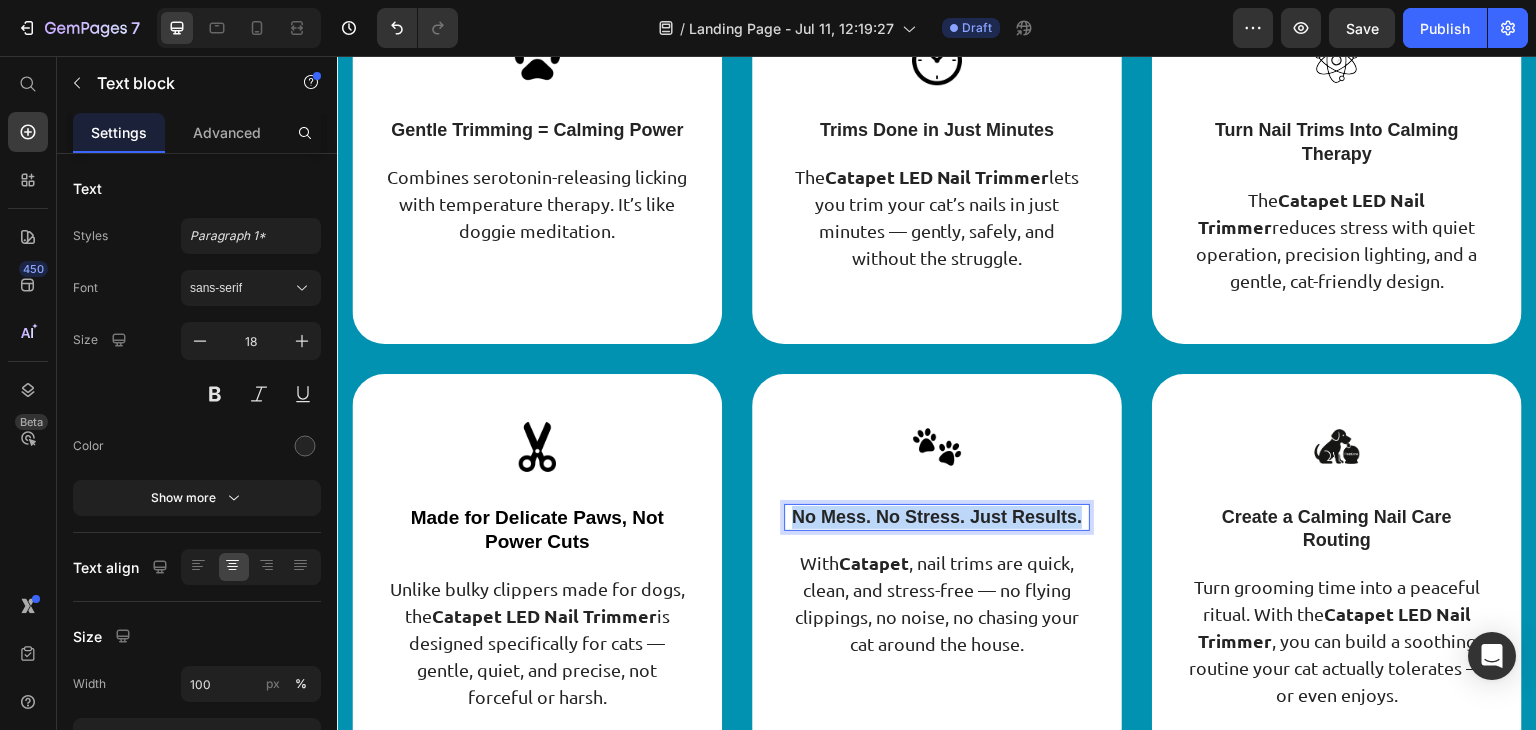 click on "No Mess. No Stress. Just Results." at bounding box center (937, 517) 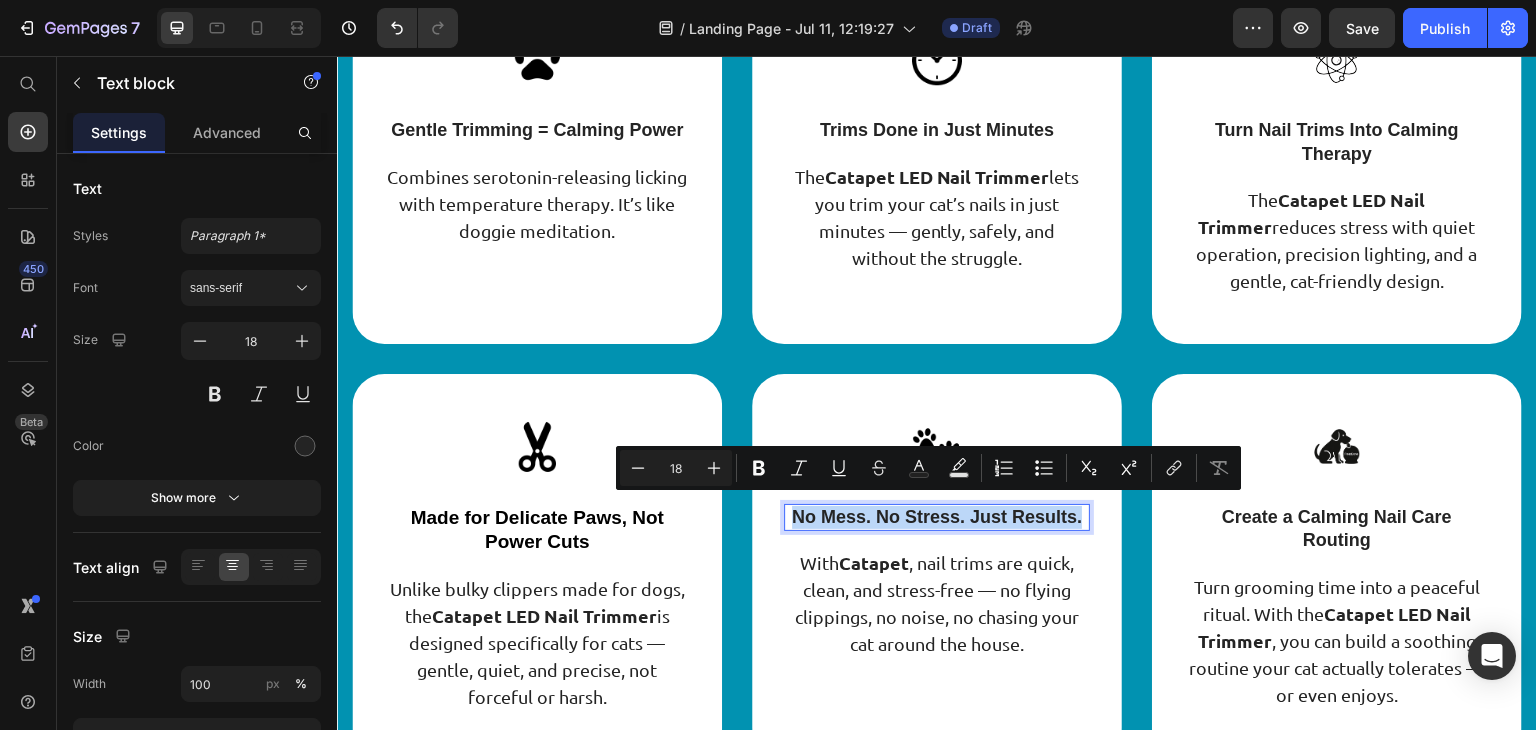 copy on "No Mess. No Stress. Just Results." 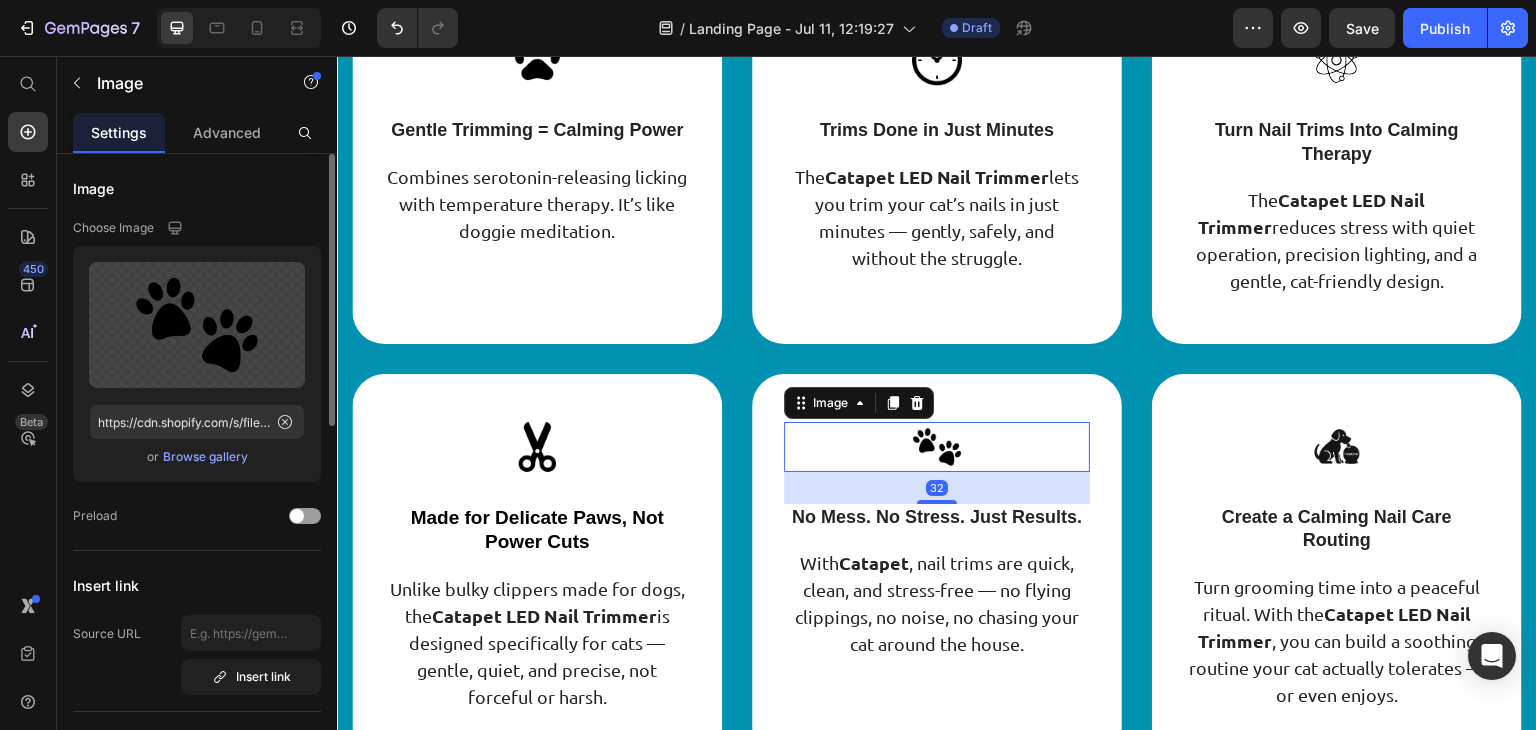 click on "Browse gallery" at bounding box center (205, 457) 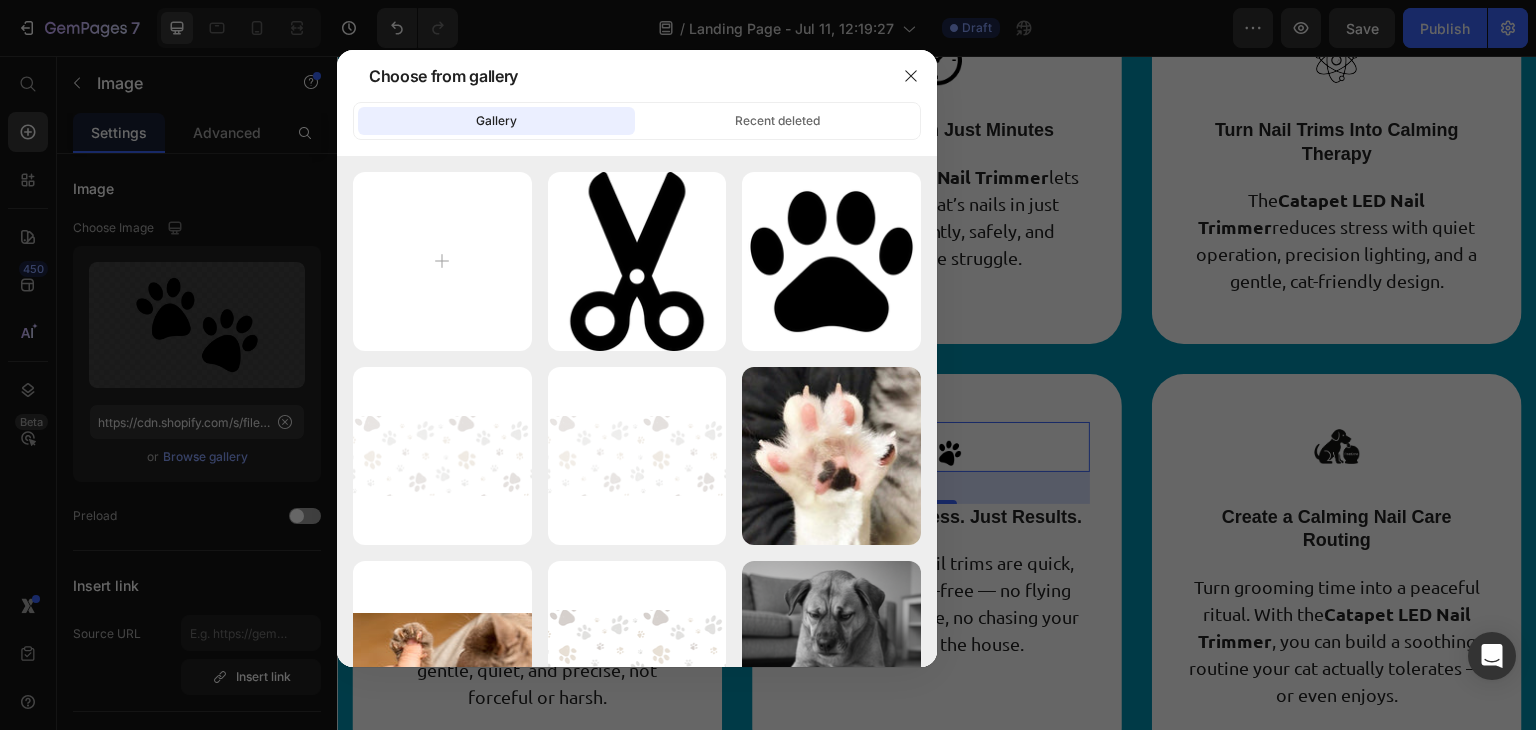 type on "C:\fakepath\smiley.png" 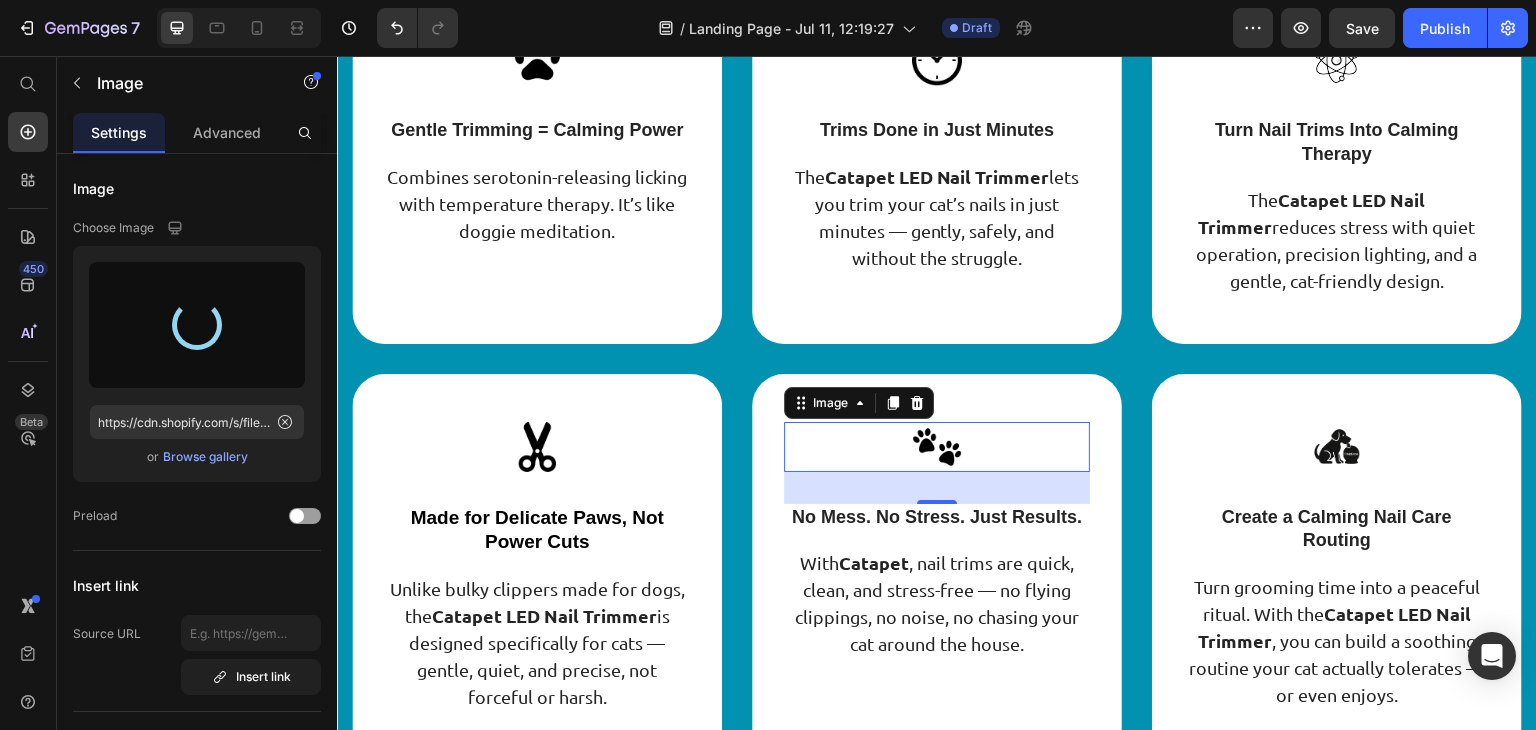 type on "https://cdn.shopify.com/s/files/1/0945/2109/8562/files/gempages_574703779312567408-7f92db64-1989-42cb-8c90-243e1d0d324f.png" 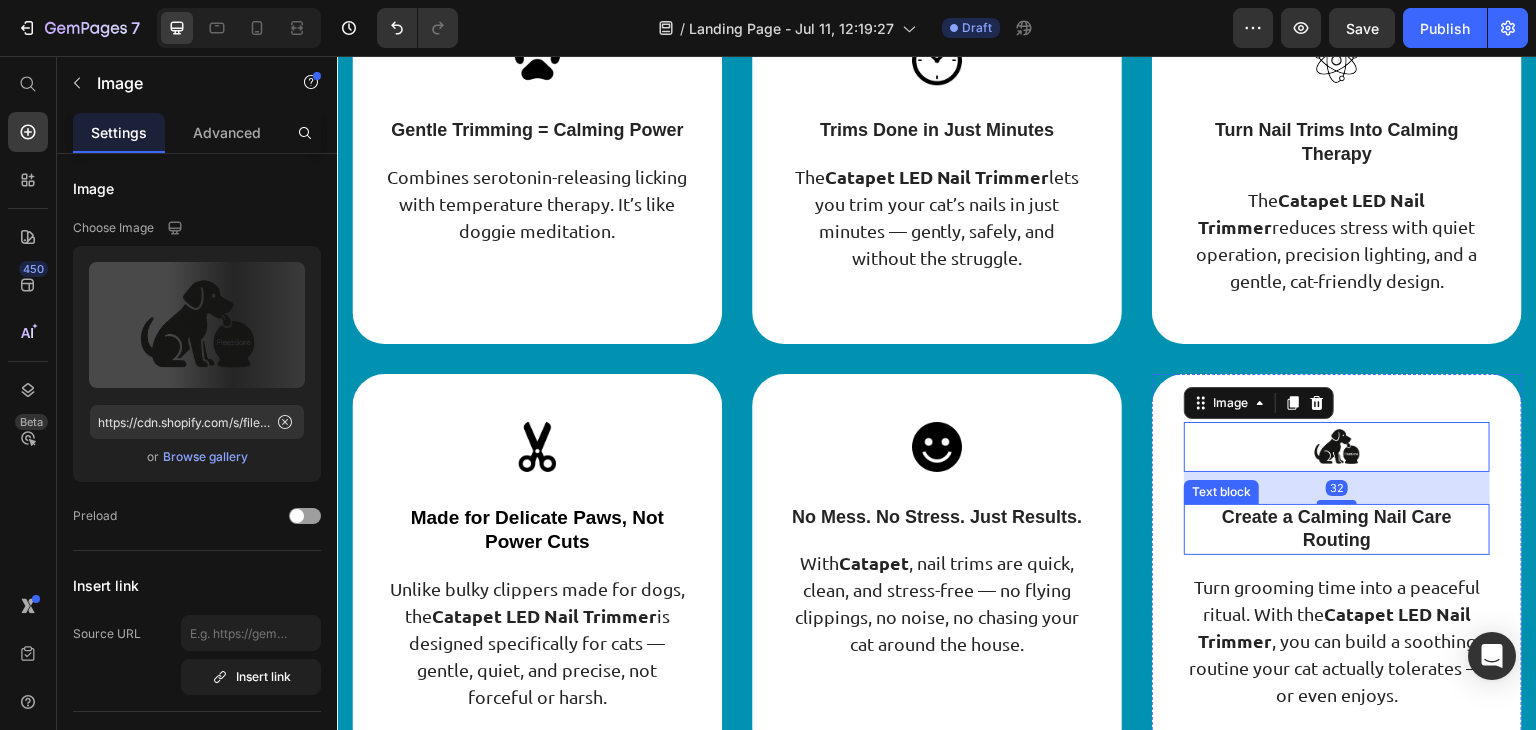 click on "Create a Calming Nail Care Routing" at bounding box center (1337, 529) 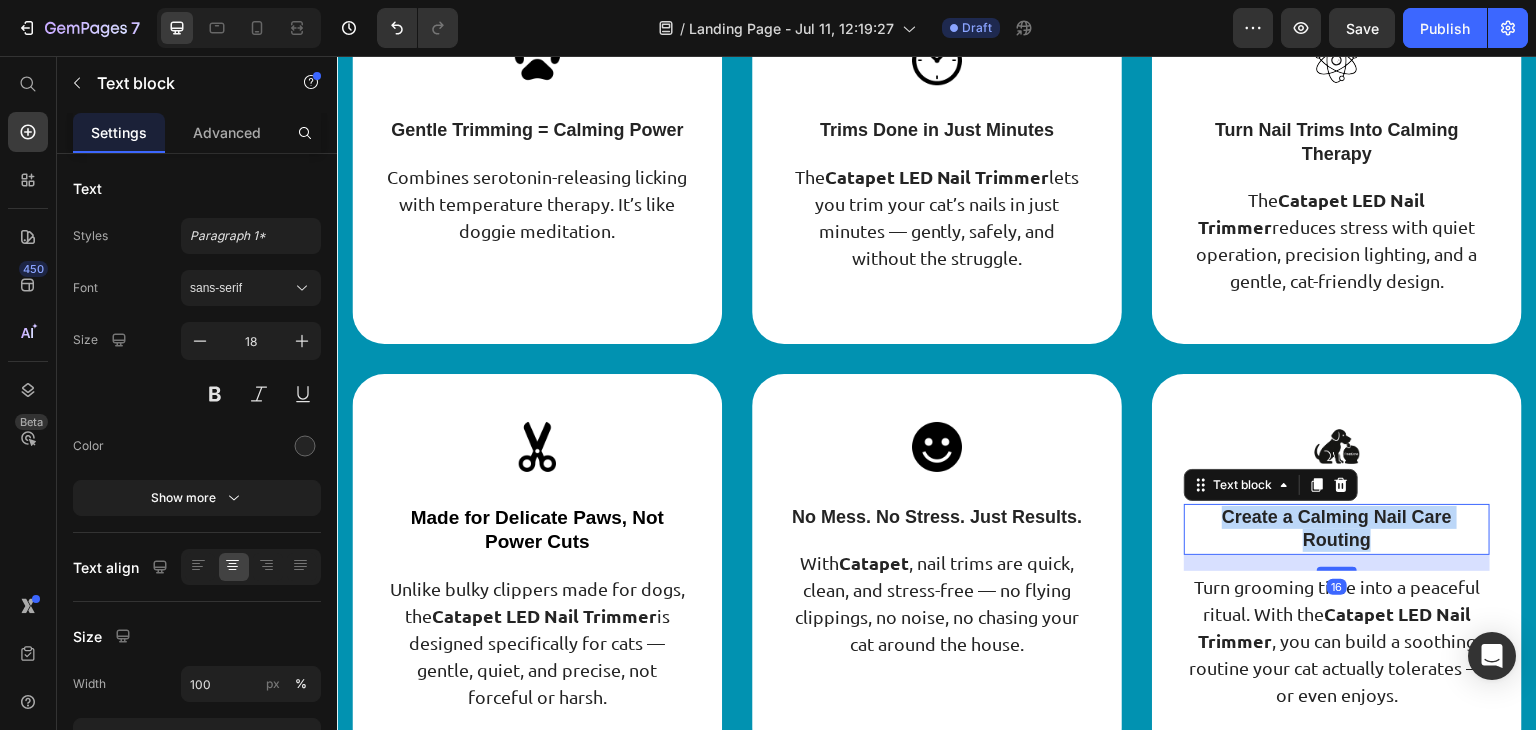 click on "Create a Calming Nail Care Routing" at bounding box center [1337, 529] 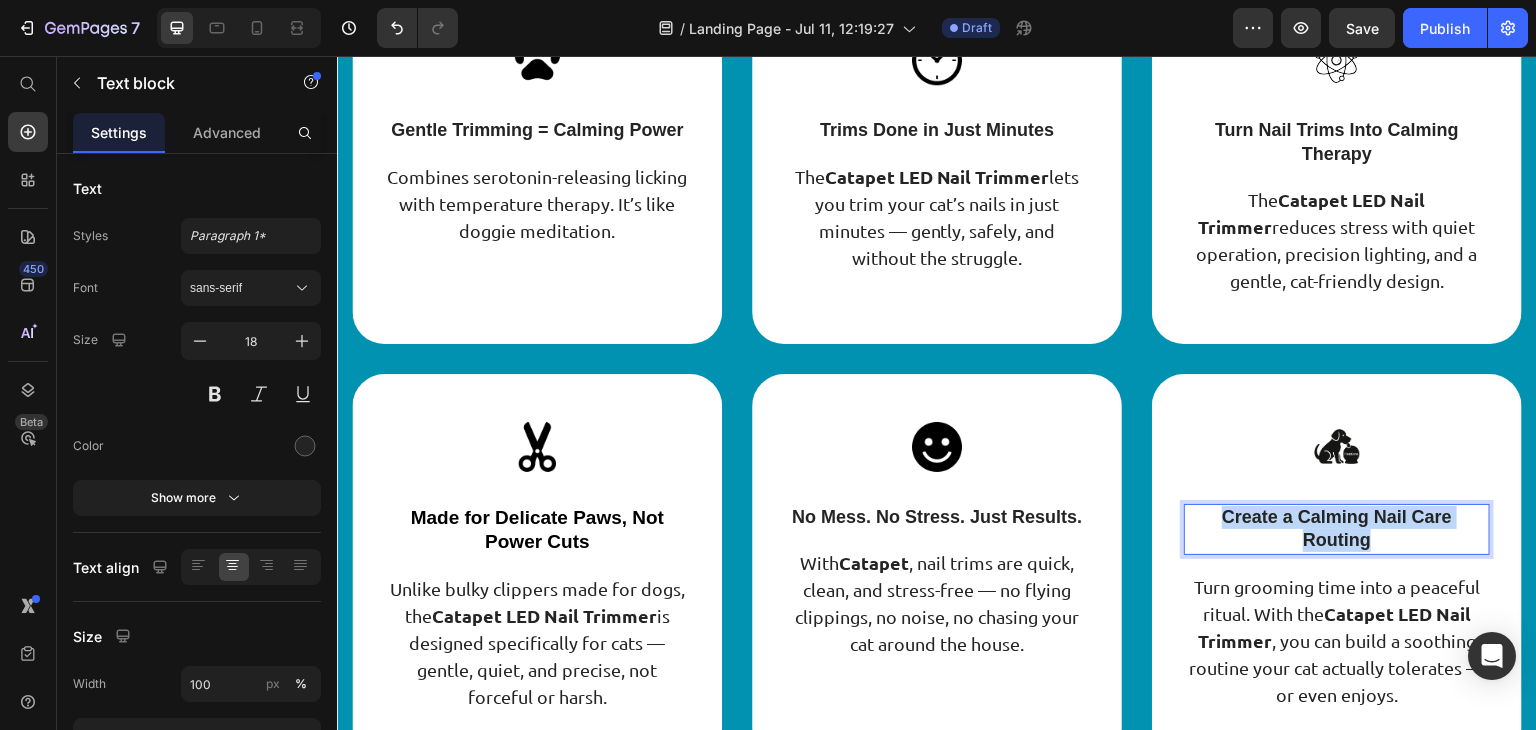 click on "Create a Calming Nail Care Routing" at bounding box center [1337, 529] 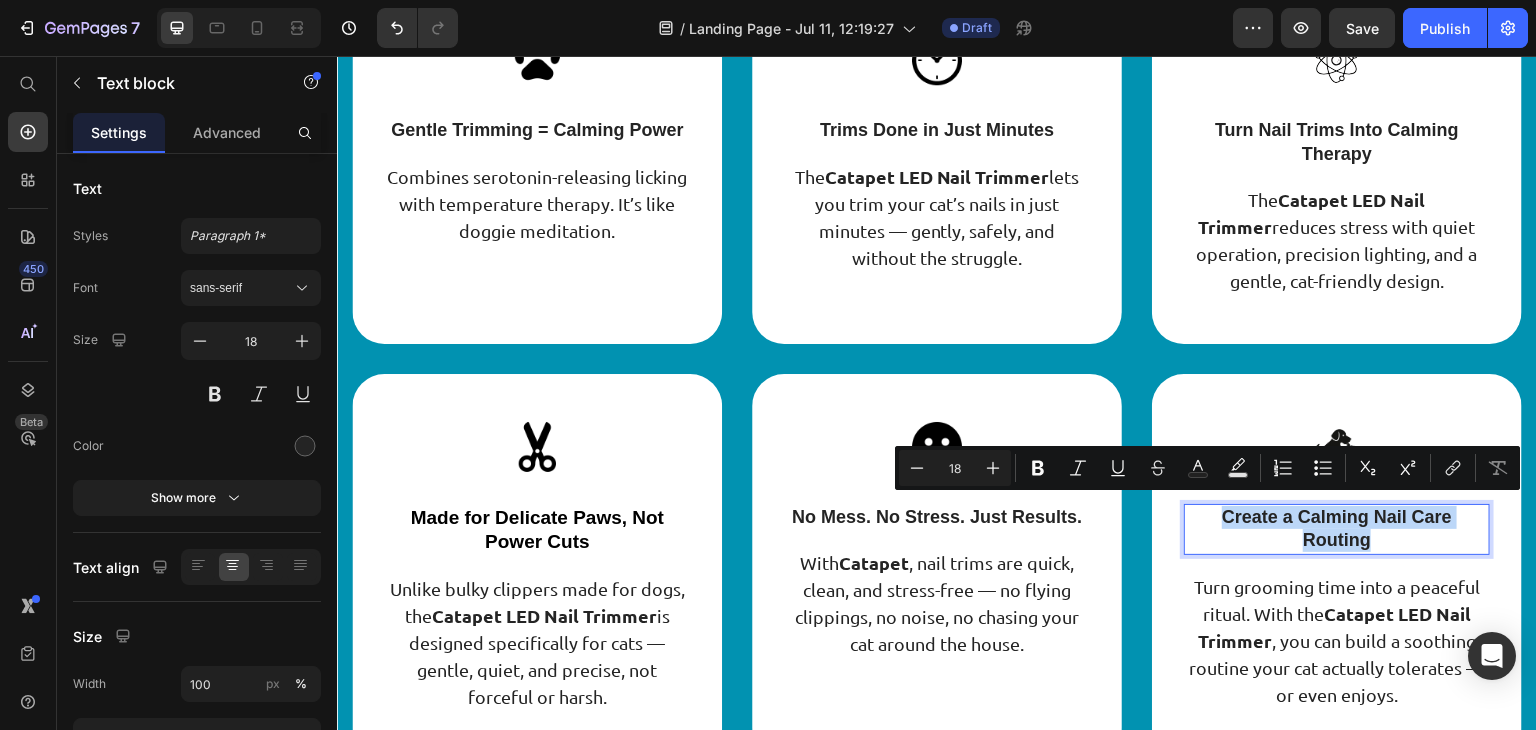 click on "Create a Calming Nail Care Routing" at bounding box center [1337, 529] 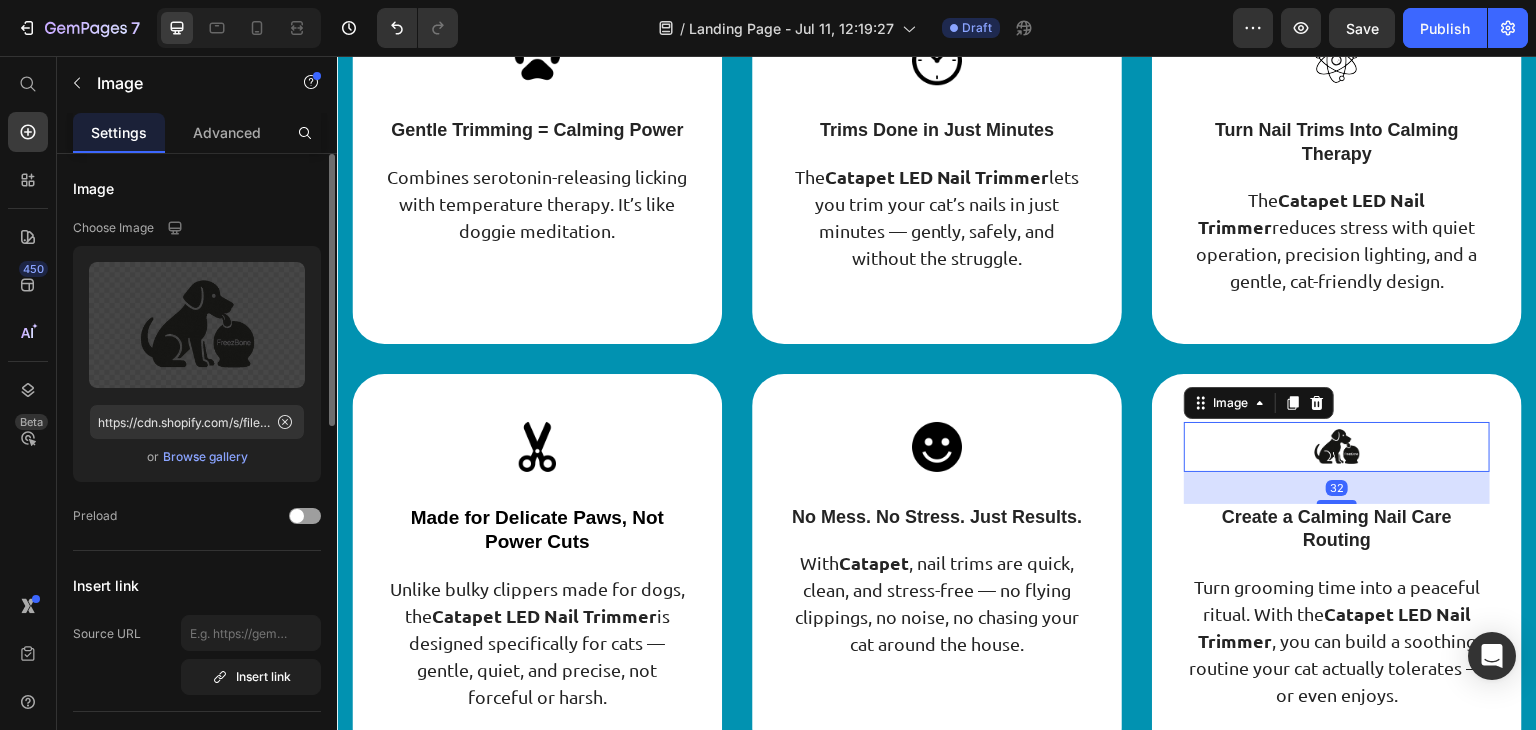 click on "Browse gallery" at bounding box center [205, 457] 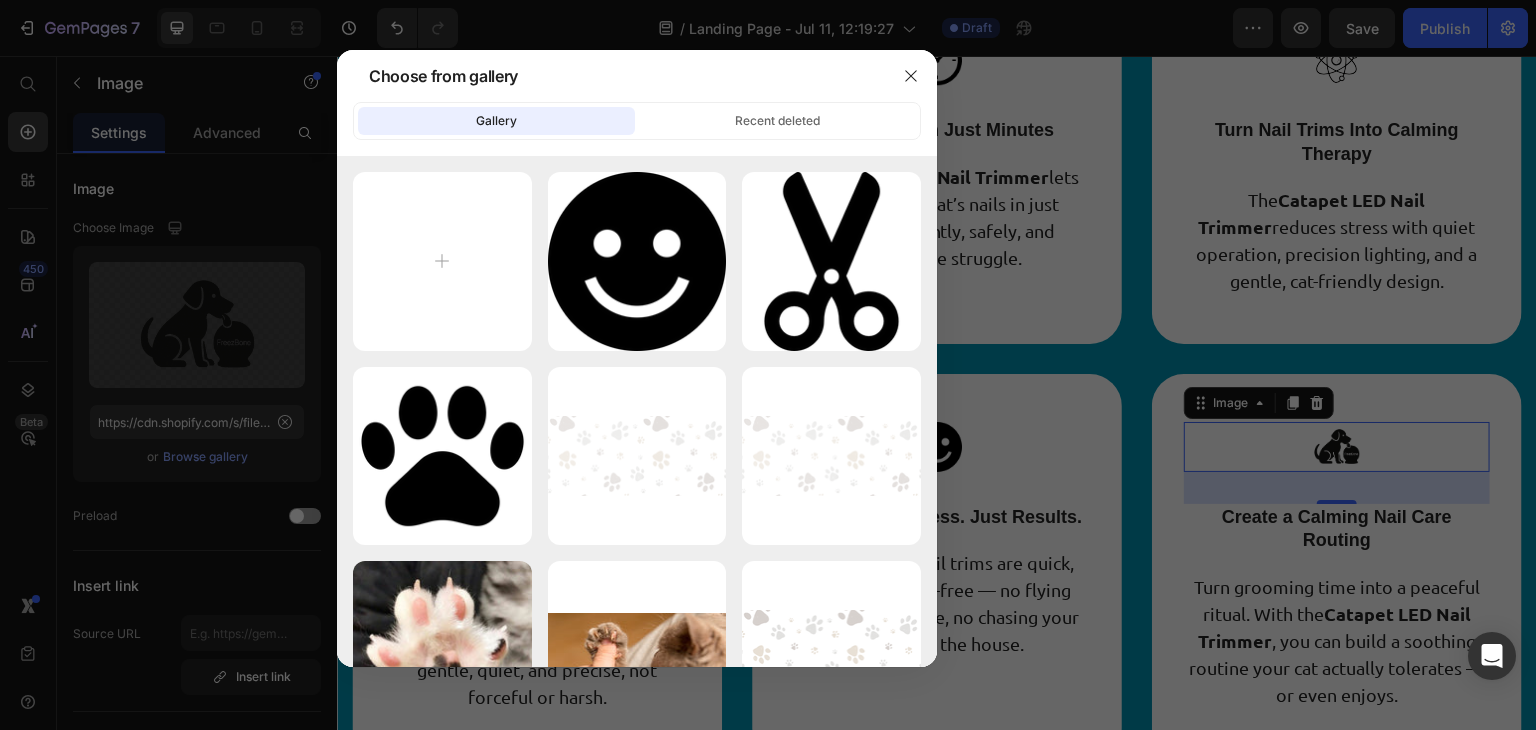 type on "C:\fakepath\animal.png" 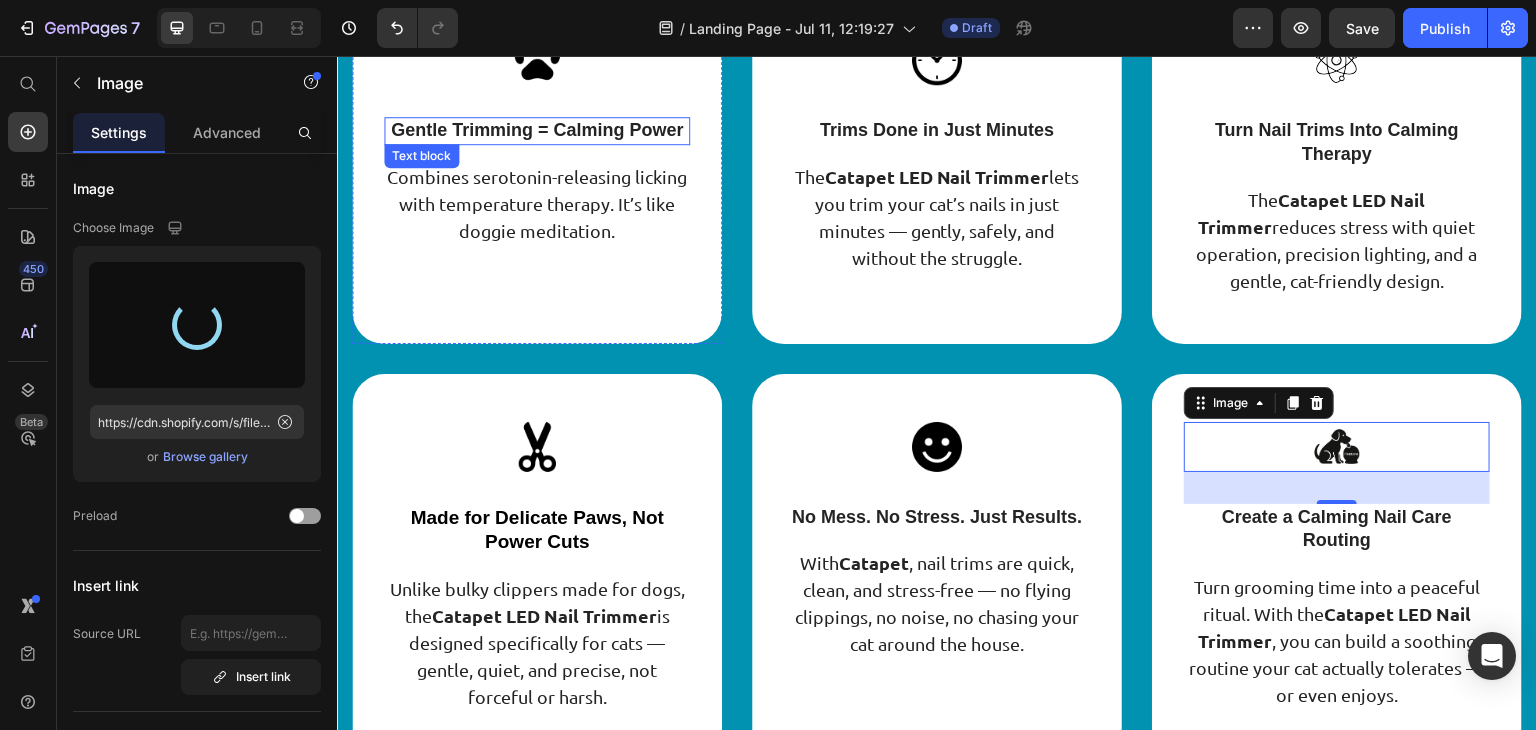 type on "https://cdn.shopify.com/s/files/1/0945/2109/8562/files/gempages_574703779312567408-7830e25f-f720-422f-9dea-7c9dc7e72303.png" 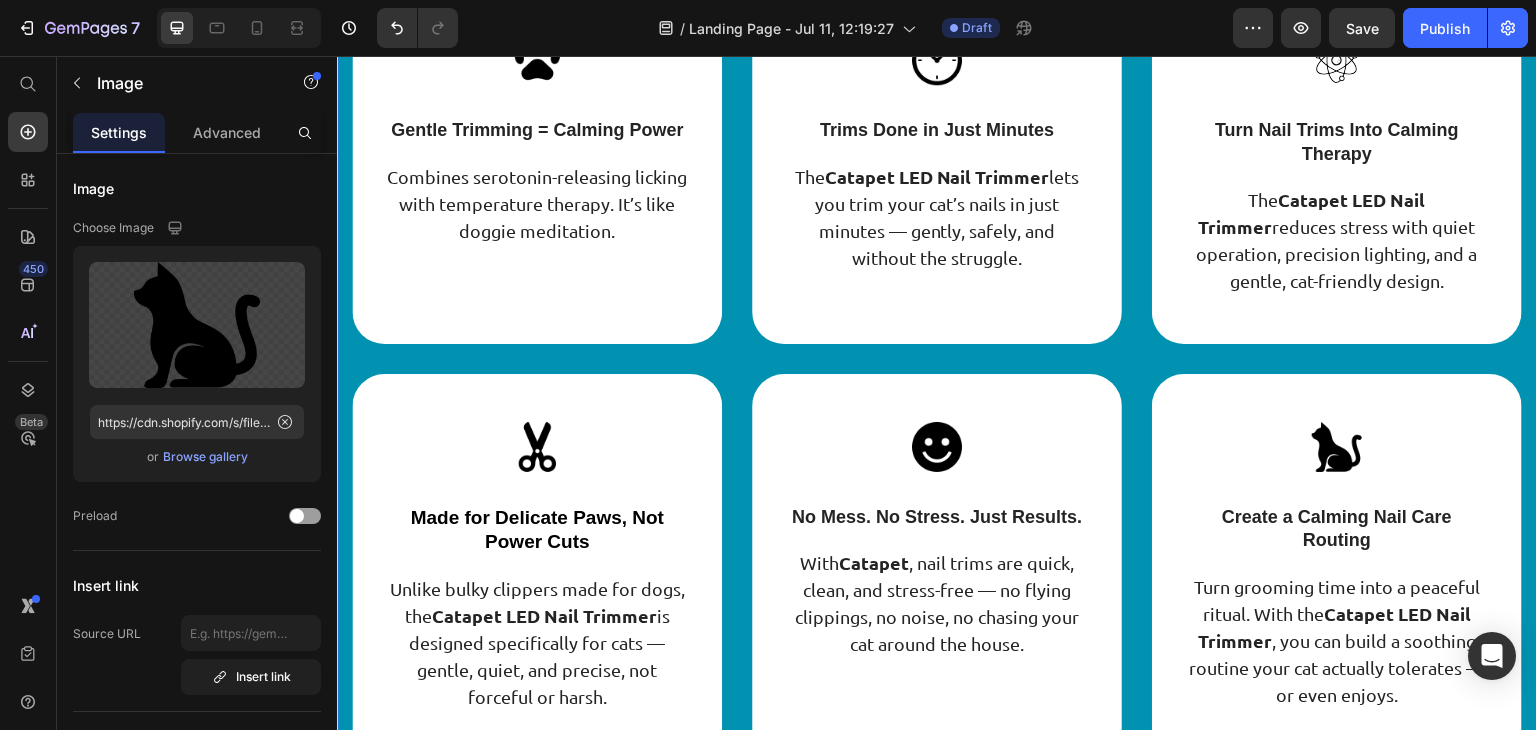 click on "Why  Catapet  Works When Everything Else Fails Heading Row Image Gentle Trimming = Calming Power Text block Combines serotonin-releasing licking with temperature therapy. It’s like doggie meditation. Text block Row Image Trims Done in Just Minutes Text block The  Catapet LED Nail Trimmer  lets you trim your cat’s nails in just minutes — gently, safely, and without the struggle. Text block Row Image Turn Nail Trims Into Calming Therapy Text block The  Catapet LED Nail Trimmer  reduces stress with quiet operation, precision lighting, and a gentle, cat-friendly design. Text block Row Row Image Made for Delicate Paws, Not Power Cuts Text block Unlike bulky clippers made for dogs, the  Catapet LED Nail Trimmer  is designed specifically for cats — gentle, quiet, and precise, not forceful or harsh. Text block Row Image No Mess. No Stress. Just Results. Text block With  Catapet , nail trims are quick, clean, and stress-free — no flying clippings, no noise, no chasing your cat around the house. Text block" at bounding box center [937, 325] 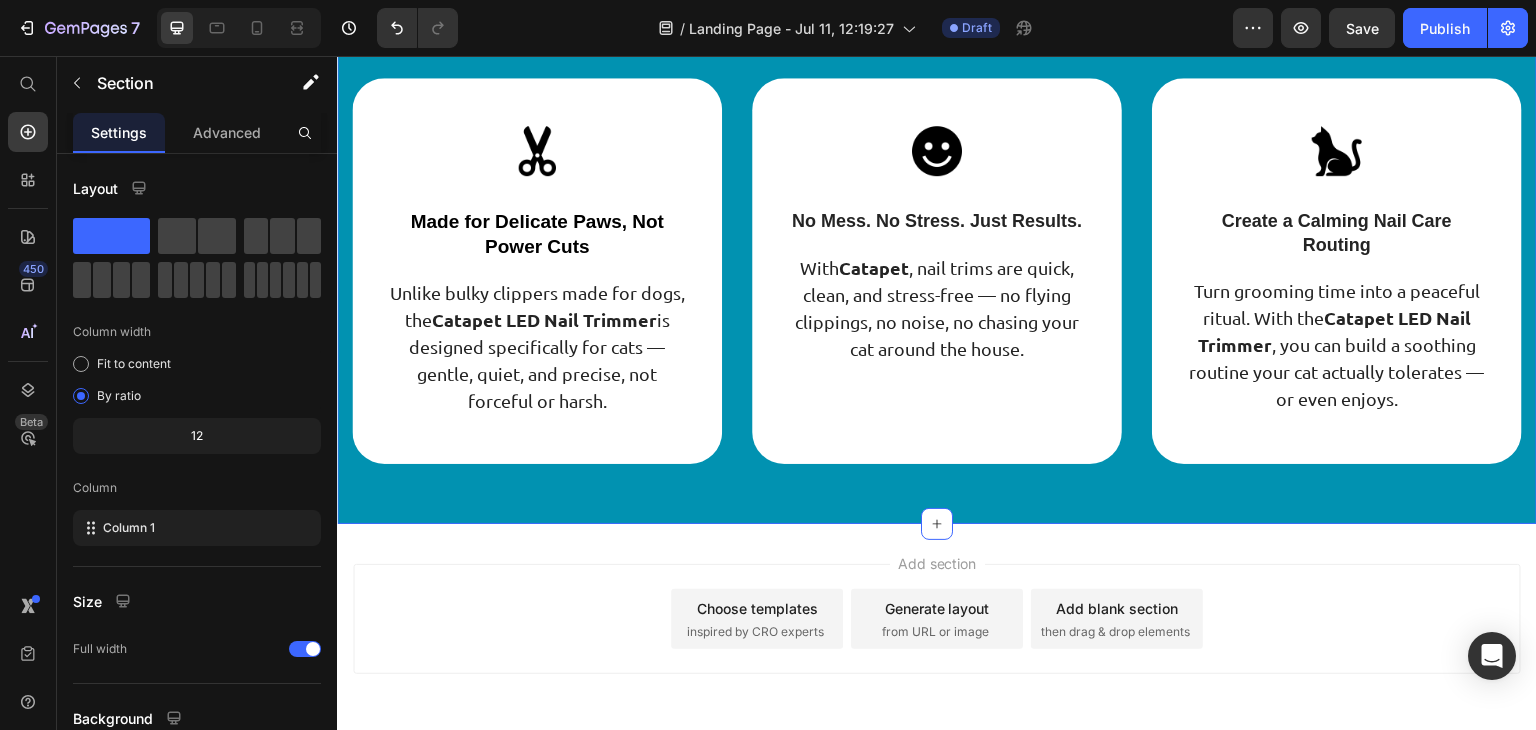 scroll, scrollTop: 4524, scrollLeft: 0, axis: vertical 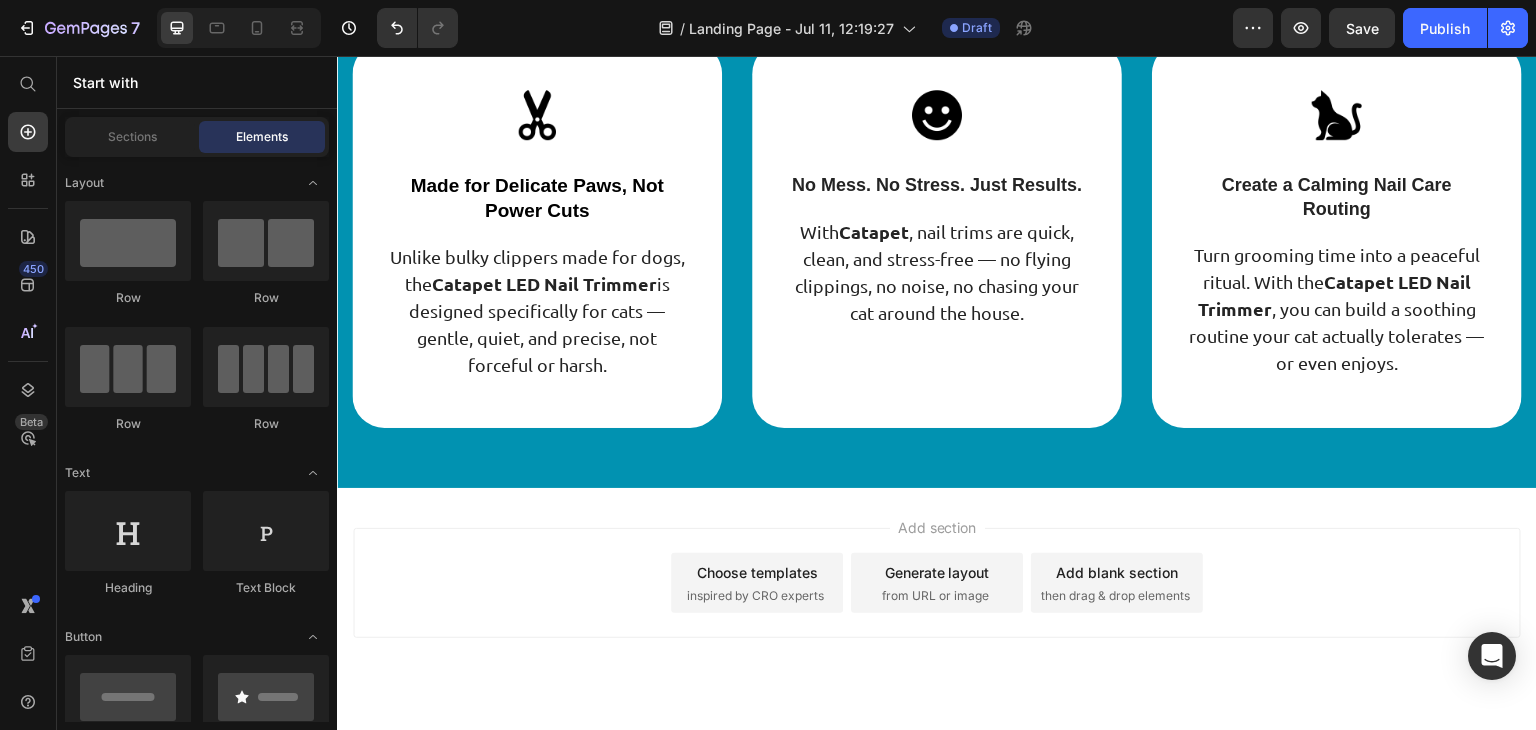 click on "Add section Choose templates inspired by CRO experts Generate layout from URL or image Add blank section then drag & drop elements" at bounding box center (937, 611) 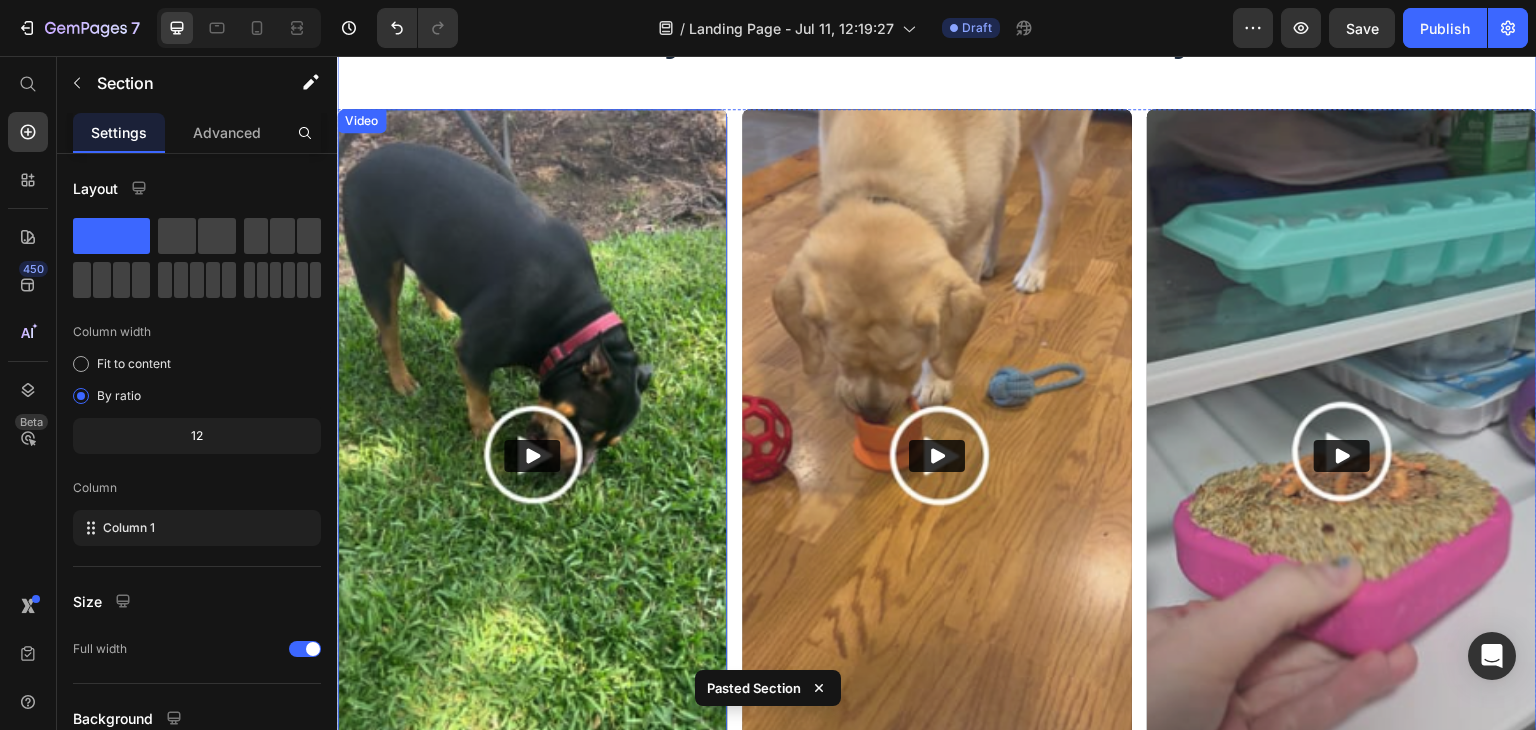 scroll, scrollTop: 5062, scrollLeft: 0, axis: vertical 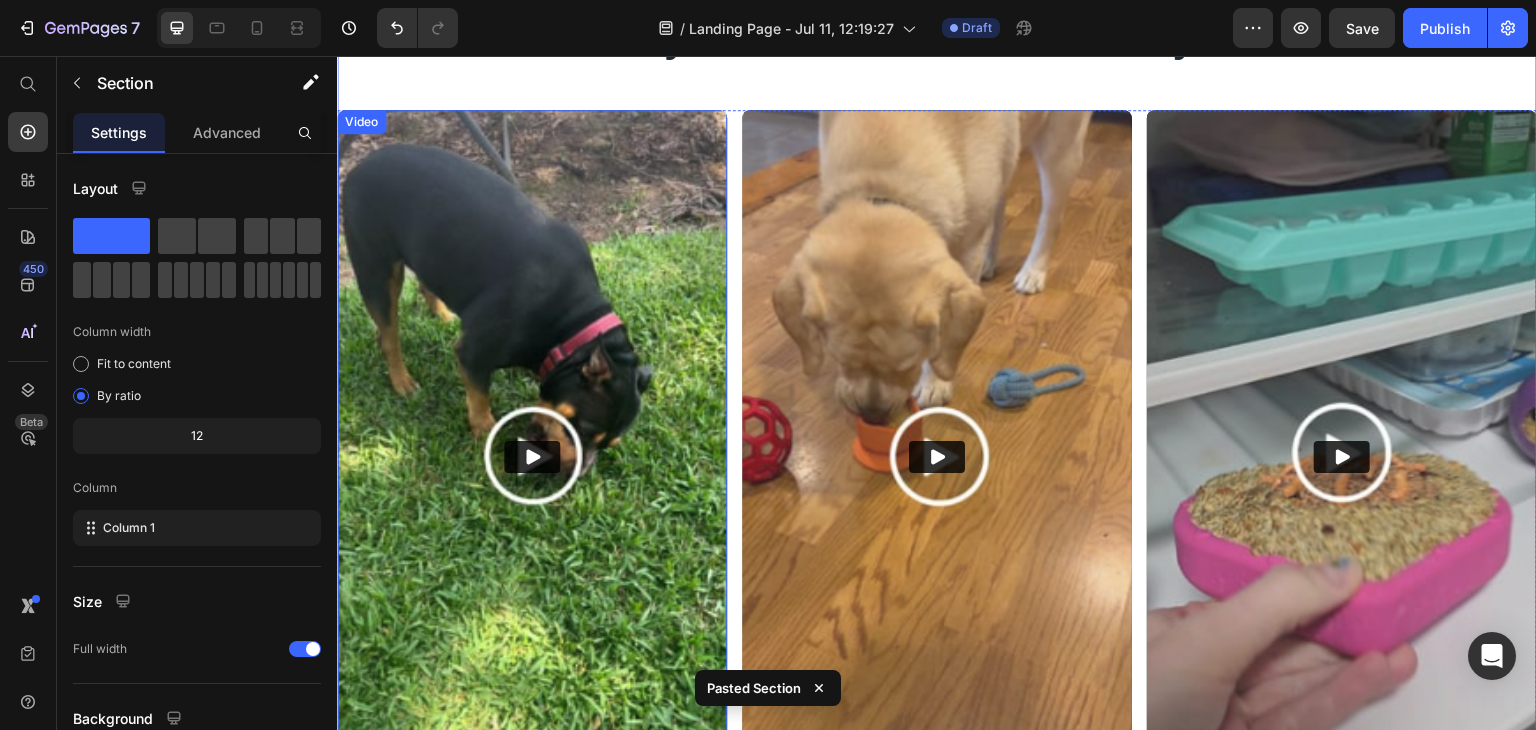 click at bounding box center (532, 456) 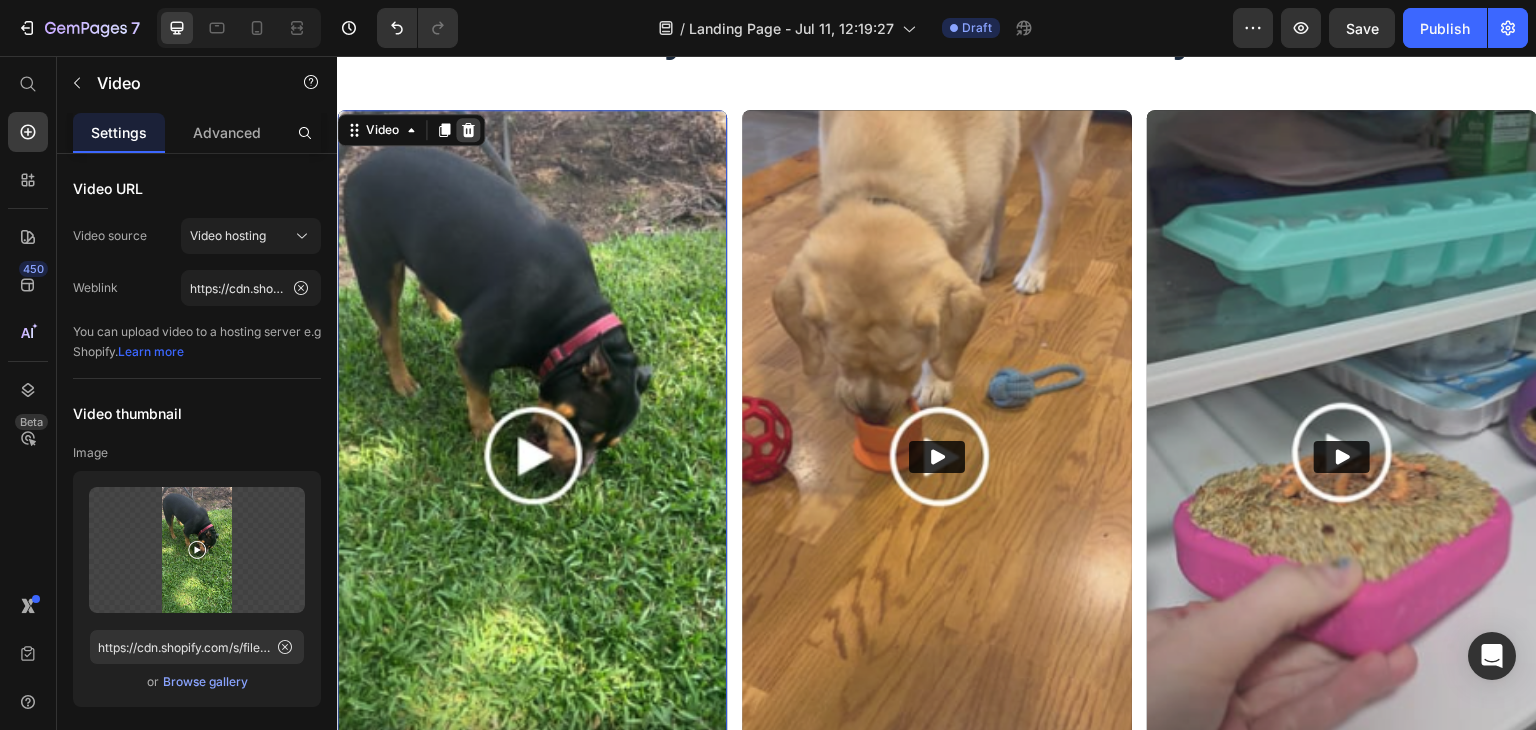 click 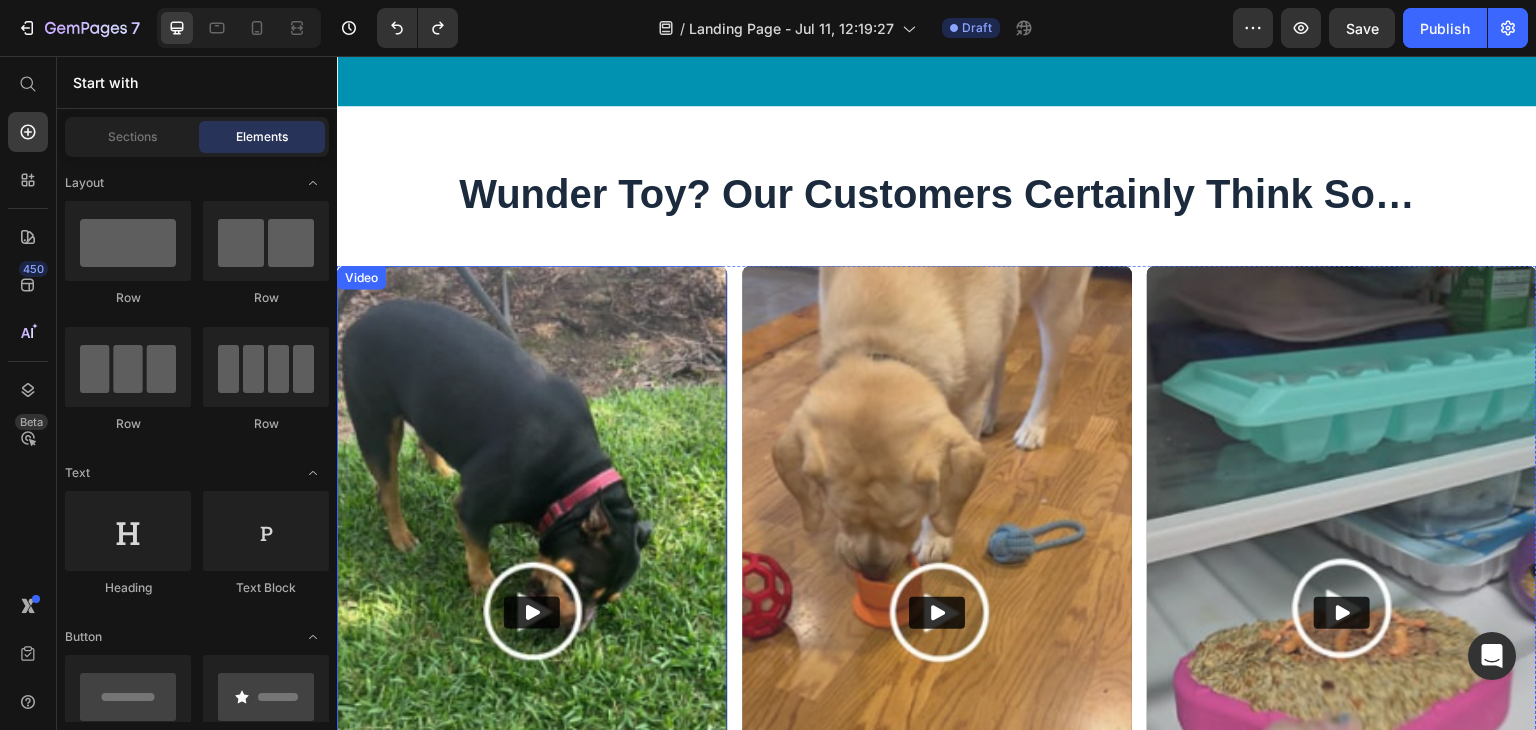 scroll, scrollTop: 4826, scrollLeft: 0, axis: vertical 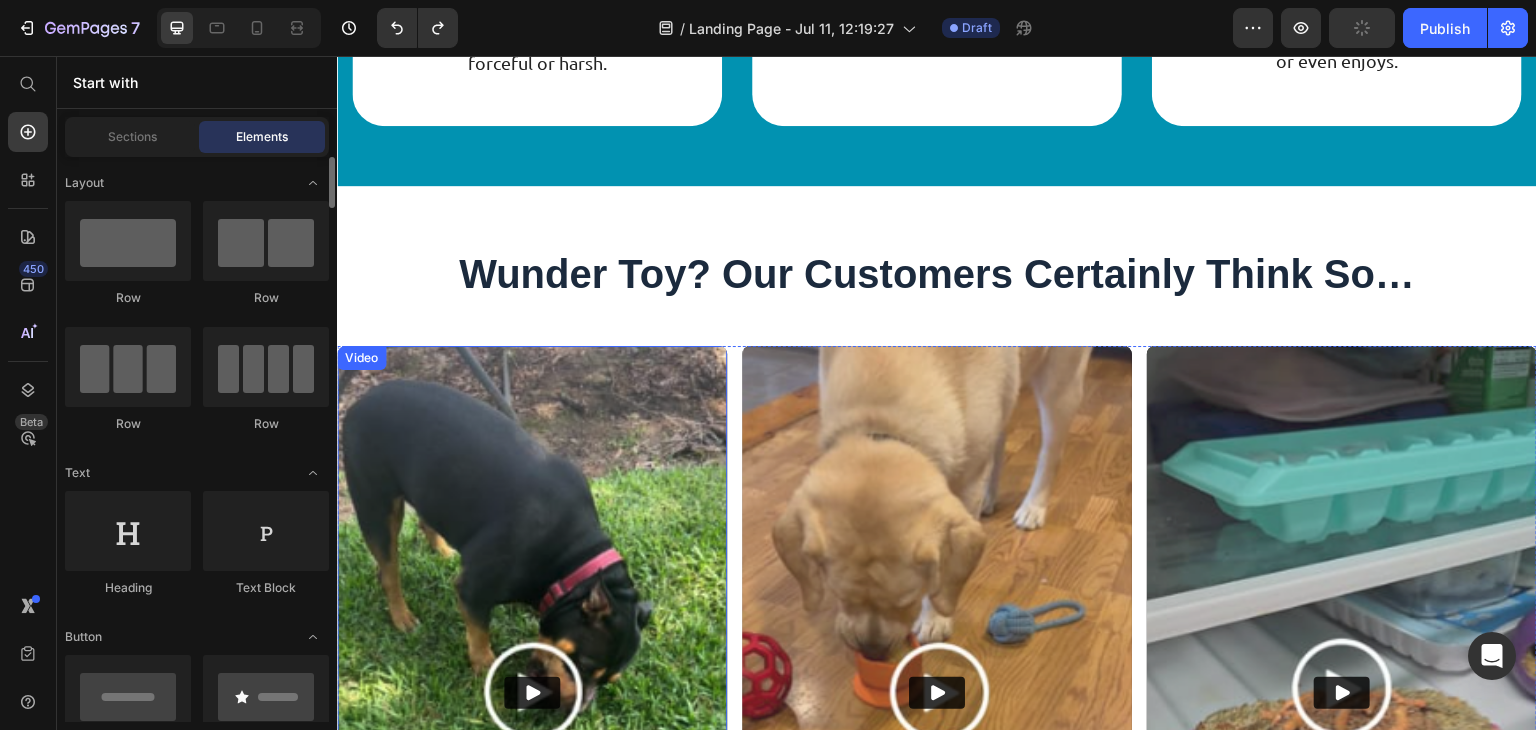click at bounding box center [532, 692] 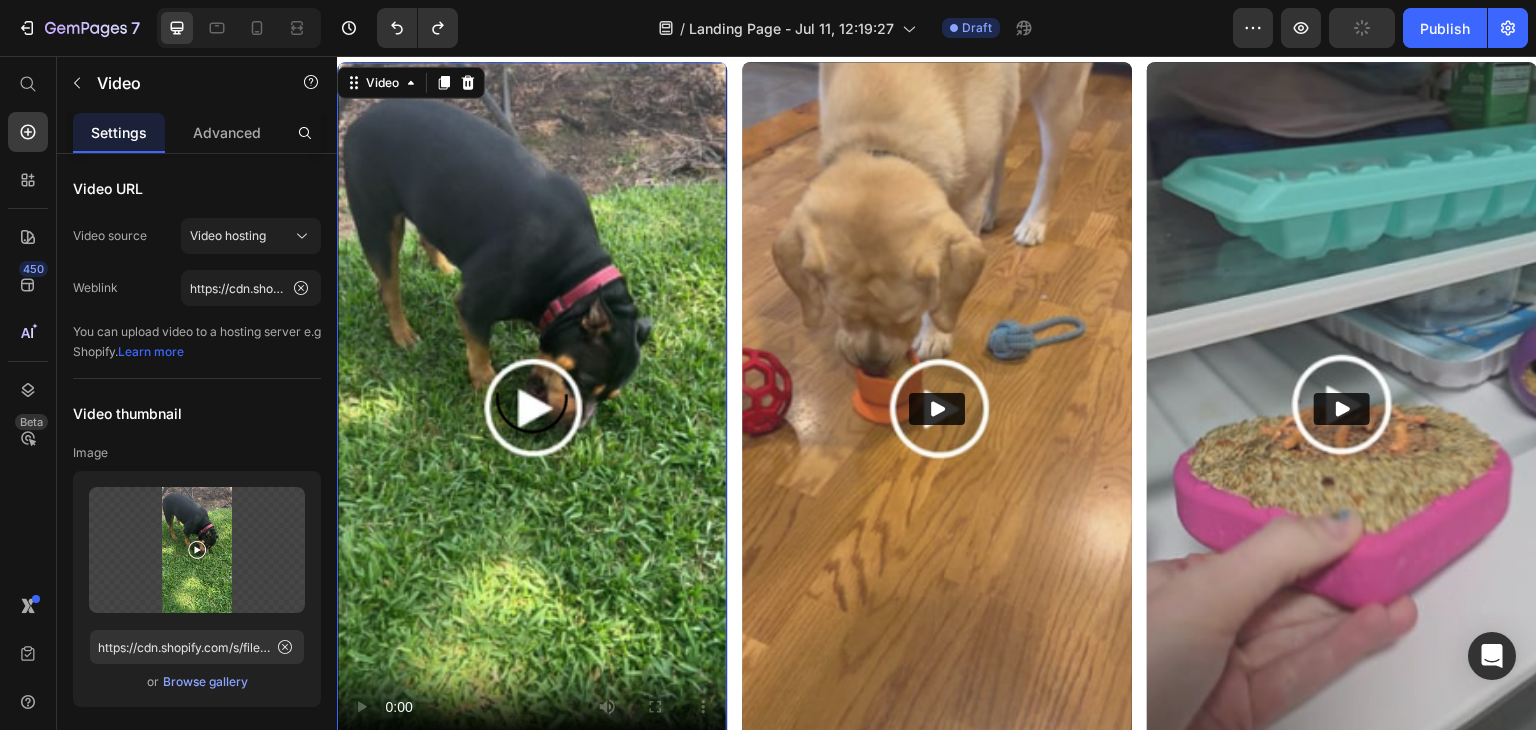 scroll, scrollTop: 5130, scrollLeft: 0, axis: vertical 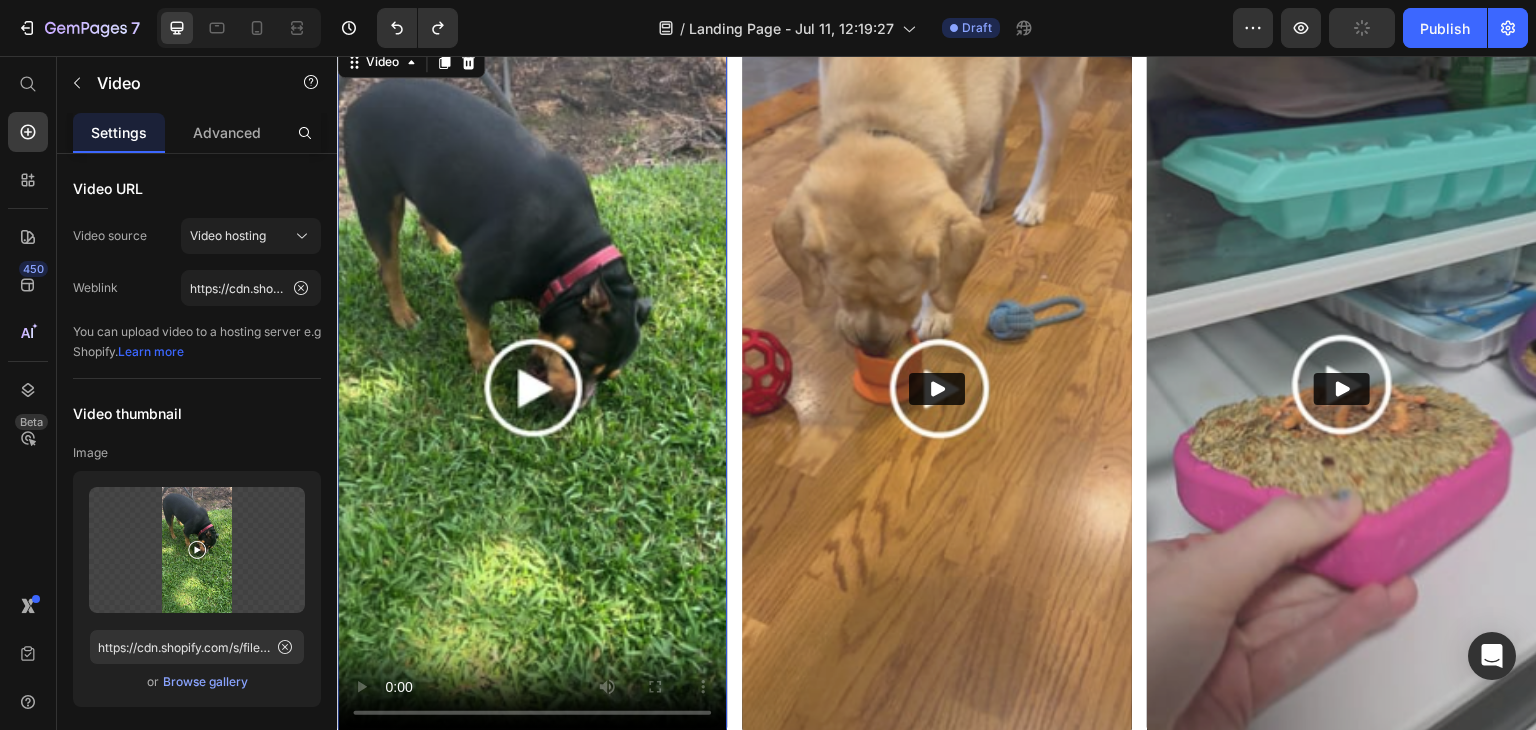type on "https://cdn.shopify.com/s/files/1/0945/2109/8562/files/gempages_574703779312567408-71f2410c-b750-4092-bafb-9d9382e01b3d.png" 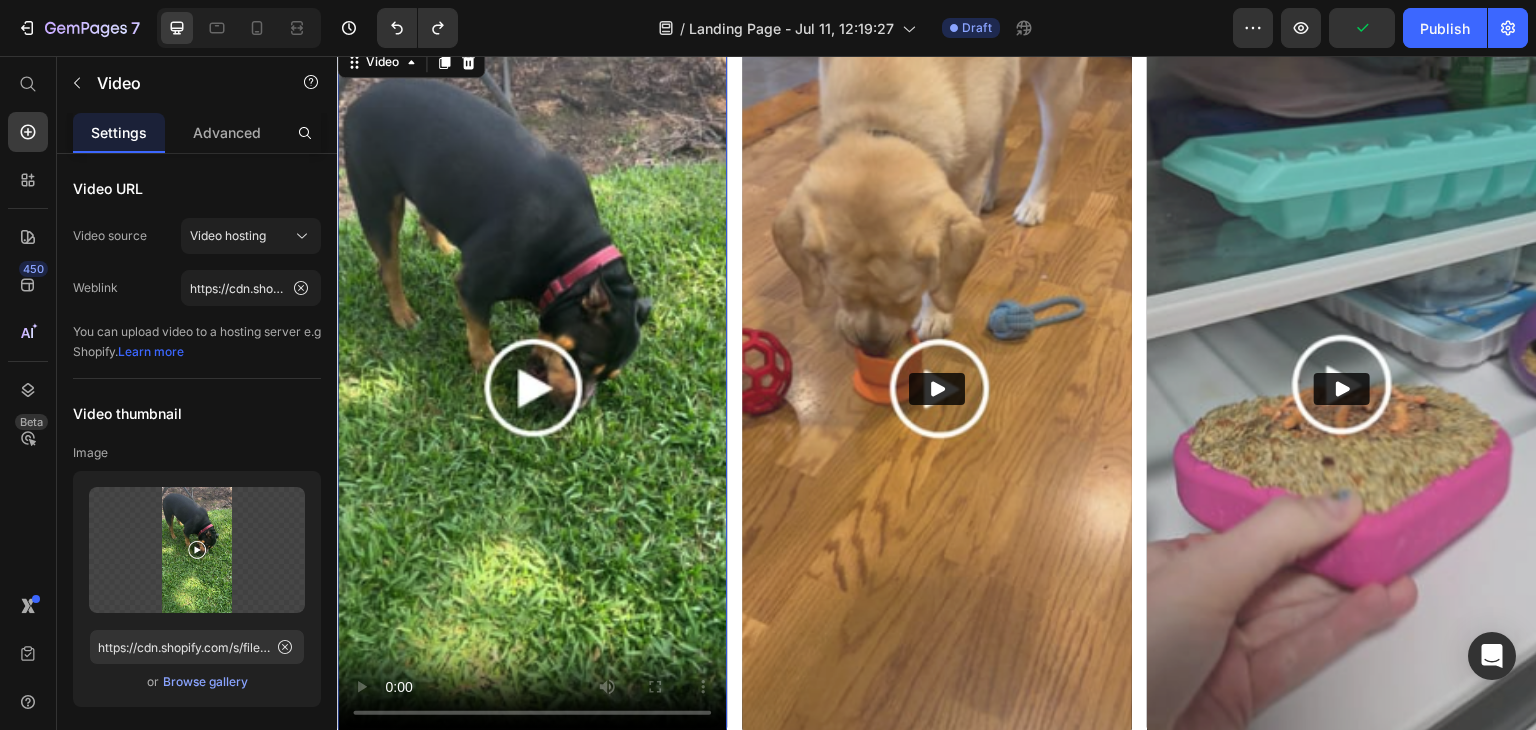 scroll, scrollTop: 5116, scrollLeft: 0, axis: vertical 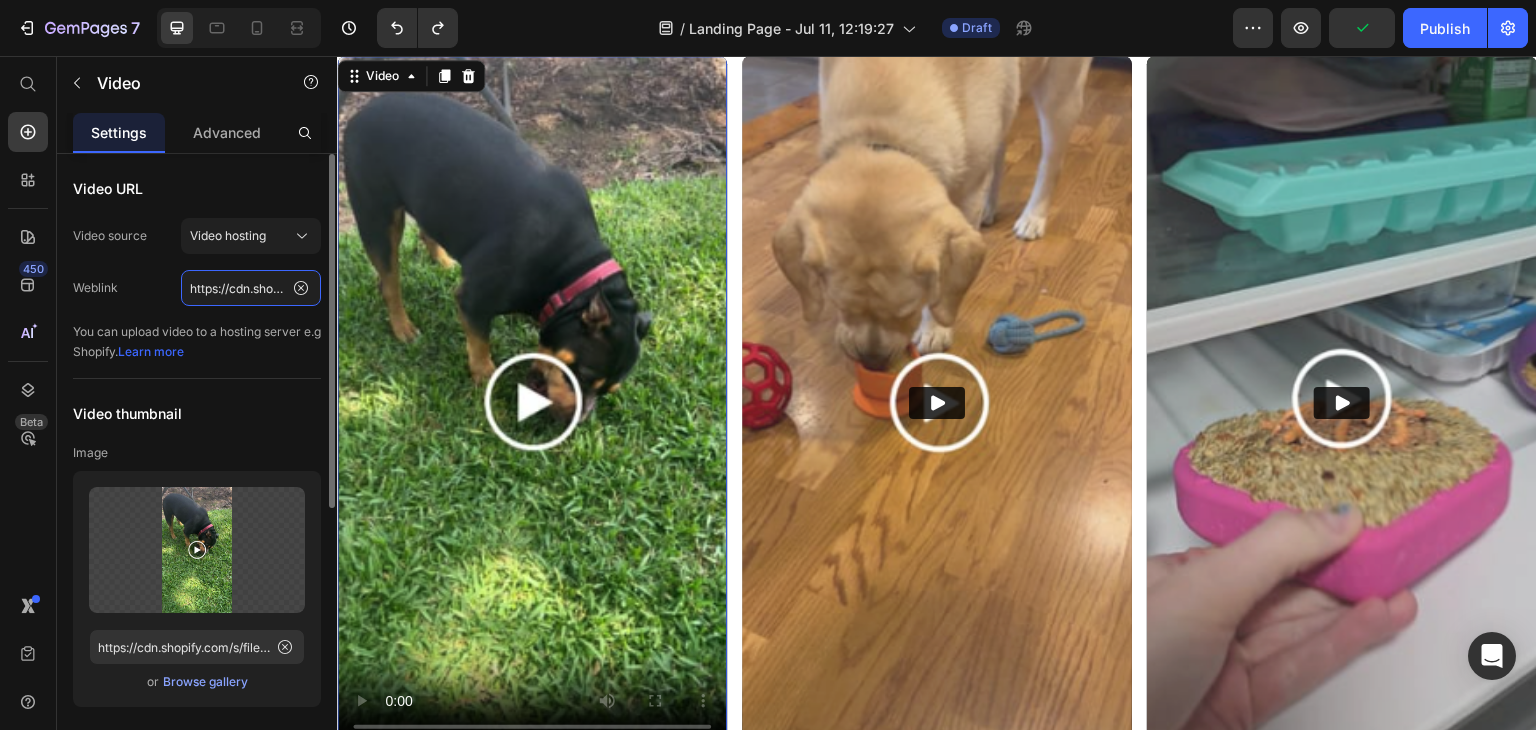 click on "https://cdn.shopify.com/videos/c/o/v/e4d5b3c7780c4138bc554c71da7a6fff.mp4" 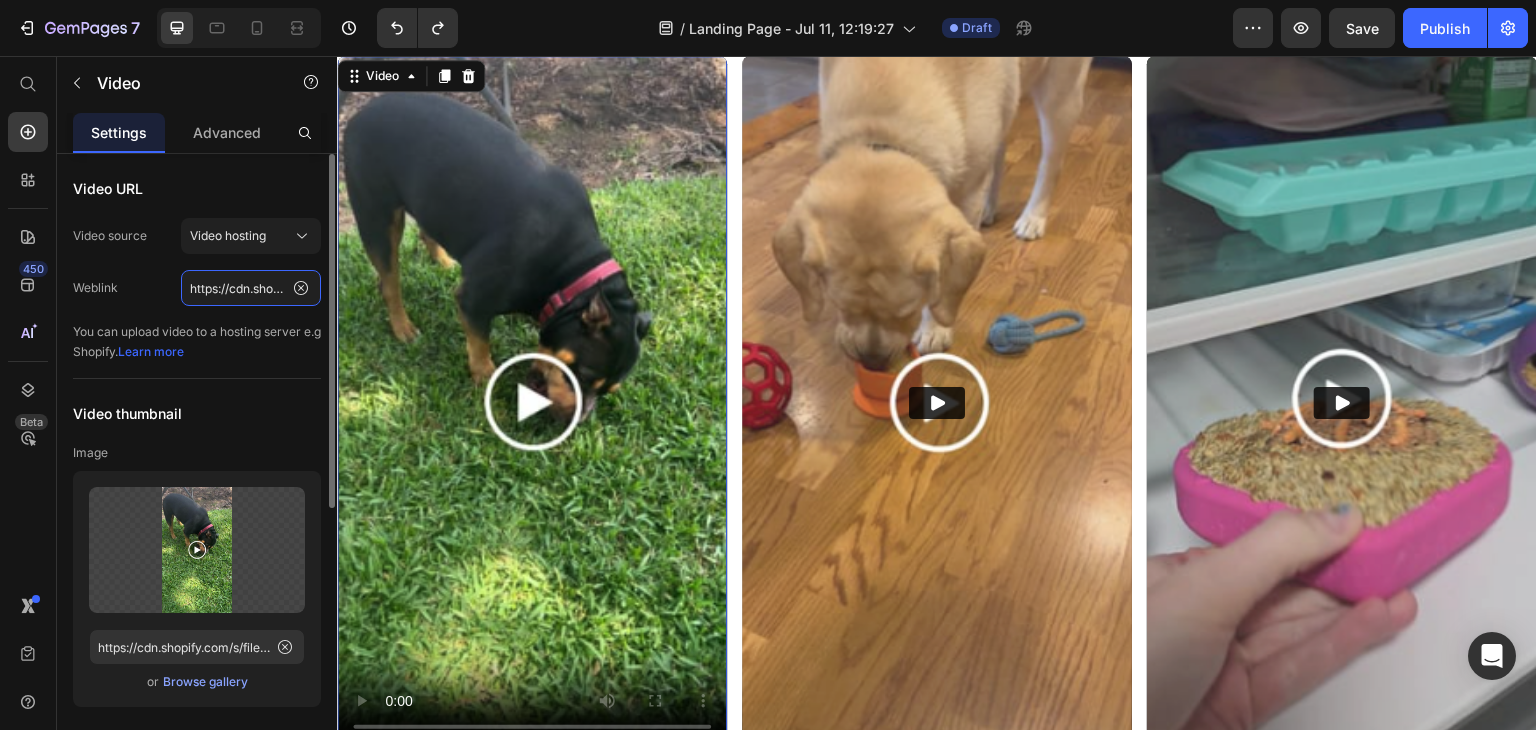 paste on "8577dfba5b474b3ca734a44ca0fc65f7" 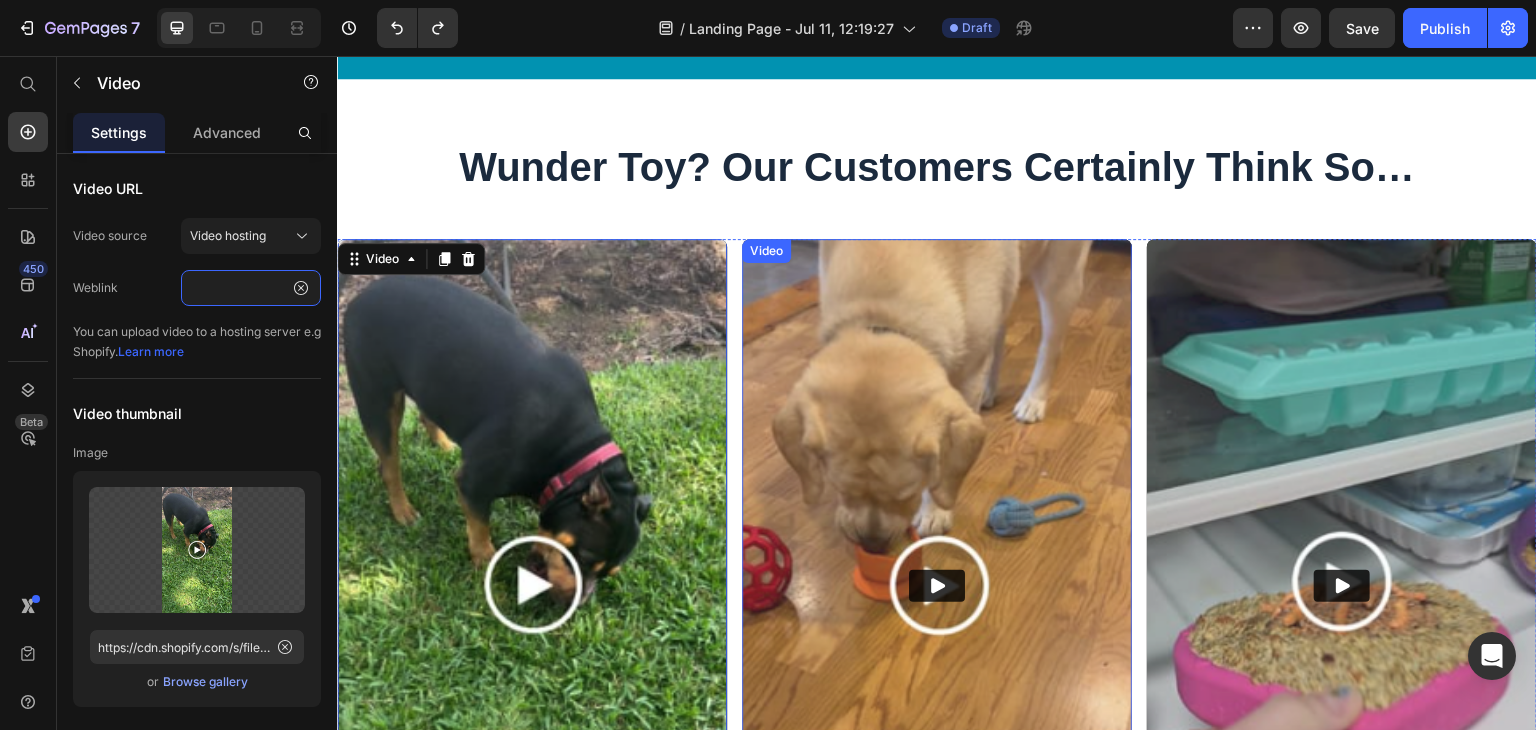 scroll, scrollTop: 4932, scrollLeft: 0, axis: vertical 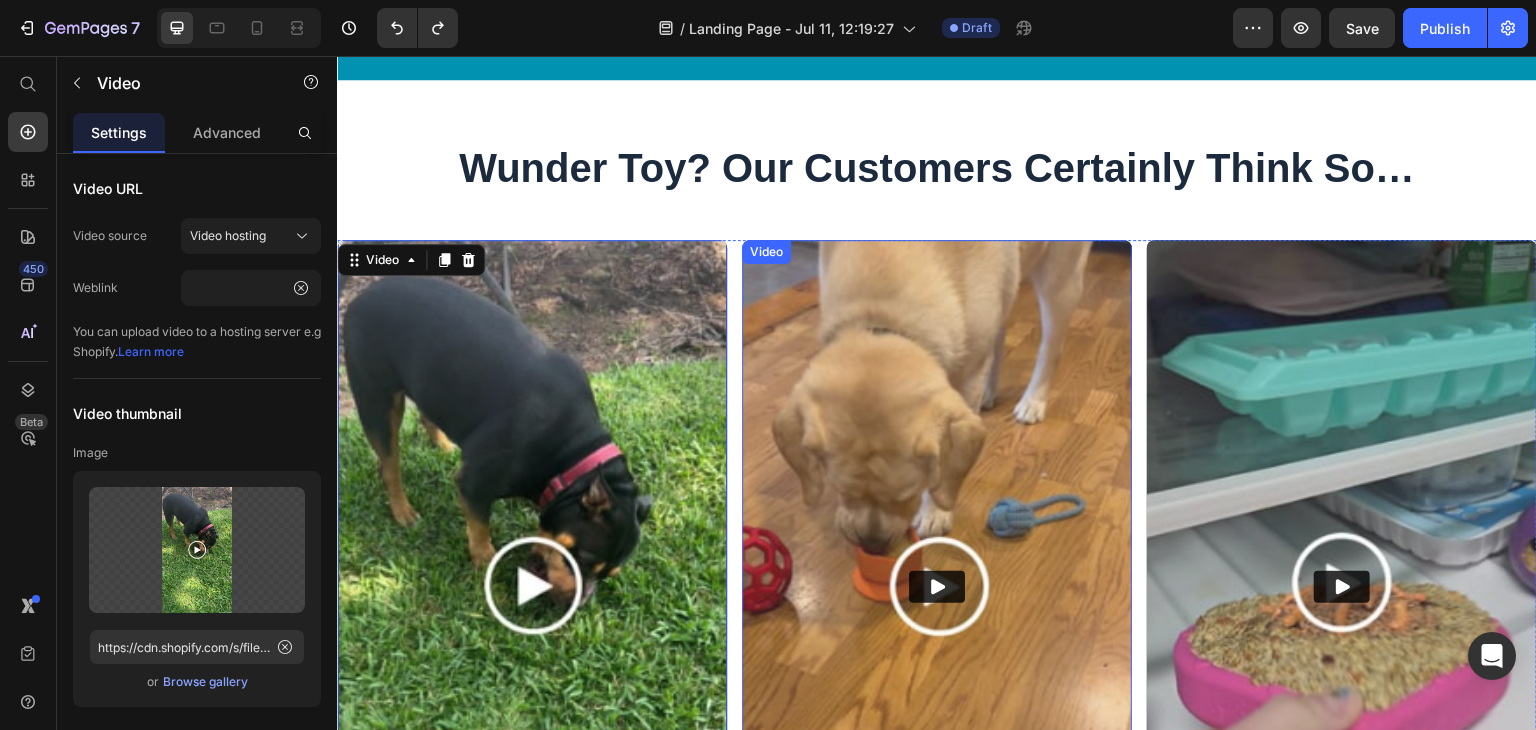 click at bounding box center [937, 586] 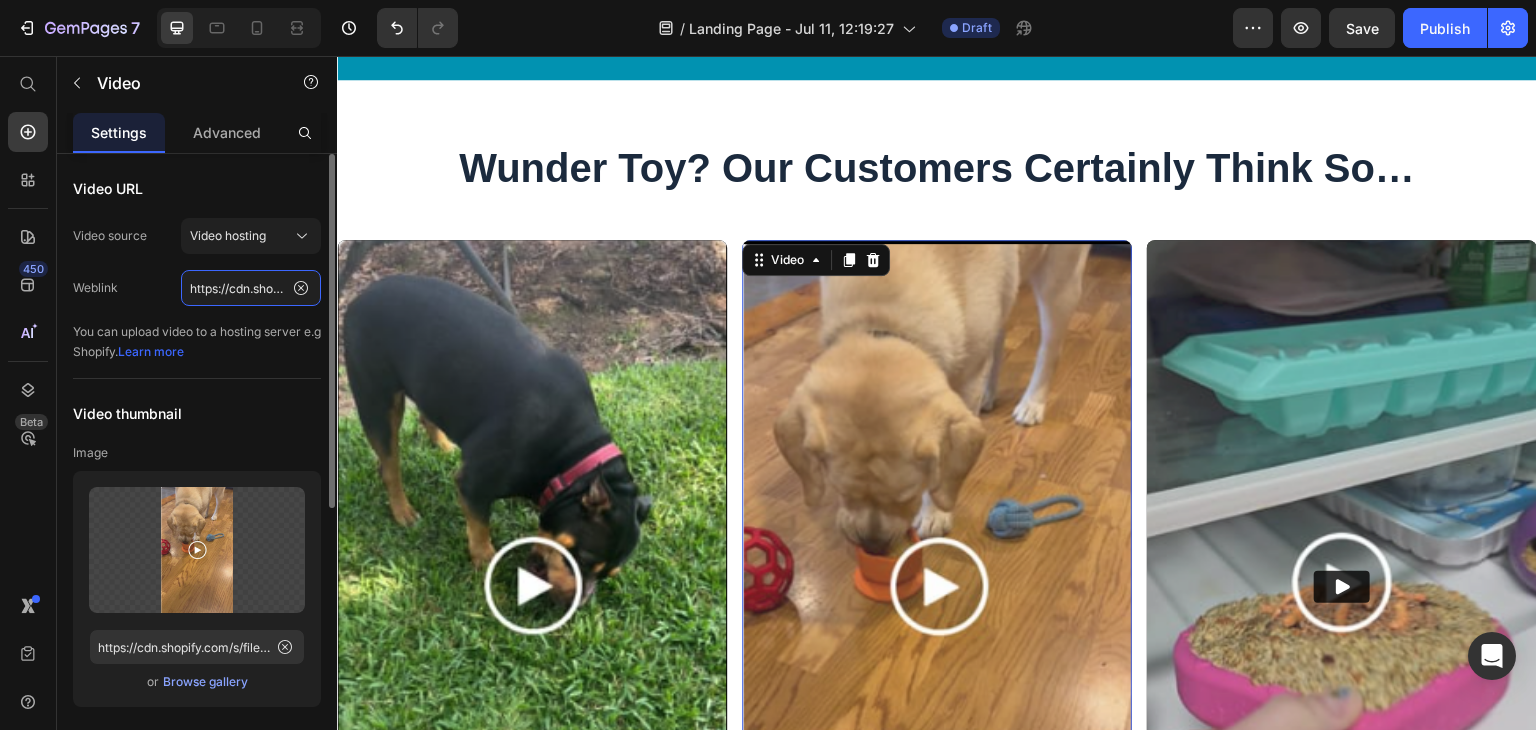 click on "https://cdn.shopify.com/videos/c/o/v/4408d854de3d430cbd1d2bcb379930c5.mp4" 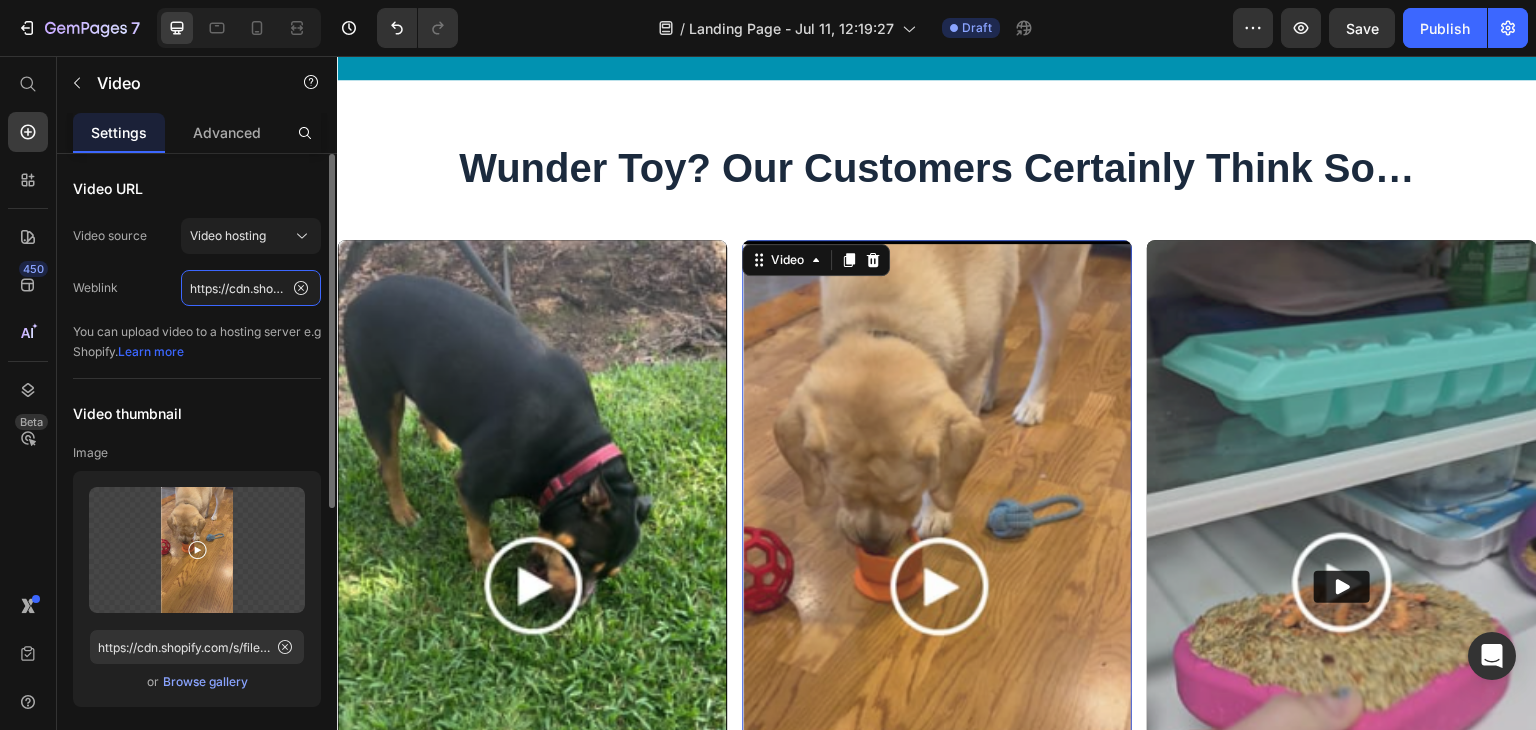 paste on "8577dfba5b474b3ca734a44ca0fc65f7" 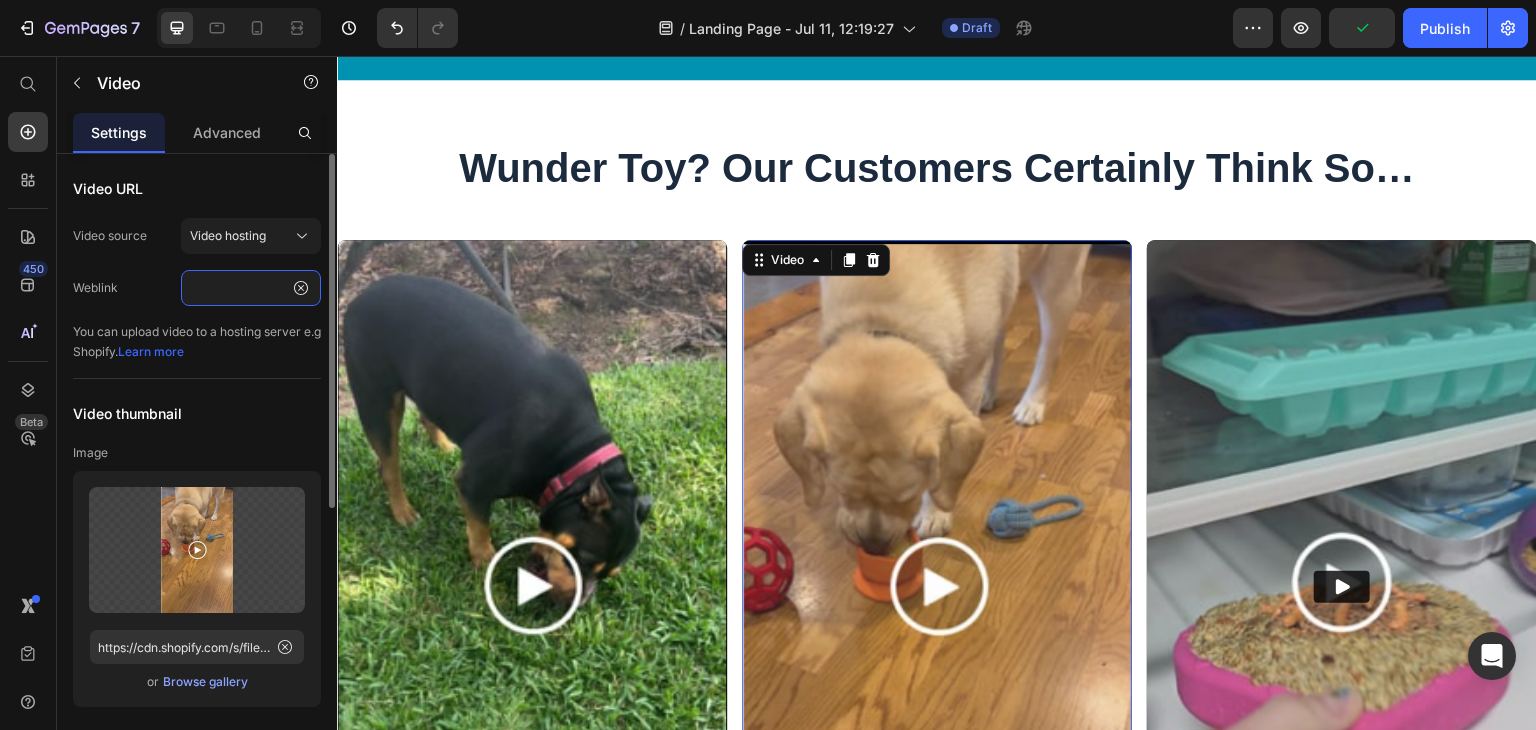 type on "https://cdn.shopify.com/videos/c/o/v/8577dfba5b474b3ca734a44ca0fc65f7.mp4" 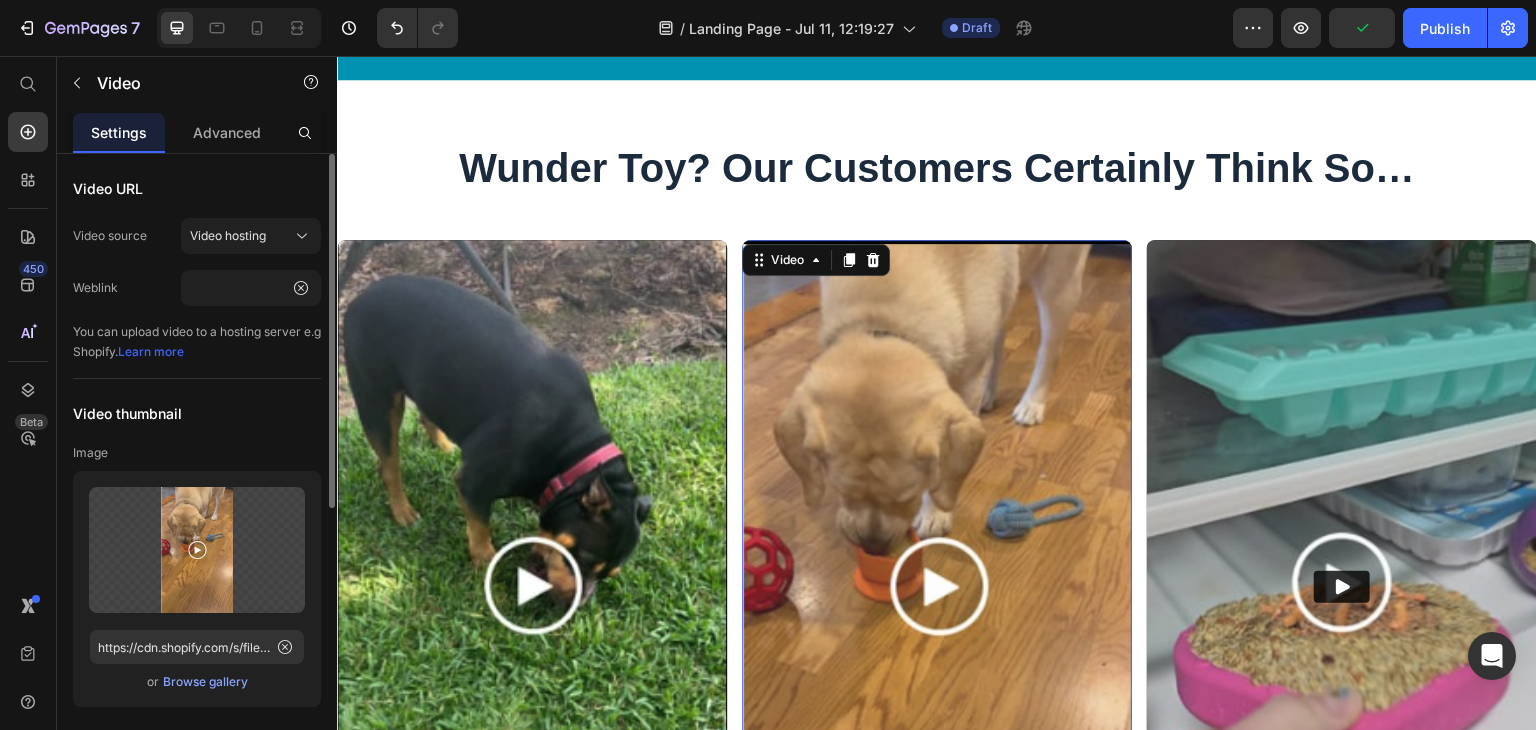 click on "Weblink https://cdn.shopify.com/videos/c/o/v/8577dfba5b474b3ca734a44ca0fc65f7.mp4" 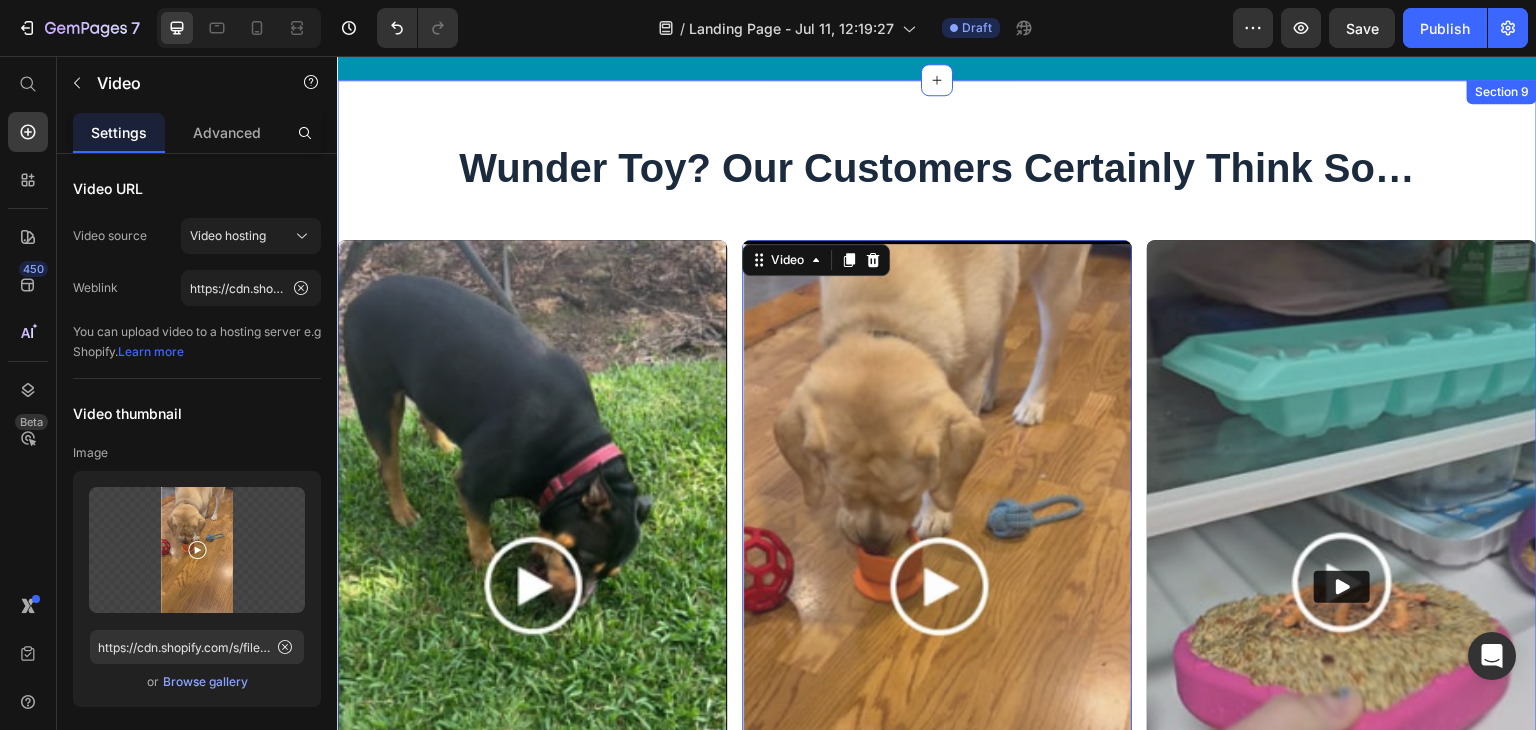 click on "Wunder Toy? Our Customers Certainly Think So… Heading Video “He is a heavy chewer and this bowl is holding up well.” Heading Video   0 “I give him these and we are both very happy.”  Heading Video “I use it almost every day for my dog who eats too fast.”  Heading Row YES! Show Me the Freezbone Collection (Save 10% Now) Button Section 9" at bounding box center [937, 610] 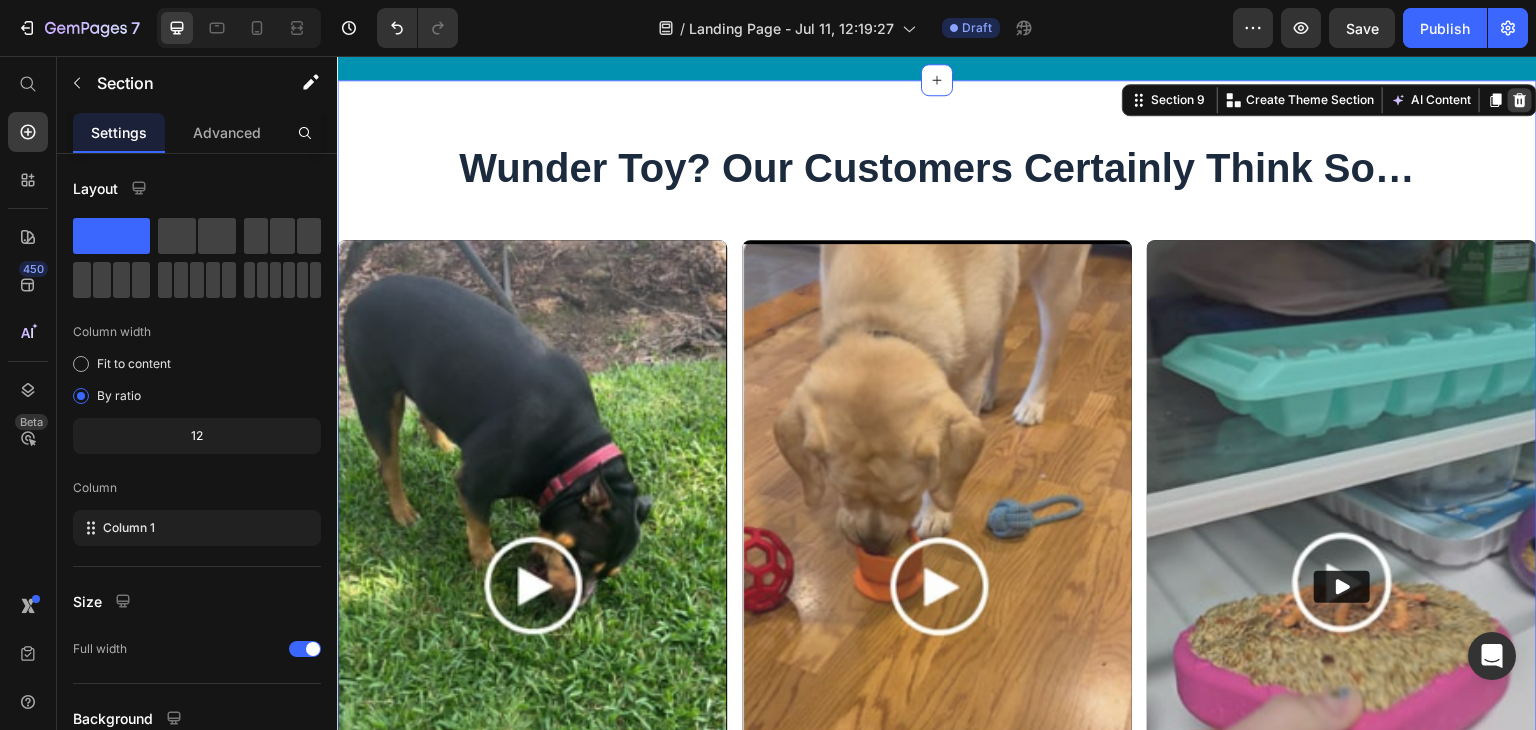 click 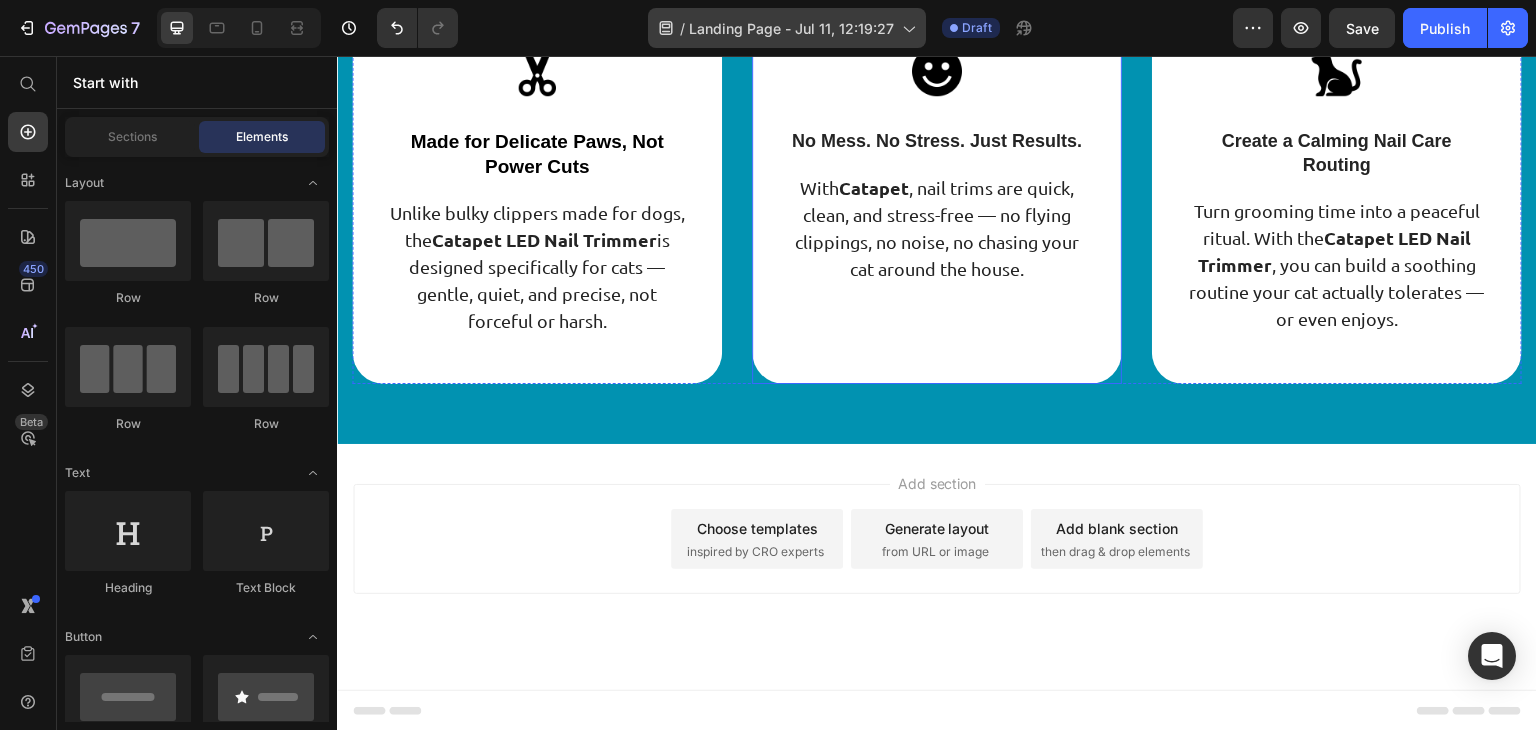 scroll, scrollTop: 4466, scrollLeft: 0, axis: vertical 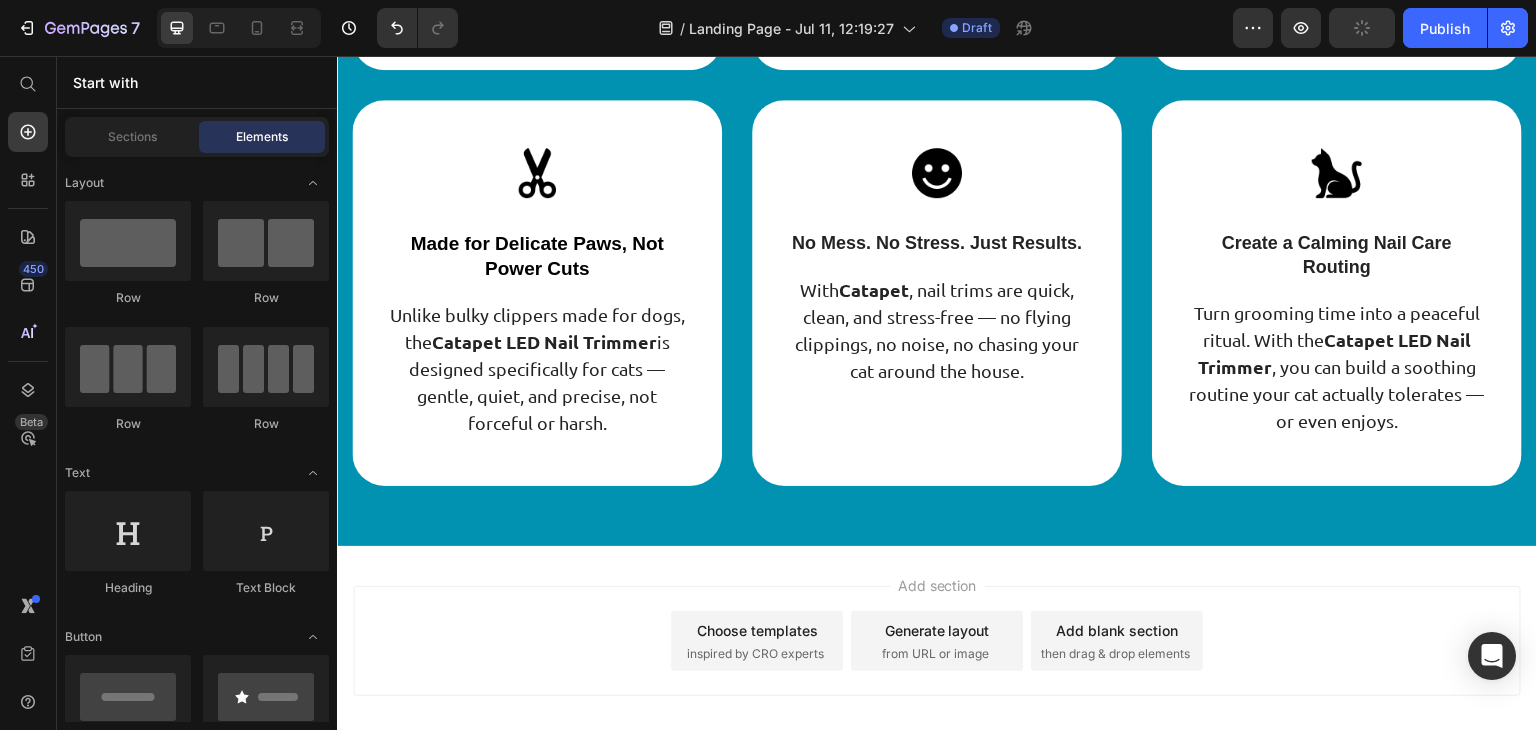 click on "Add section Choose templates inspired by CRO experts Generate layout from URL or image Add blank section then drag & drop elements" at bounding box center (937, 669) 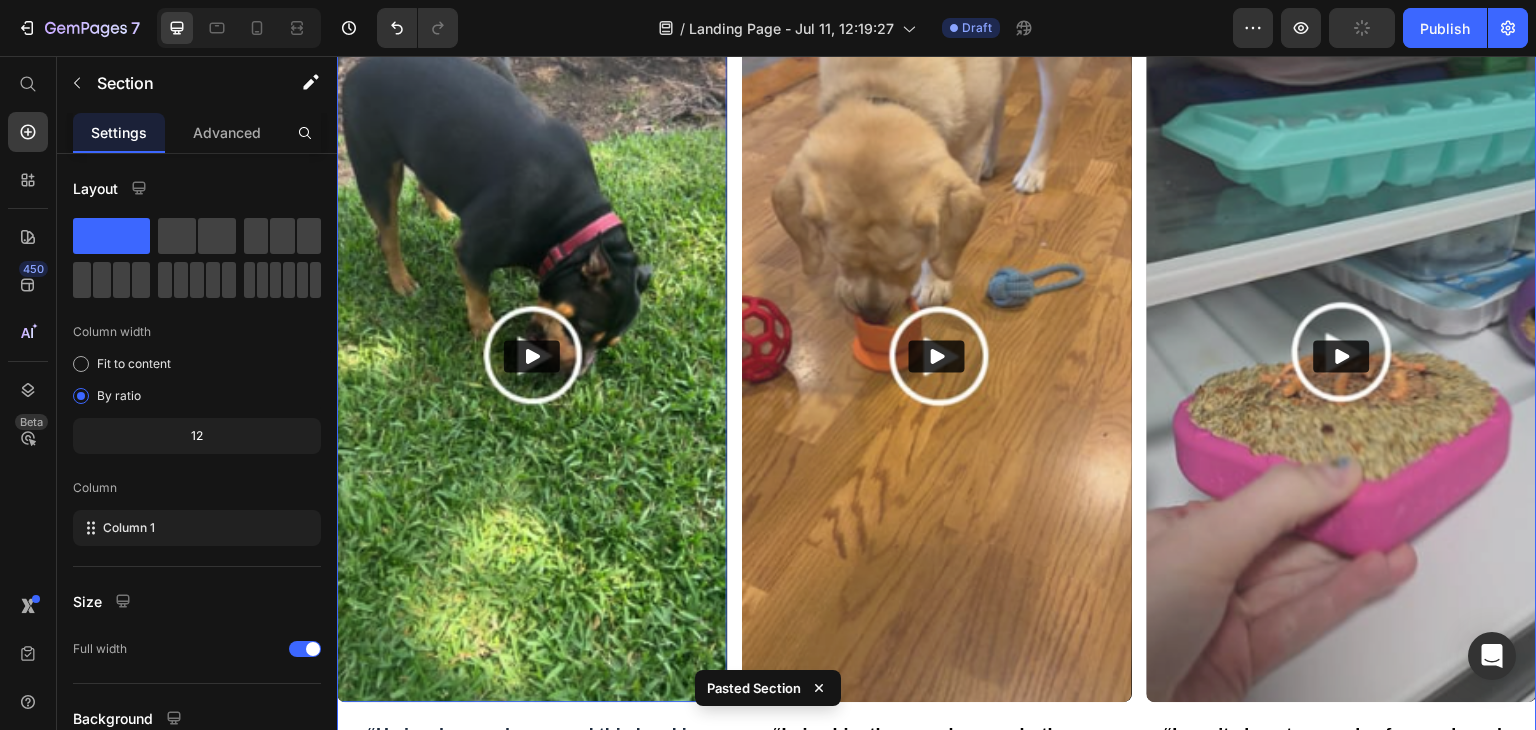 click at bounding box center (532, 355) 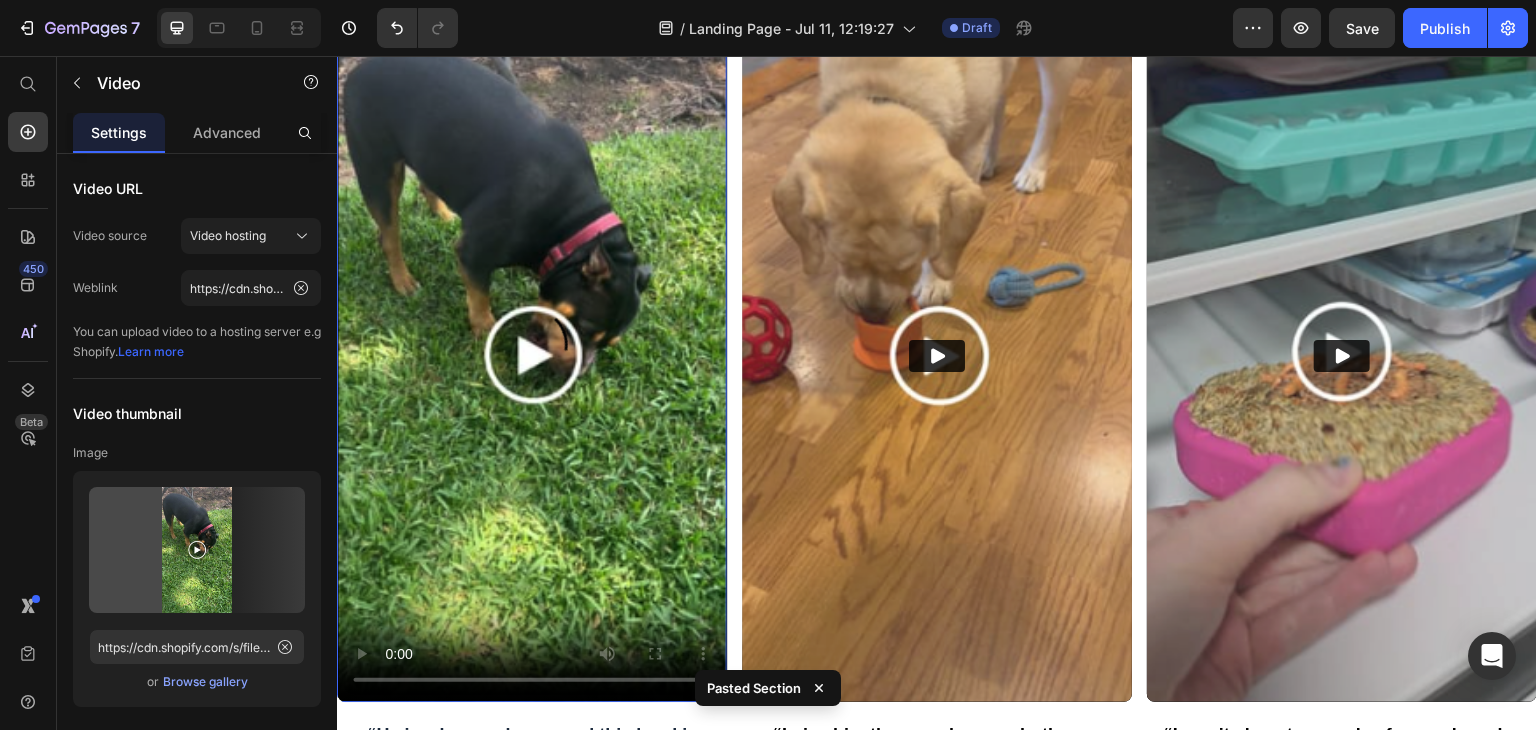 scroll, scrollTop: 5196, scrollLeft: 0, axis: vertical 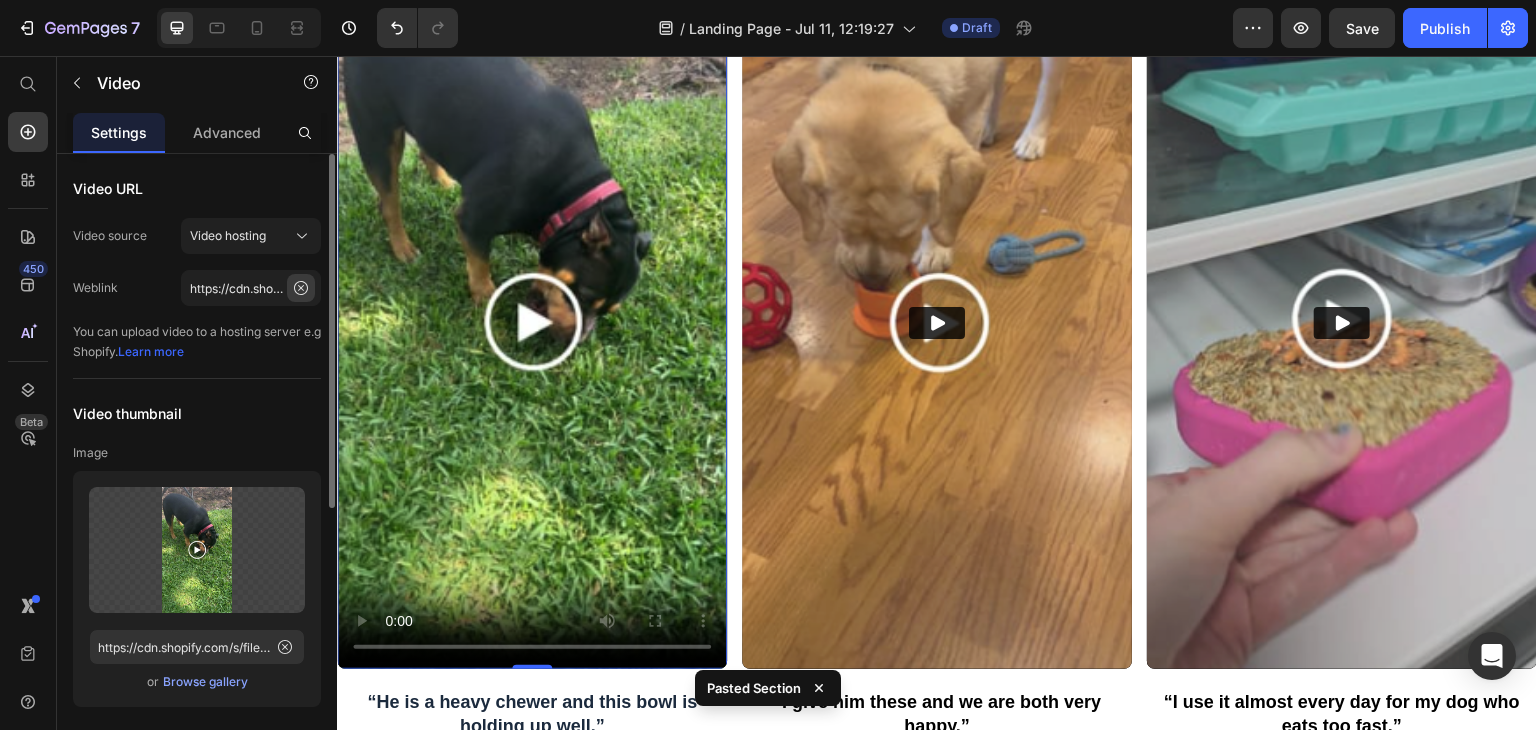 click 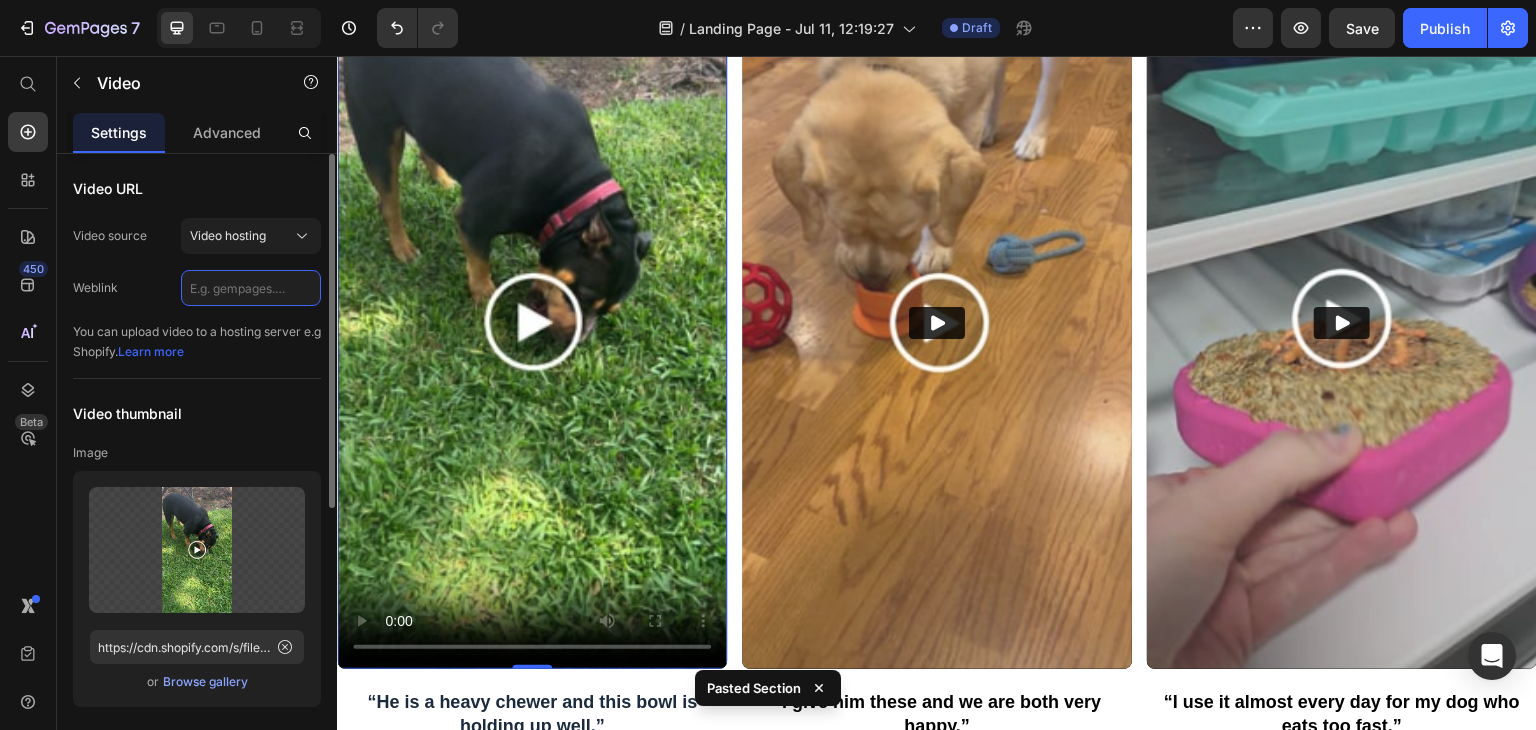 scroll, scrollTop: 0, scrollLeft: 0, axis: both 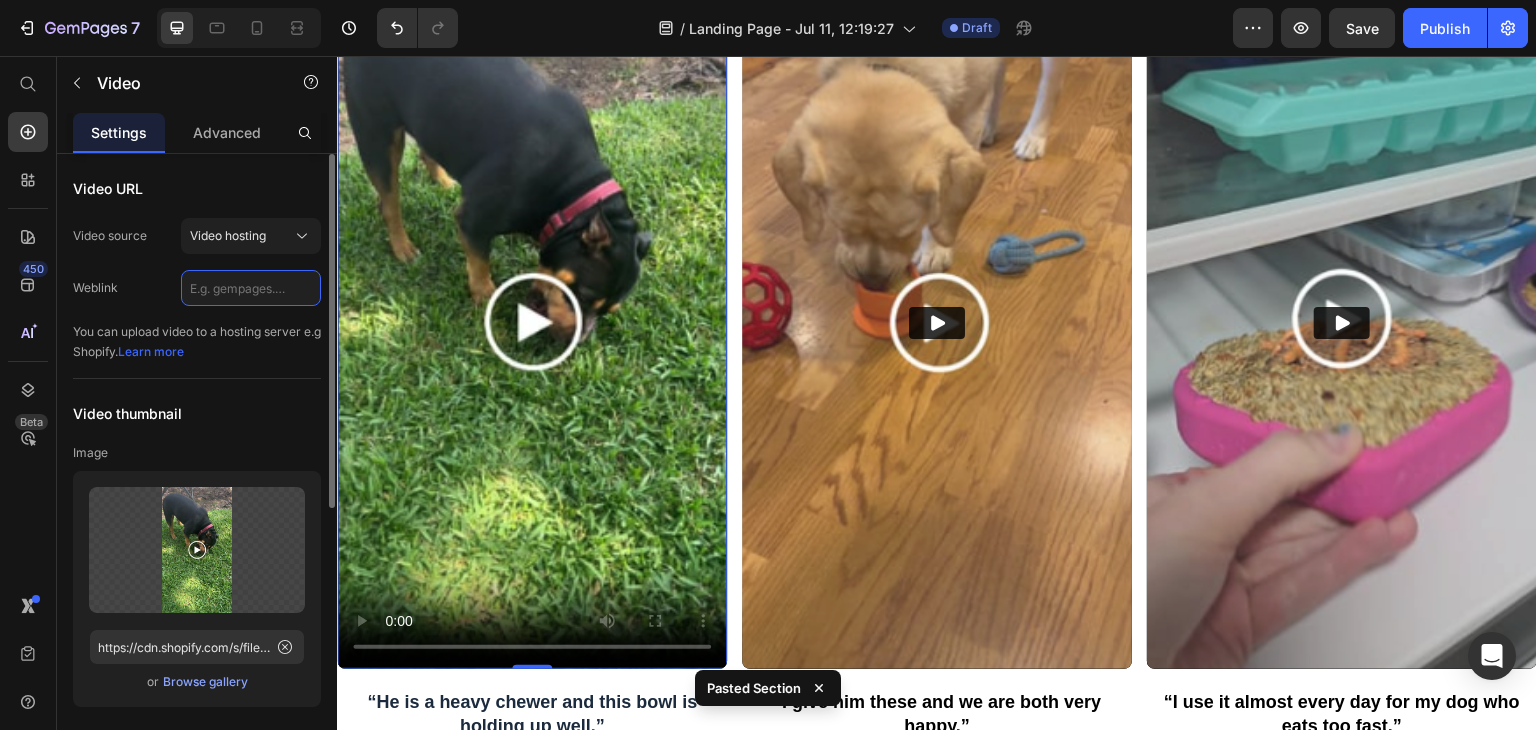 click 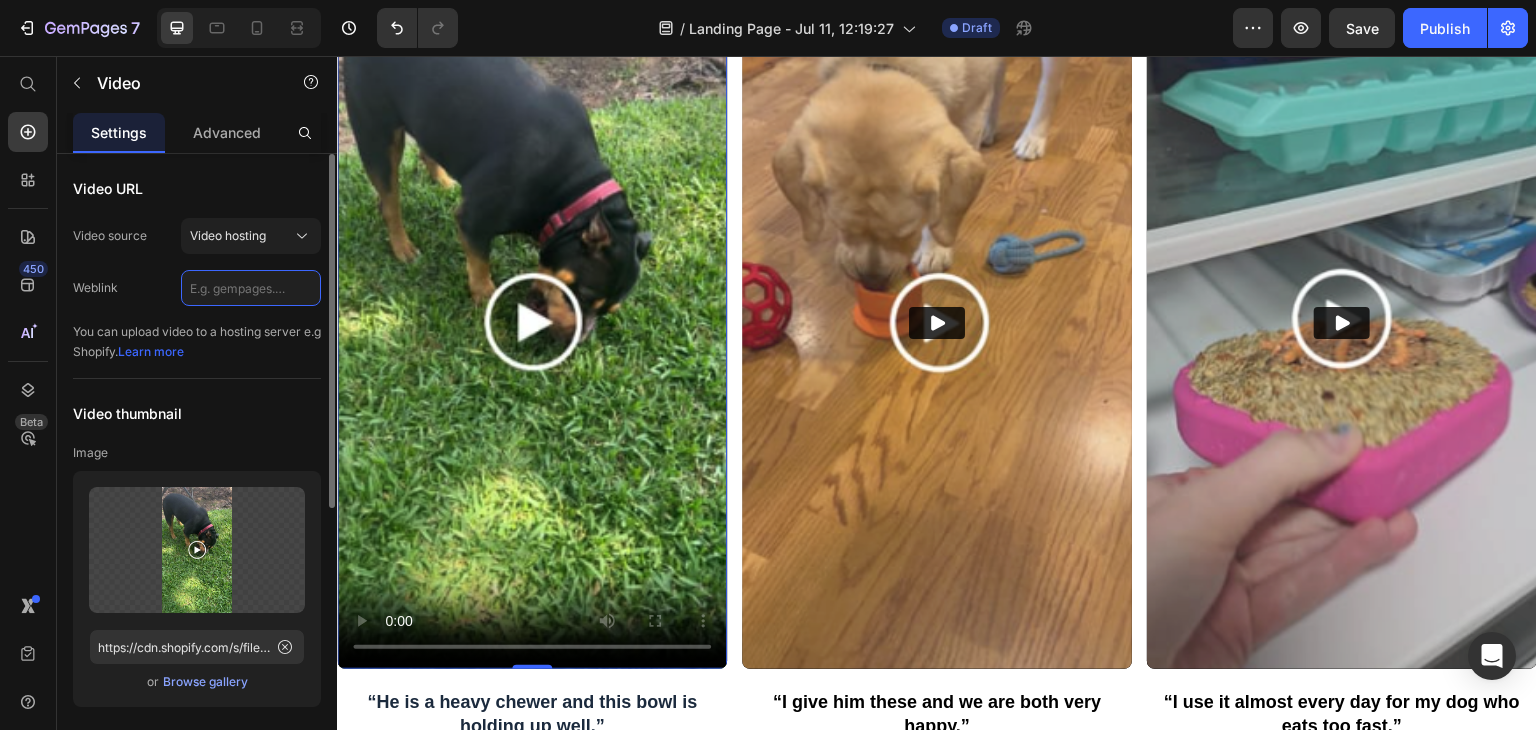 paste on "https://cdn.shopify.com/videos/c/o/v/d5b09dda2d084232b7131b0dfe8d9831.mp4" 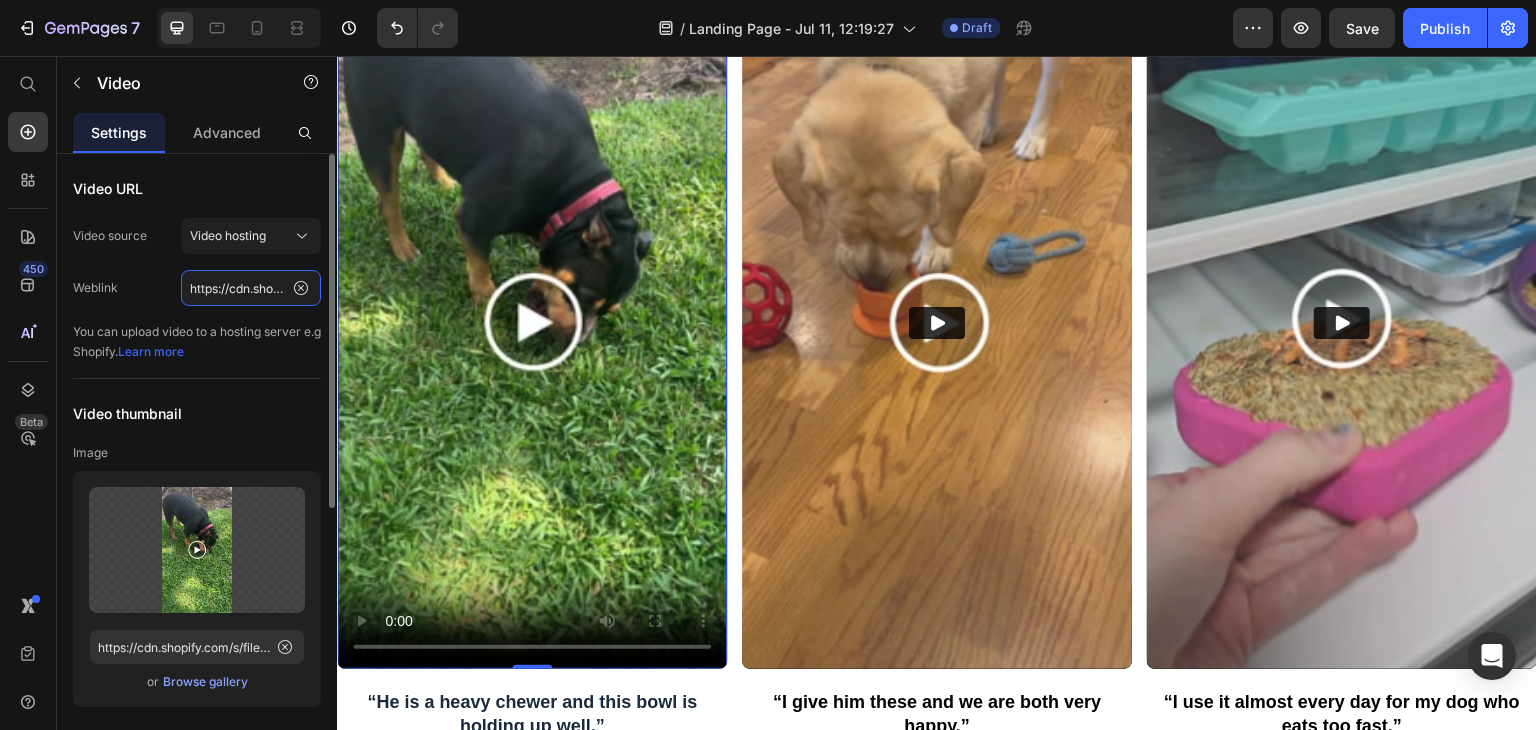 scroll, scrollTop: 0, scrollLeft: 369, axis: horizontal 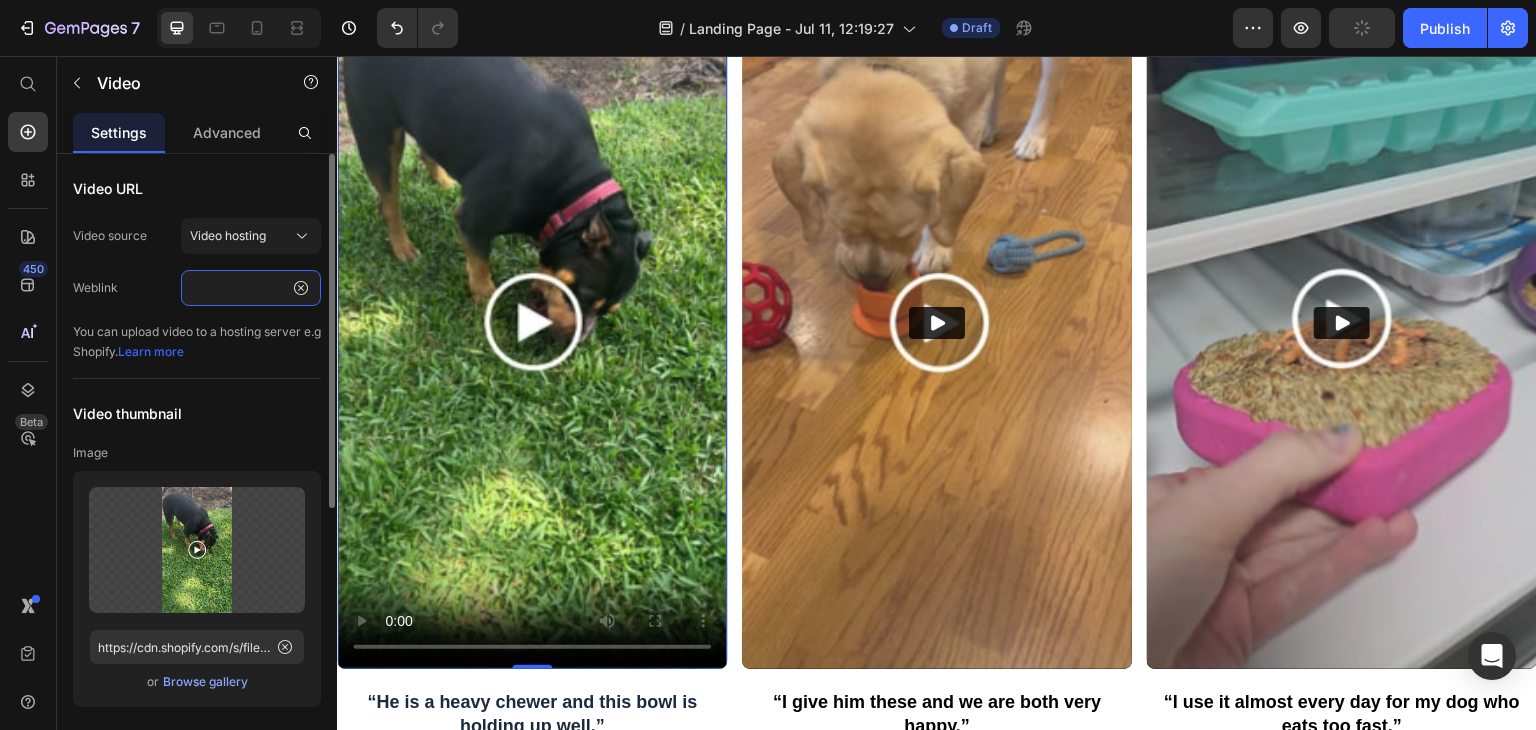 type on "https://cdn.shopify.com/s/files/1/0945/2109/8562/files/gempages_574703779312567408-71f2410c-b750-4092-bafb-9d9382e01b3d.png" 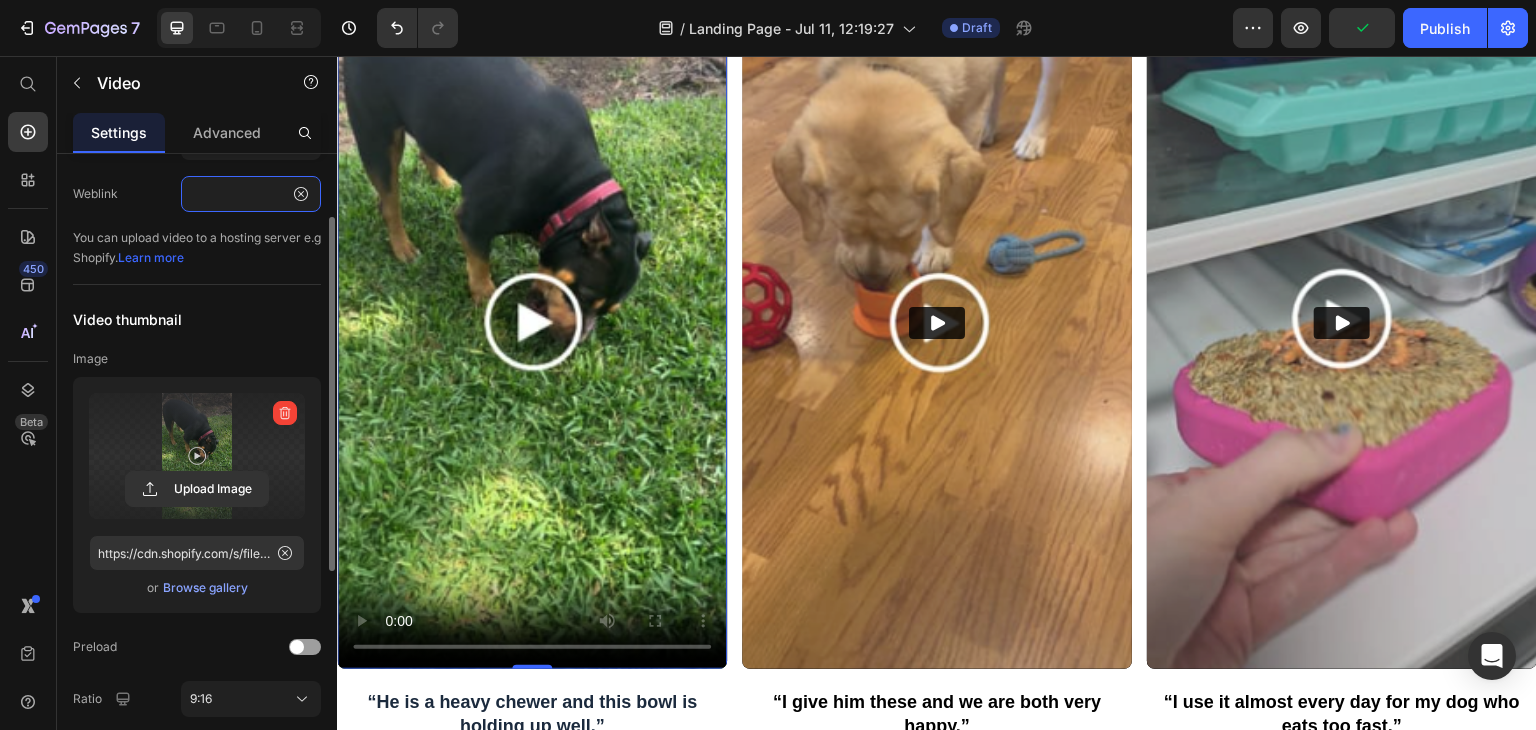 scroll, scrollTop: 108, scrollLeft: 0, axis: vertical 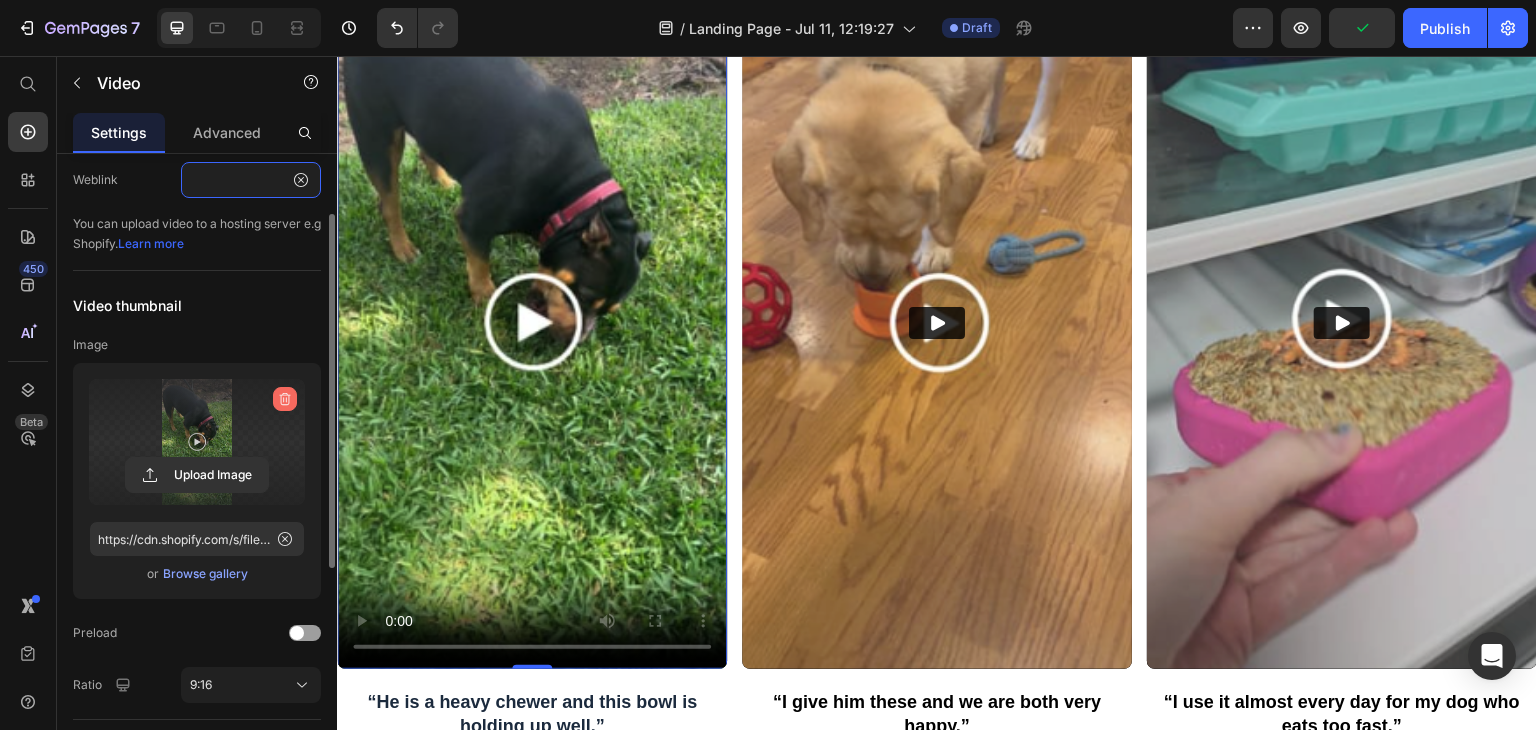 type on "https://cdn.shopify.com/videos/c/o/v/d5b09dda2d084232b7131b0dfe8d9831.mp4" 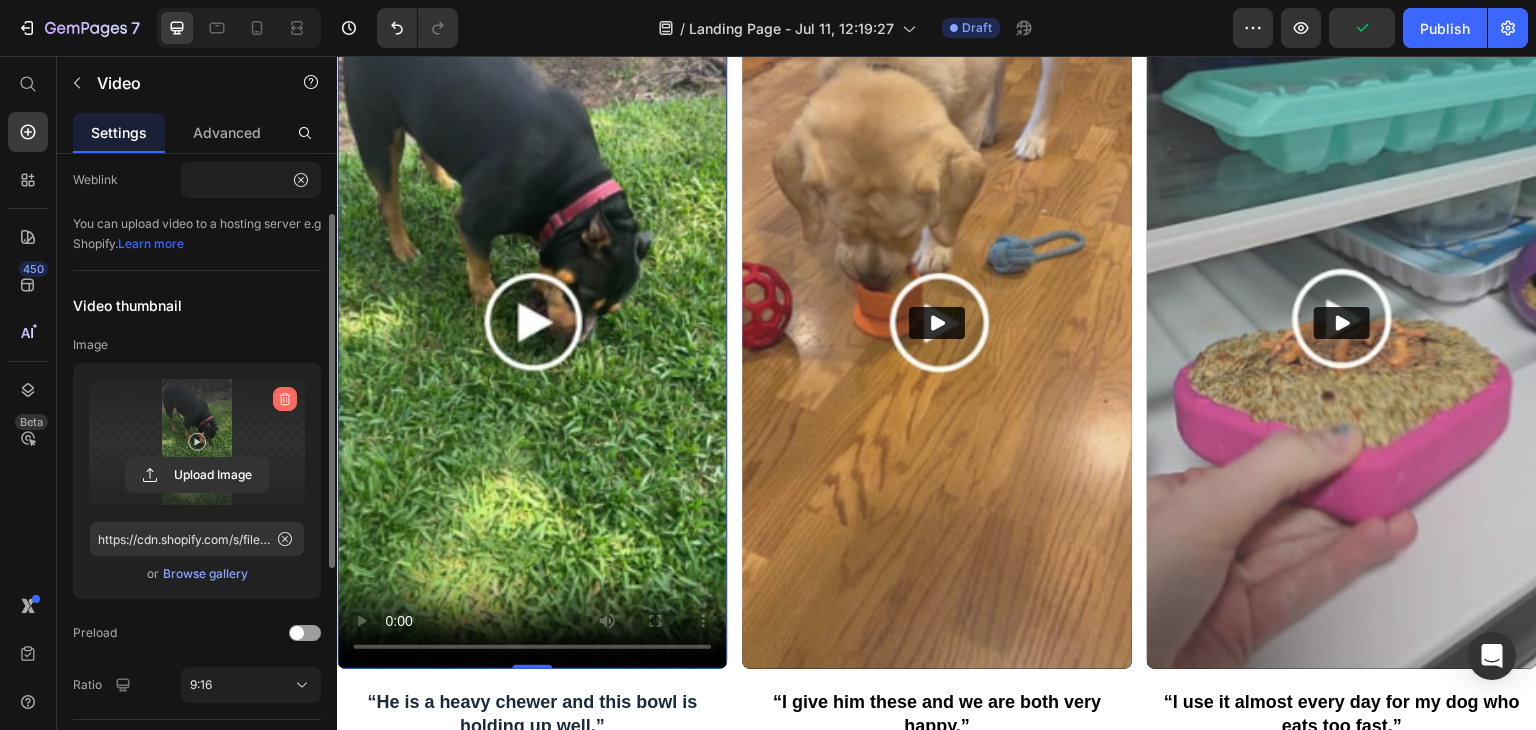 click at bounding box center [285, 399] 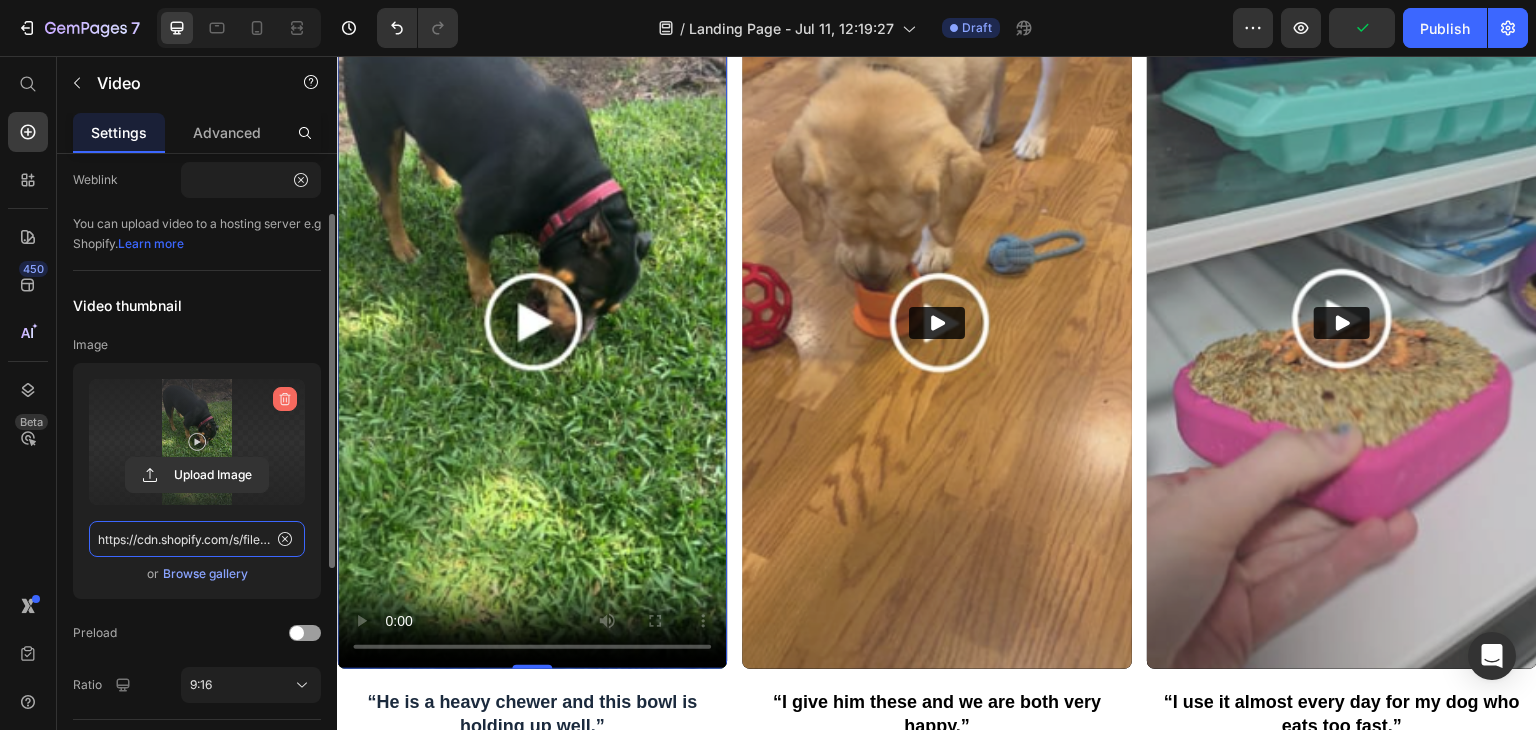 type 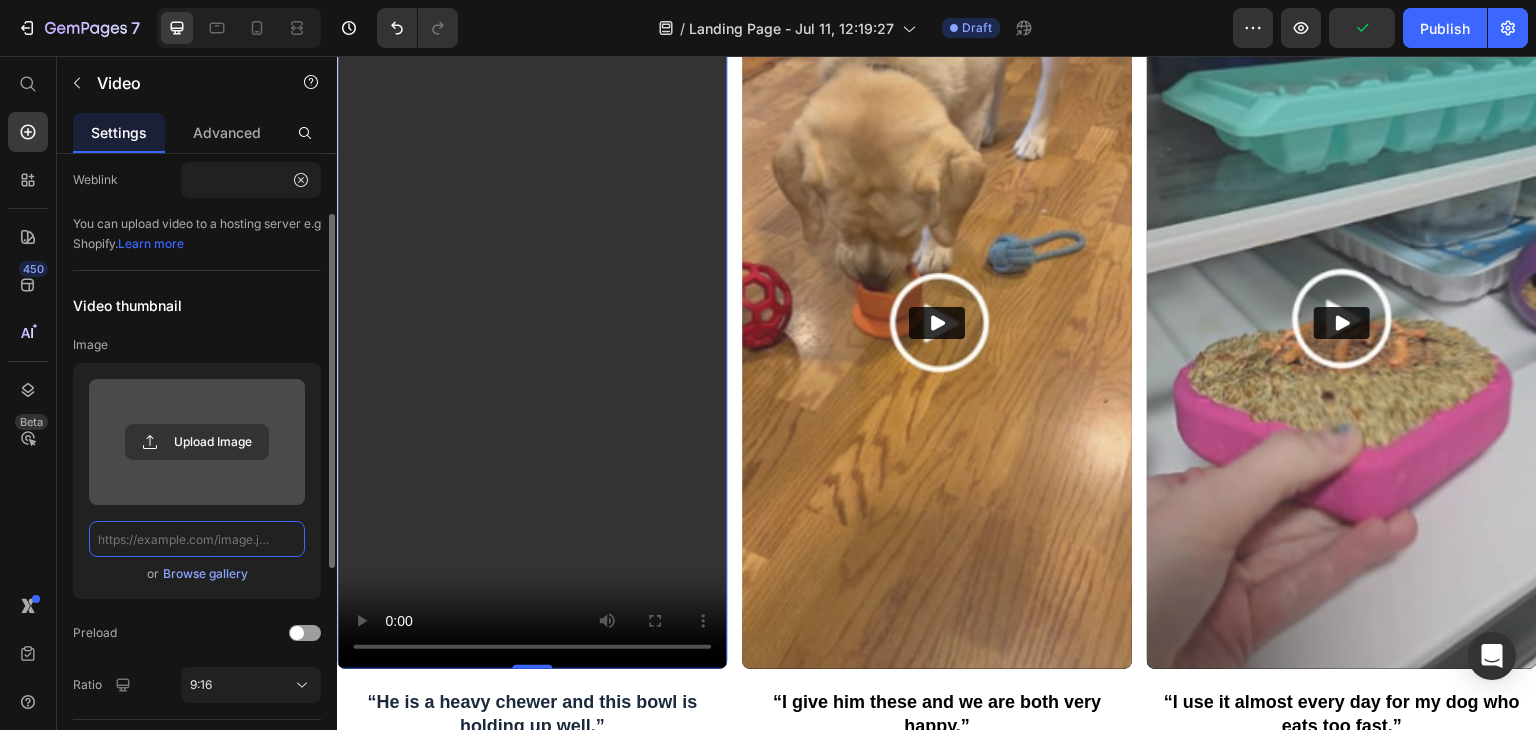 scroll, scrollTop: 0, scrollLeft: 0, axis: both 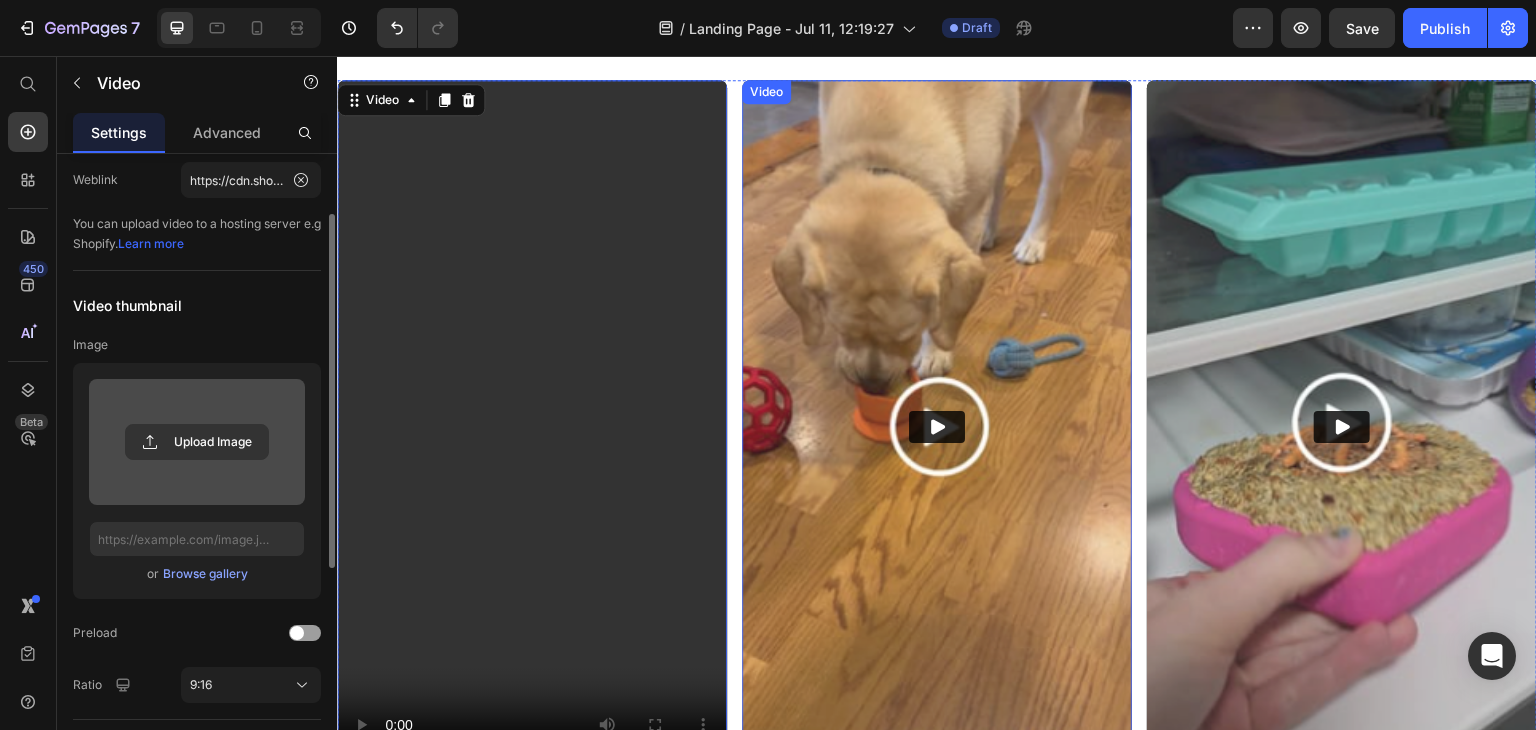 click at bounding box center (937, 426) 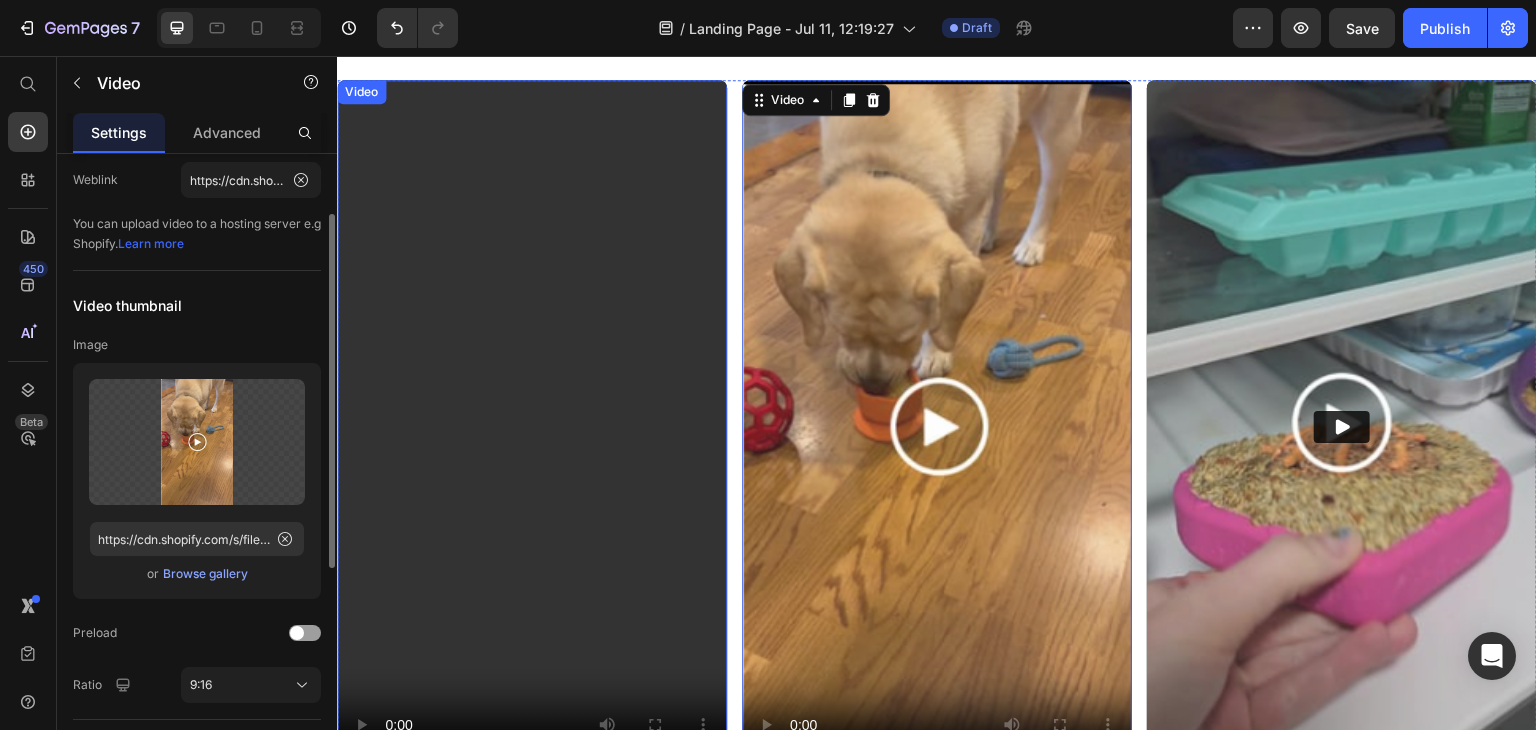 click at bounding box center [532, 426] 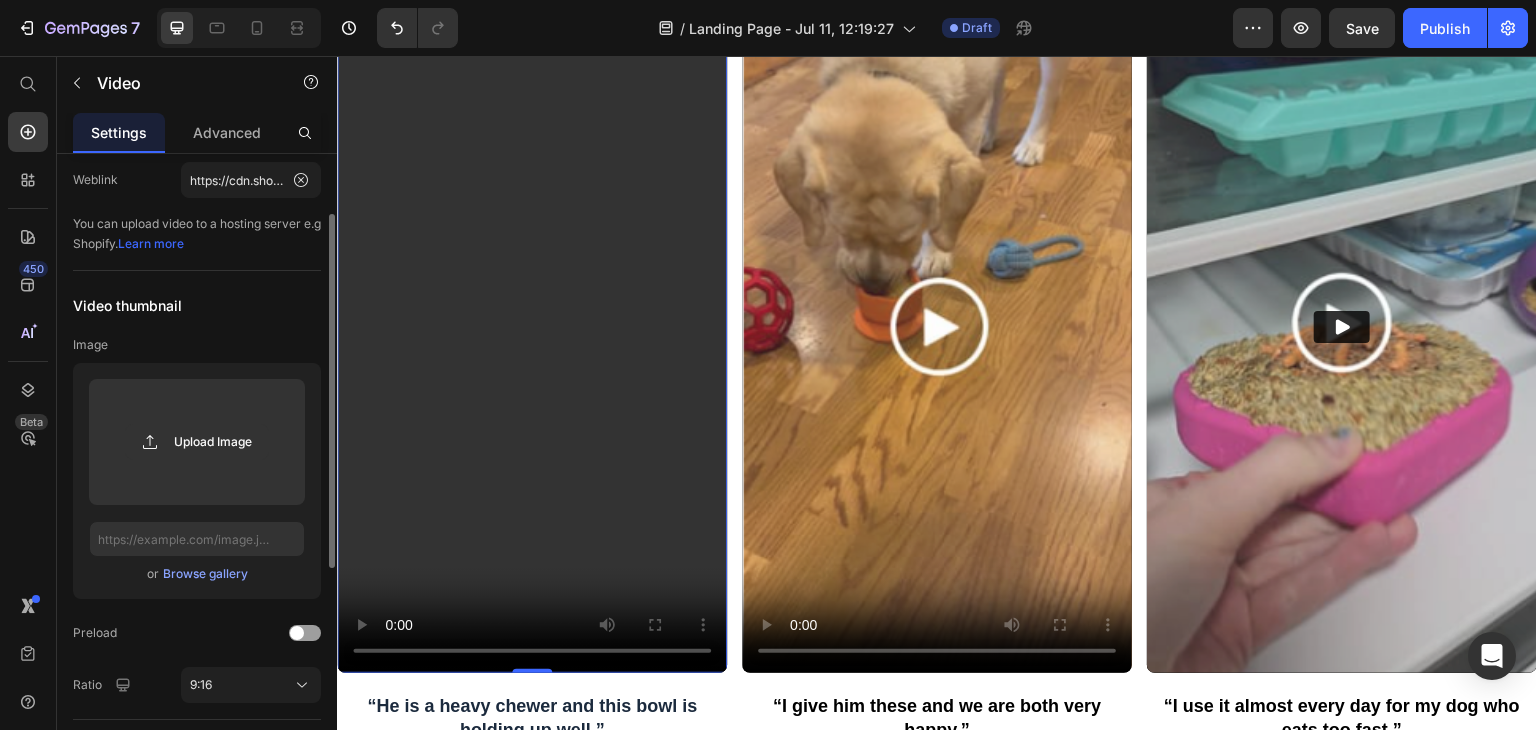 scroll, scrollTop: 5055, scrollLeft: 0, axis: vertical 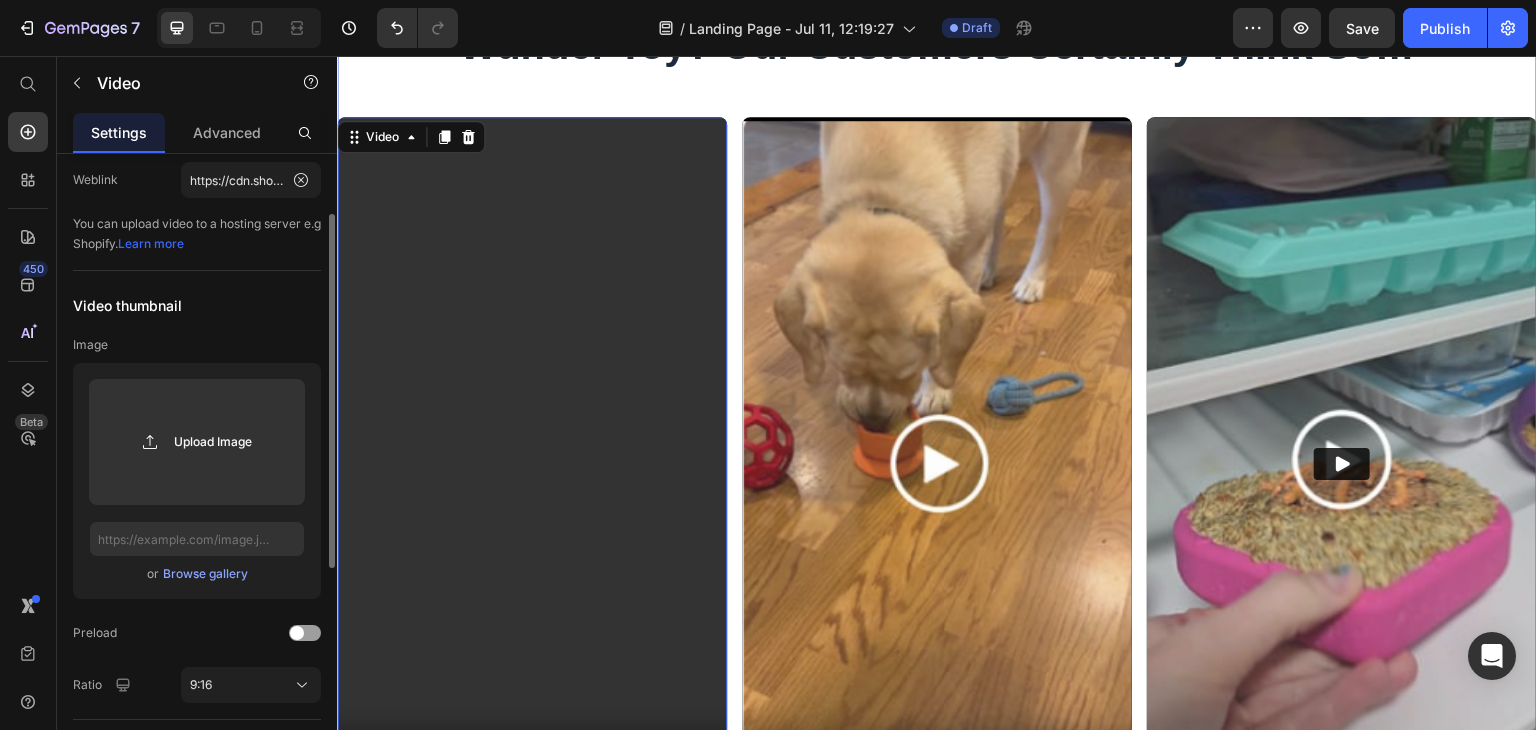 click on "Wunder Toy? Our Customers Certainly Think So… Heading Video   0 “He is a heavy chewer and this bowl is holding up well.” Heading Video “I give him these and we are both very happy.”  Heading Video “I use it almost every day for my dog who eats too fast.”  Heading Row YES! Show Me the Freezbone Collection (Save 10% Now) Button" at bounding box center (937, 487) 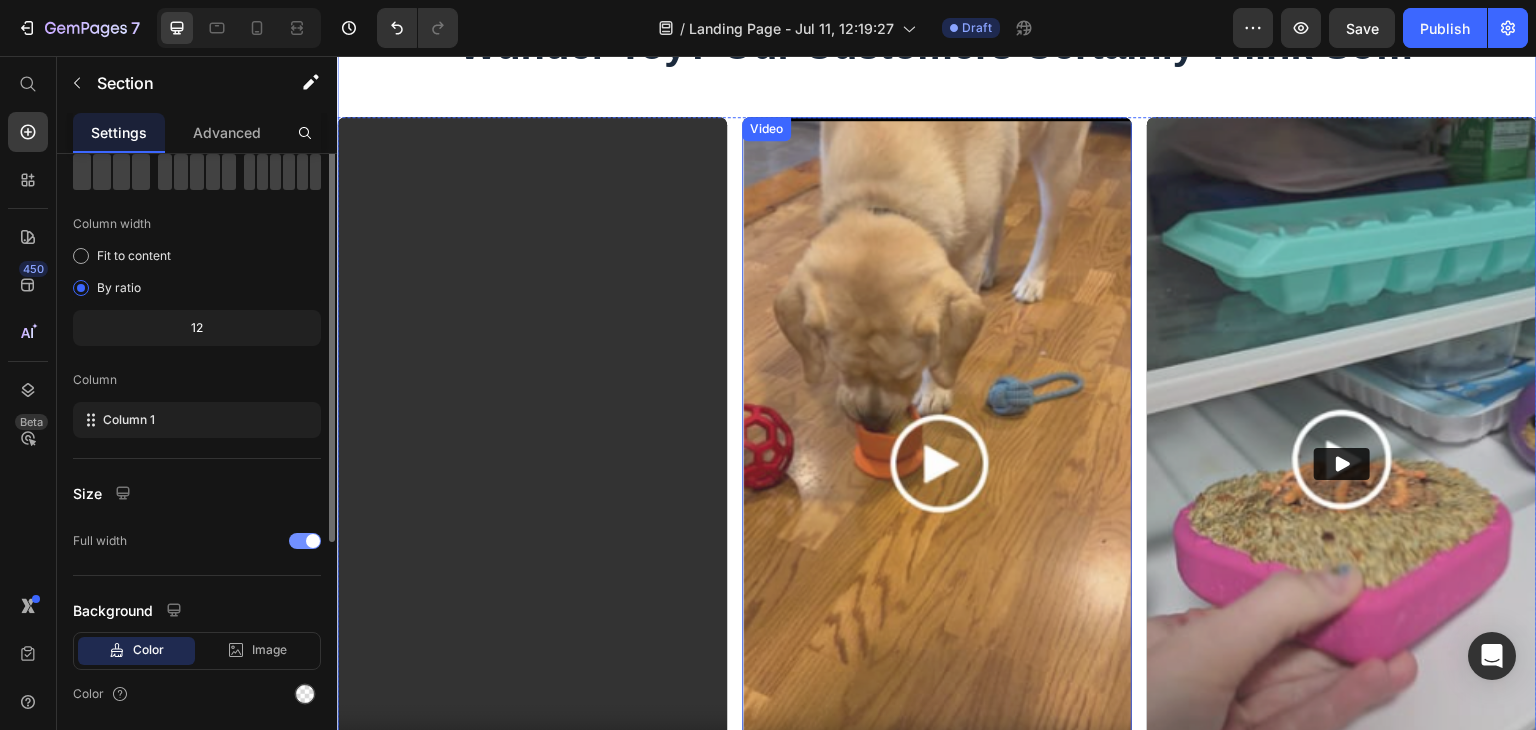 scroll, scrollTop: 0, scrollLeft: 0, axis: both 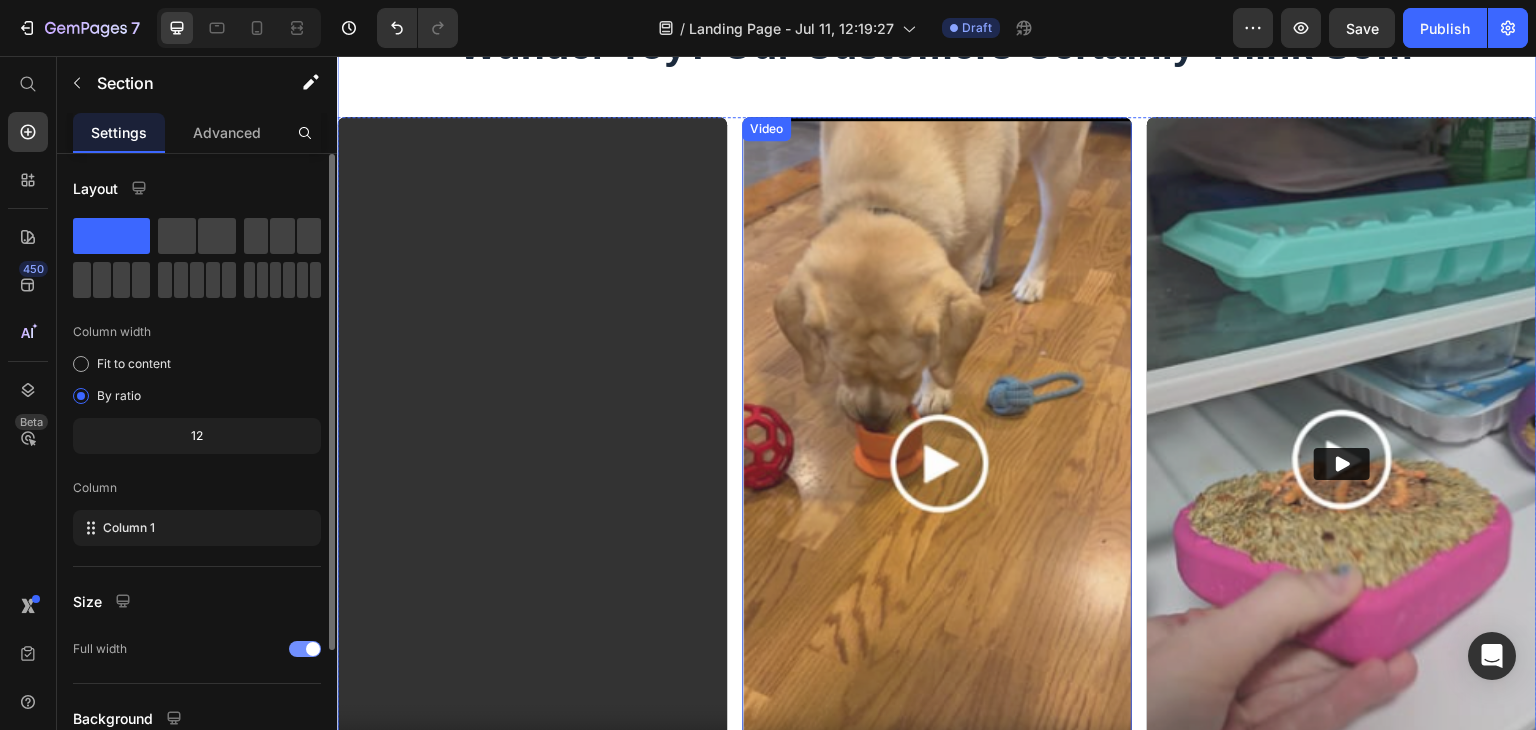 click at bounding box center [937, 463] 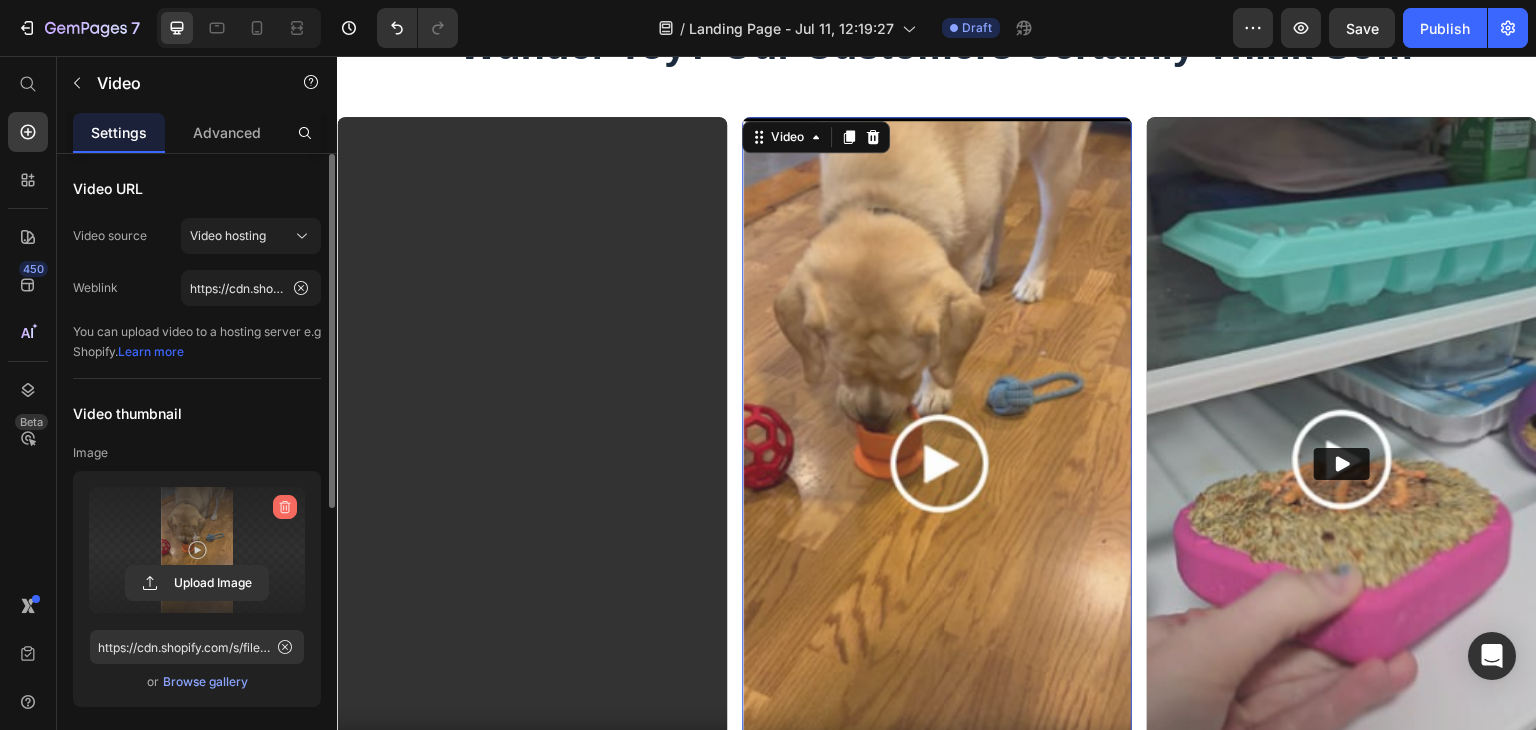 click 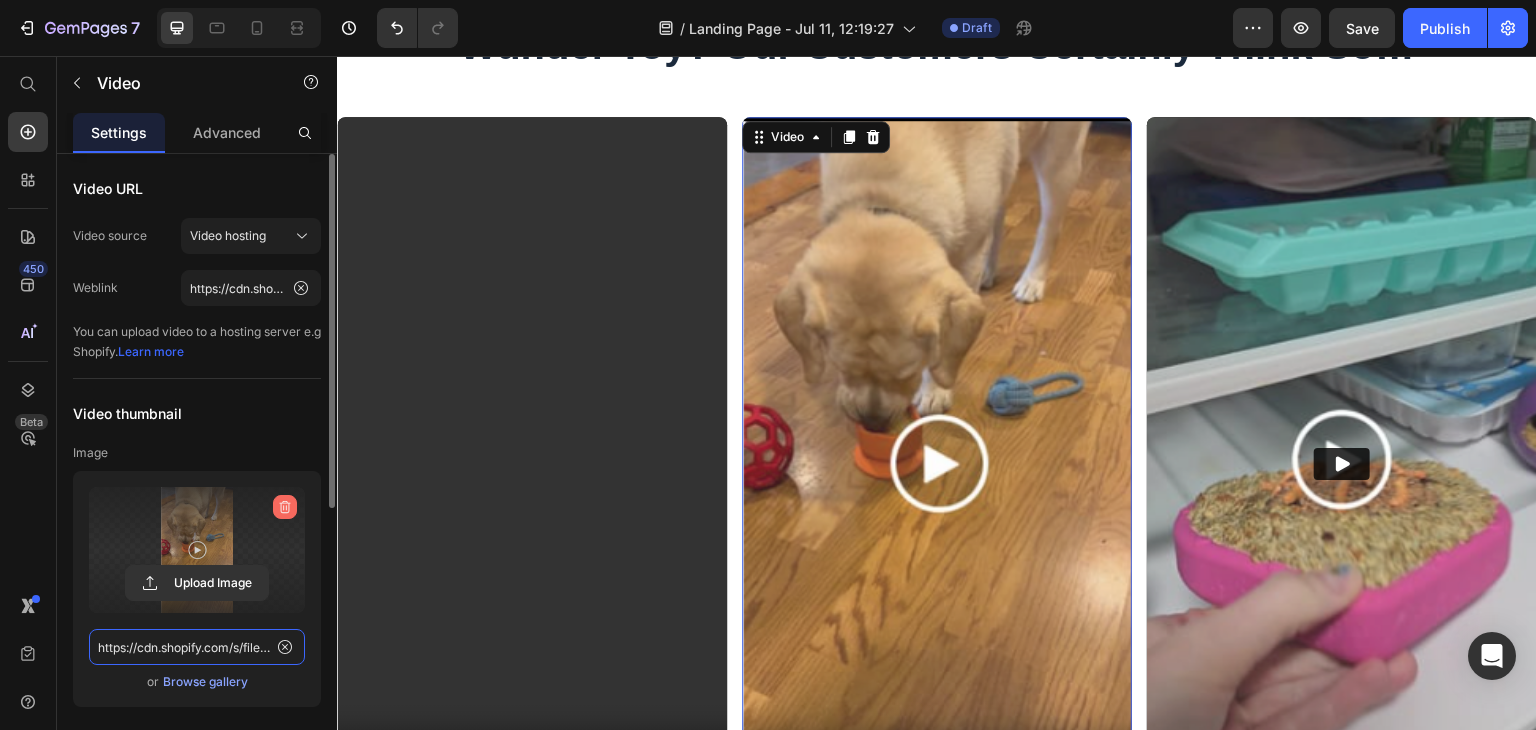type 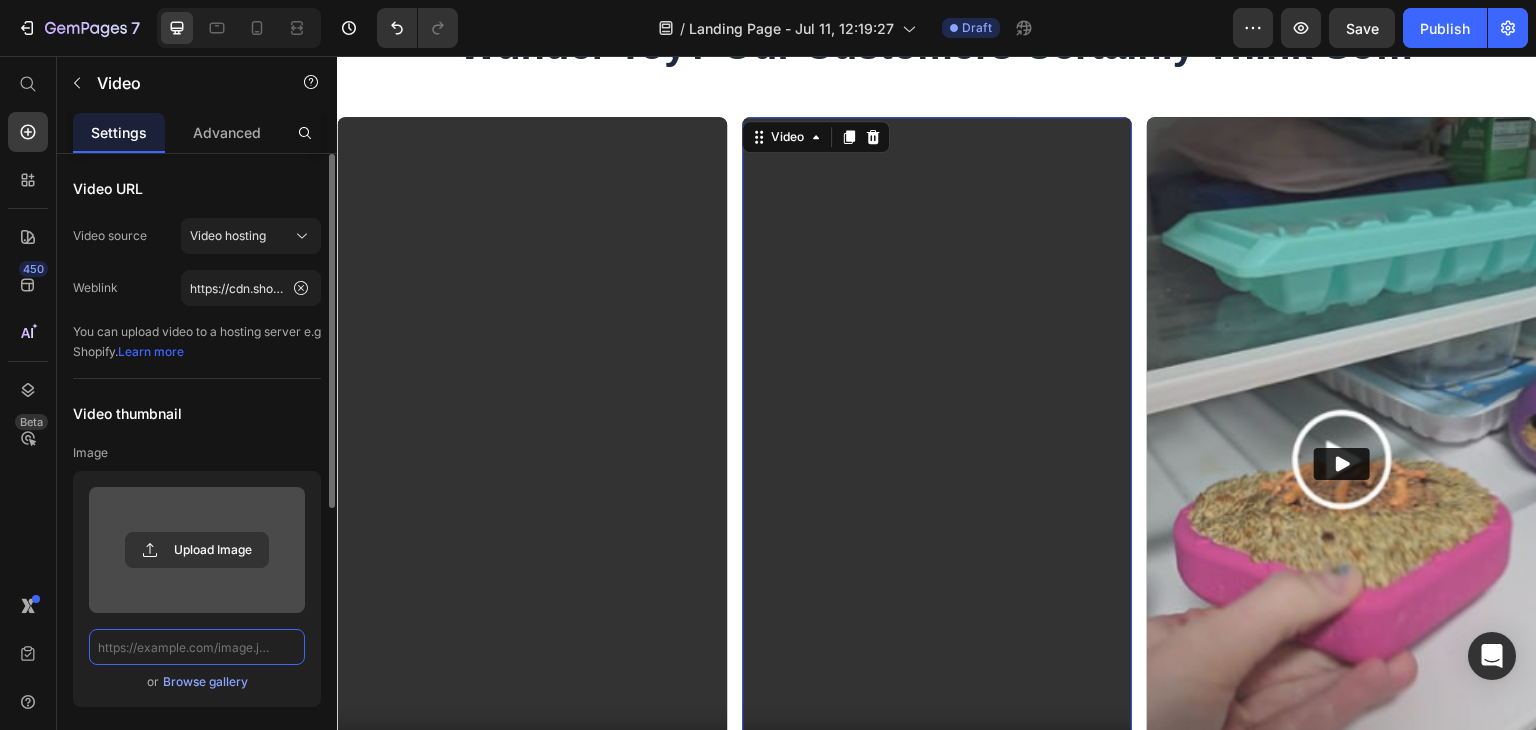 scroll, scrollTop: 0, scrollLeft: 0, axis: both 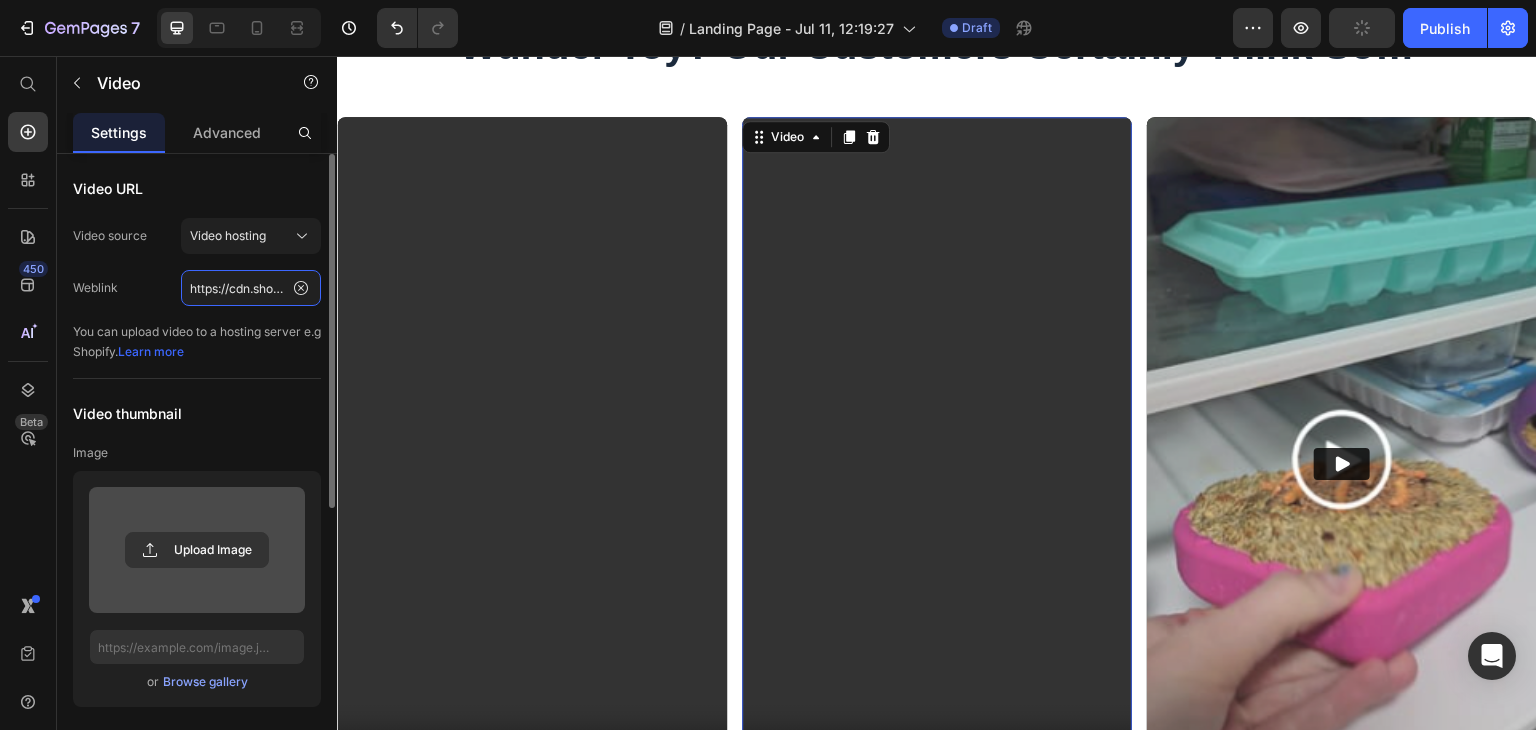 click on "https://cdn.shopify.com/videos/c/o/v/4408d854de3d430cbd1d2bcb379930c5.mp4" 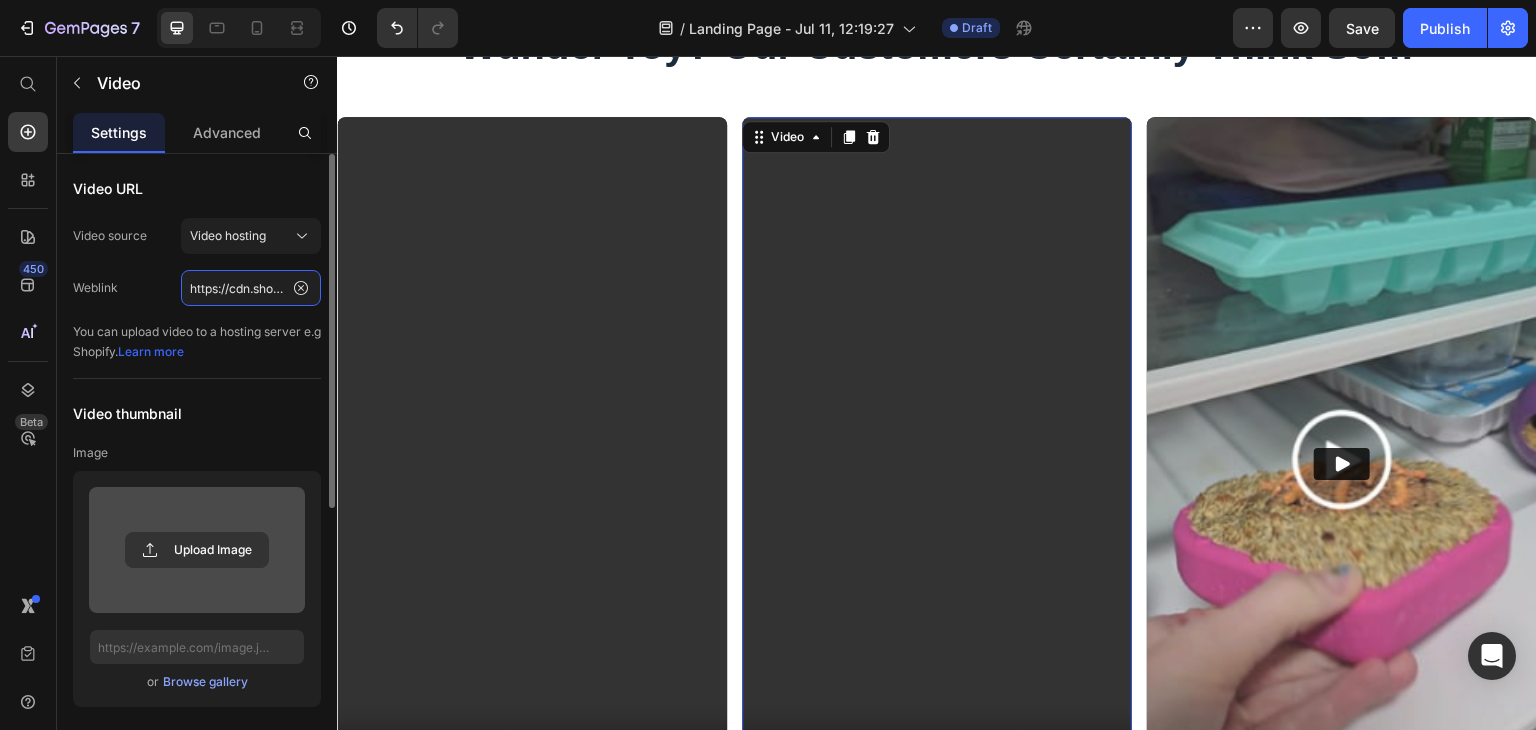 paste on "8577dfba5b474b3ca734a44ca0fc65f7" 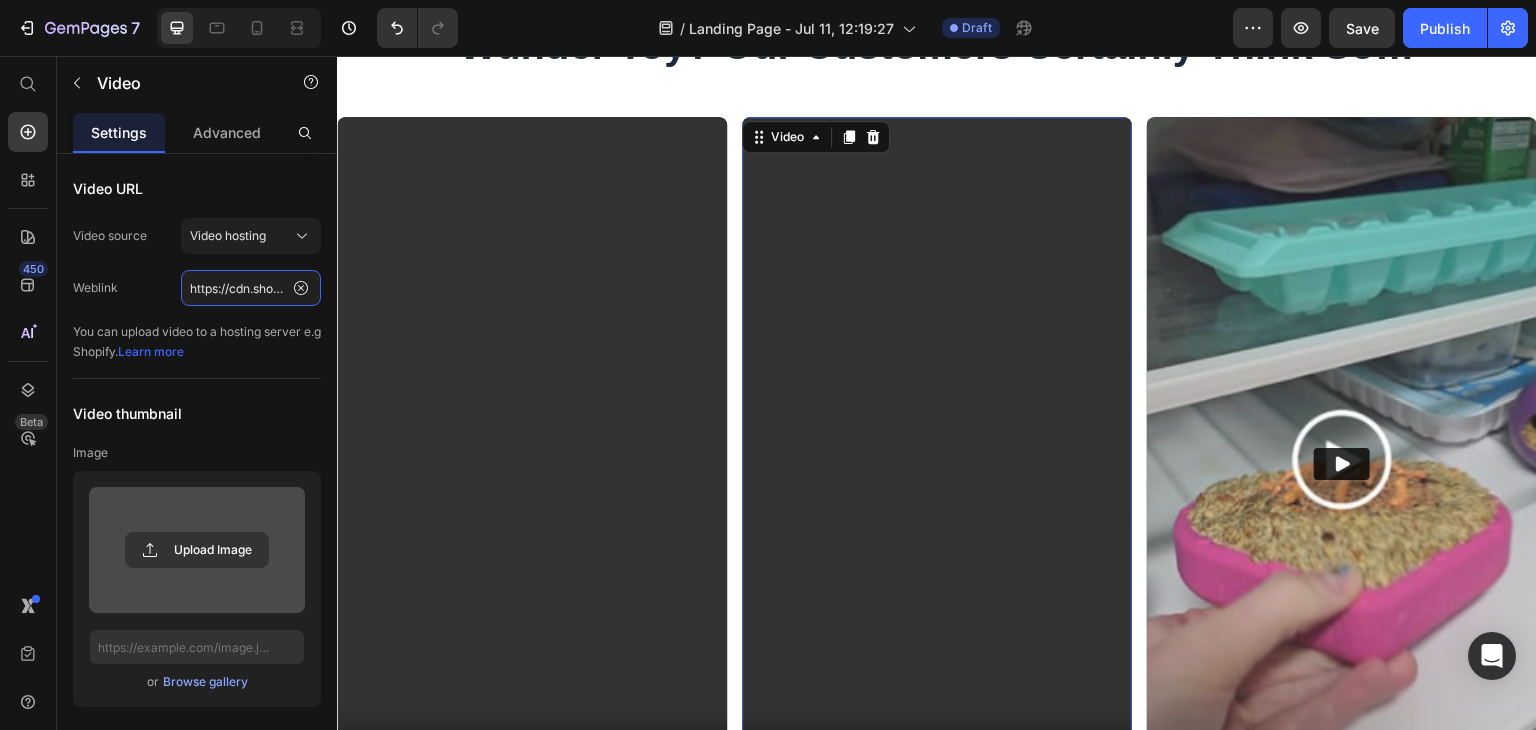 scroll, scrollTop: 0, scrollLeft: 364, axis: horizontal 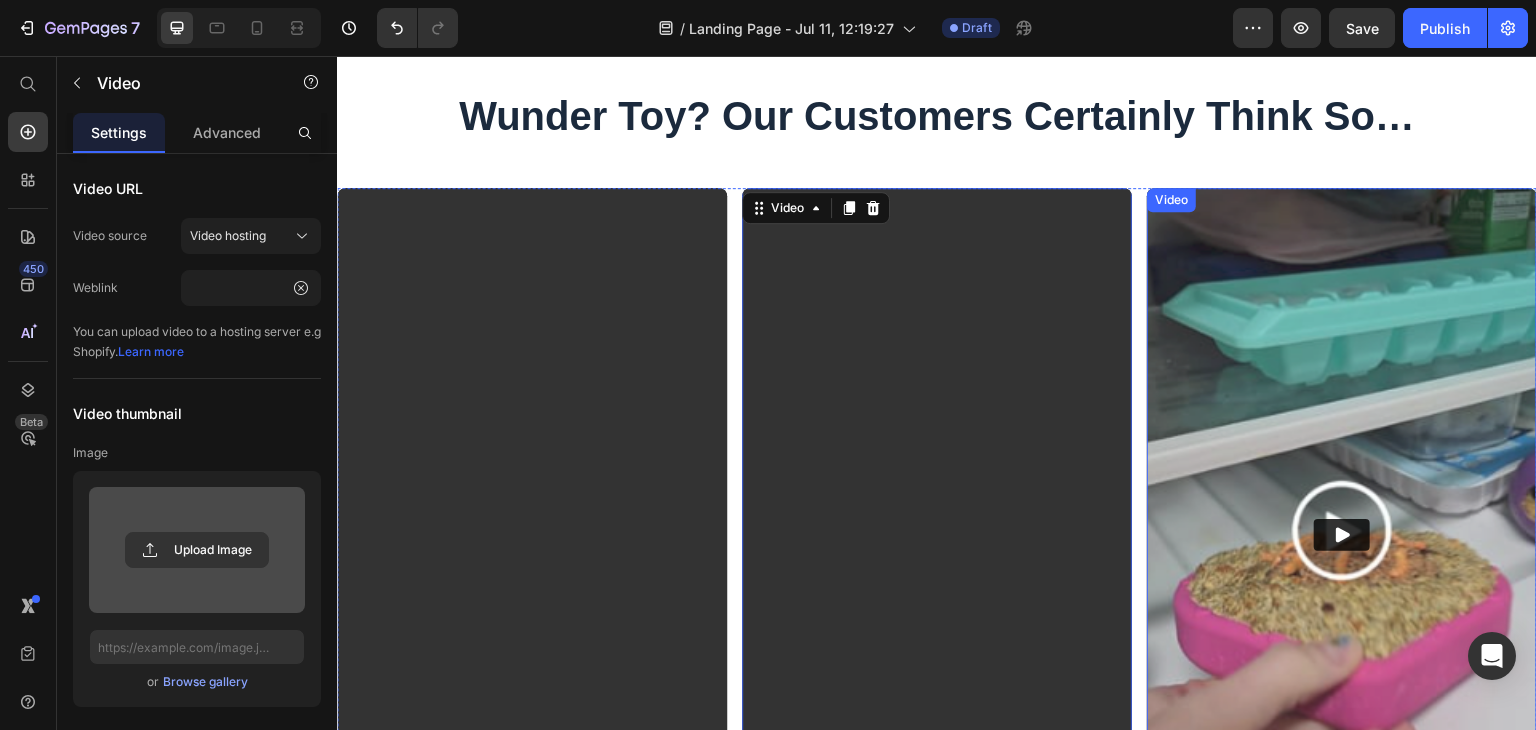 click on "Video" at bounding box center [1342, 534] 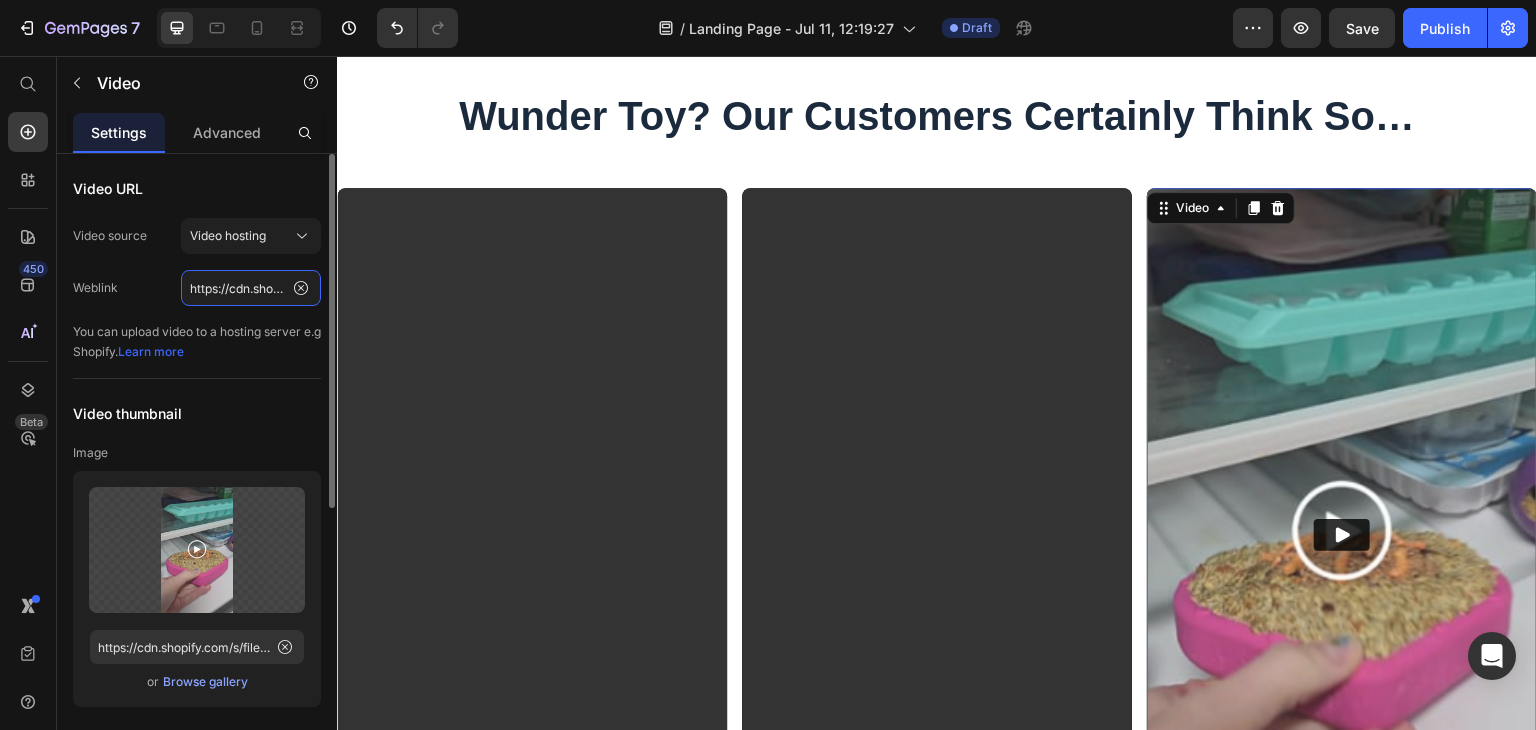 click on "https://cdn.shopify.com/videos/c/o/v/c2209b7bb5b344f590fe8d62df67ba7f.mp4" 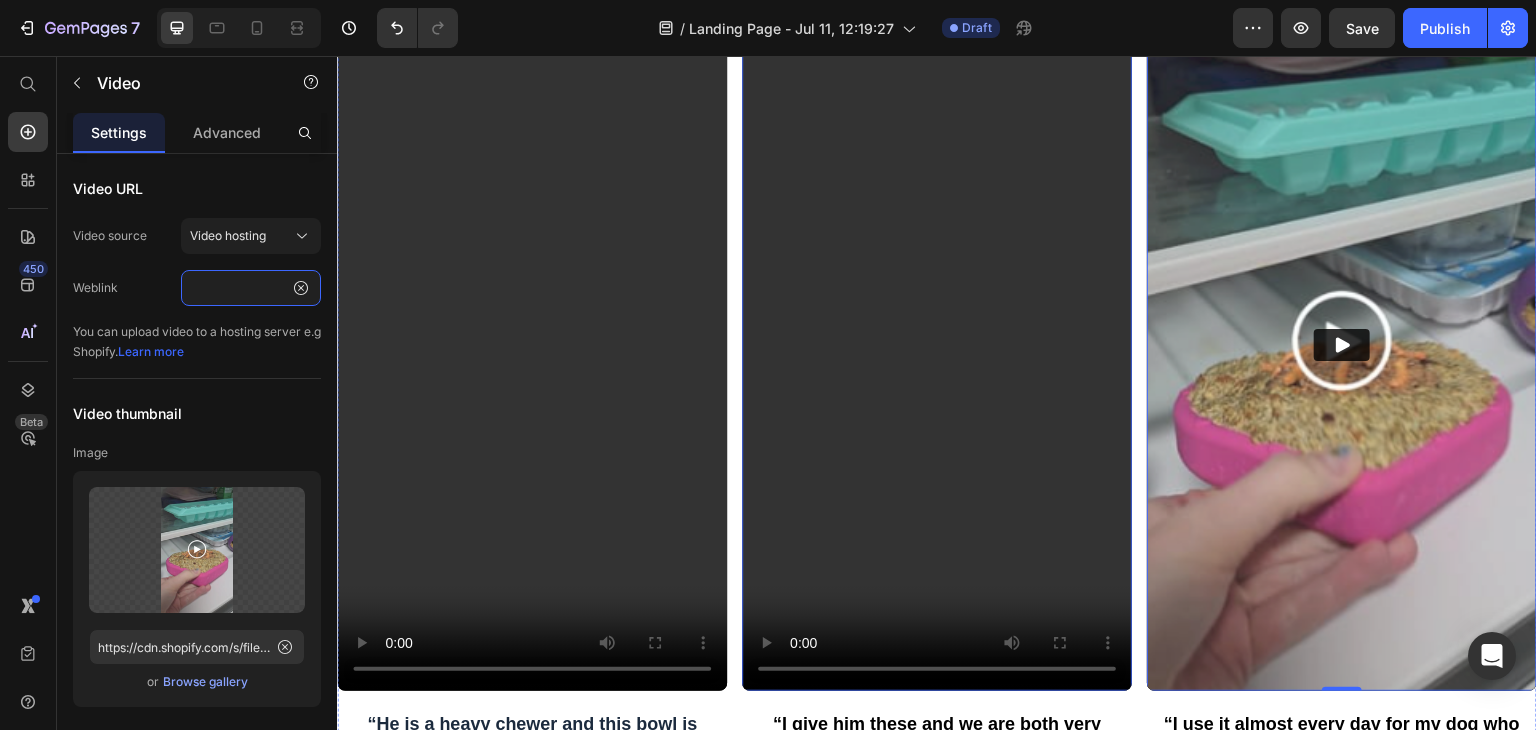 scroll, scrollTop: 5198, scrollLeft: 0, axis: vertical 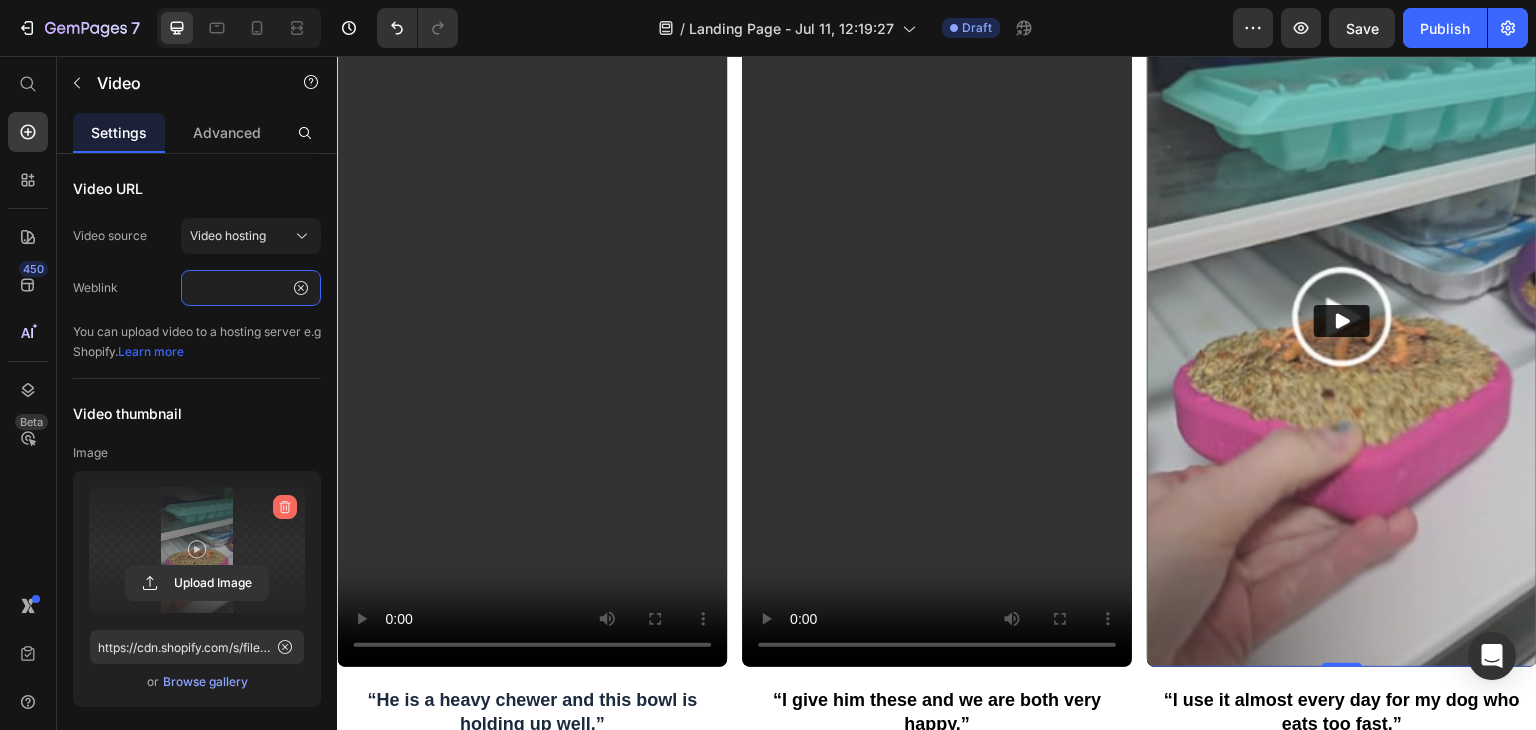 type on "https://cdn.shopify.com/videos/c/o/v/795625bb4fc04db9a566d7e3f113980b.mp4" 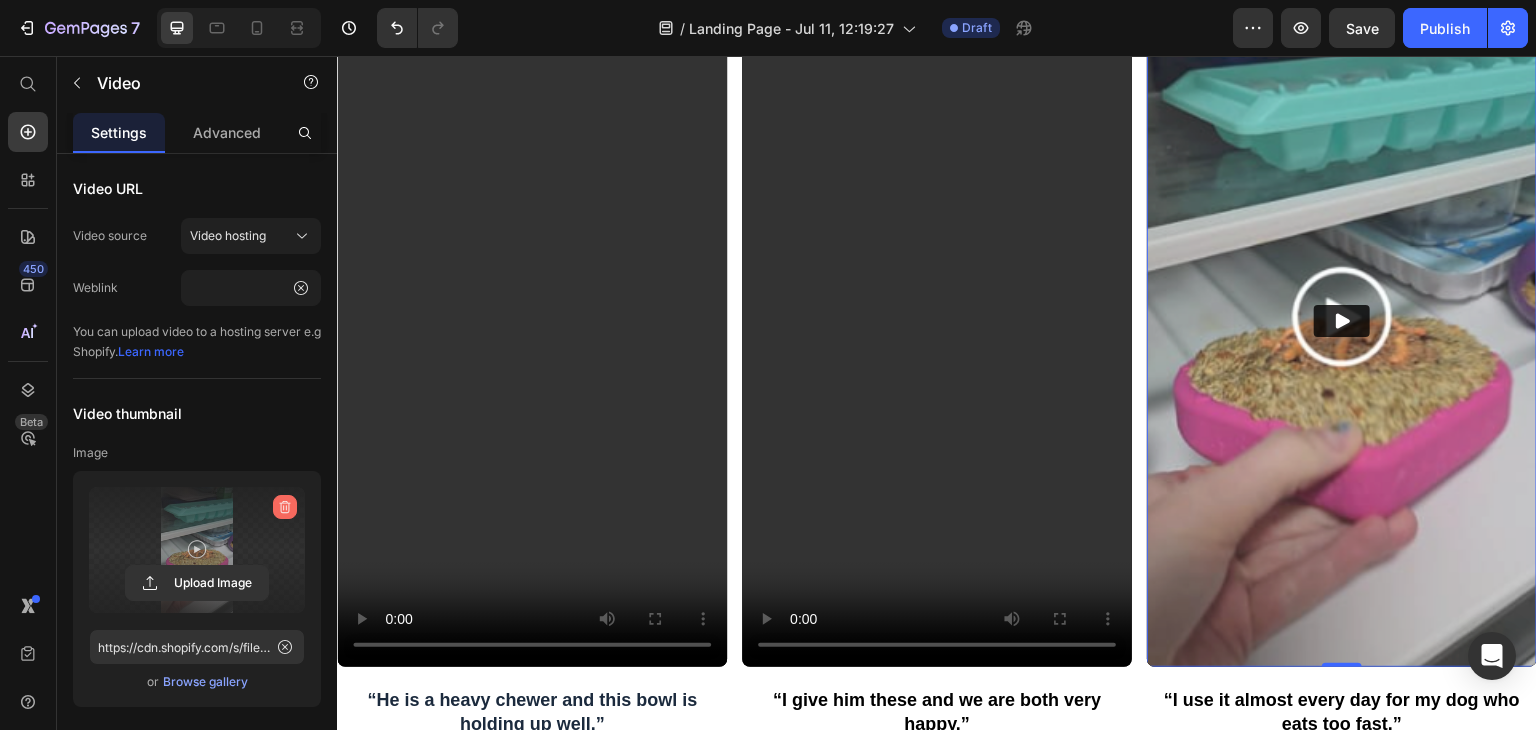 click 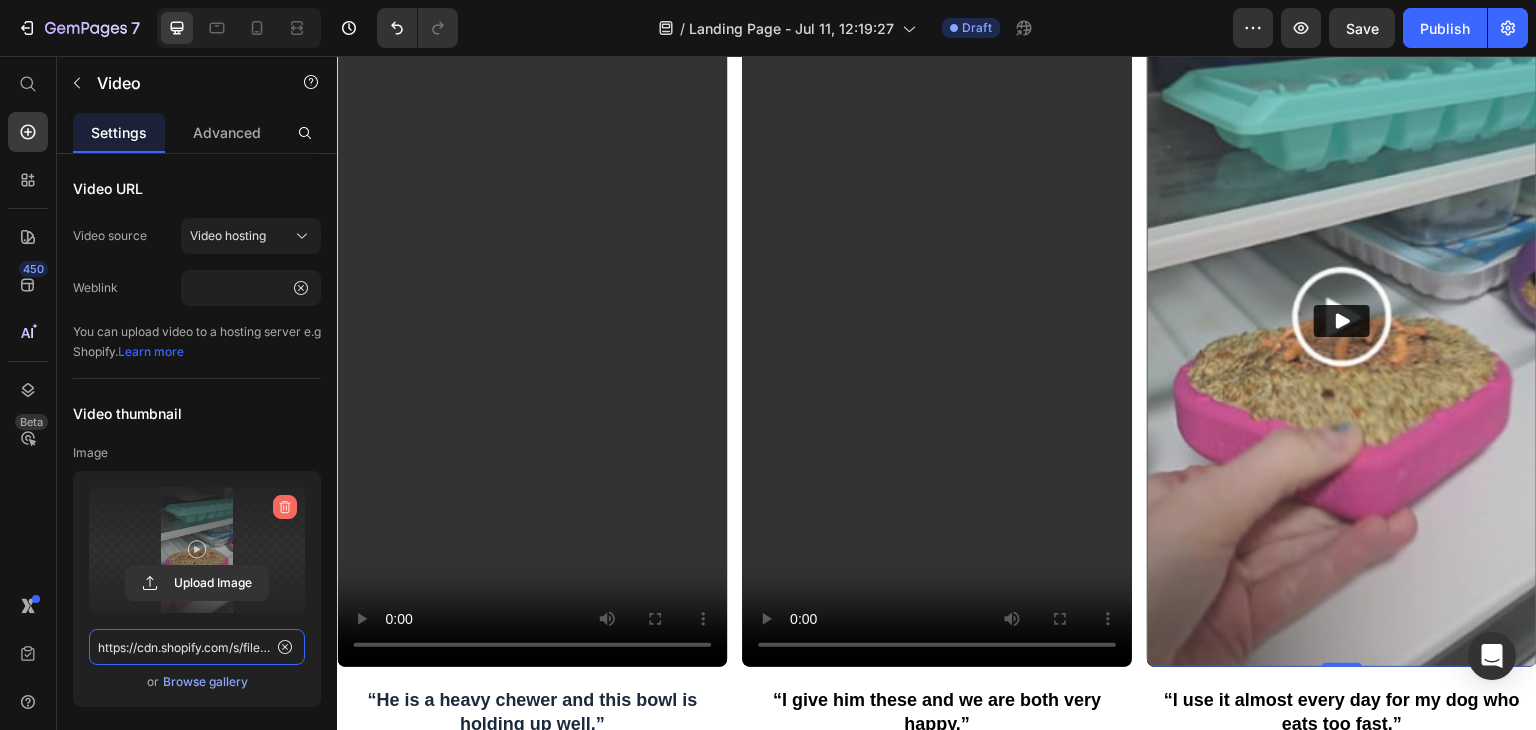 type 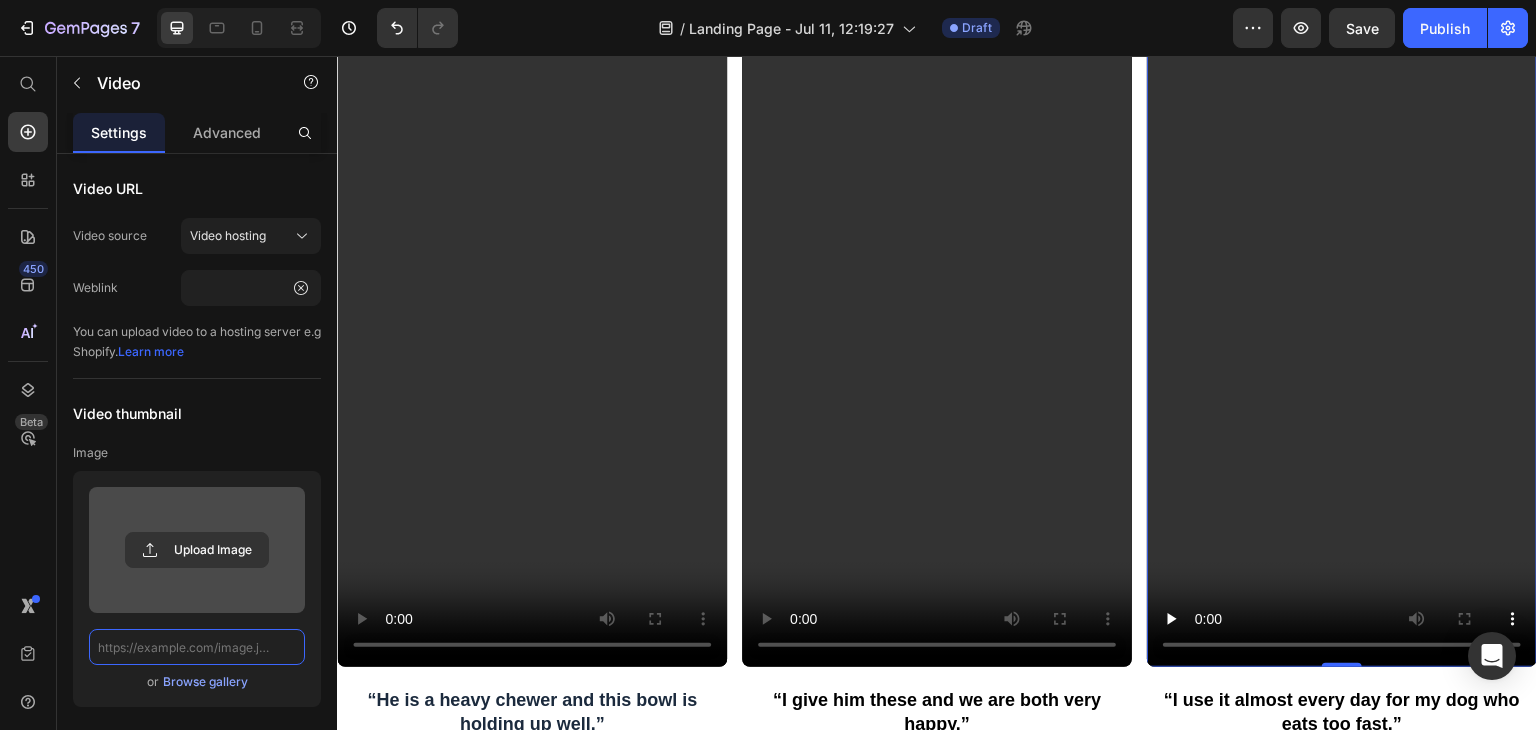 scroll, scrollTop: 0, scrollLeft: 0, axis: both 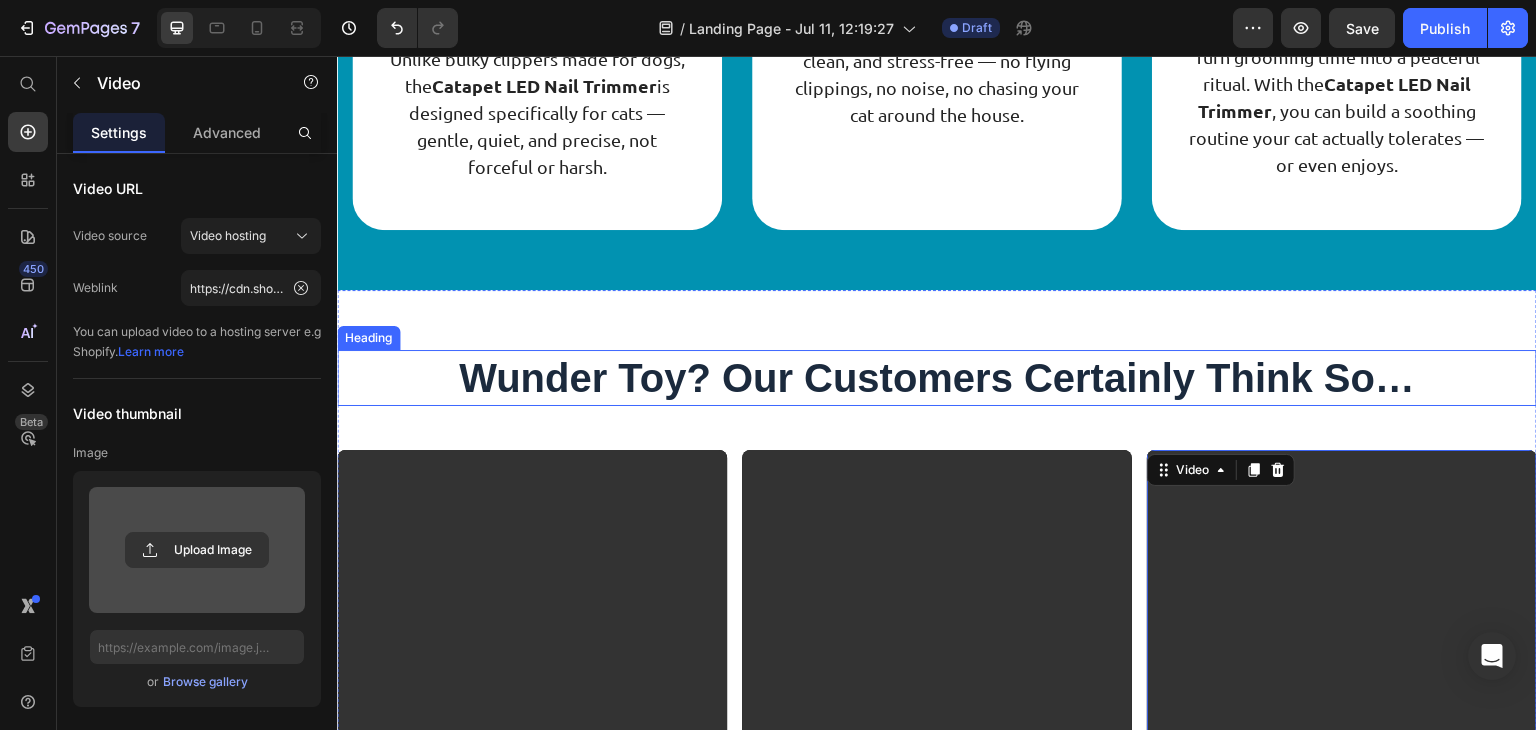 click on "Wunder Toy? Our Customers Certainly Think So…" at bounding box center [937, 378] 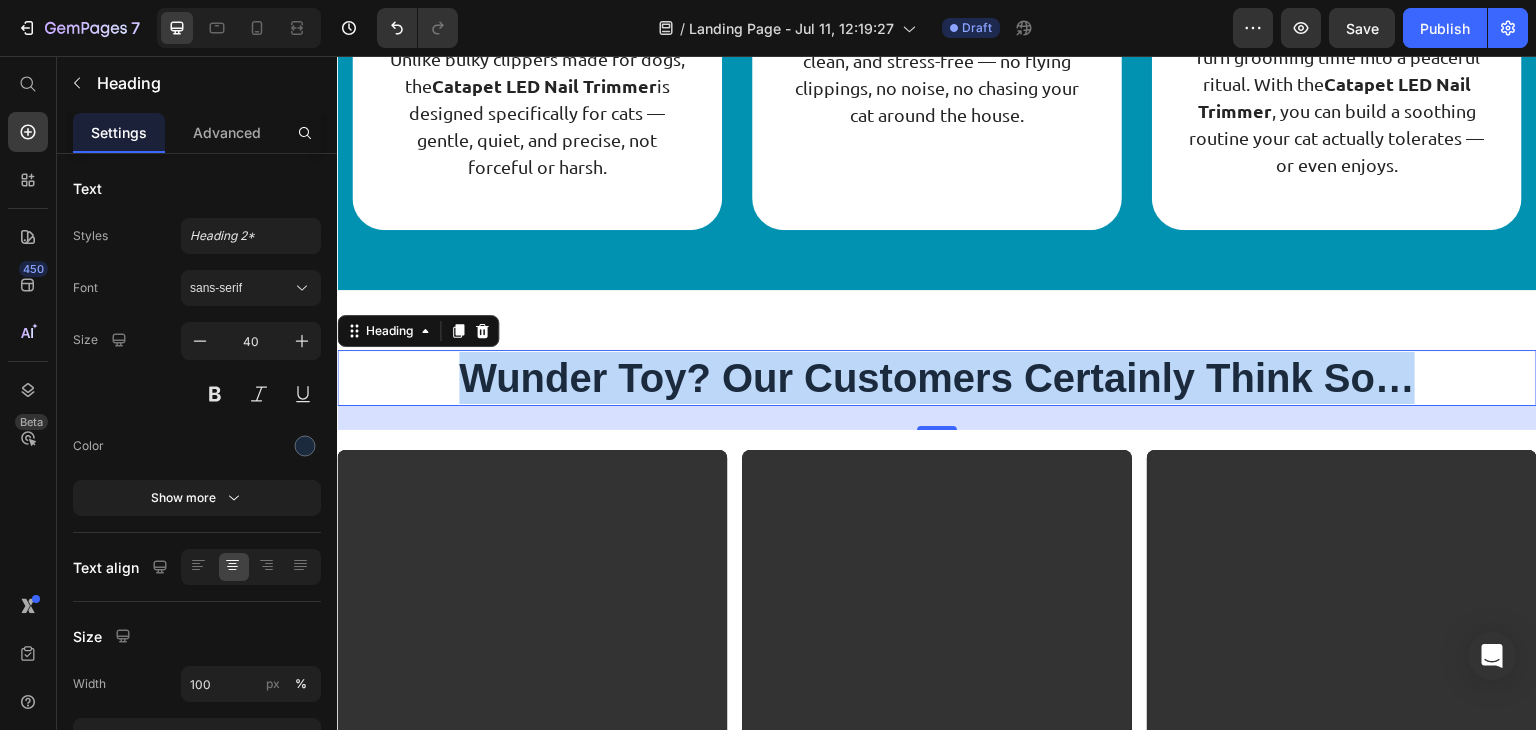 click on "Wunder Toy? Our Customers Certainly Think So…" at bounding box center [937, 378] 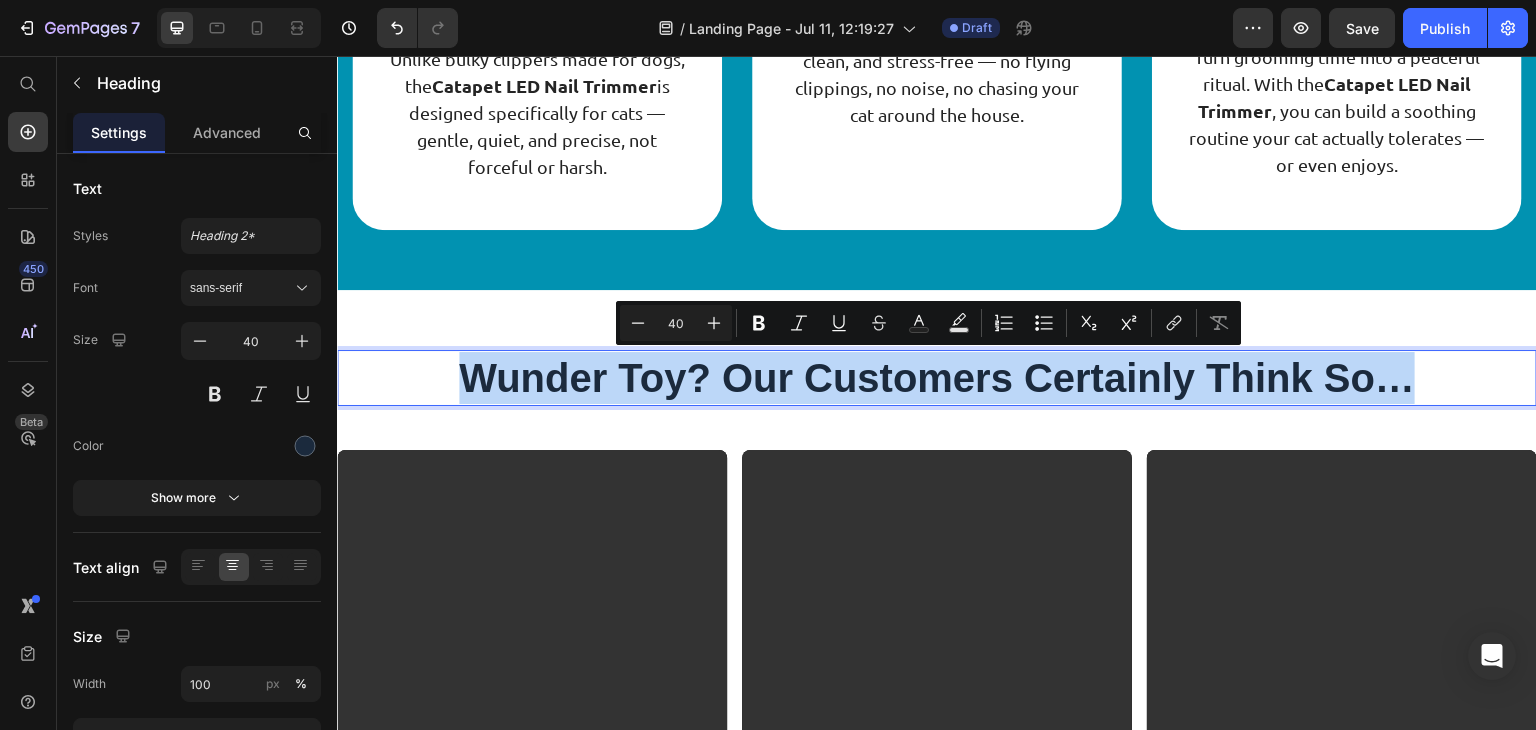 copy on "Wunder Toy? Our Customers Certainly Think So…" 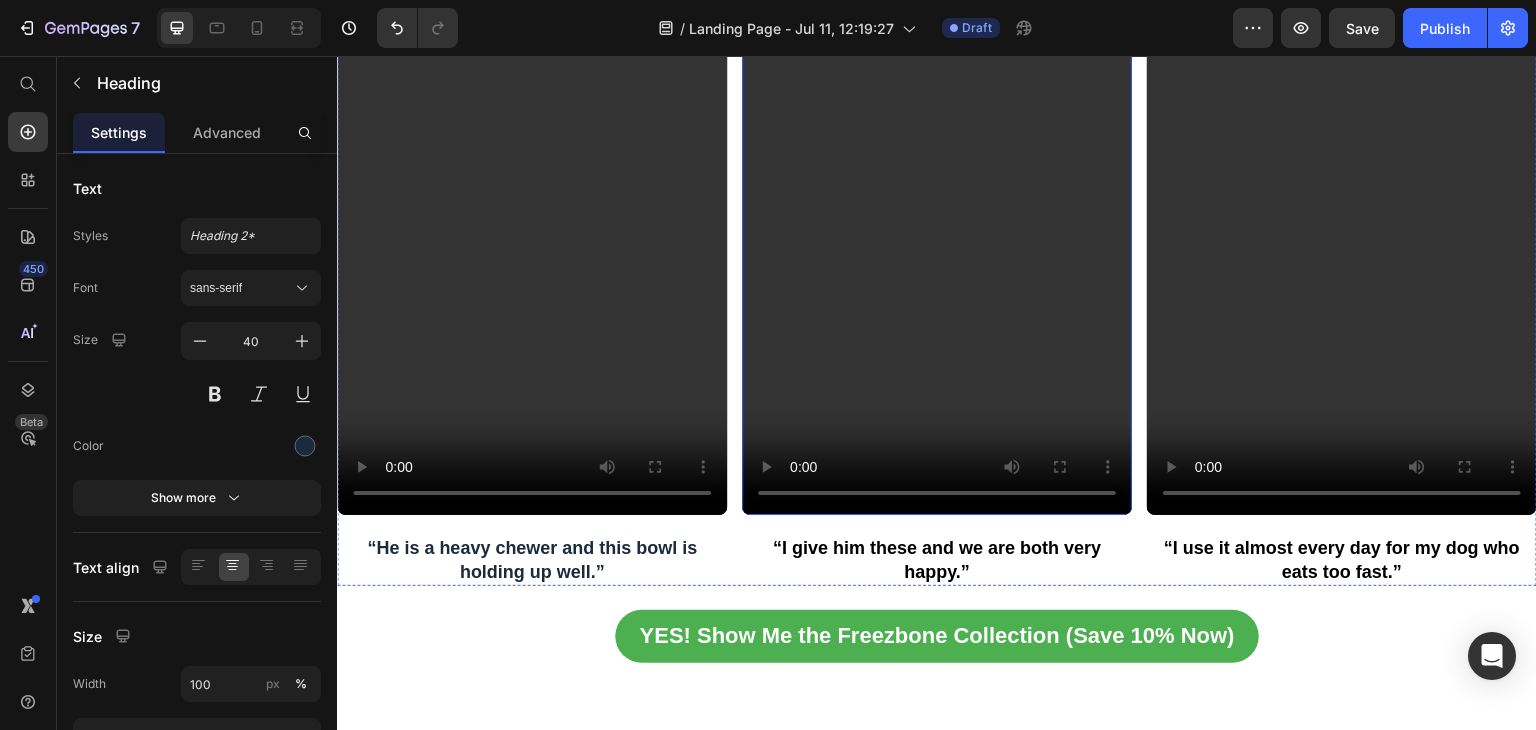 scroll, scrollTop: 5380, scrollLeft: 0, axis: vertical 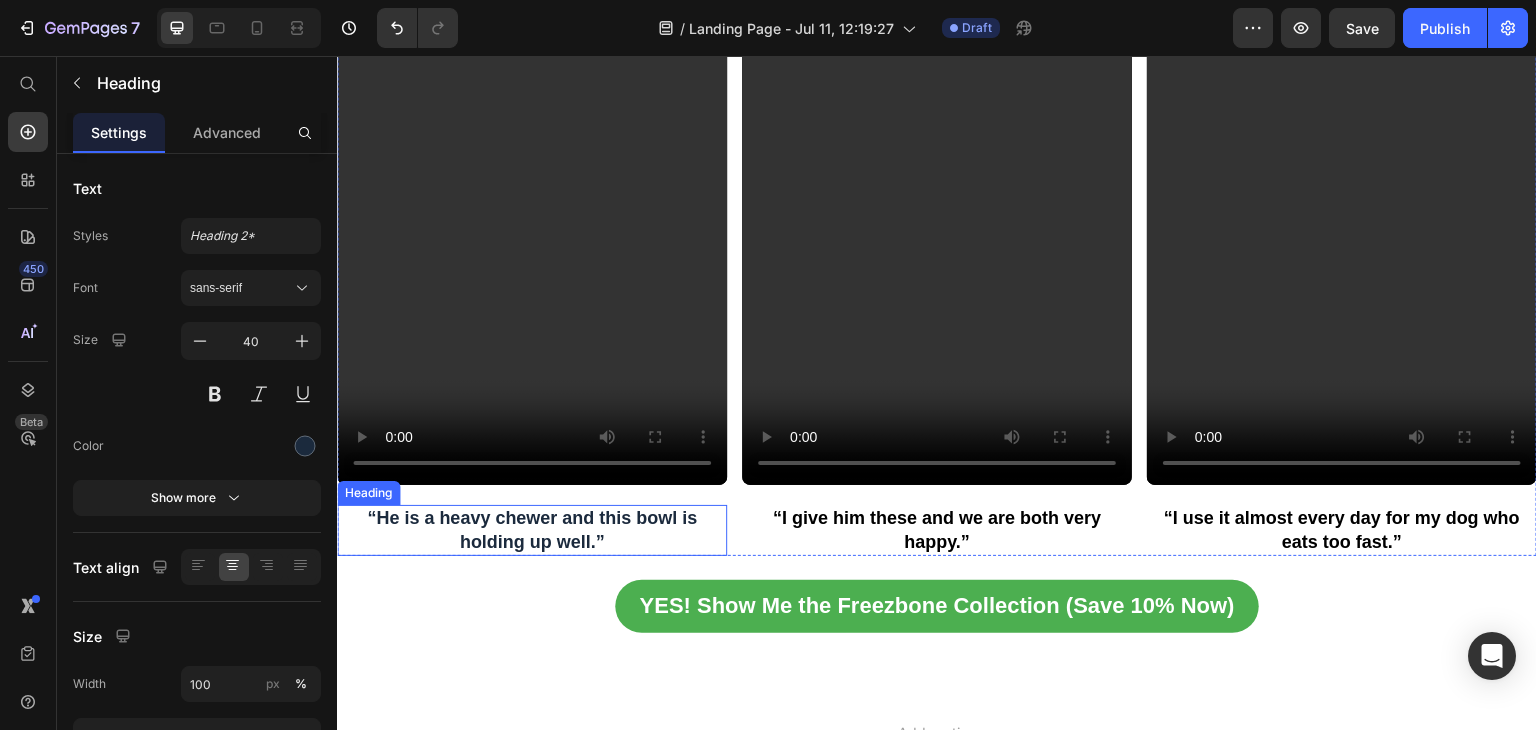 click on "“He is a heavy chewer and this bowl is holding up well.”" at bounding box center [532, 530] 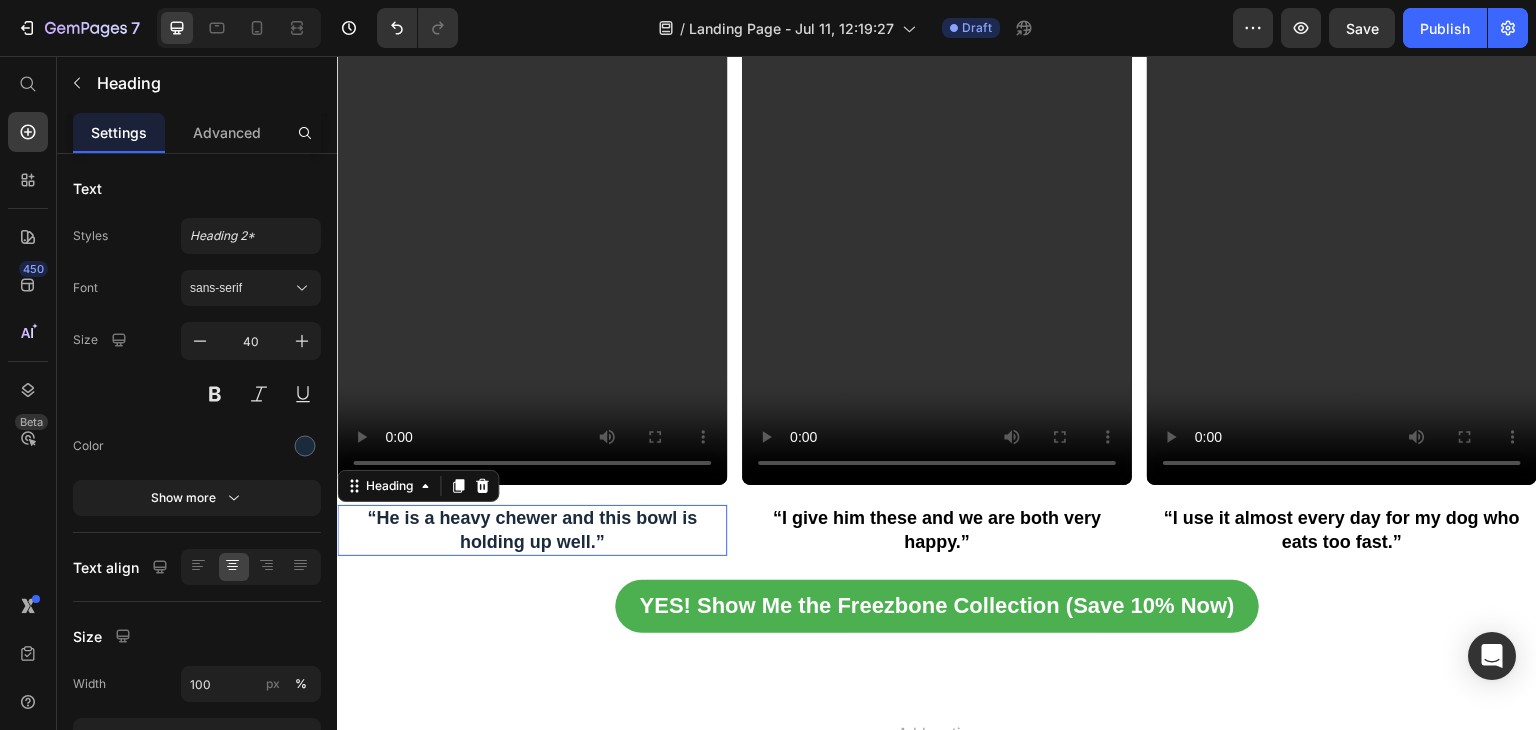 click on "“He is a heavy chewer and this bowl is holding up well.”" at bounding box center (532, 530) 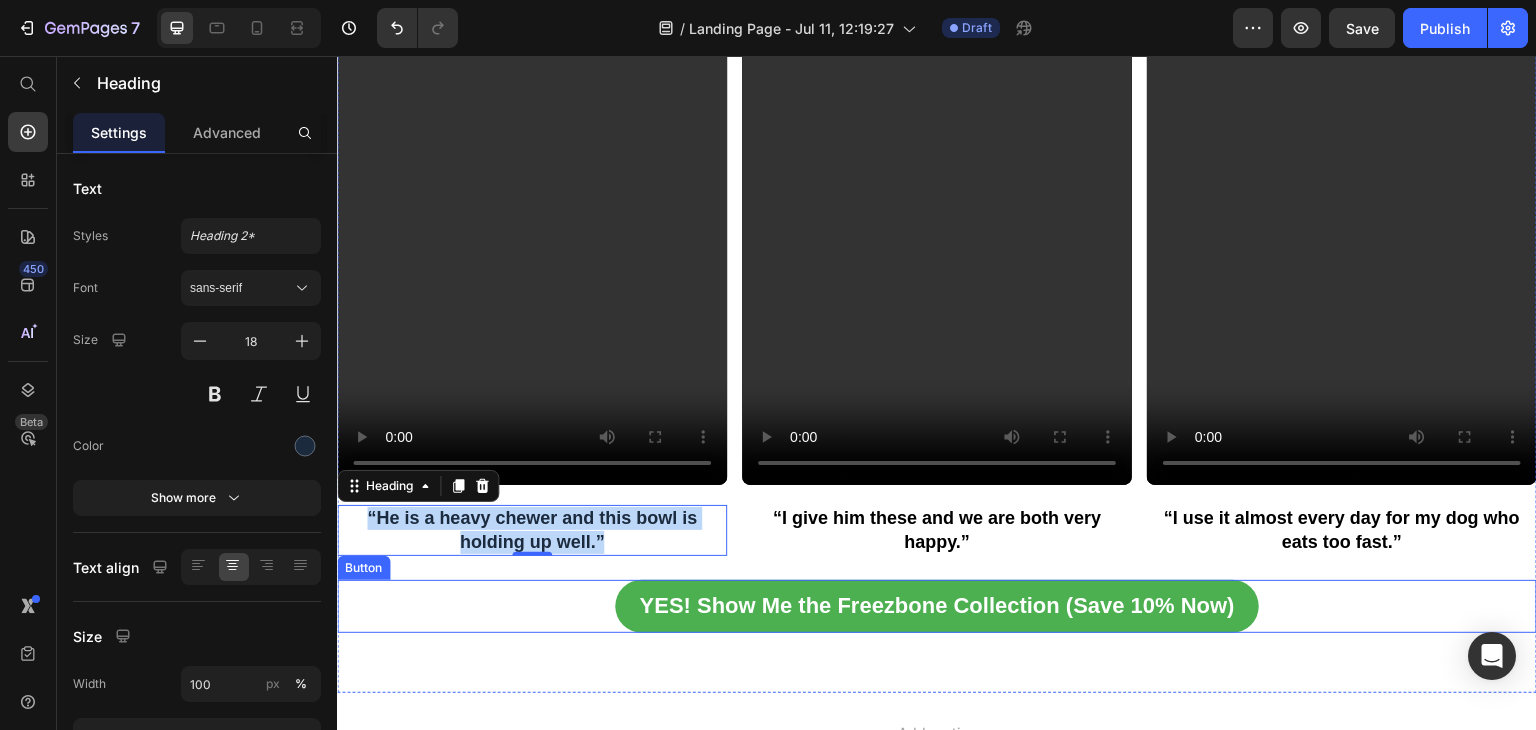 drag, startPoint x: 364, startPoint y: 617, endPoint x: 479, endPoint y: 430, distance: 219.53133 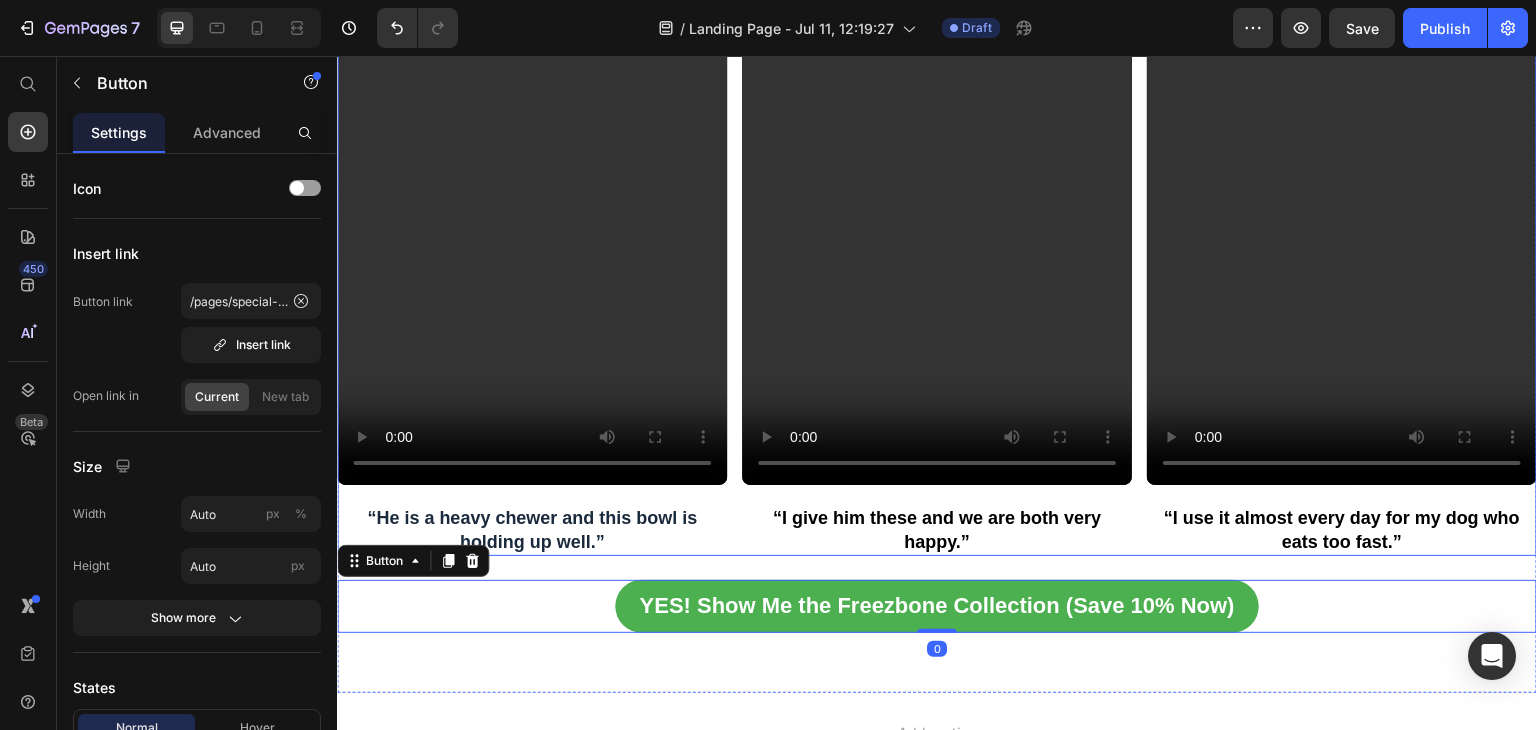 click on "Video “He is a heavy chewer and this bowl is holding up well.” Heading" at bounding box center (532, 174) 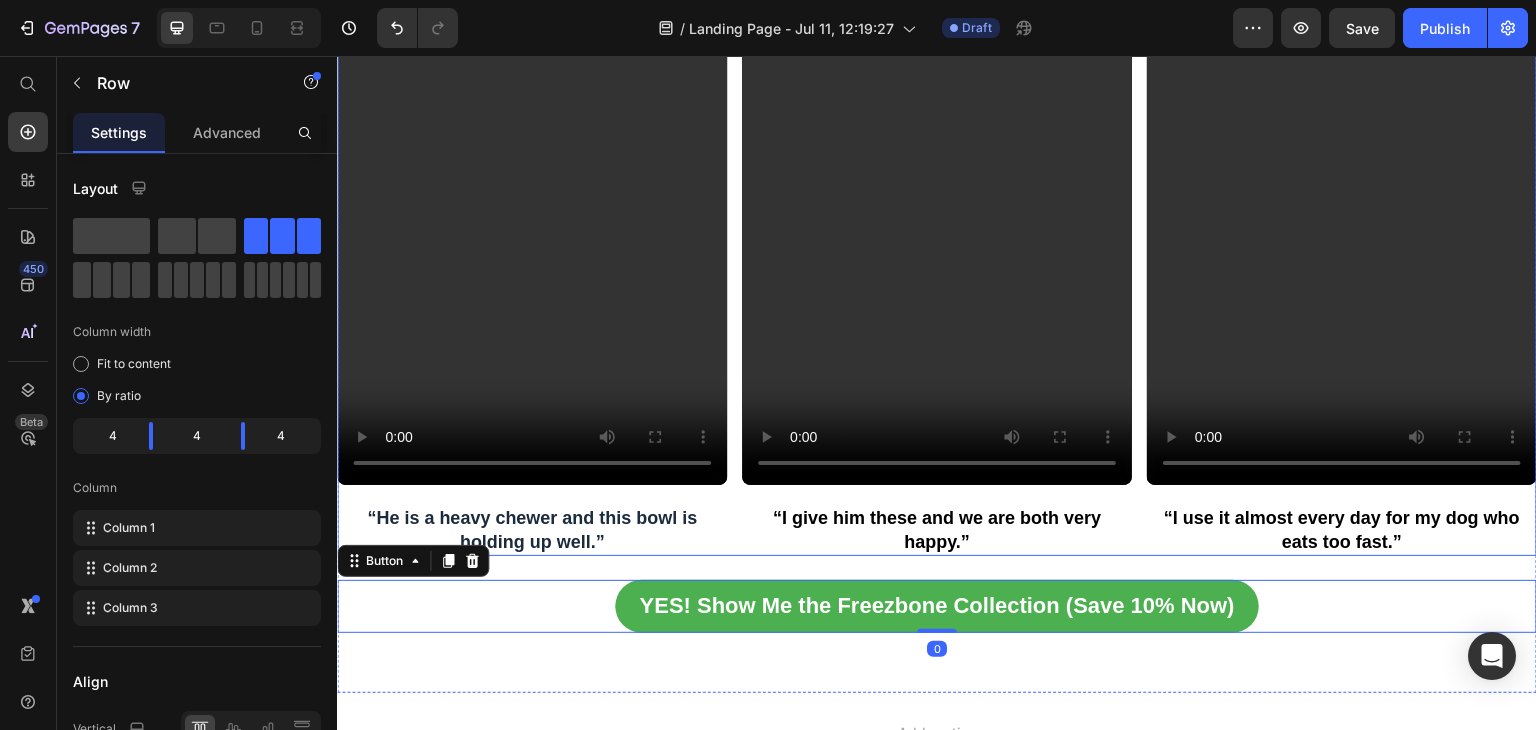 click on "Video “He is a heavy chewer and this bowl is holding up well.” Heading" at bounding box center (532, 174) 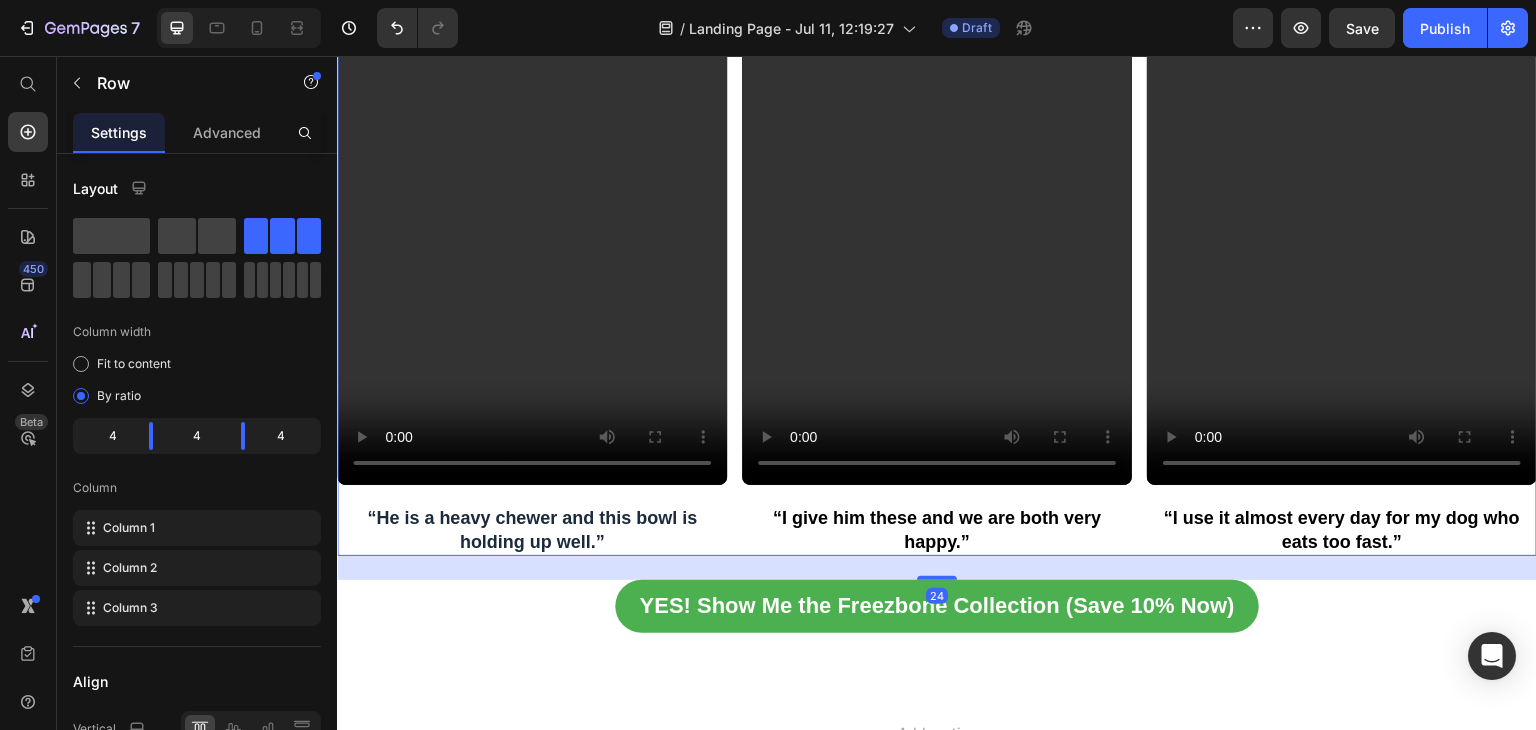 click on "Video “He is a heavy chewer and this bowl is holding up well.” Heading" at bounding box center [532, 174] 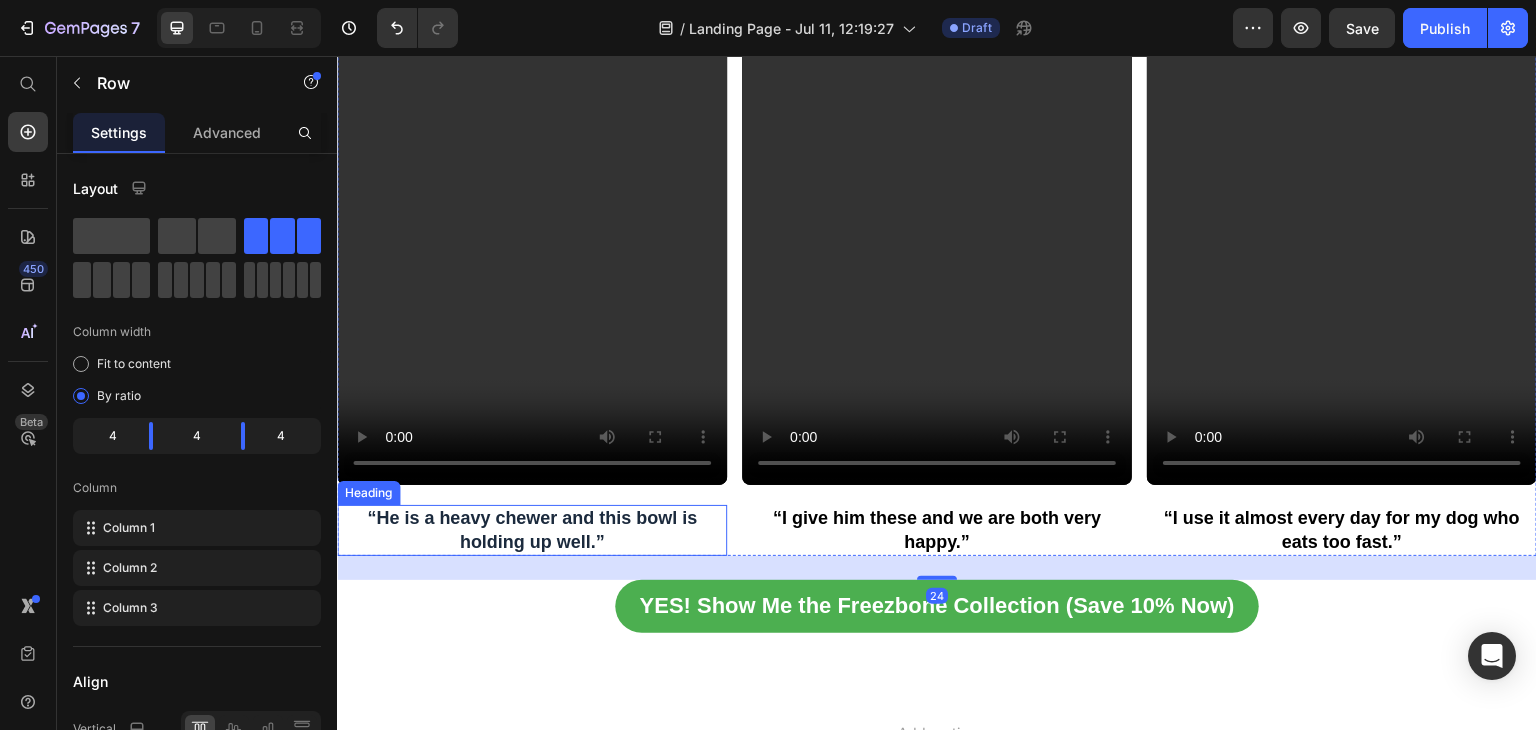 click on "“He is a heavy chewer and this bowl is holding up well.”" at bounding box center (532, 530) 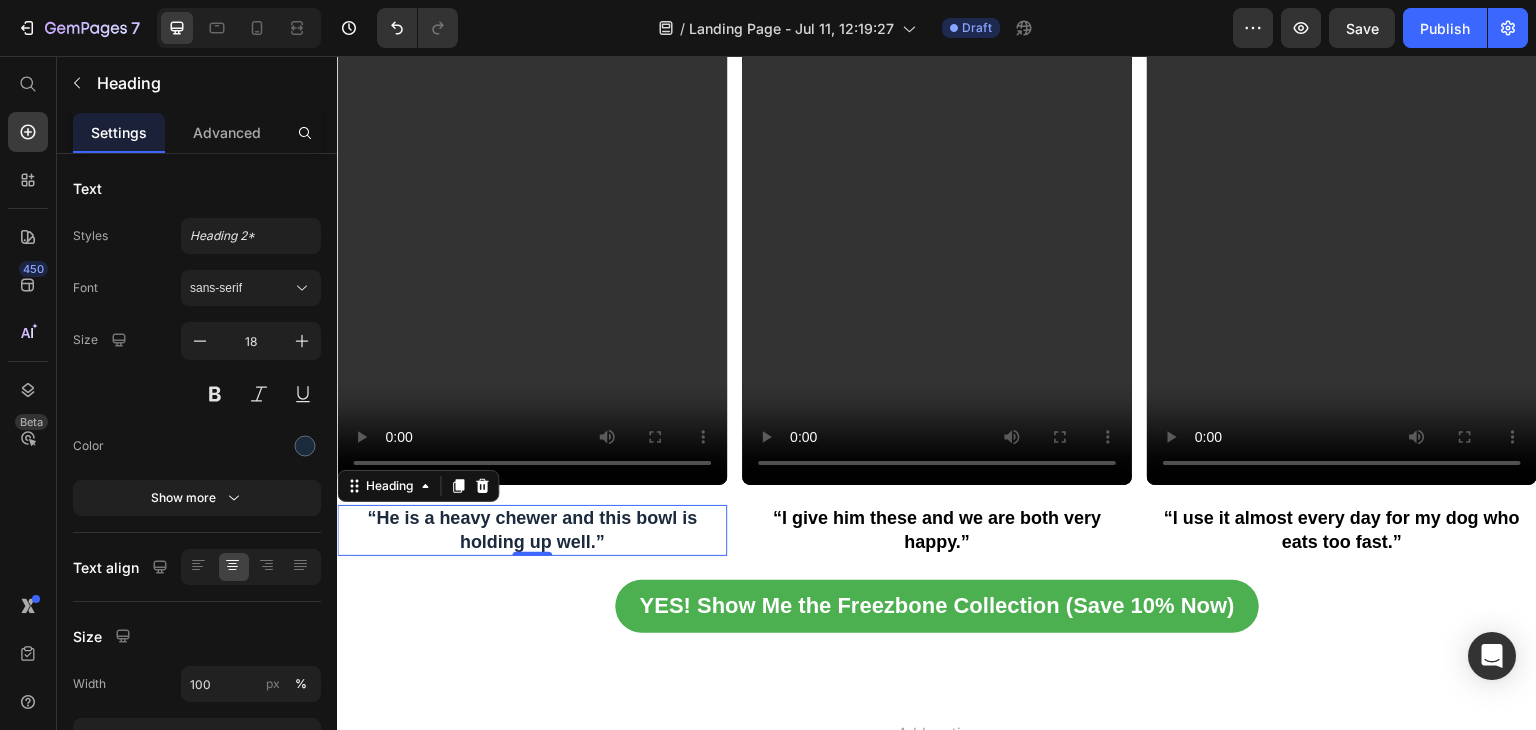 click on "“He is a heavy chewer and this bowl is holding up well.”" at bounding box center [532, 530] 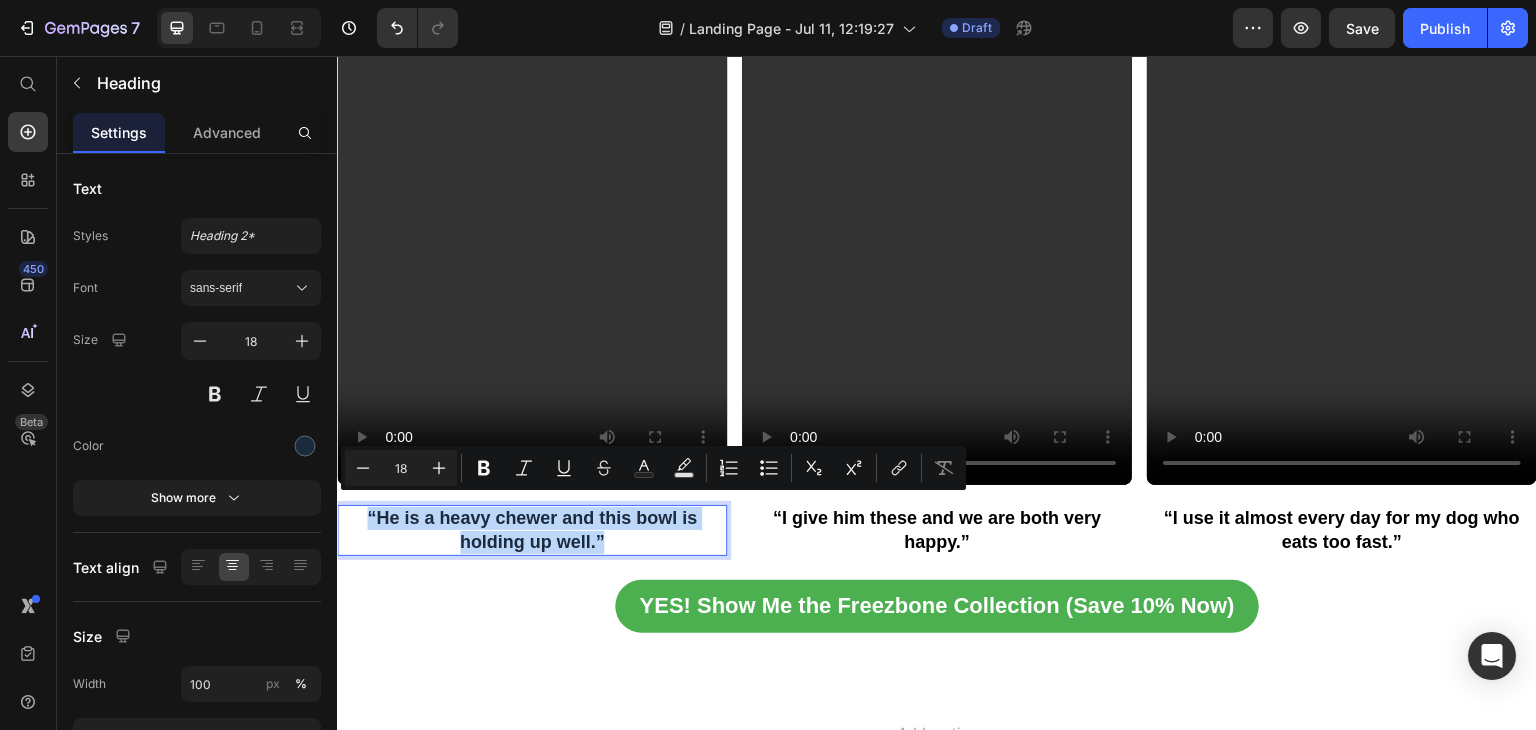 copy on "“He is a heavy chewer and this bowl is holding up well.”" 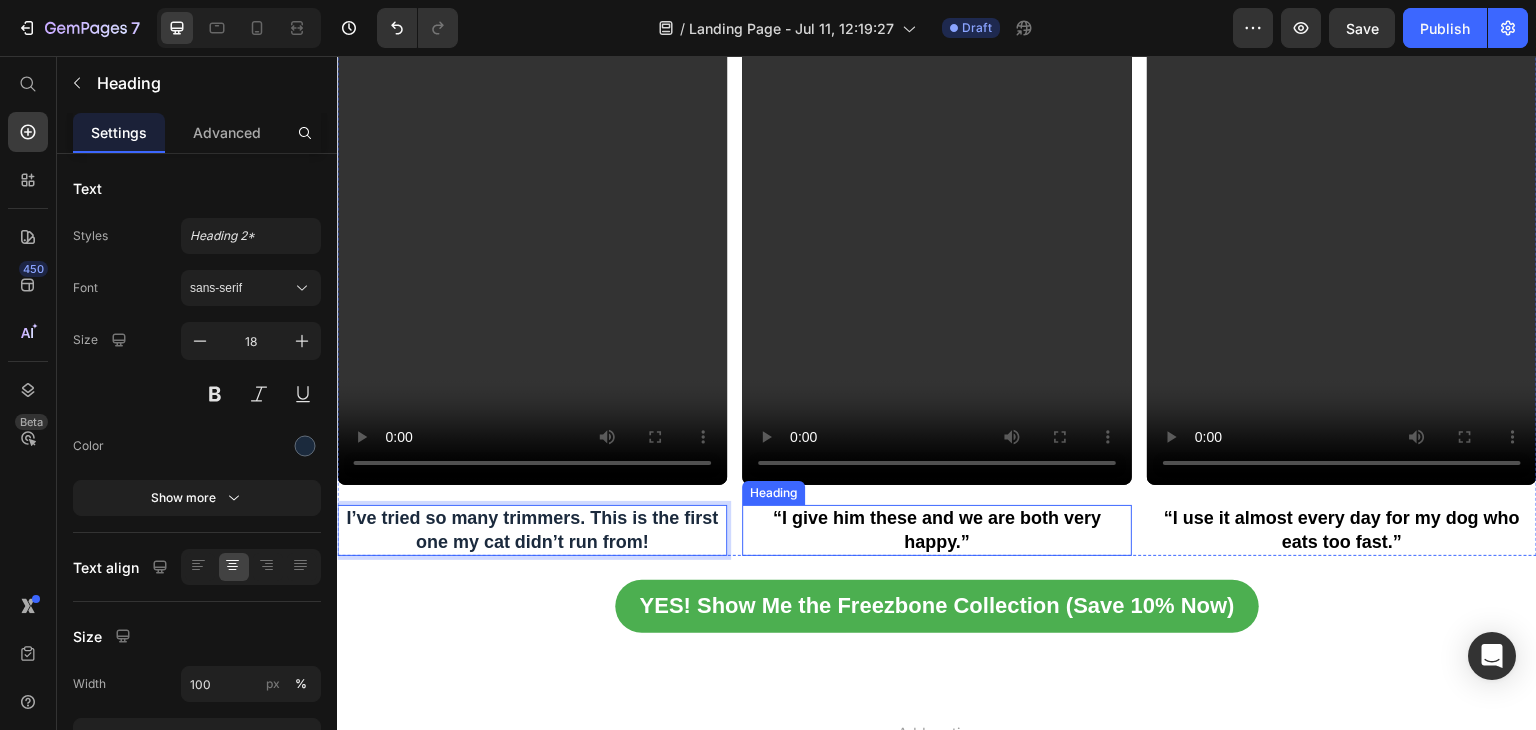 click on "“I give him these and we are both very happy.”" at bounding box center [937, 529] 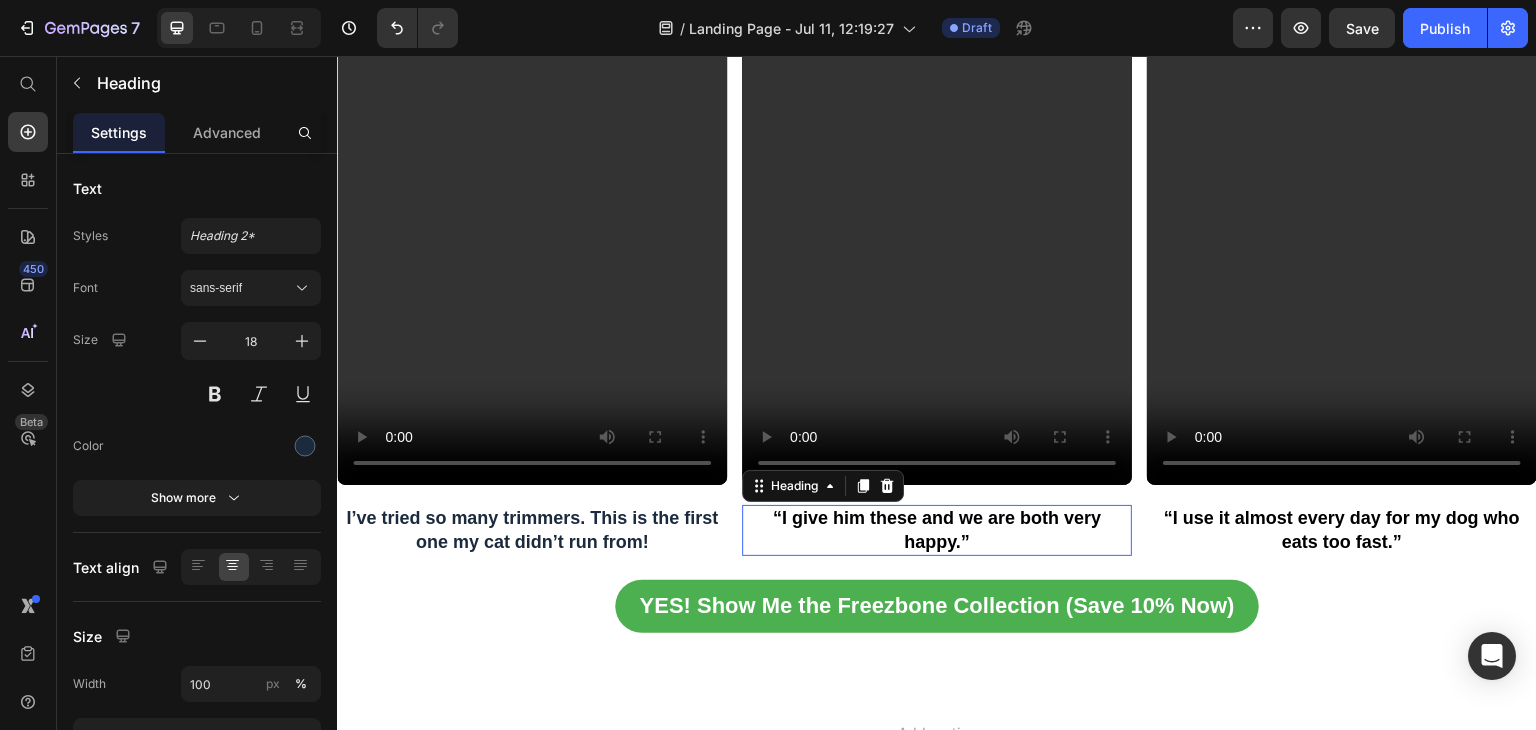 click on "“I give him these and we are both very happy.”" at bounding box center (937, 529) 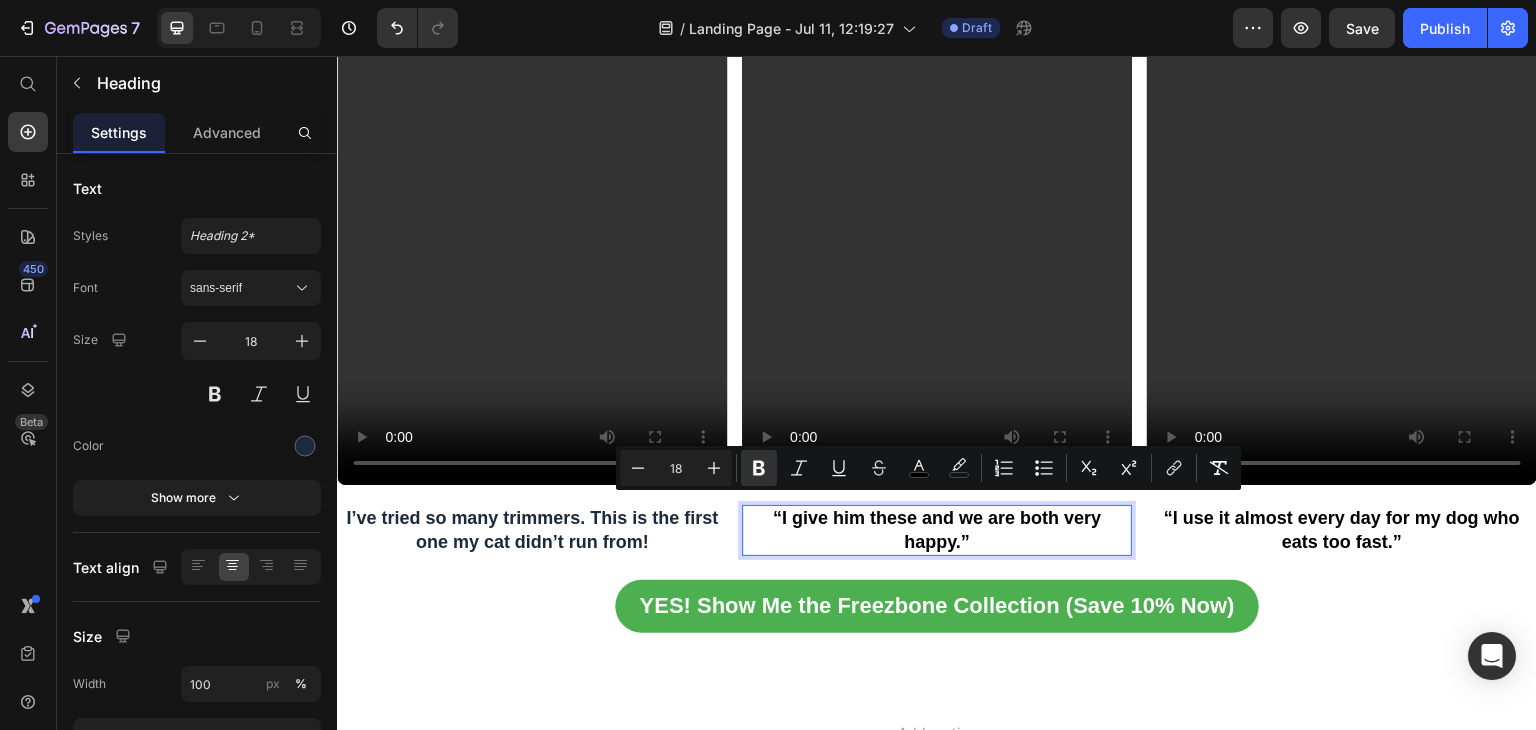 copy on "“I give him these and we are both very happy.”" 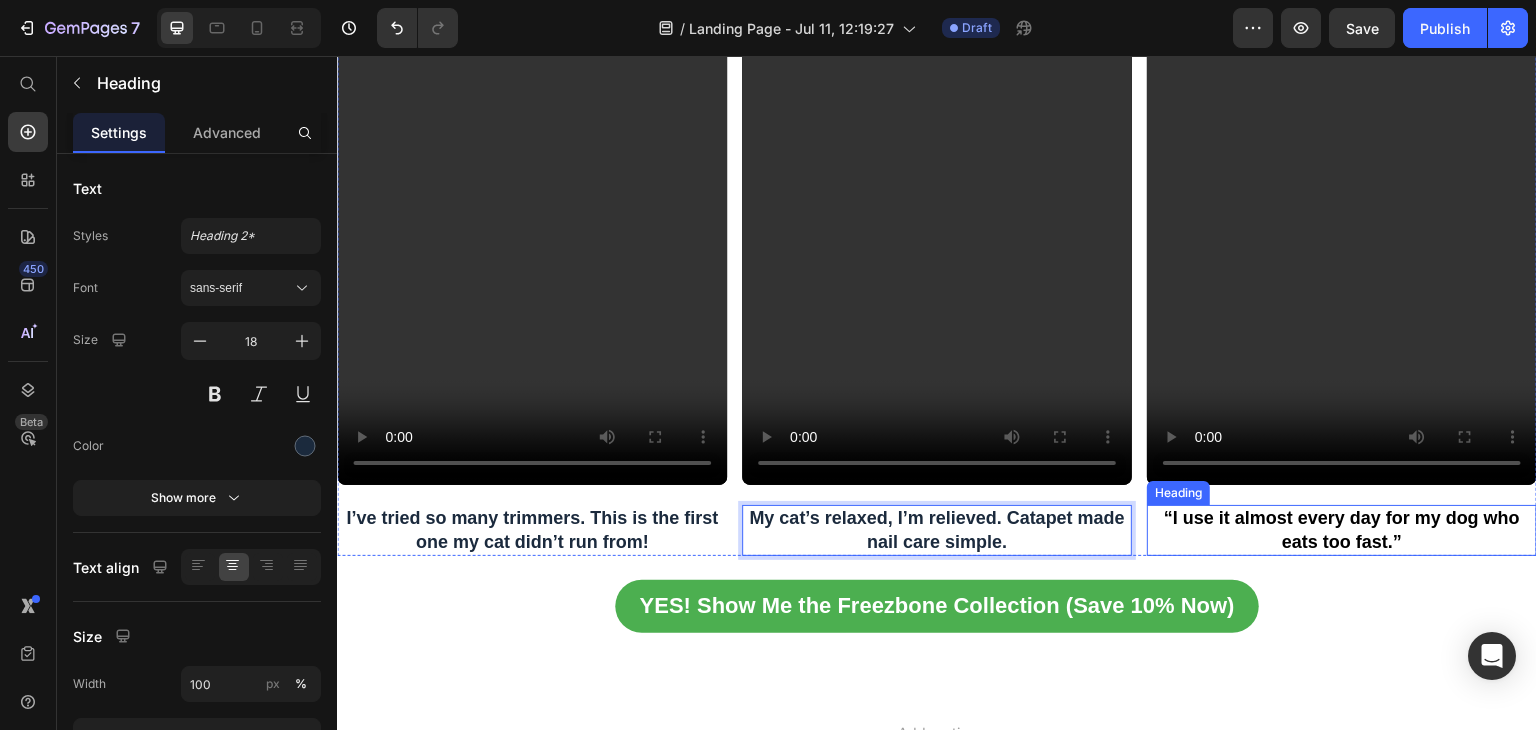 click on "“I use it almost every day for my dog who eats too fast.”" at bounding box center (1342, 530) 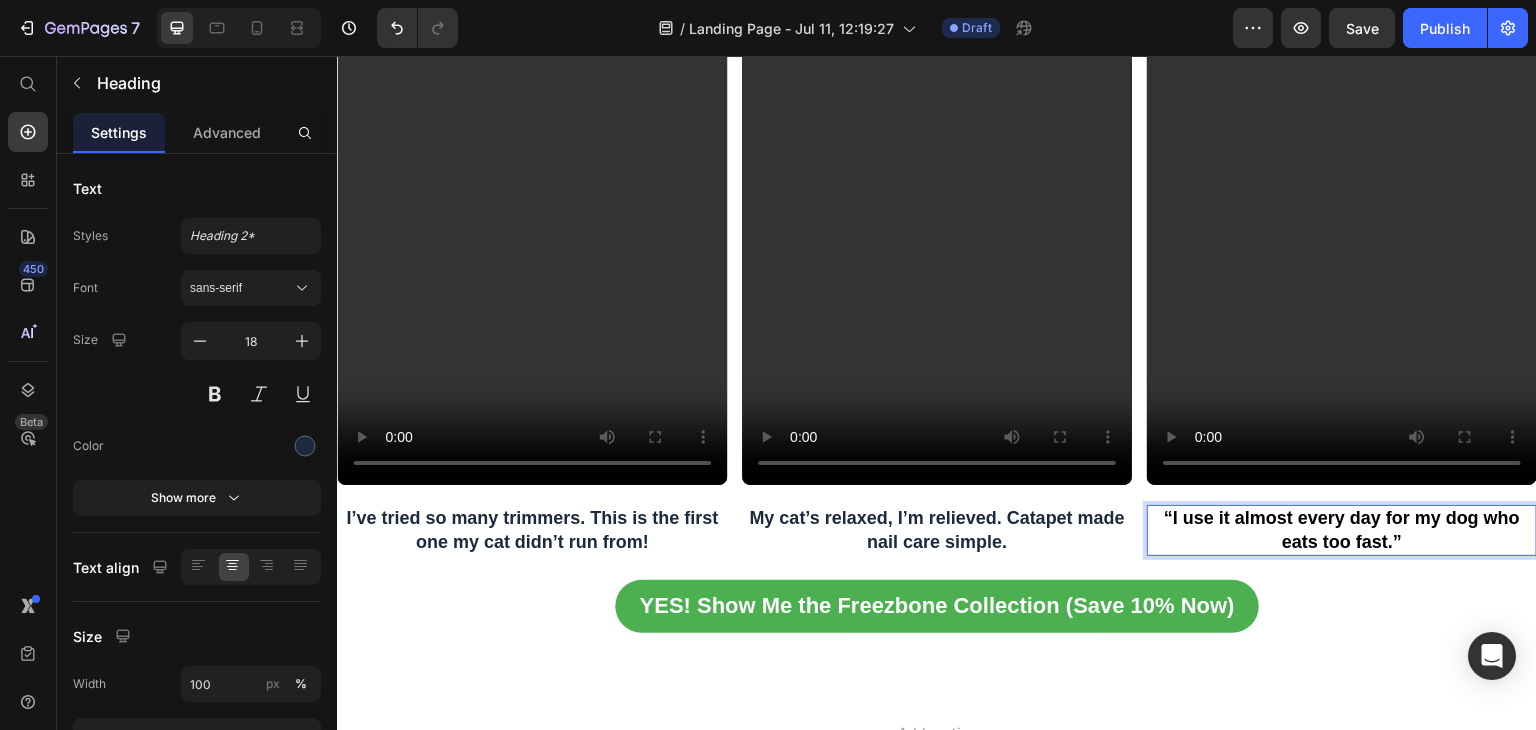 click on "“I use it almost every day for my dog who eats too fast.”" at bounding box center (1342, 530) 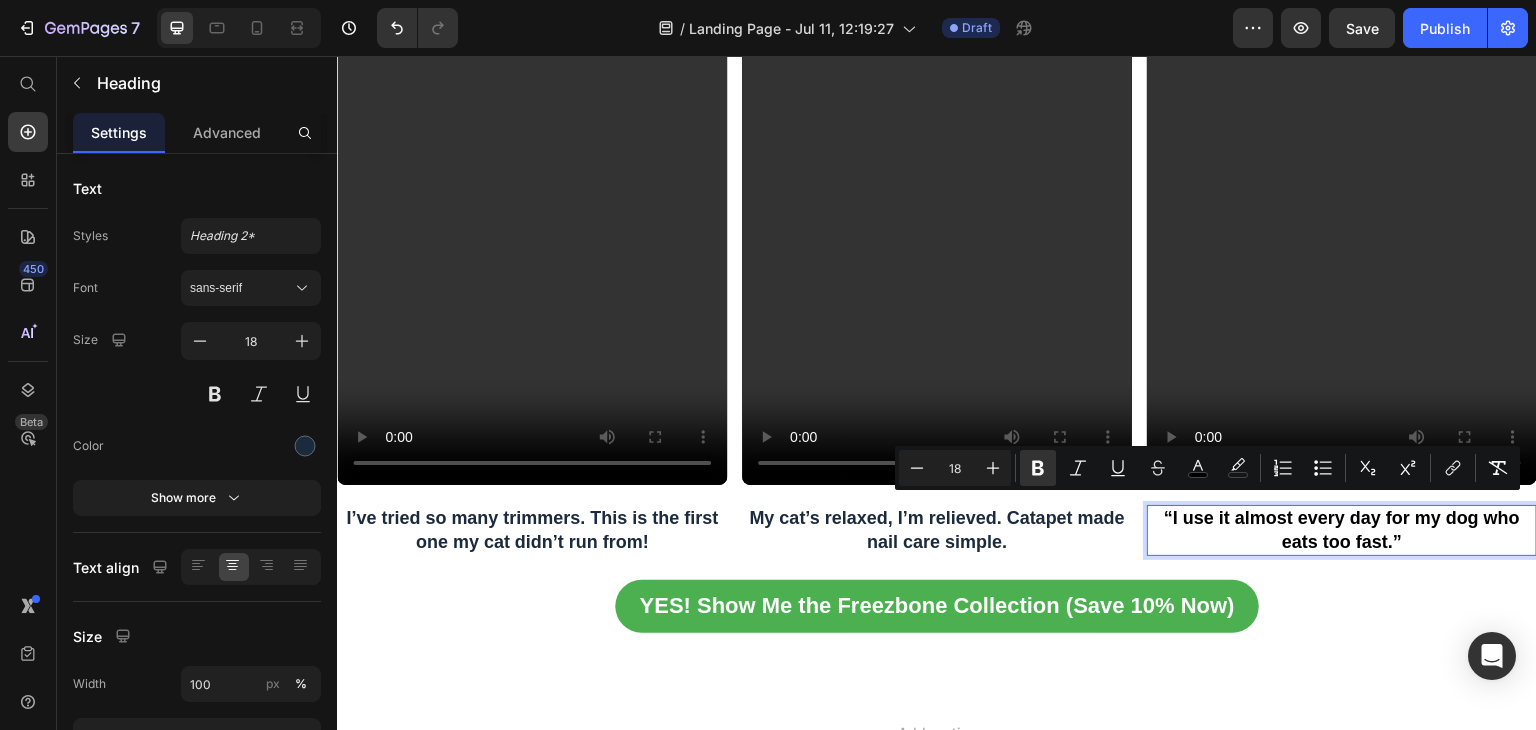 click on "“I use it almost every day for my dog who eats too fast.”" at bounding box center [1342, 530] 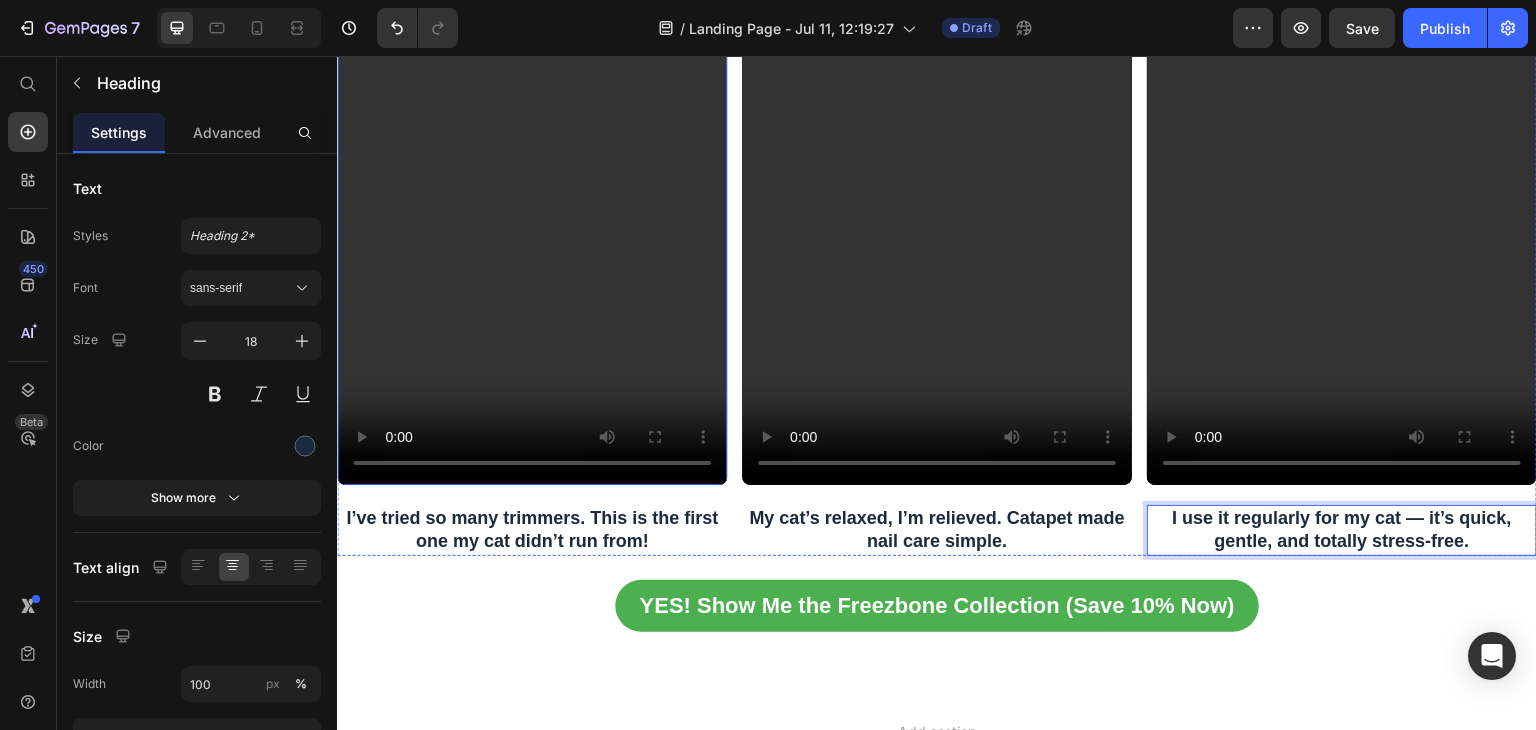 scroll, scrollTop: 5534, scrollLeft: 0, axis: vertical 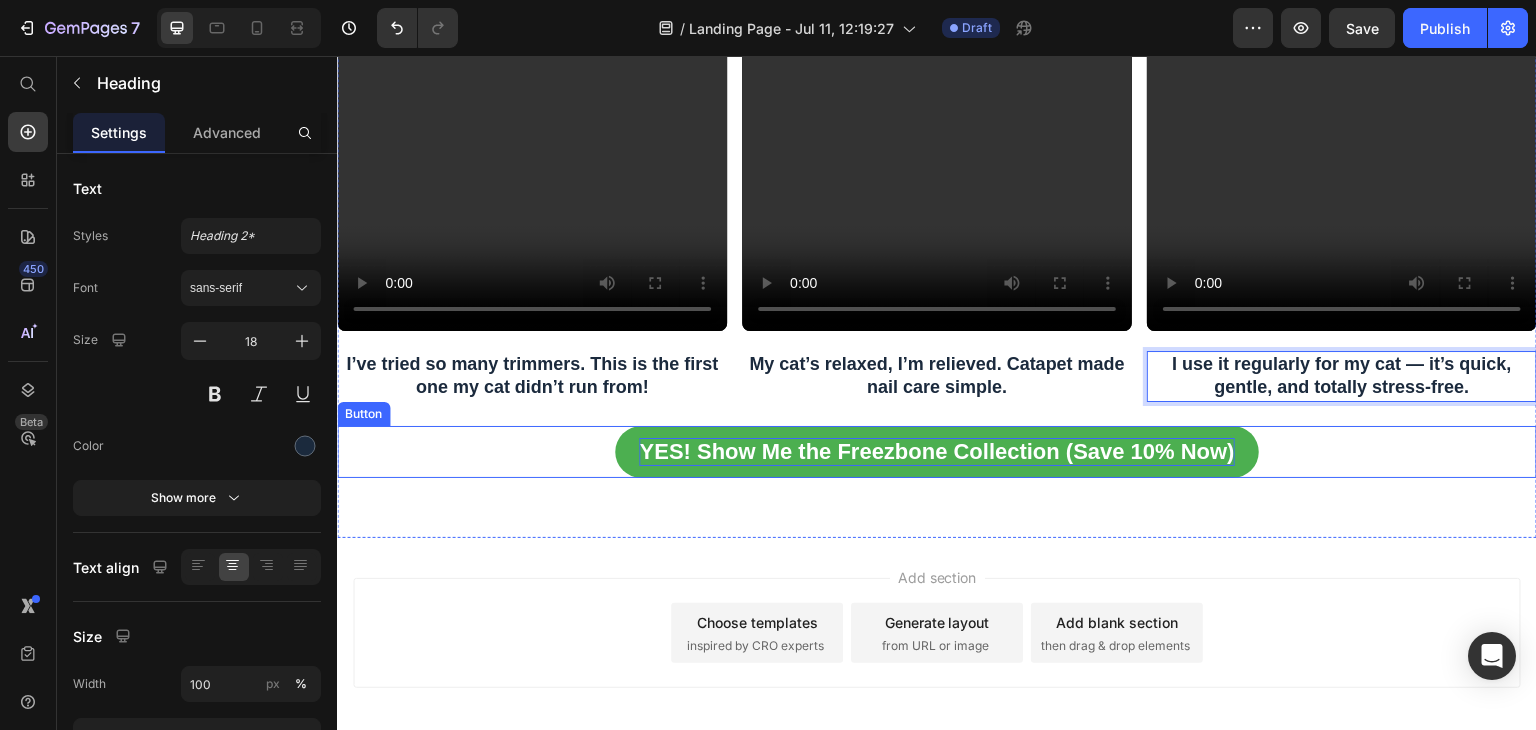 click on "YES! Show Me the Freezbone Collection (Save 10% Now)" at bounding box center [936, 452] 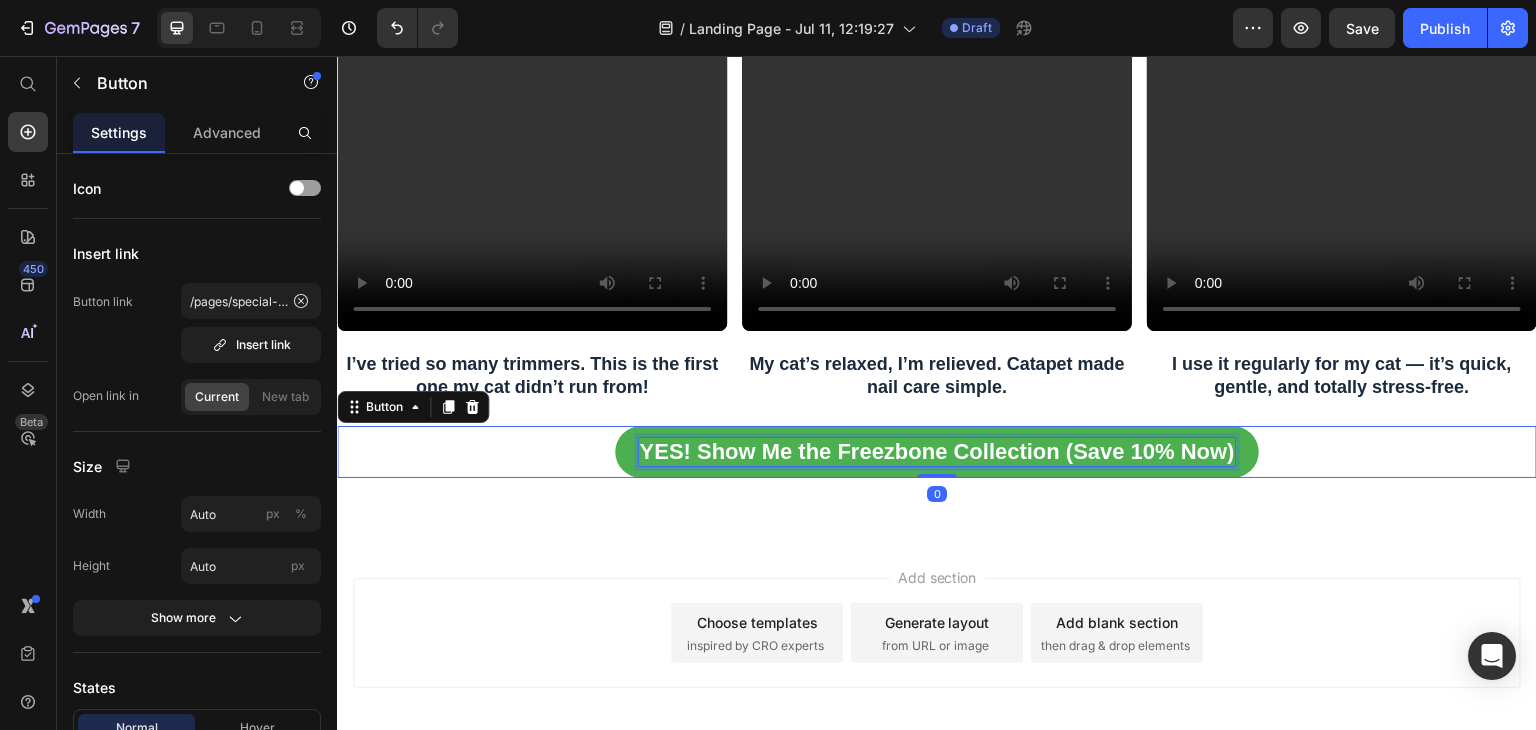 click on "YES! Show Me the Freezbone Collection (Save 10% Now)" at bounding box center [936, 452] 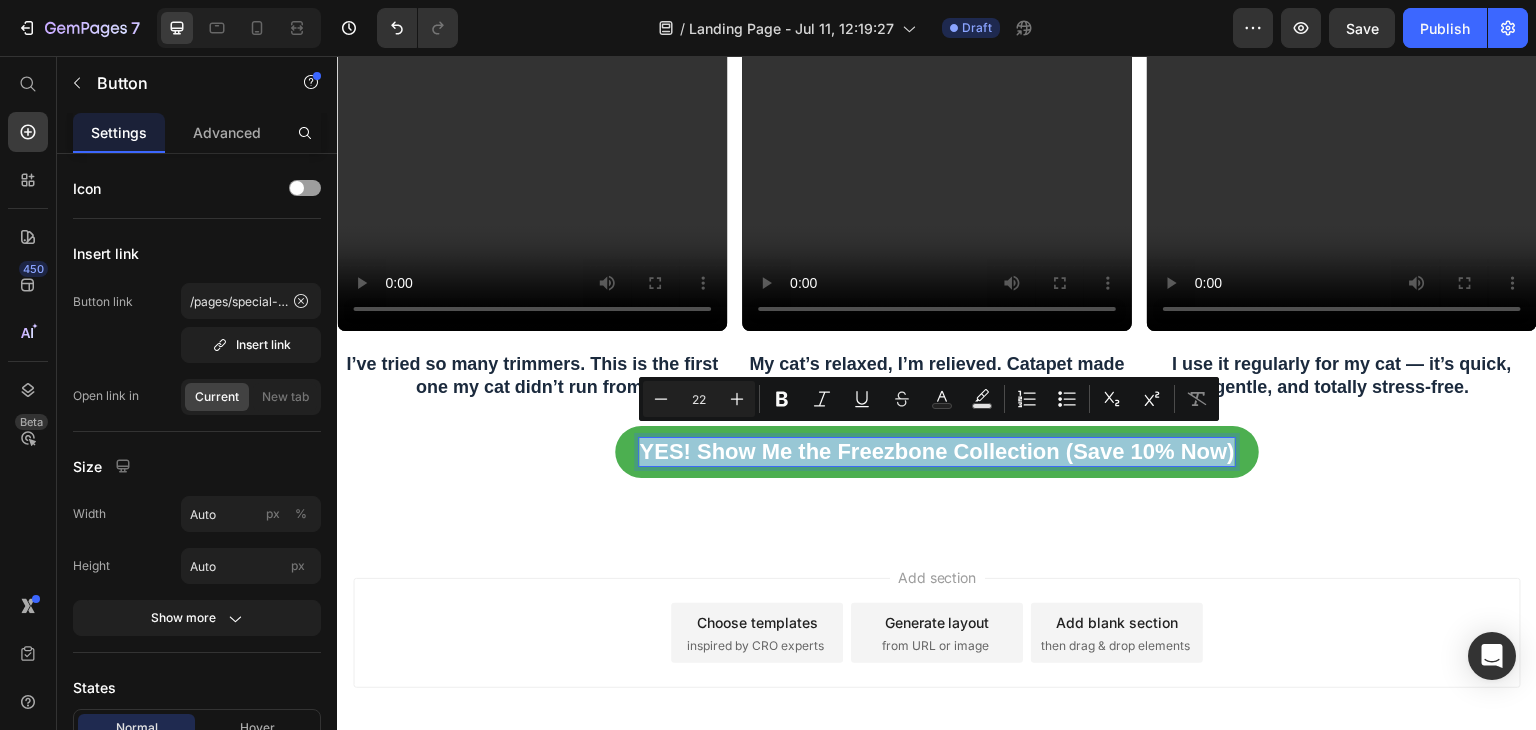 copy on "YES! Show Me the Freezbone Collection (Save 10% Now)" 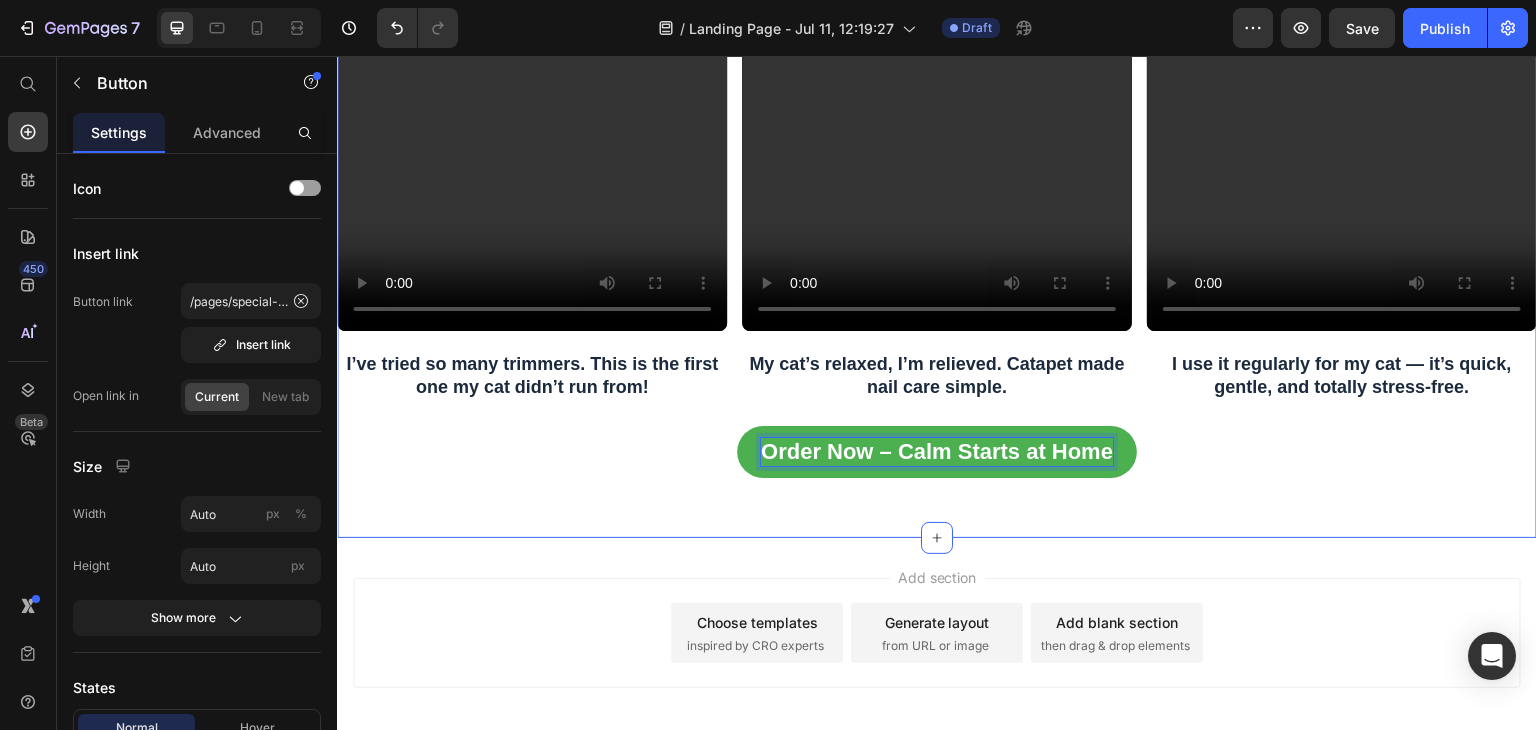 click on "🏆 #1 Rated by Cat Parents Heading Video I’ve tried so many trimmers. This is the first one my cat didn’t run from! Heading Video My cat’s relaxed, I’m relieved. Catapet made nail care simple. Heading Video I use it regularly for my cat — it’s quick, gentle, and totally stress-free. Heading Row Order Now – Calm Starts at Home Button   0 Section 9" at bounding box center (937, 8) 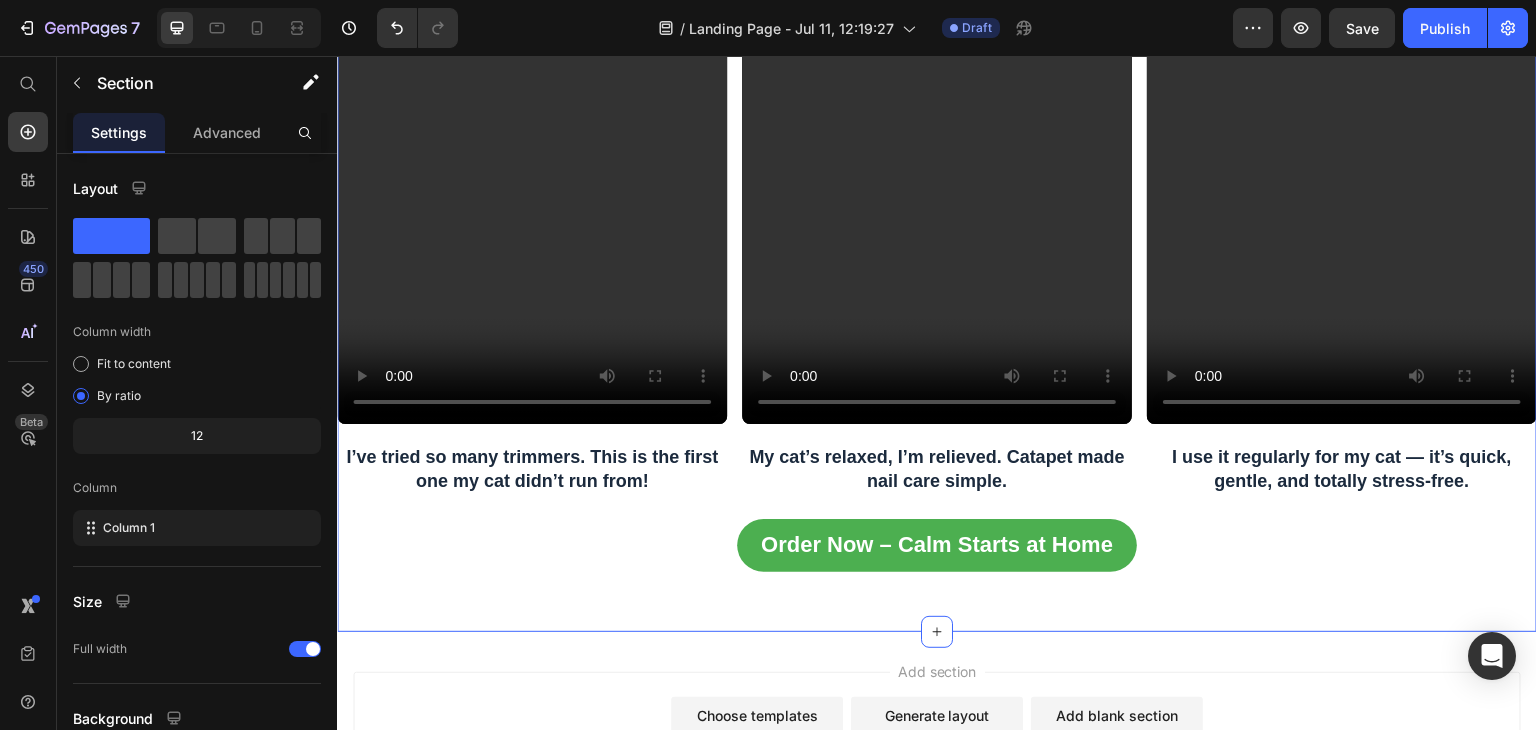 scroll, scrollTop: 5226, scrollLeft: 0, axis: vertical 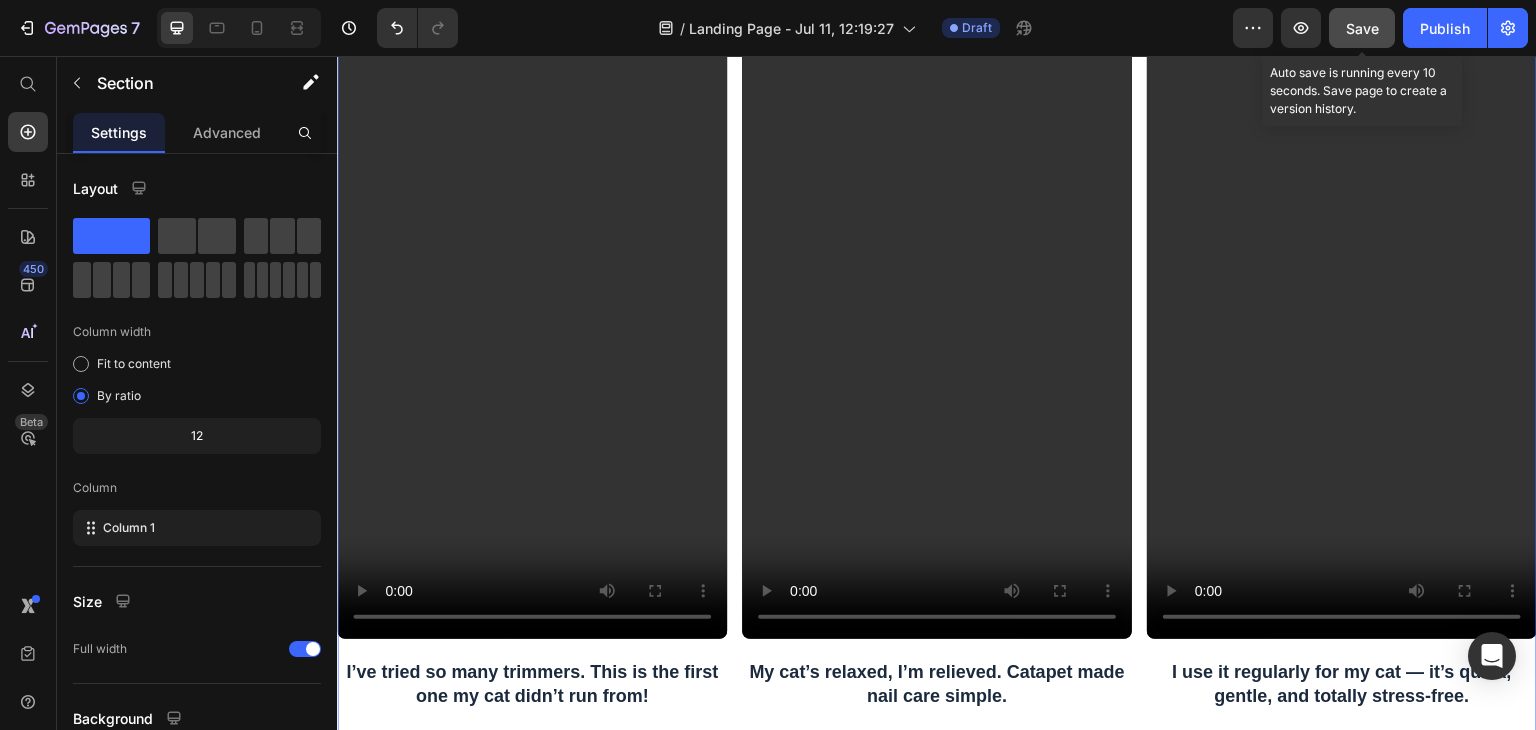 click on "Save" 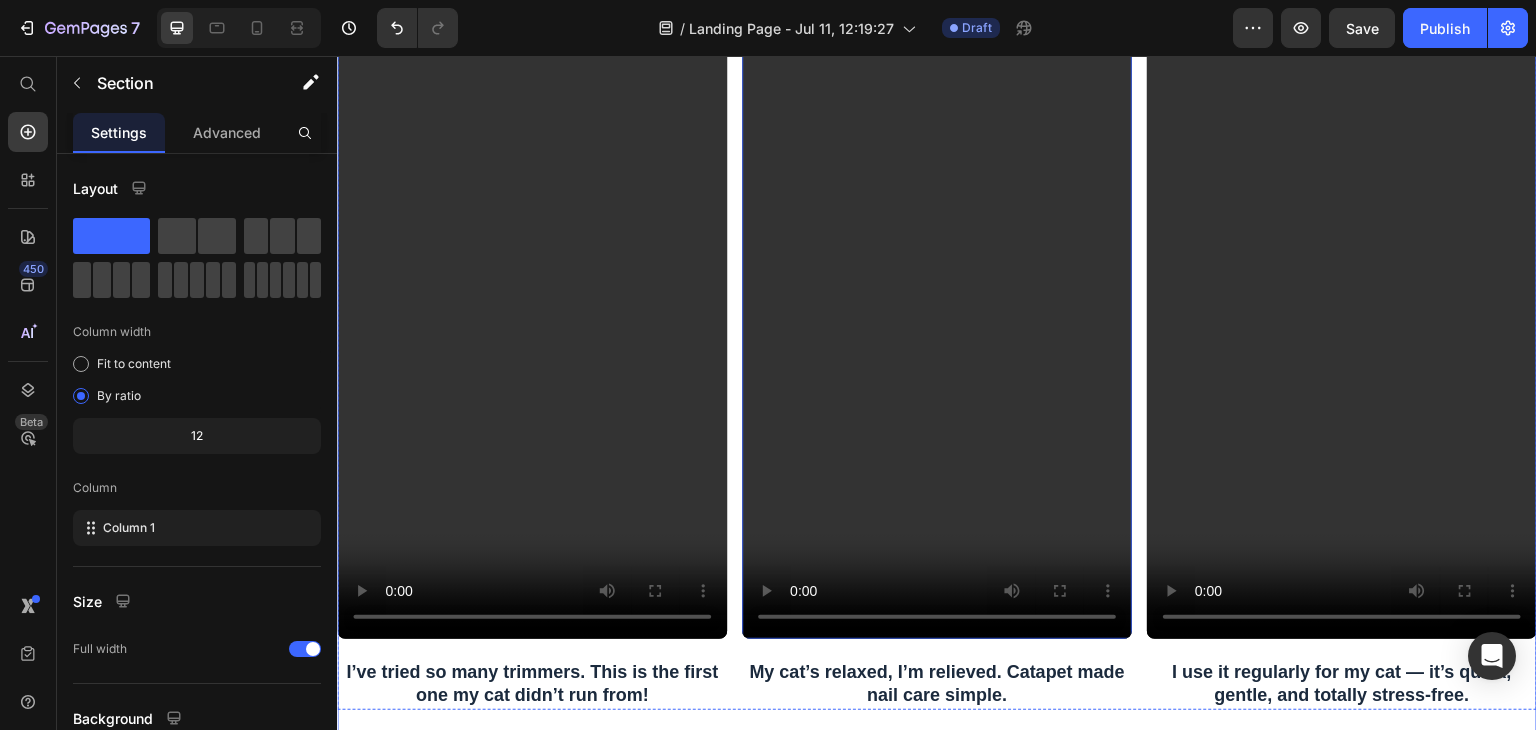 scroll, scrollTop: 5620, scrollLeft: 0, axis: vertical 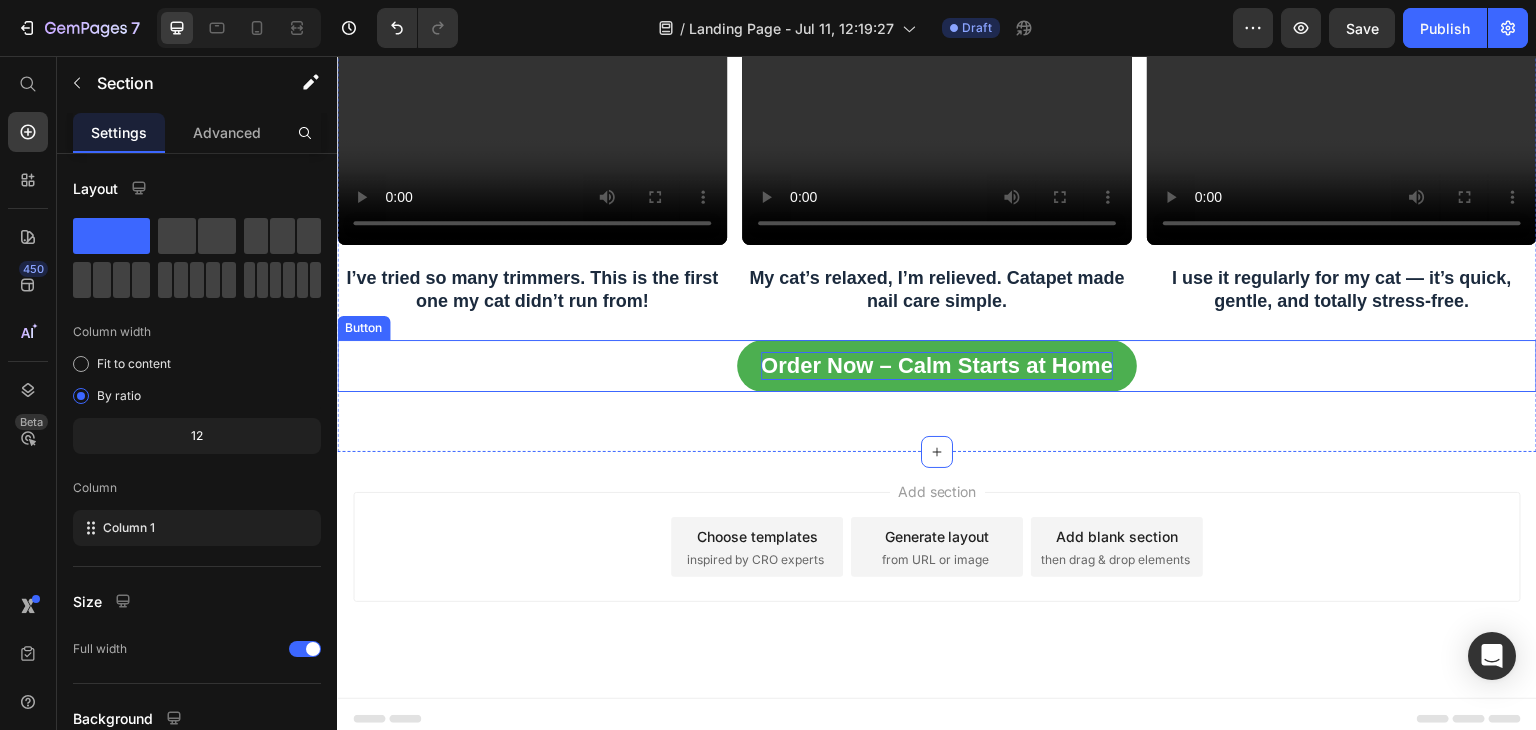 click on "Order Now – Calm Starts at Home" at bounding box center [937, 366] 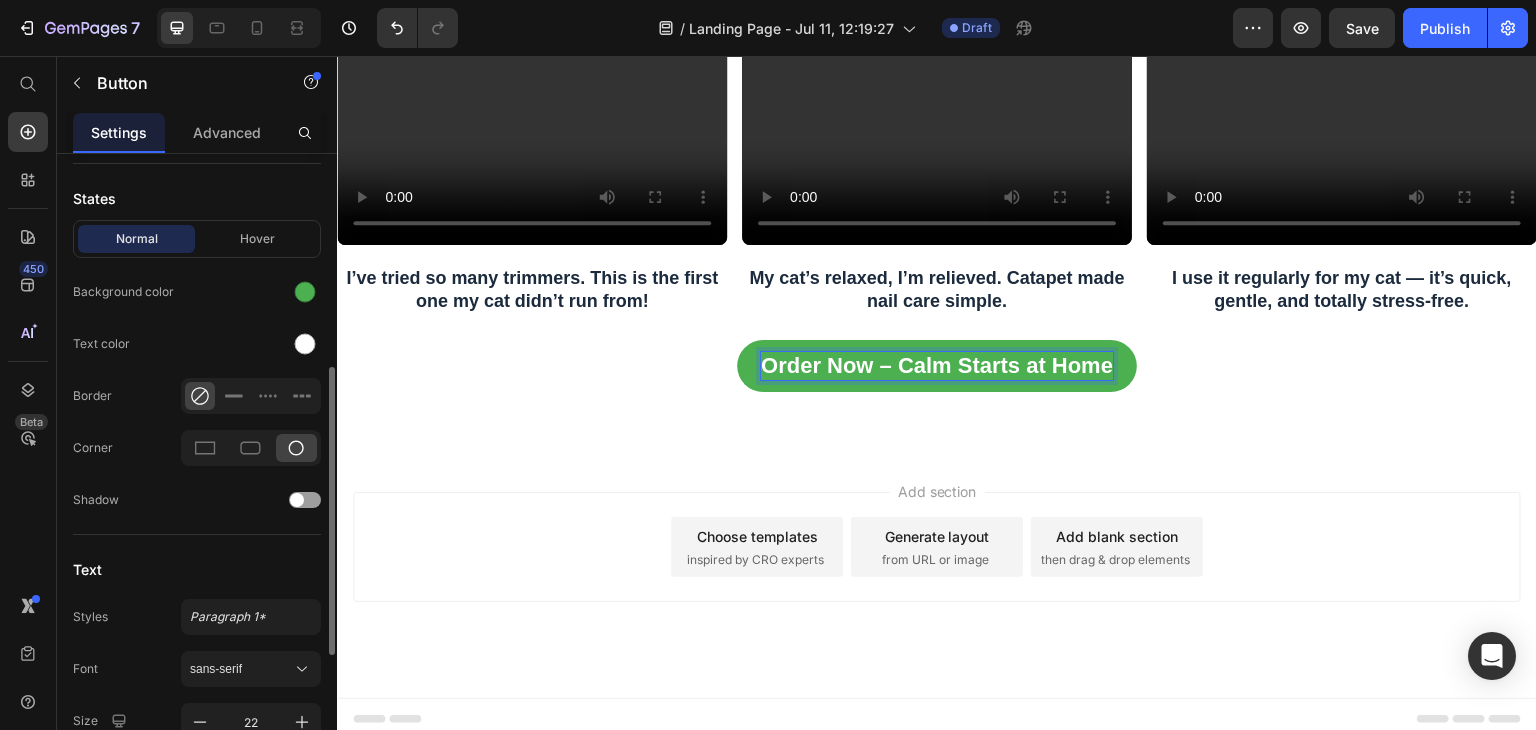 scroll, scrollTop: 483, scrollLeft: 0, axis: vertical 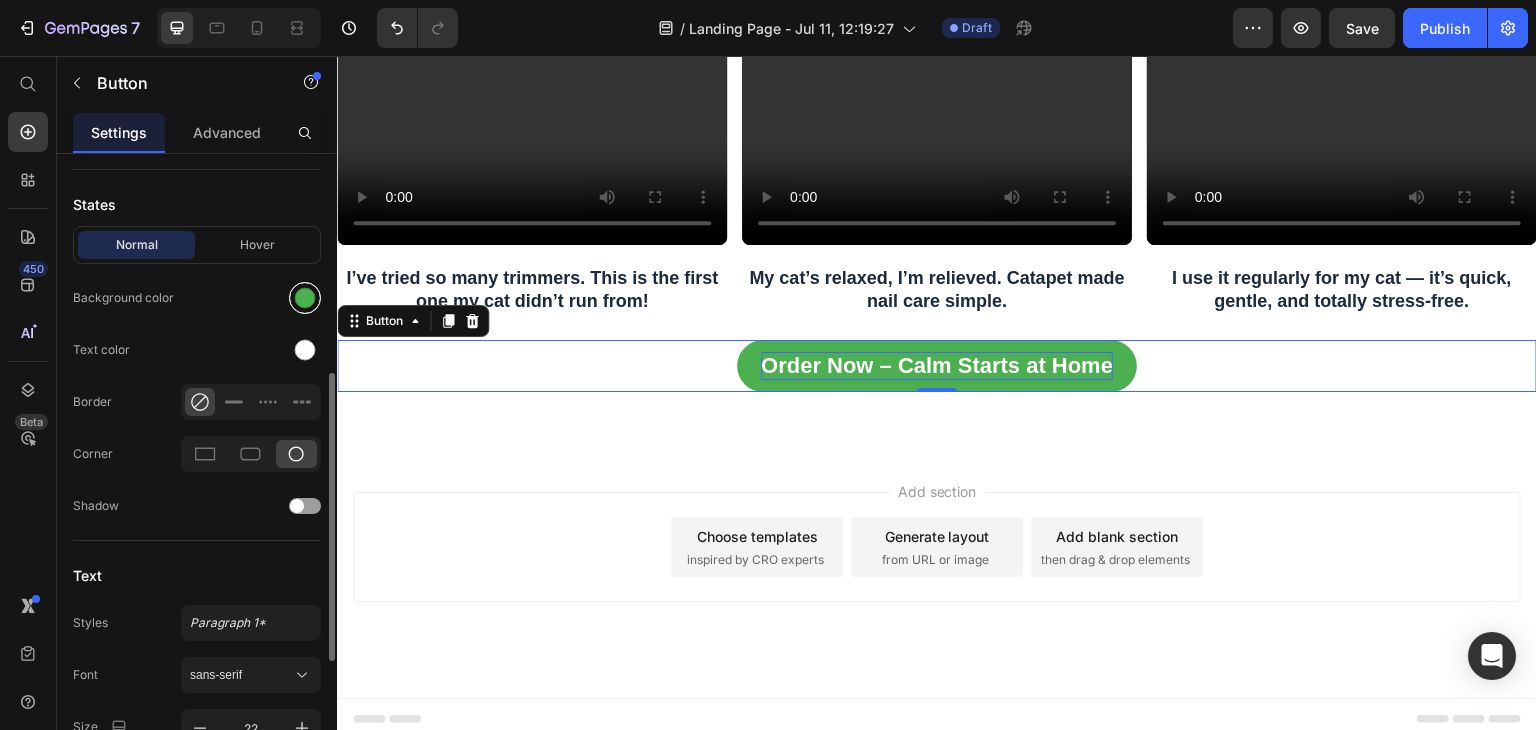 click at bounding box center (305, 298) 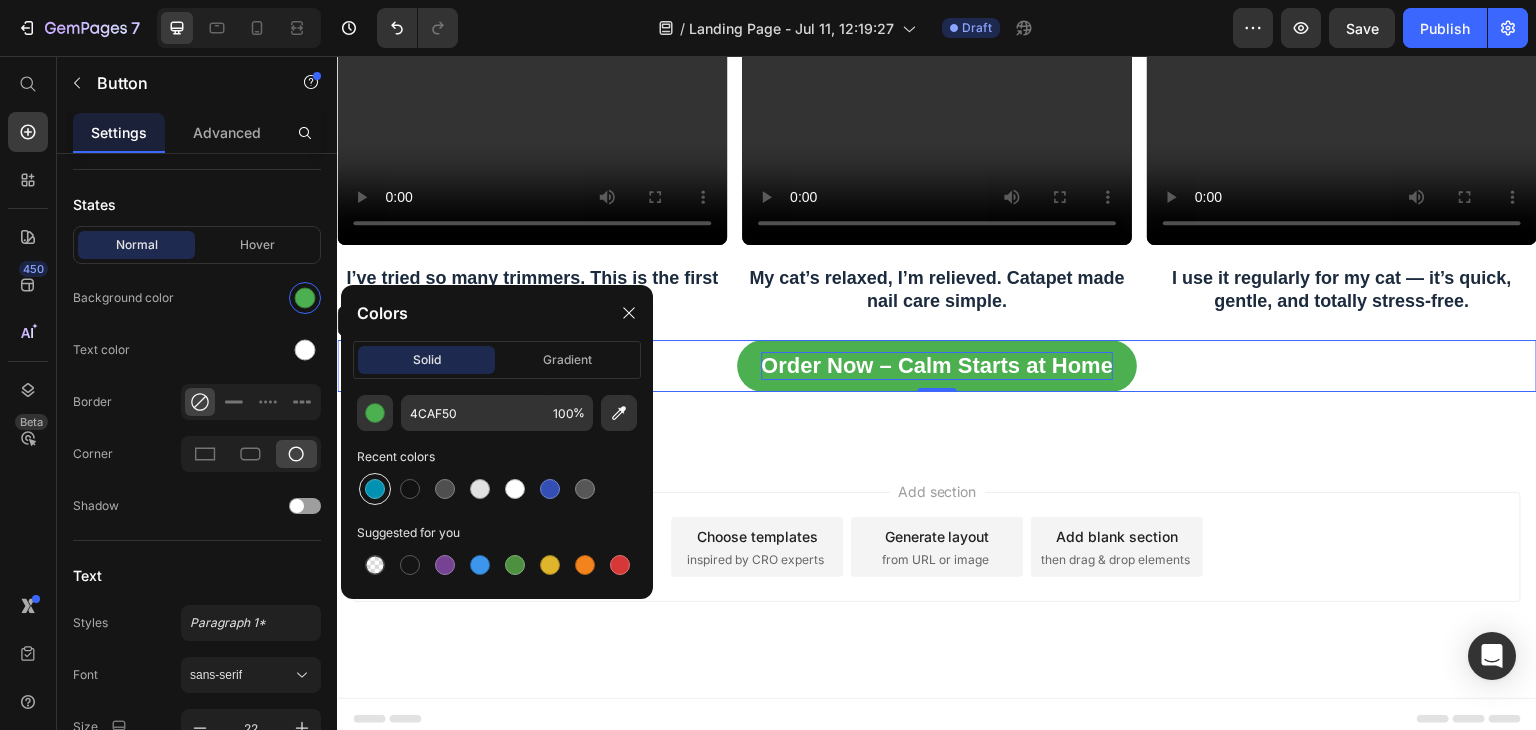 click at bounding box center [375, 489] 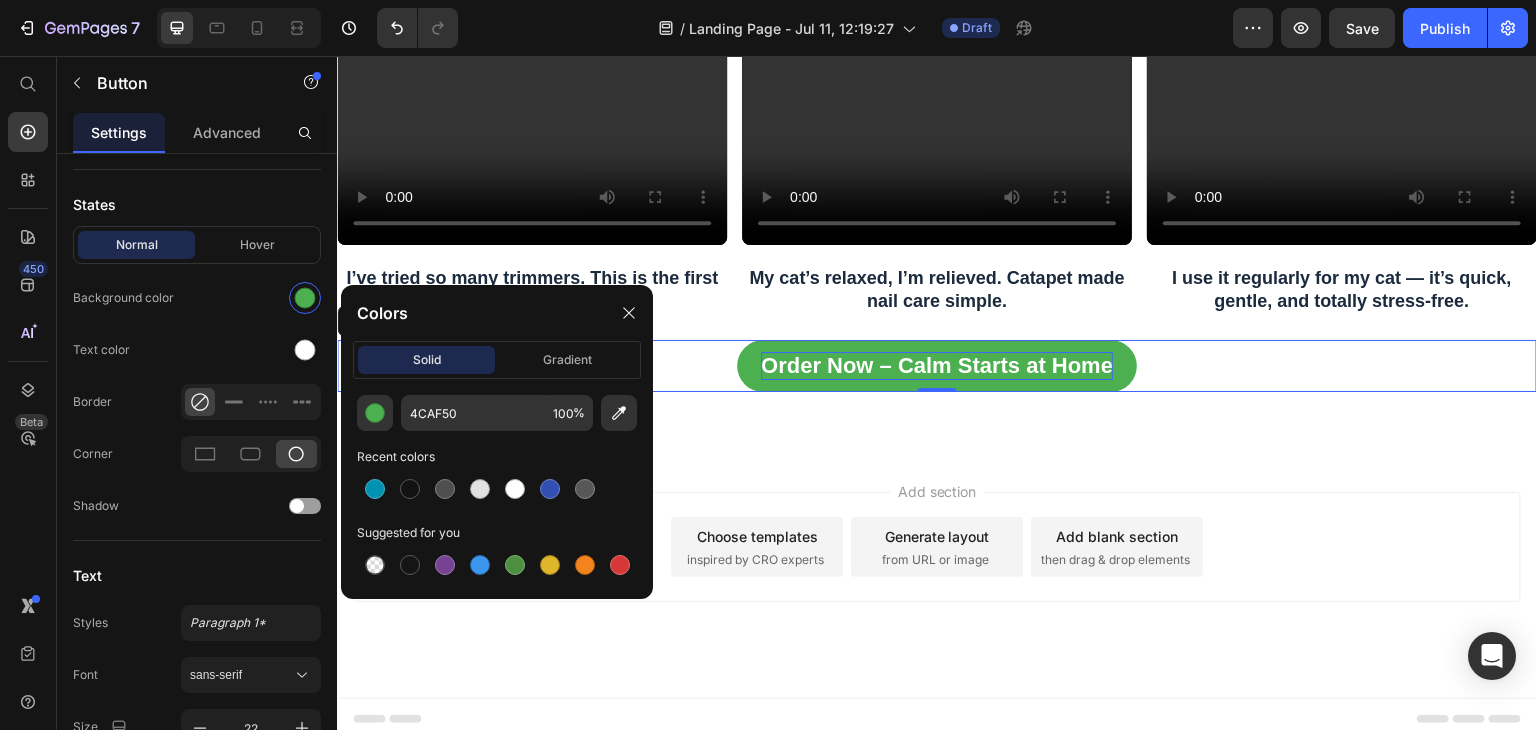 type on "0192B1" 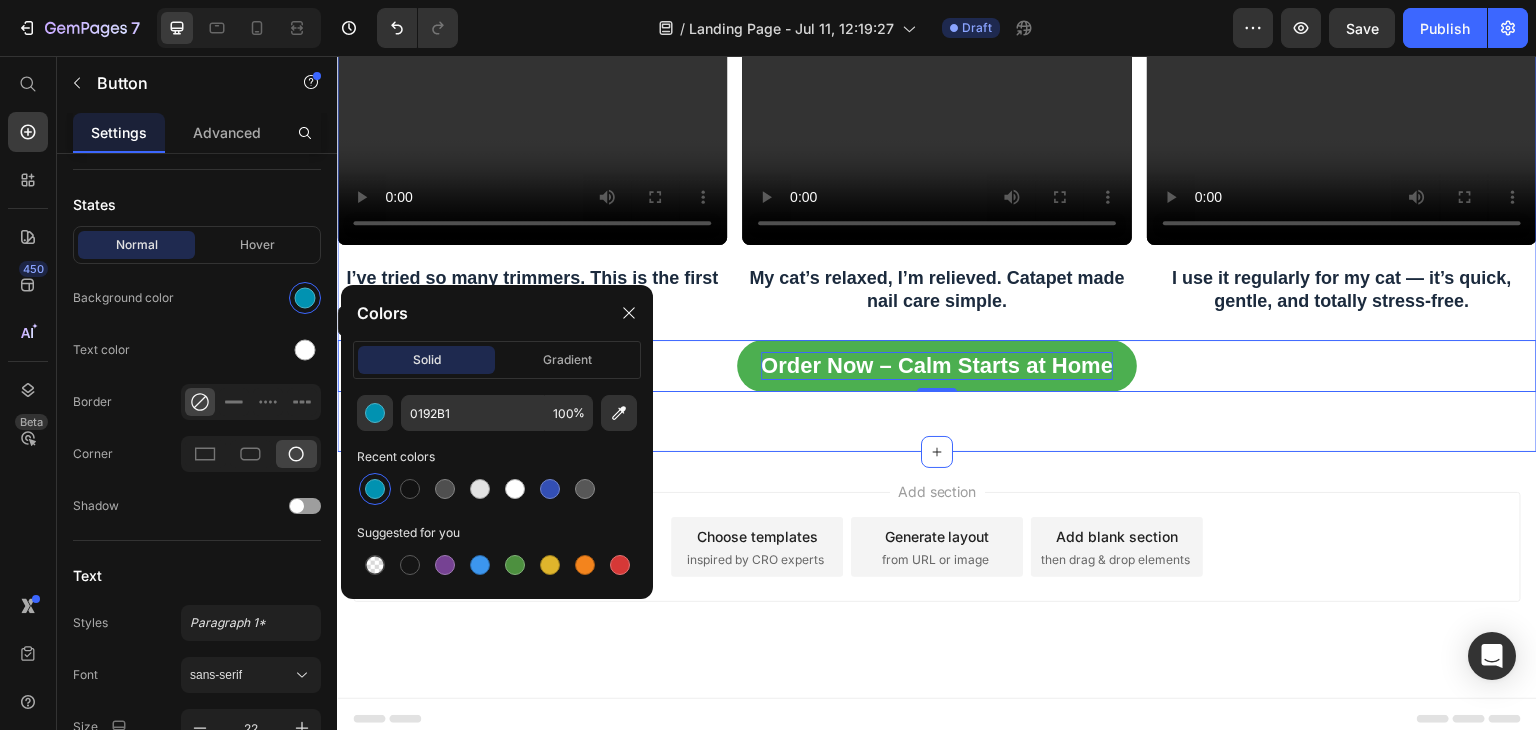 click on "🏆 #1 Rated by Cat Parents Heading Video I’ve tried so many trimmers. This is the first one my cat didn’t run from! Heading Video My cat’s relaxed, I’m relieved. Catapet made nail care simple. Heading Video I use it regularly for my cat — it’s quick, gentle, and totally stress-free. Heading Row Order Now – Calm Starts at Home Button   0 Section 9" at bounding box center (937, -78) 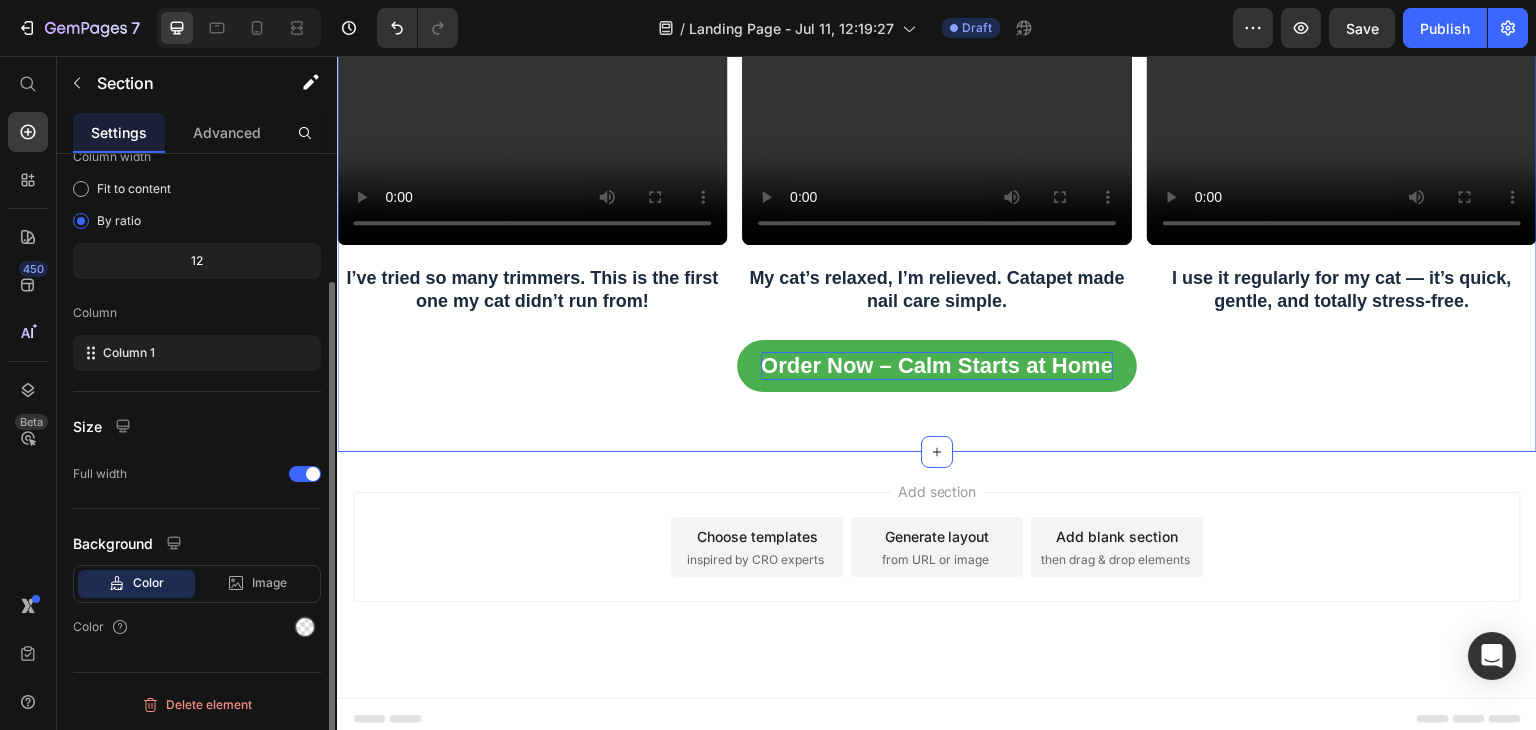 scroll, scrollTop: 0, scrollLeft: 0, axis: both 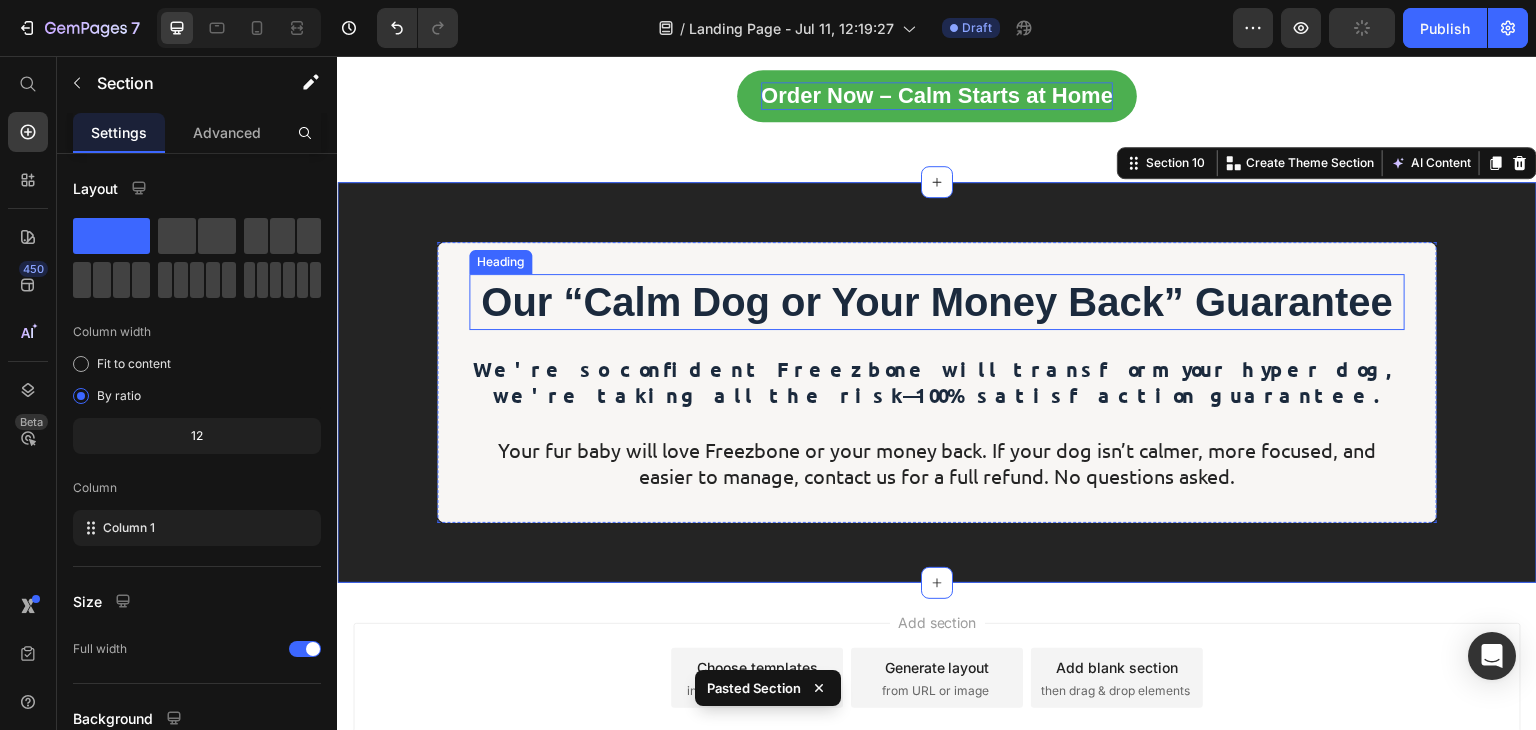 click on "Our “Calm Dog or Your Money Back” Guarantee" at bounding box center (937, 302) 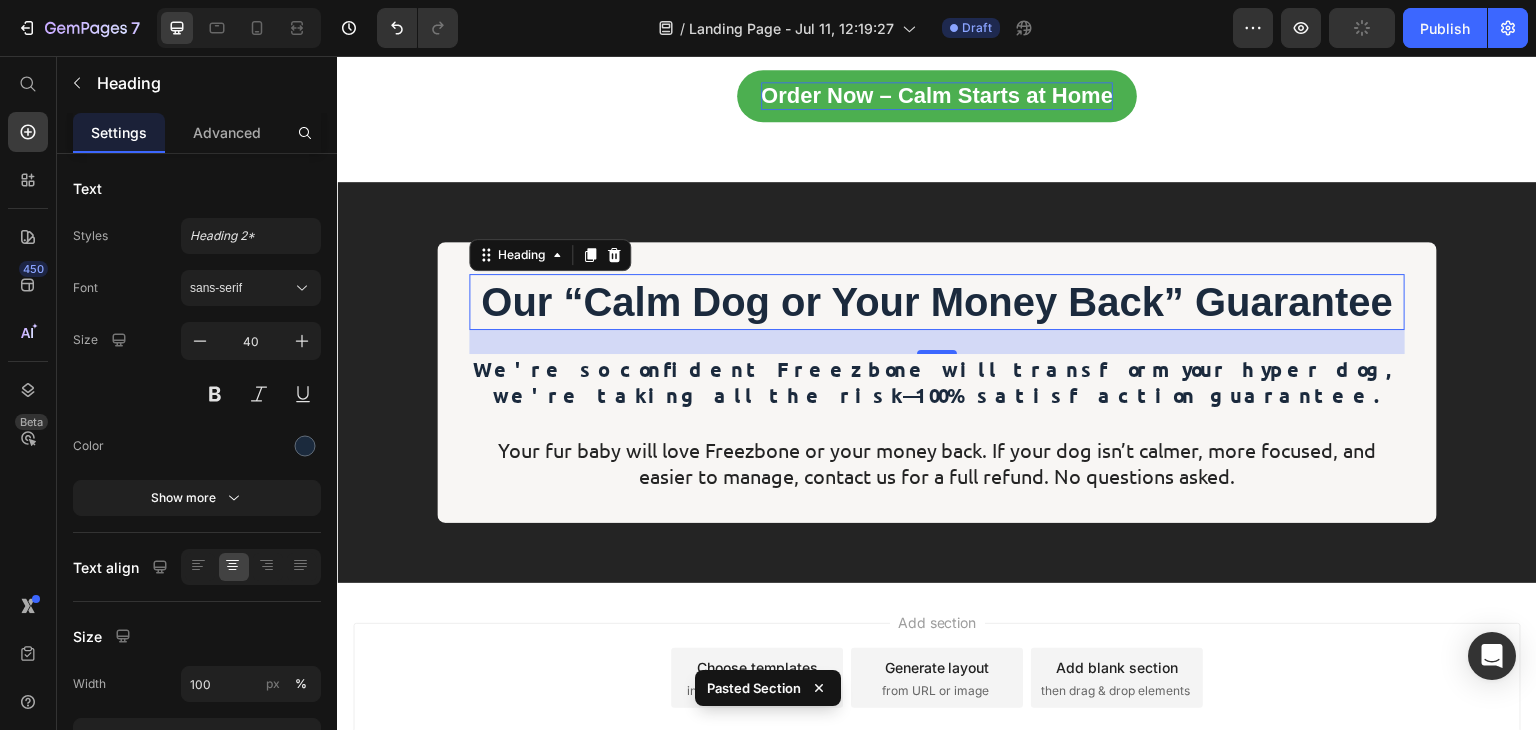 click on "Our “Calm Dog or Your Money Back” Guarantee" at bounding box center [937, 302] 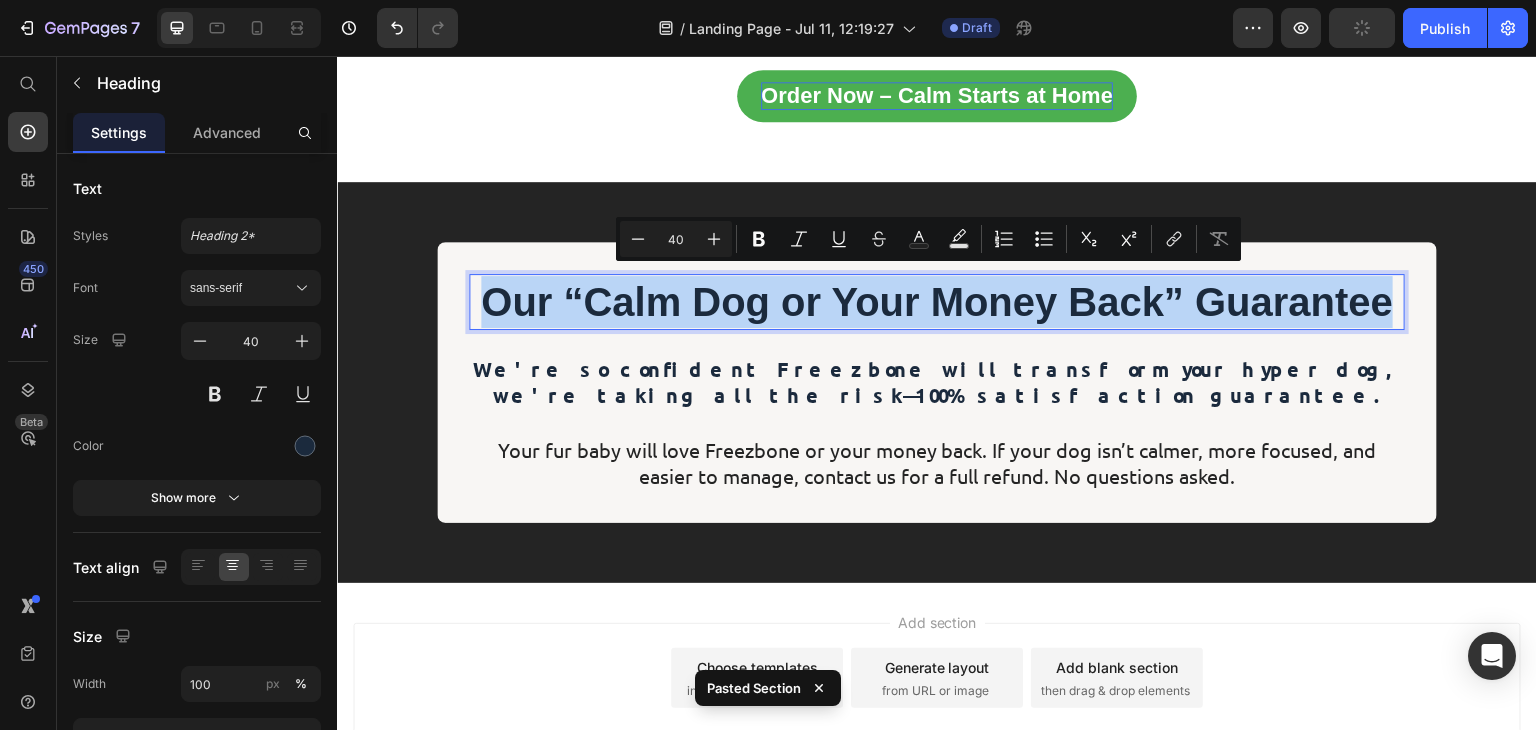 click on "Our “Calm Dog or Your Money Back” Guarantee" at bounding box center (937, 302) 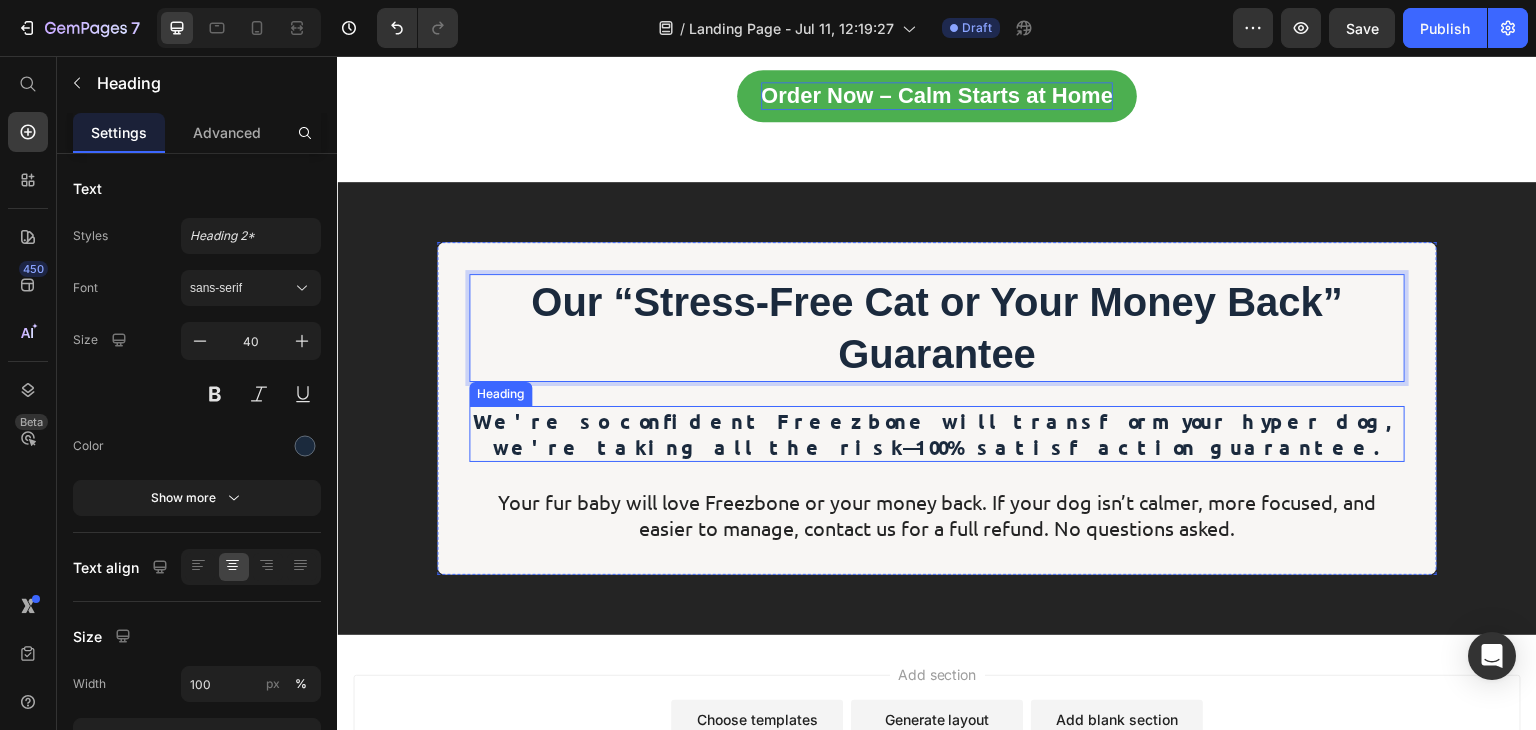 click on "We're so confident Freezbone will transform your hyper dog, we're taking all the risk—100% satisfaction guarantee." at bounding box center [937, 434] 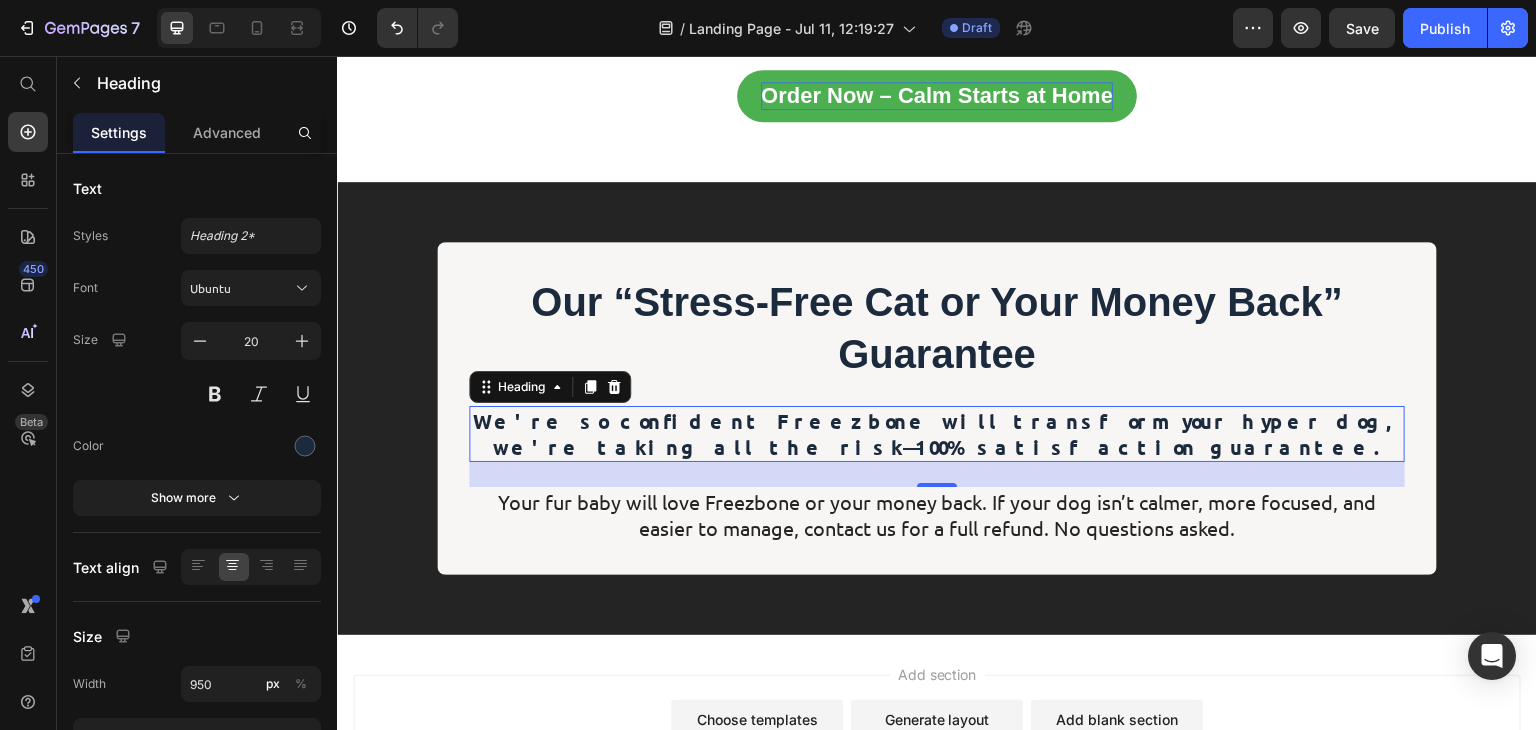 click on "We're so confident Freezbone will transform your hyper dog, we're taking all the risk—100% satisfaction guarantee." at bounding box center [937, 434] 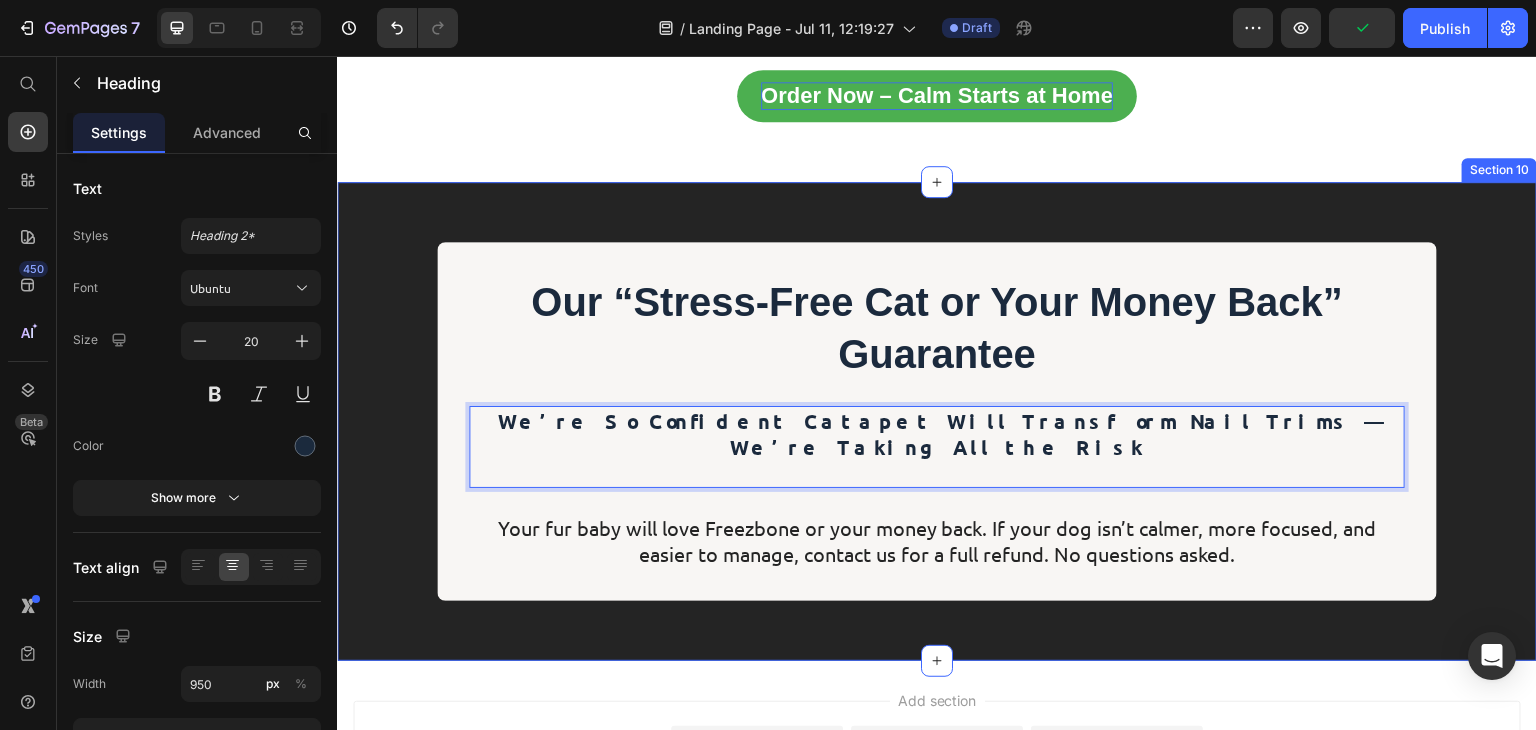 click on "Our “Stress-Free Cat or Your Money Back” Guarantee Heading We’re So Confident Catapet Will Transform Nail Trims — We’re Taking All the Risk Heading   25 Your fur baby will love Freezbone or your money back. If your dog isn’t calmer, more focused, and easier to manage, contact us for a full refund. No questions asked.  Text Block Row Section 10" at bounding box center [937, 421] 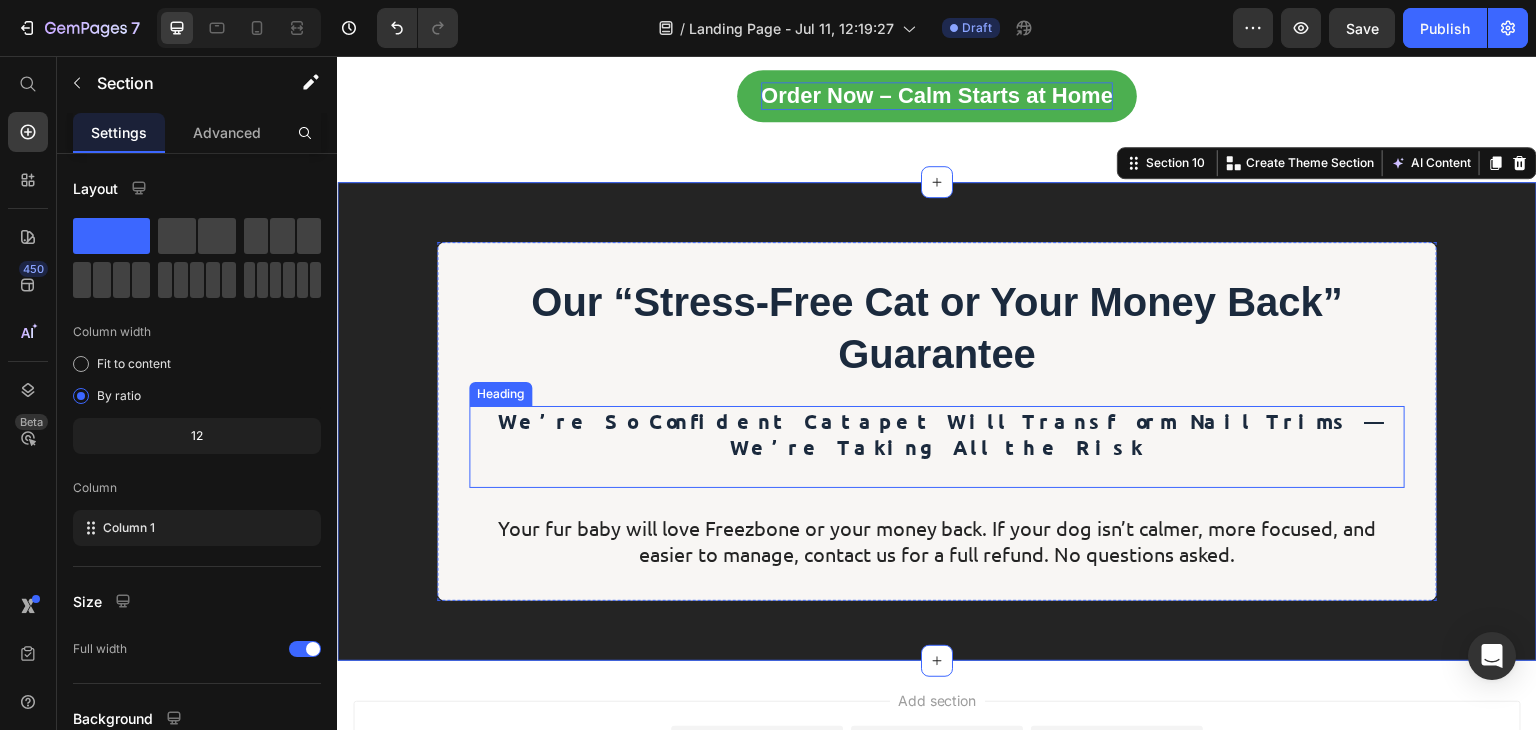 click on "We’re So Confident Catapet Will Transform Nail Trims — We’re Taking All the Risk" at bounding box center [937, 447] 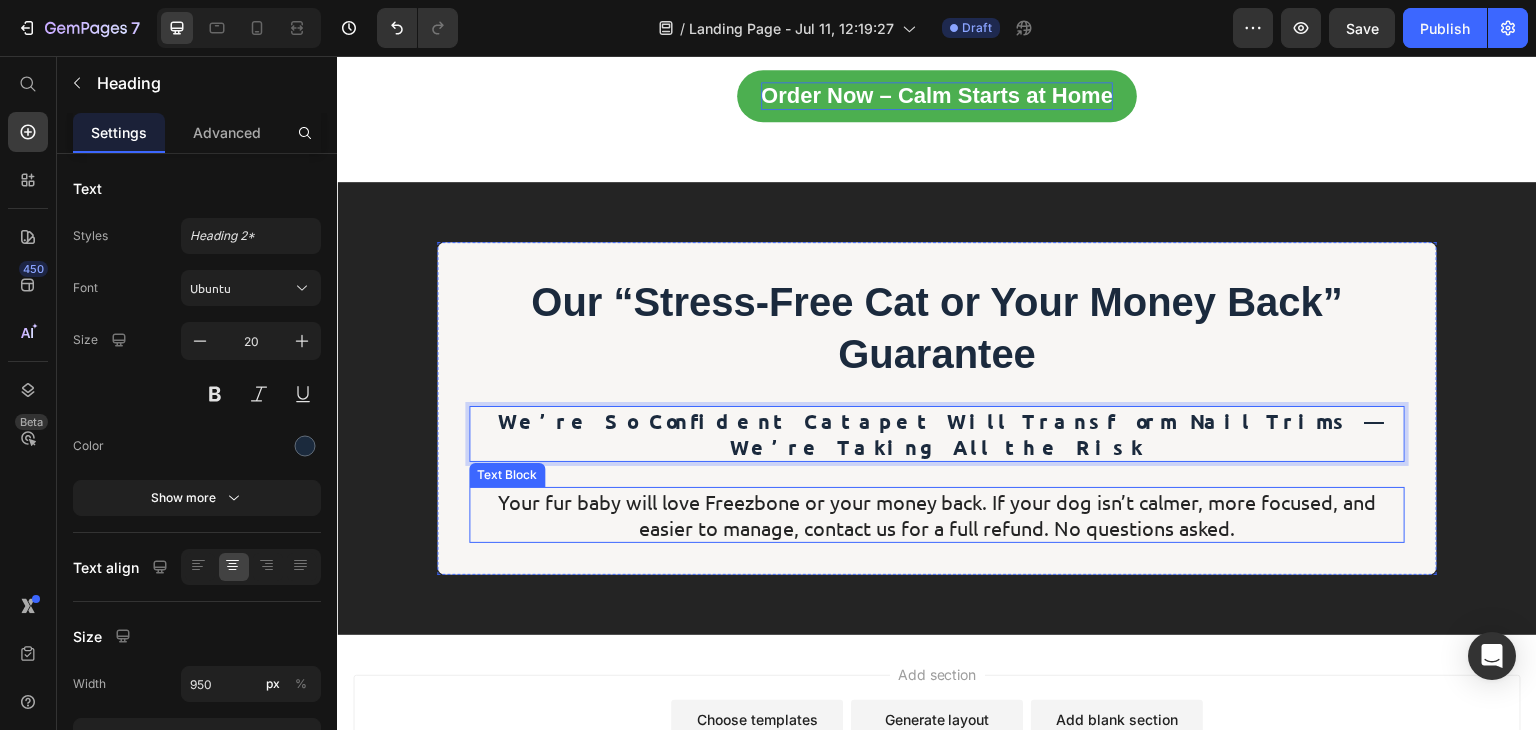 click on "Your fur baby will love Freezbone or your money back. If your dog isn’t calmer, more focused, and easier to manage, contact us for a full refund. No questions asked." at bounding box center (937, 515) 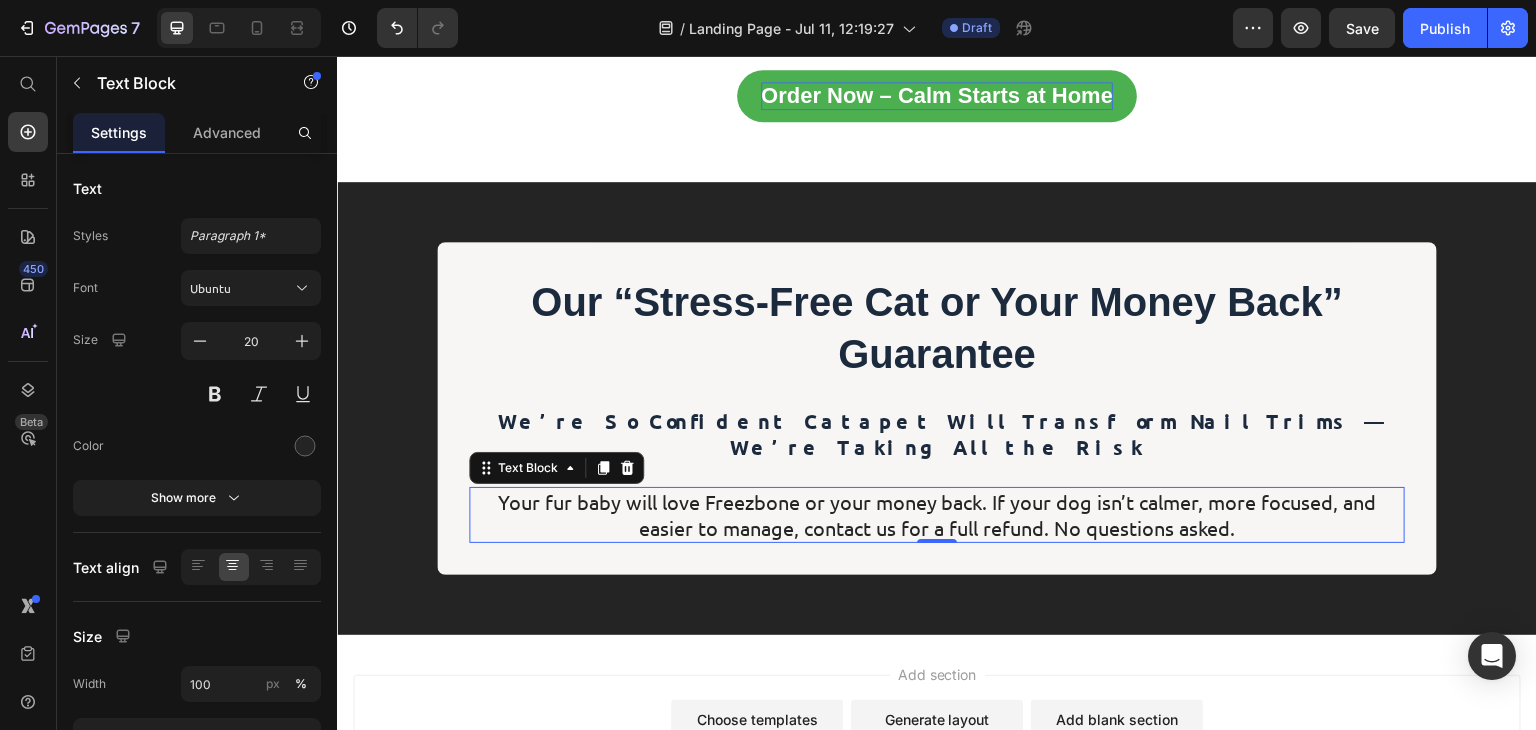 click on "Your fur baby will love Freezbone or your money back. If your dog isn’t calmer, more focused, and easier to manage, contact us for a full refund. No questions asked." at bounding box center (937, 515) 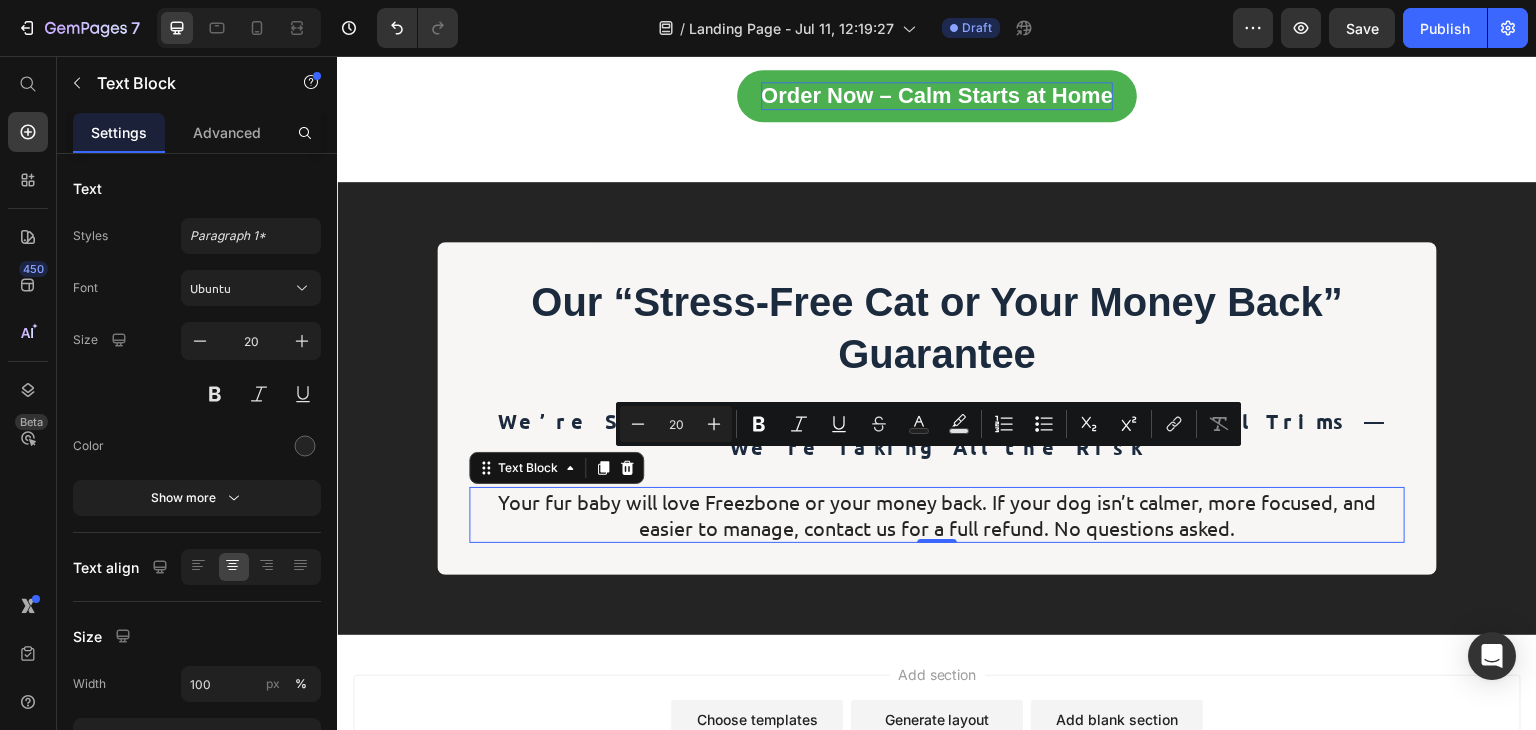 click on "Your fur baby will love Freezbone or your money back. If your dog isn’t calmer, more focused, and easier to manage, contact us for a full refund. No questions asked." at bounding box center (937, 515) 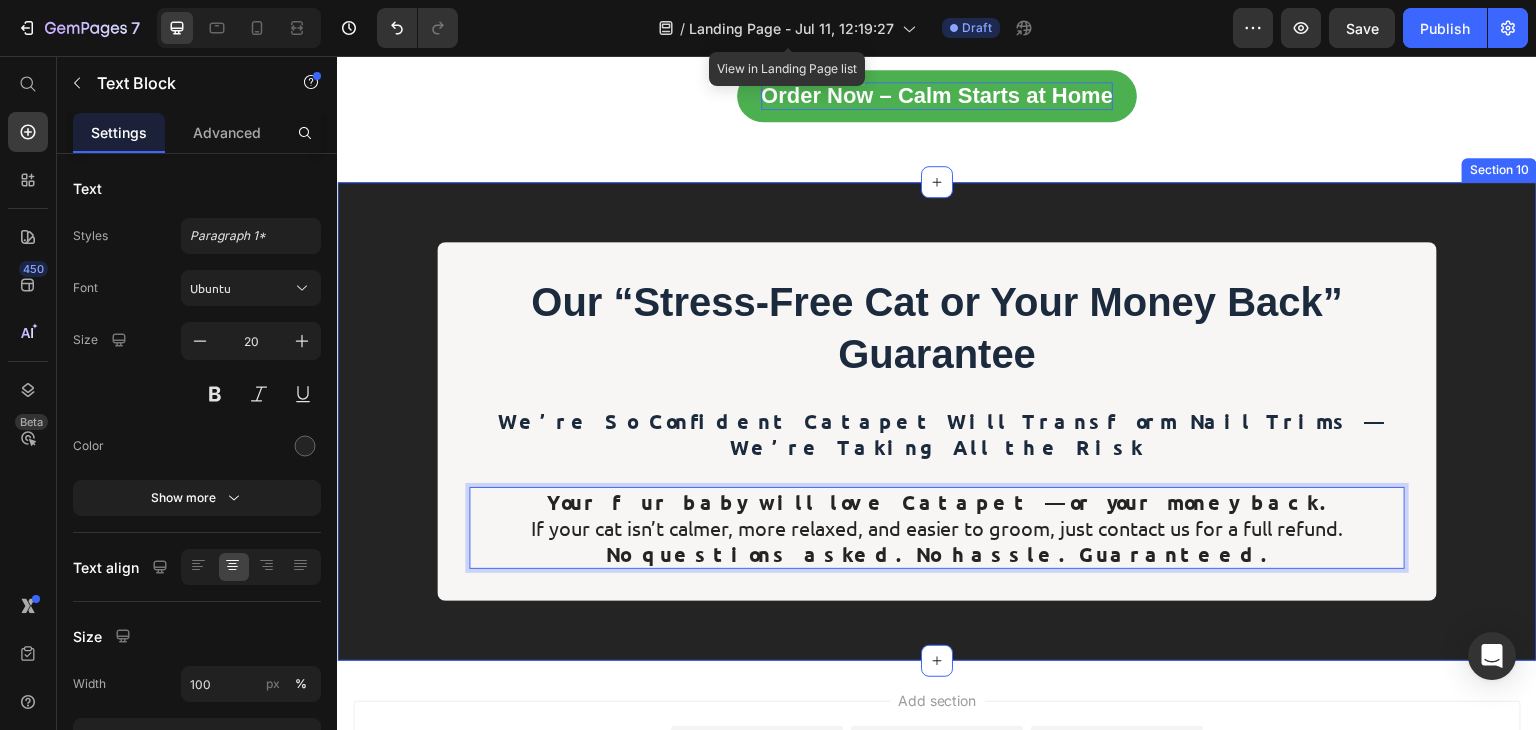 click on "Our “Stress-Free Cat or Your Money Back” Guarantee Heading We’re So Confident Catapet Will Transform Nail Trims — We’re Taking All the Risk Heading Your fur baby will love Catapet — or your money back. If your cat isn’t calmer, more relaxed, and easier to groom, just contact us for a full refund. No questions asked. No hassle. Guaranteed. Text Block   0 Row Section 10" at bounding box center (937, 421) 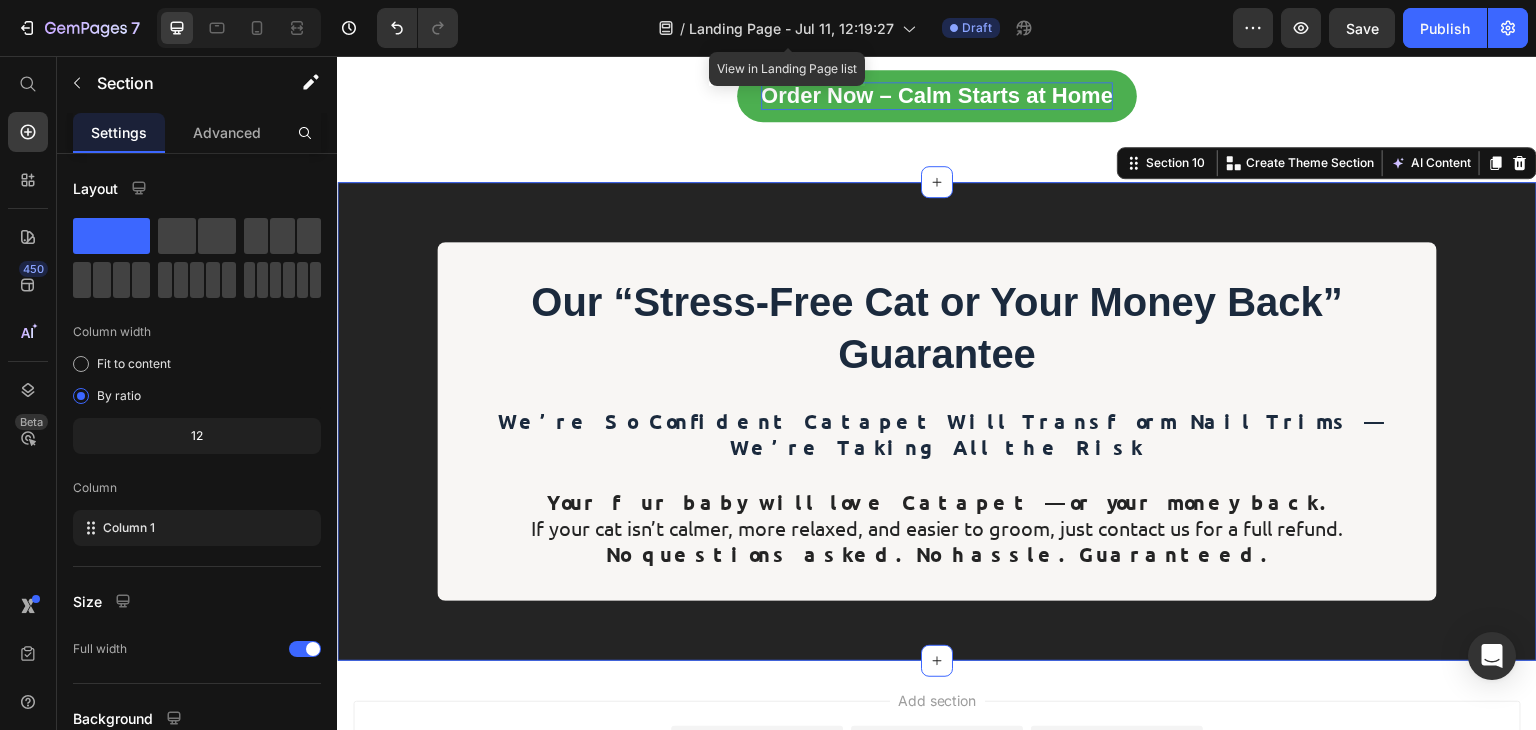 scroll, scrollTop: 6072, scrollLeft: 0, axis: vertical 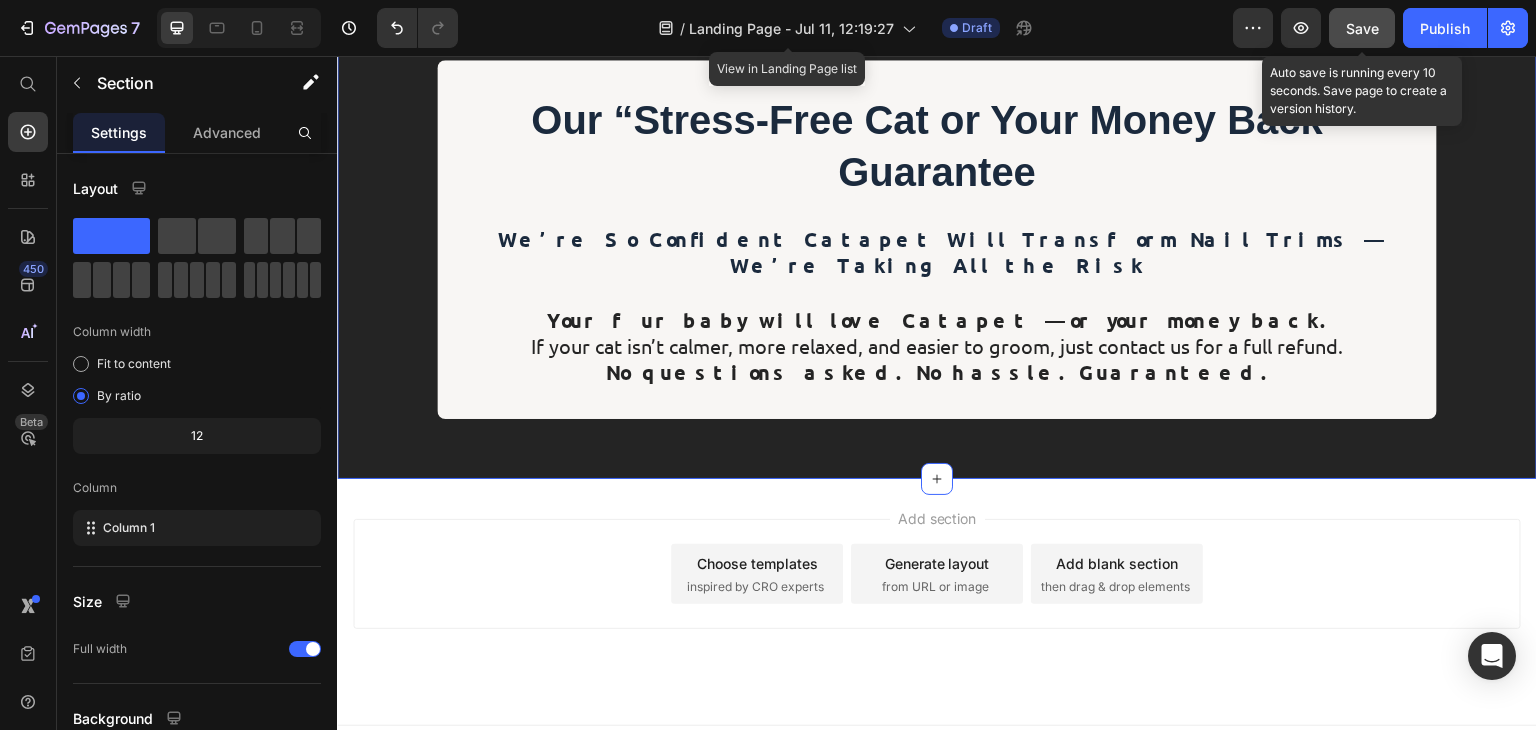 click on "Save" 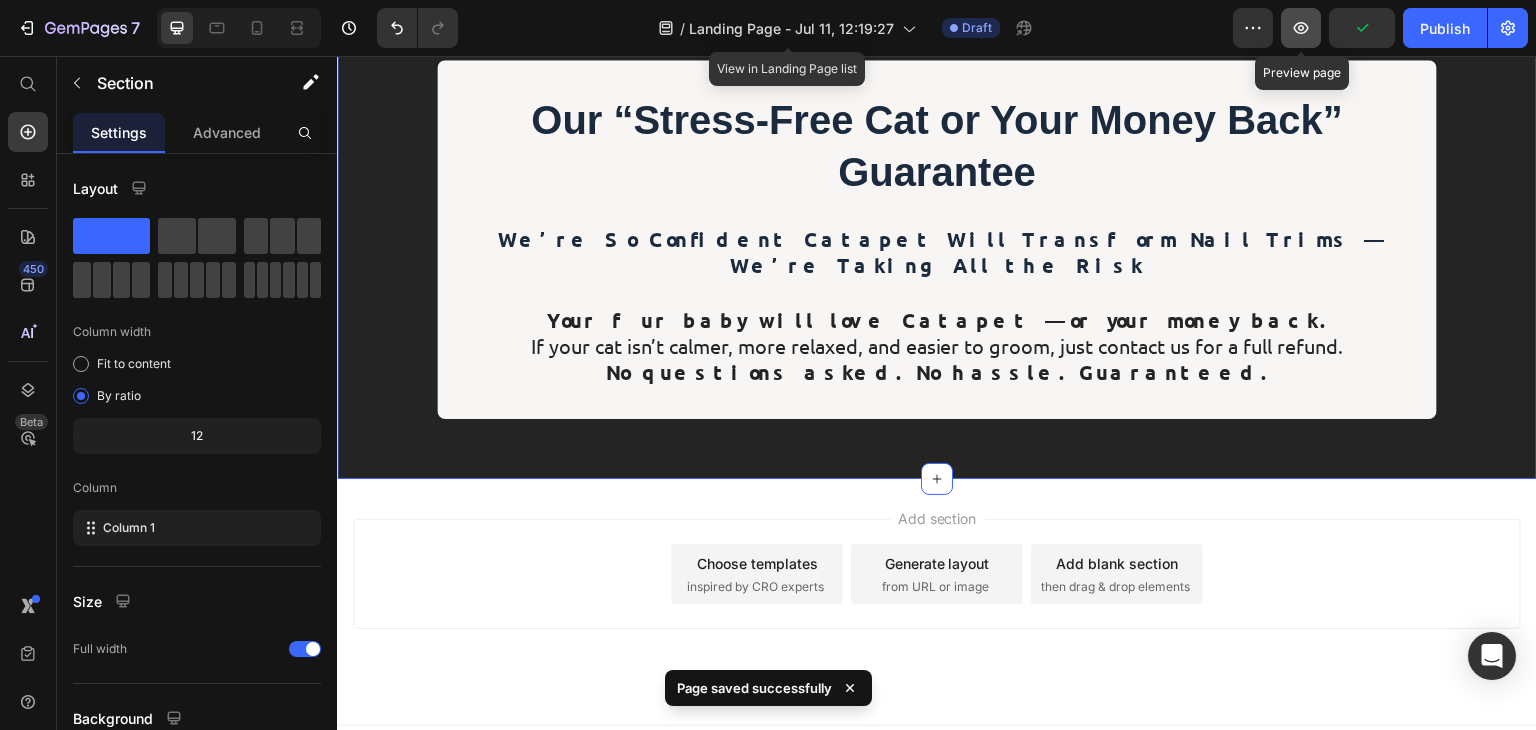 click 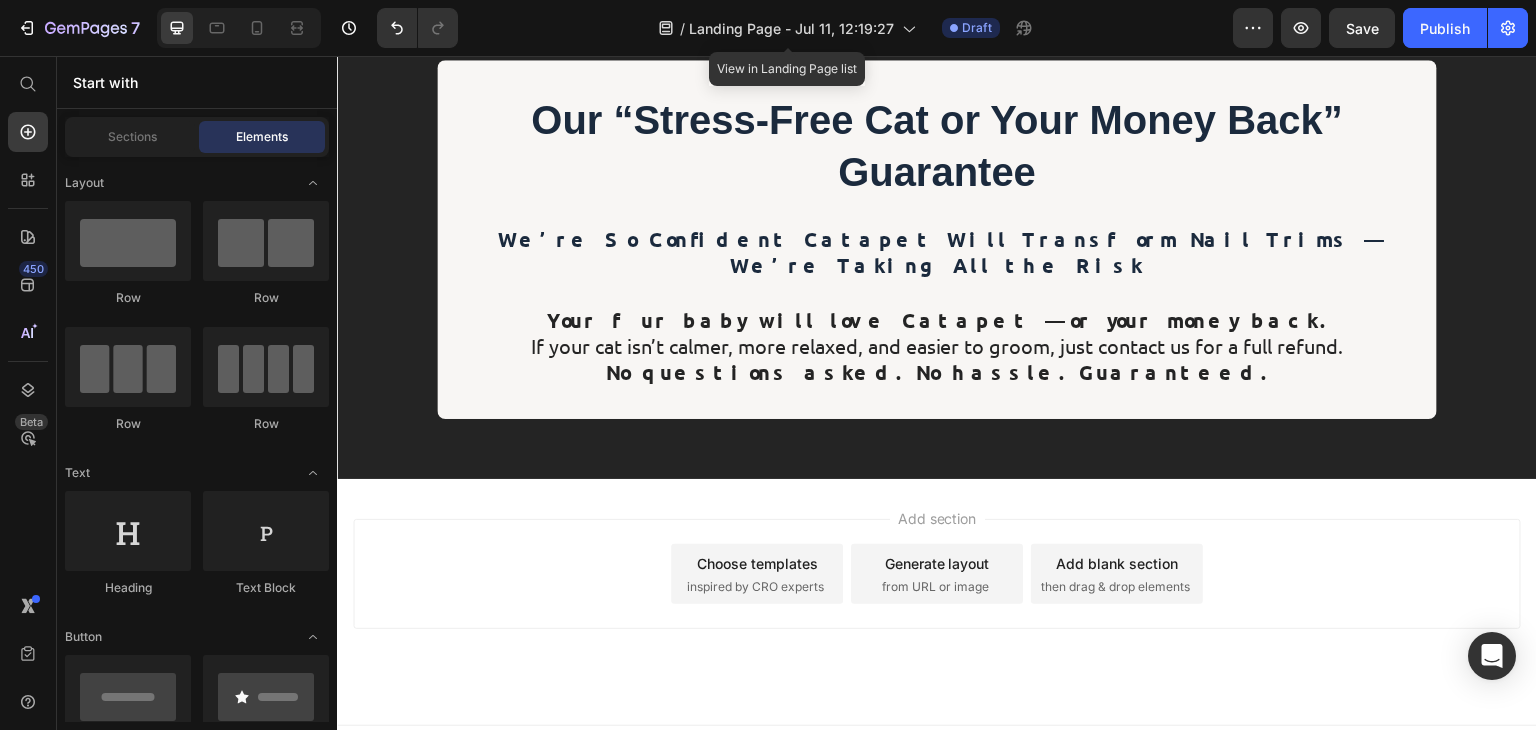 click on "Add section Choose templates inspired by CRO experts Generate layout from URL or image Add blank section then drag & drop elements" at bounding box center (937, 602) 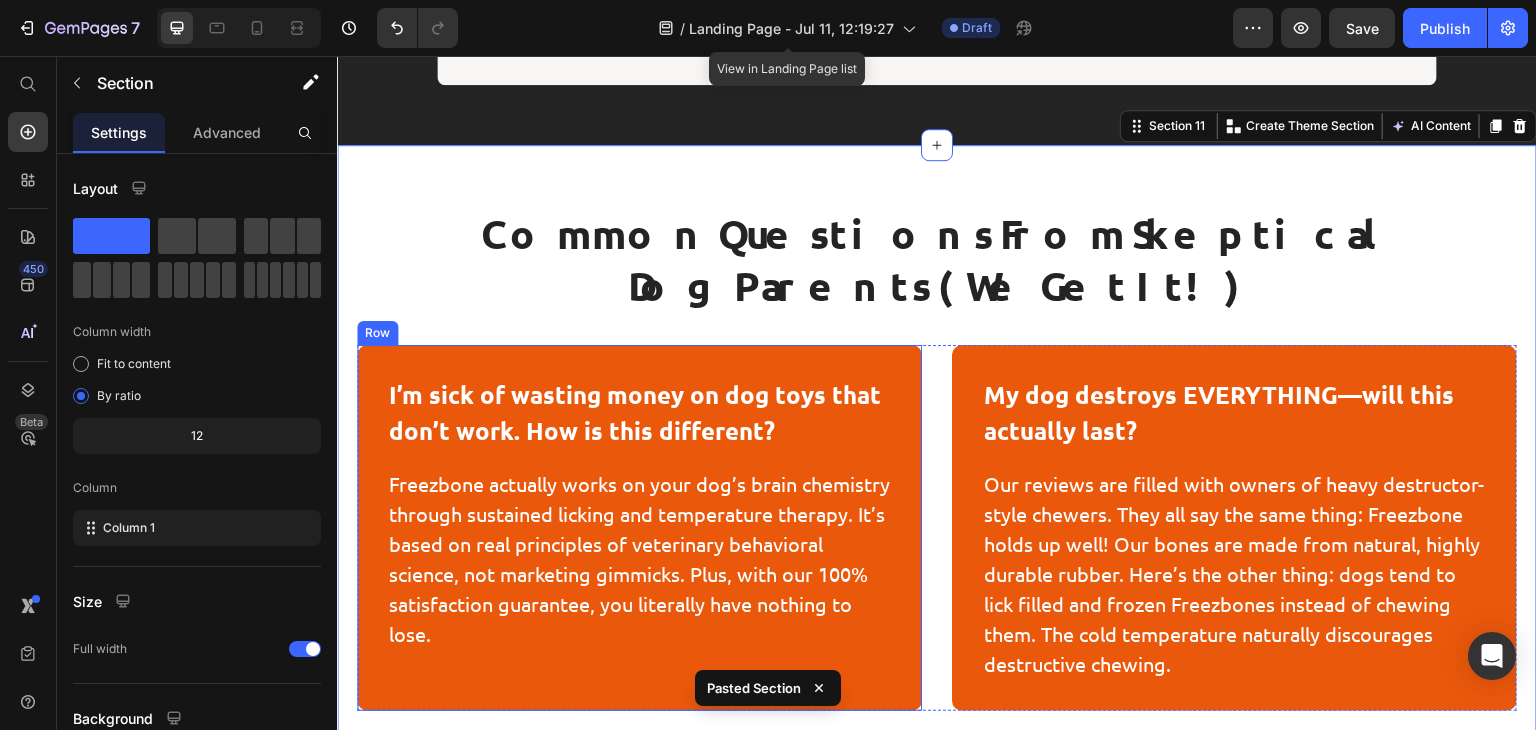 scroll, scrollTop: 6551, scrollLeft: 0, axis: vertical 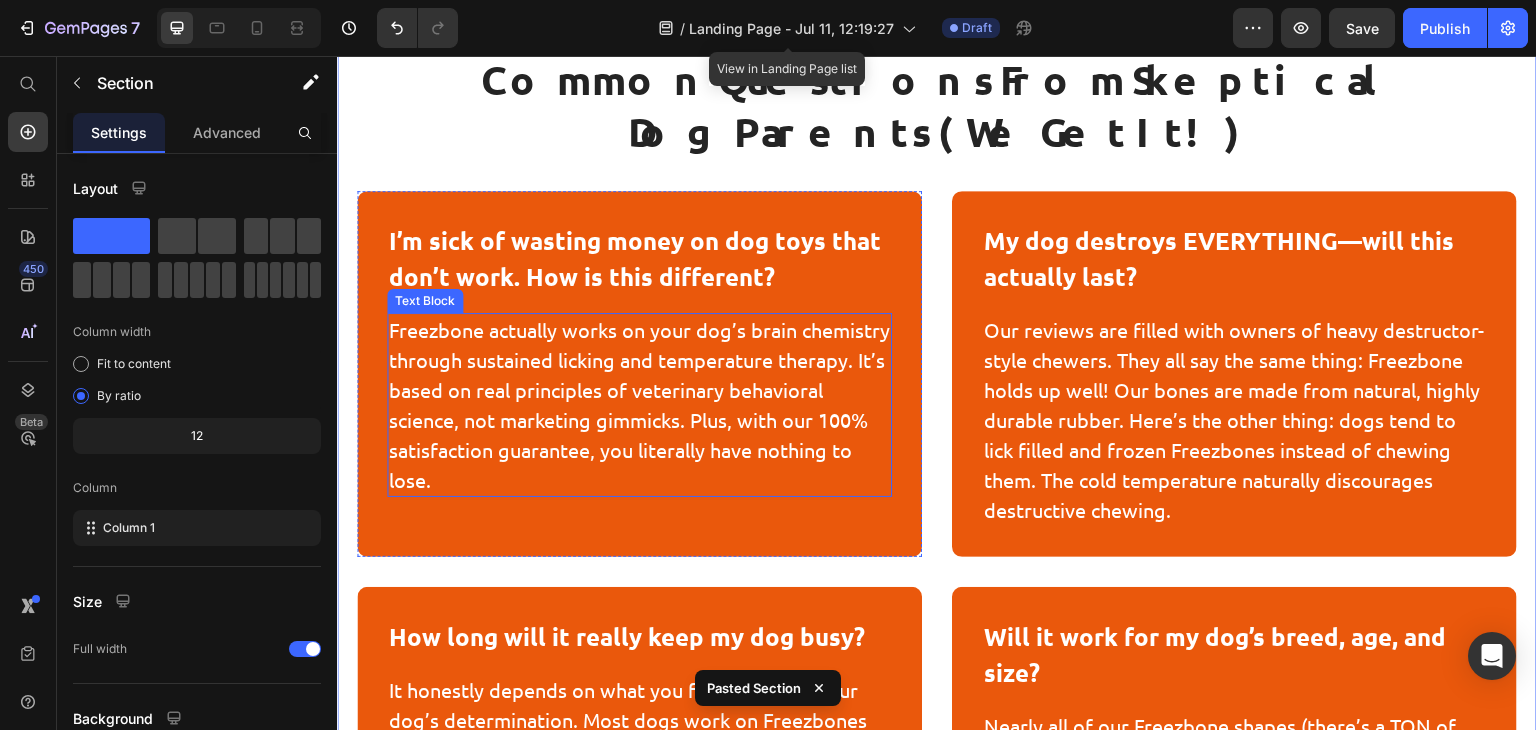 click on "Freezbone actually works on your dog’s brain chemistry through sustained licking and temperature therapy. It’s based on real principles of veterinary behavioral science, not marketing gimmicks. Plus, with our 100% satisfaction guarantee, you literally have nothing to lose." at bounding box center (639, 405) 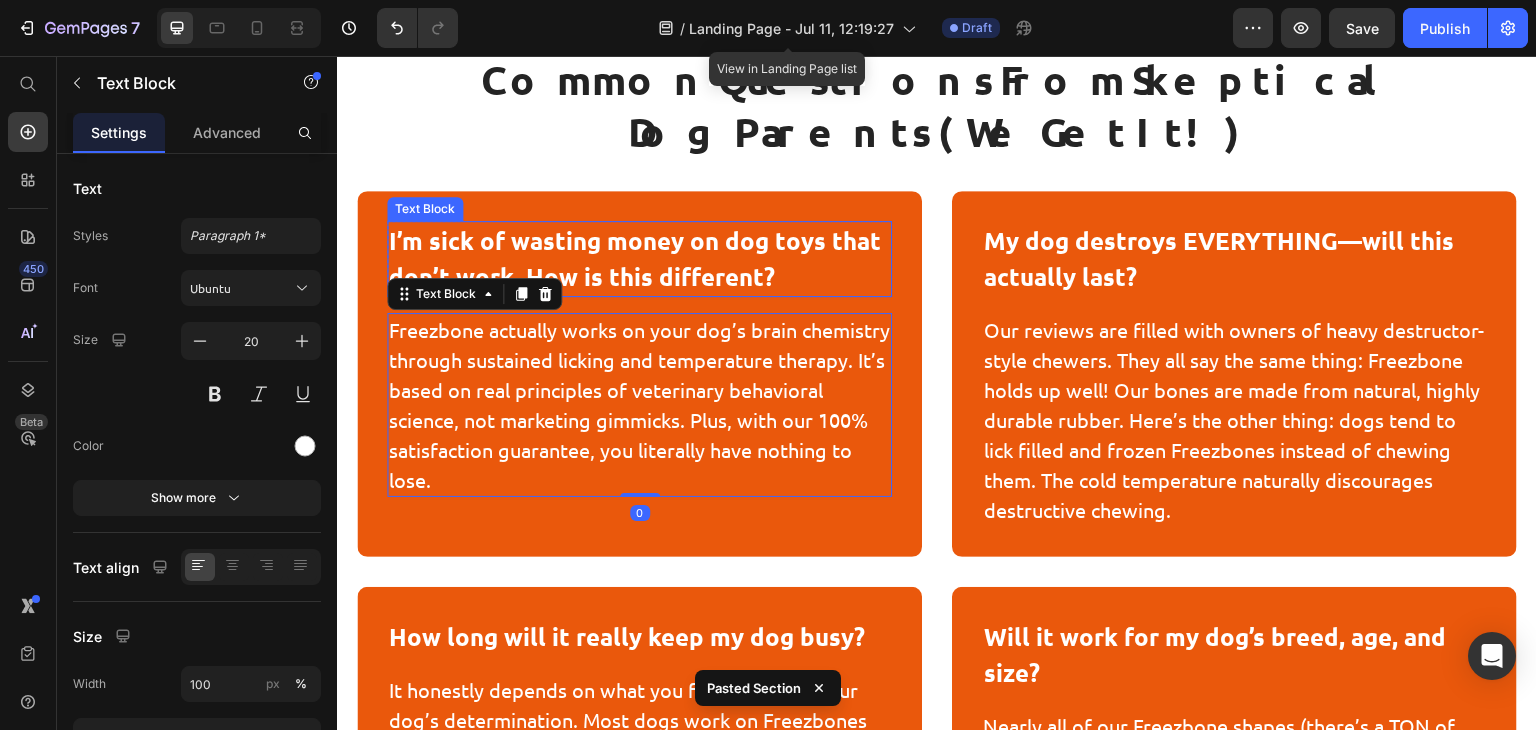 click on "I’m sick of wasting money on dog toys that don’t work. How is this different?" at bounding box center [639, 259] 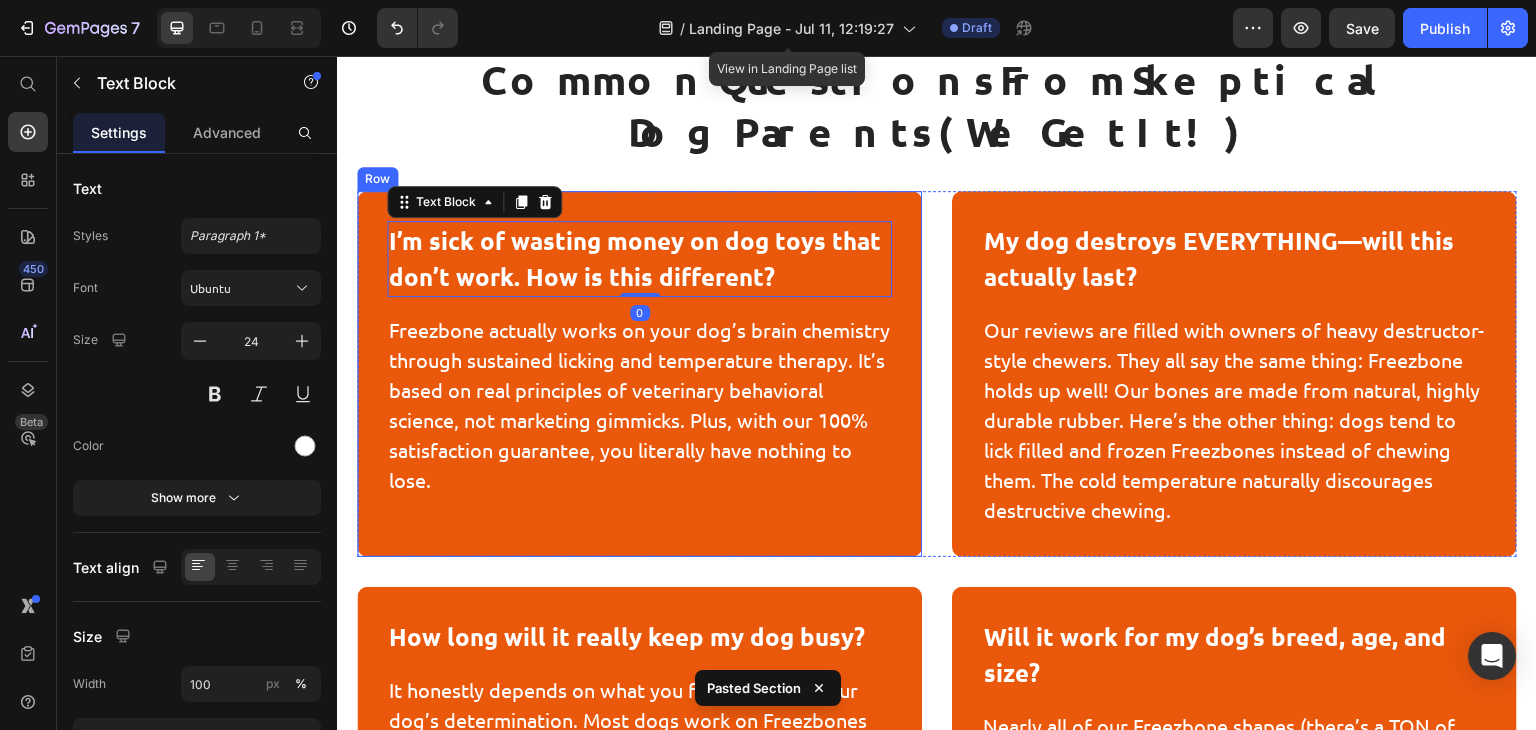 click on "I’m sick of wasting money on dog toys that don’t work. How is this different? Text Block   0 Row Freezbone actually works on your dog’s brain chemistry through sustained licking and temperature therapy. It’s based on real principles of veterinary behavioral science, not marketing gimmicks. Plus, with our 100% satisfaction guarantee, you literally have nothing to lose. Text Block Row" at bounding box center [639, 374] 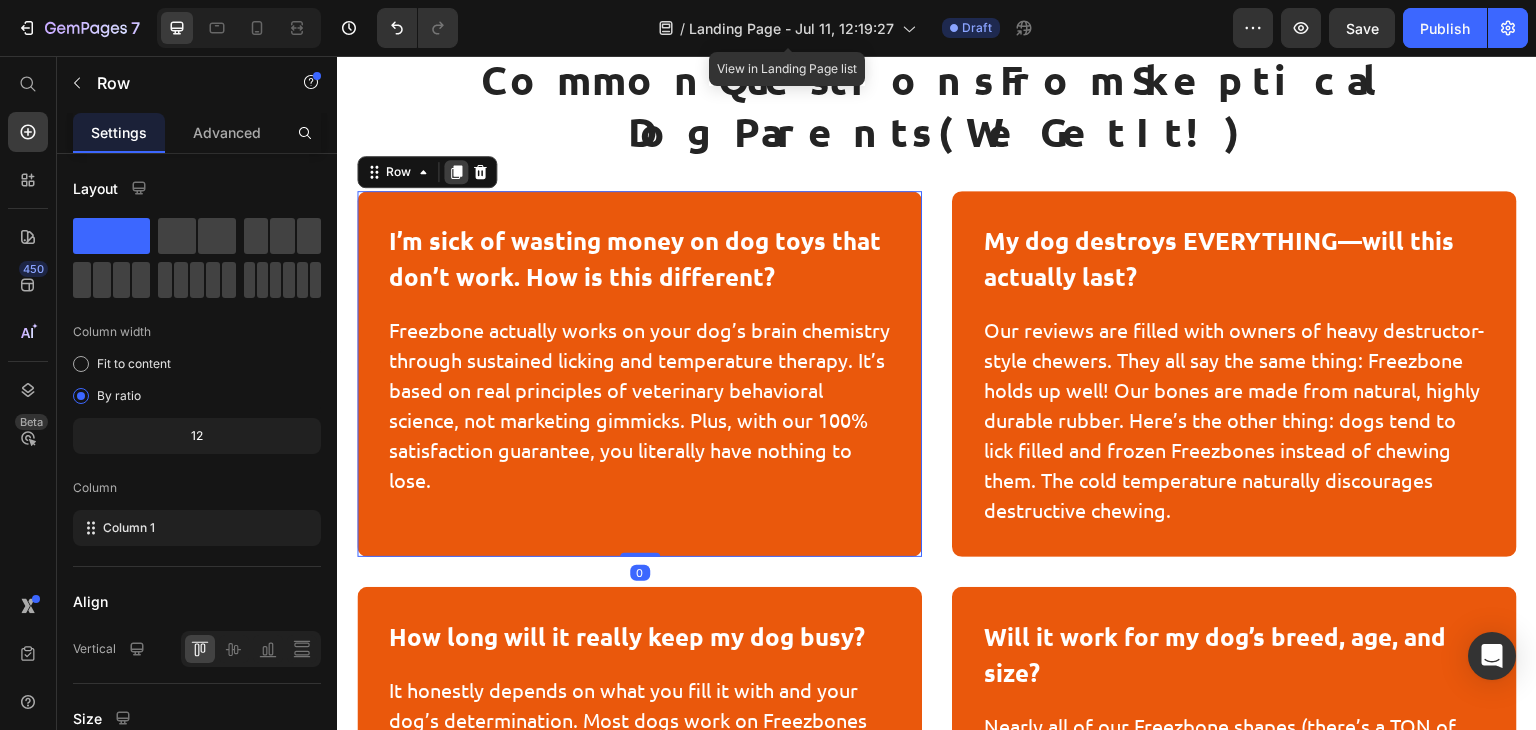 click at bounding box center [456, 172] 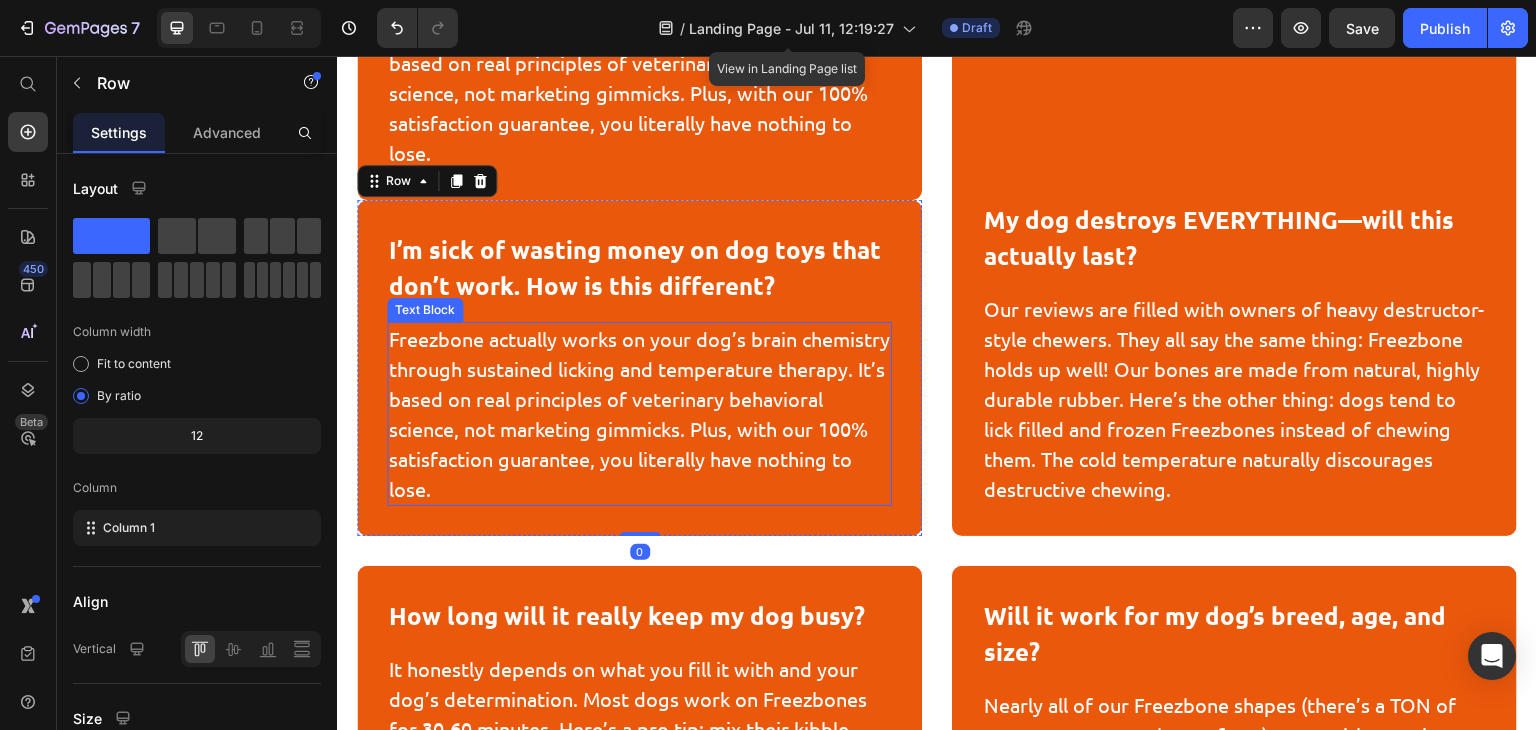 scroll, scrollTop: 6926, scrollLeft: 0, axis: vertical 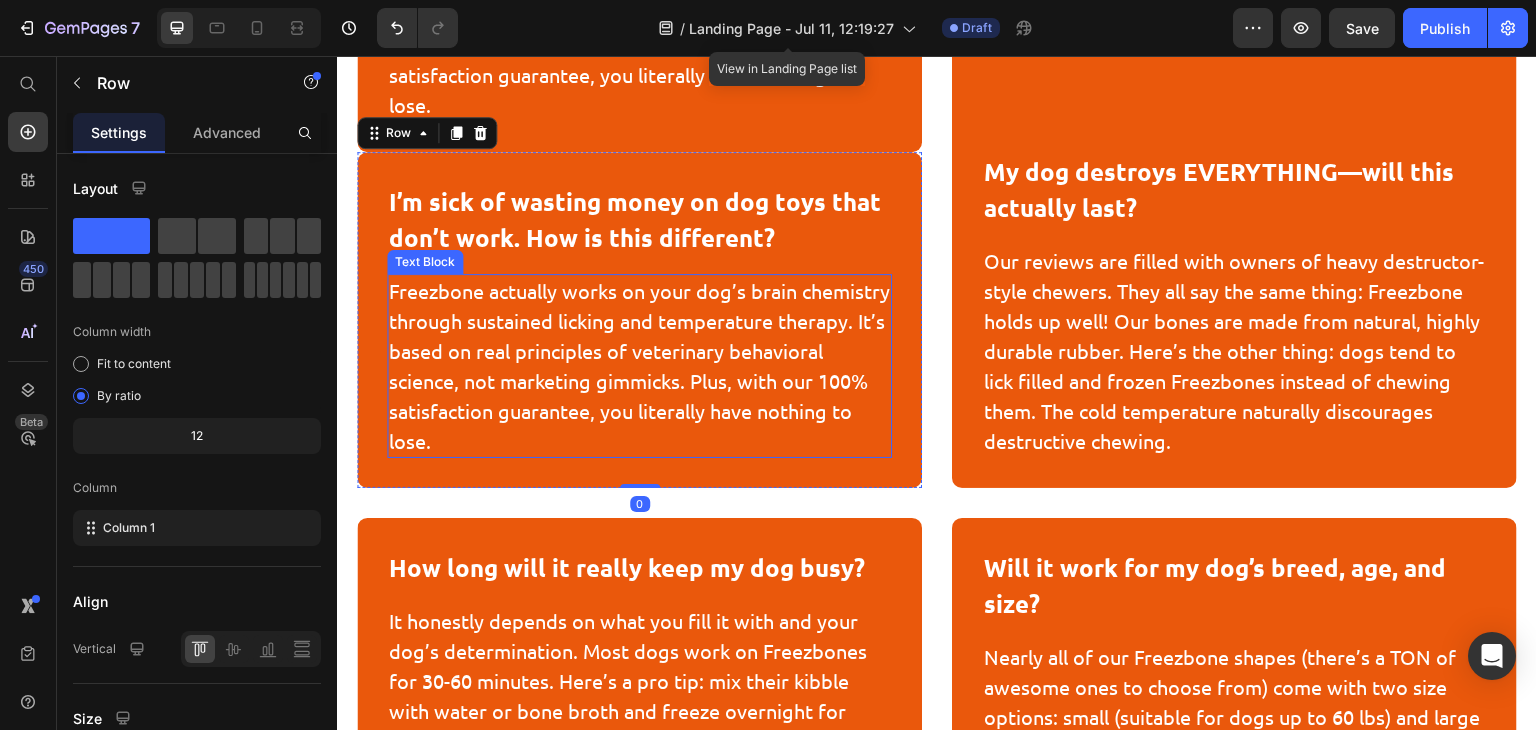 click on "Freezbone actually works on your dog’s brain chemistry through sustained licking and temperature therapy. It’s based on real principles of veterinary behavioral science, not marketing gimmicks. Plus, with our 100% satisfaction guarantee, you literally have nothing to lose." at bounding box center (639, 366) 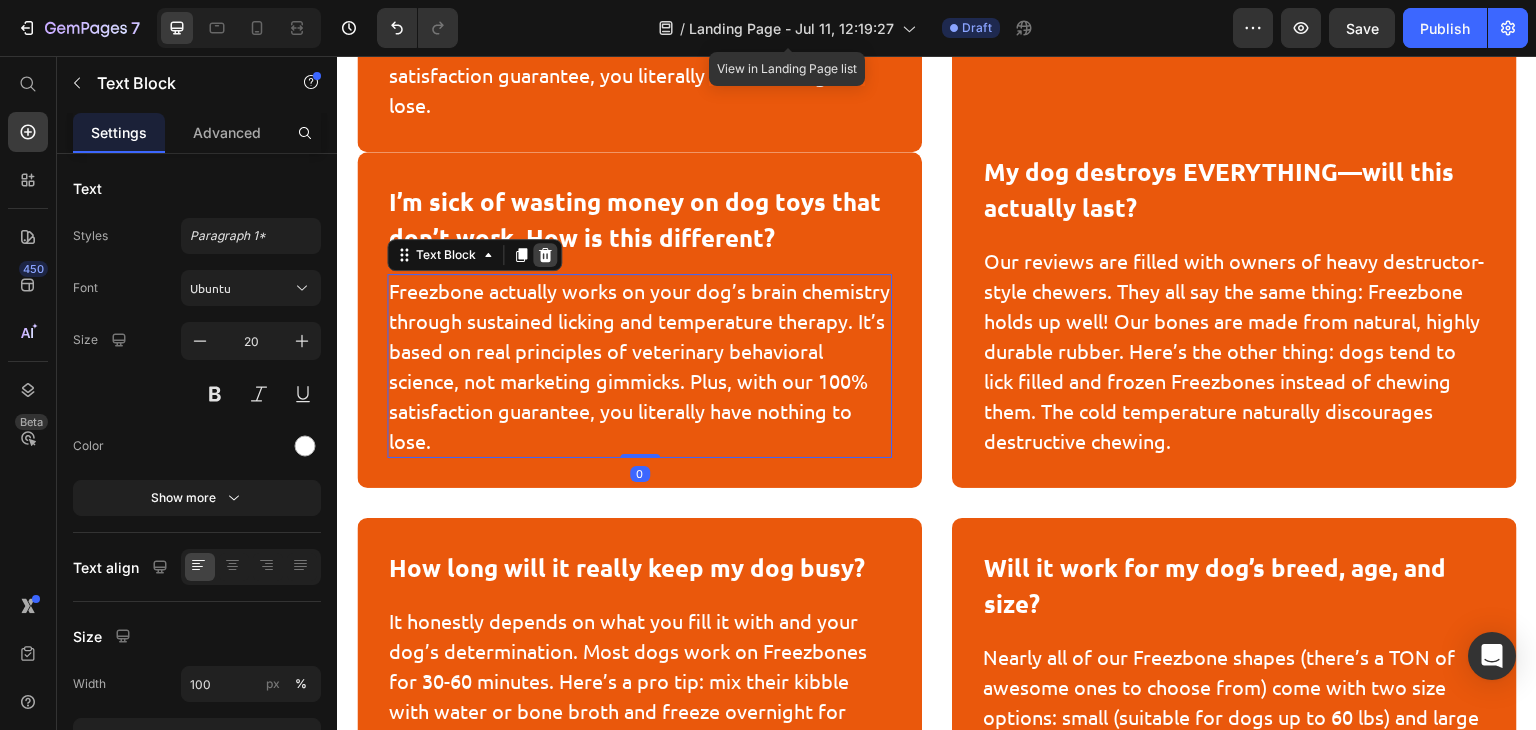 click at bounding box center (545, 255) 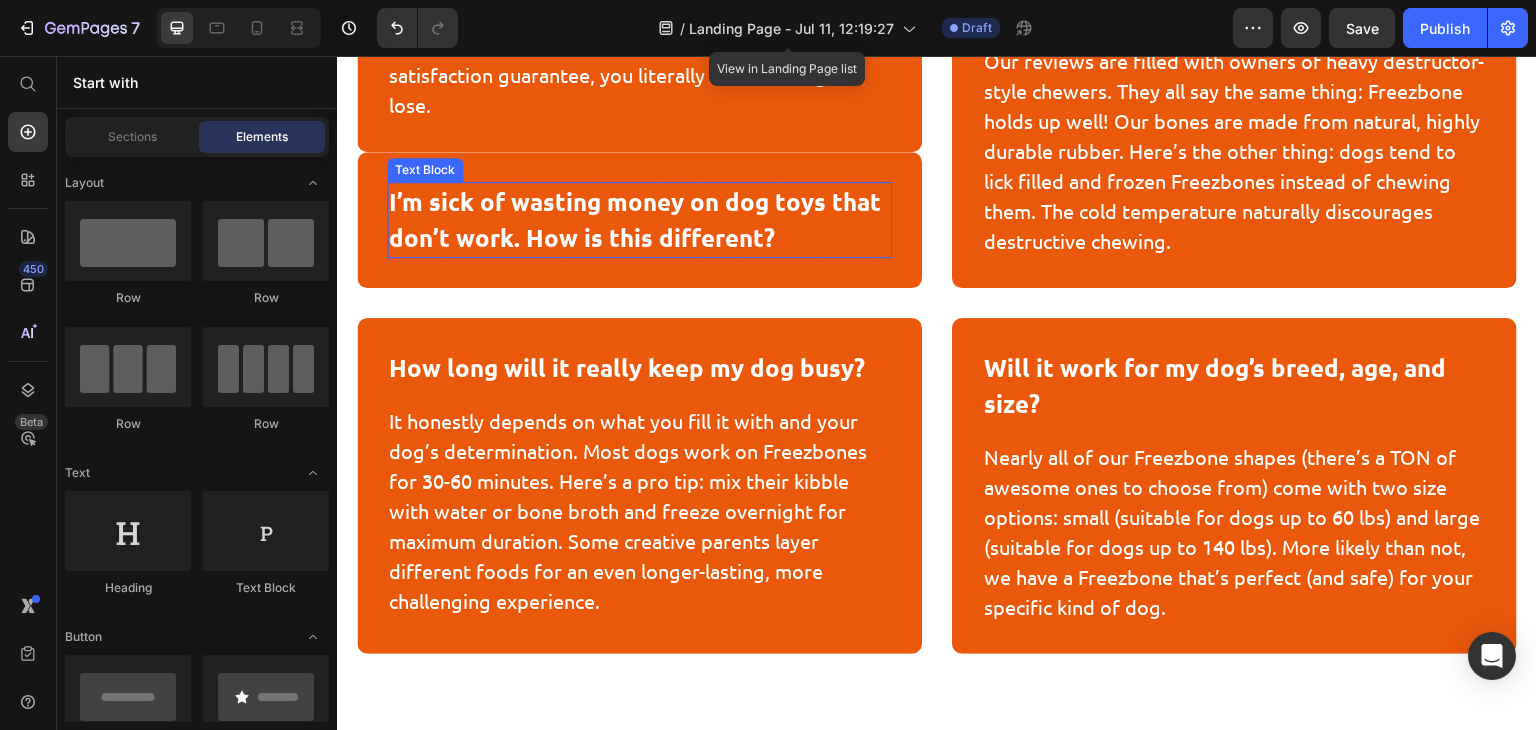 click on "I’m sick of wasting money on dog toys that don’t work. How is this different?" at bounding box center (639, 220) 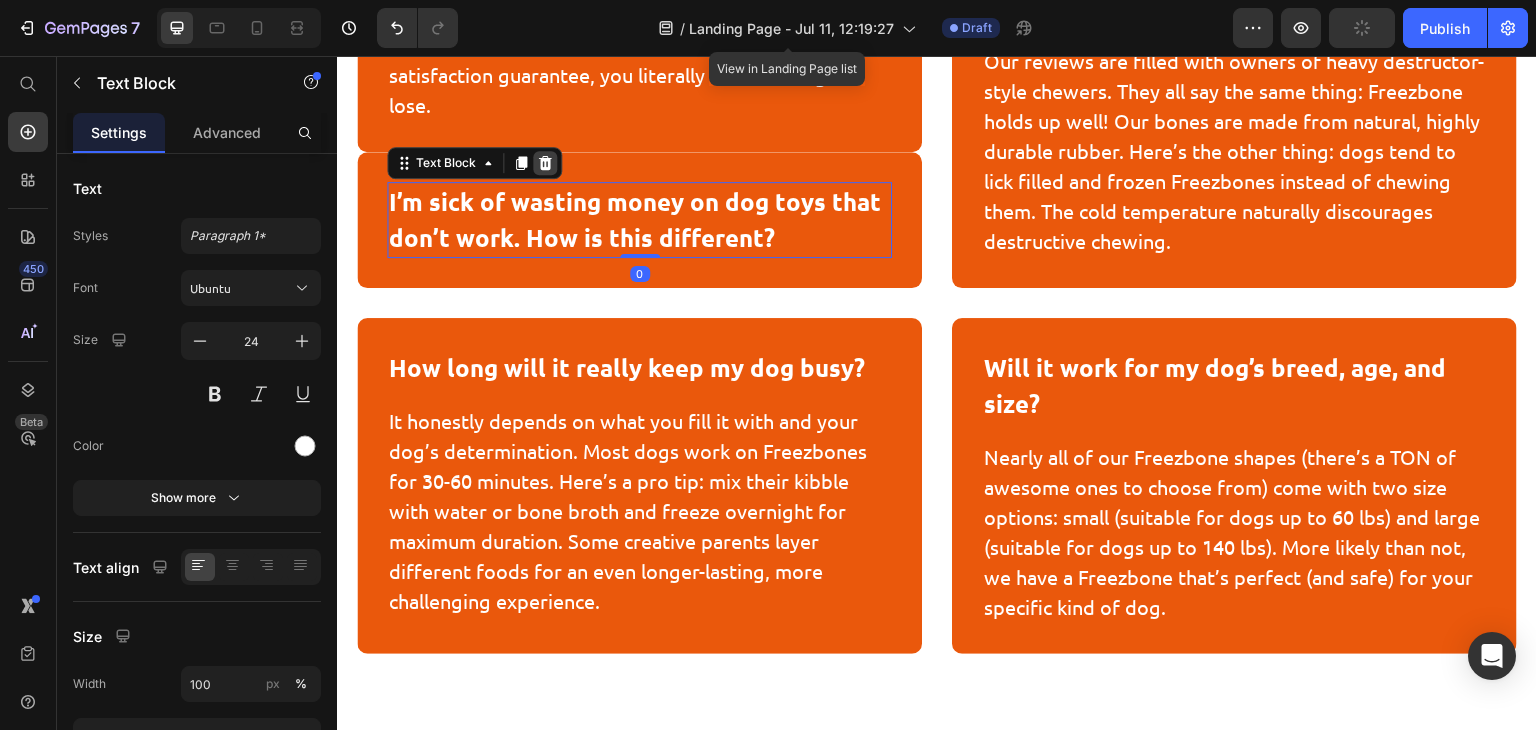 click 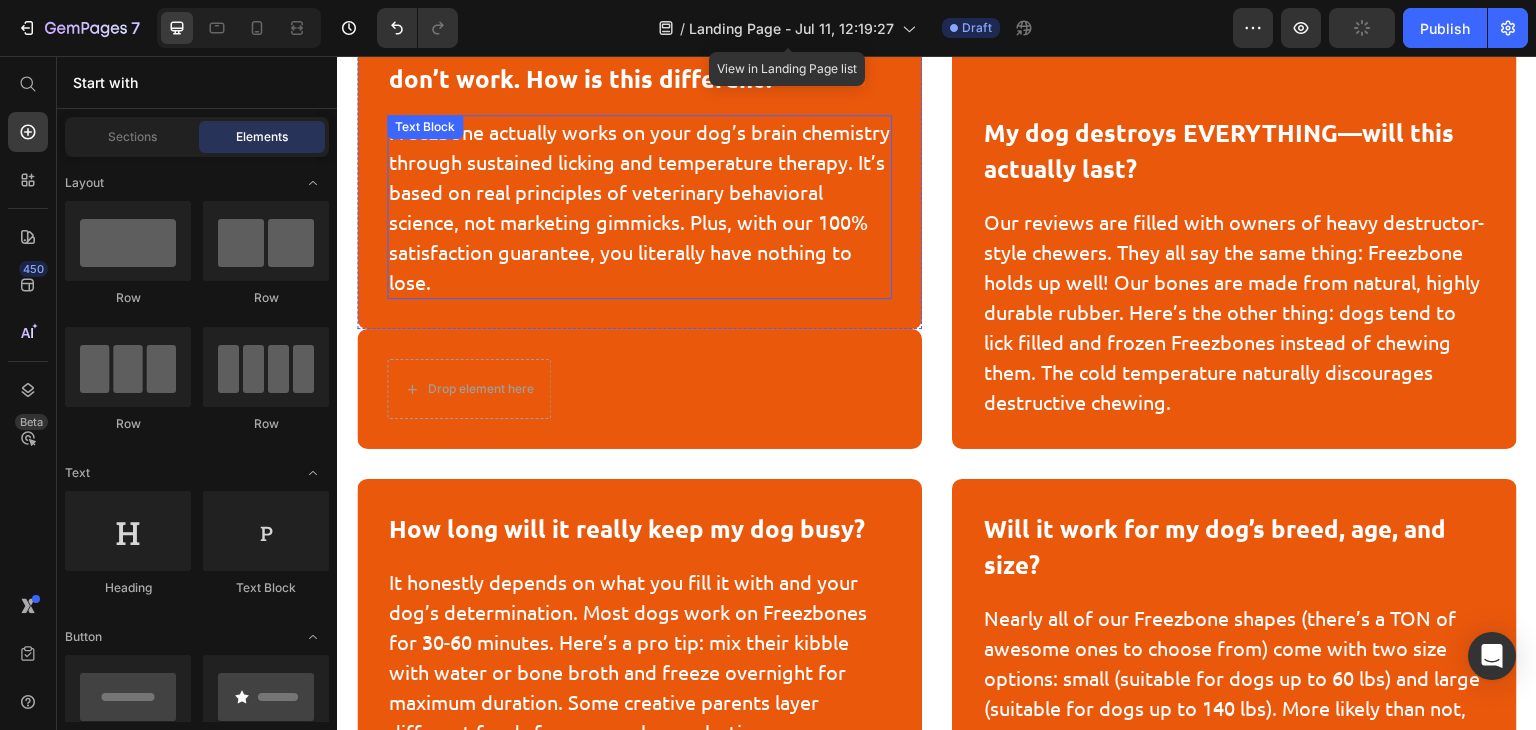scroll, scrollTop: 6721, scrollLeft: 0, axis: vertical 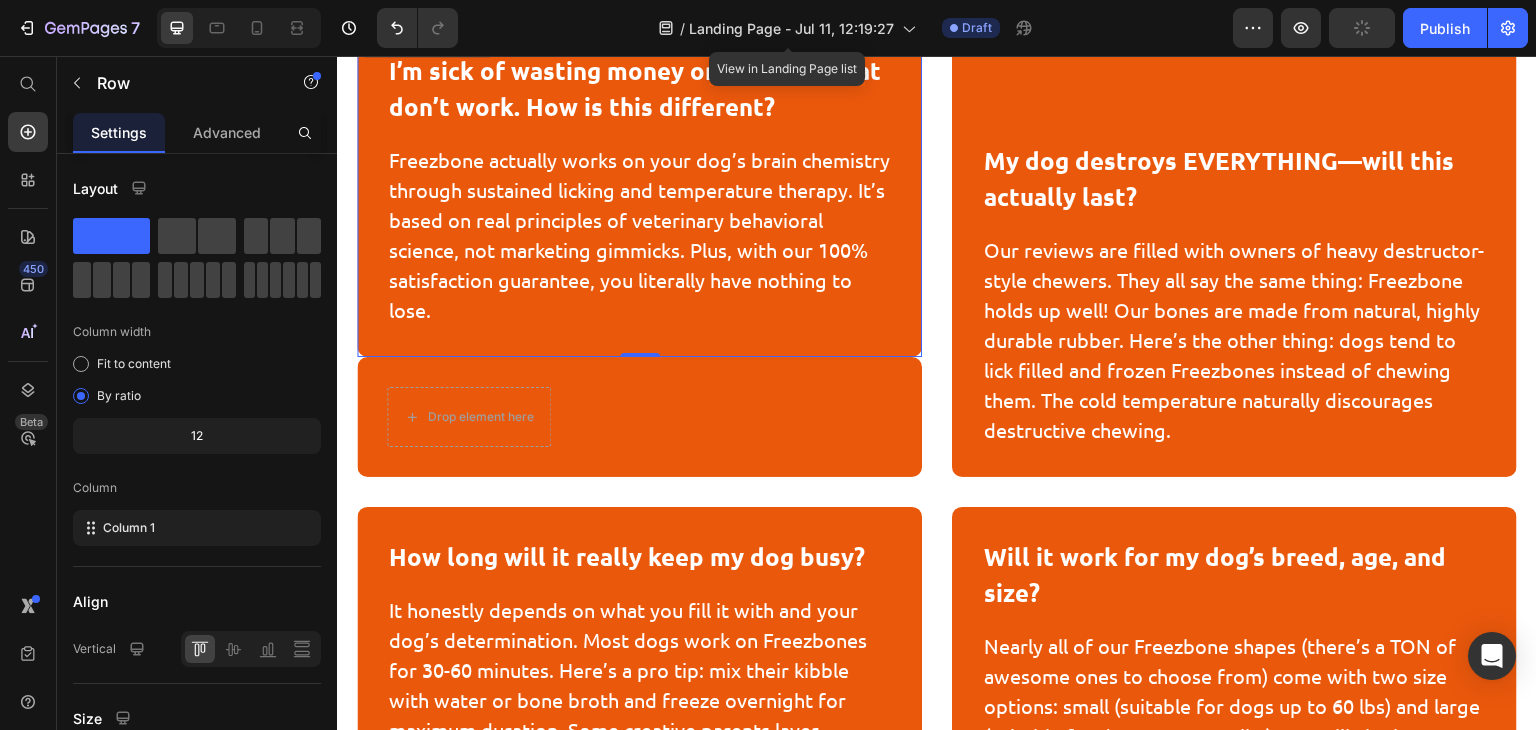 click on "I’m sick of wasting money on dog toys that don’t work. How is this different? Text Block Row Freezbone actually works on your dog’s brain chemistry through sustained licking and temperature therapy. It’s based on real principles of veterinary behavioral science, not marketing gimmicks. Plus, with our 100% satisfaction guarantee, you literally have nothing to lose. Text Block Row   0" at bounding box center (639, 189) 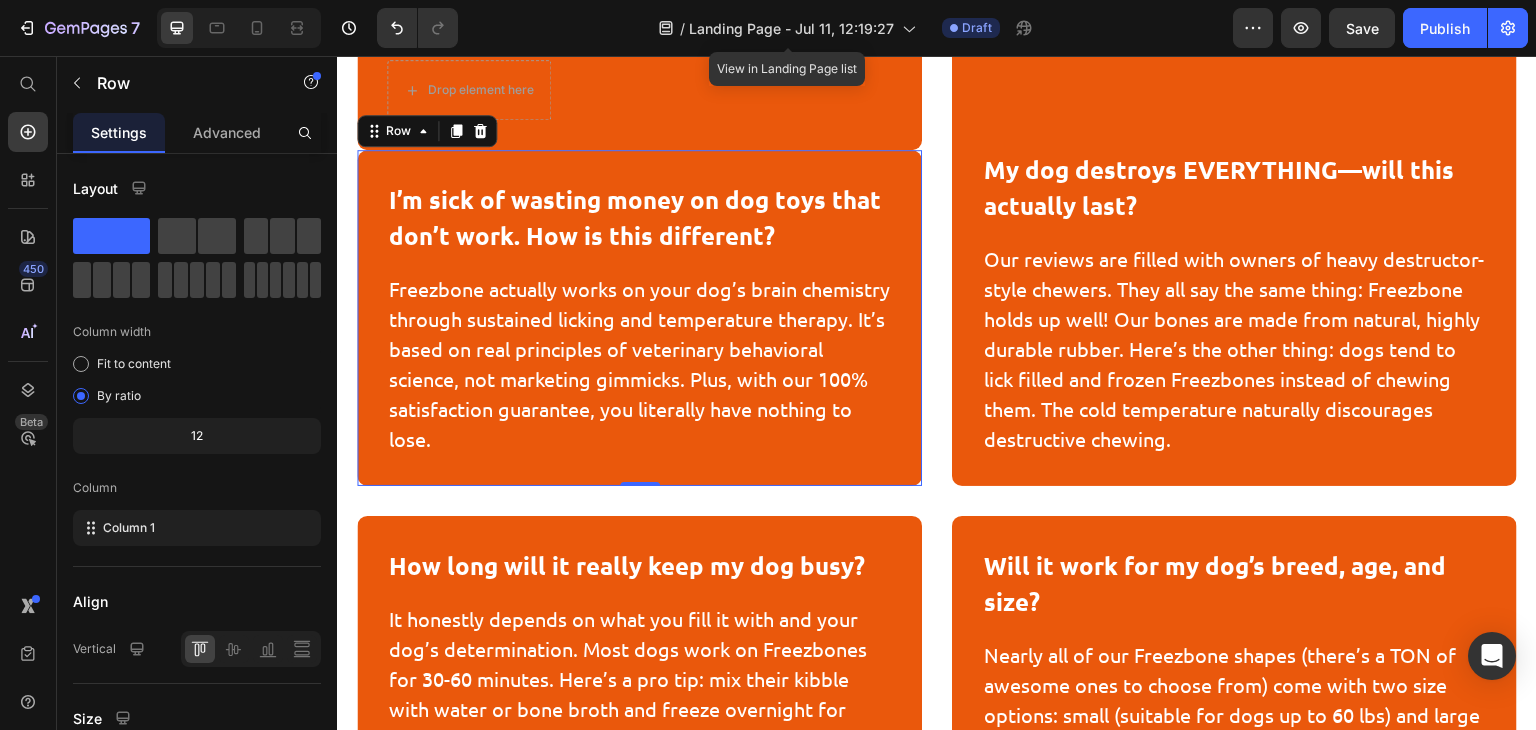 scroll, scrollTop: 6385, scrollLeft: 0, axis: vertical 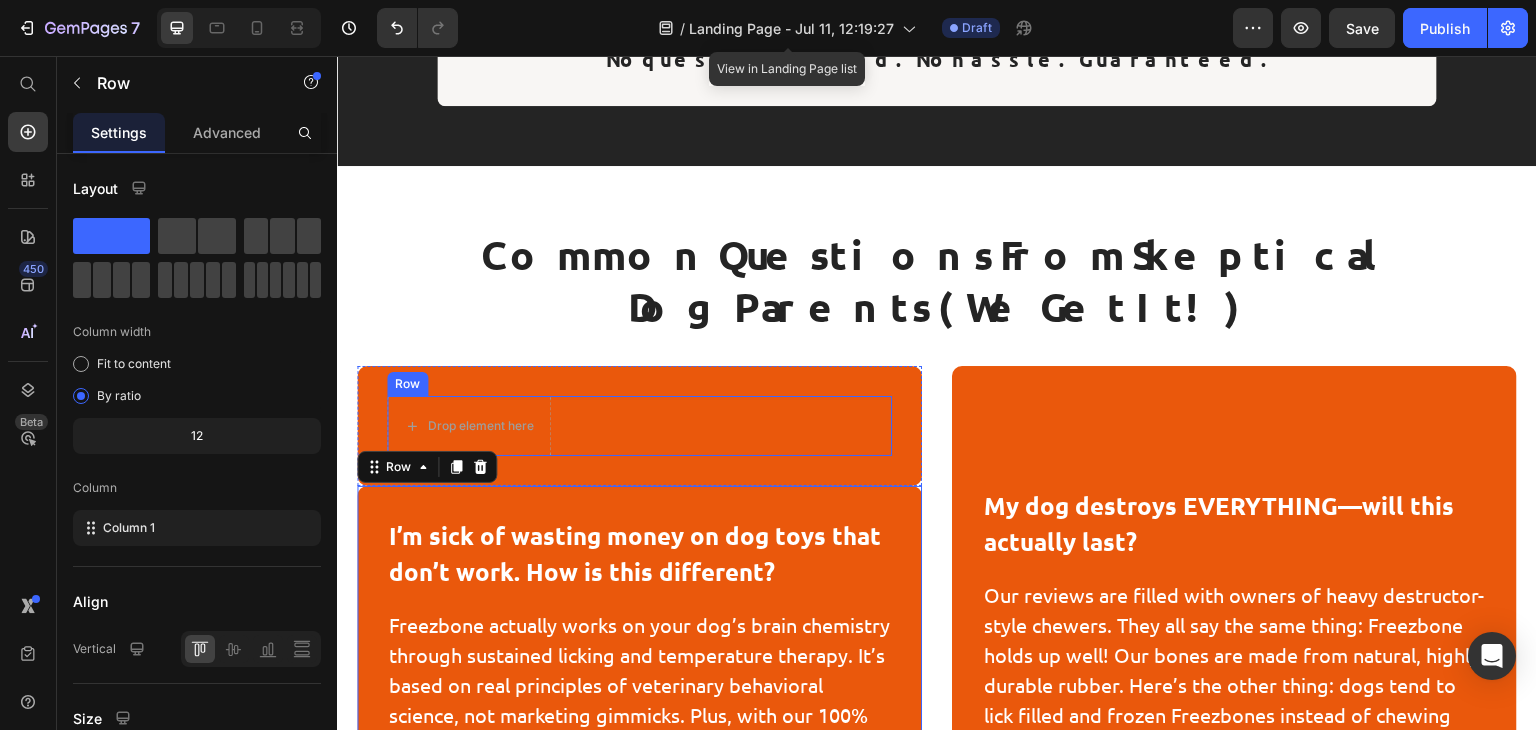 click on "Drop element here Row" at bounding box center [639, 426] 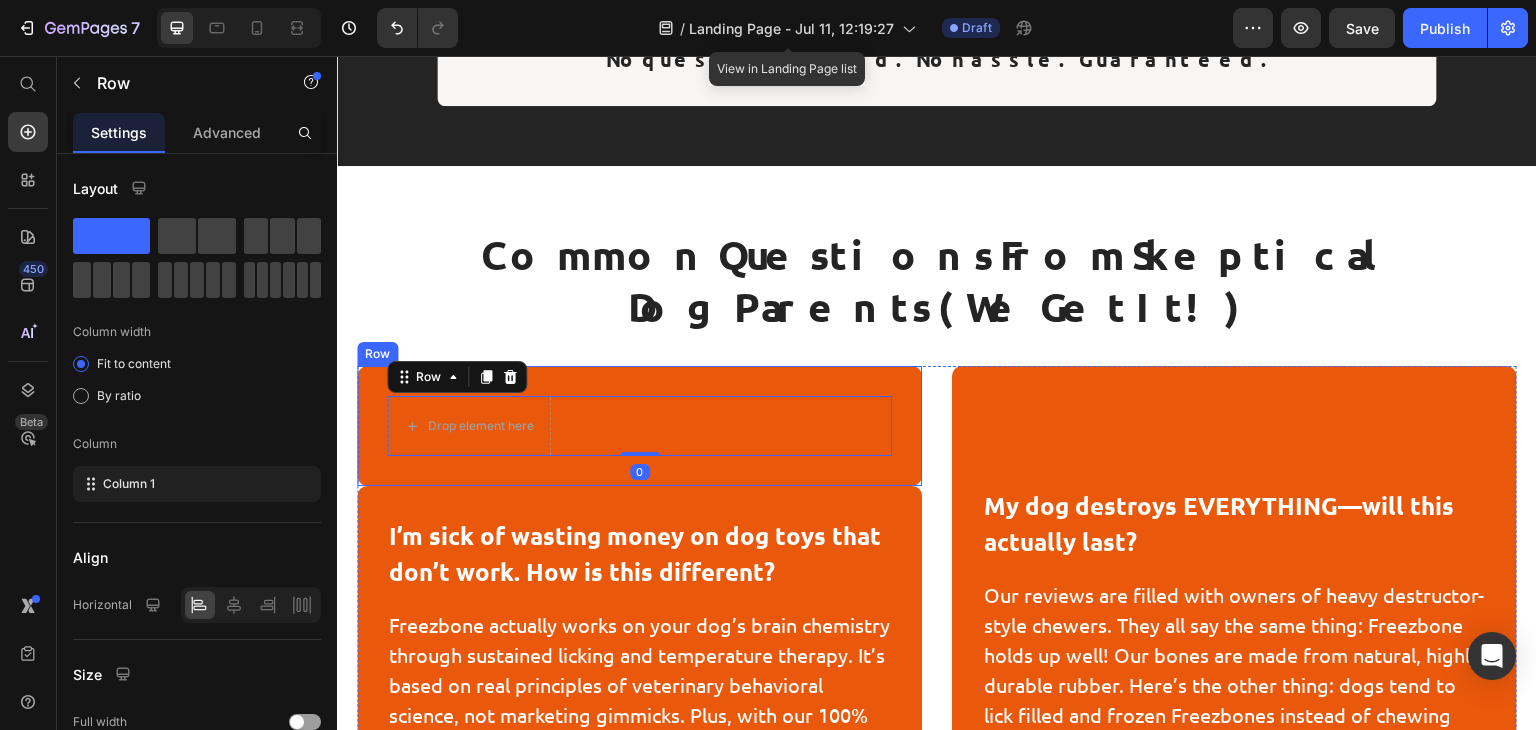 click on "Drop element here Row   0 Row" at bounding box center [639, 426] 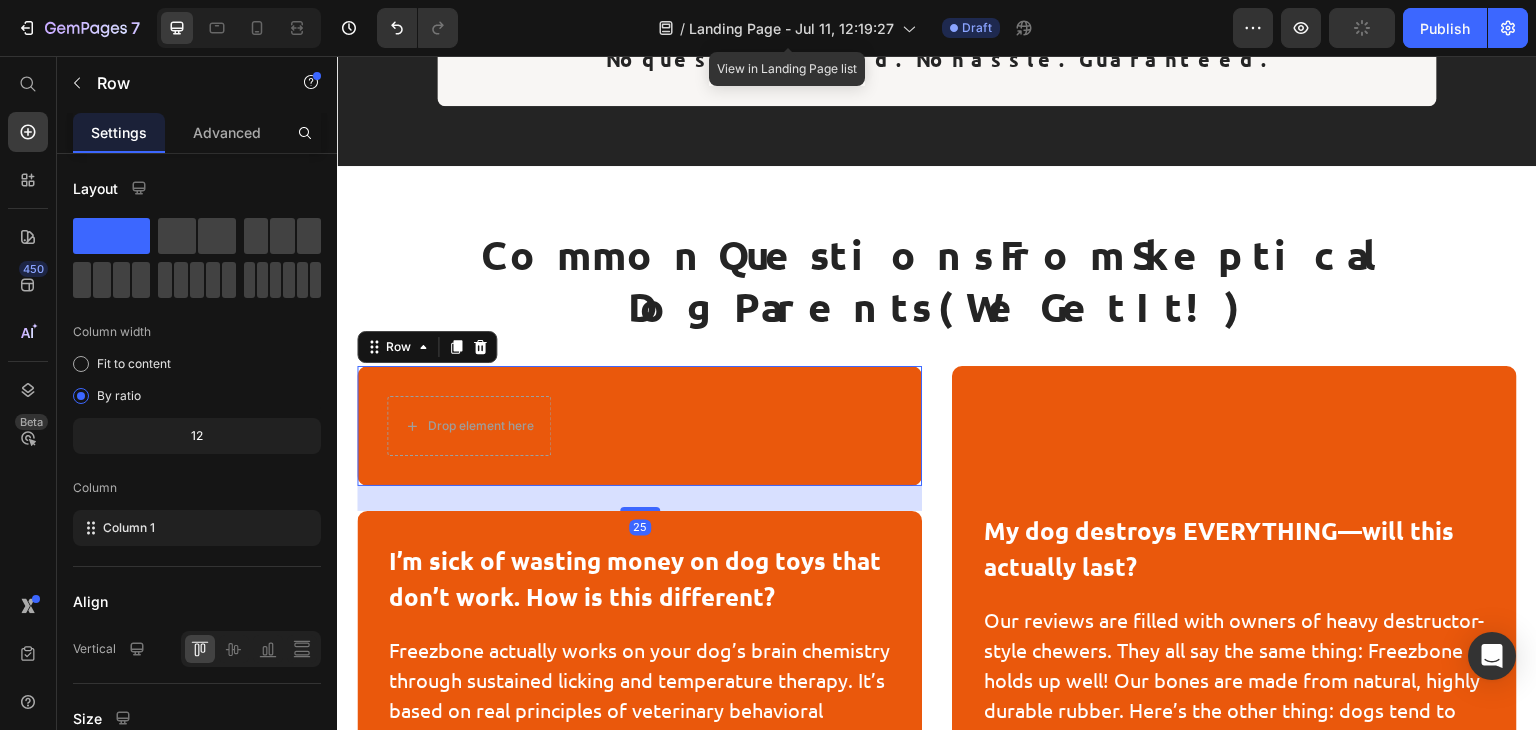 drag, startPoint x: 641, startPoint y: 446, endPoint x: 641, endPoint y: 471, distance: 25 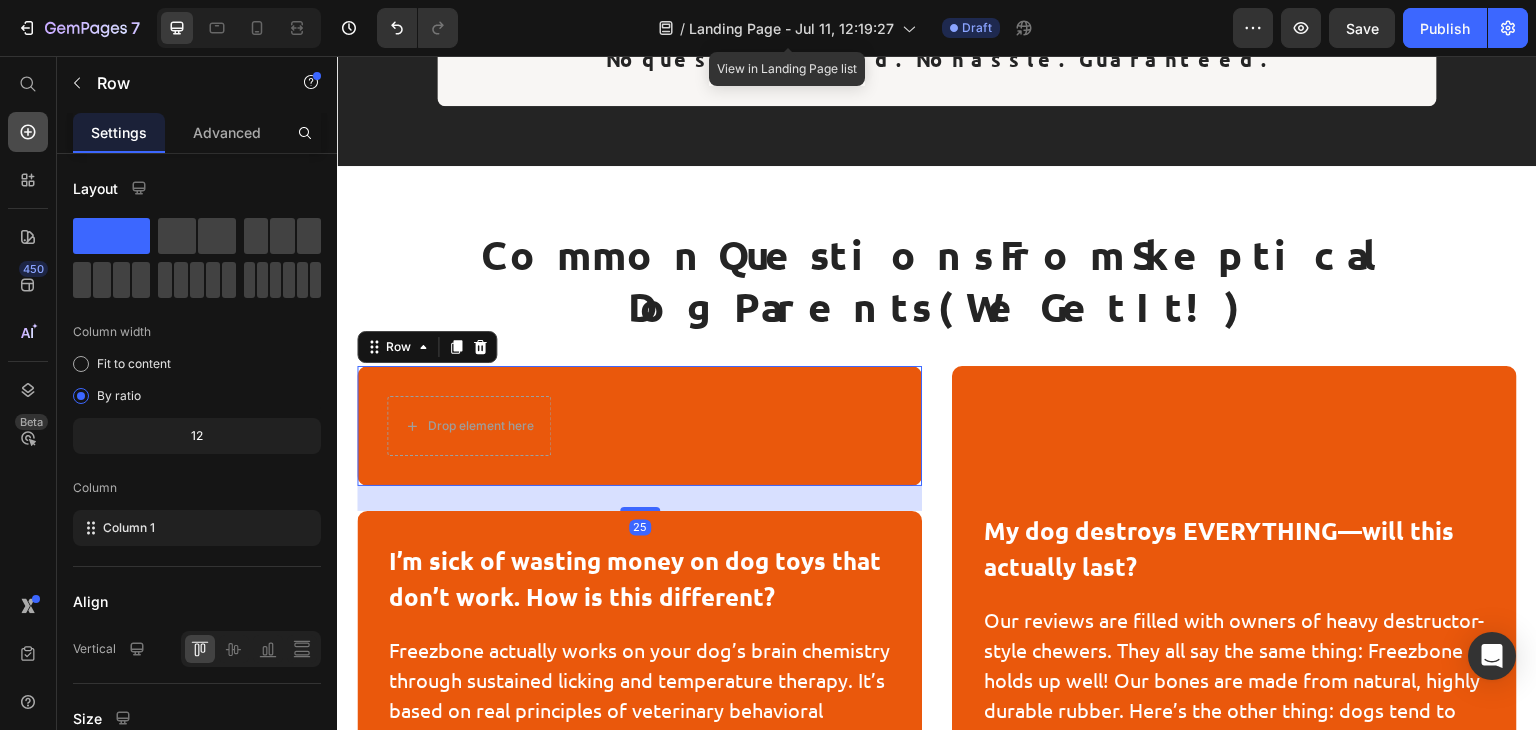 click 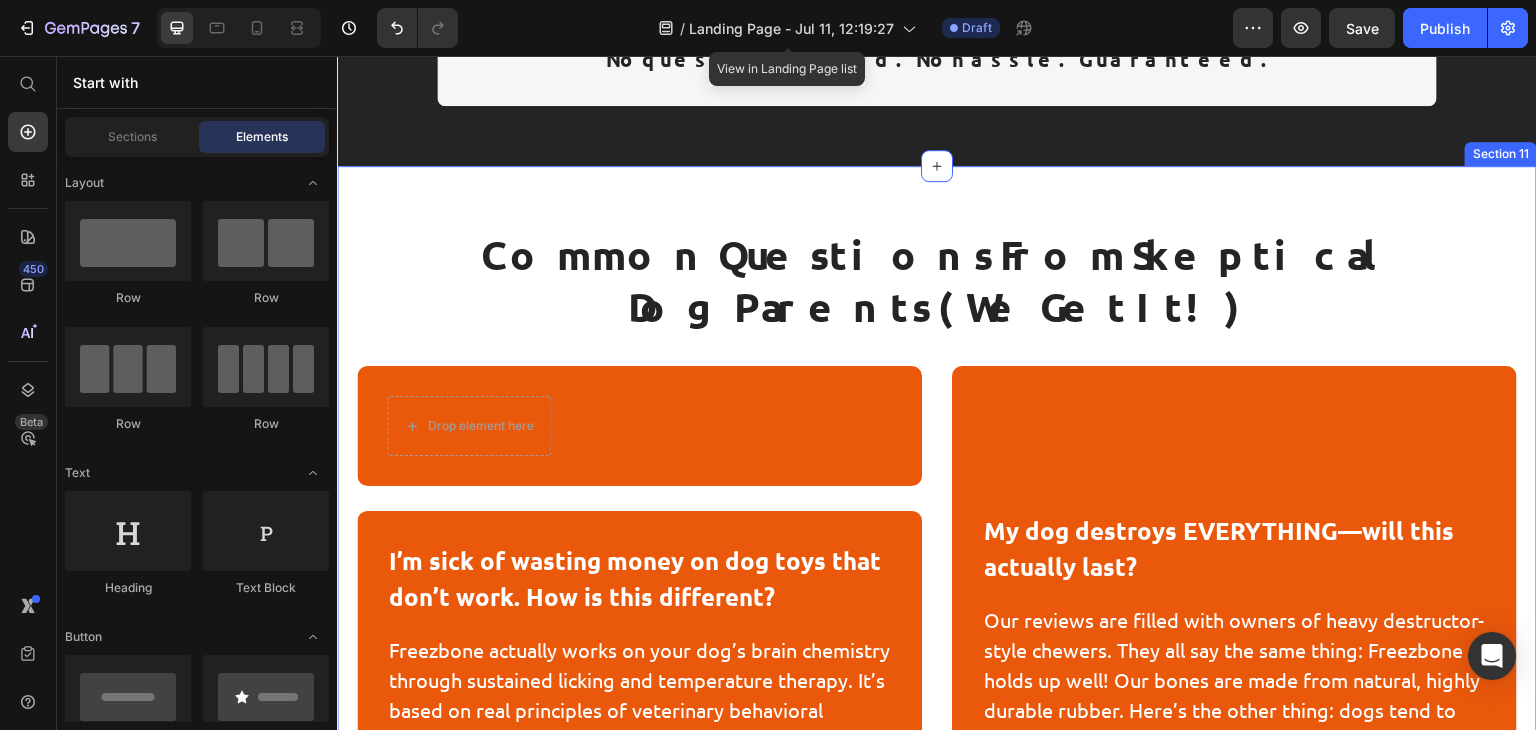 click on "Common Questions From Skeptical Dog Parents (We Get It!) Heading Row
Drop element here Row Row I’m sick of wasting money on dog toys that don’t work. How is this different? Text Block Row Freezbone actually works on your dog’s brain chemistry through sustained licking and temperature therapy. It’s based on real principles of veterinary behavioral science, not marketing gimmicks. Plus, with our 100% satisfaction guarantee, you literally have nothing to lose. Text Block Row My dog destroys EVERYTHING—will this actually last?  Text Block Row Our reviews are filled with owners of heavy destructor-style chewers. They all say the same thing: Freezbone holds up well! Our bones are made from natural, highly durable rubber. Here’s the other thing: dogs tend to lick filled and frozen Freezbones instead of chewing them. The cold temperature naturally discourages destructive chewing. Text Block Row Row How long will it really keep my dog busy? Text Block Row Text Block Row Text Block Row" at bounding box center (937, 735) 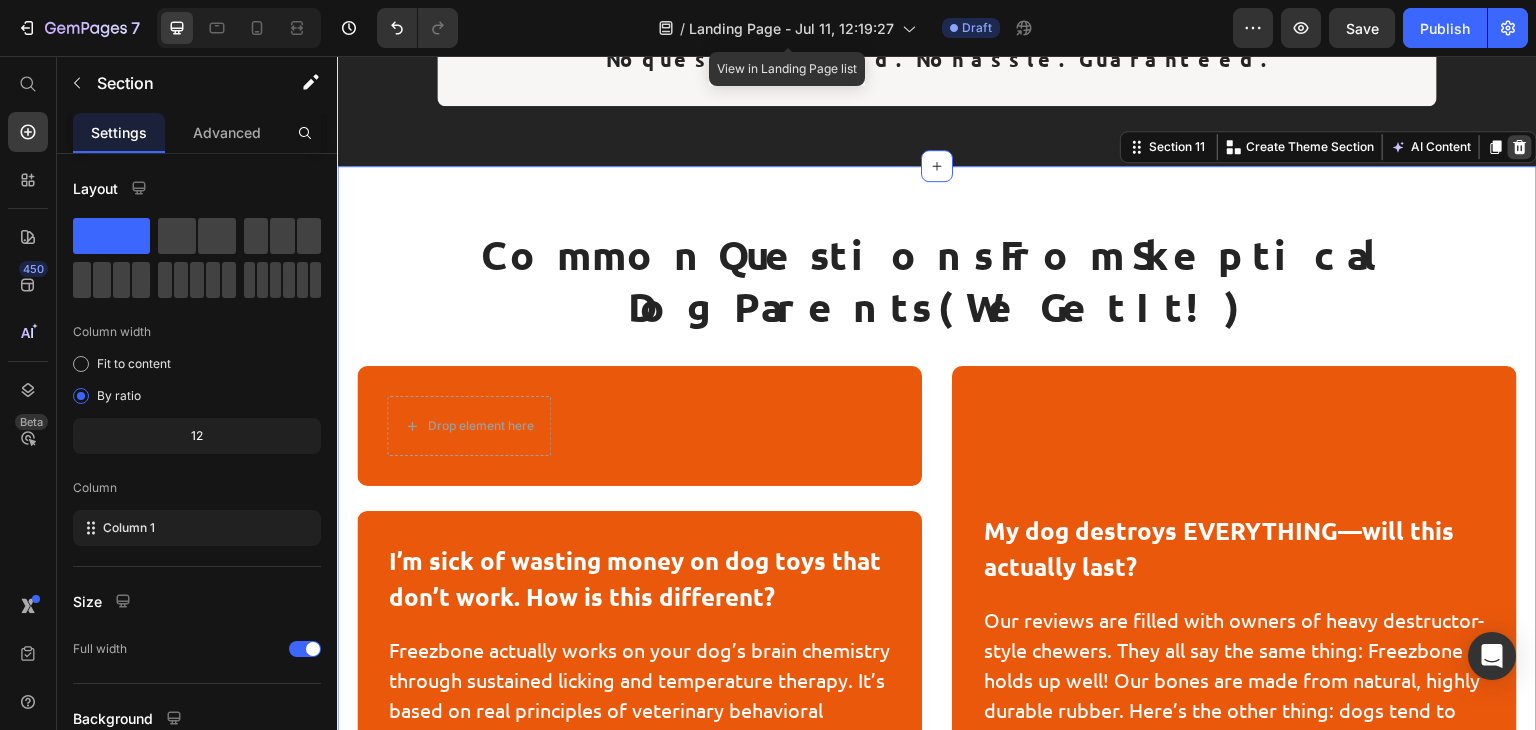 click 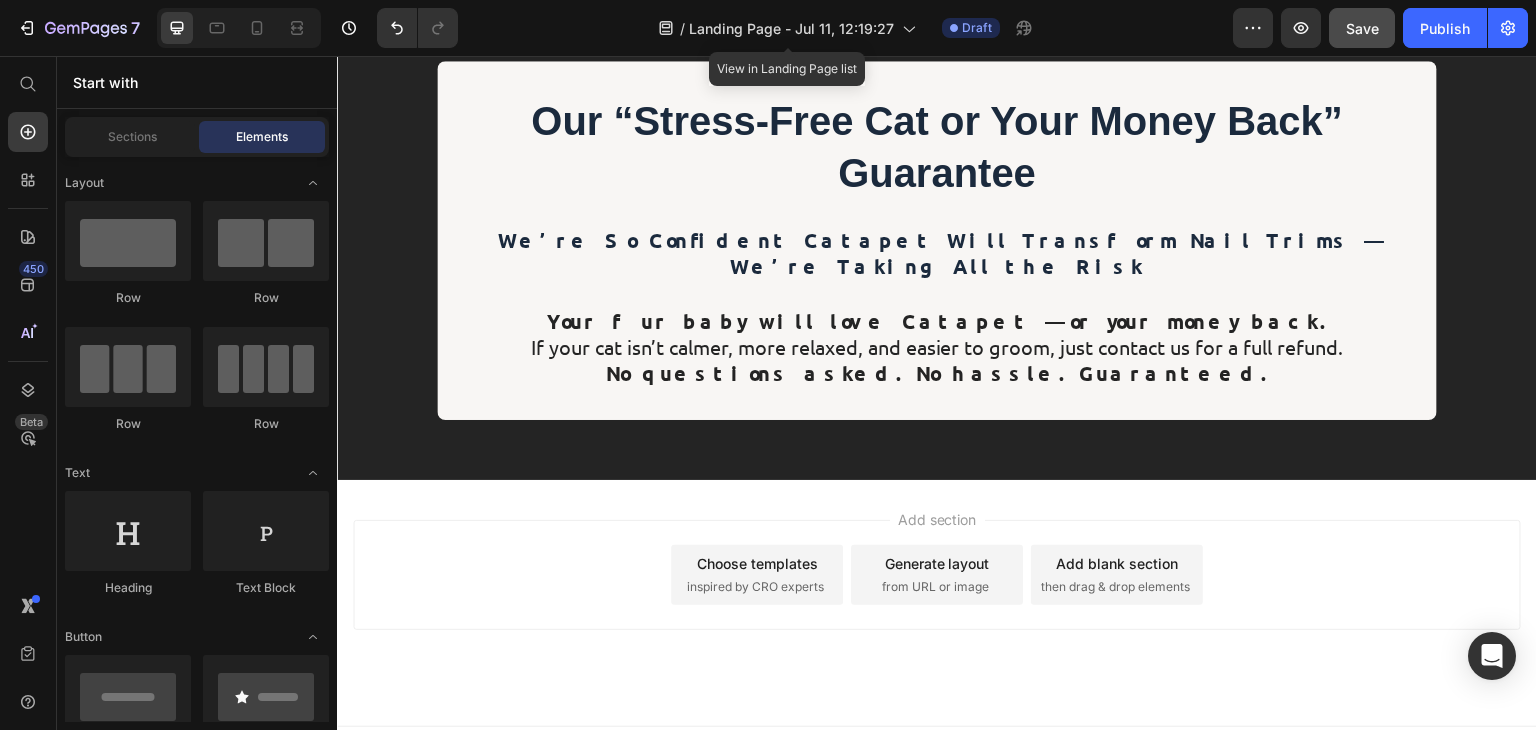 scroll, scrollTop: 4836, scrollLeft: 0, axis: vertical 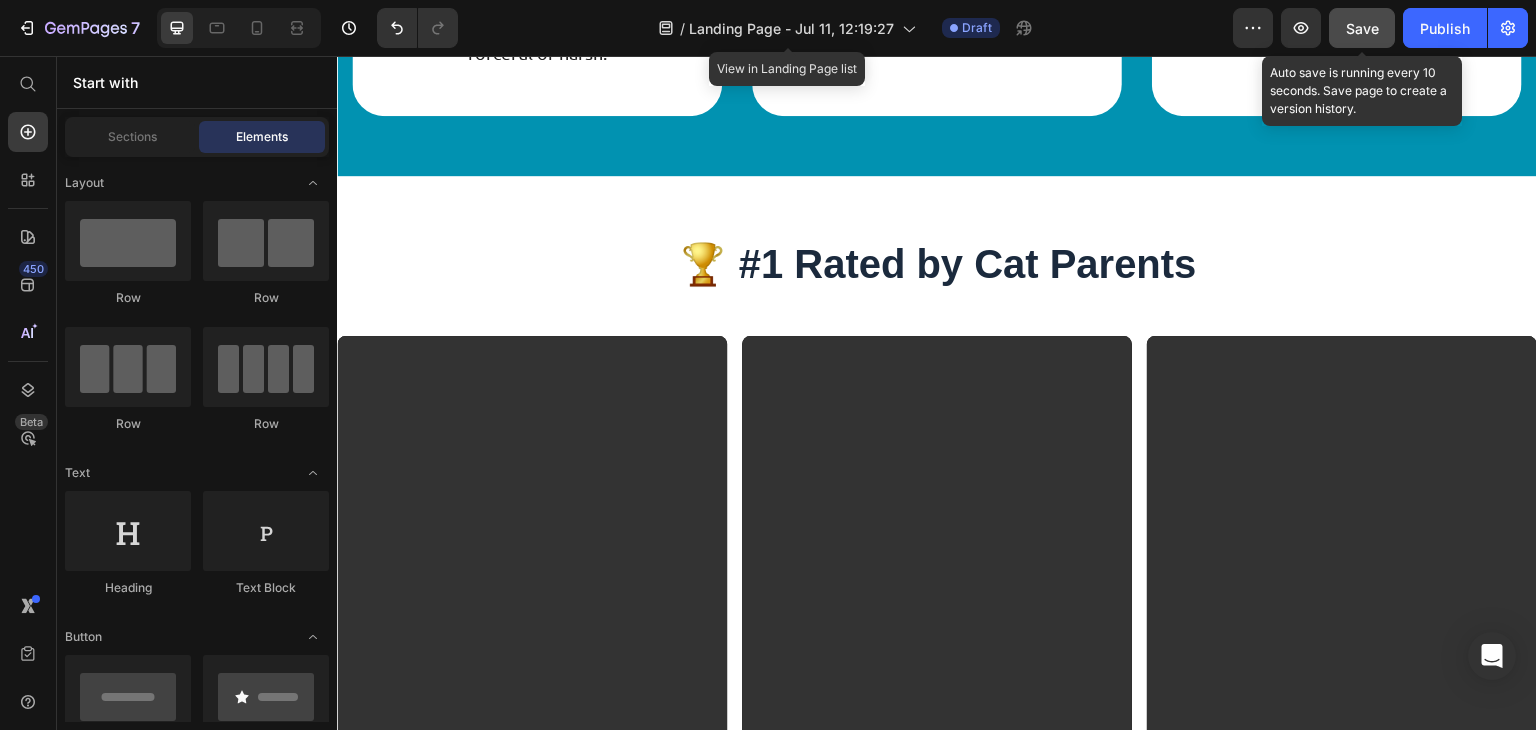 click on "Save" 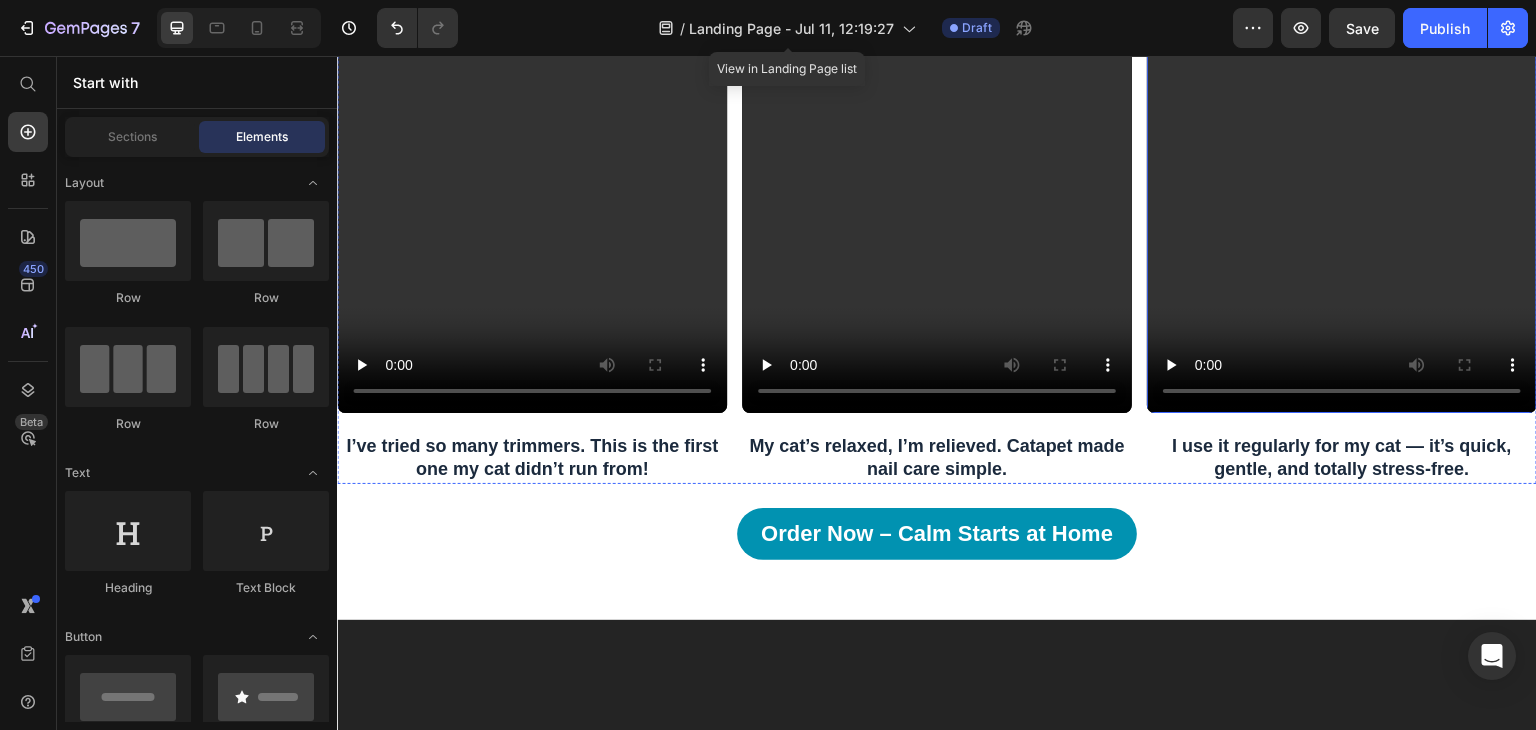scroll, scrollTop: 3909, scrollLeft: 0, axis: vertical 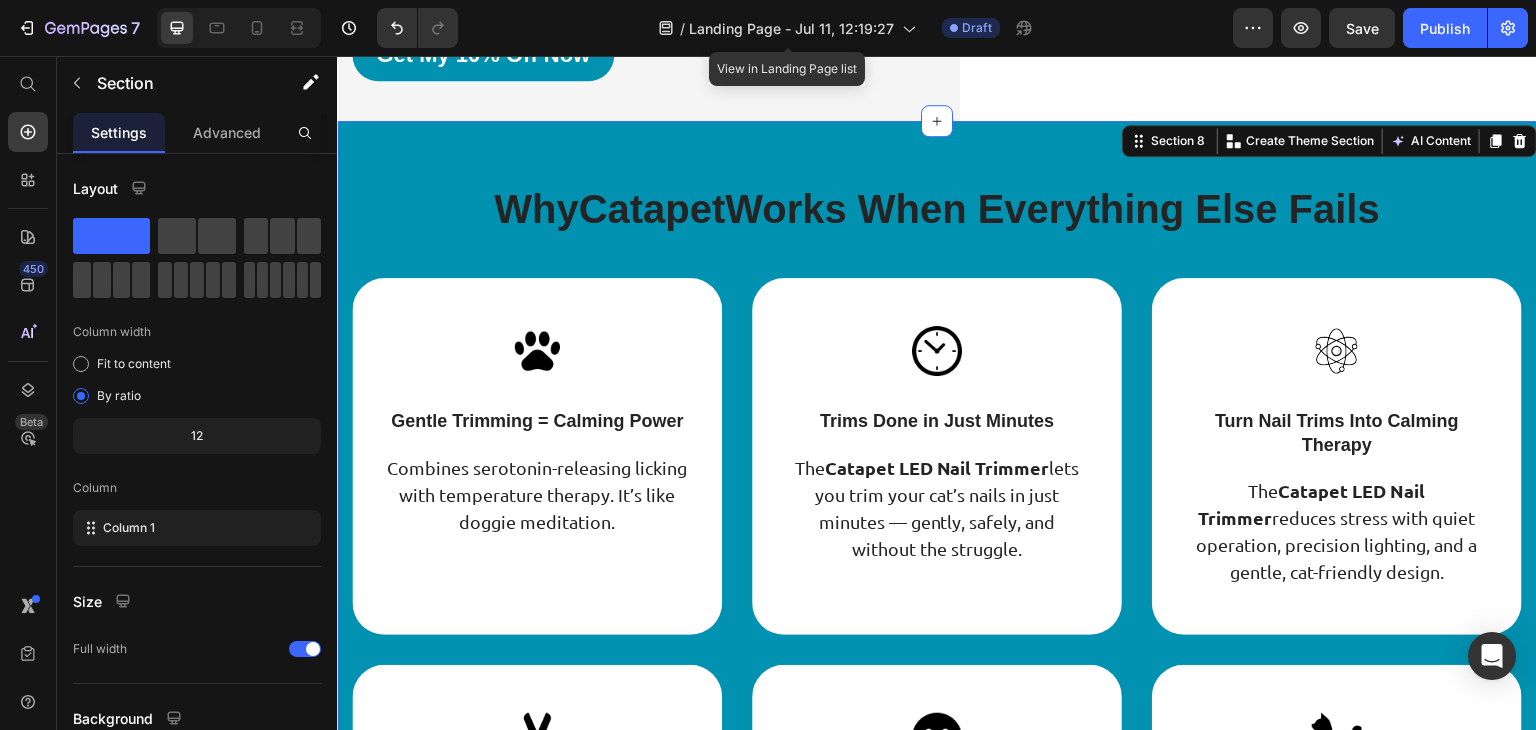 click on "Why  Catapet  Works When Everything Else Fails Heading Row Image Gentle Trimming = Calming Power Text block Combines serotonin-releasing licking with temperature therapy. It’s like doggie meditation. Text block Row Image Trims Done in Just Minutes Text block The  Catapet LED Nail Trimmer  lets you trim your cat’s nails in just minutes — gently, safely, and without the struggle. Text block Row Image Turn Nail Trims Into Calming Therapy Text block The  Catapet LED Nail Trimmer  reduces stress with quiet operation, precision lighting, and a gentle, cat-friendly design. Text block Row Row Image Made for Delicate Paws, Not Power Cuts Text block Unlike bulky clippers made for dogs, the  Catapet LED Nail Trimmer  is designed specifically for cats — gentle, quiet, and precise, not forceful or harsh. Text block Row Image No Mess. No Stress. Just Results. Text block With  Catapet , nail trims are quick, clean, and stress-free — no flying clippings, no noise, no chasing your cat around the house. Text block" at bounding box center [937, 616] 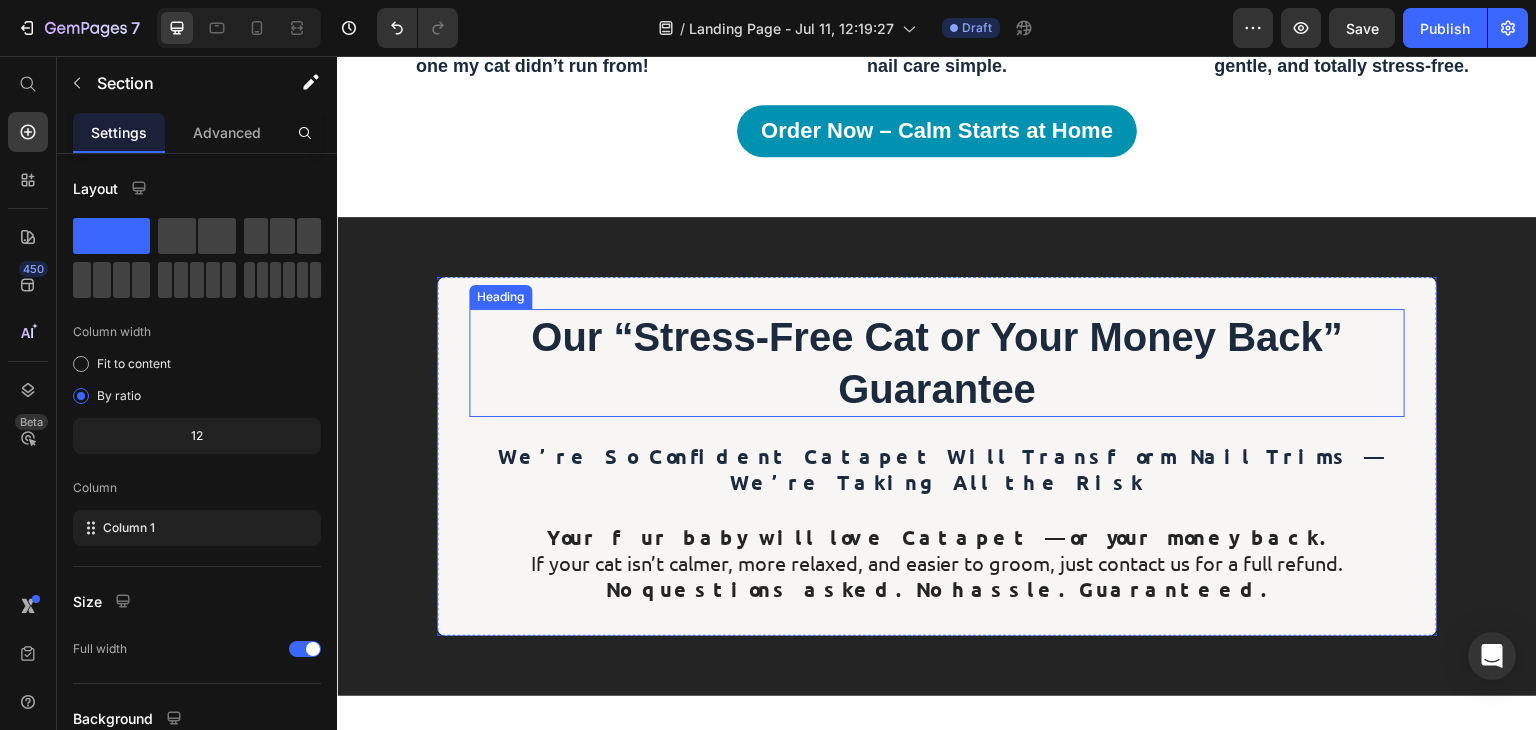 scroll, scrollTop: 6072, scrollLeft: 0, axis: vertical 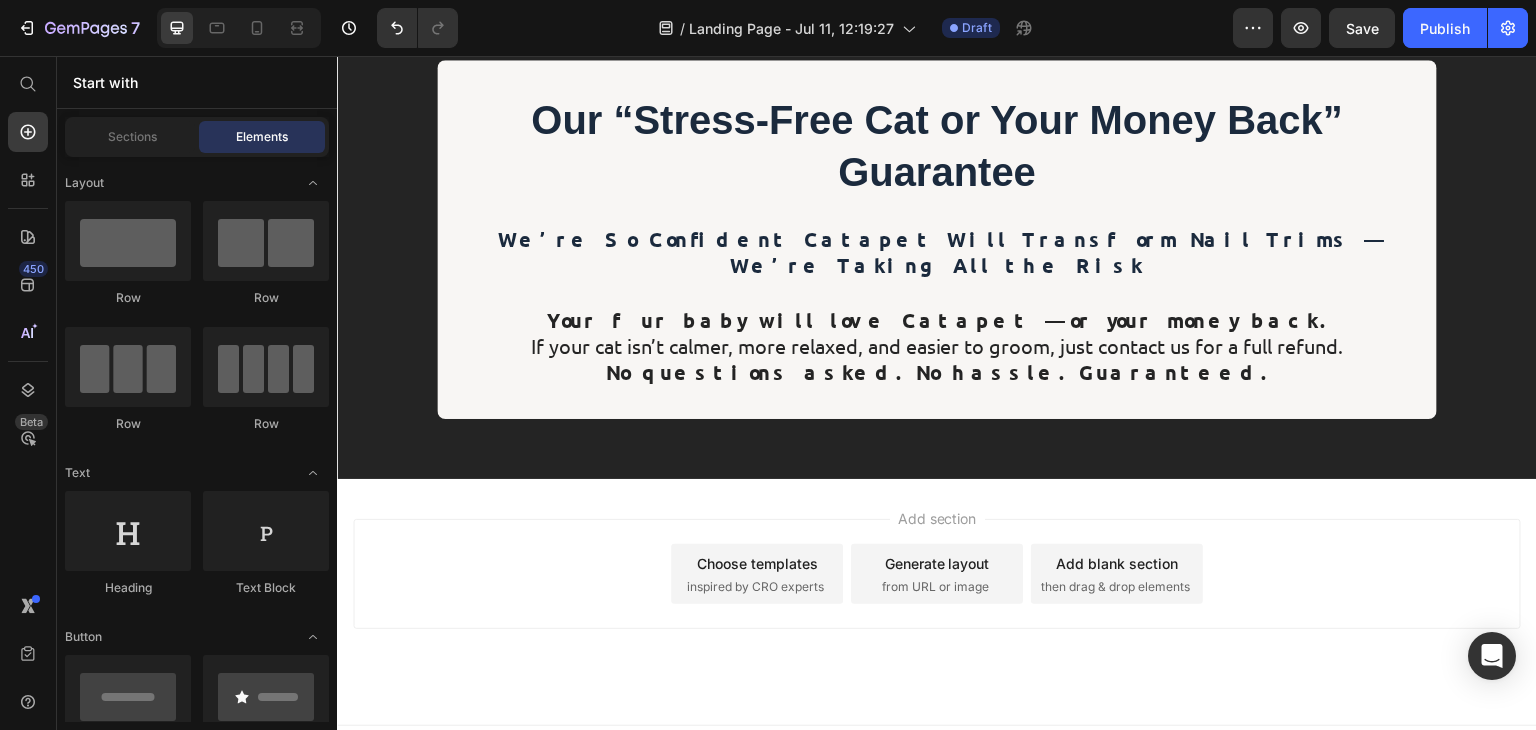 click on "Choose templates inspired by CRO experts" at bounding box center [757, 574] 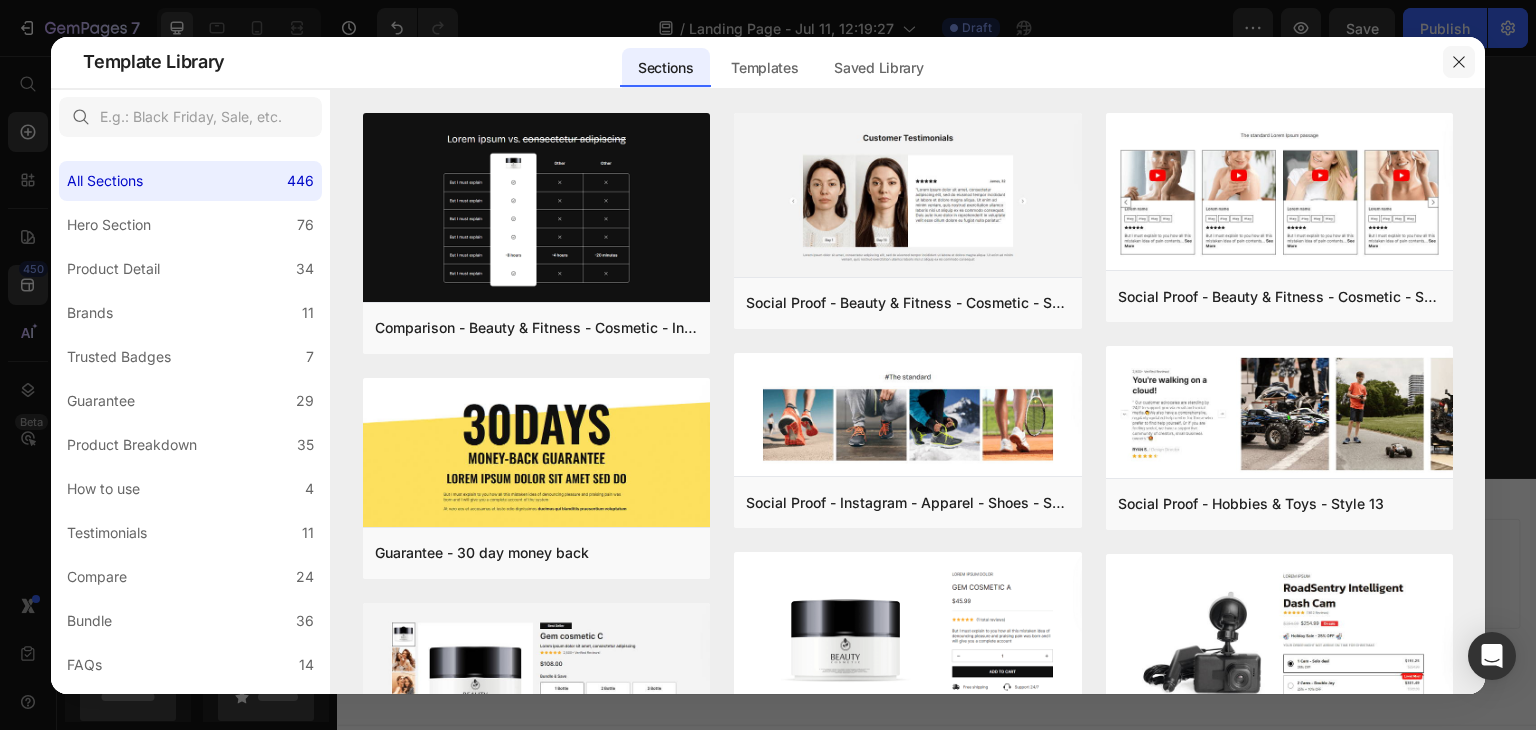 click at bounding box center [1459, 62] 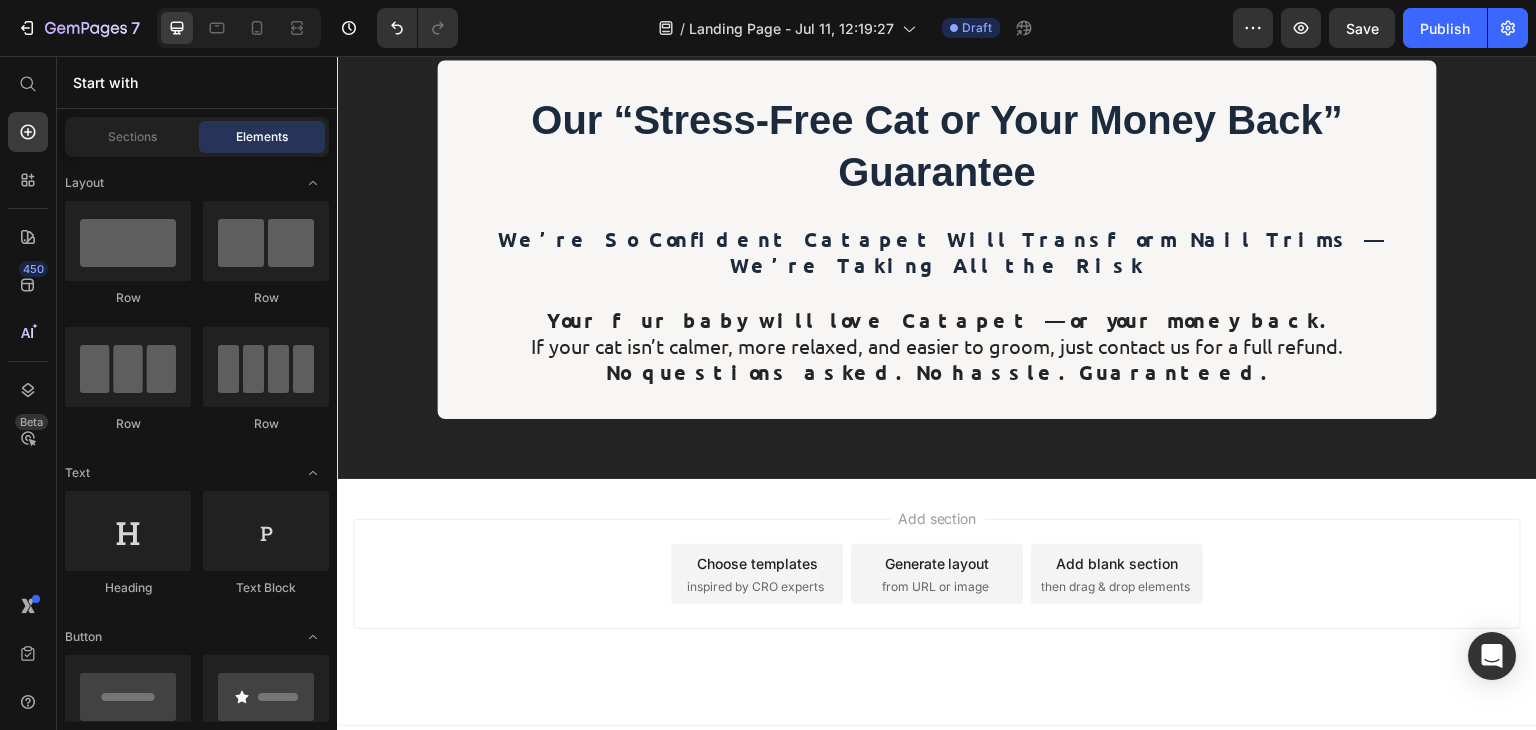 click on "inspired by CRO experts" at bounding box center (755, 587) 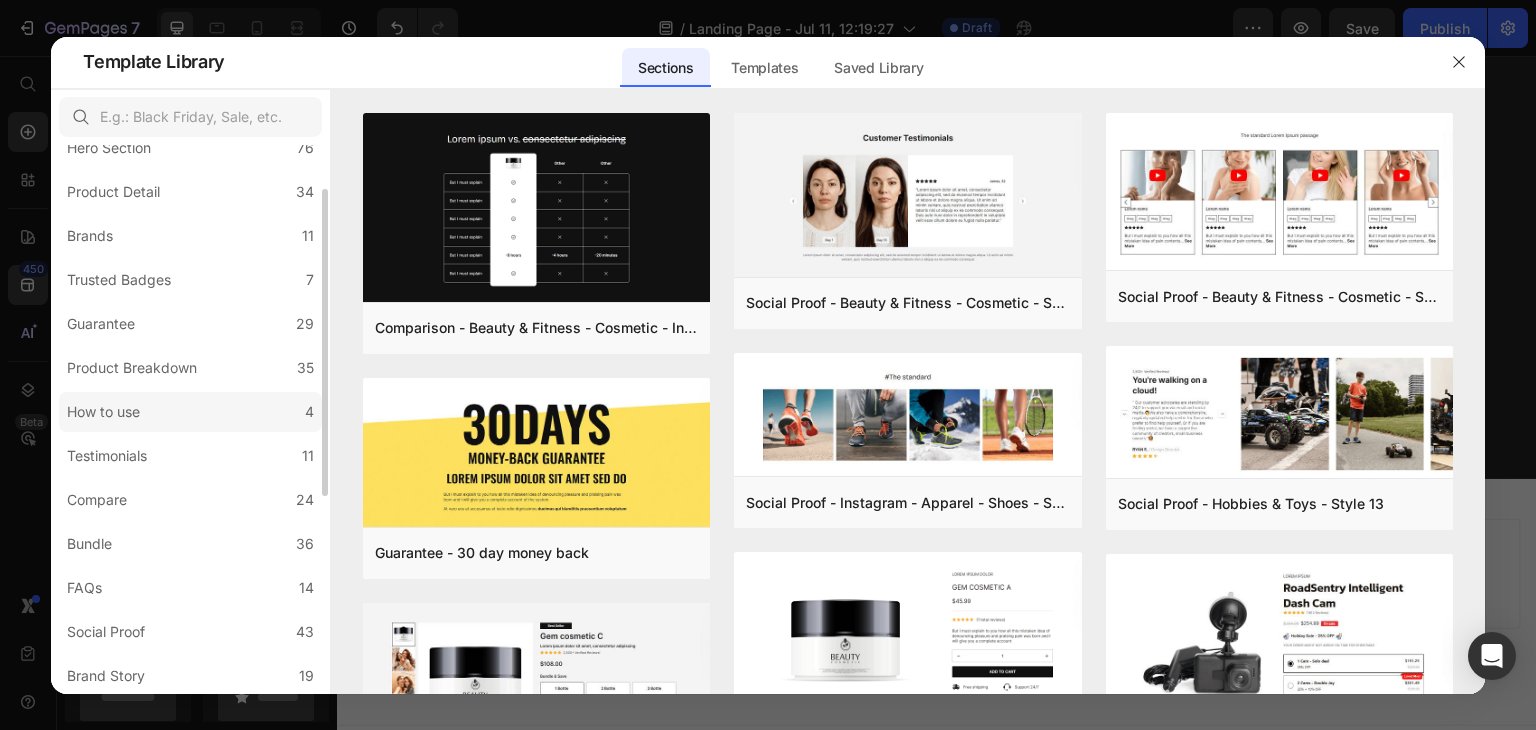 scroll, scrollTop: 78, scrollLeft: 0, axis: vertical 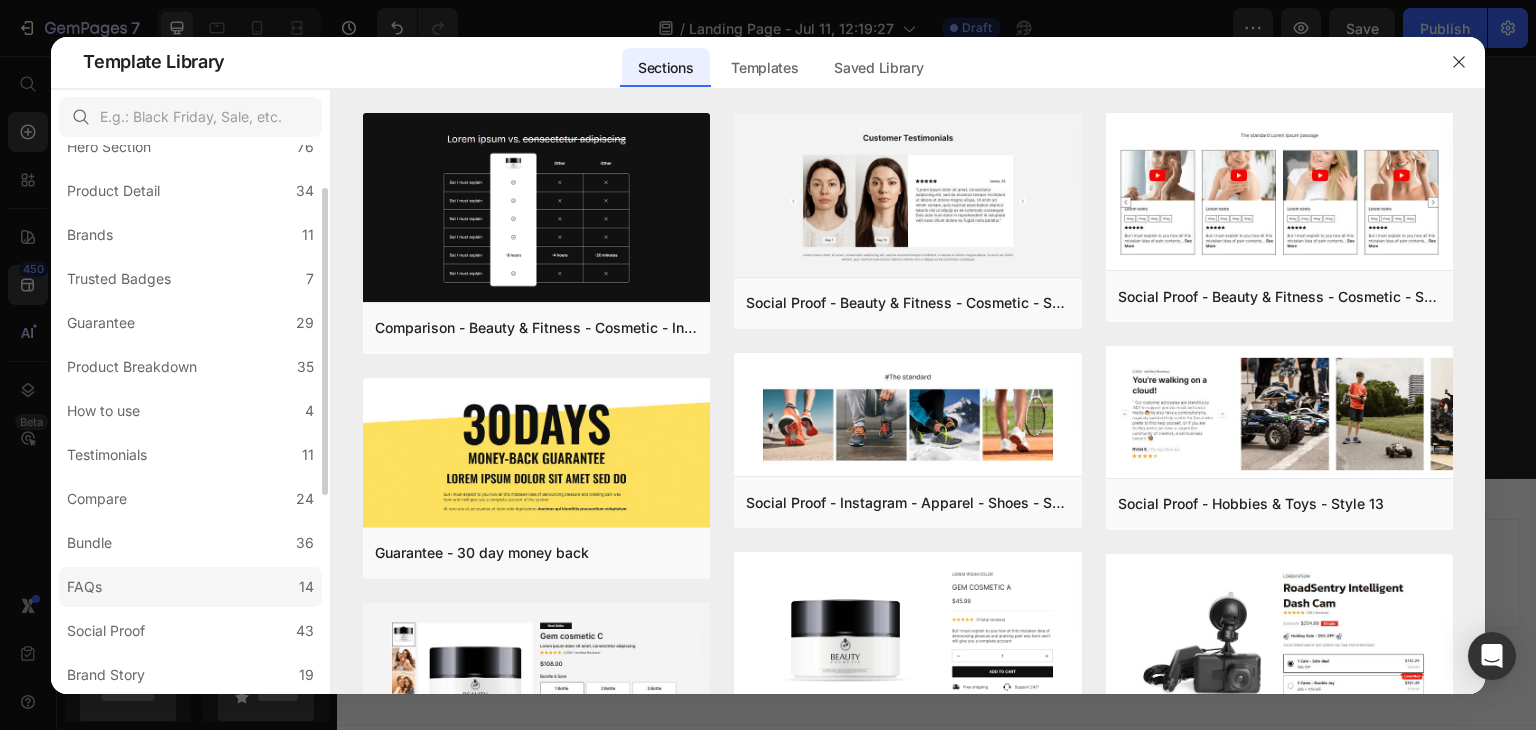 click on "FAQs 14" 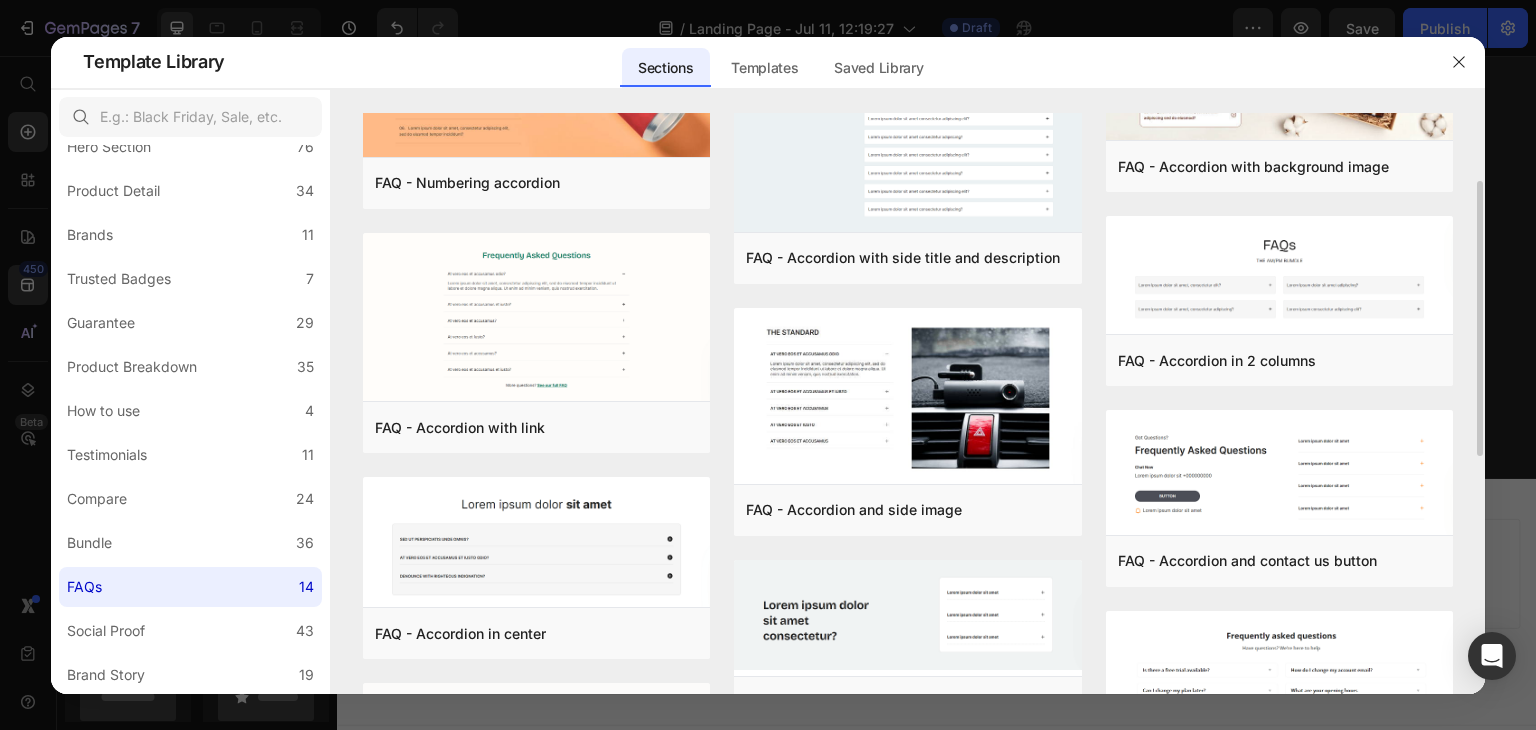 scroll, scrollTop: 147, scrollLeft: 0, axis: vertical 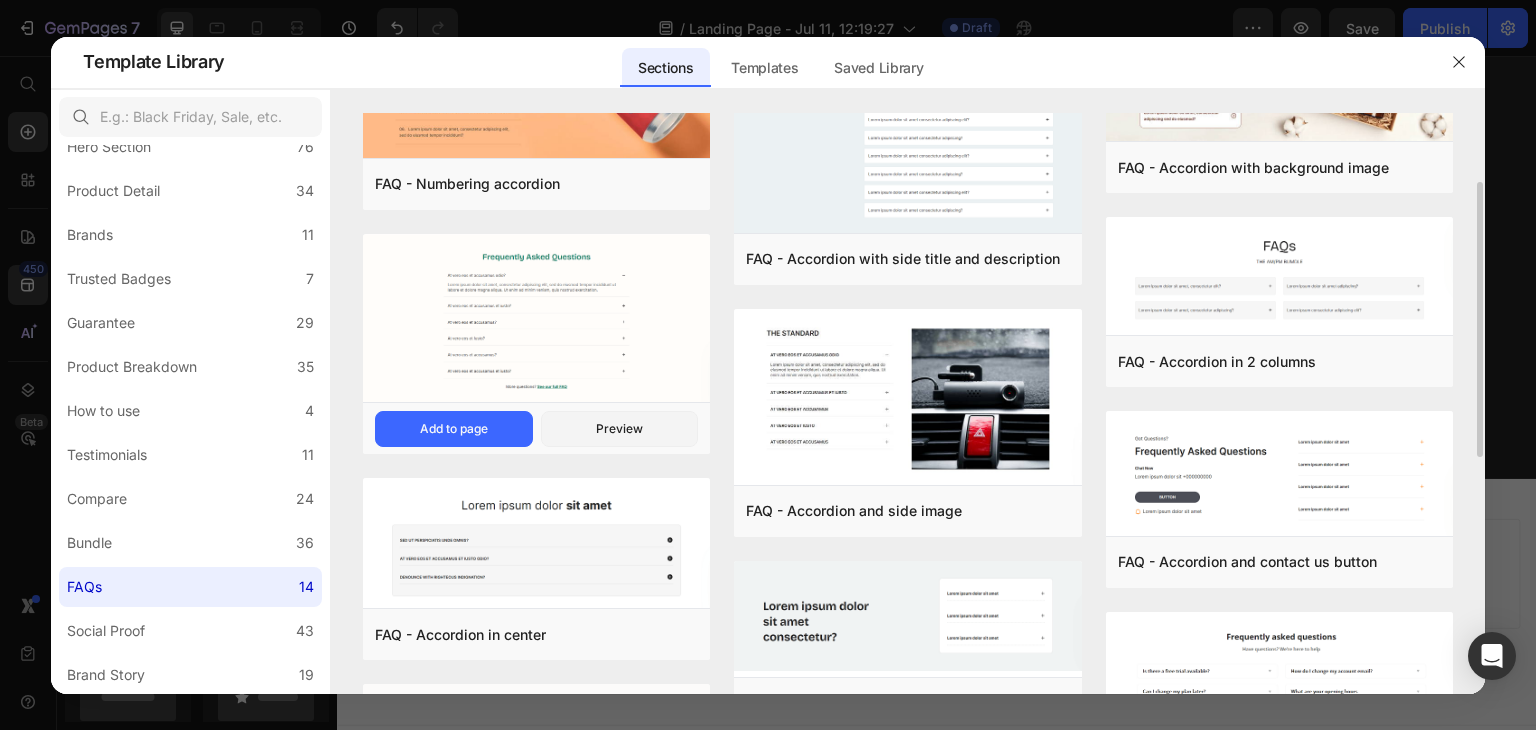 click at bounding box center [536, 320] 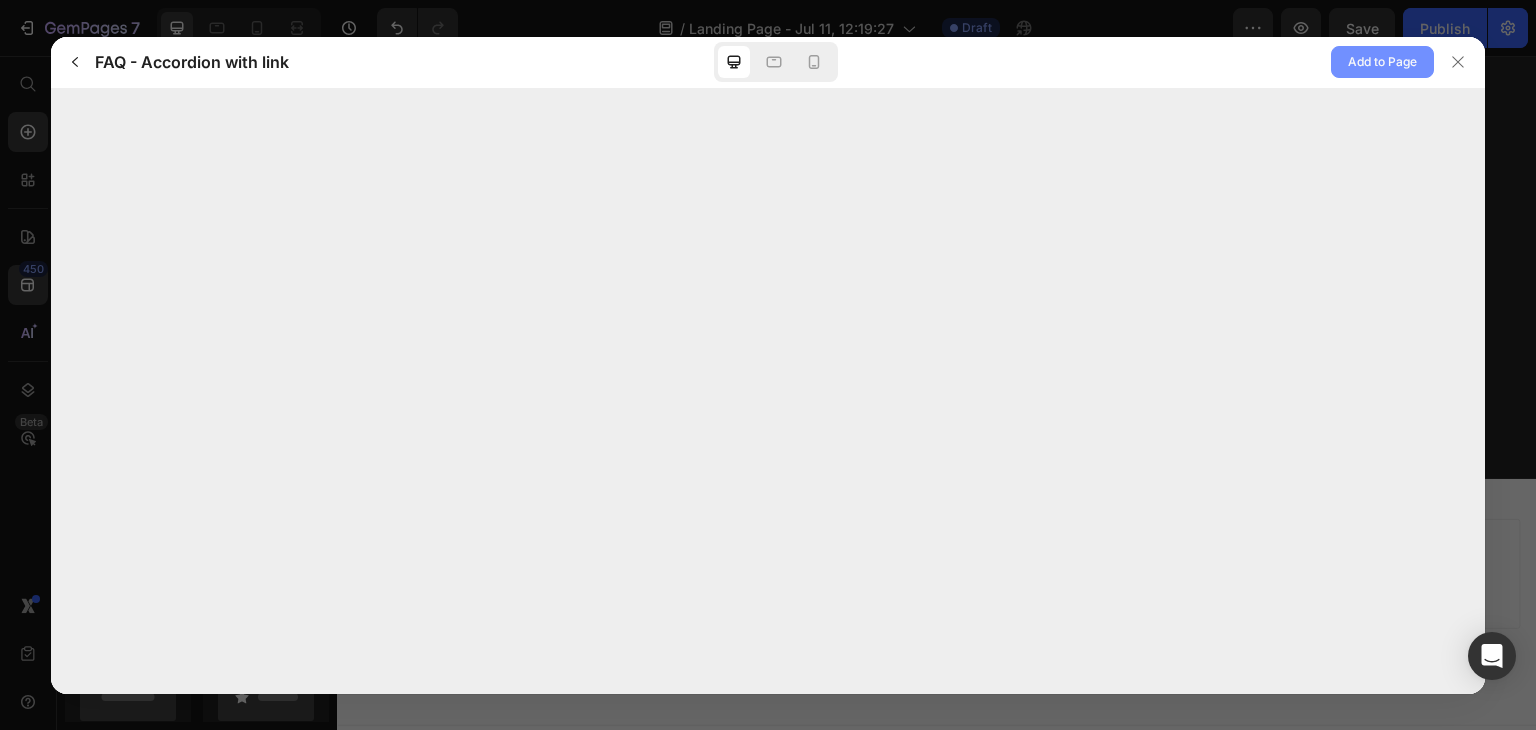 click on "Add to Page" 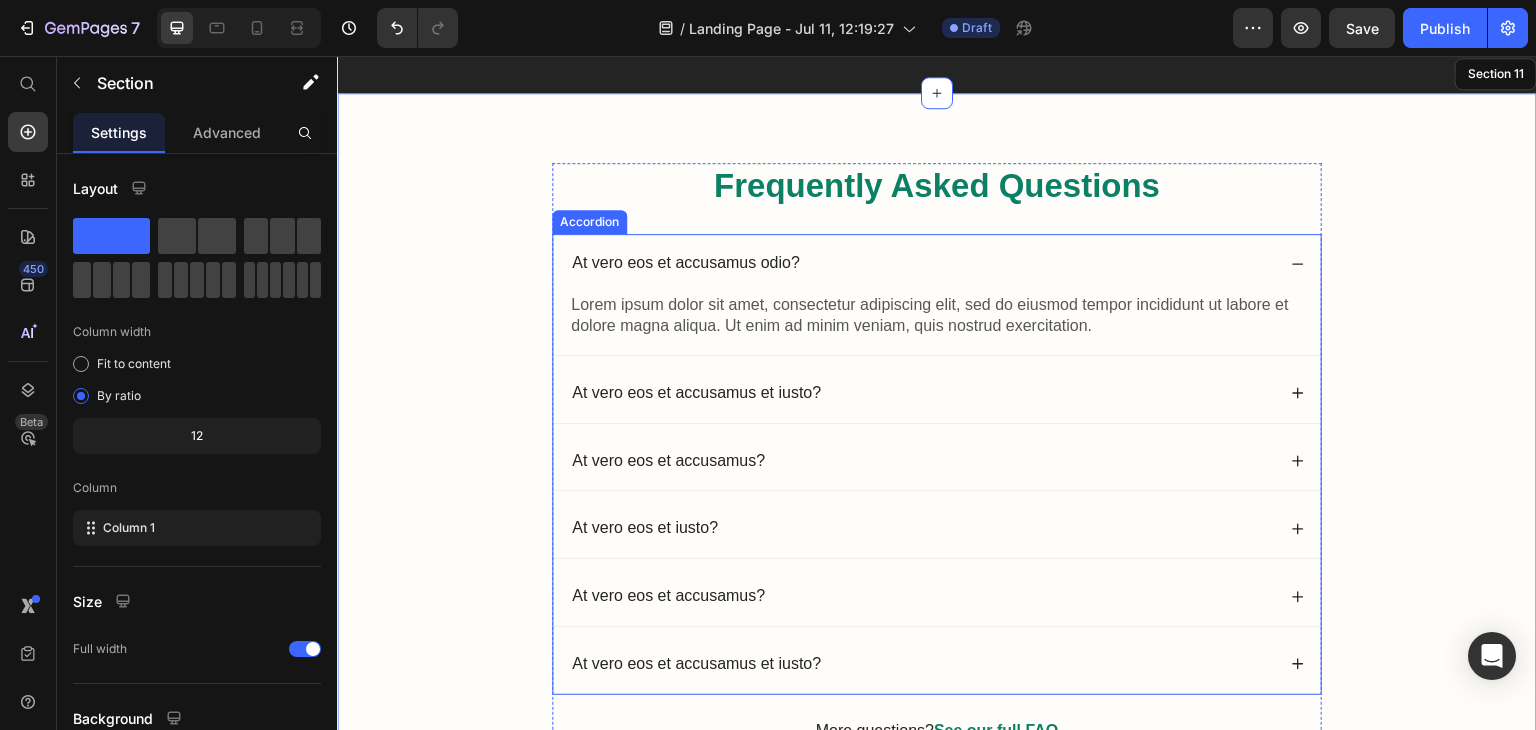 scroll, scrollTop: 6460, scrollLeft: 0, axis: vertical 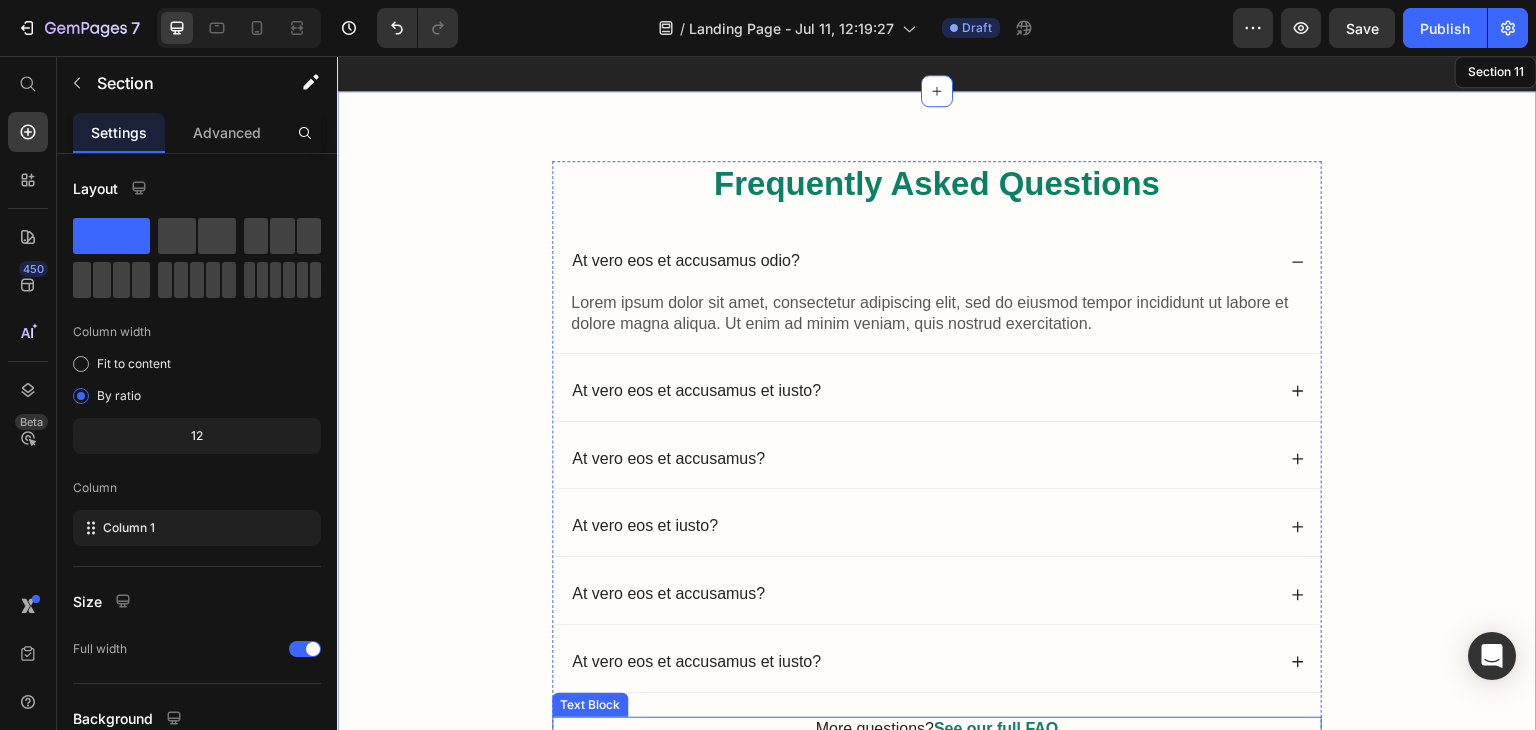 click on "More questions?  See our full FAQ" at bounding box center [937, 729] 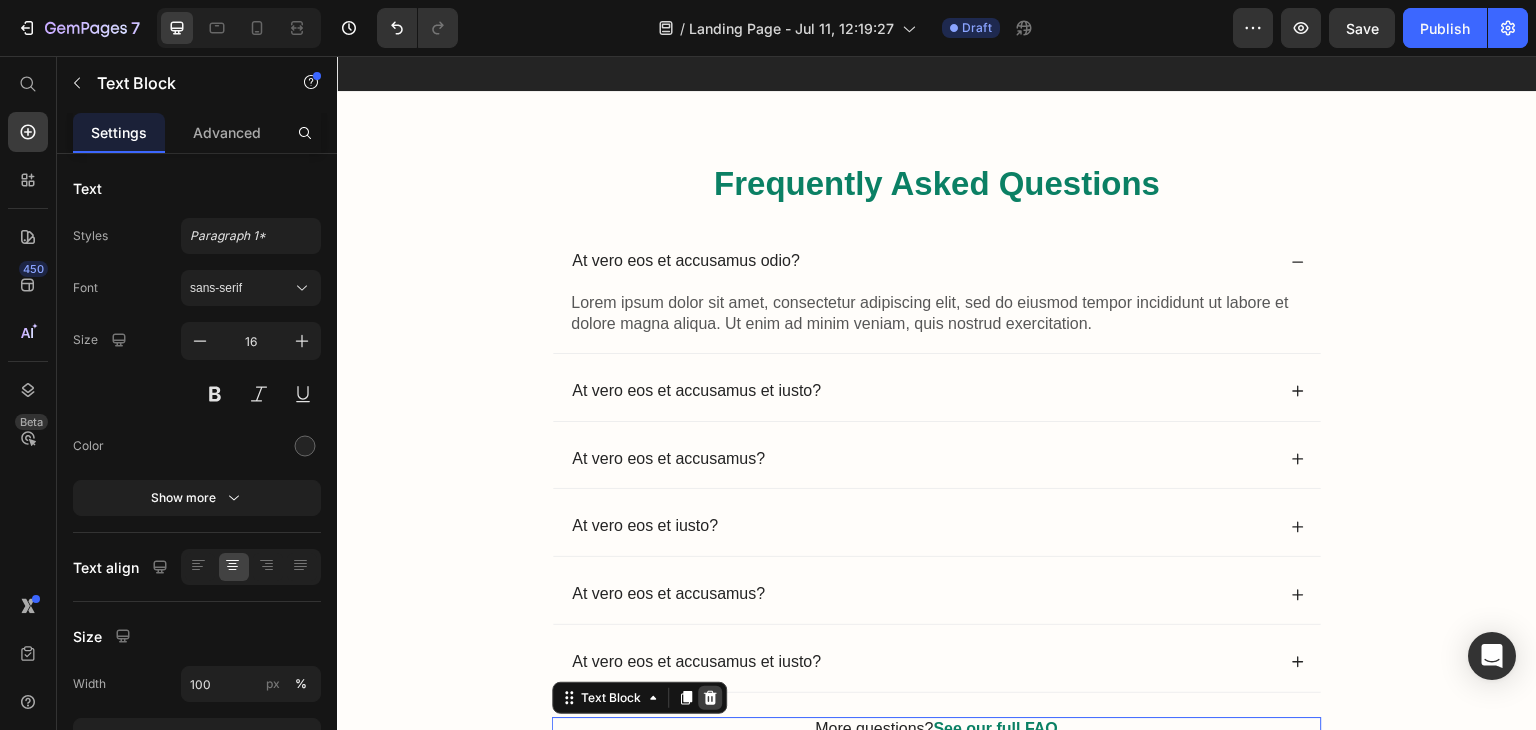 click 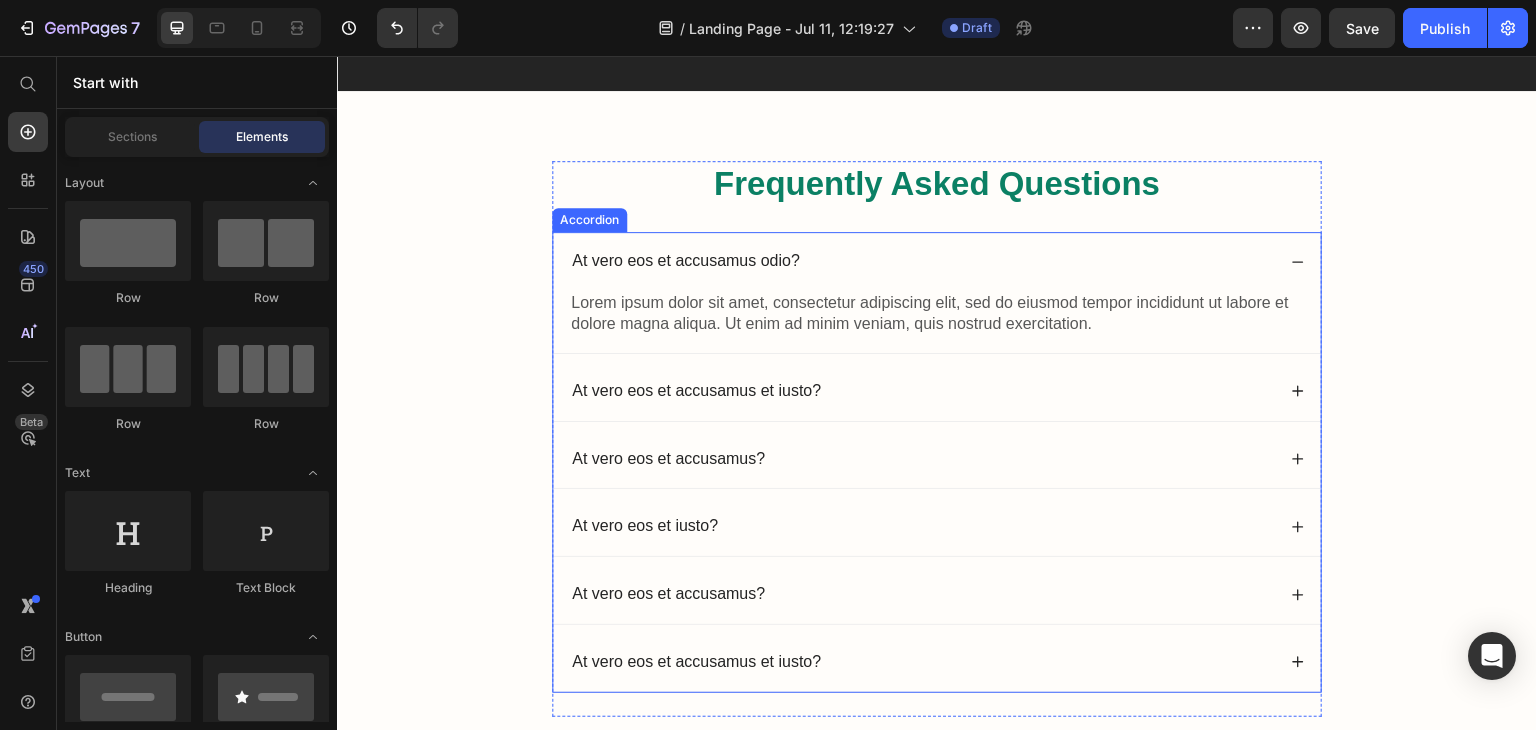 click on "At vero eos et accusamus odio?" at bounding box center (686, 261) 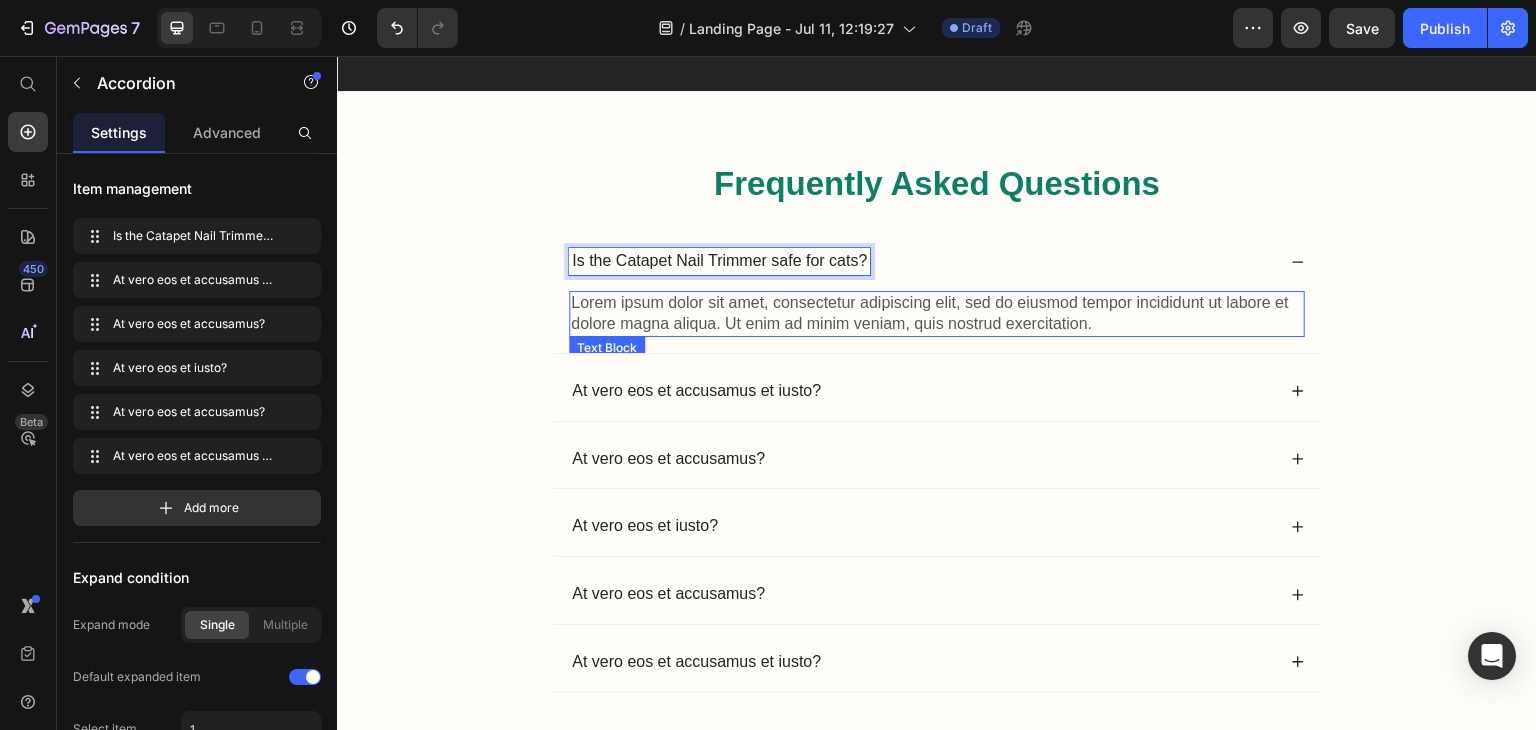 click on "Lorem ipsum dolor sit amet, consectetur adipiscing elit, sed do eiusmod tempor incididunt ut labore et dolore magna aliqua. Ut enim ad minim veniam, quis nostrud exercitation." at bounding box center (937, 314) 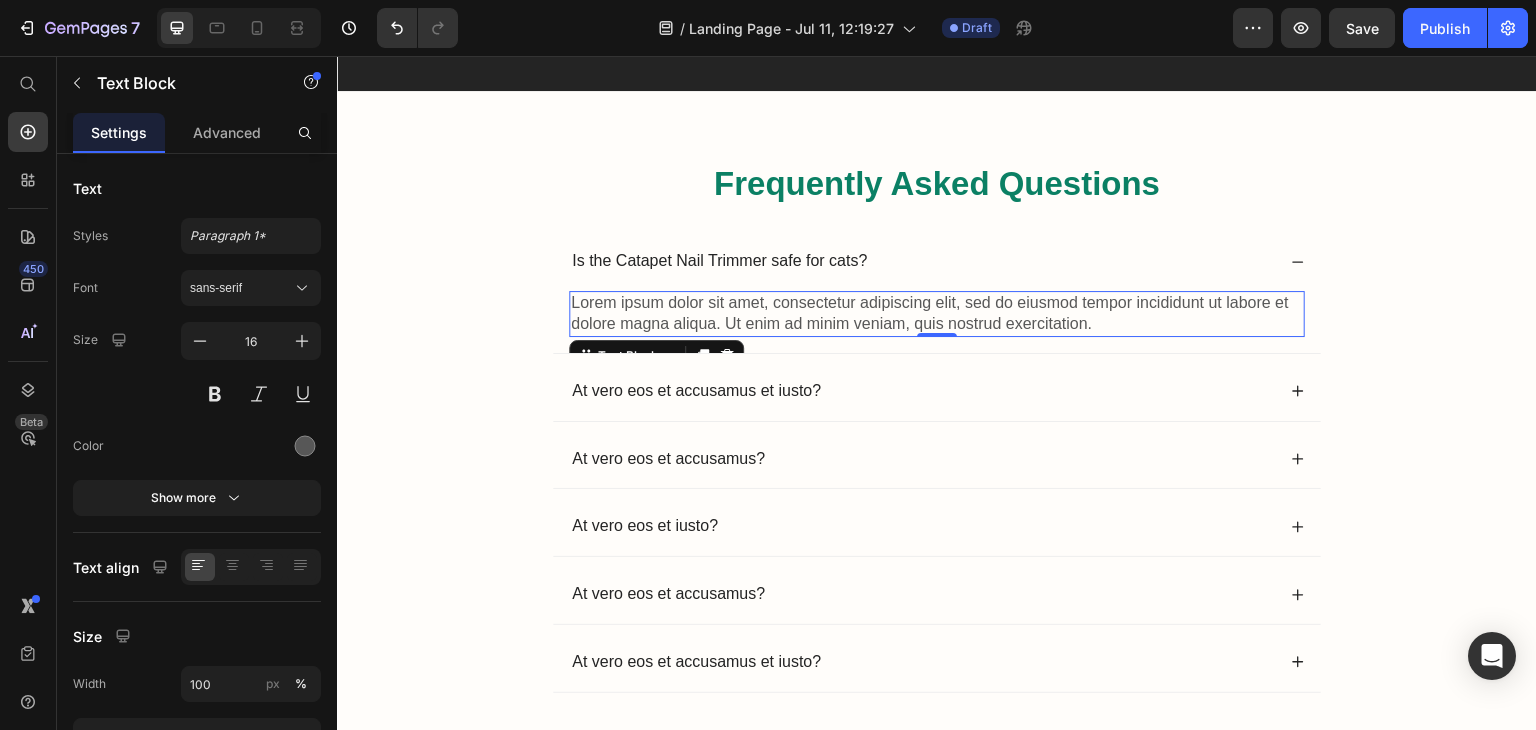 click on "Lorem ipsum dolor sit amet, consectetur adipiscing elit, sed do eiusmod tempor incididunt ut labore et dolore magna aliqua. Ut enim ad minim veniam, quis nostrud exercitation." at bounding box center (937, 314) 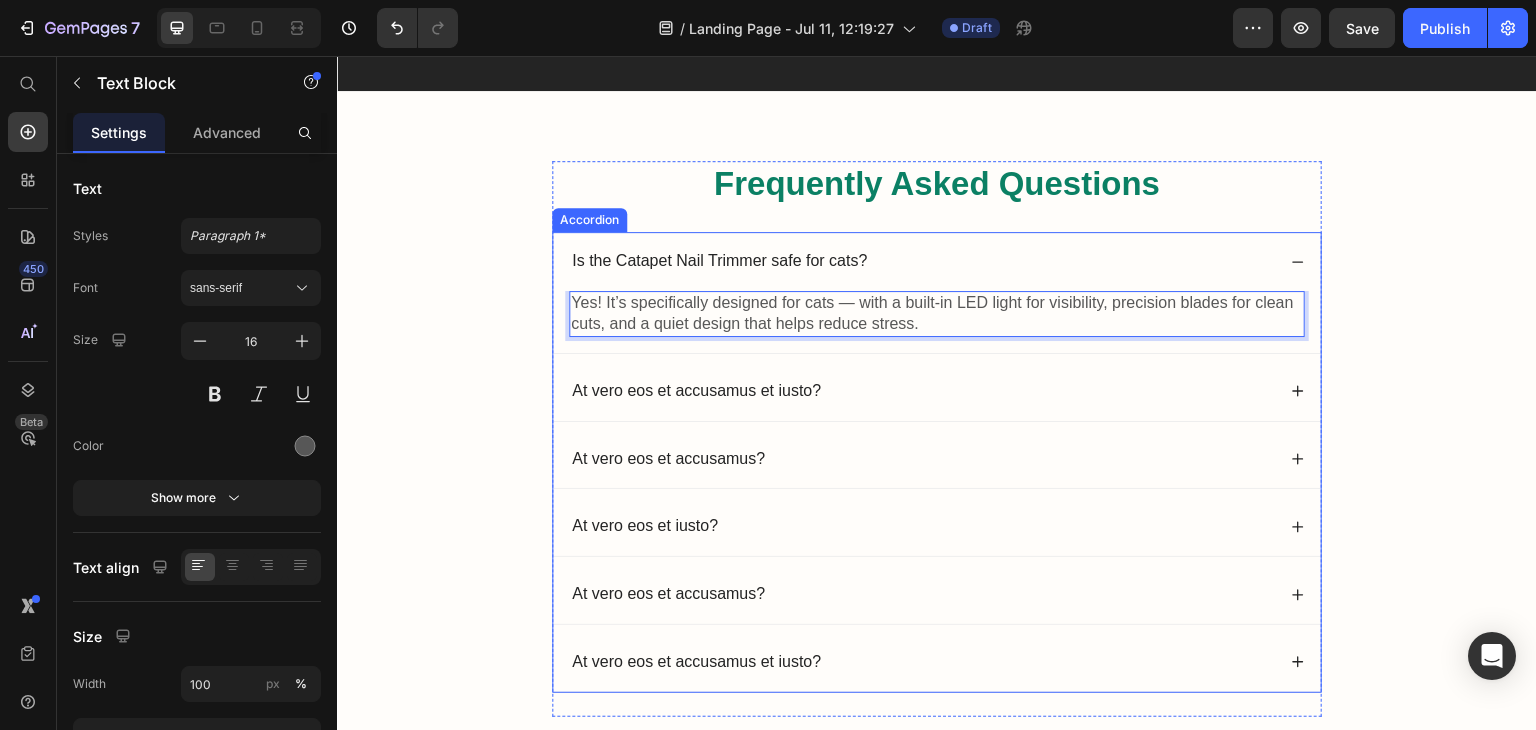click on "At vero eos et accusamus et iusto?" at bounding box center (922, 391) 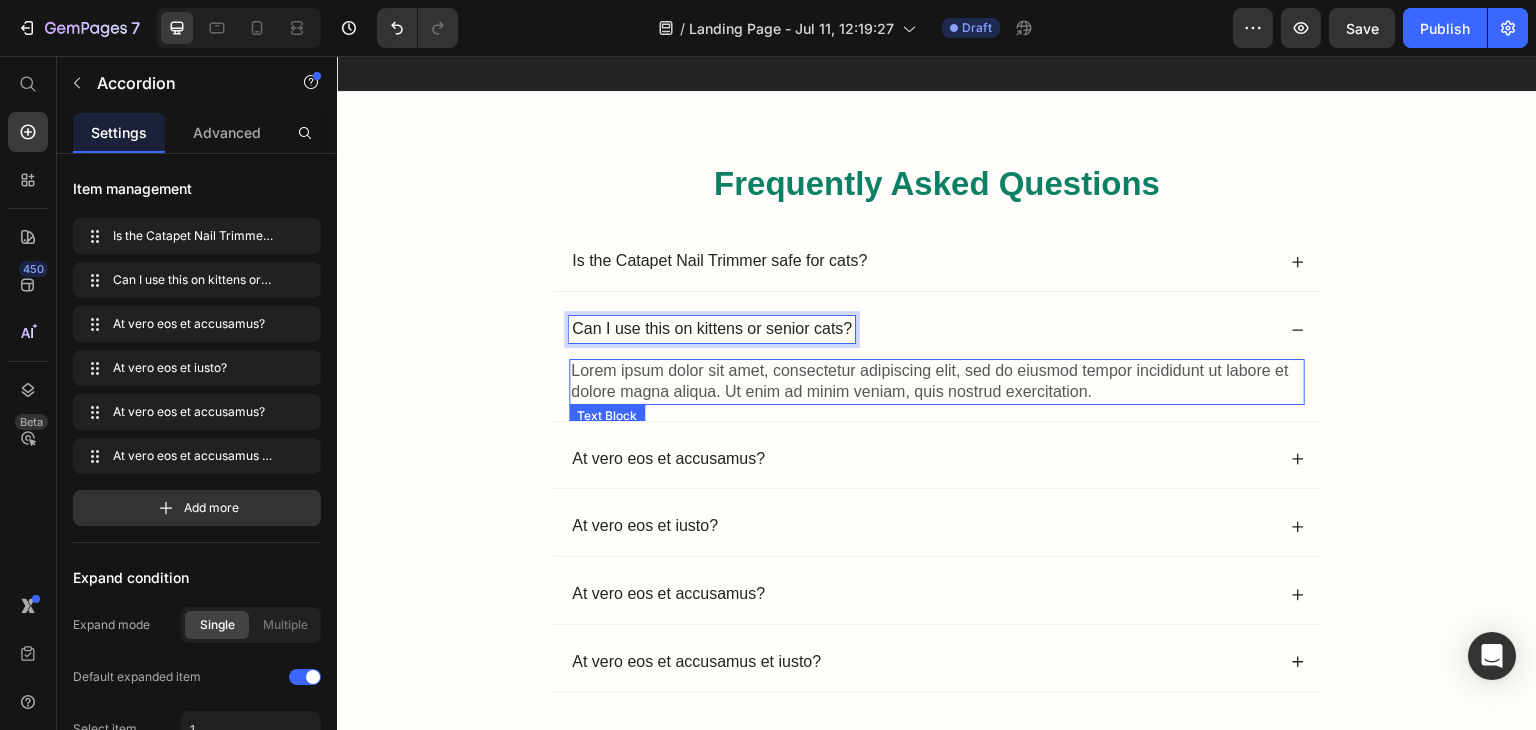 click on "Lorem ipsum dolor sit amet, consectetur adipiscing elit, sed do eiusmod tempor incididunt ut labore et dolore magna aliqua. Ut enim ad minim veniam, quis nostrud exercitation." at bounding box center [937, 382] 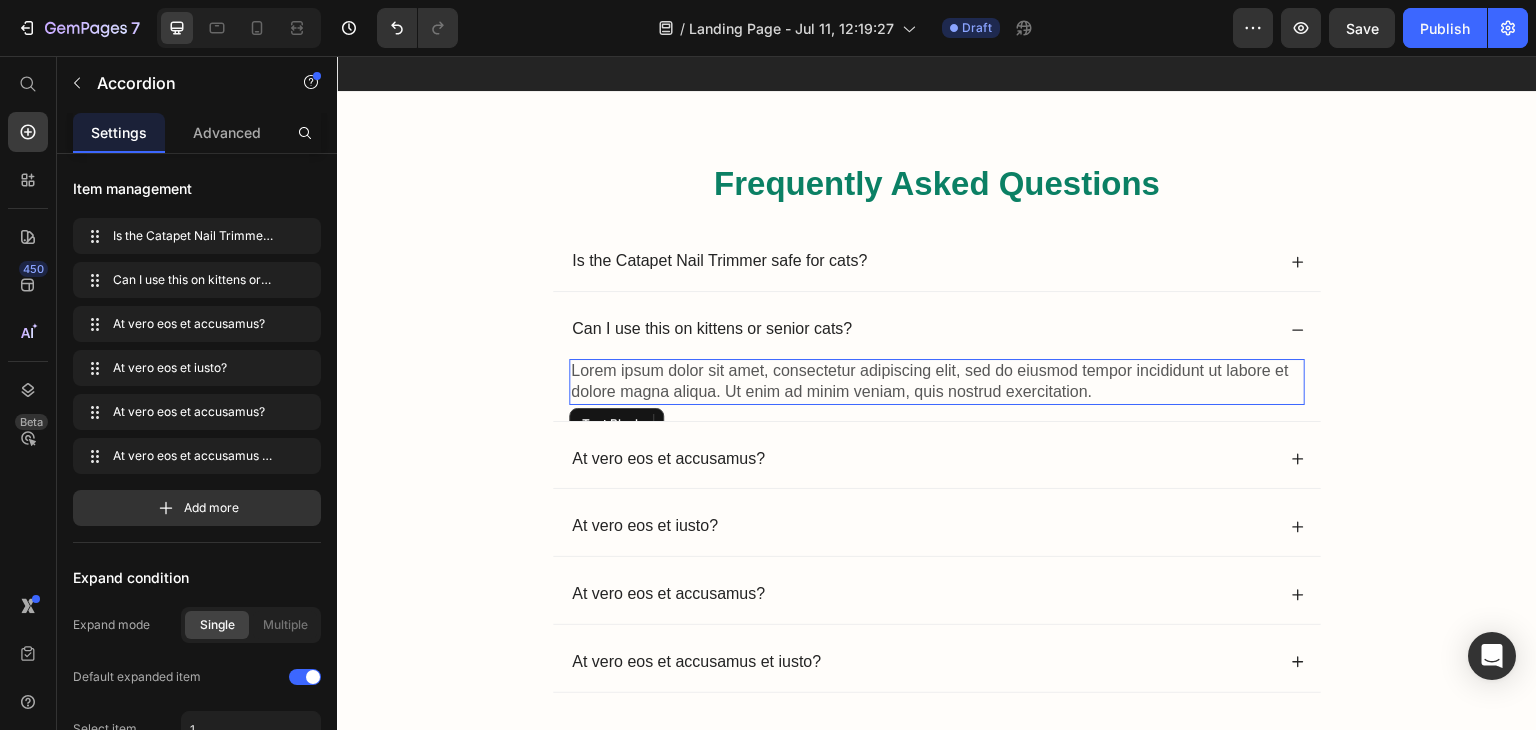 click on "Lorem ipsum dolor sit amet, consectetur adipiscing elit, sed do eiusmod tempor incididunt ut labore et dolore magna aliqua. Ut enim ad minim veniam, quis nostrud exercitation." at bounding box center (937, 382) 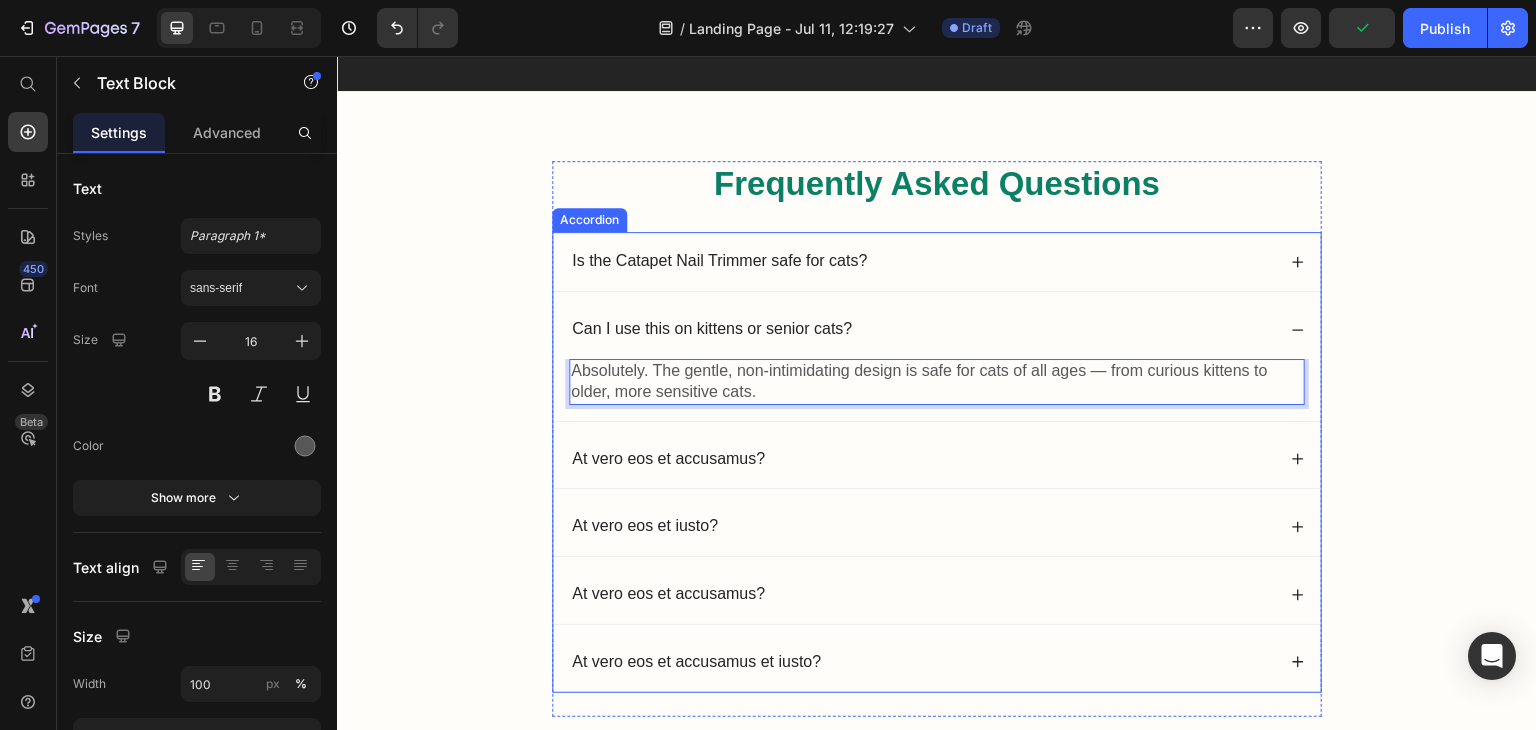 click on "At vero eos et accusamus?" at bounding box center (668, 459) 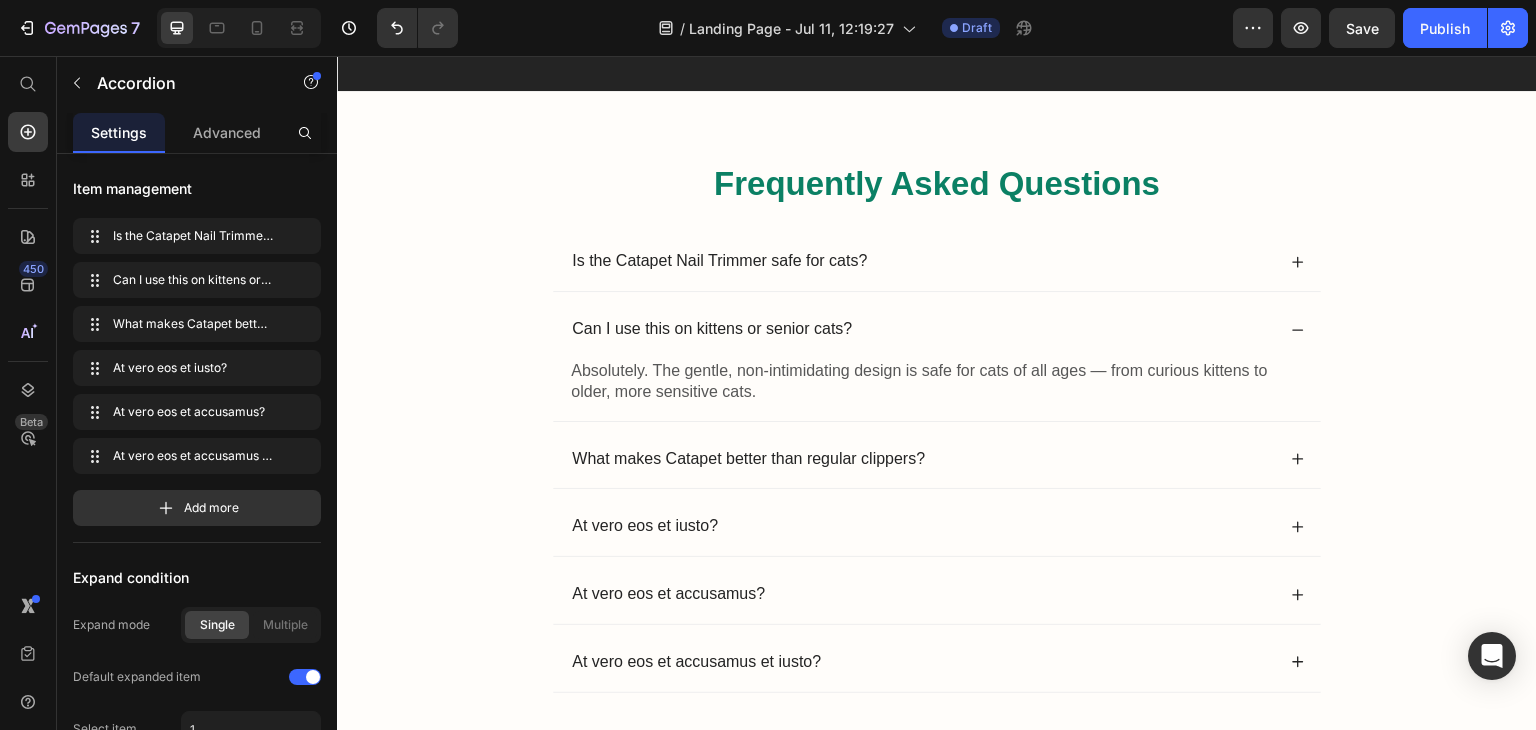 click on "What makes Catapet better than regular clippers?" at bounding box center (922, 459) 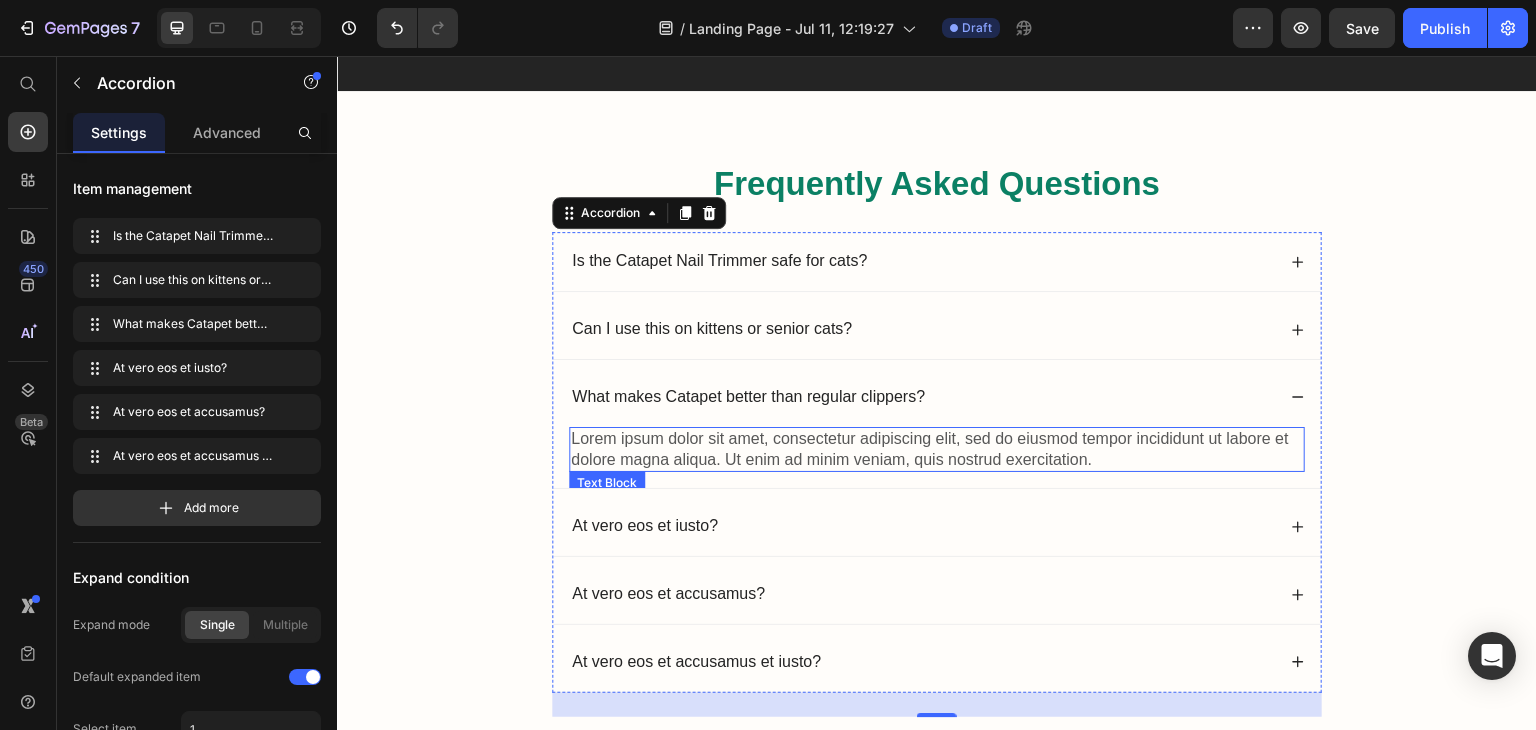 click on "Lorem ipsum dolor sit amet, consectetur adipiscing elit, sed do eiusmod tempor incididunt ut labore et dolore magna aliqua. Ut enim ad minim veniam, quis nostrud exercitation." at bounding box center (937, 450) 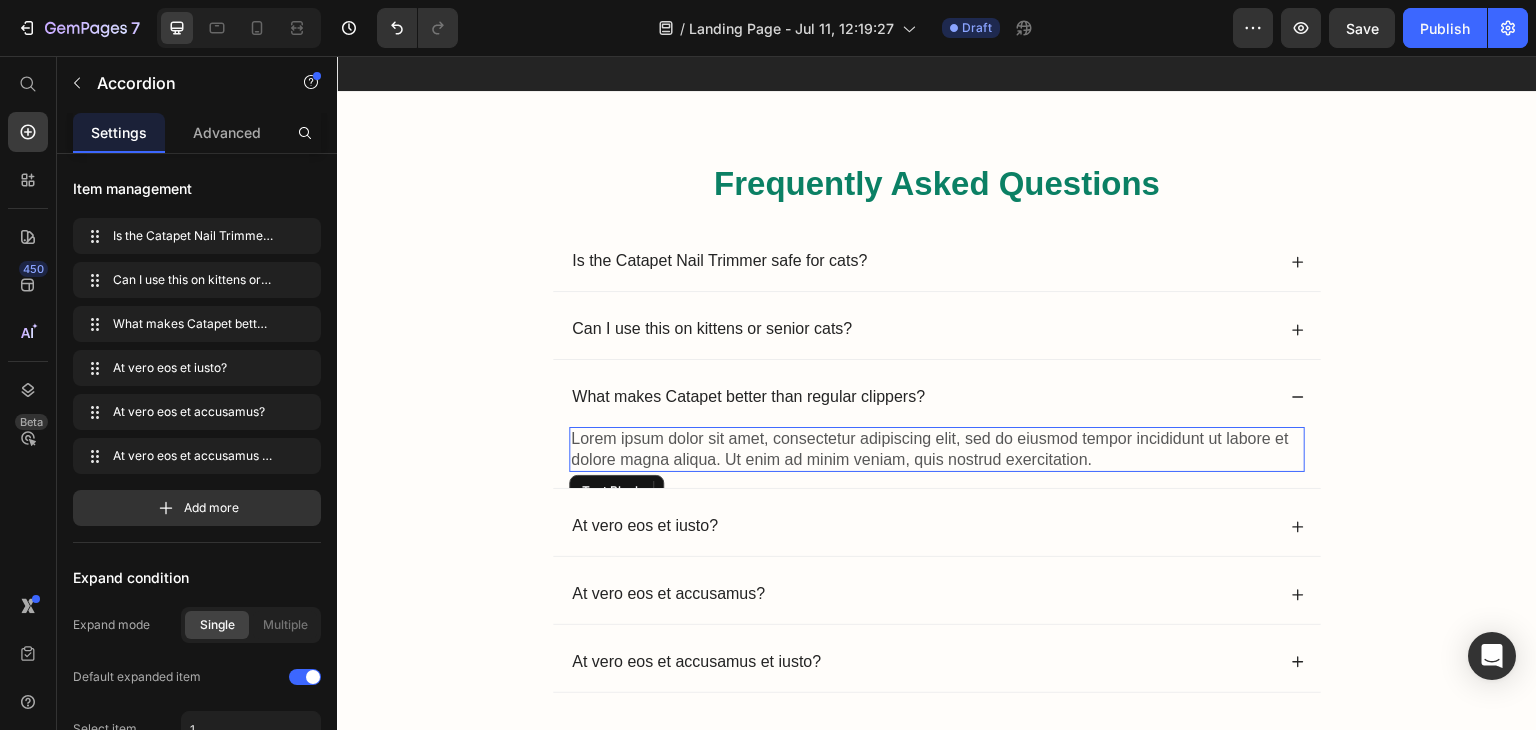 click on "Lorem ipsum dolor sit amet, consectetur adipiscing elit, sed do eiusmod tempor incididunt ut labore et dolore magna aliqua. Ut enim ad minim veniam, quis nostrud exercitation." at bounding box center [937, 450] 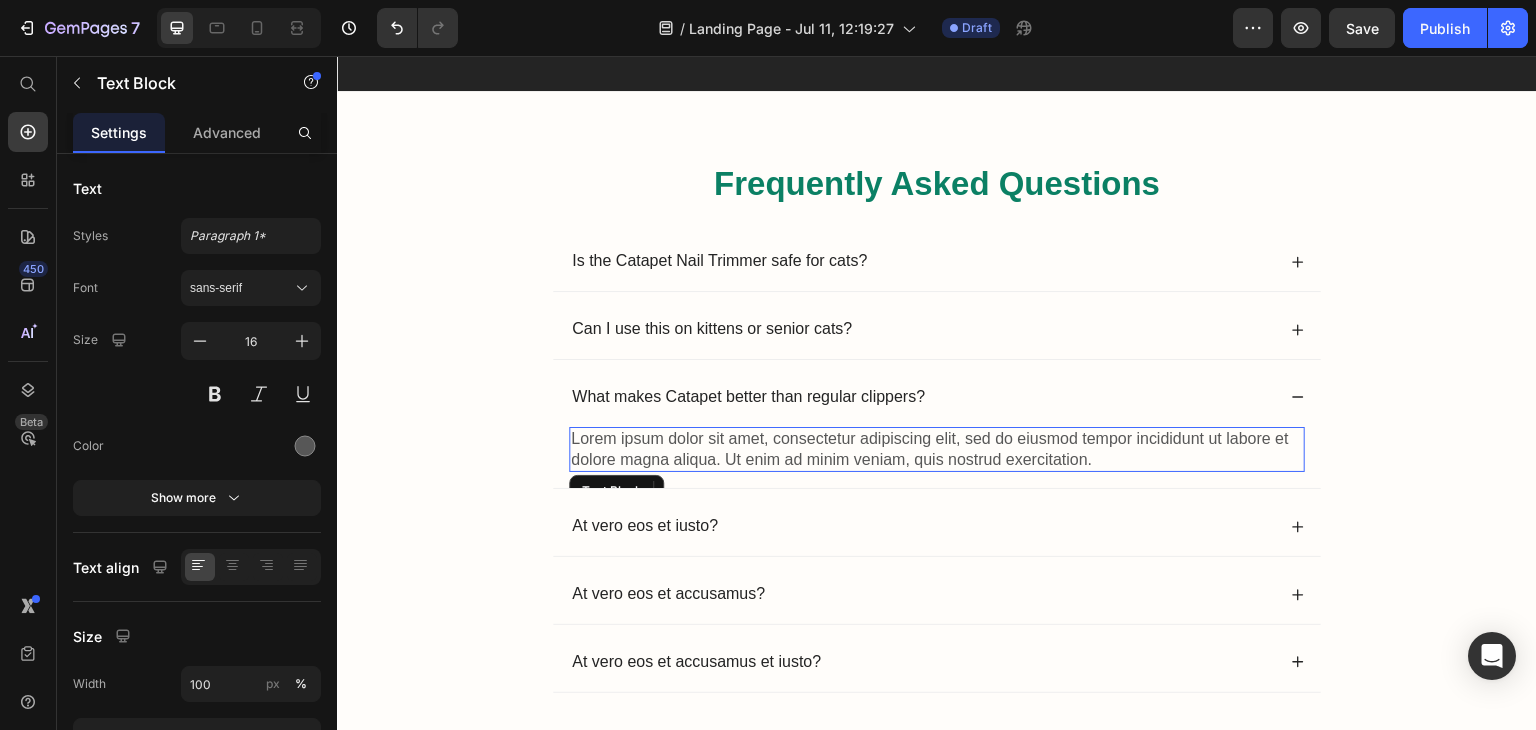 click on "Lorem ipsum dolor sit amet, consectetur adipiscing elit, sed do eiusmod tempor incididunt ut labore et dolore magna aliqua. Ut enim ad minim veniam, quis nostrud exercitation." at bounding box center [937, 450] 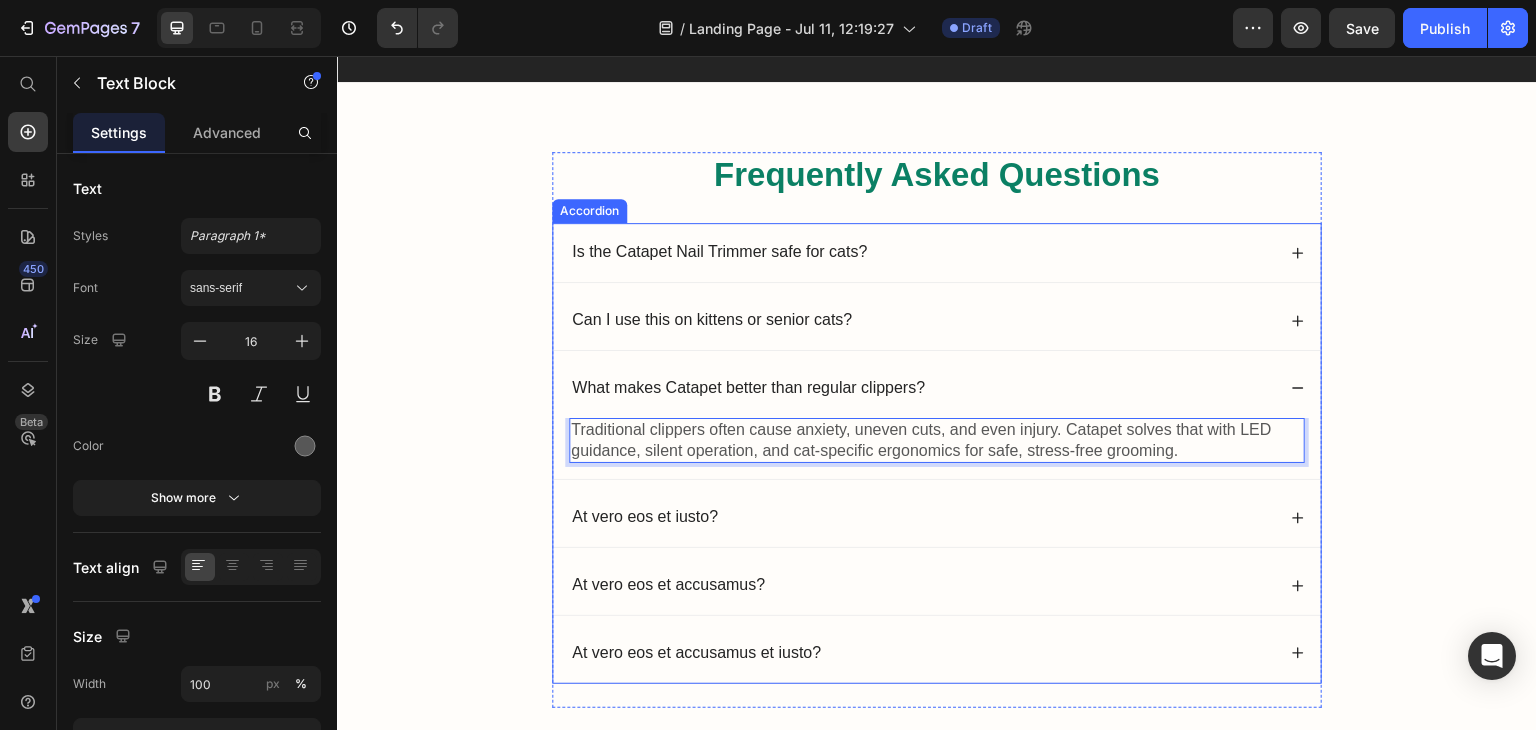 scroll, scrollTop: 6536, scrollLeft: 0, axis: vertical 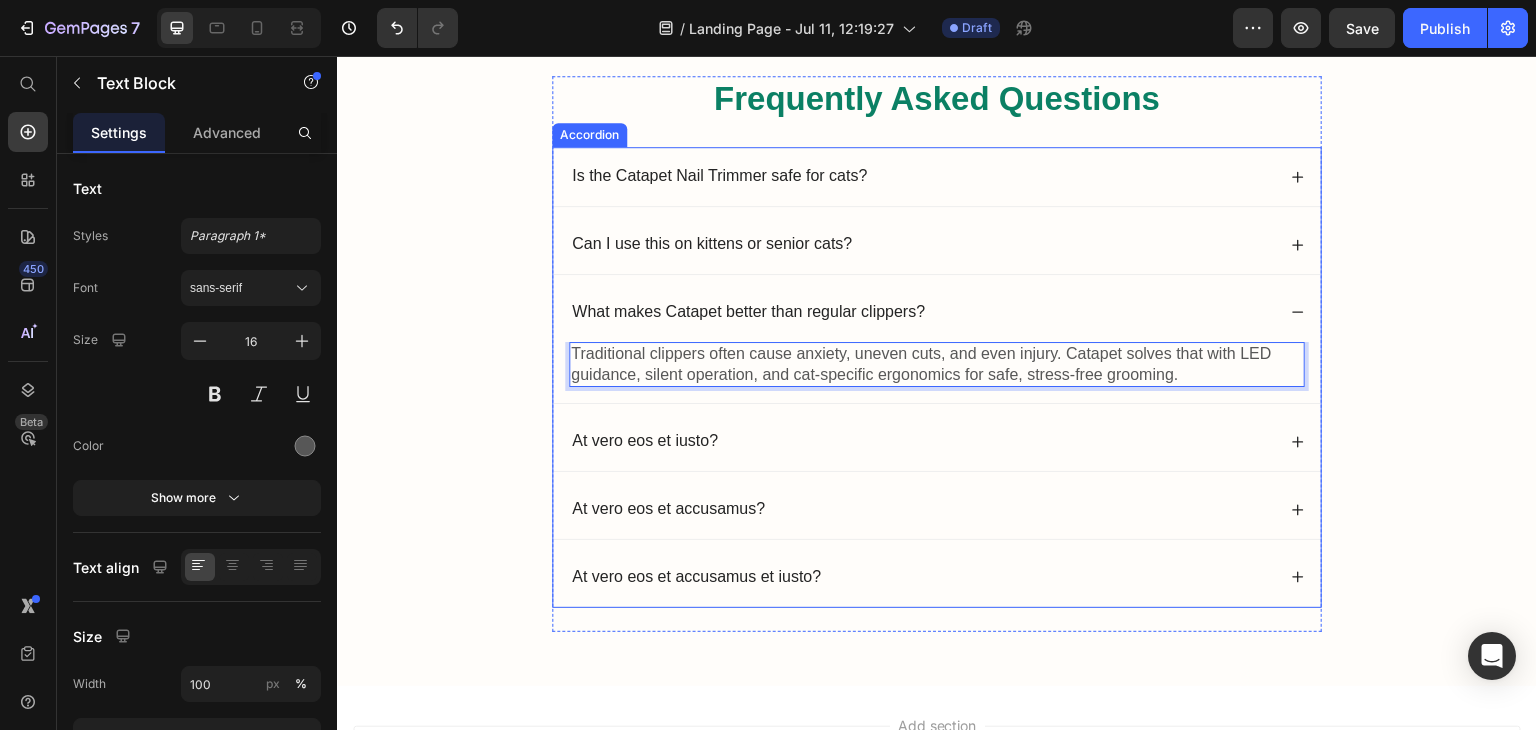 click on "At vero eos et iusto?" at bounding box center (645, 441) 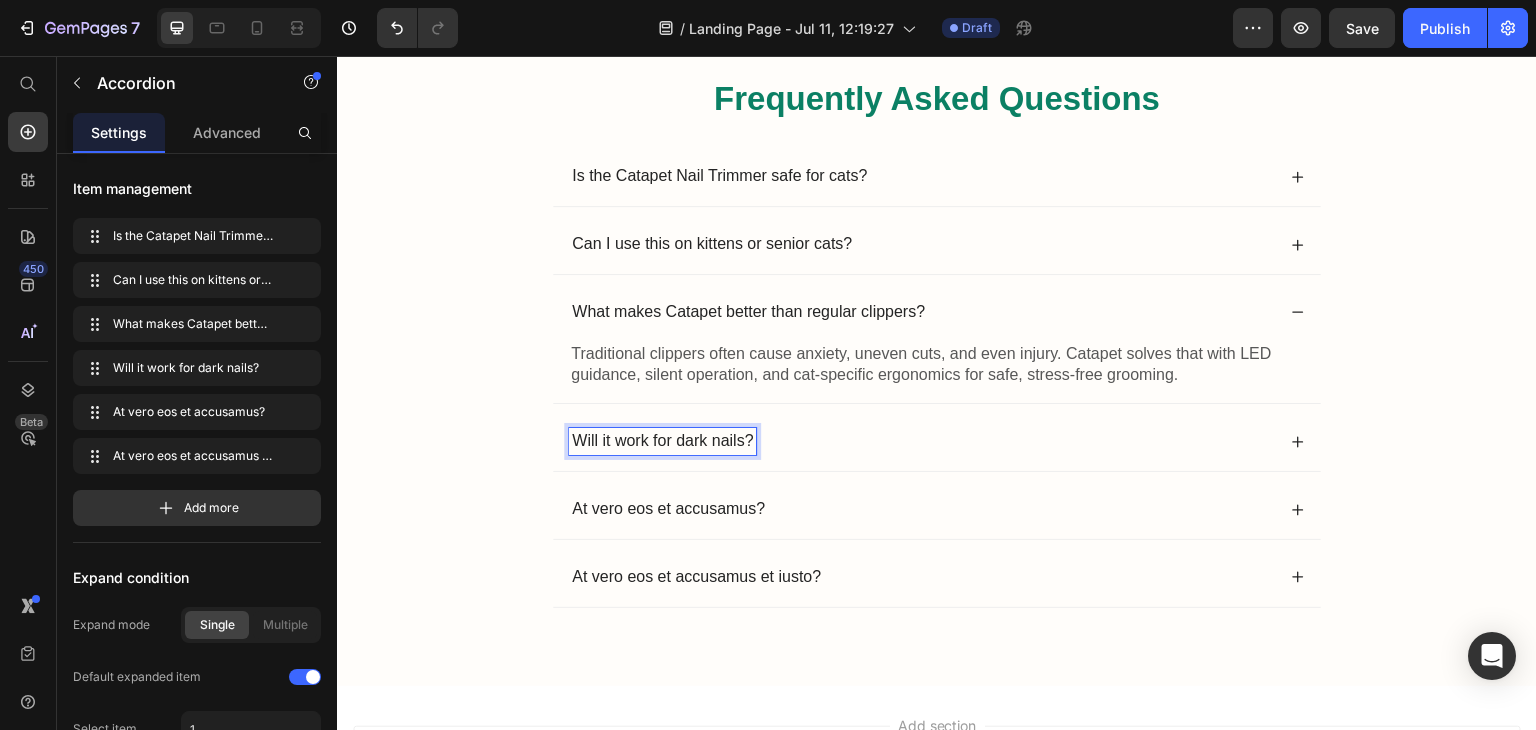 click on "Will it work for dark nails?" at bounding box center (922, 441) 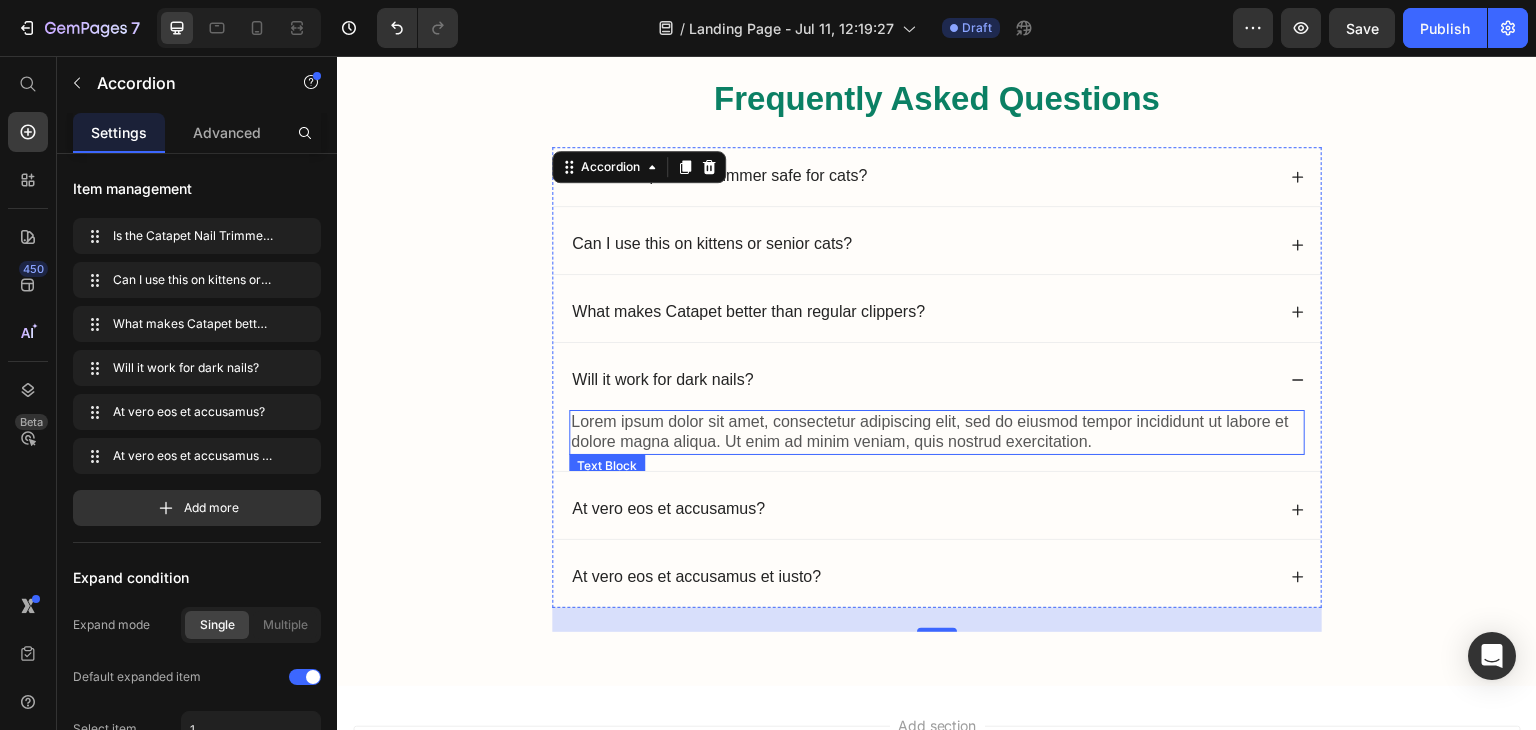 click on "Lorem ipsum dolor sit amet, consectetur adipiscing elit, sed do eiusmod tempor incididunt ut labore et dolore magna aliqua. Ut enim ad minim veniam, quis nostrud exercitation." at bounding box center (937, 433) 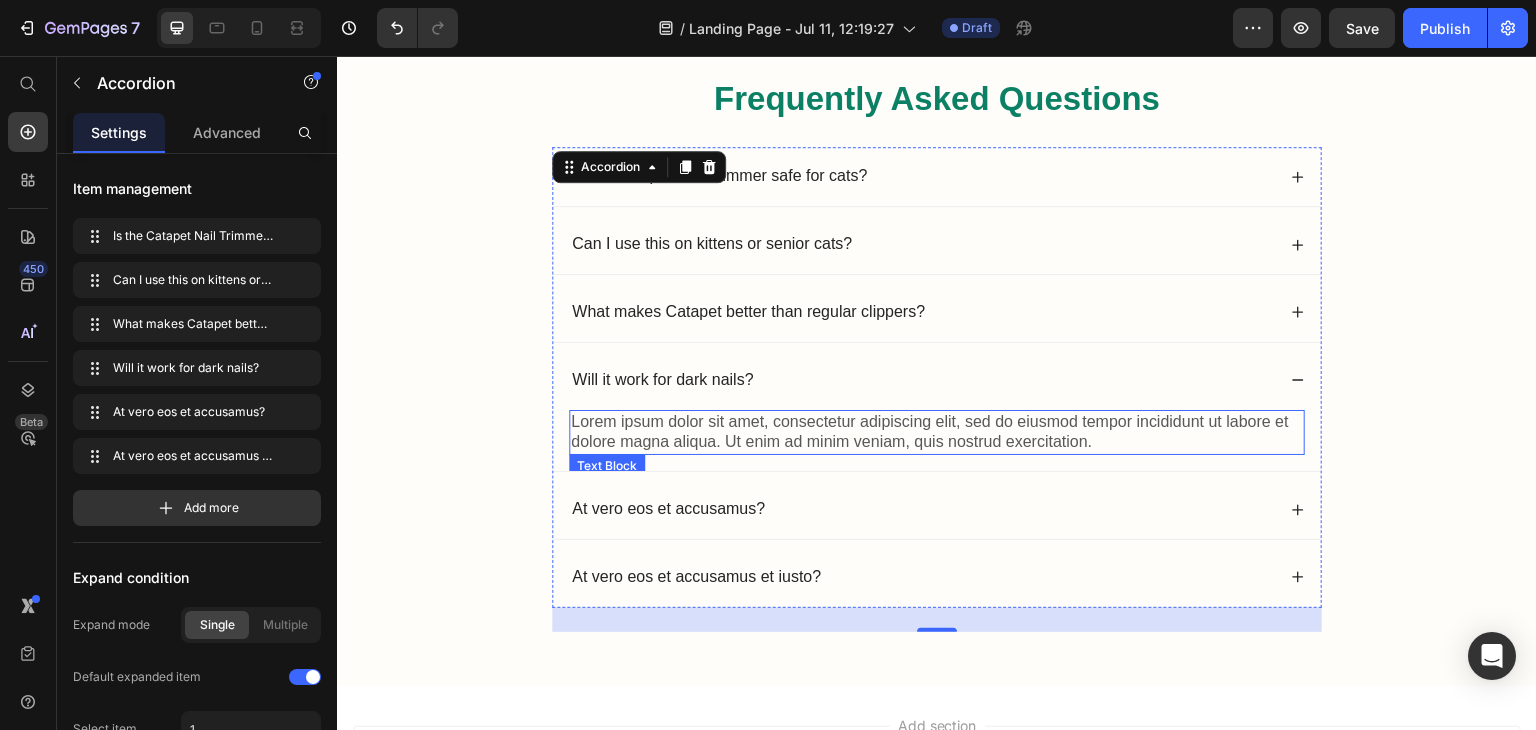 click on "Lorem ipsum dolor sit amet, consectetur adipiscing elit, sed do eiusmod tempor incididunt ut labore et dolore magna aliqua. Ut enim ad minim veniam, quis nostrud exercitation." at bounding box center (937, 433) 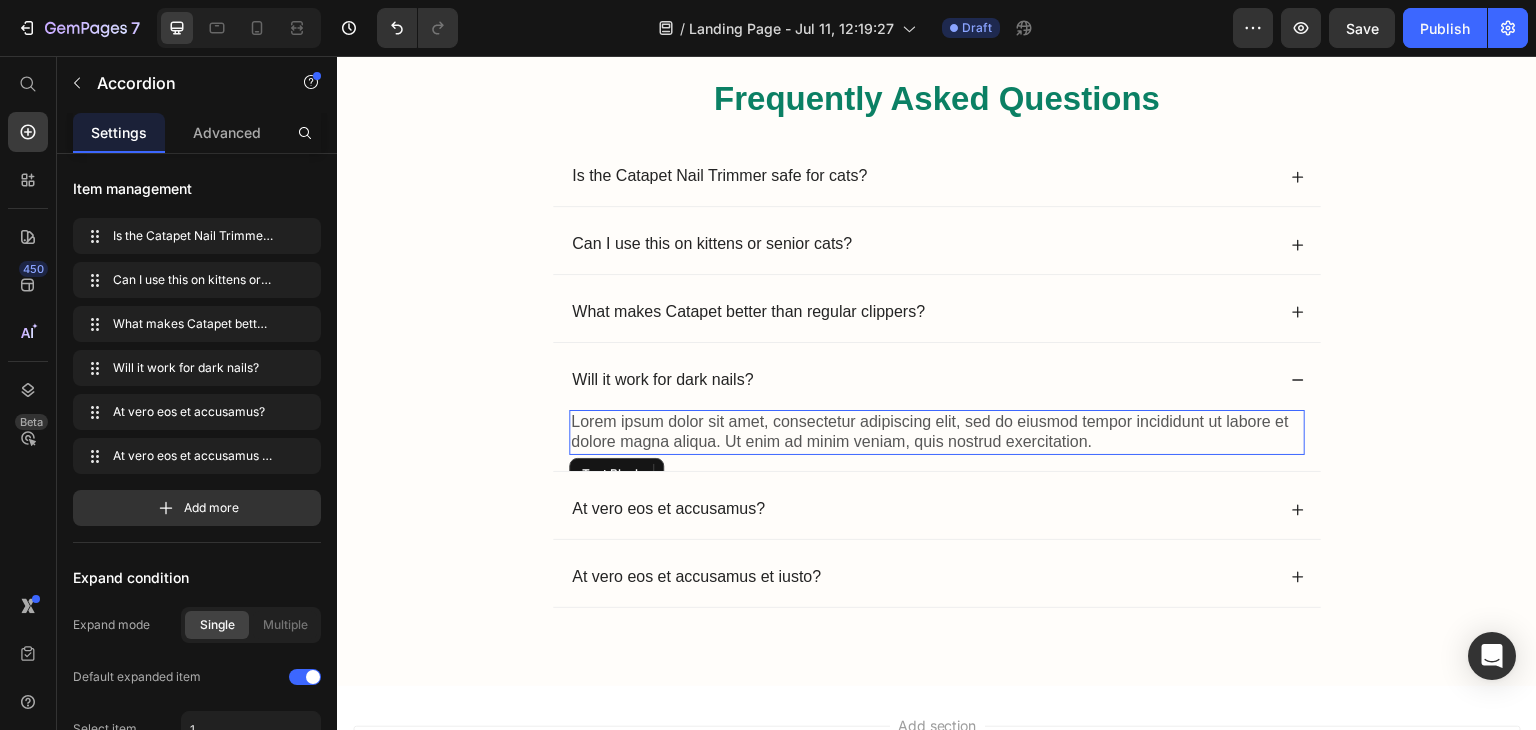 click on "Lorem ipsum dolor sit amet, consectetur adipiscing elit, sed do eiusmod tempor incididunt ut labore et dolore magna aliqua. Ut enim ad minim veniam, quis nostrud exercitation." at bounding box center [937, 433] 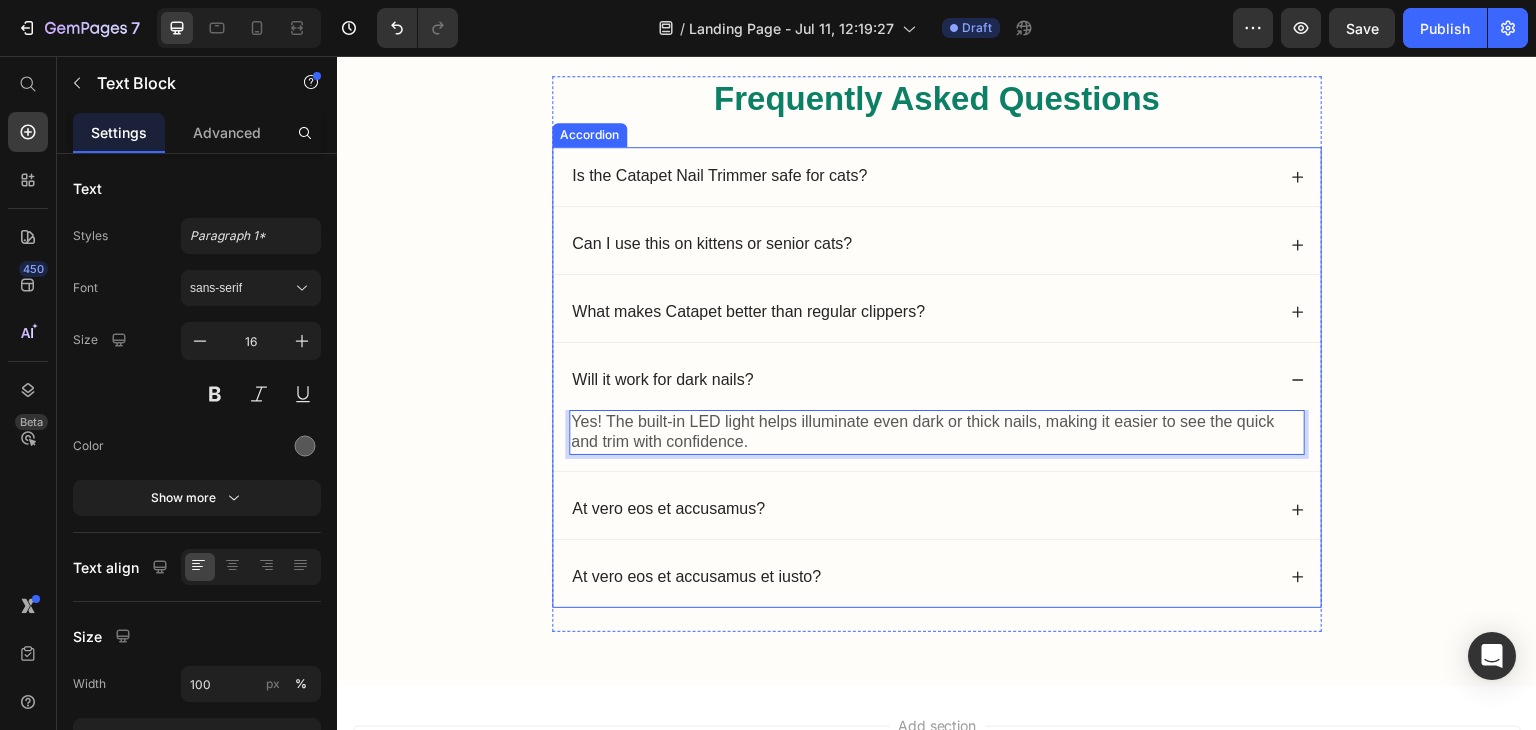 click on "At vero eos et accusamus?" at bounding box center (922, 509) 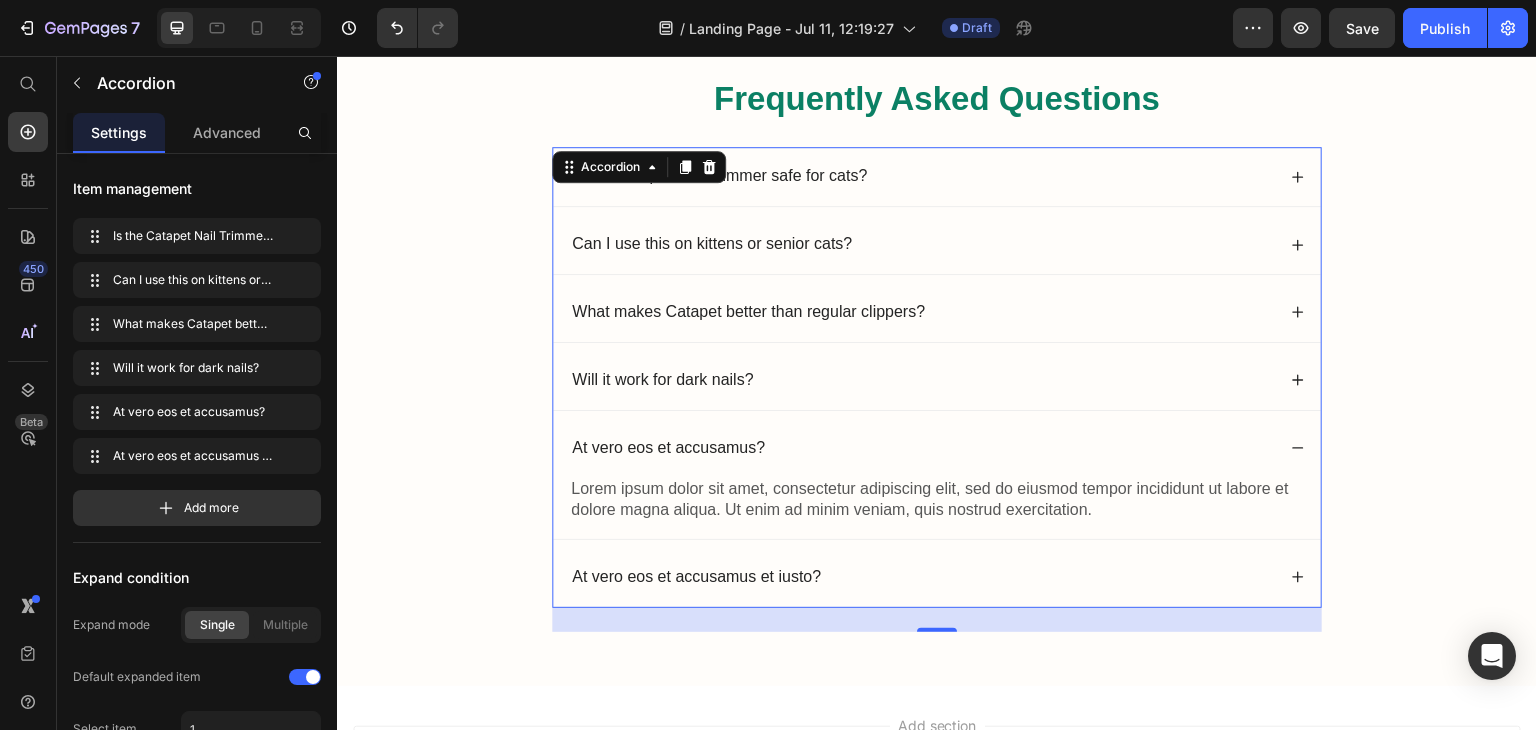 scroll, scrollTop: 6632, scrollLeft: 0, axis: vertical 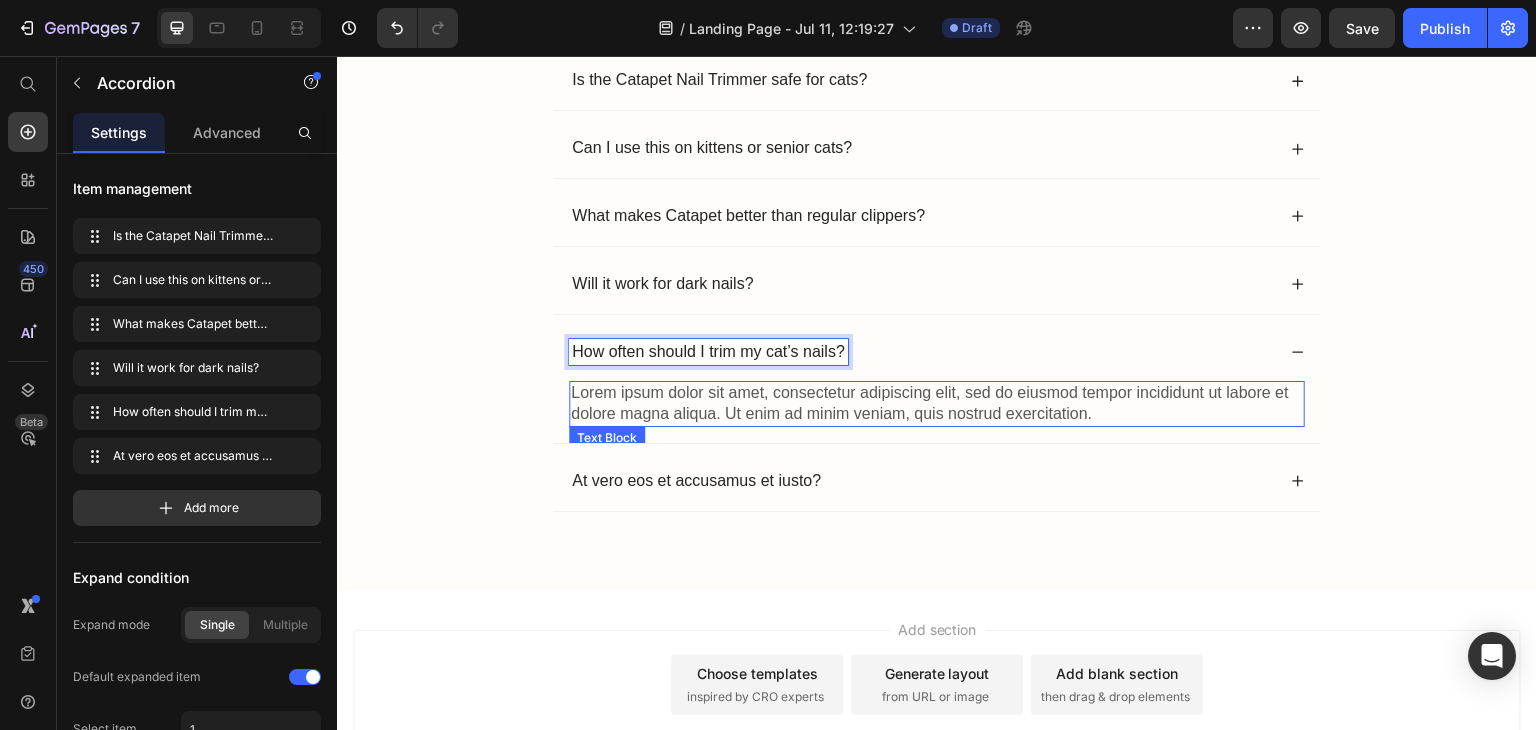 click on "Lorem ipsum dolor sit amet, consectetur adipiscing elit, sed do eiusmod tempor incididunt ut labore et dolore magna aliqua. Ut enim ad minim veniam, quis nostrud exercitation." at bounding box center [937, 404] 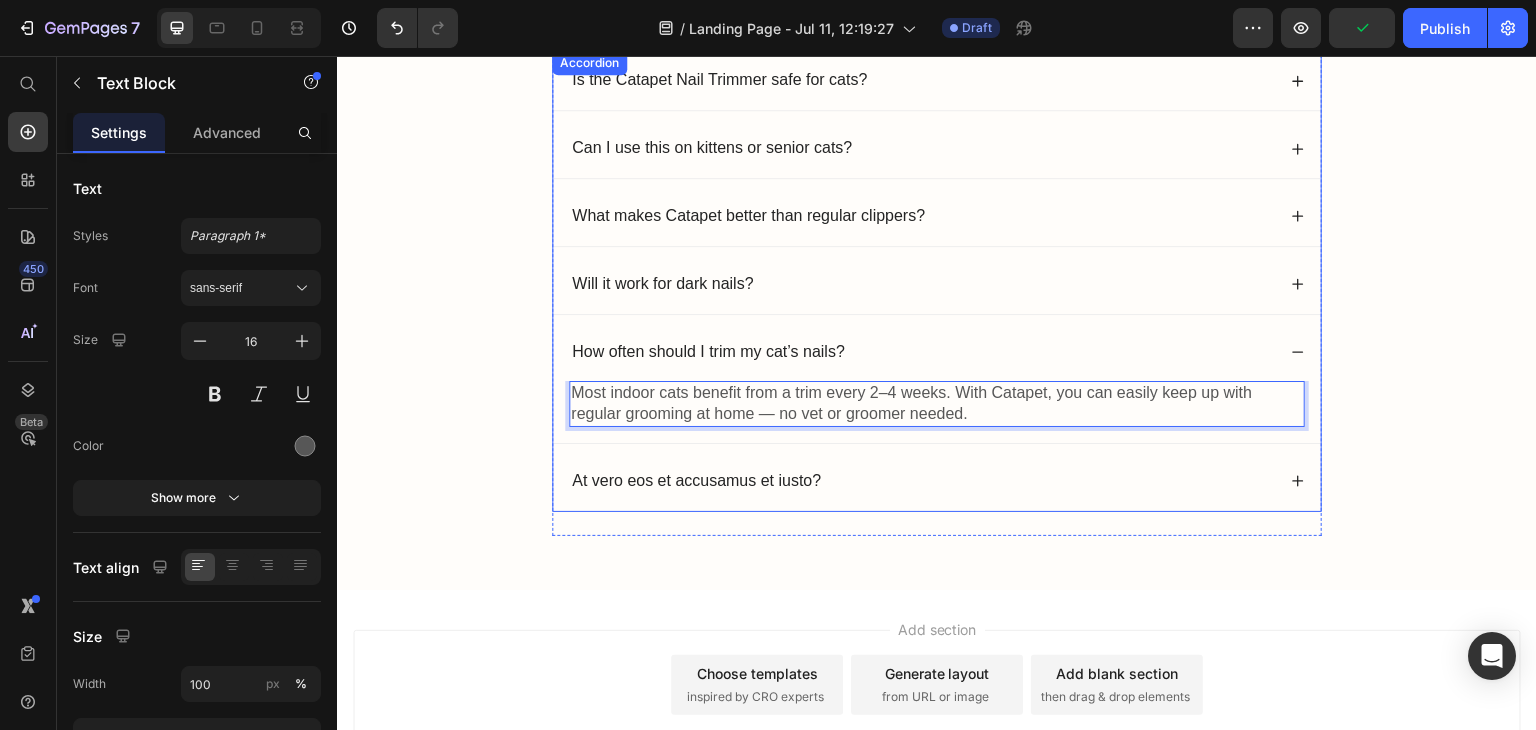 click on "At vero eos et accusamus et iusto?" at bounding box center [937, 481] 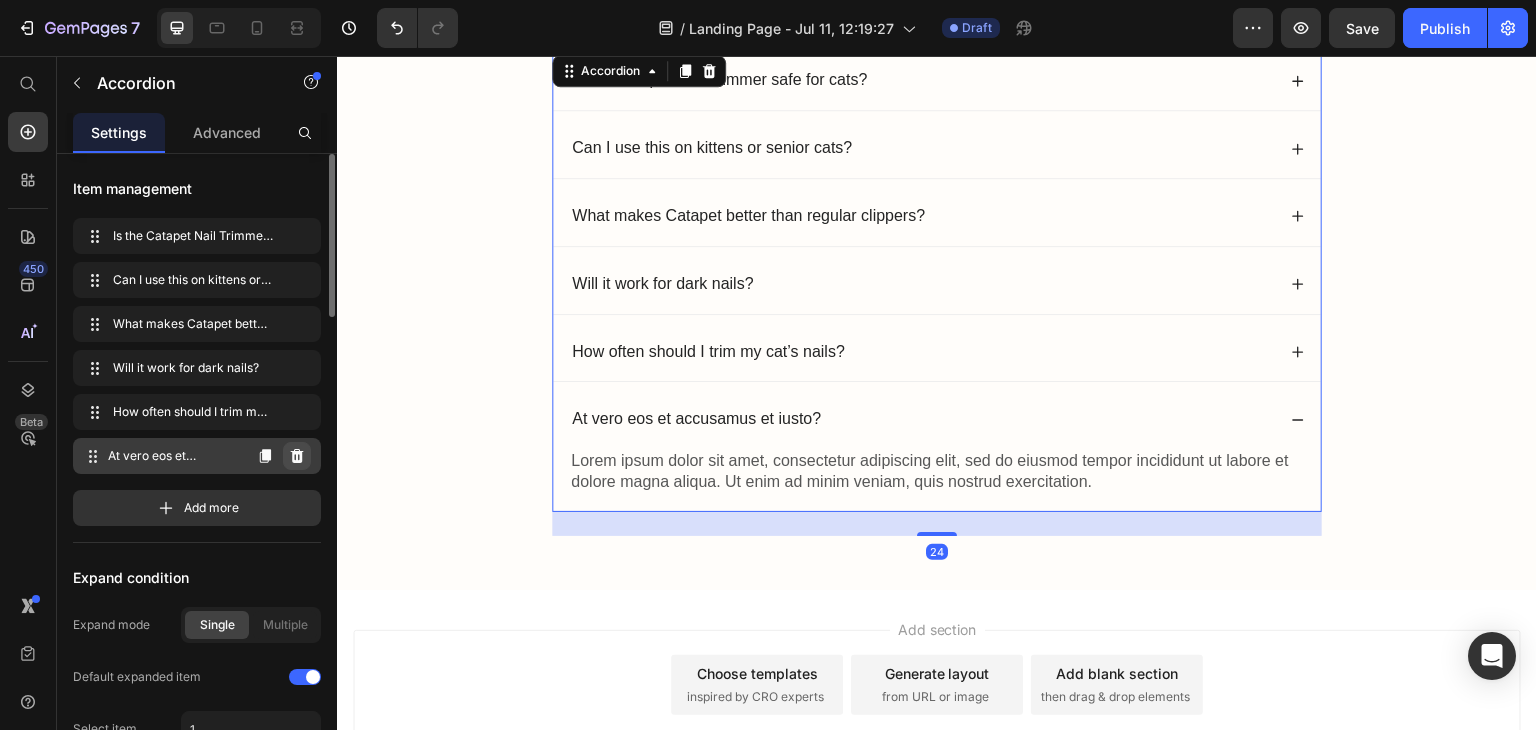 click 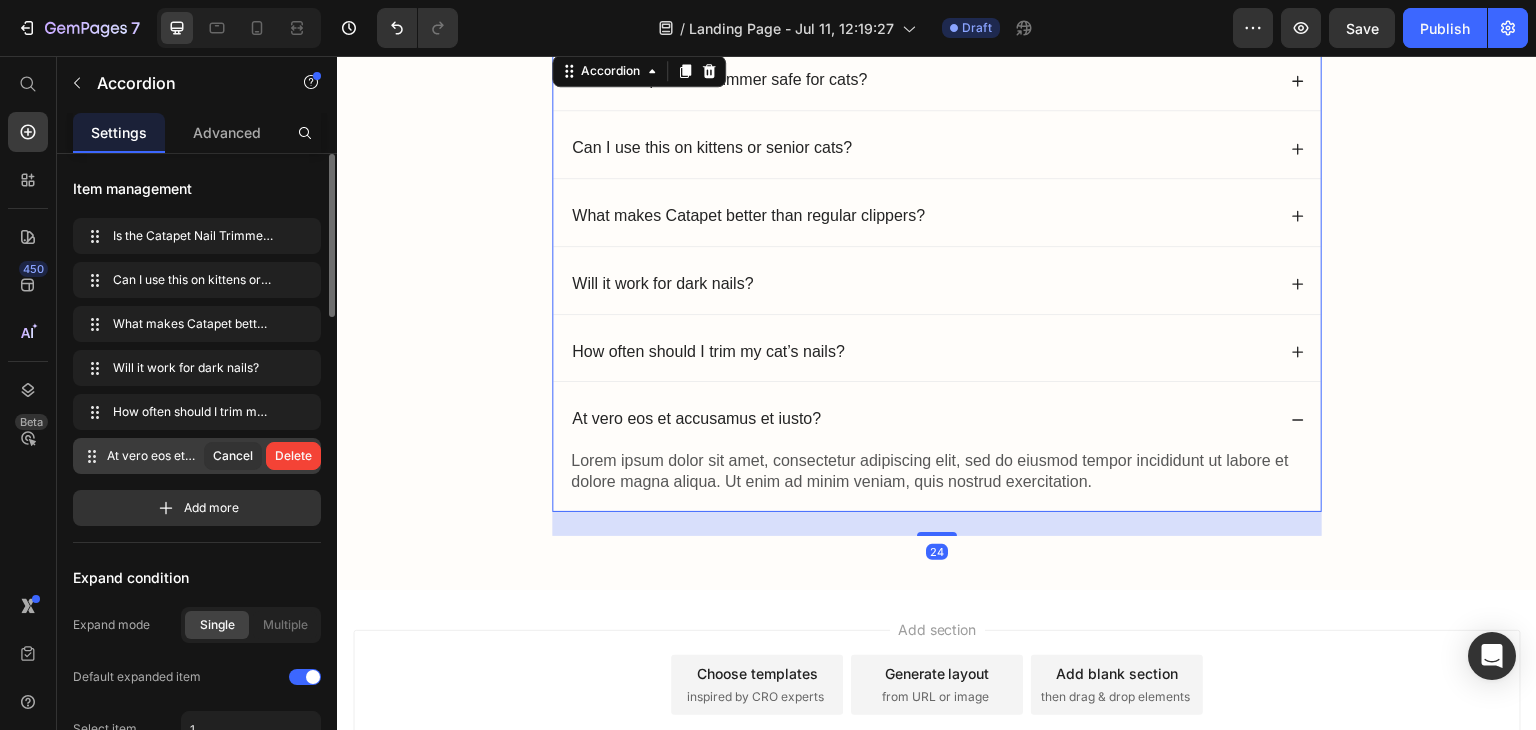 click on "Delete" at bounding box center [293, 456] 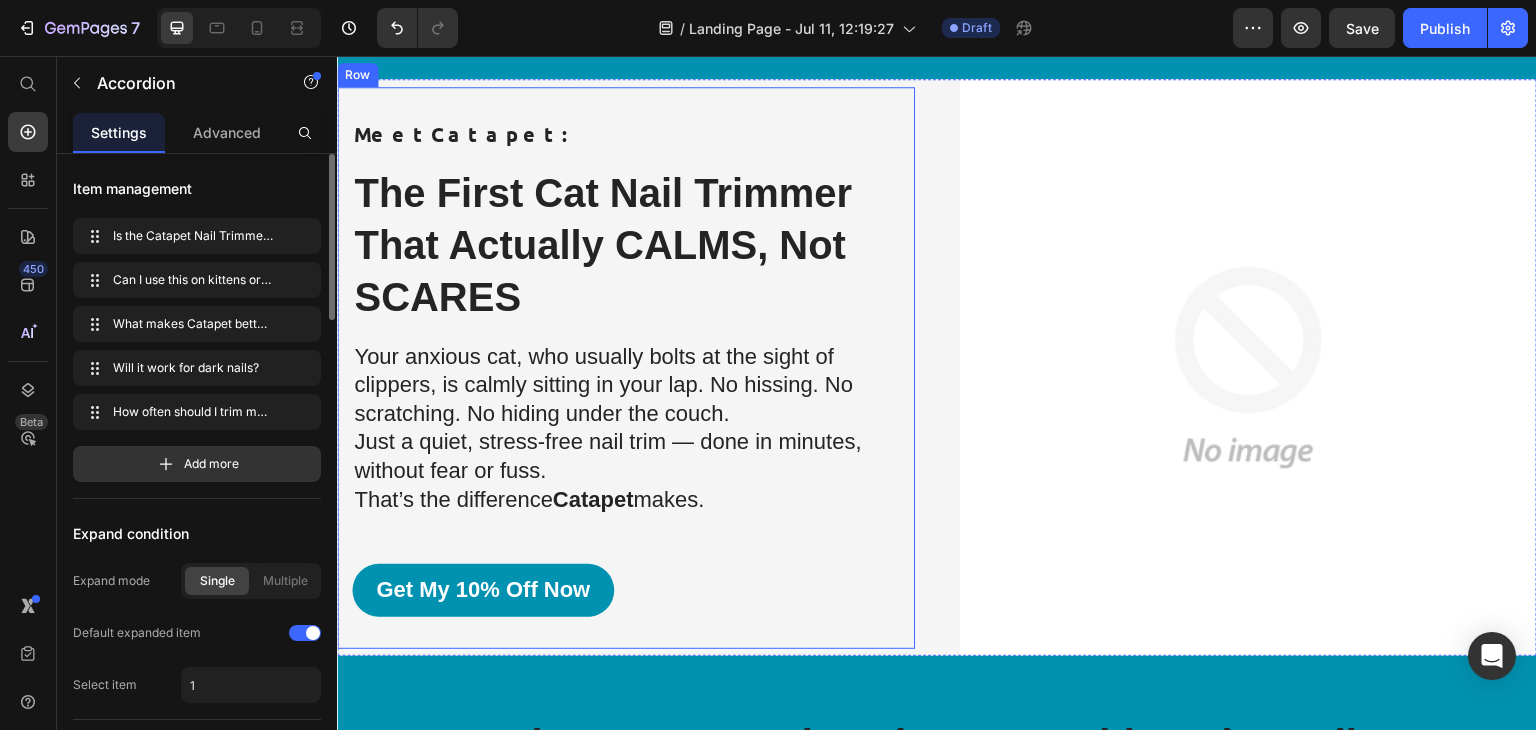 scroll, scrollTop: 3610, scrollLeft: 0, axis: vertical 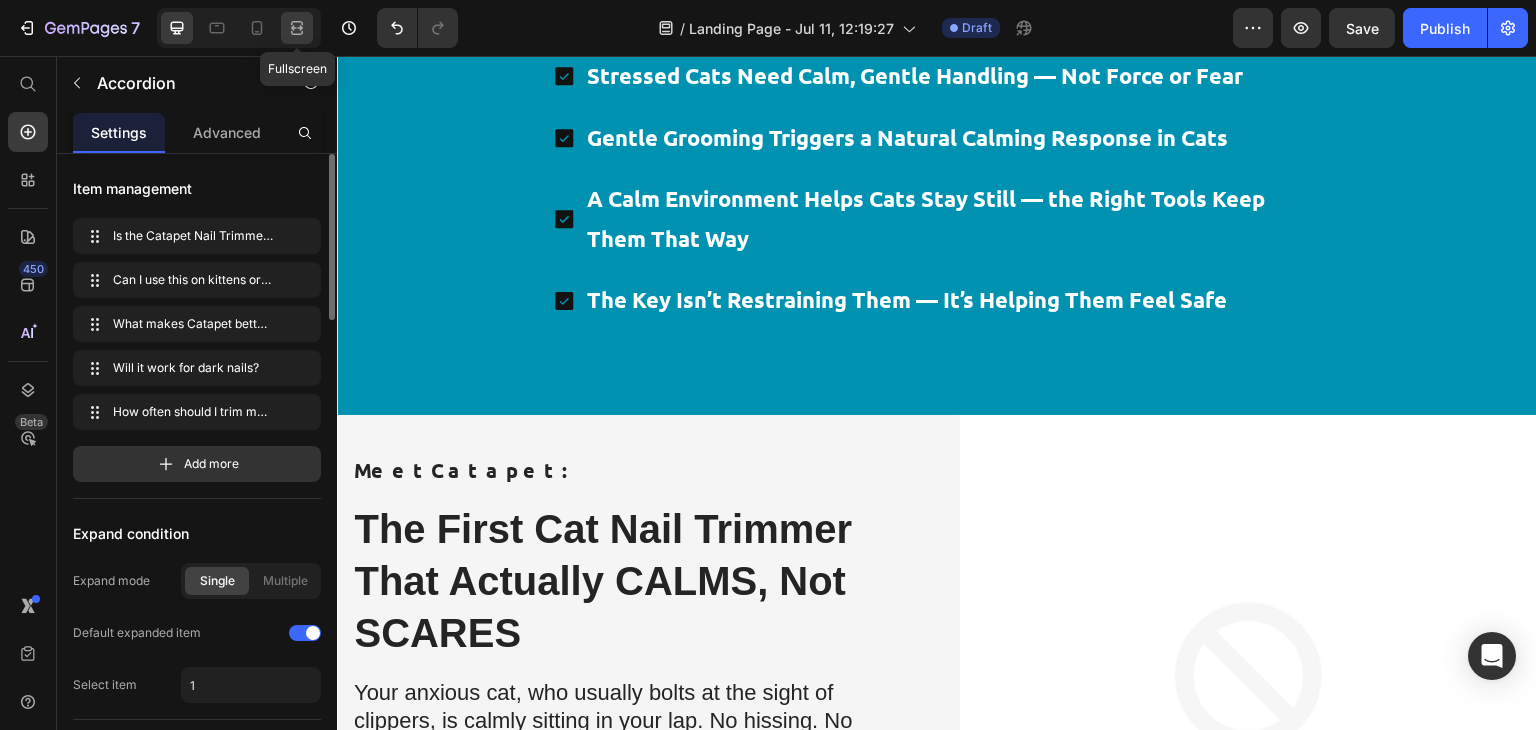 click 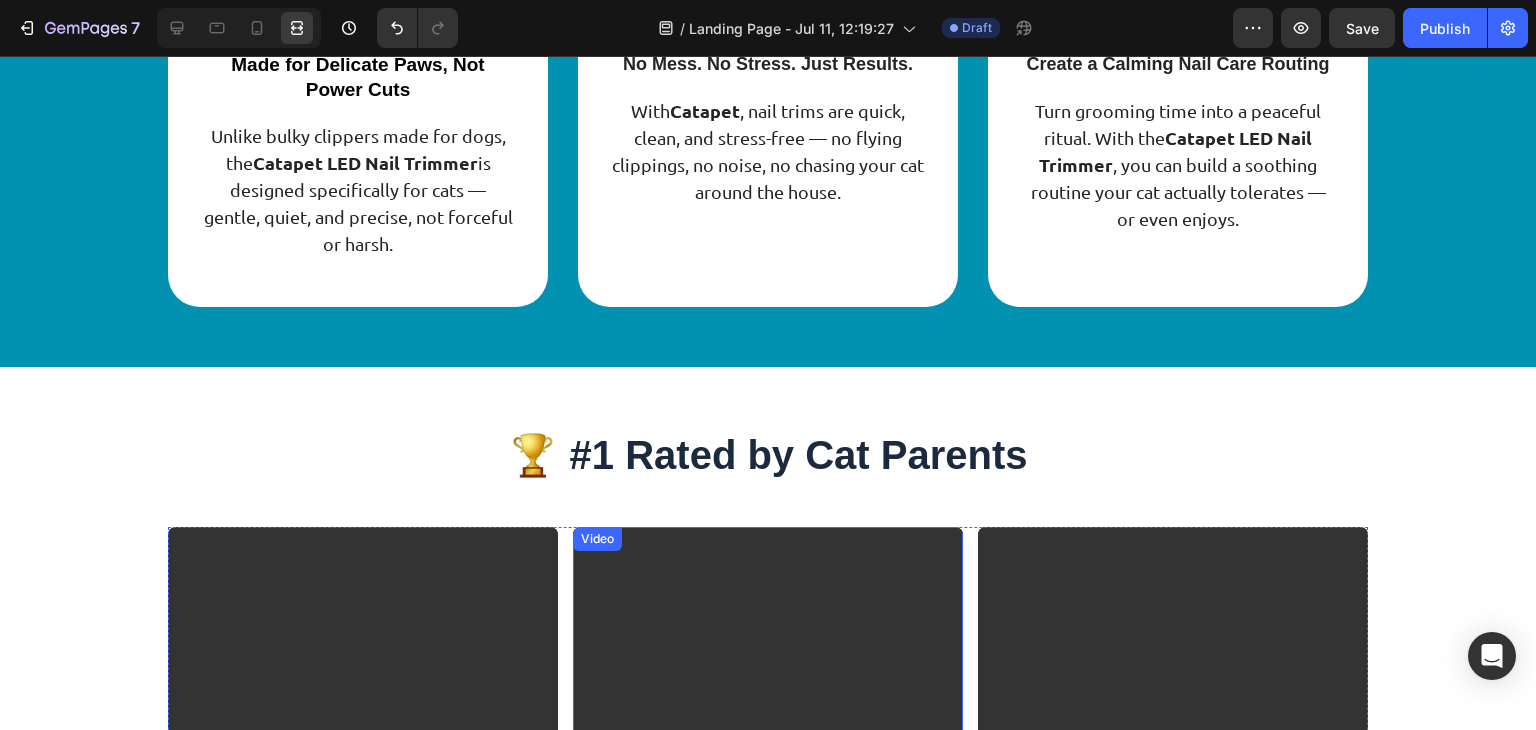 scroll, scrollTop: 4836, scrollLeft: 0, axis: vertical 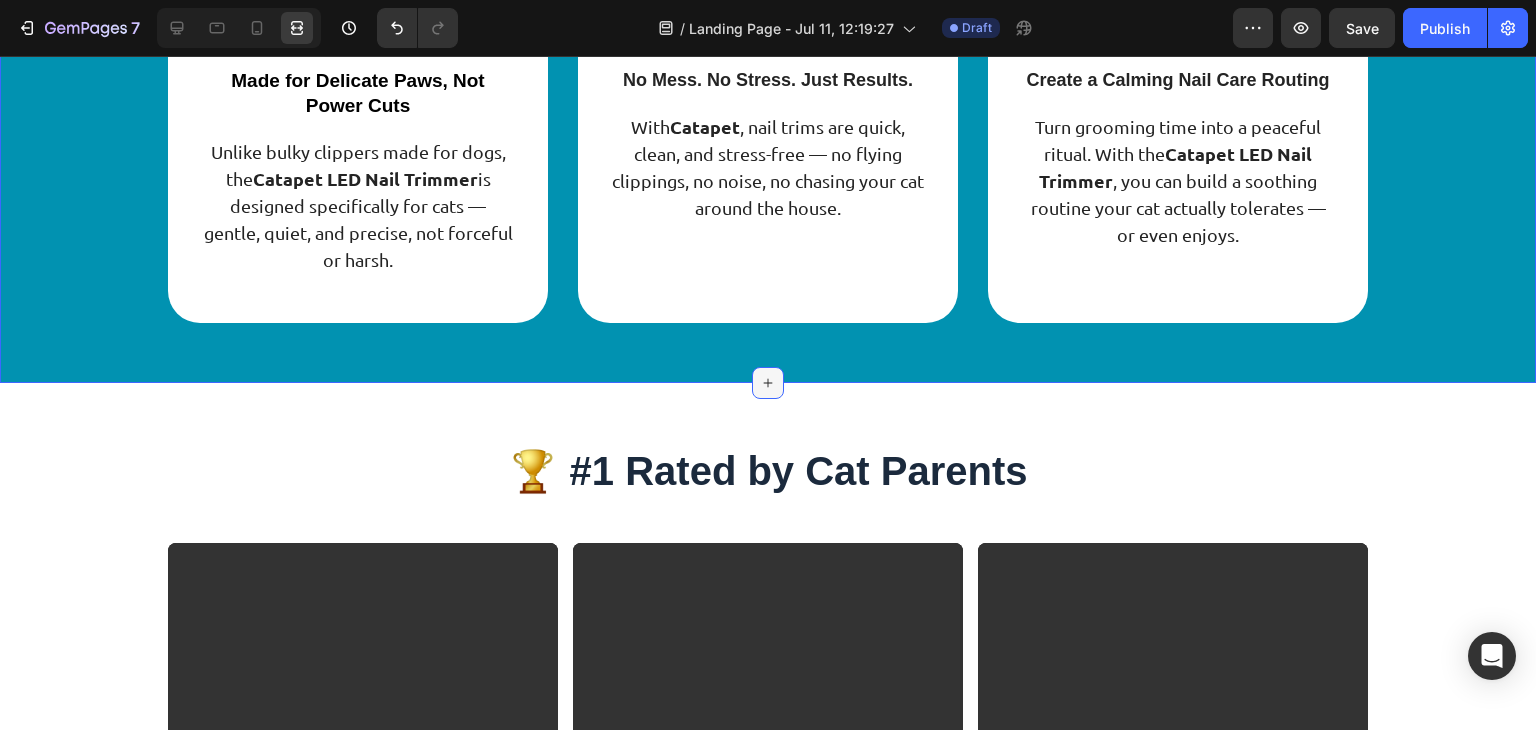 click 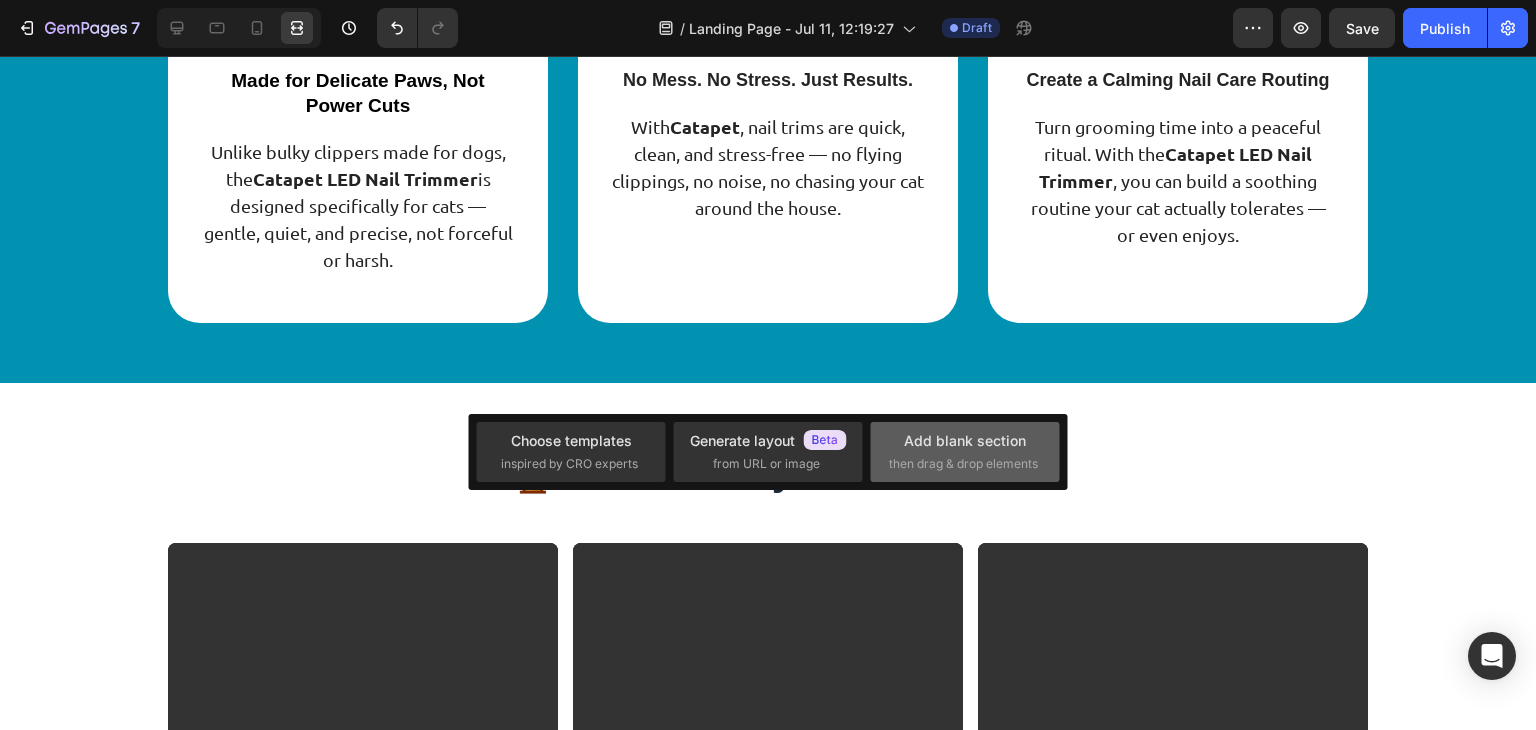 click on "Add blank section  then drag & drop elements" 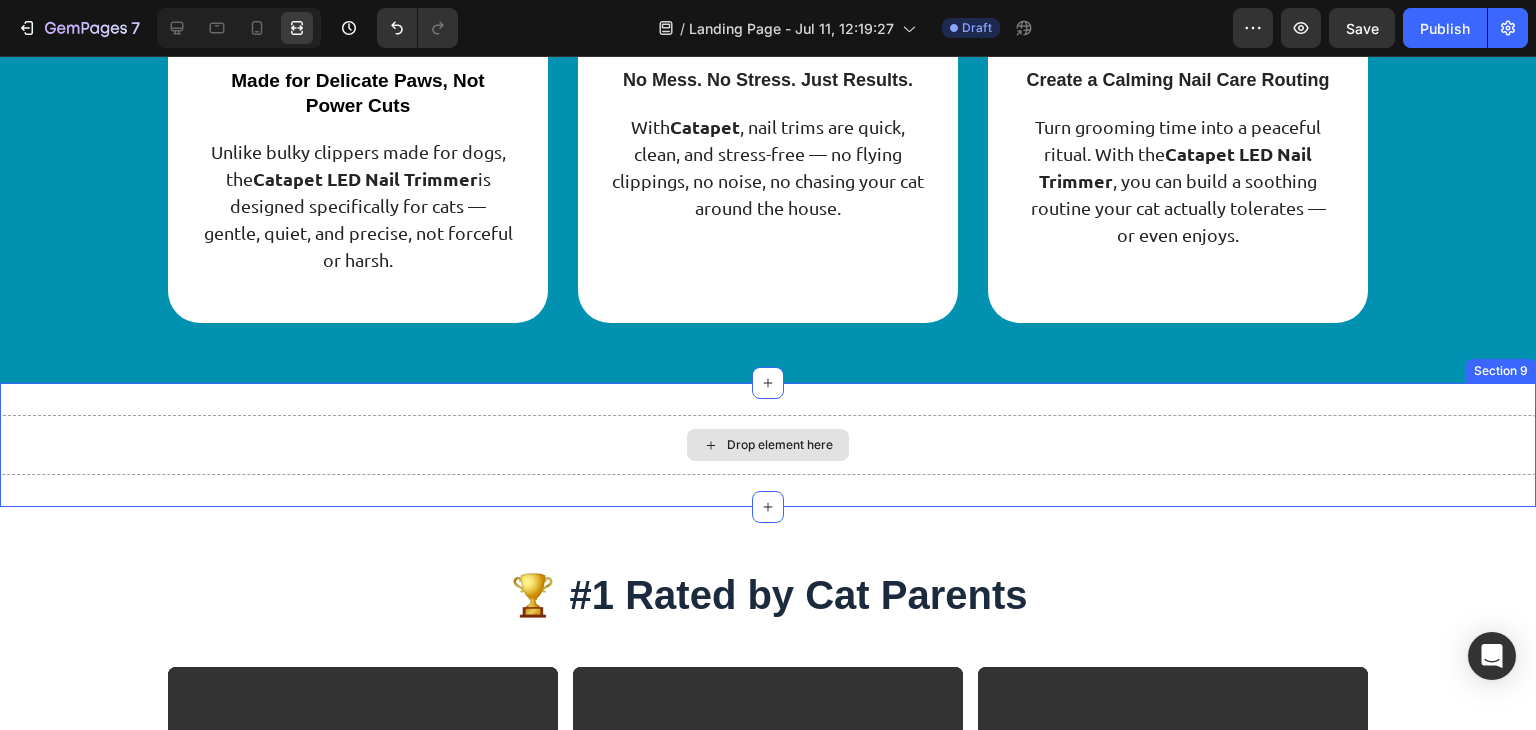 click on "Drop element here" at bounding box center [768, 445] 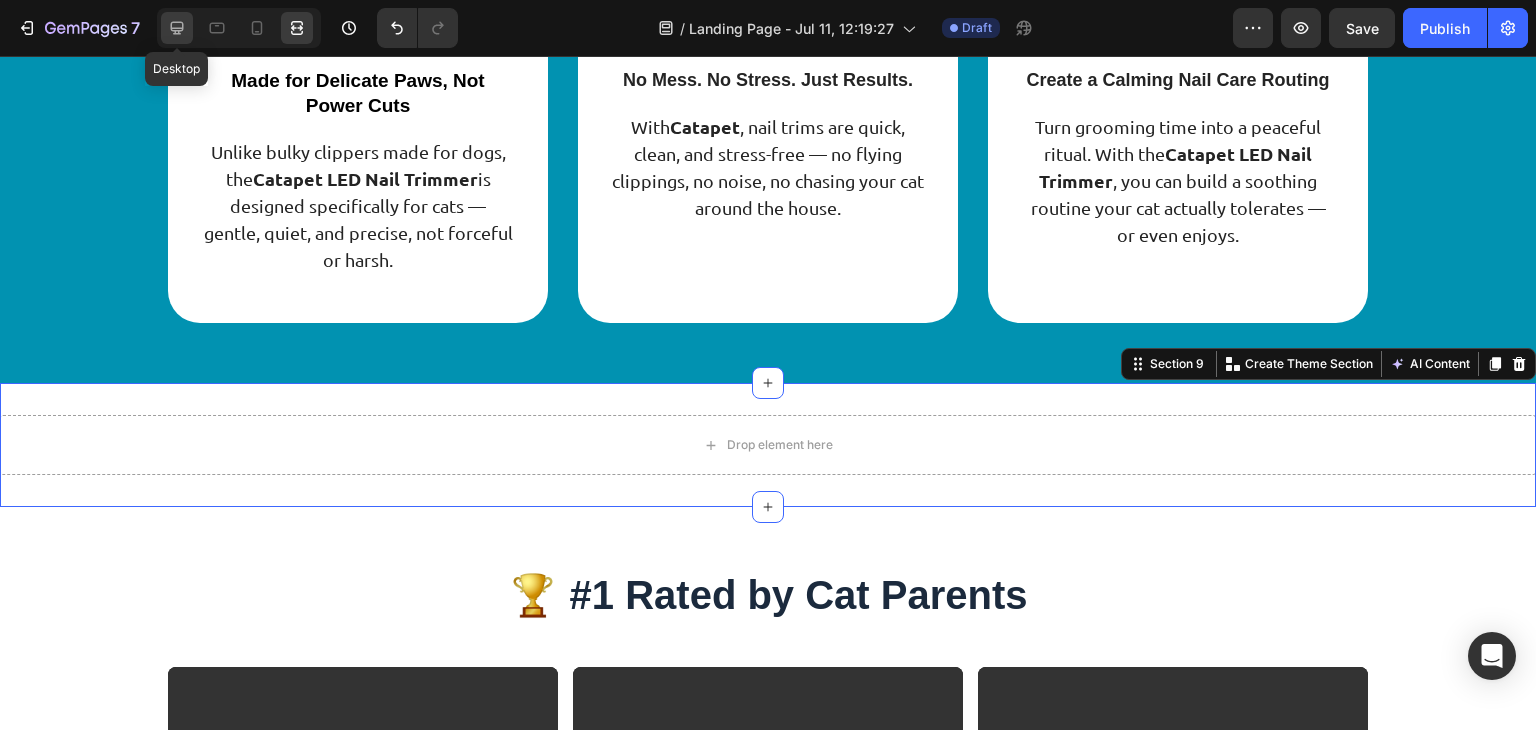 click 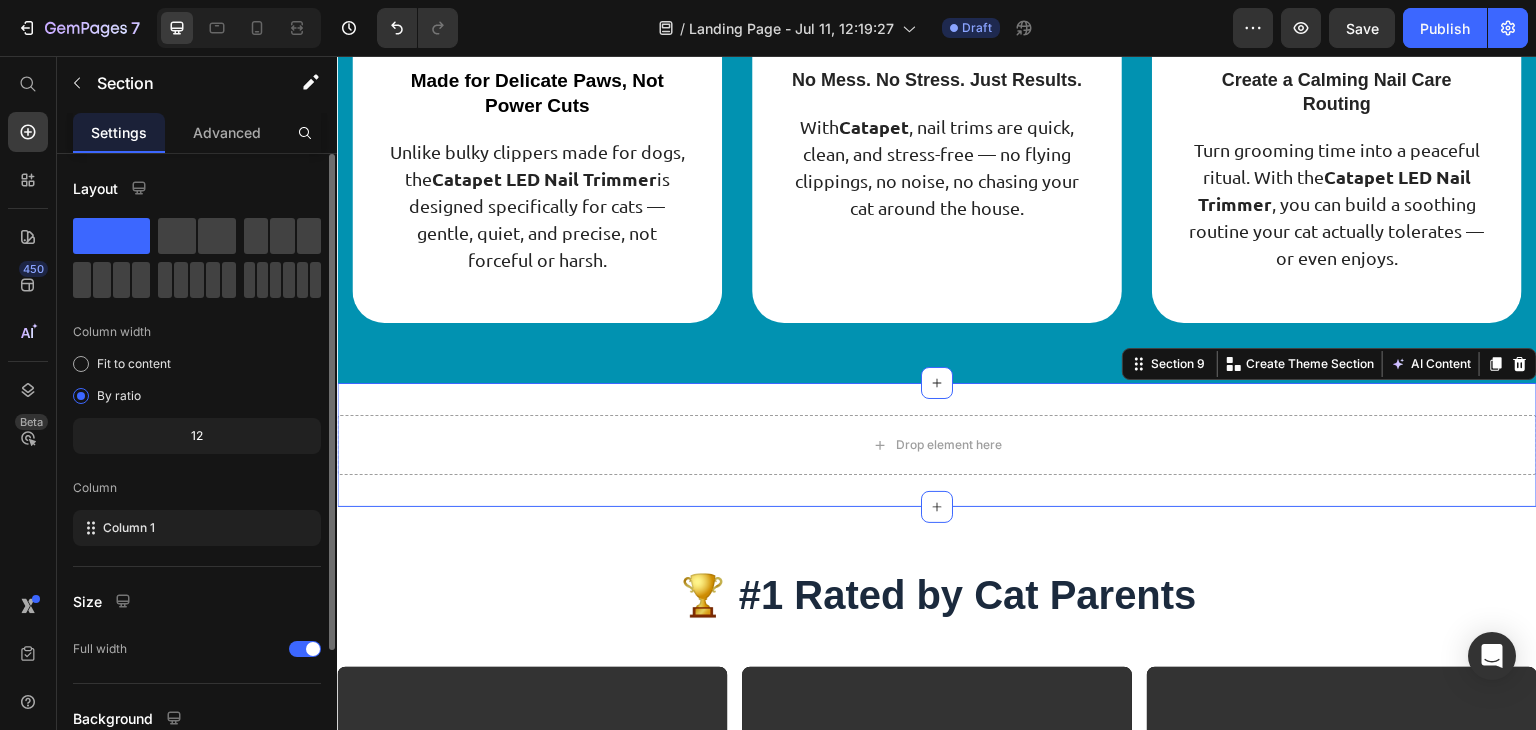 click on "450 Beta" at bounding box center [28, 393] 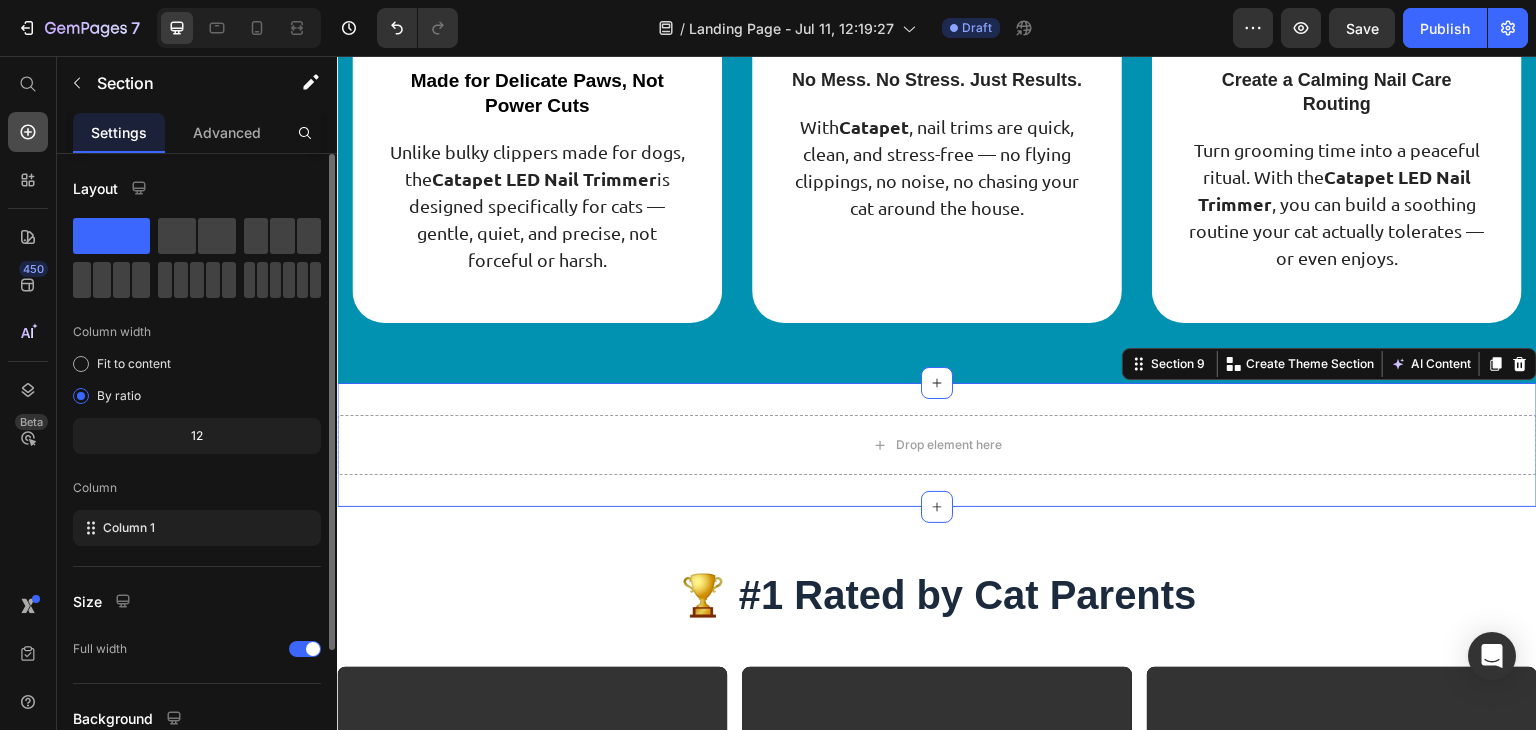 click 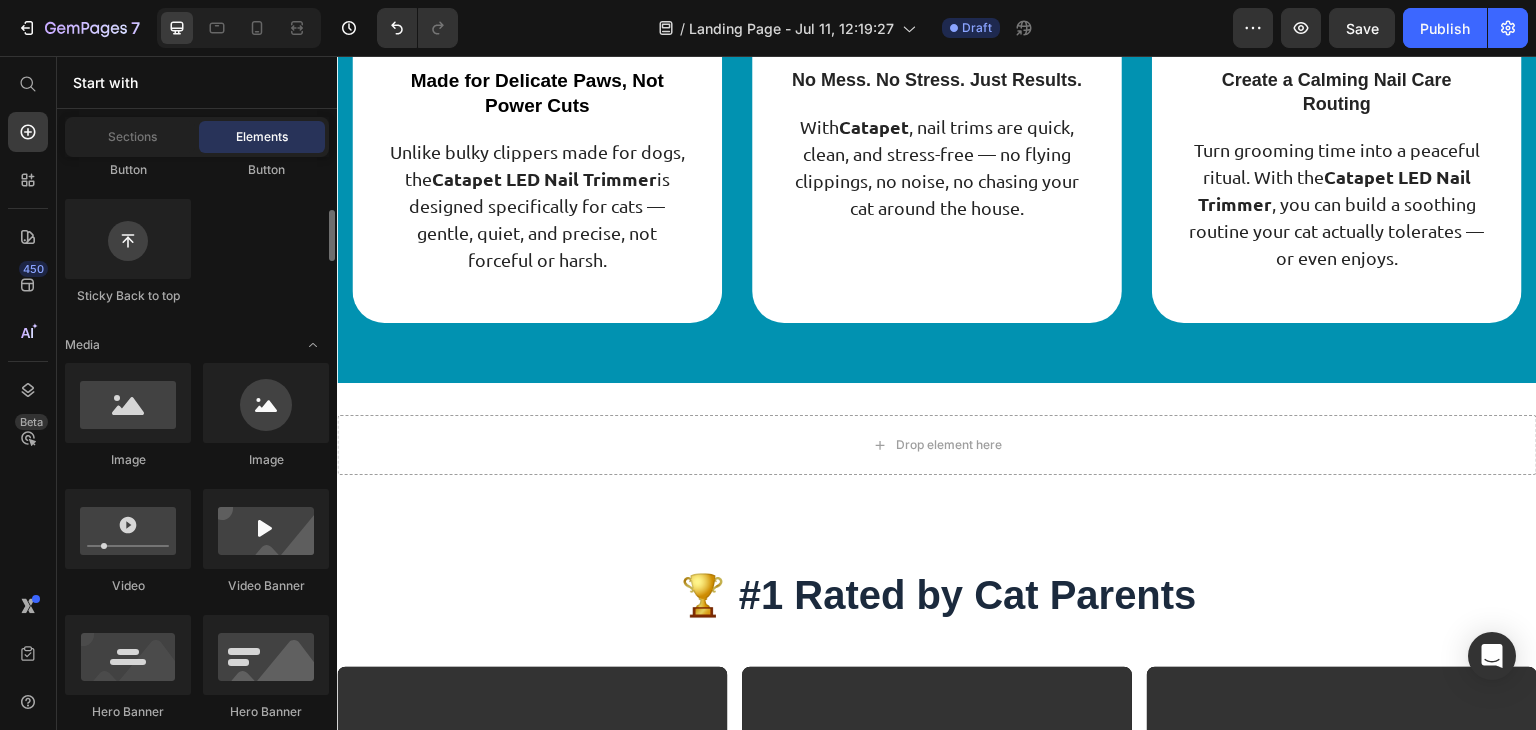 scroll, scrollTop: 583, scrollLeft: 0, axis: vertical 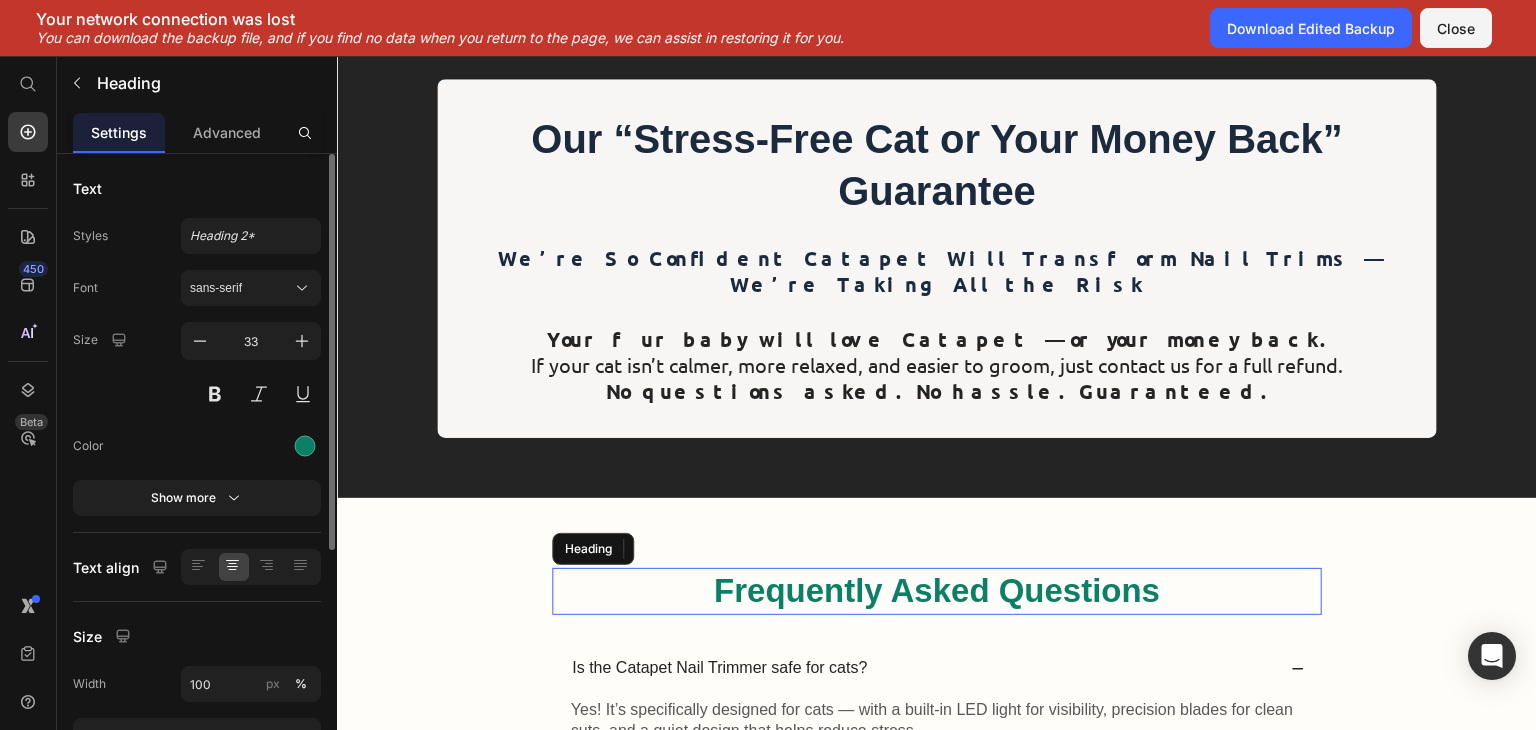 click on "Frequently Asked Questions" at bounding box center [937, 591] 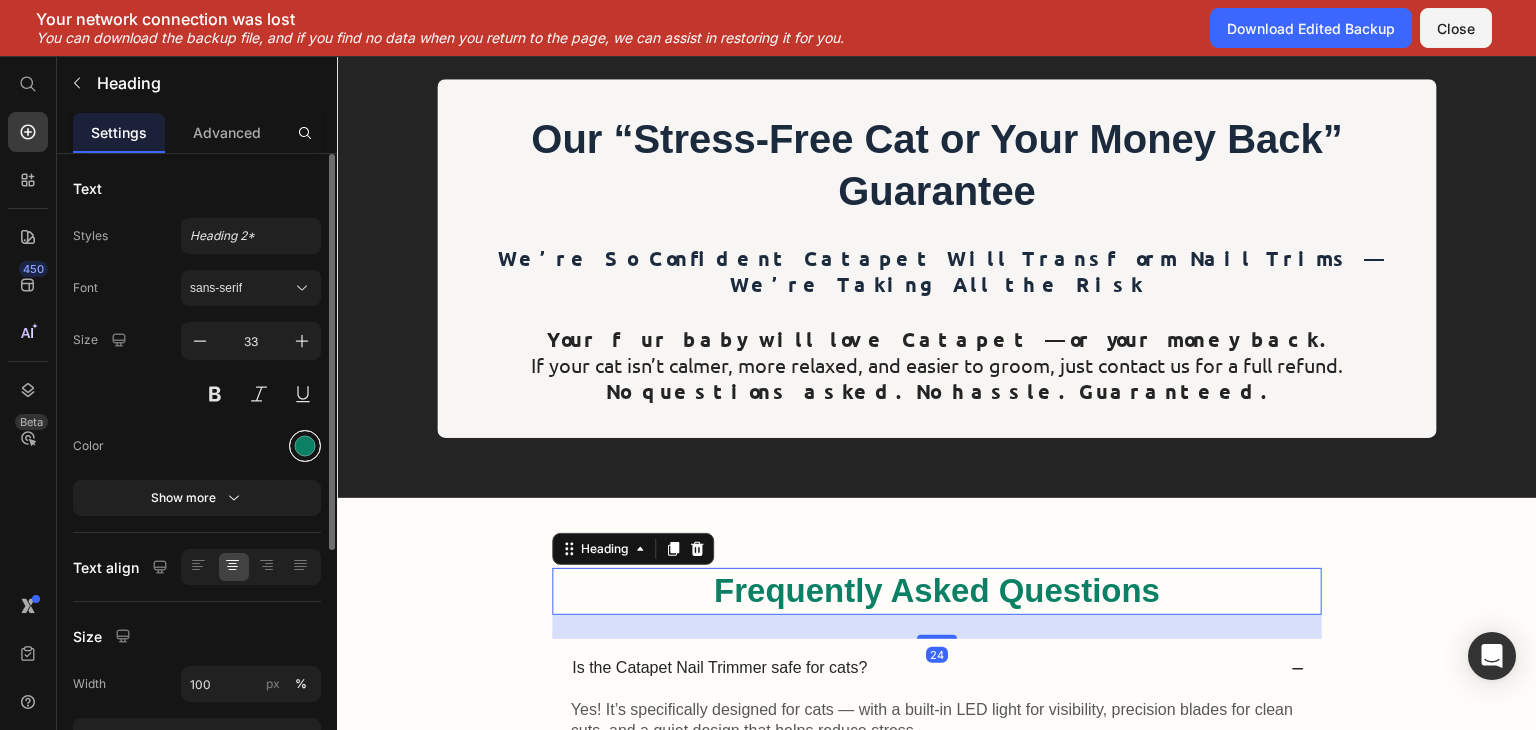 click at bounding box center (305, 446) 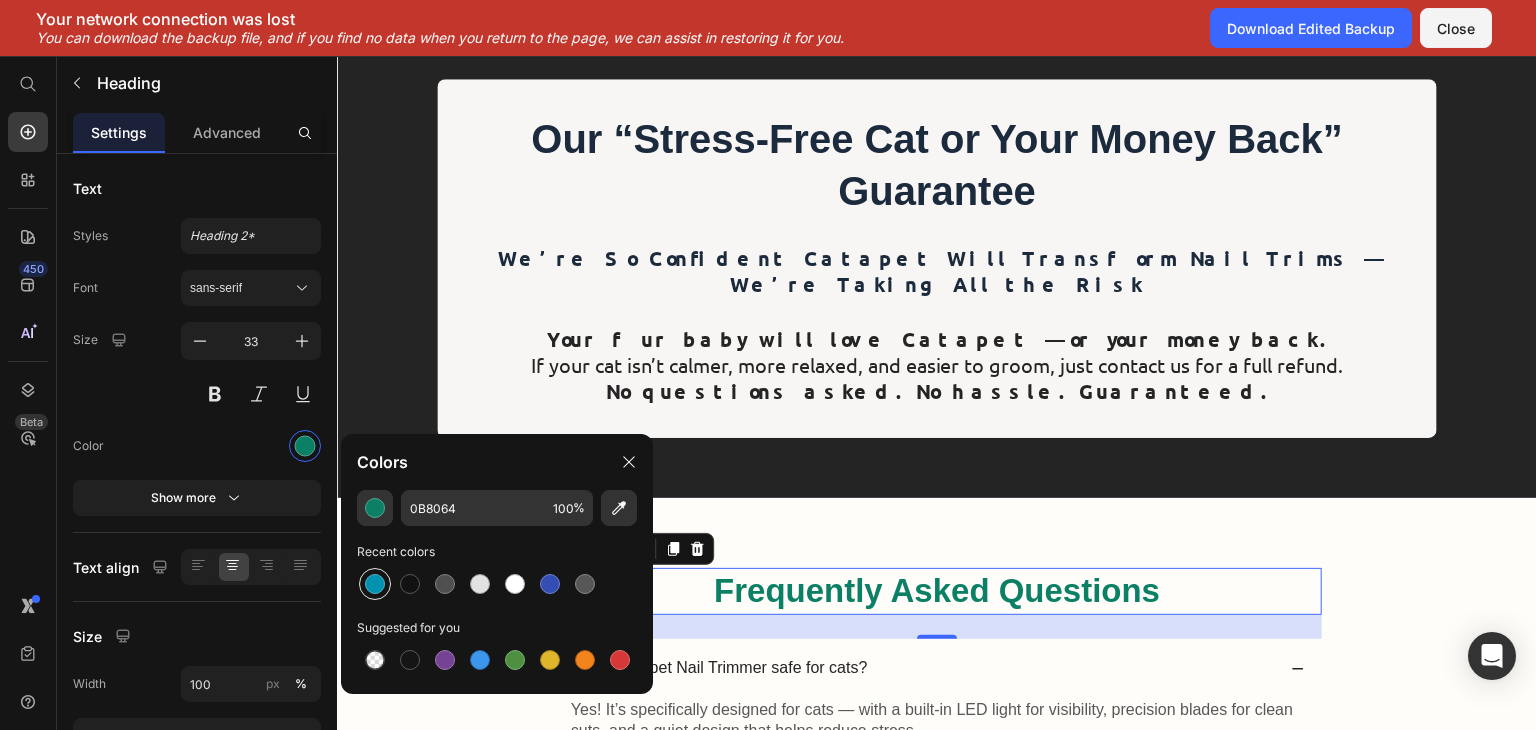 click at bounding box center [375, 584] 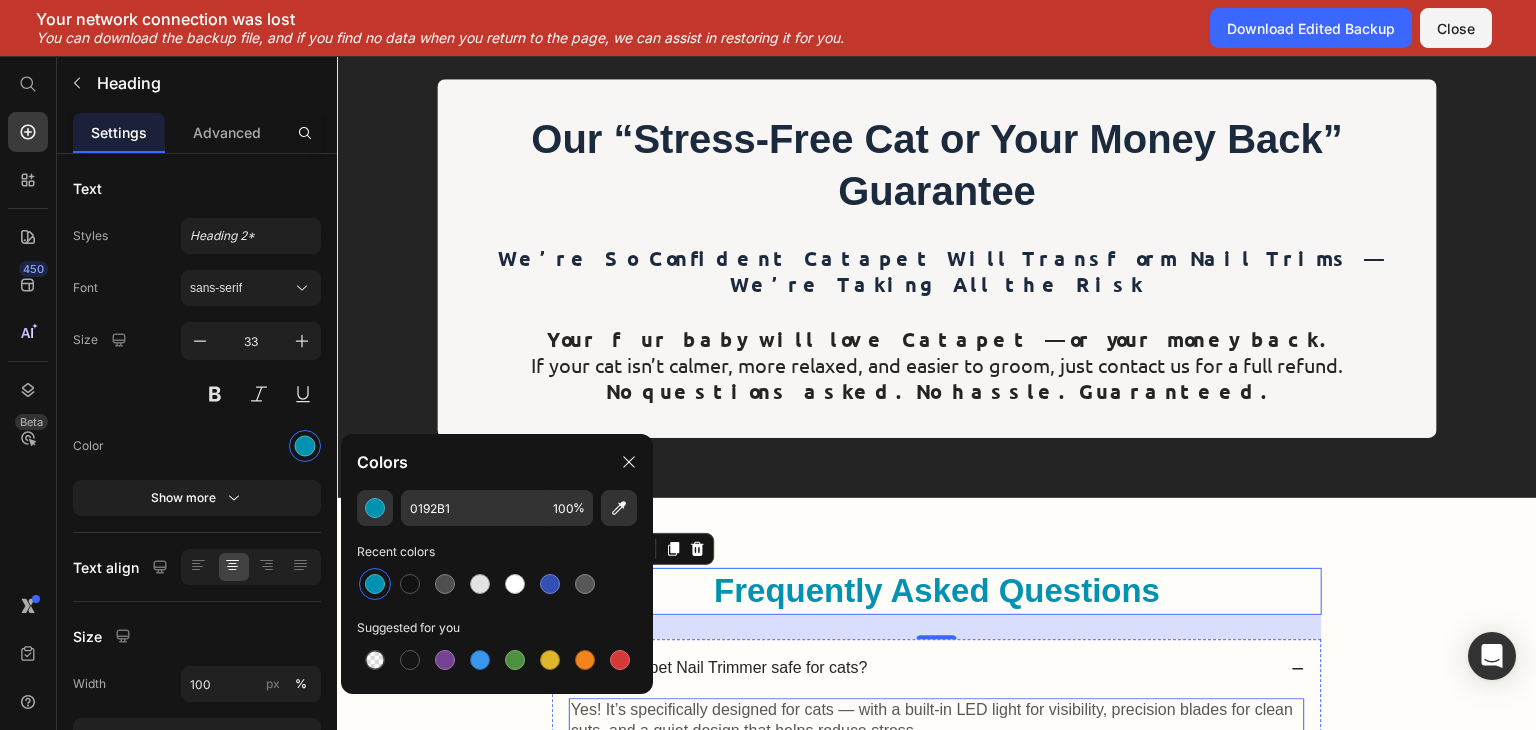 click on "Yes! It’s specifically designed for cats — with a built-in LED light for visibility, precision blades for clean cuts, and a quiet design that helps reduce stress." at bounding box center (937, 721) 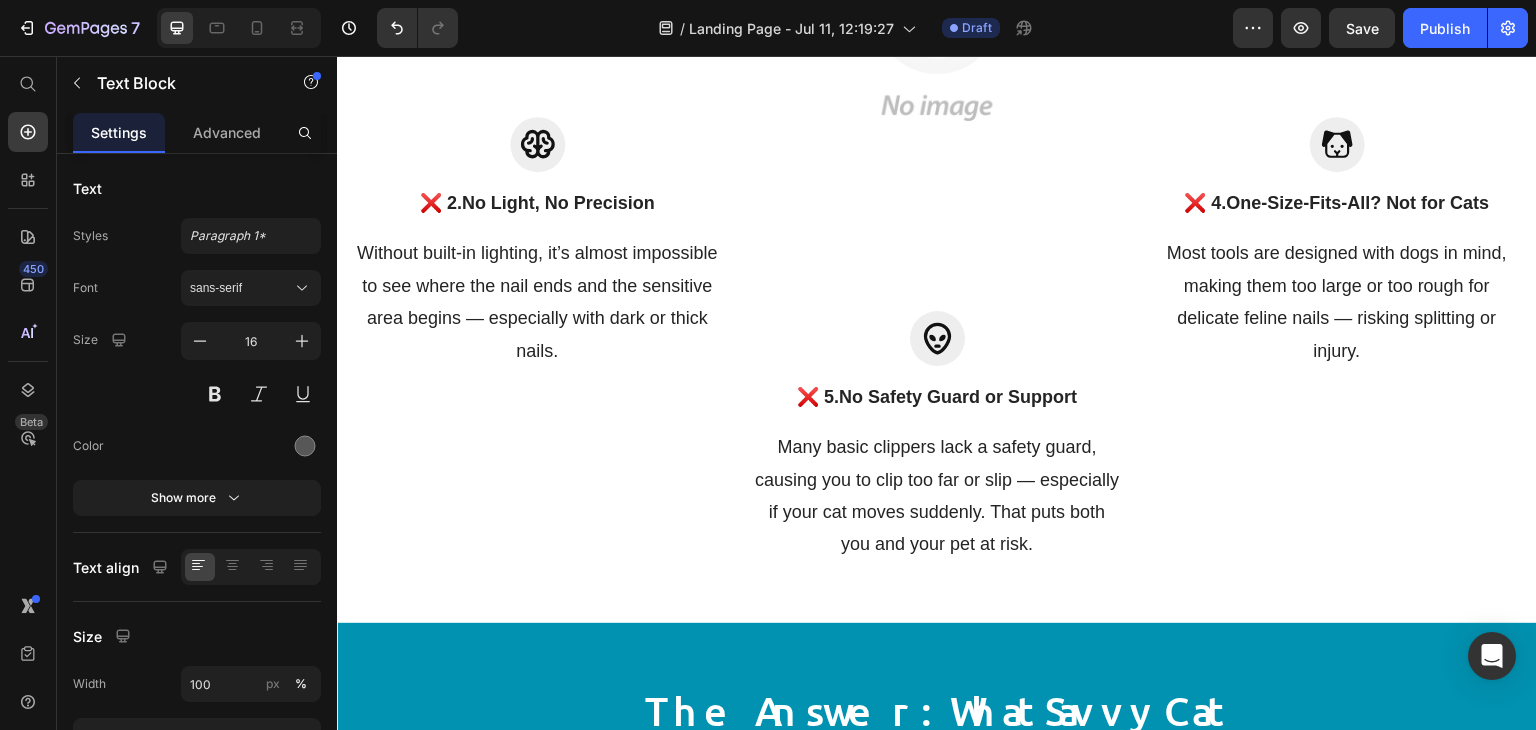 scroll, scrollTop: 2921, scrollLeft: 0, axis: vertical 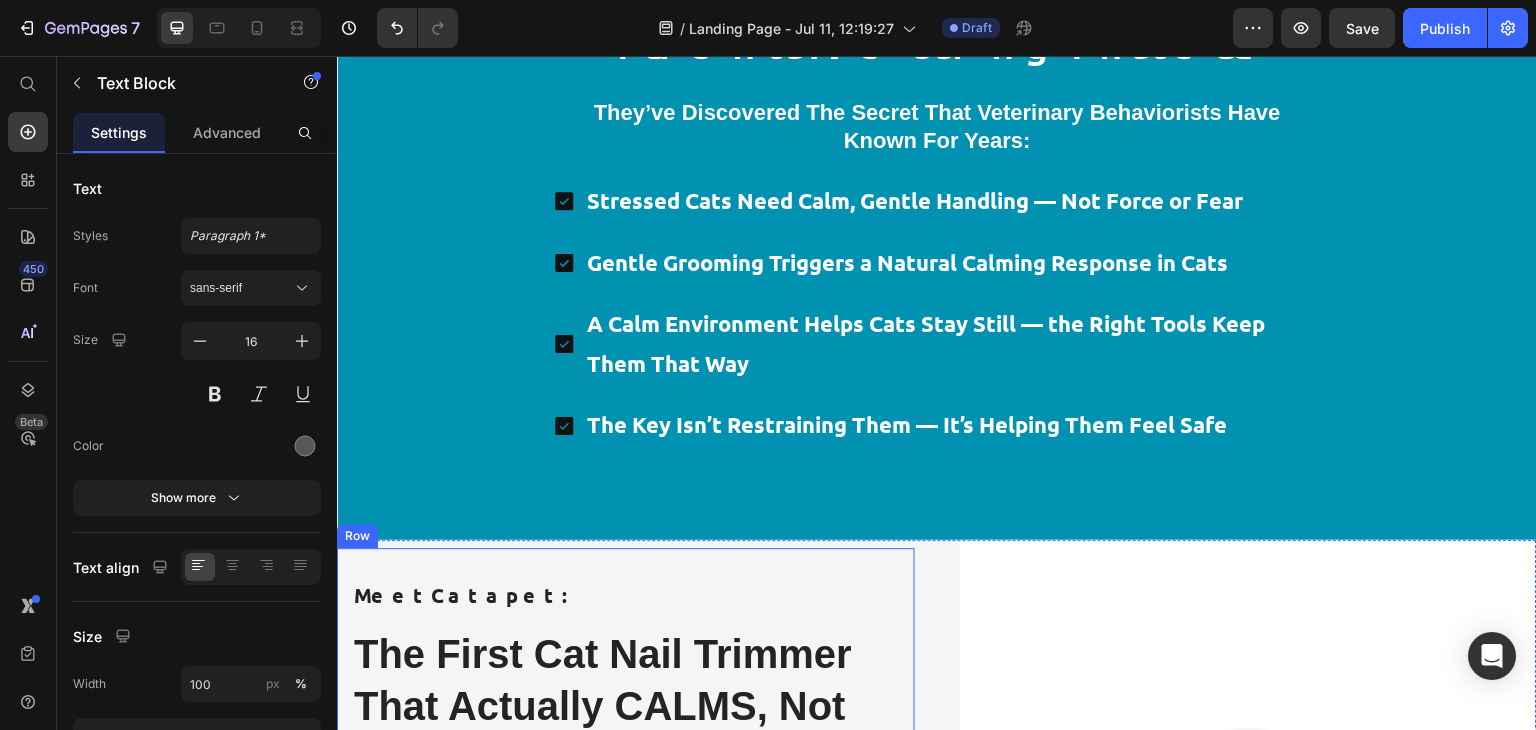 click on "Meet  Catapet : Text Block The First Cat Nail Trimmer That Actually CALMS, Not SCARES Heading Your anxious cat, who usually bolts at the sight of clippers, is calmly sitting in your lap. No hissing. No scratching. No hiding under the couch. Just a quiet, stress-free nail trim — done in minutes, without fear or fuss. That’s the difference  Catapet  makes. Text Block Get My 10% Off Now Button Row" at bounding box center [626, 829] 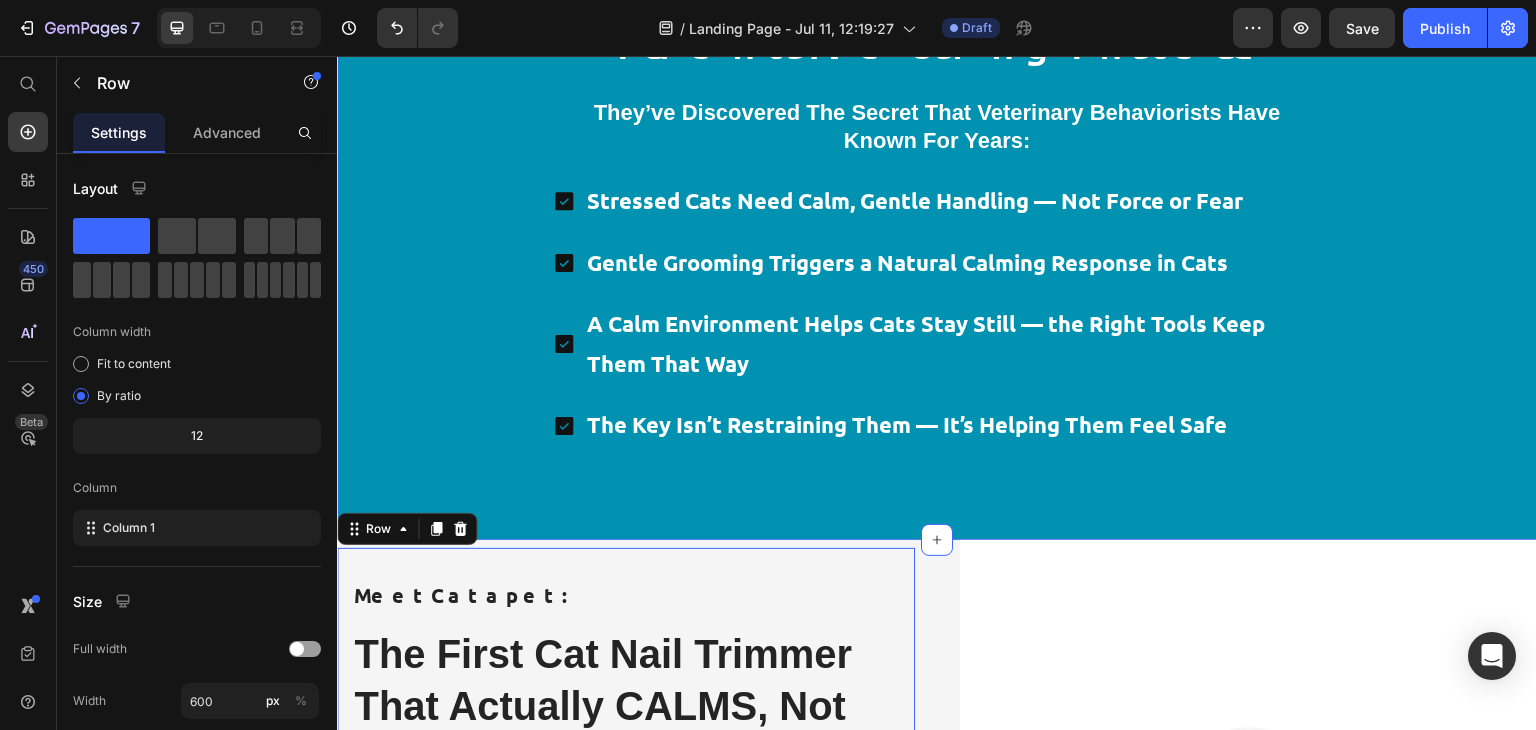 click on "The Answer: What Savvy Cat Parents Are Using Instead Heading They’ve discovered the secret that veterinary behaviorists have known for years: Text Block
Stressed Cats Need Calm, Gentle Handling — Not Force or Fear
Gentle Grooming Triggers a Natural Calming Response in Cats
A Calm Environment Helps Cats Stay Still — the Right Tools Keep Them That Way
The Key Isn’t Restraining Them — It’s Helping Them Feel Safe Item List Row Section 6" at bounding box center [937, 222] 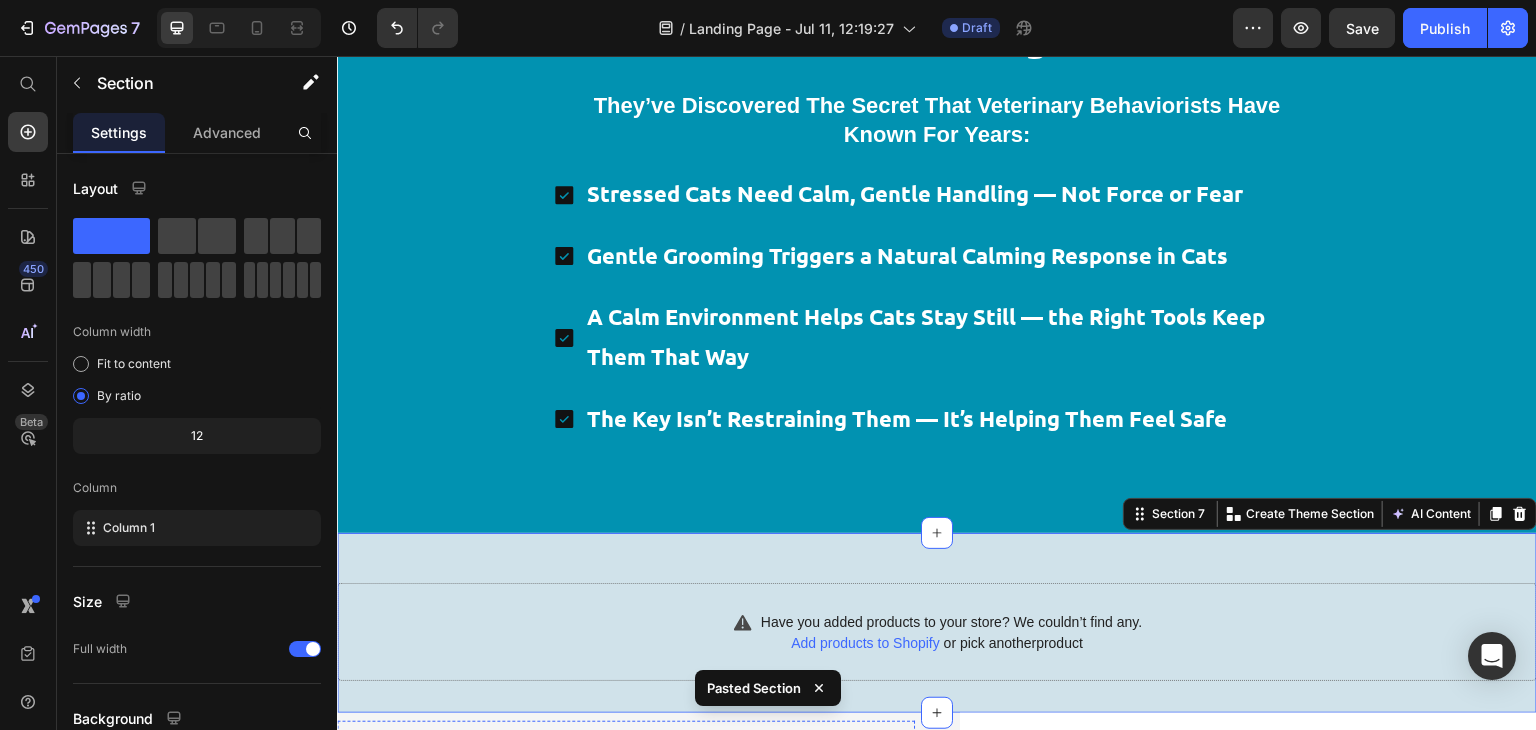 scroll, scrollTop: 3330, scrollLeft: 0, axis: vertical 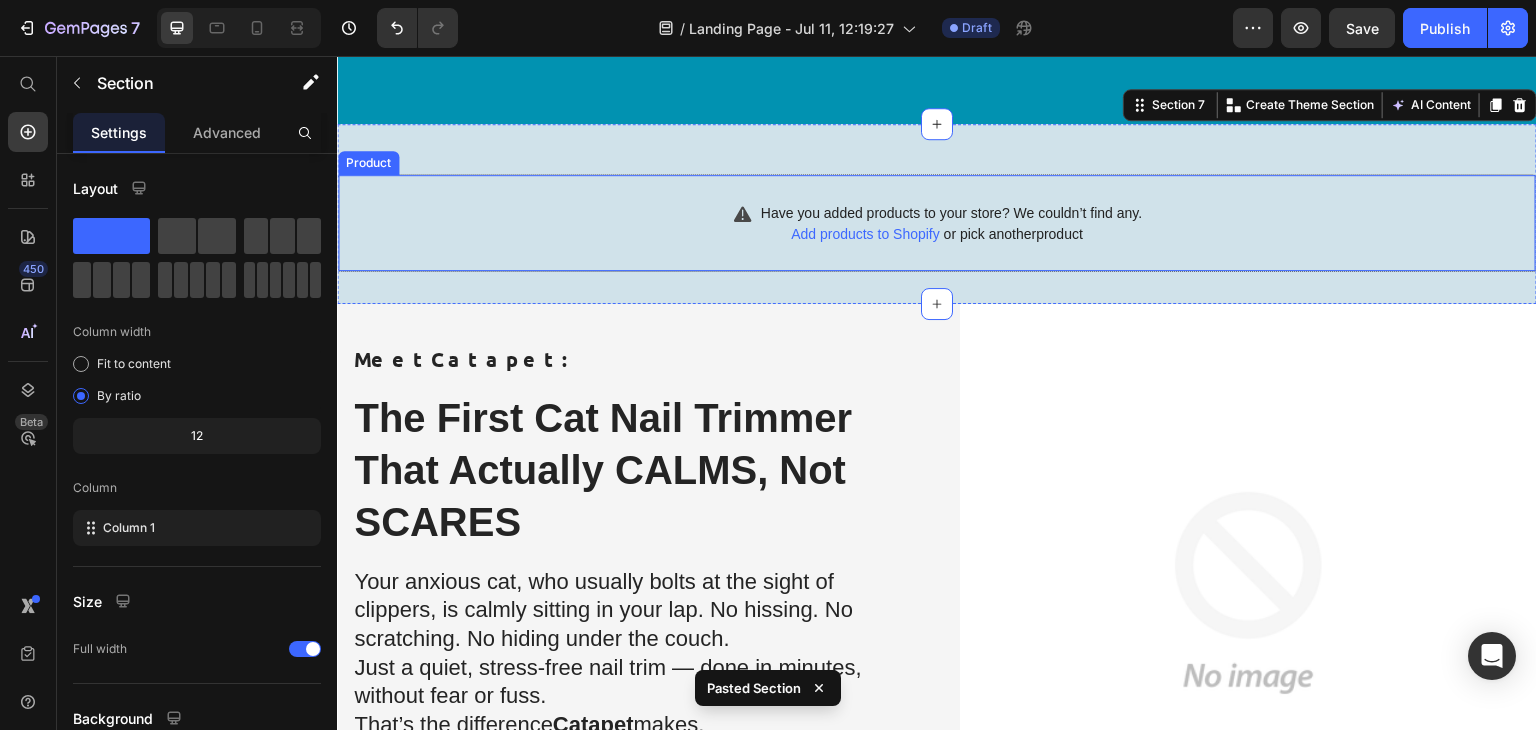 click on "Add products to Shopify" at bounding box center [865, 234] 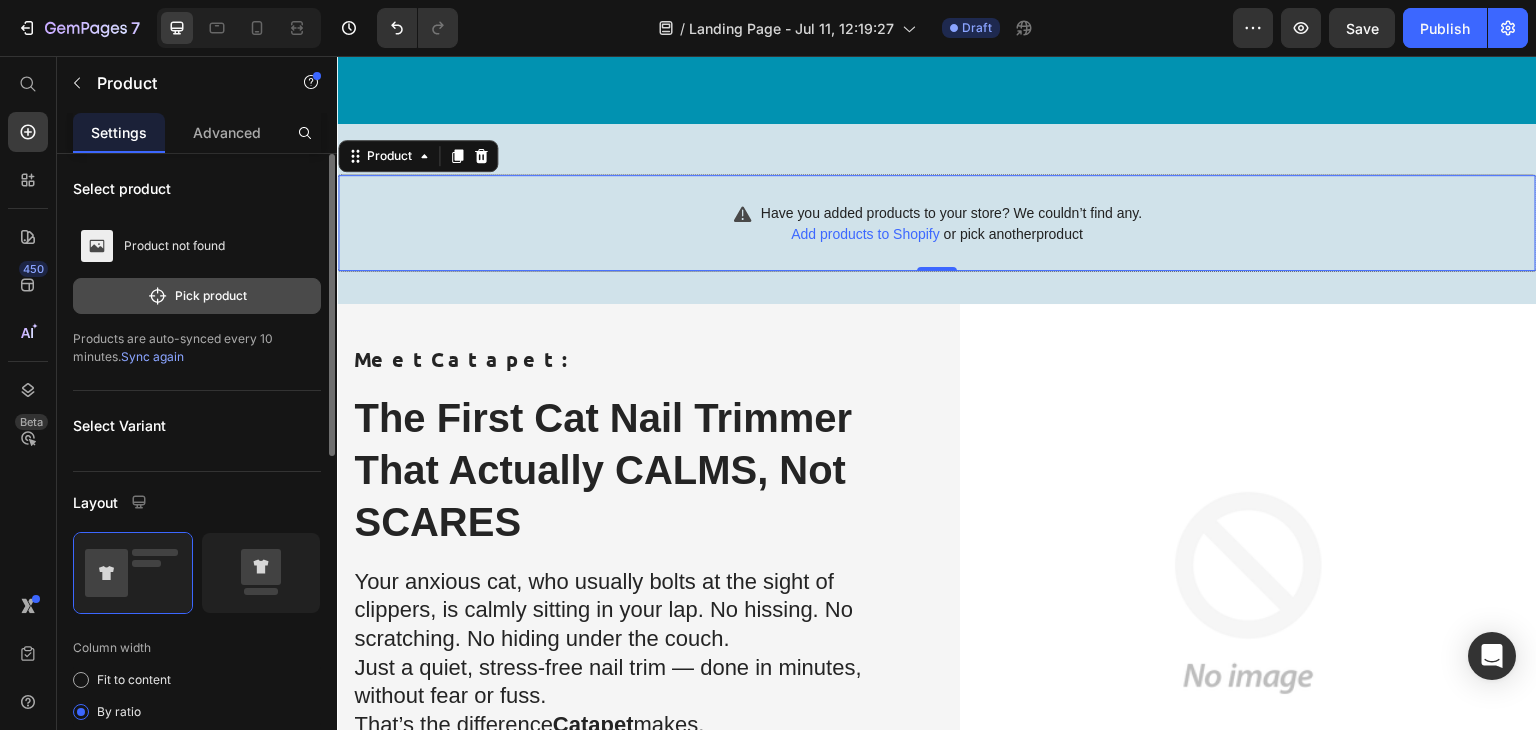click on "Pick product" at bounding box center (197, 296) 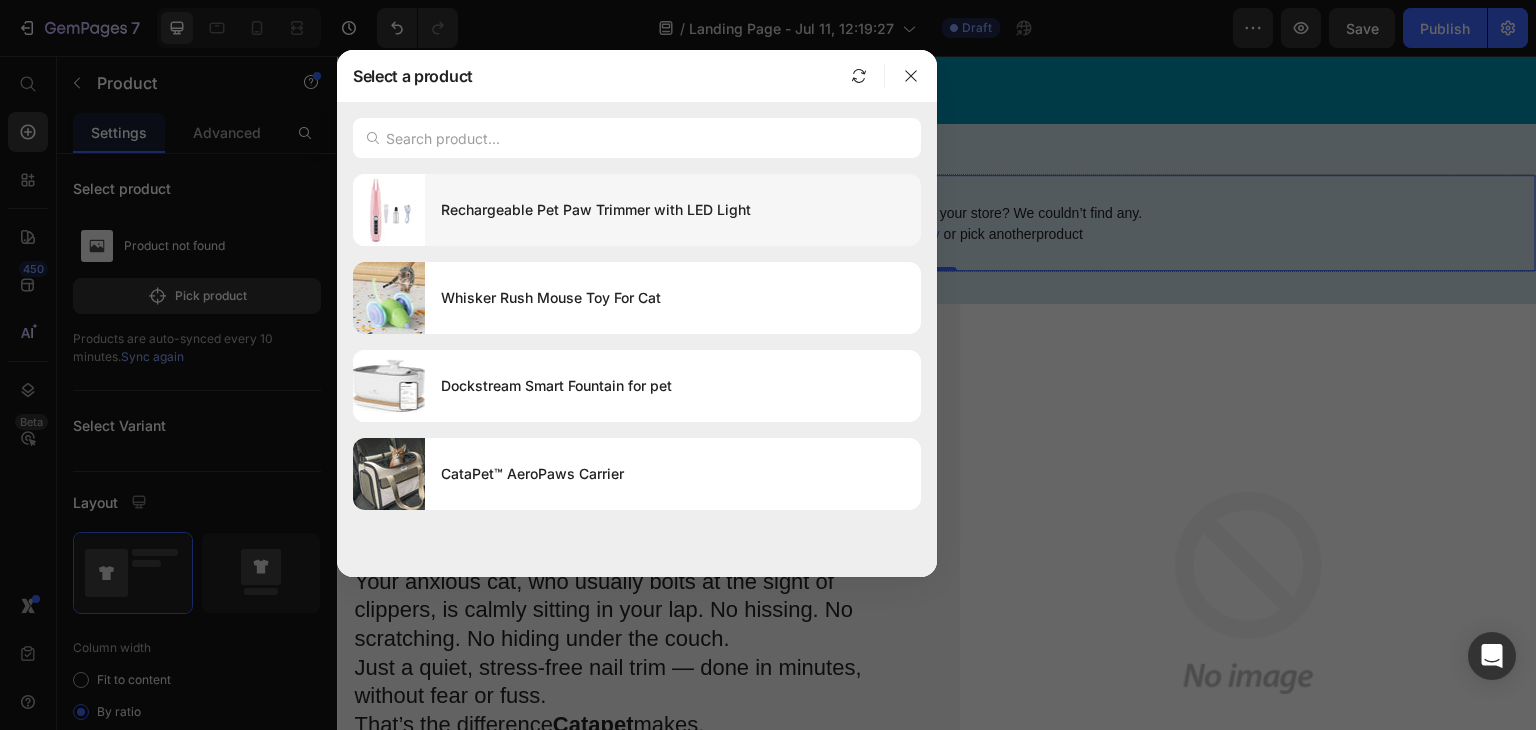 click on "Rechargeable Pet Paw Trimmer with LED Light" at bounding box center (673, 210) 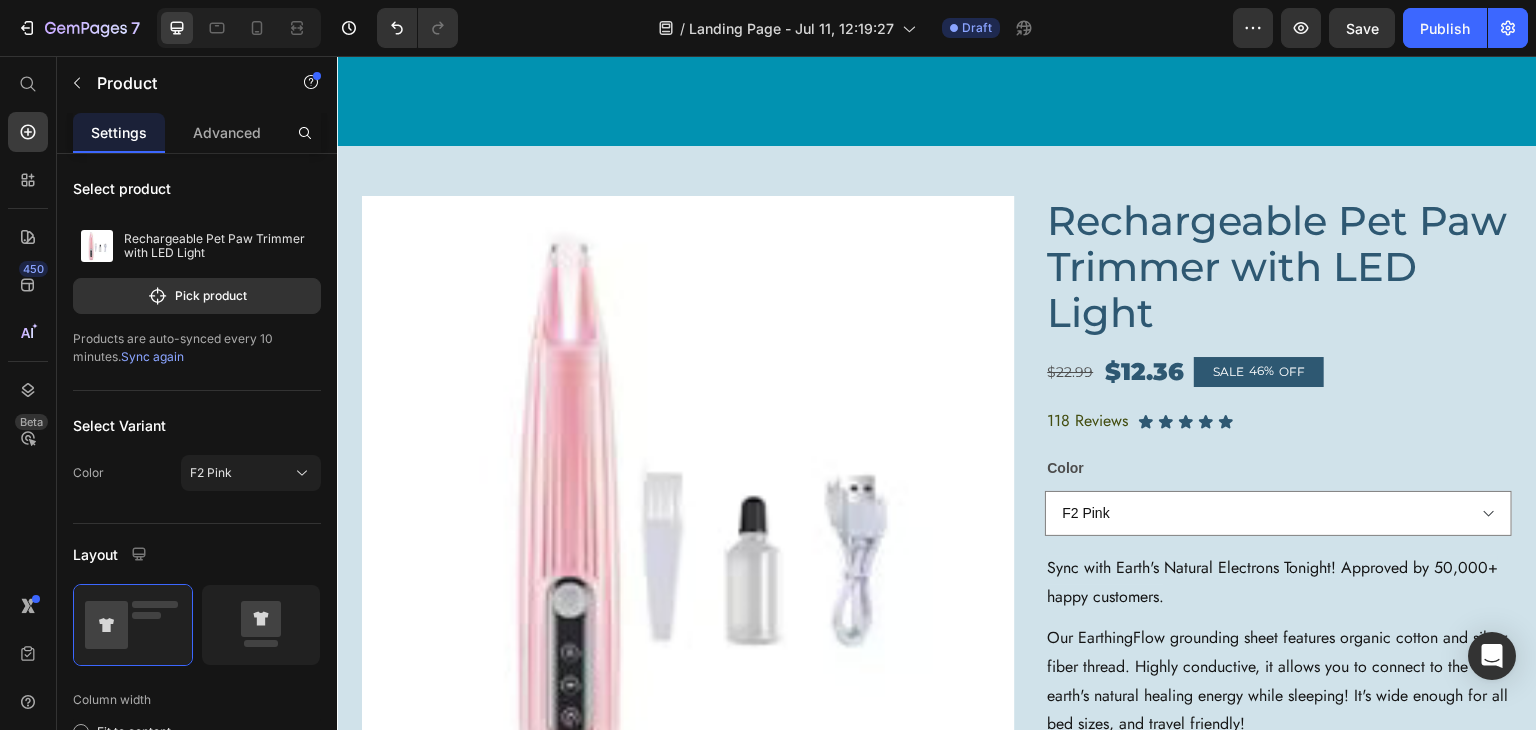 scroll, scrollTop: 3289, scrollLeft: 0, axis: vertical 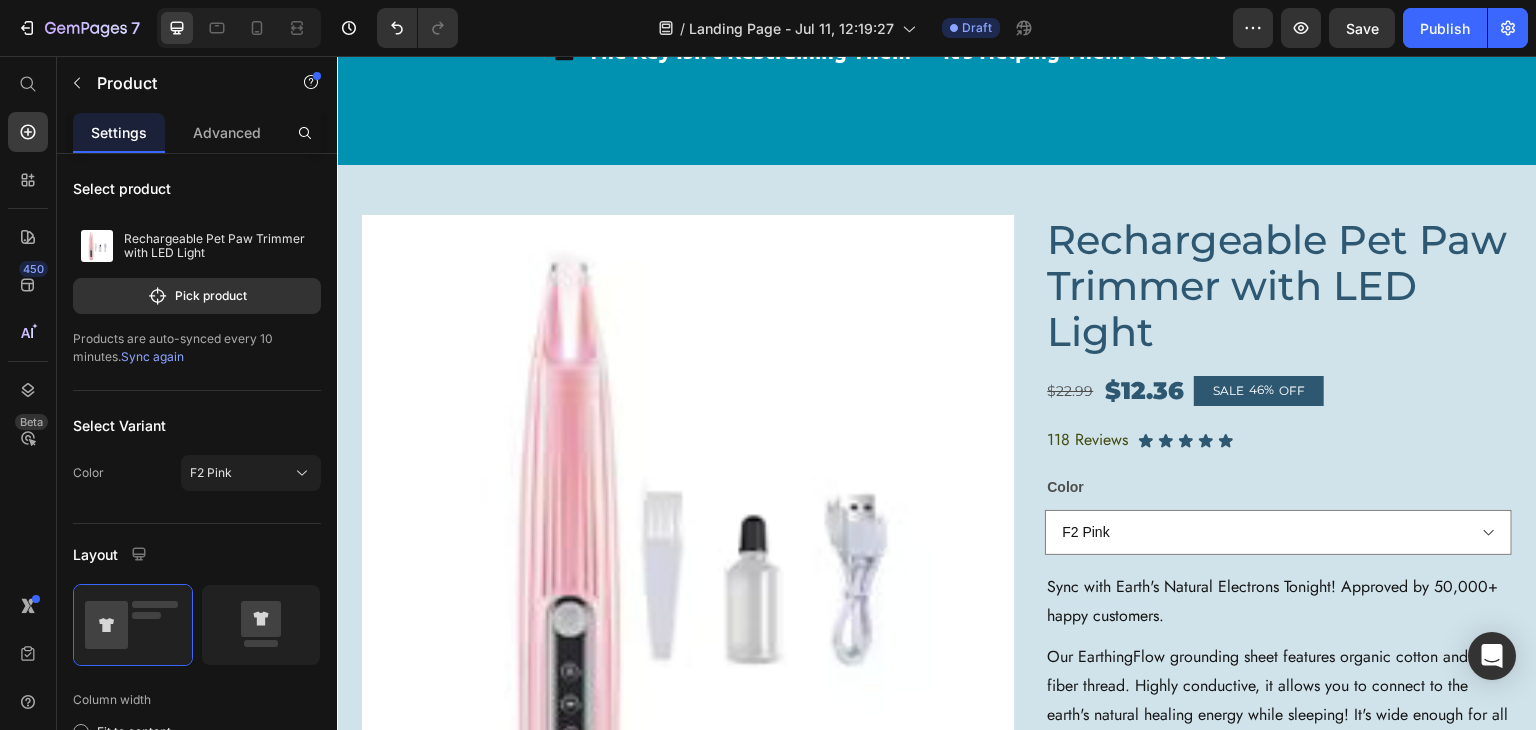 click on "Rechargeable Pet Paw Trimmer with LED Light" at bounding box center (1278, 286) 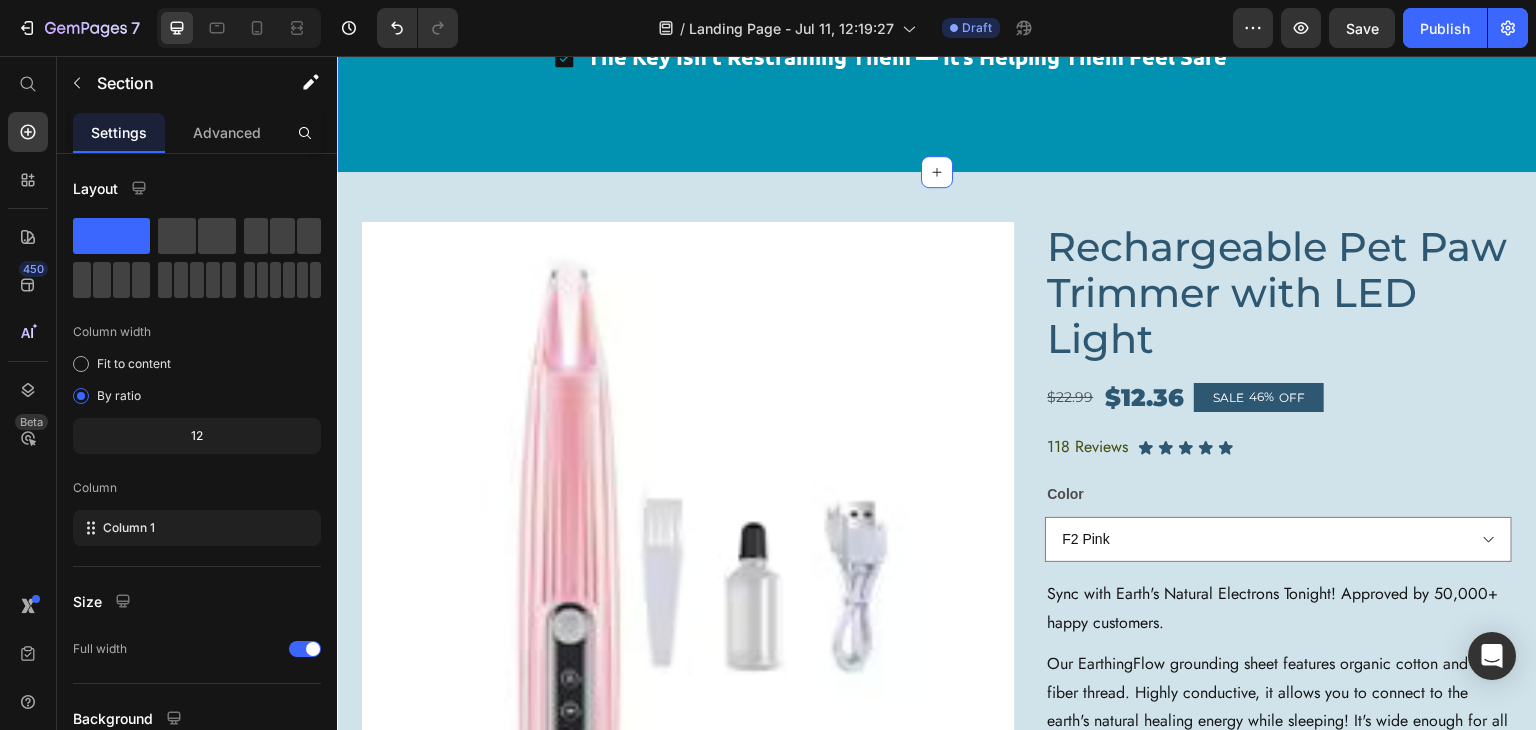 scroll, scrollTop: 3020, scrollLeft: 0, axis: vertical 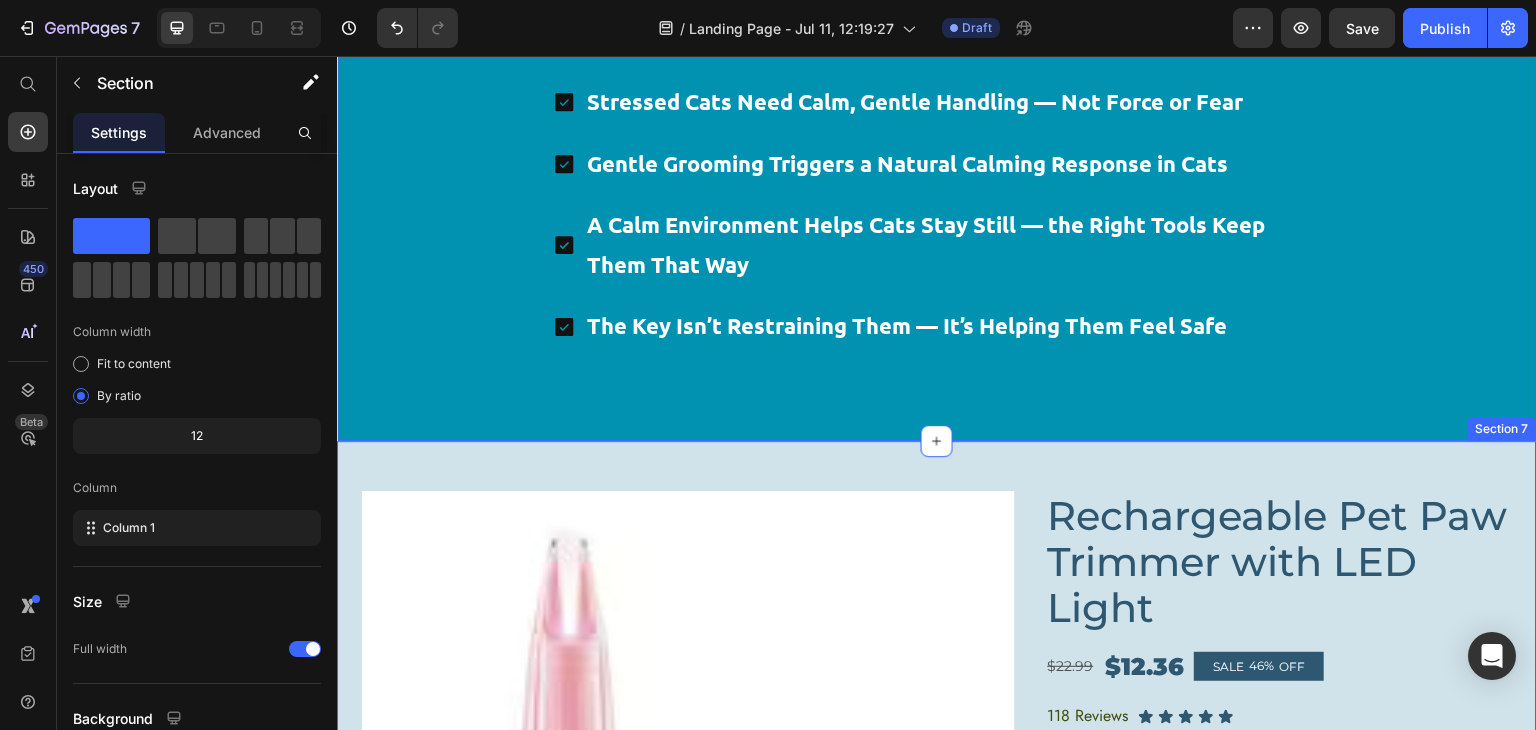 click on "Rechargeable Pet Paw Trimmer with LED Light" at bounding box center (1278, 562) 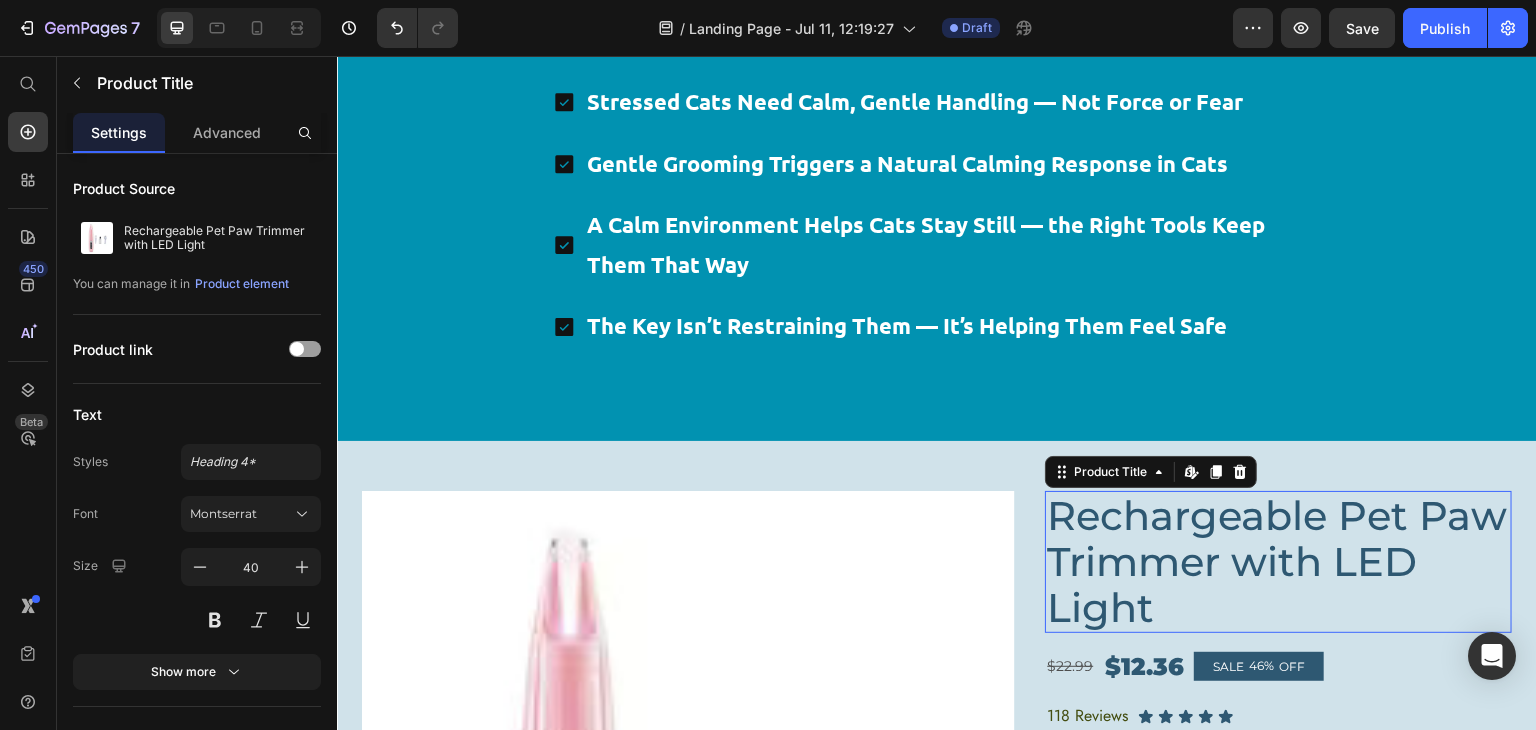 scroll, scrollTop: 3200, scrollLeft: 0, axis: vertical 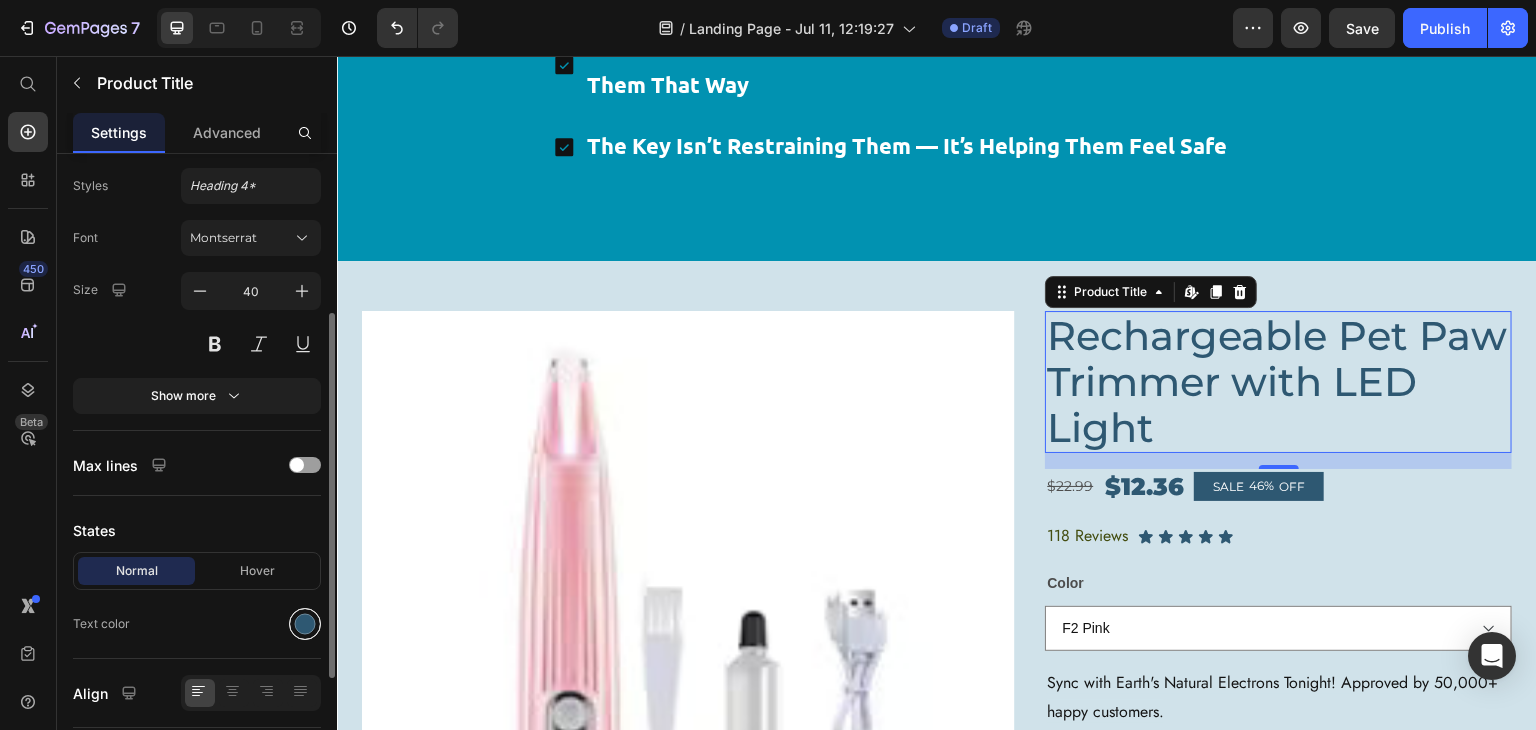 click at bounding box center [305, 624] 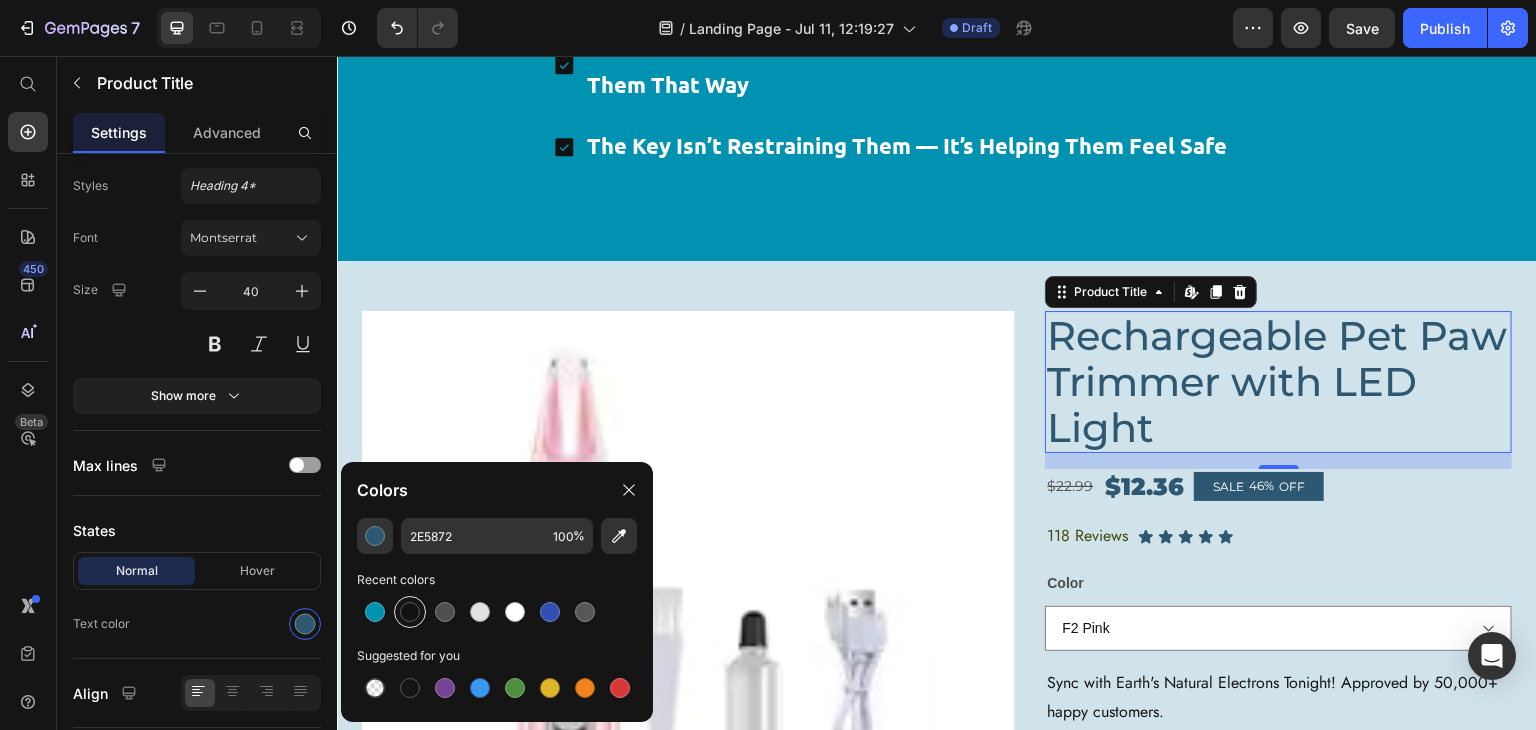 drag, startPoint x: 408, startPoint y: 602, endPoint x: 622, endPoint y: 337, distance: 340.61856 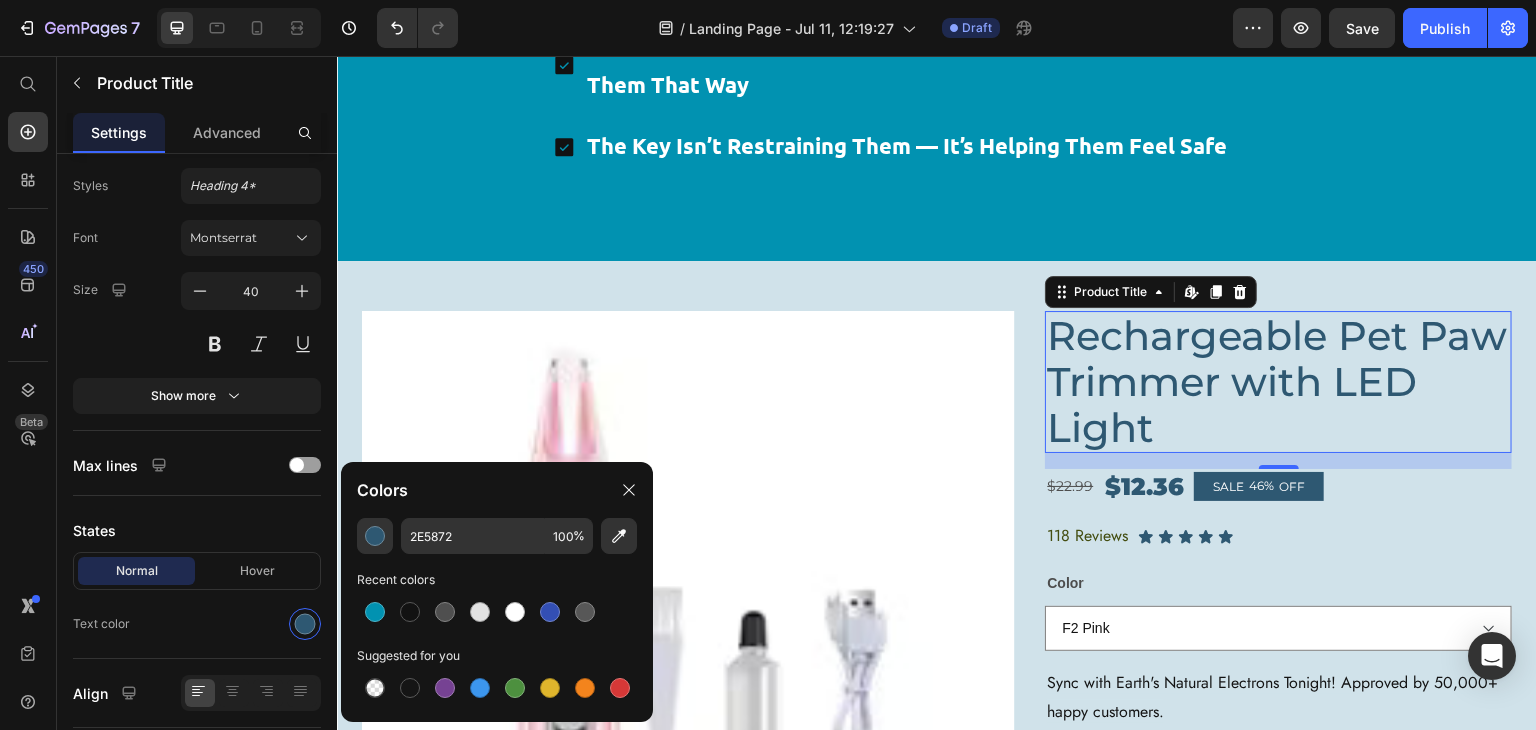 type on "121212" 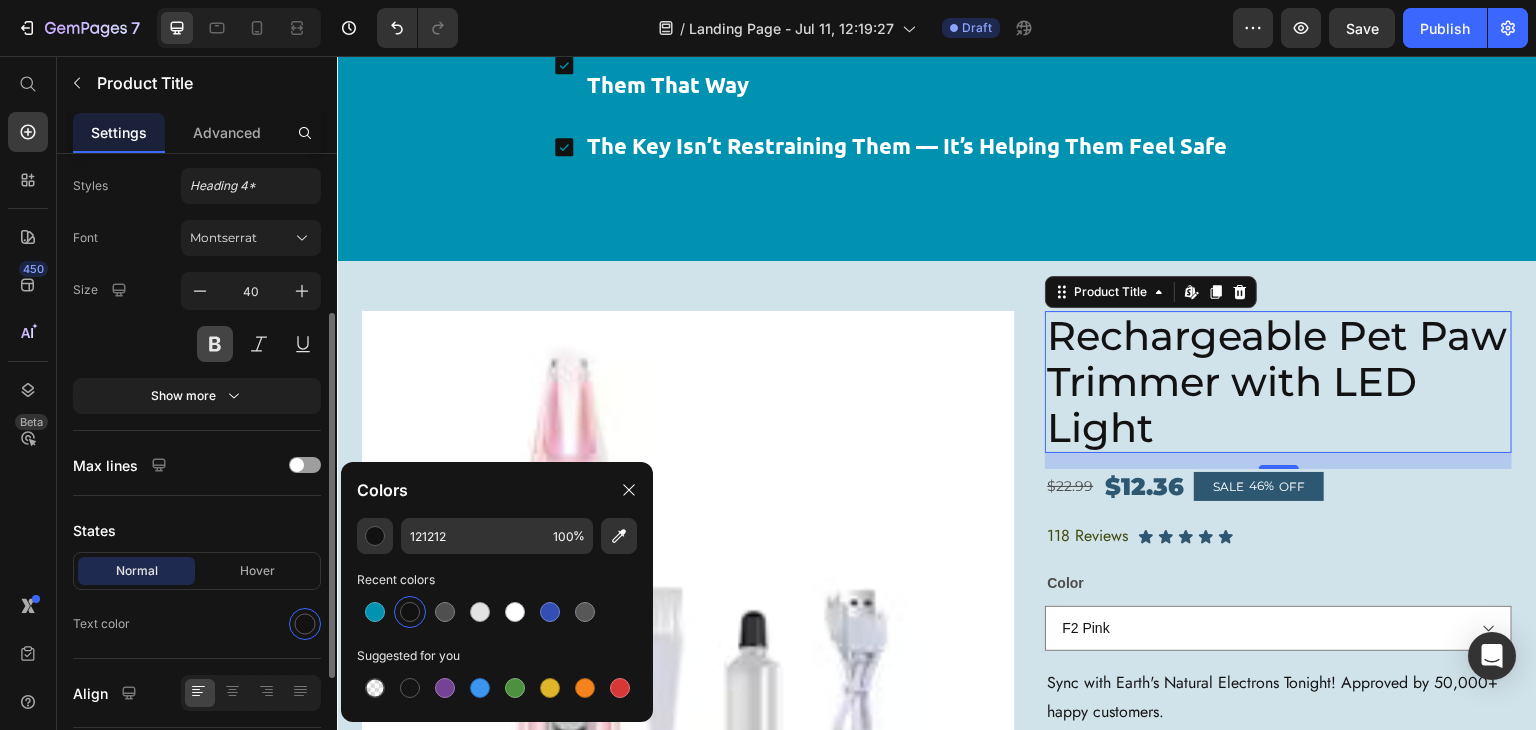 drag, startPoint x: 212, startPoint y: 343, endPoint x: 458, endPoint y: 388, distance: 250.08199 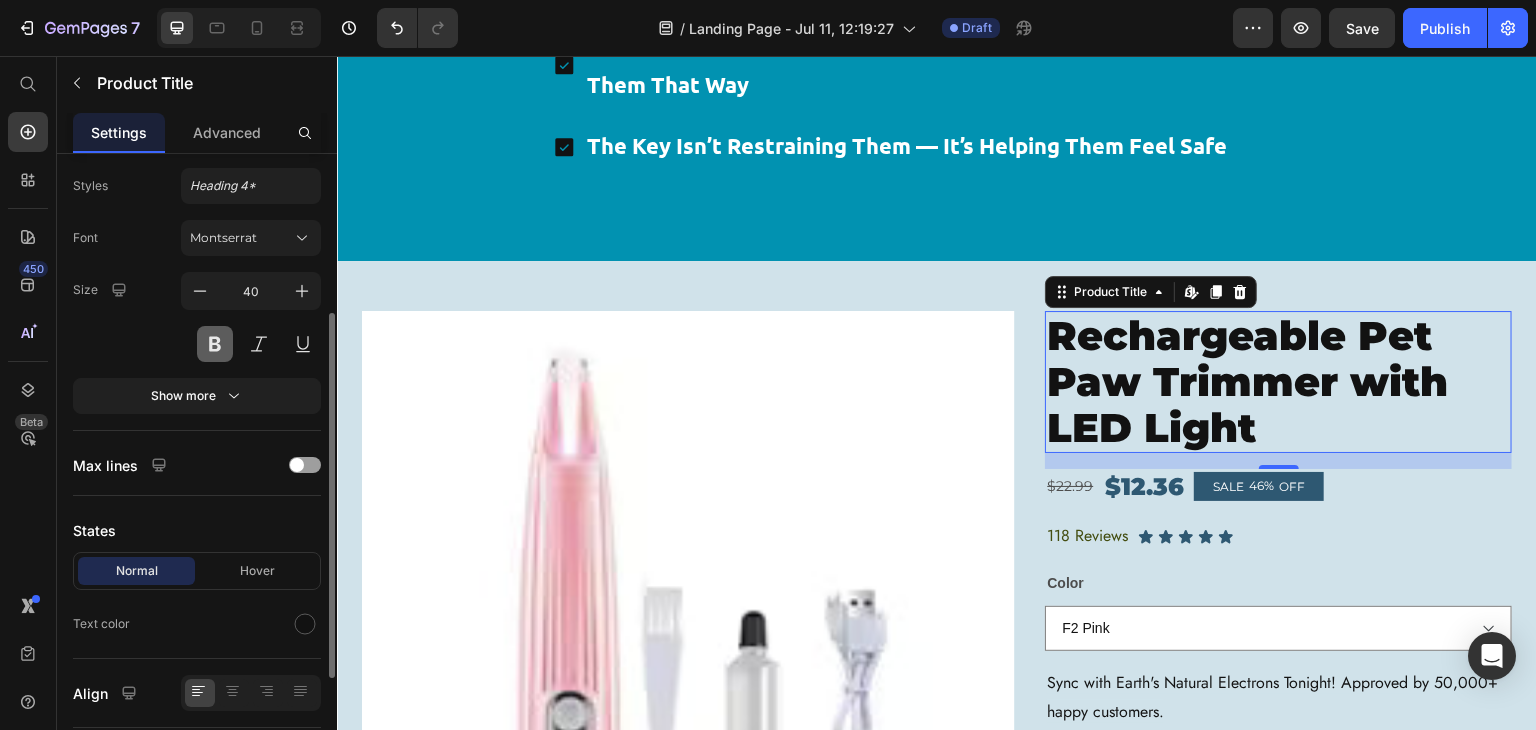 click at bounding box center (215, 344) 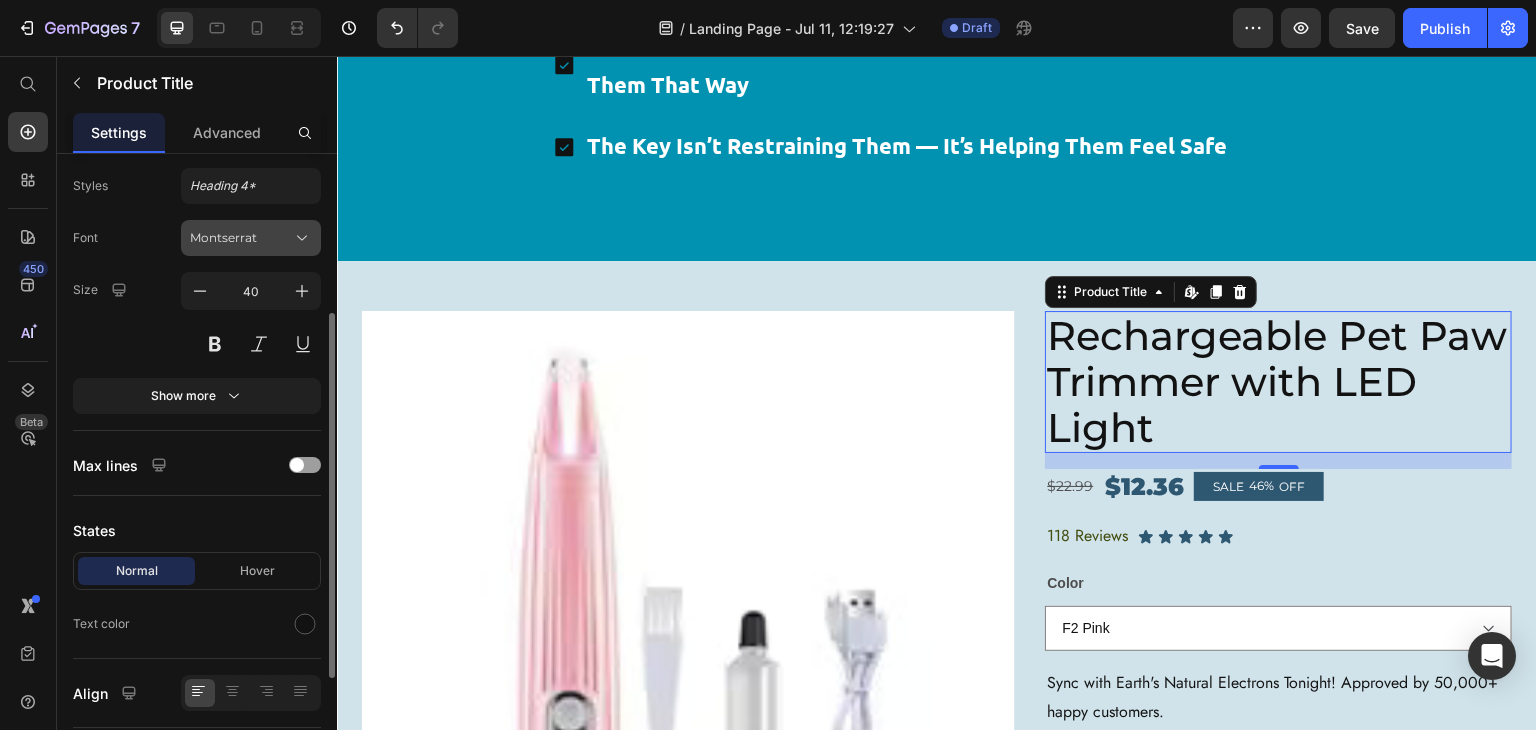 click on "Montserrat" at bounding box center [241, 238] 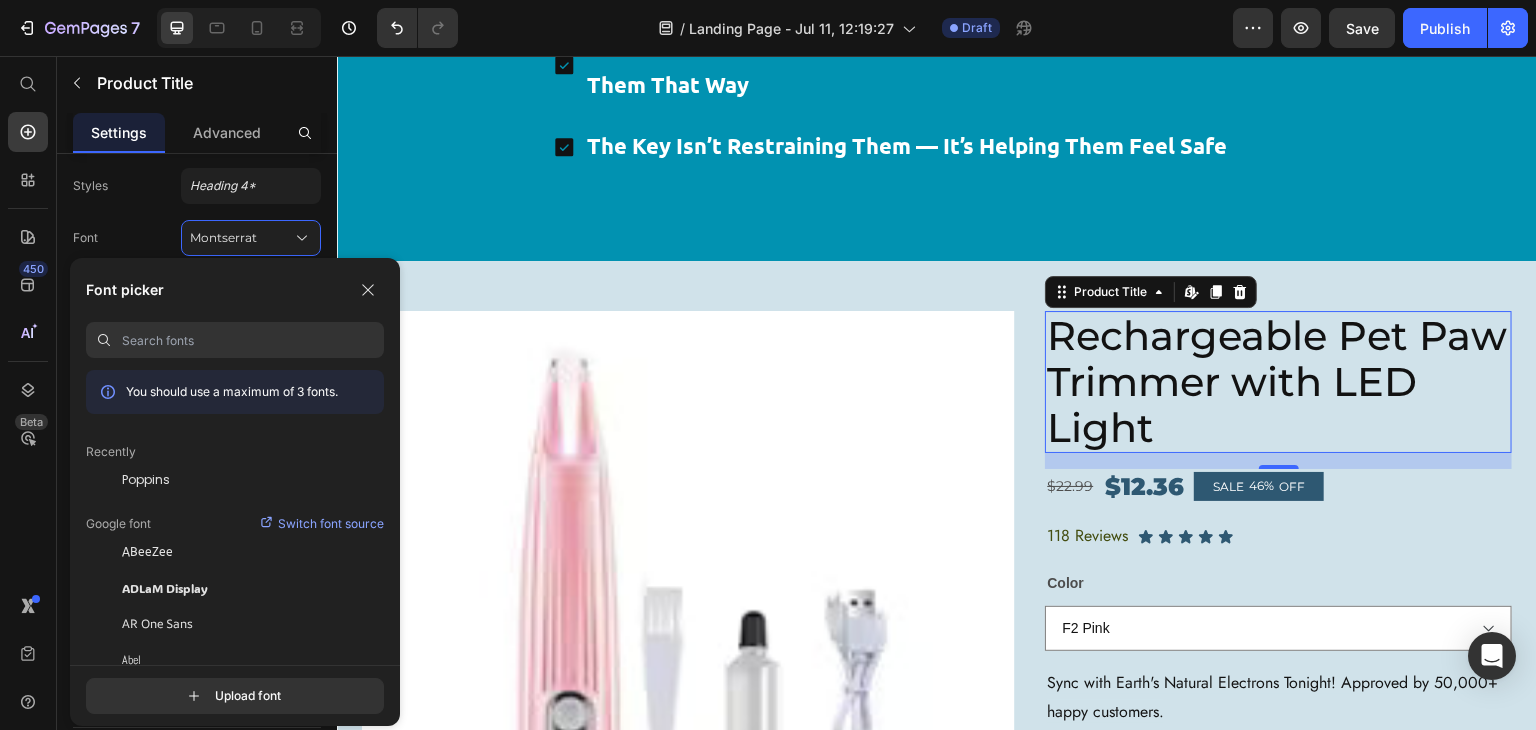 click on "Poppins" 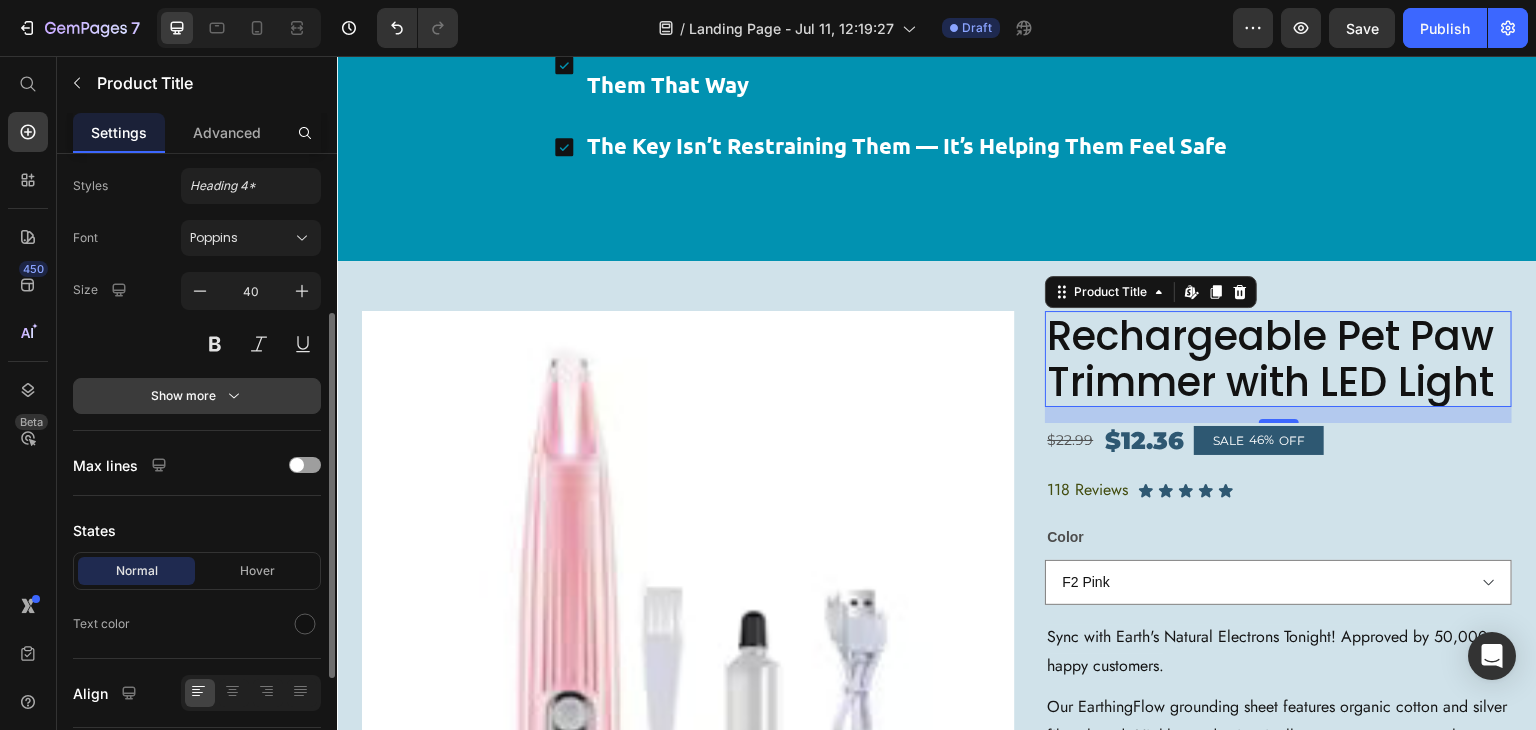 click on "Show more" at bounding box center [197, 396] 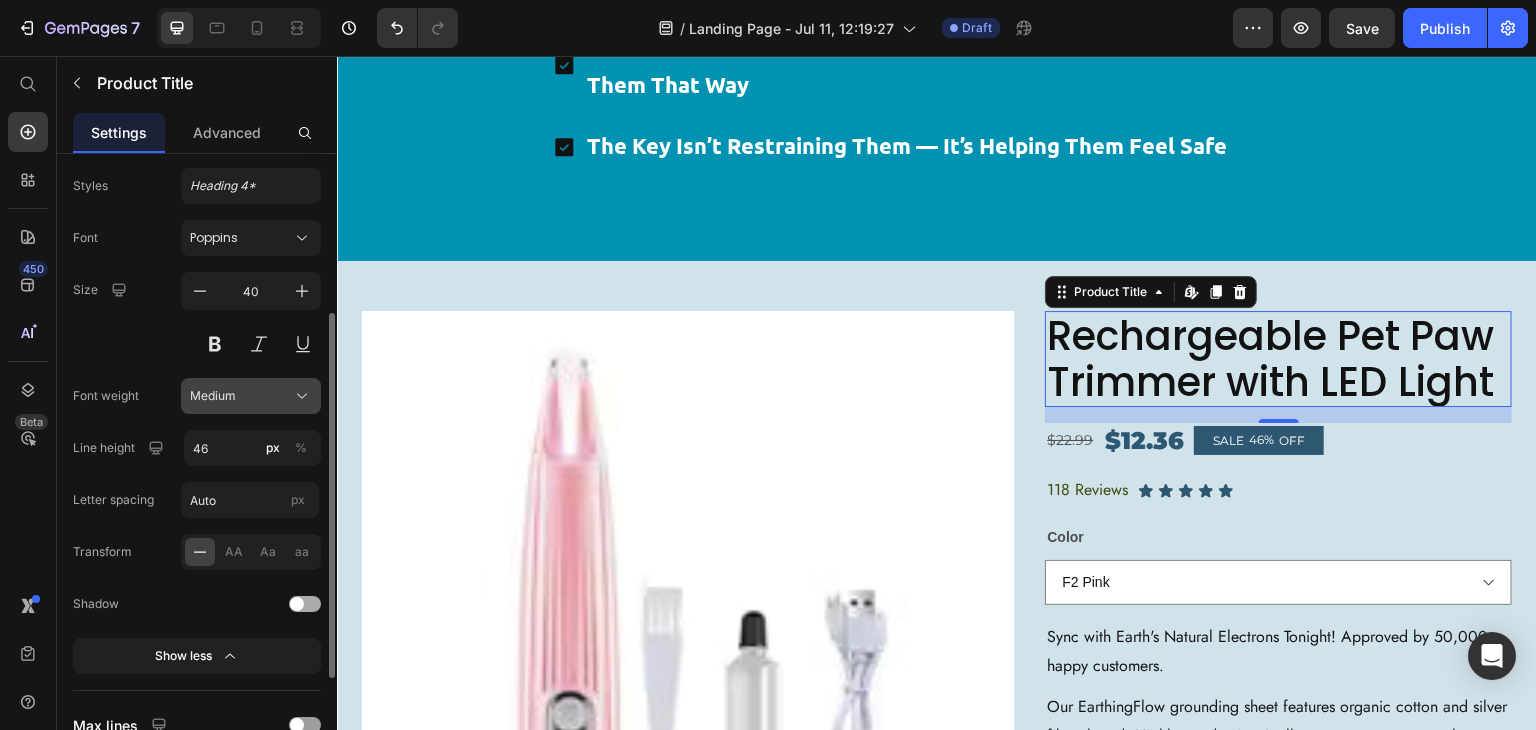 click on "Medium" 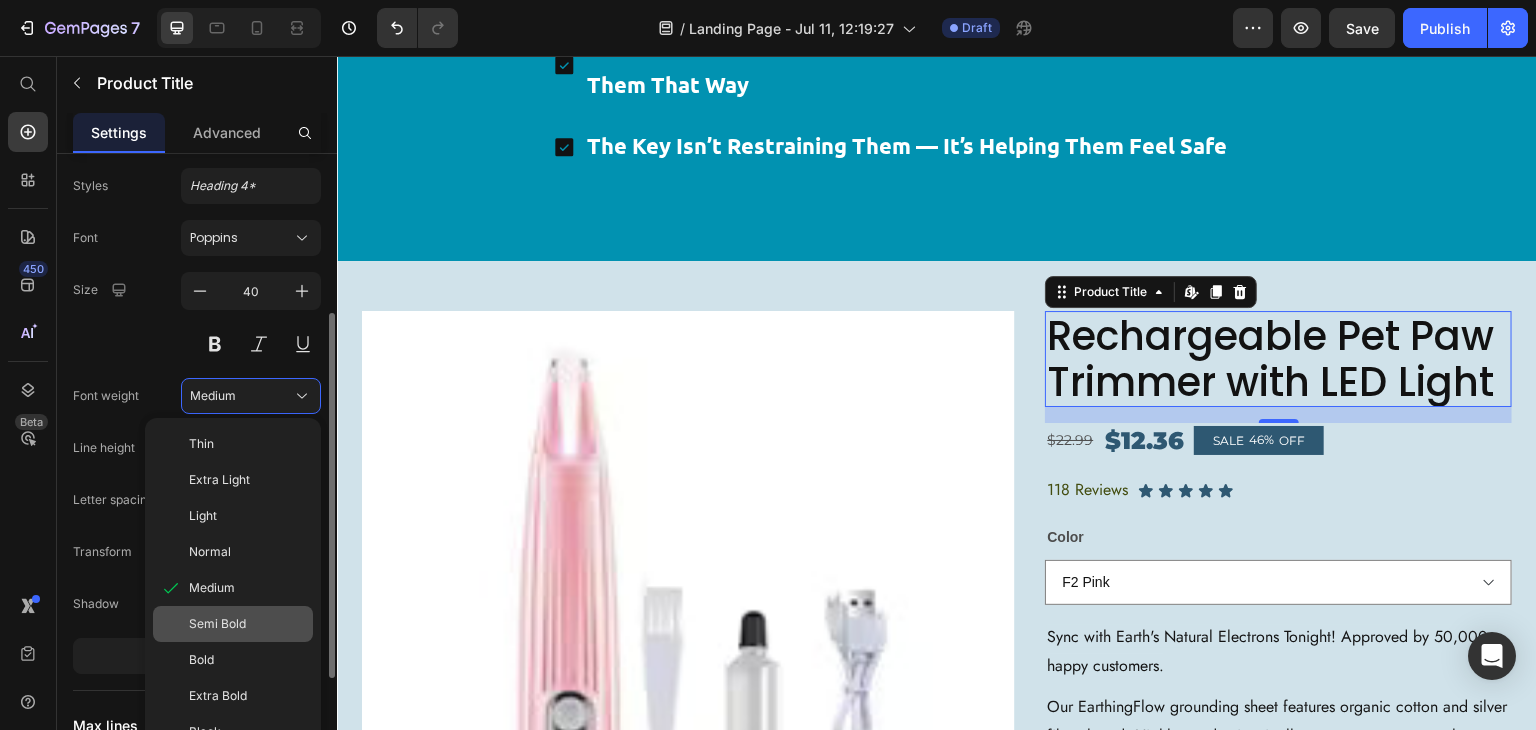 click on "Semi Bold" at bounding box center [217, 624] 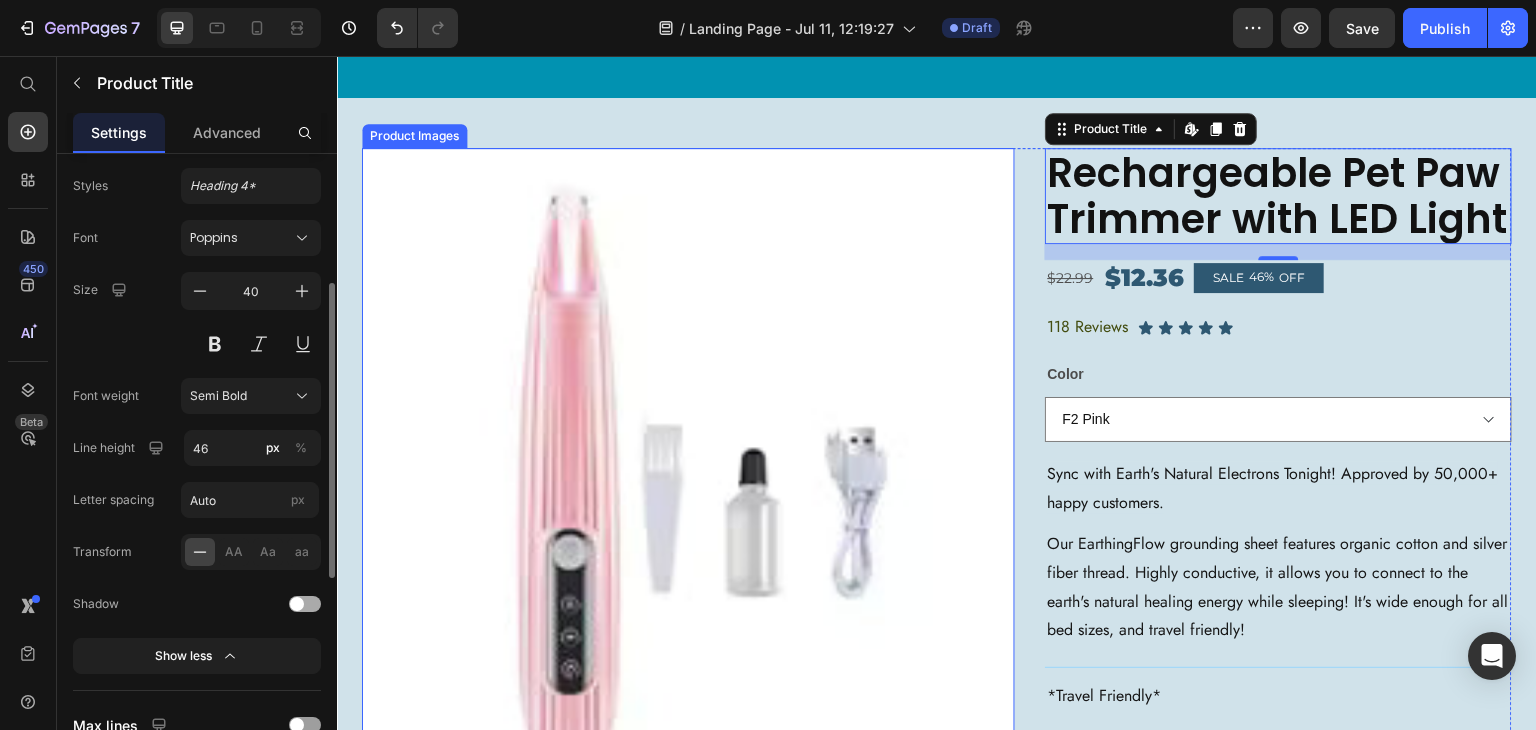 scroll, scrollTop: 3358, scrollLeft: 0, axis: vertical 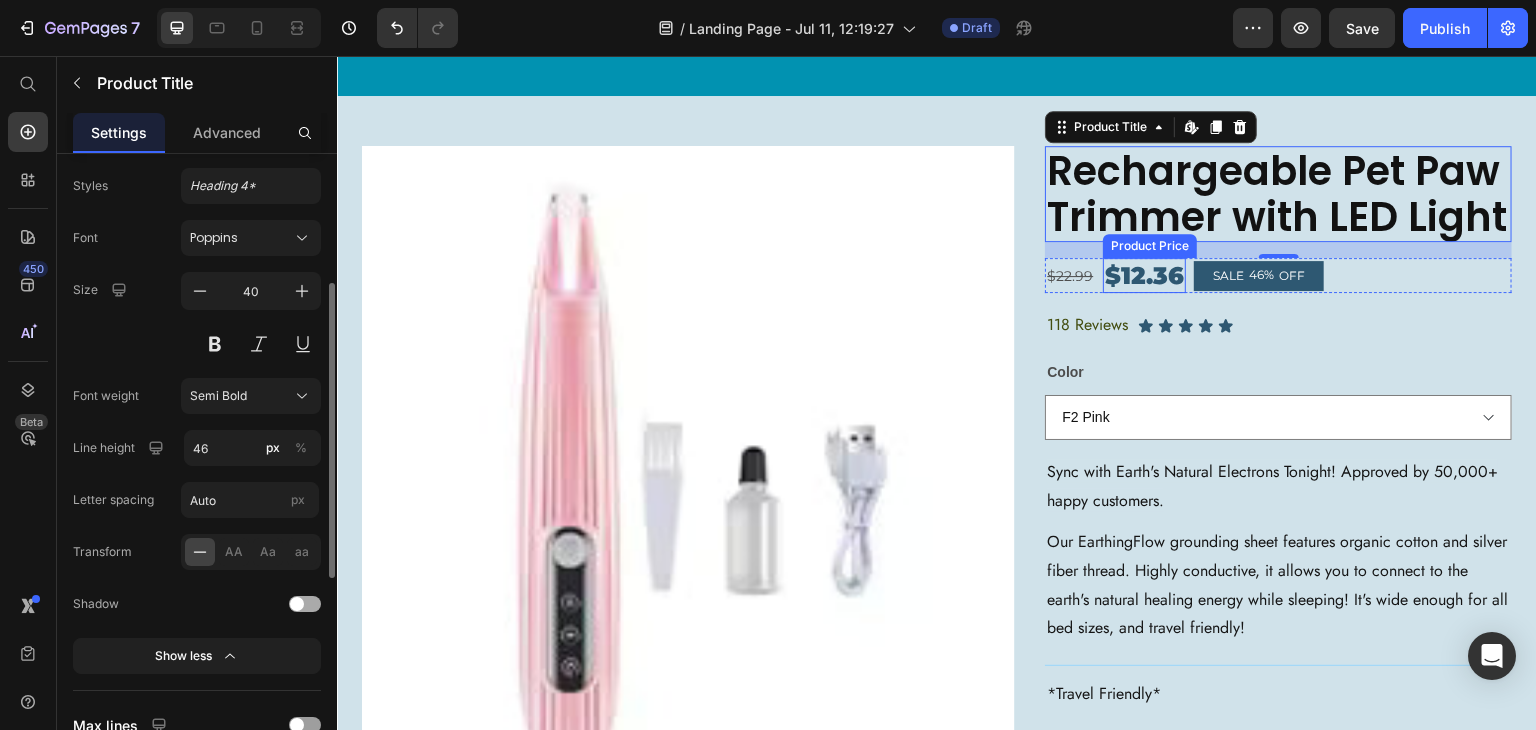 click on "$12.36" at bounding box center (1144, 275) 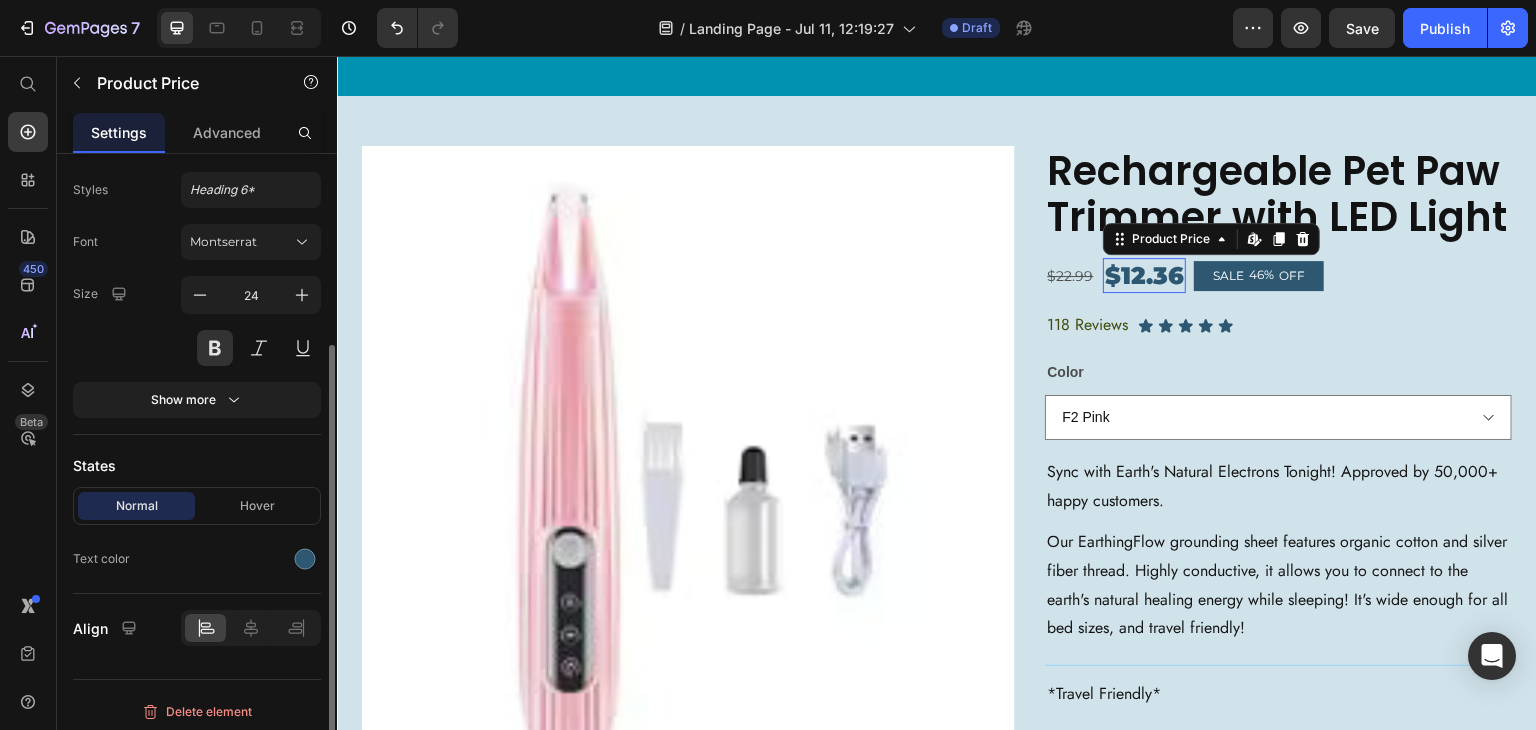 scroll, scrollTop: 0, scrollLeft: 0, axis: both 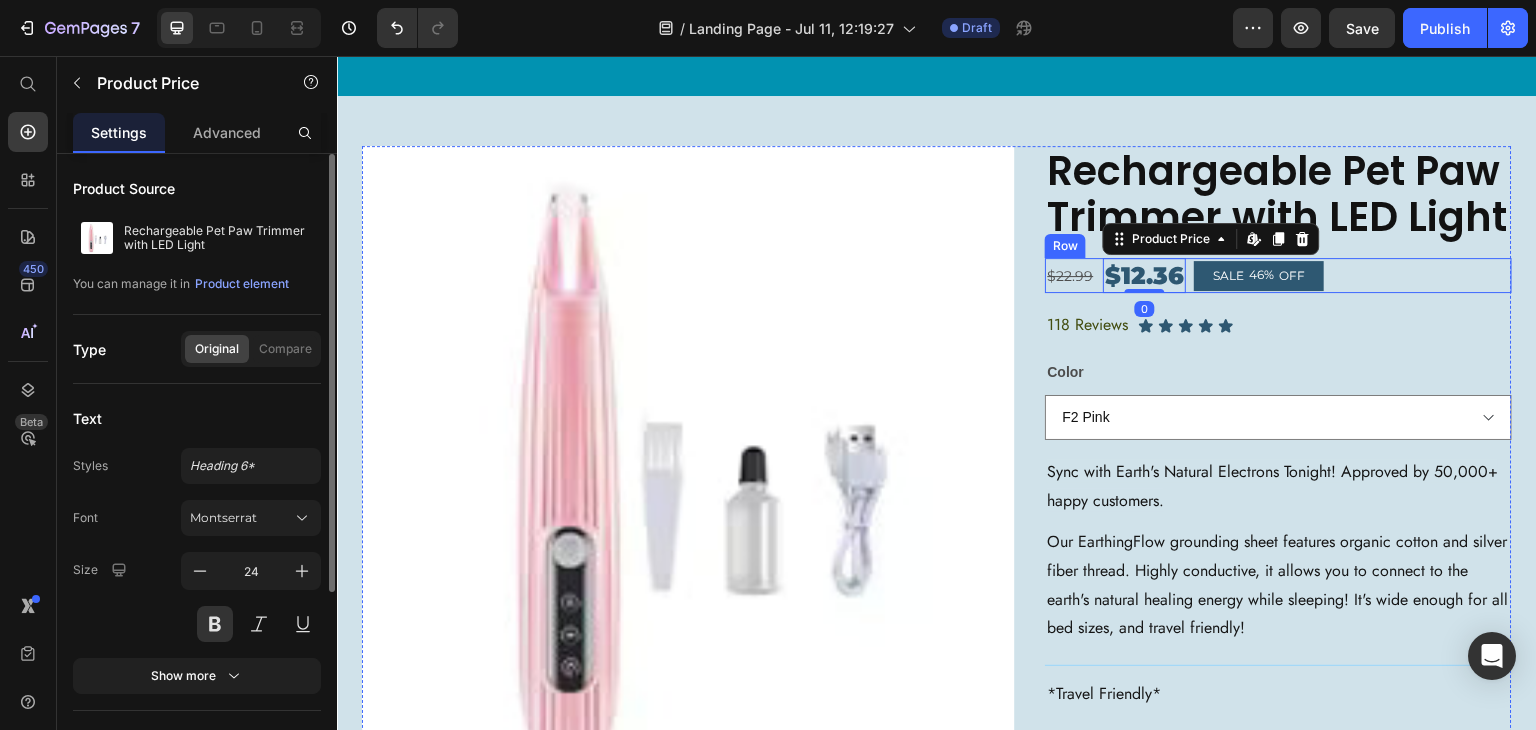 click on "$22.99 Product Price $12.36 Product Price   Edit content in Shopify 0 SALE 46% OFF Discount Tag Row" at bounding box center (1278, 275) 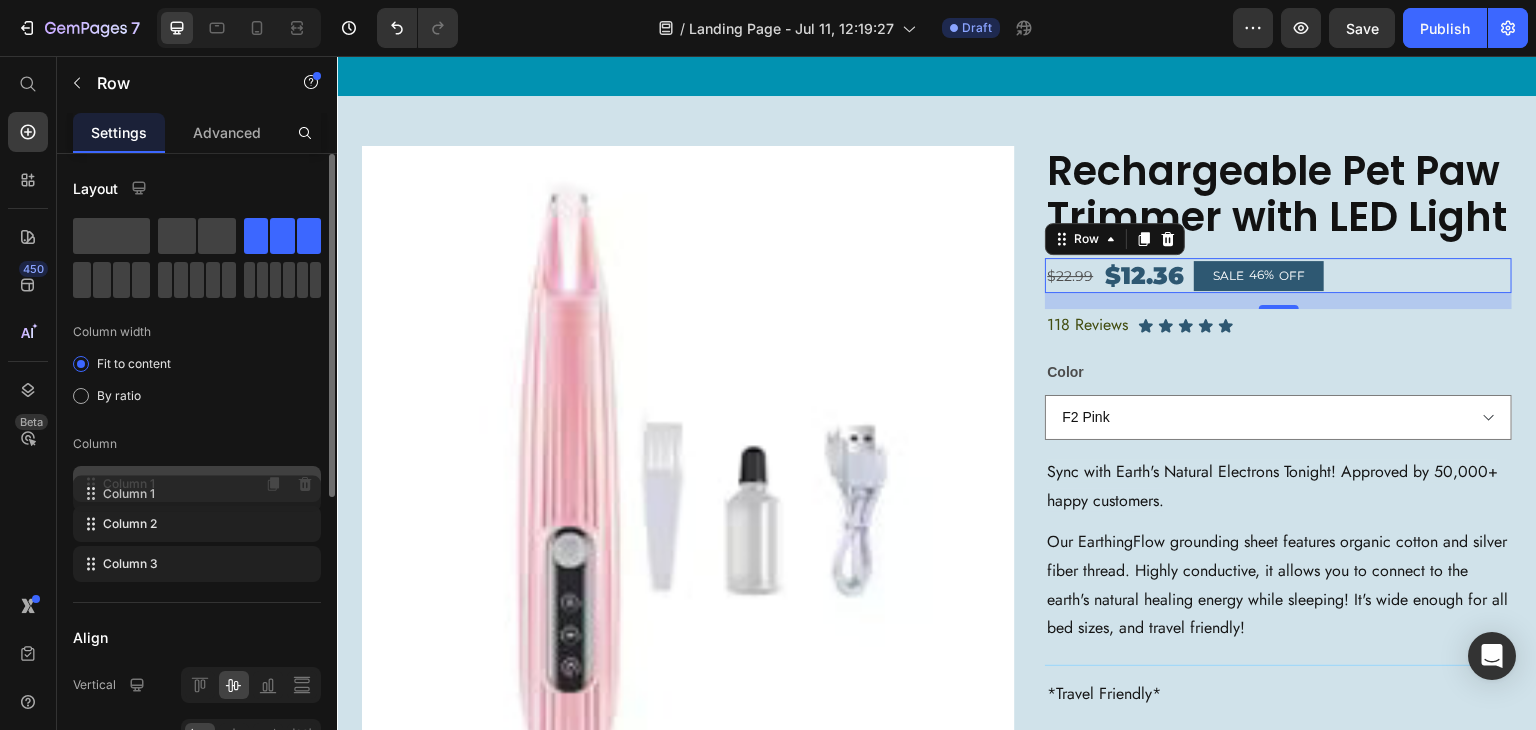 type 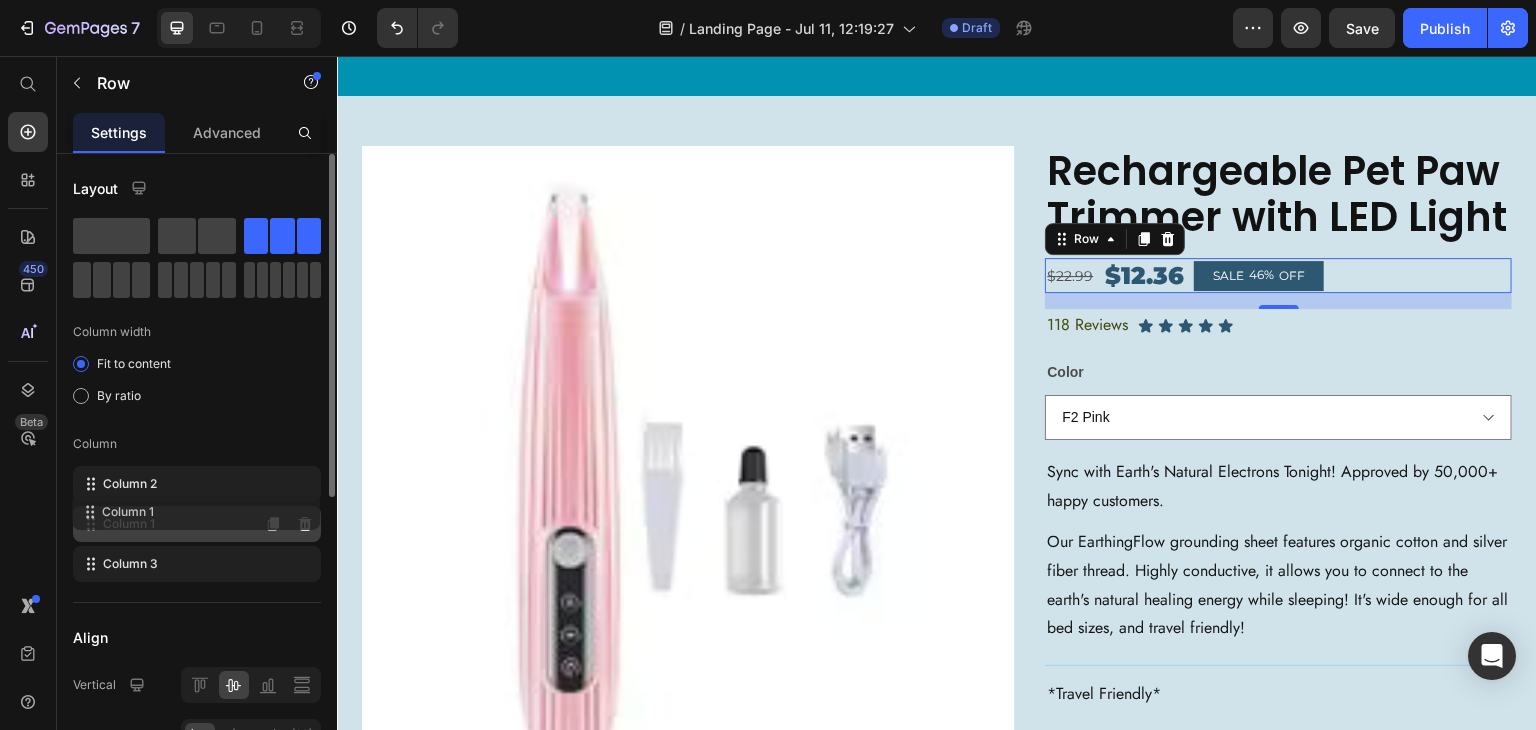 drag, startPoint x: 162, startPoint y: 491, endPoint x: 160, endPoint y: 520, distance: 29.068884 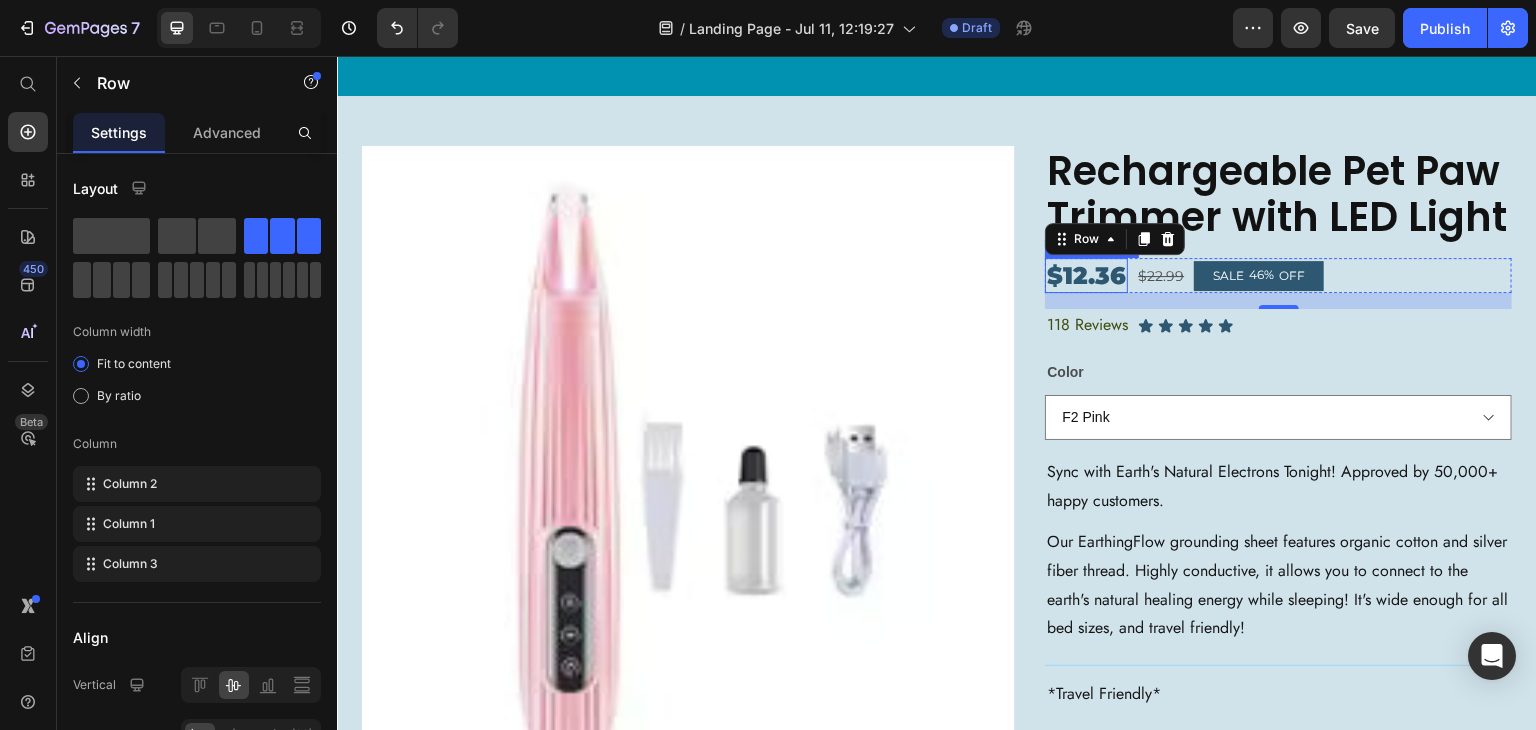 click on "$12.36" at bounding box center (1086, 275) 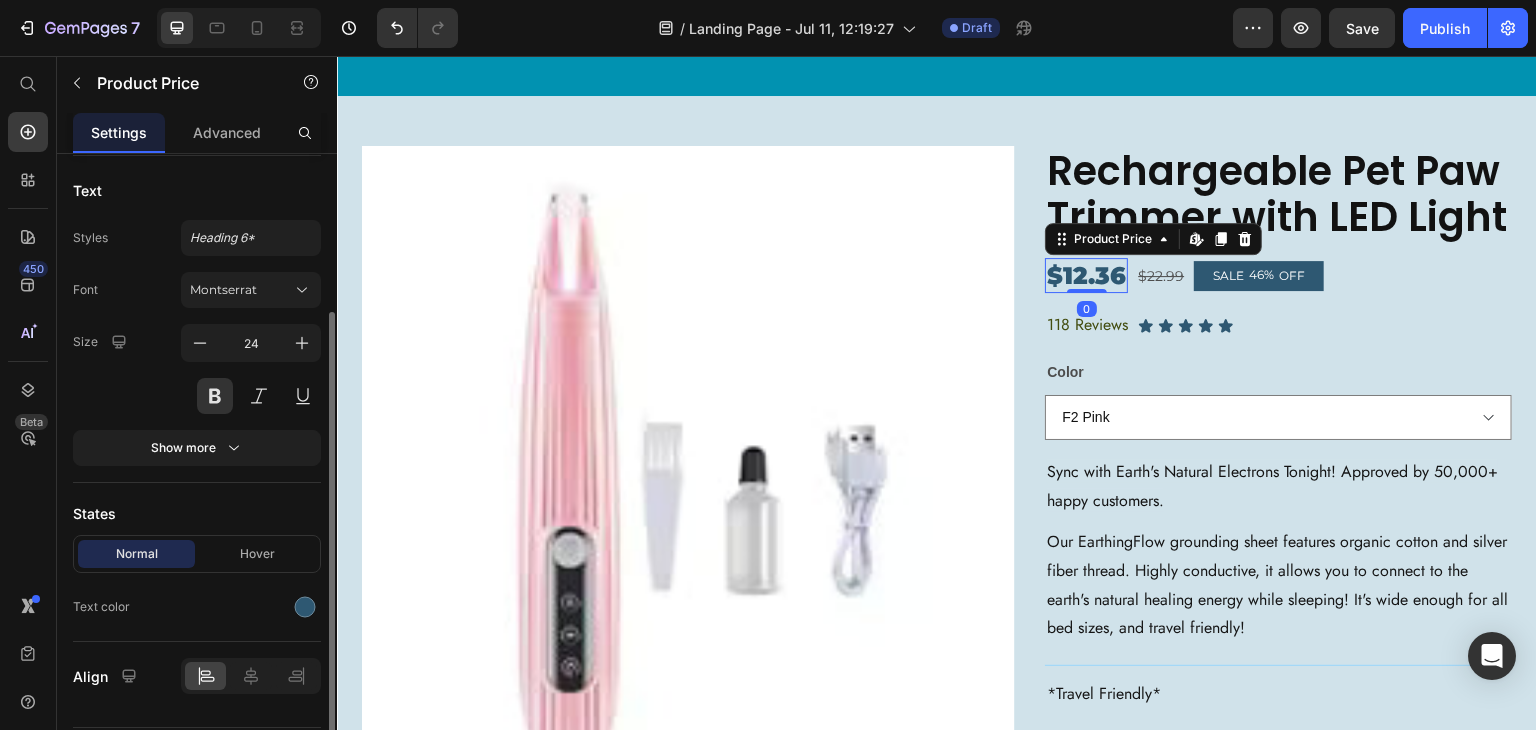 scroll, scrollTop: 281, scrollLeft: 0, axis: vertical 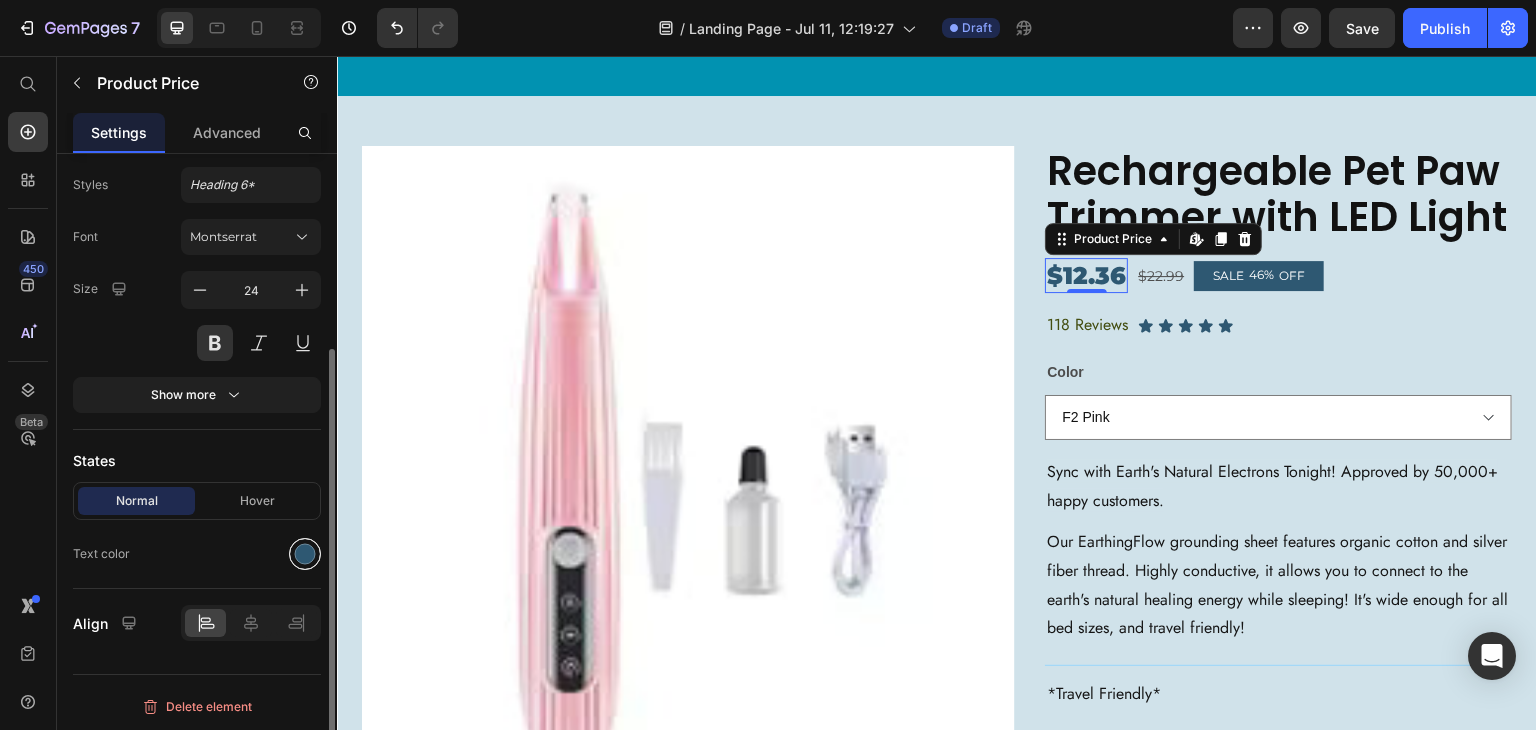 click at bounding box center [305, 554] 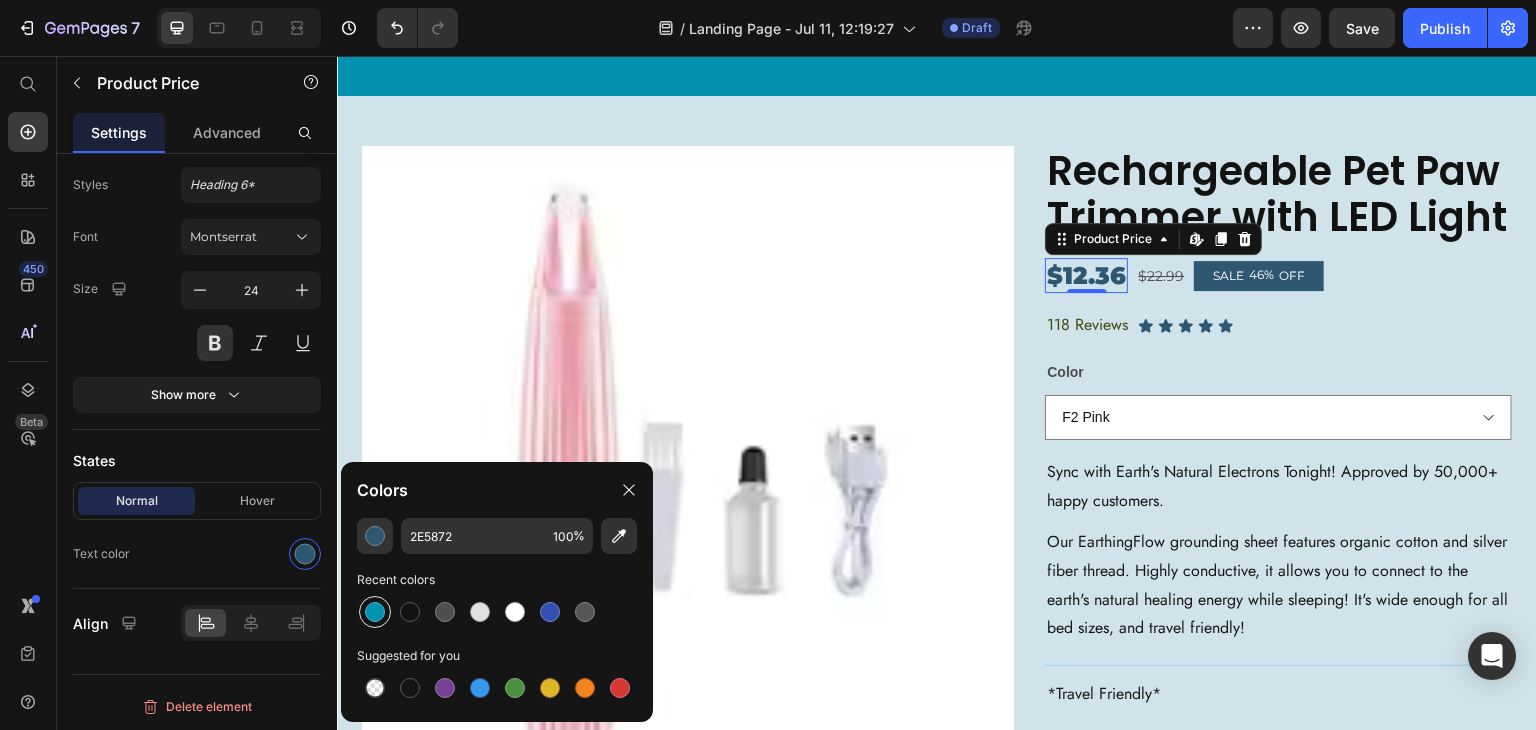 click at bounding box center (375, 612) 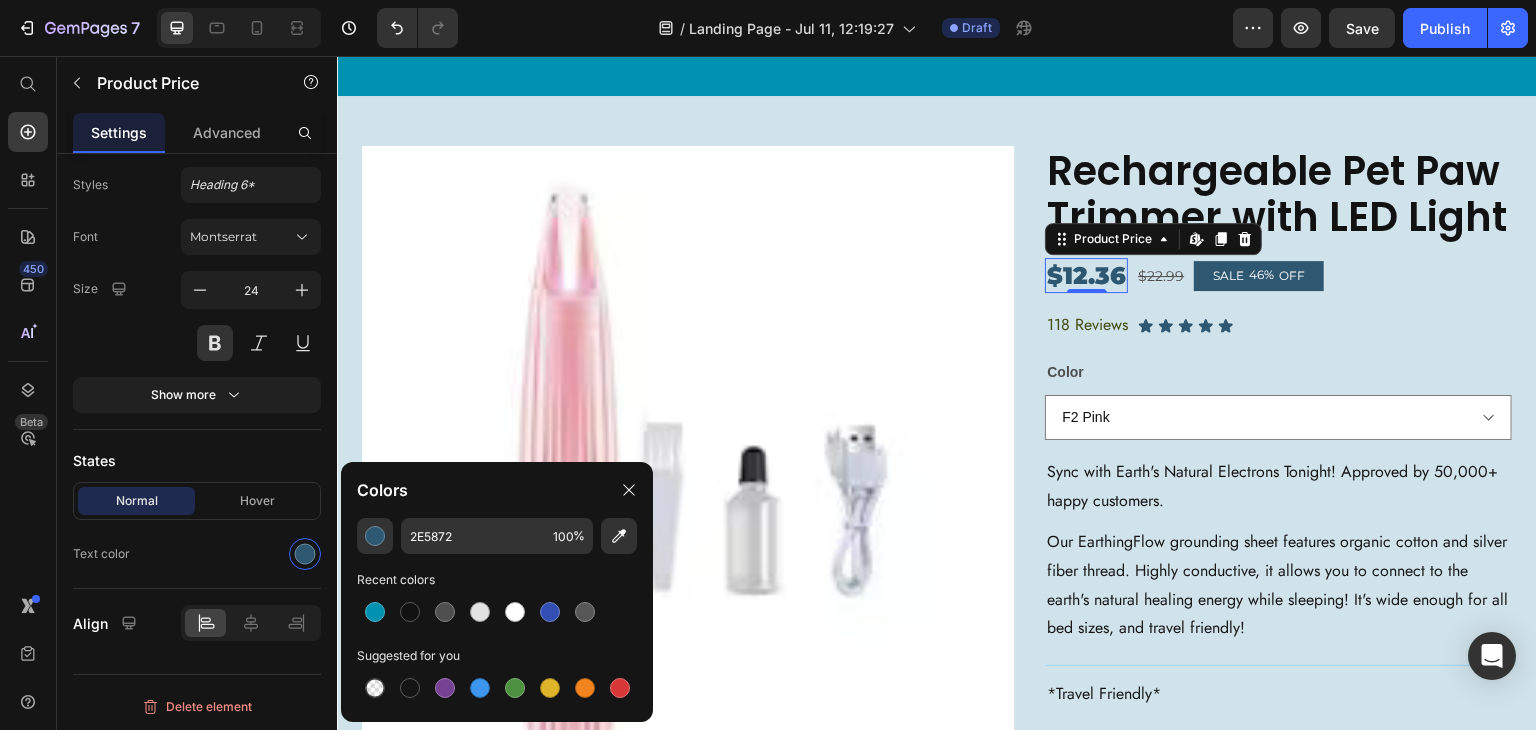 type on "0192B1" 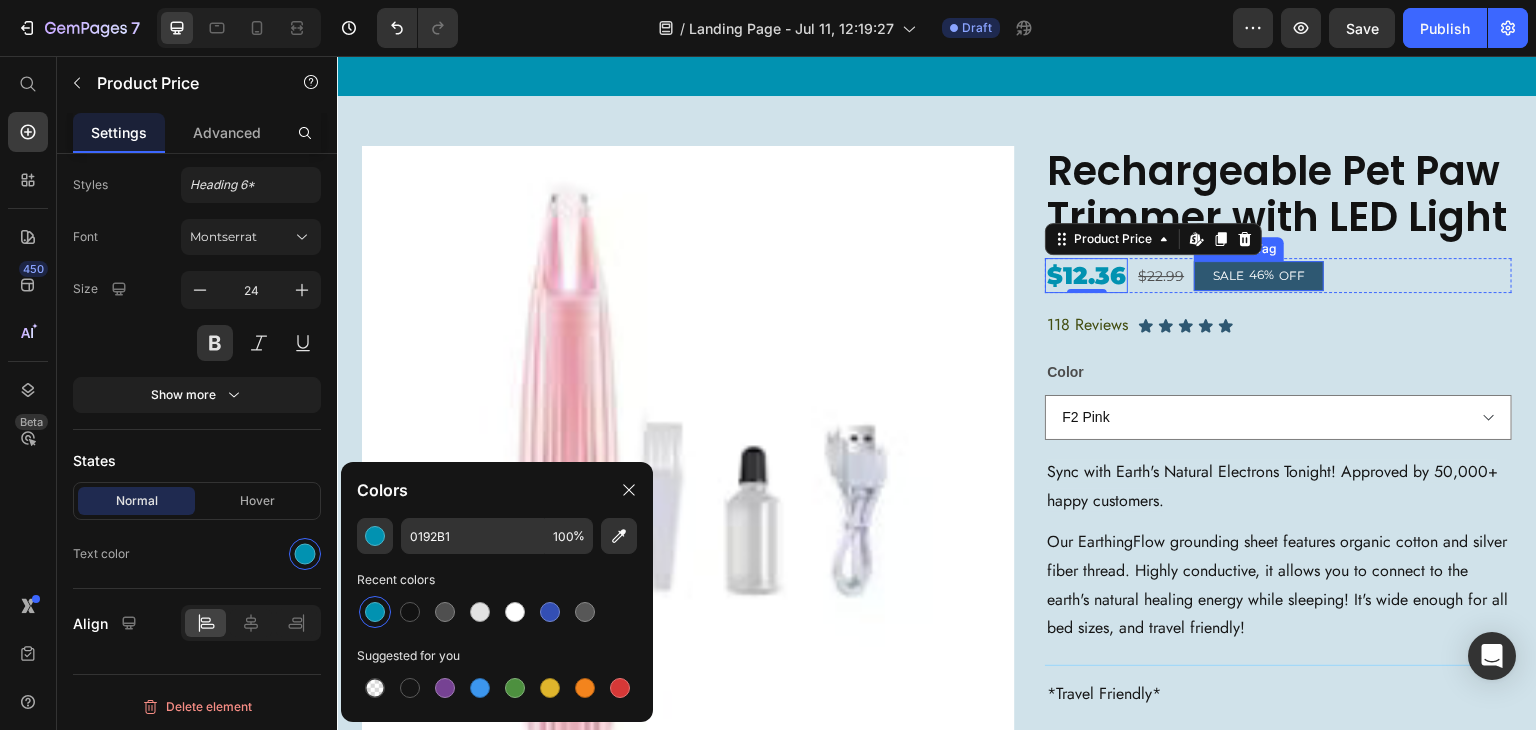 click on "SALE" at bounding box center [1228, 276] 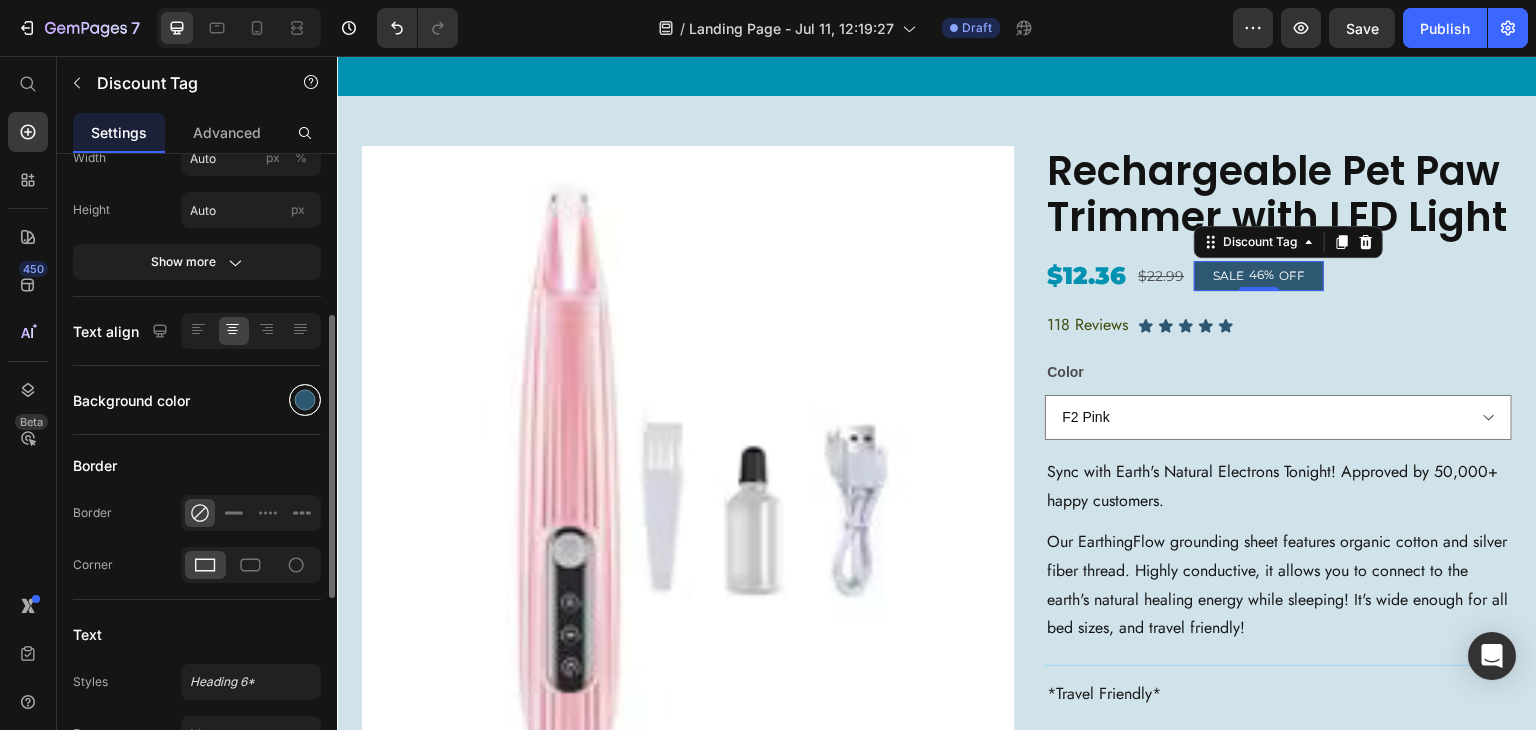 scroll, scrollTop: 407, scrollLeft: 0, axis: vertical 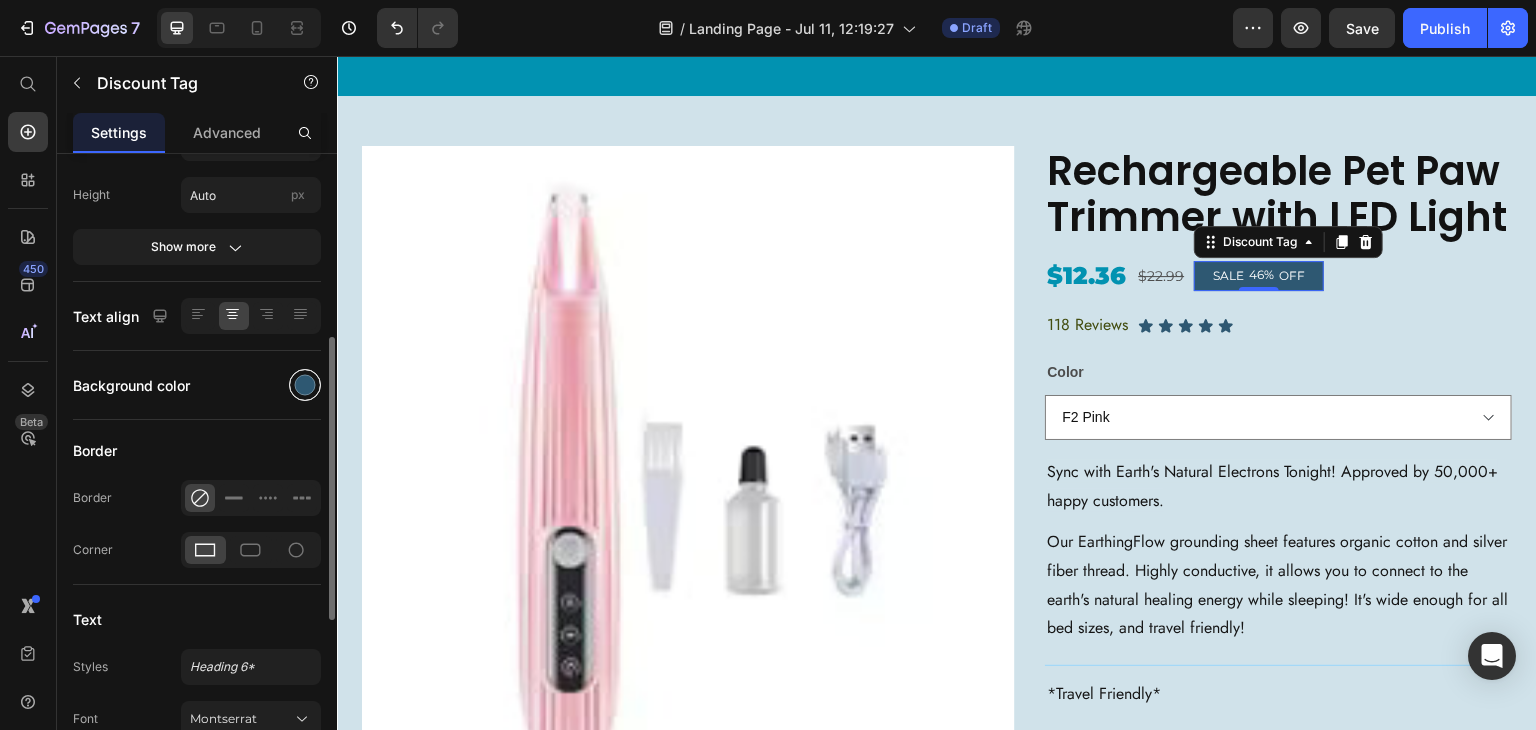 click at bounding box center (305, 385) 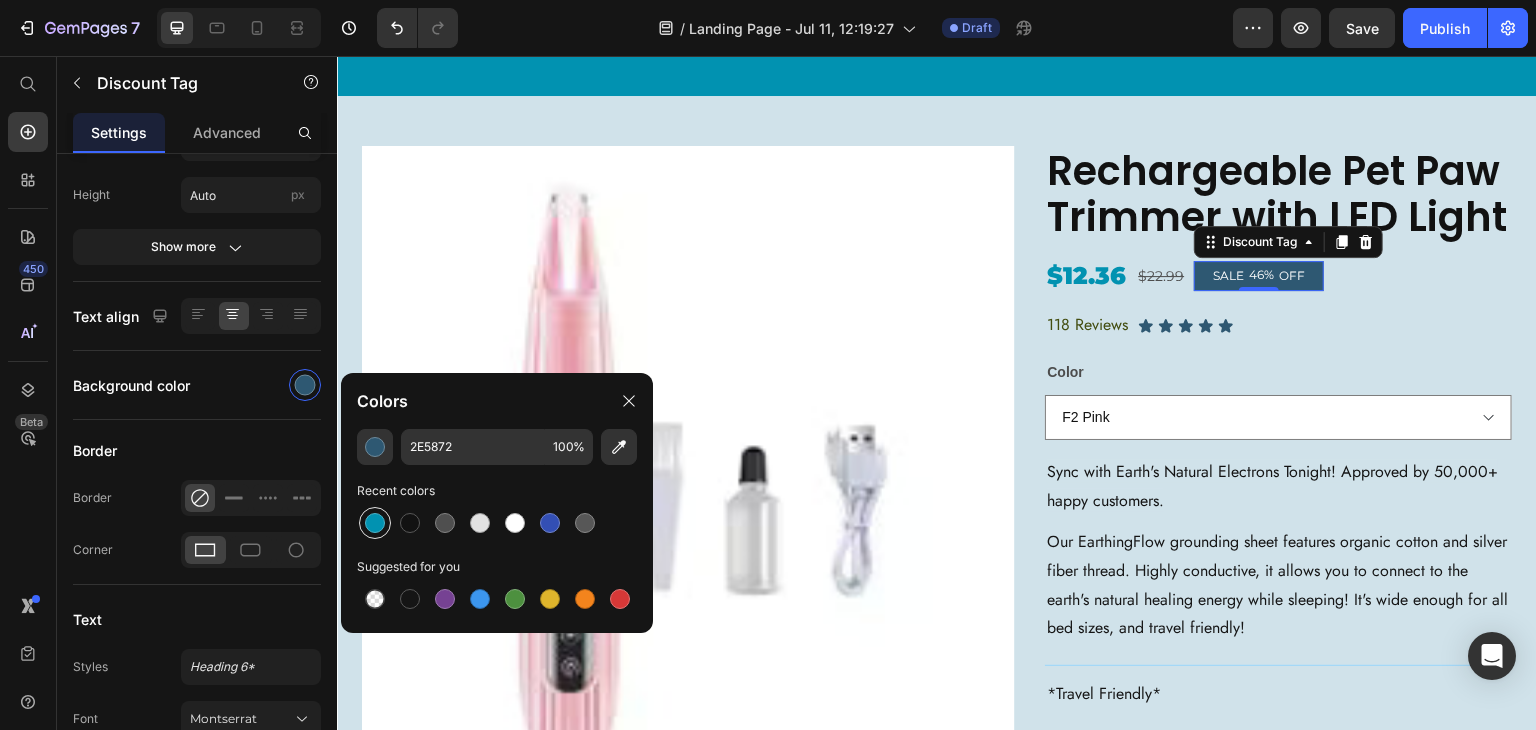 drag, startPoint x: 372, startPoint y: 528, endPoint x: 420, endPoint y: 276, distance: 256.5307 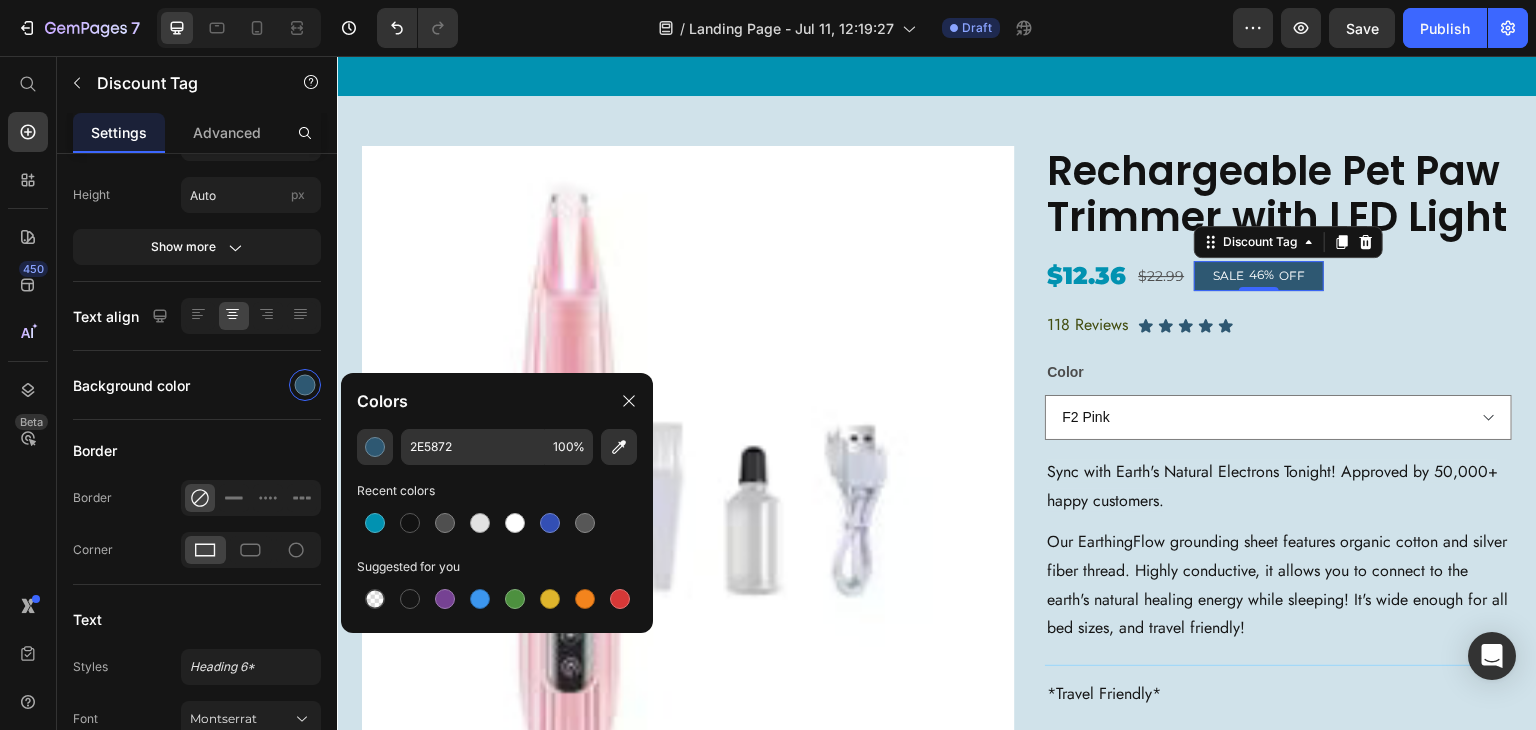 type on "0192B1" 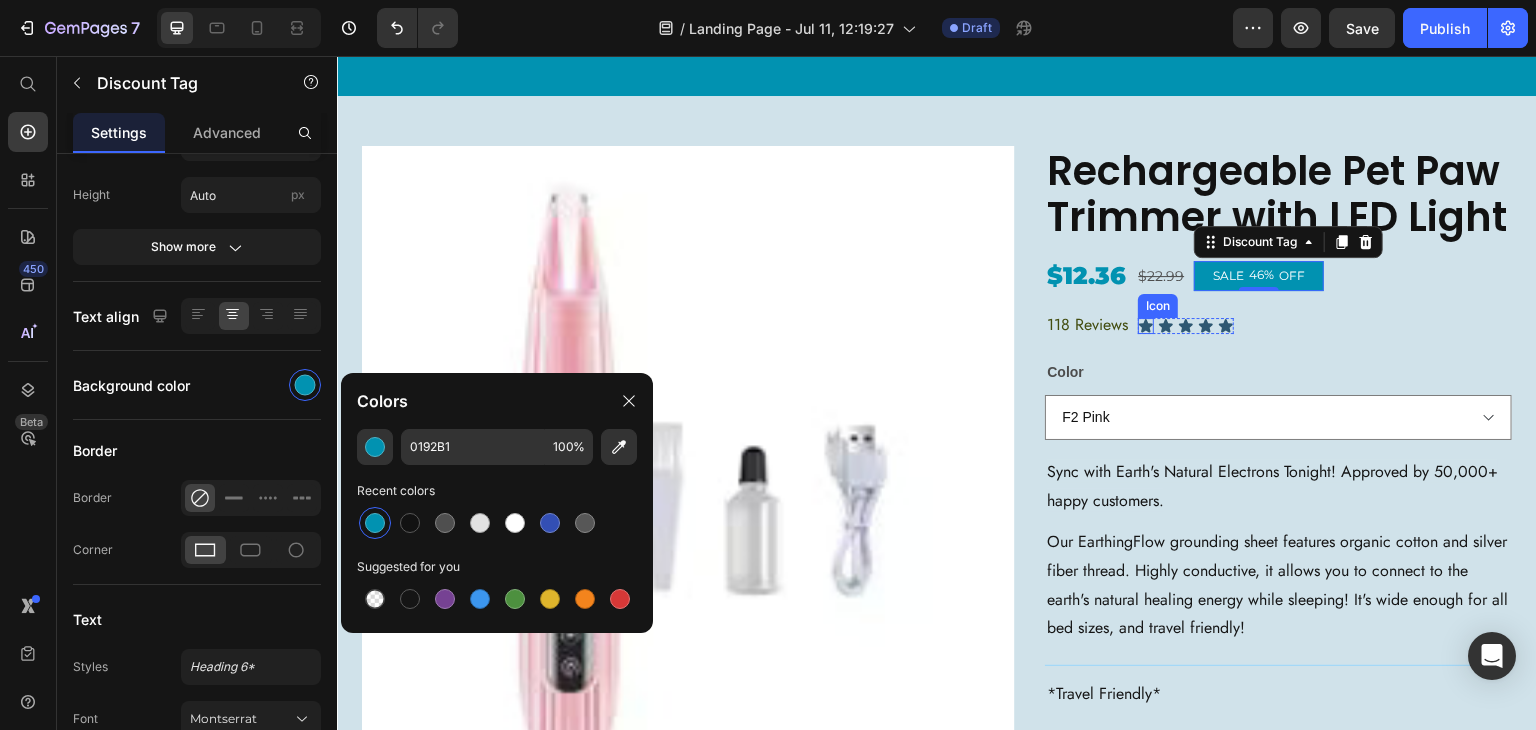 click 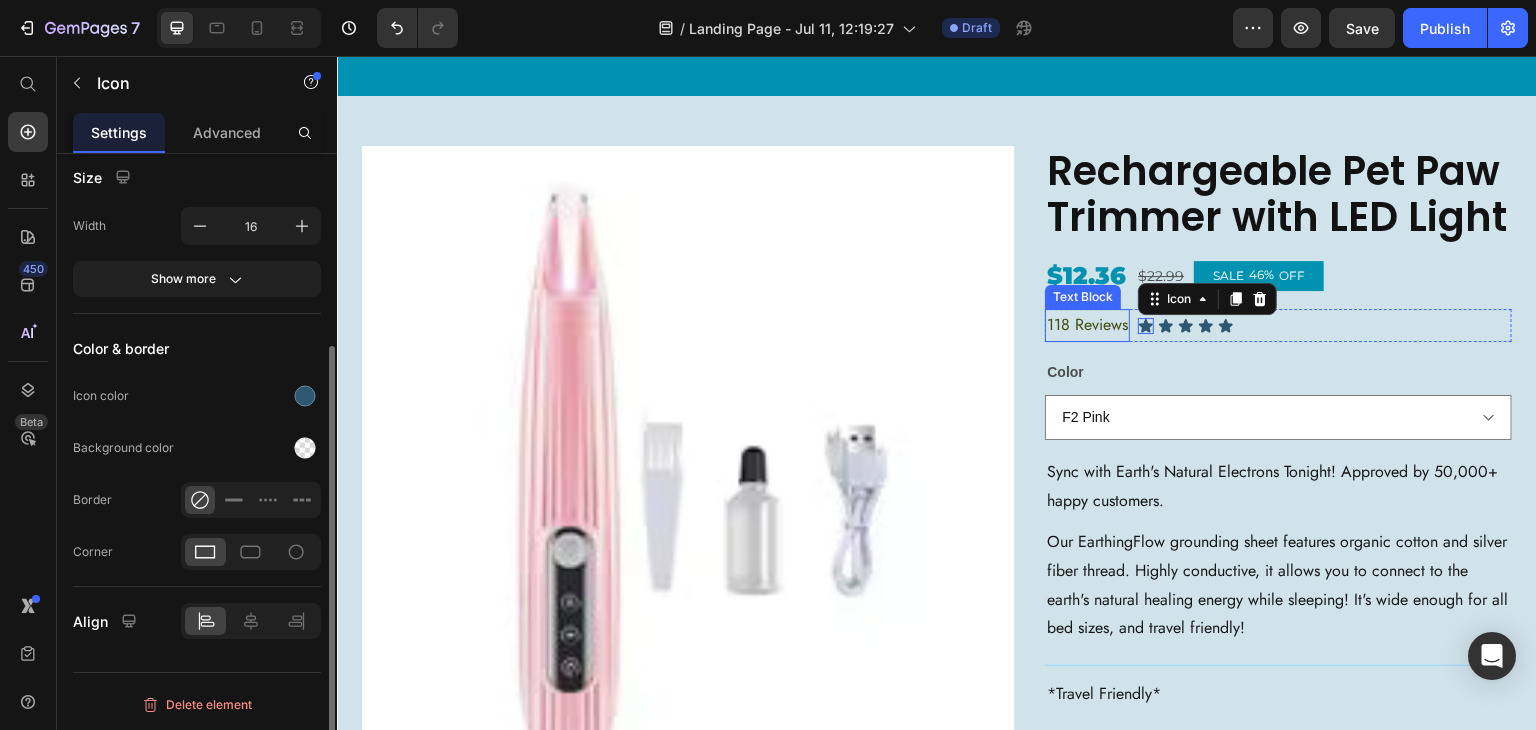 scroll, scrollTop: 0, scrollLeft: 0, axis: both 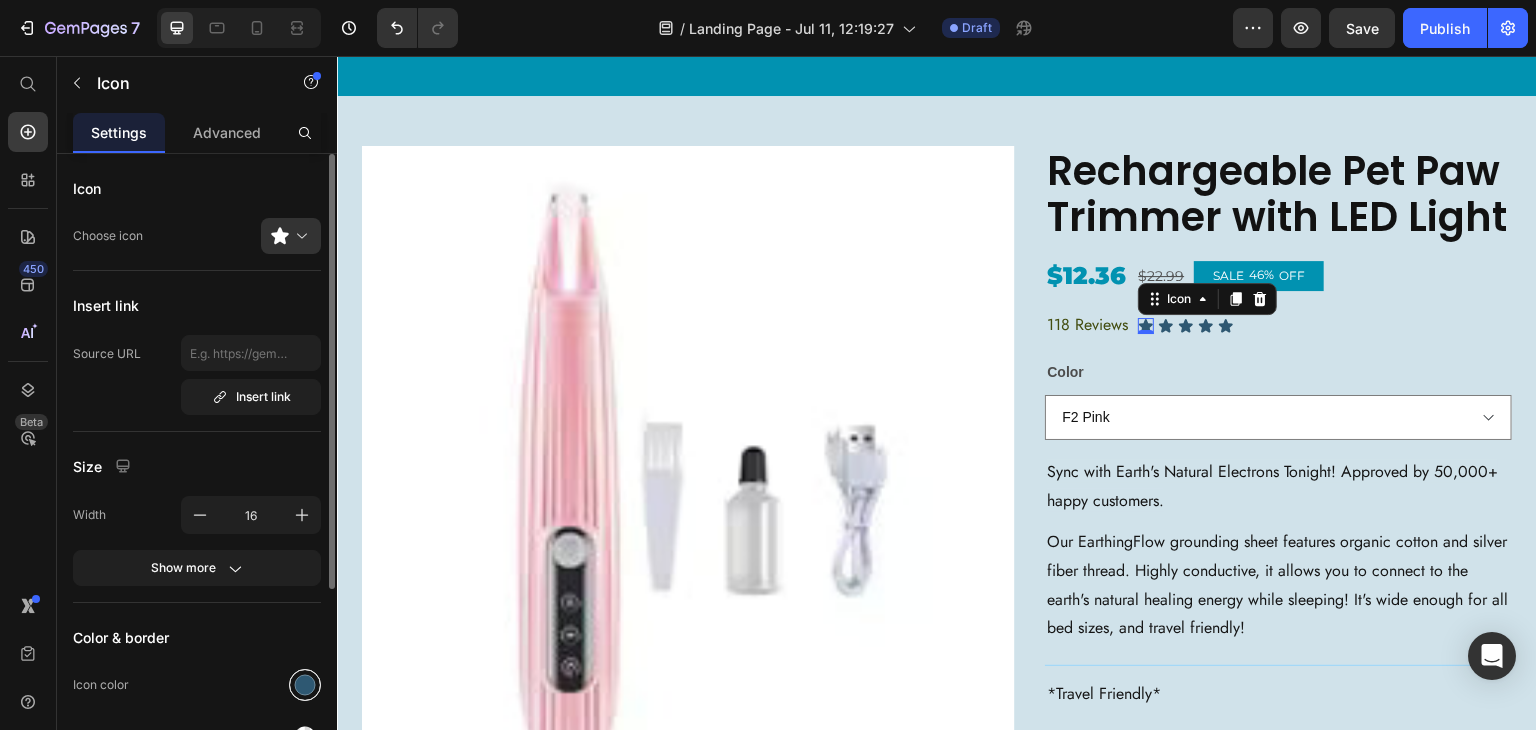 click at bounding box center (305, 685) 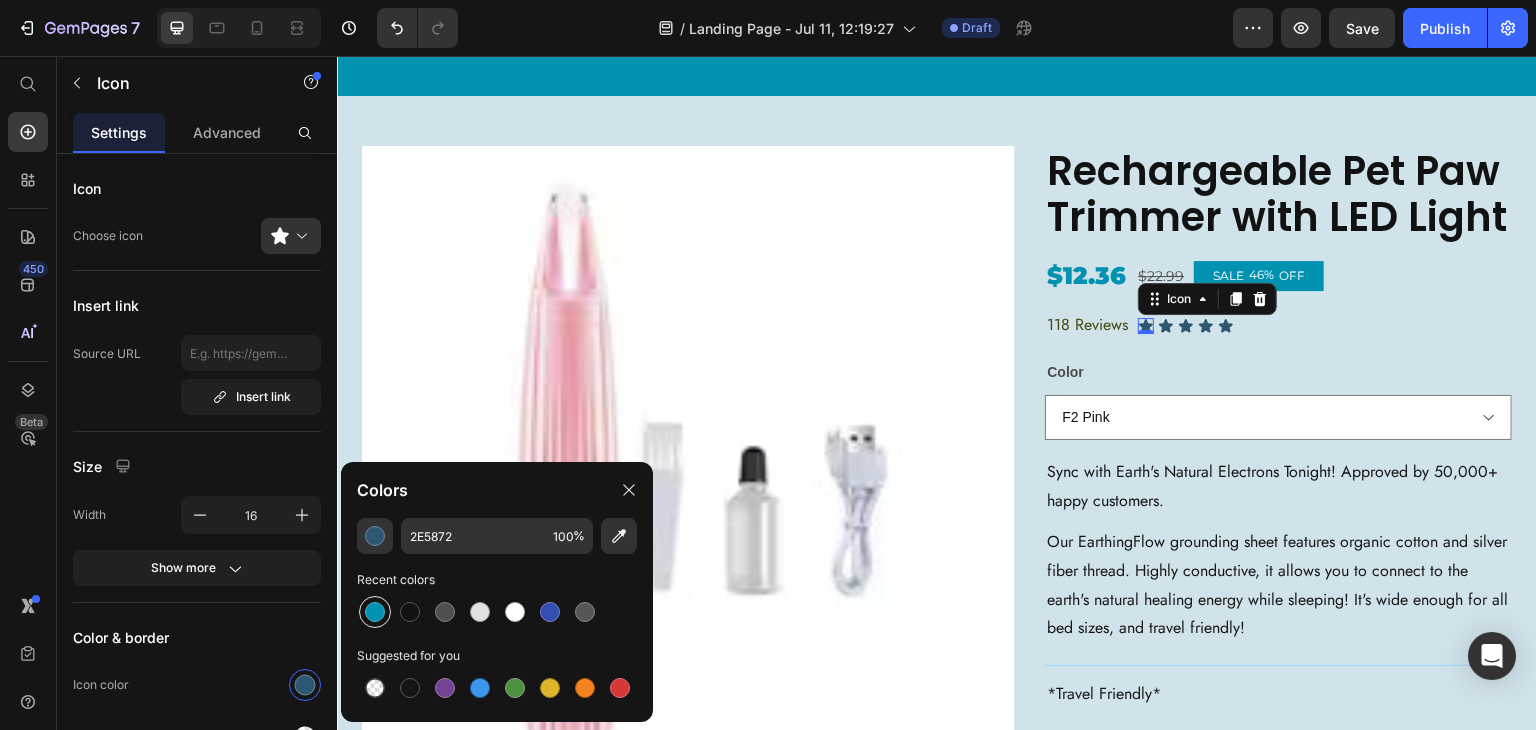 click at bounding box center [375, 612] 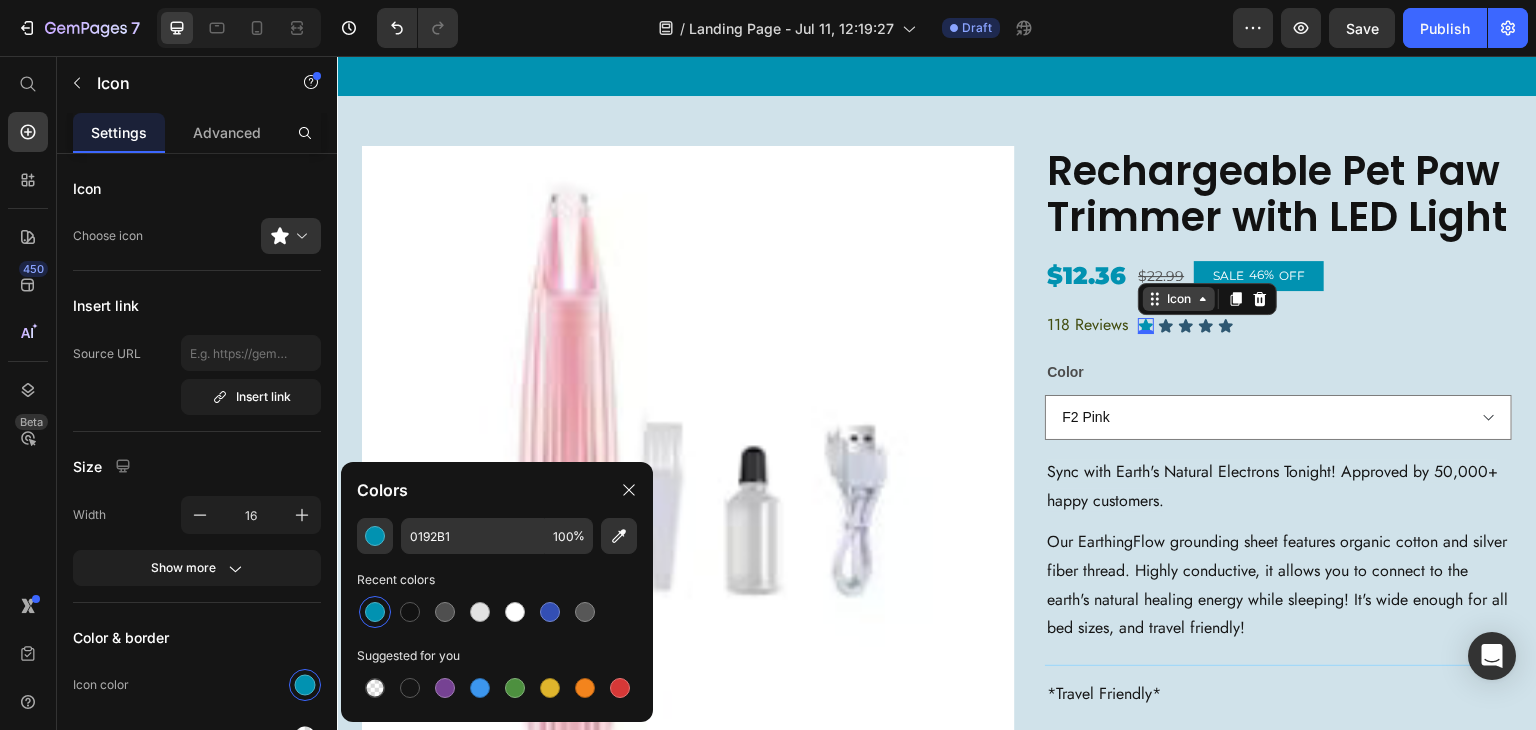 click on "Icon" at bounding box center (1179, 299) 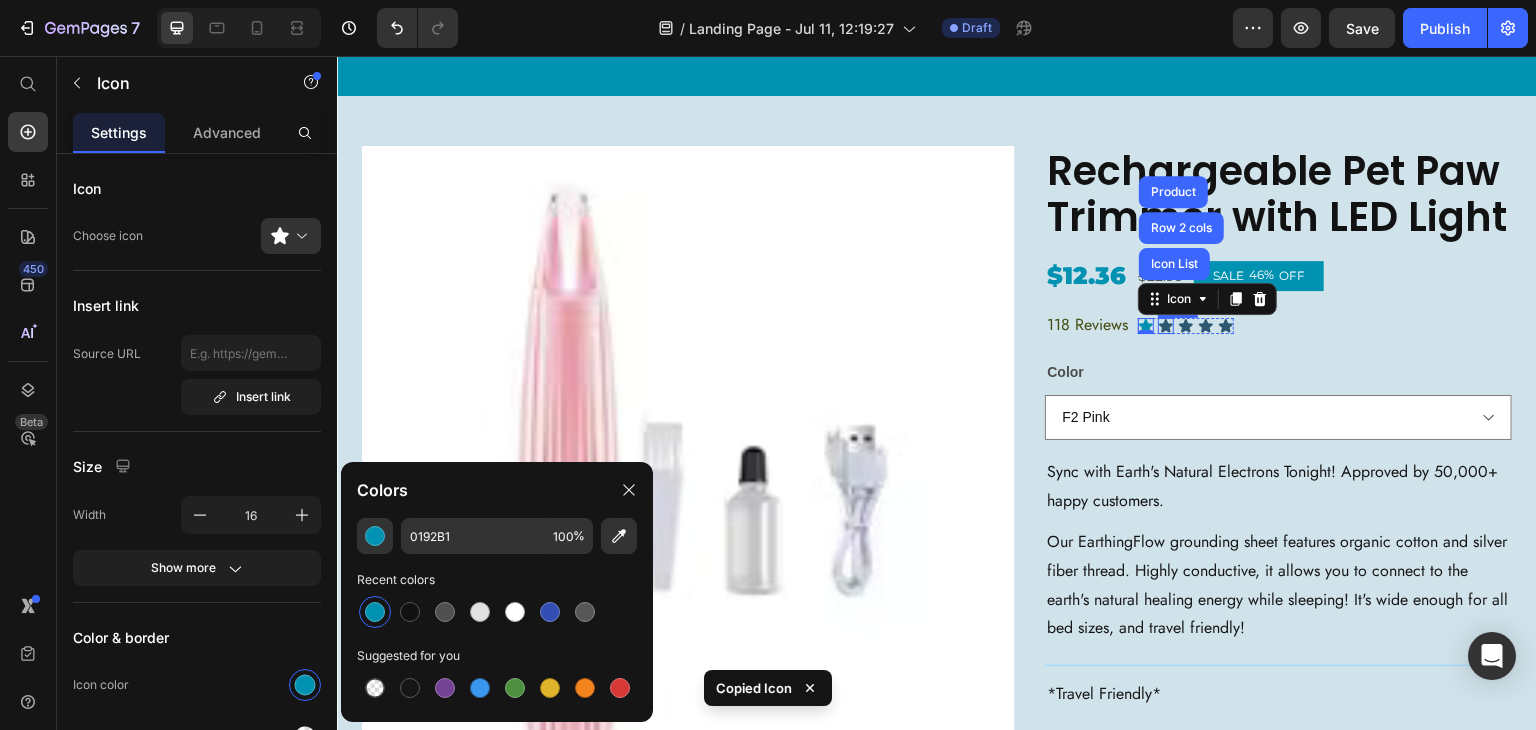 click 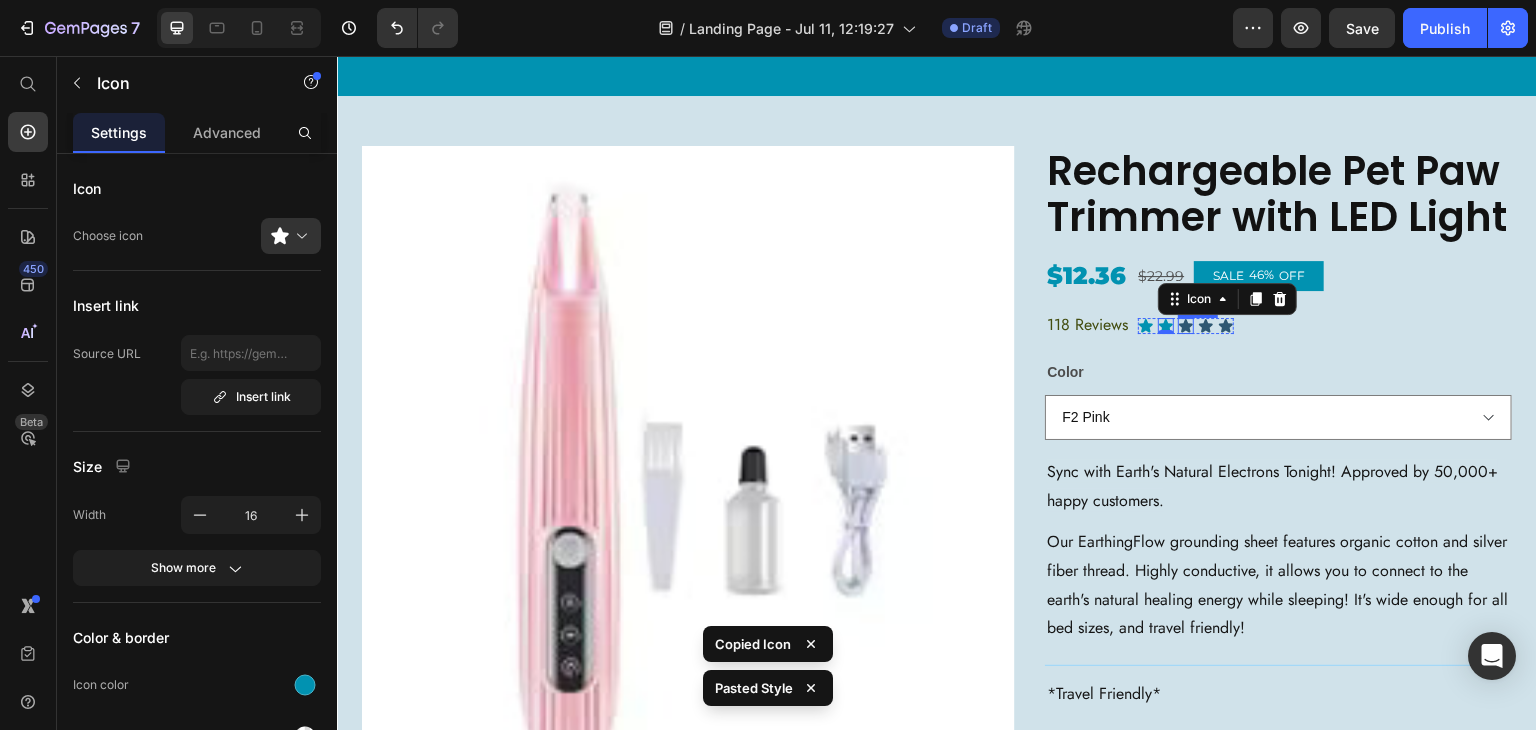 click 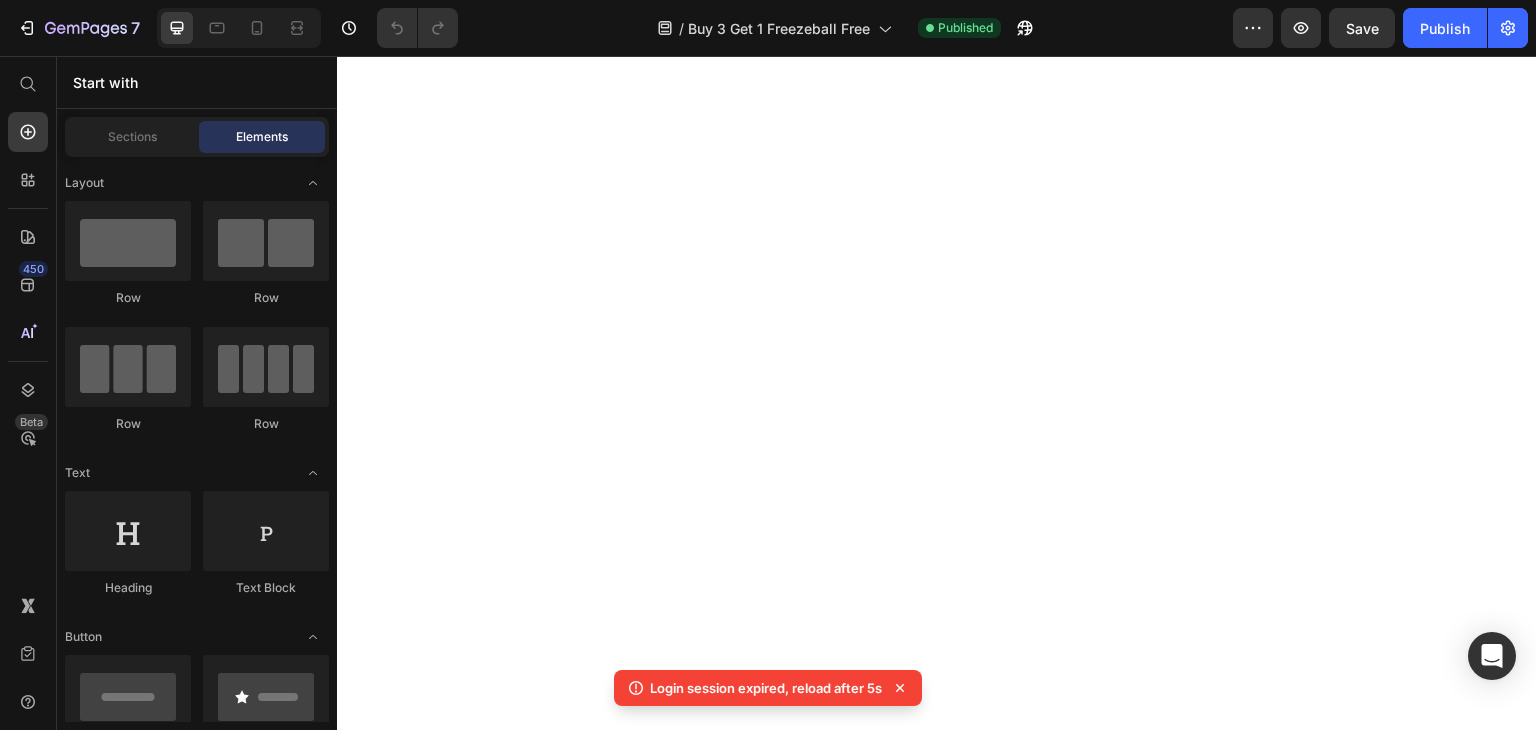 scroll, scrollTop: 0, scrollLeft: 0, axis: both 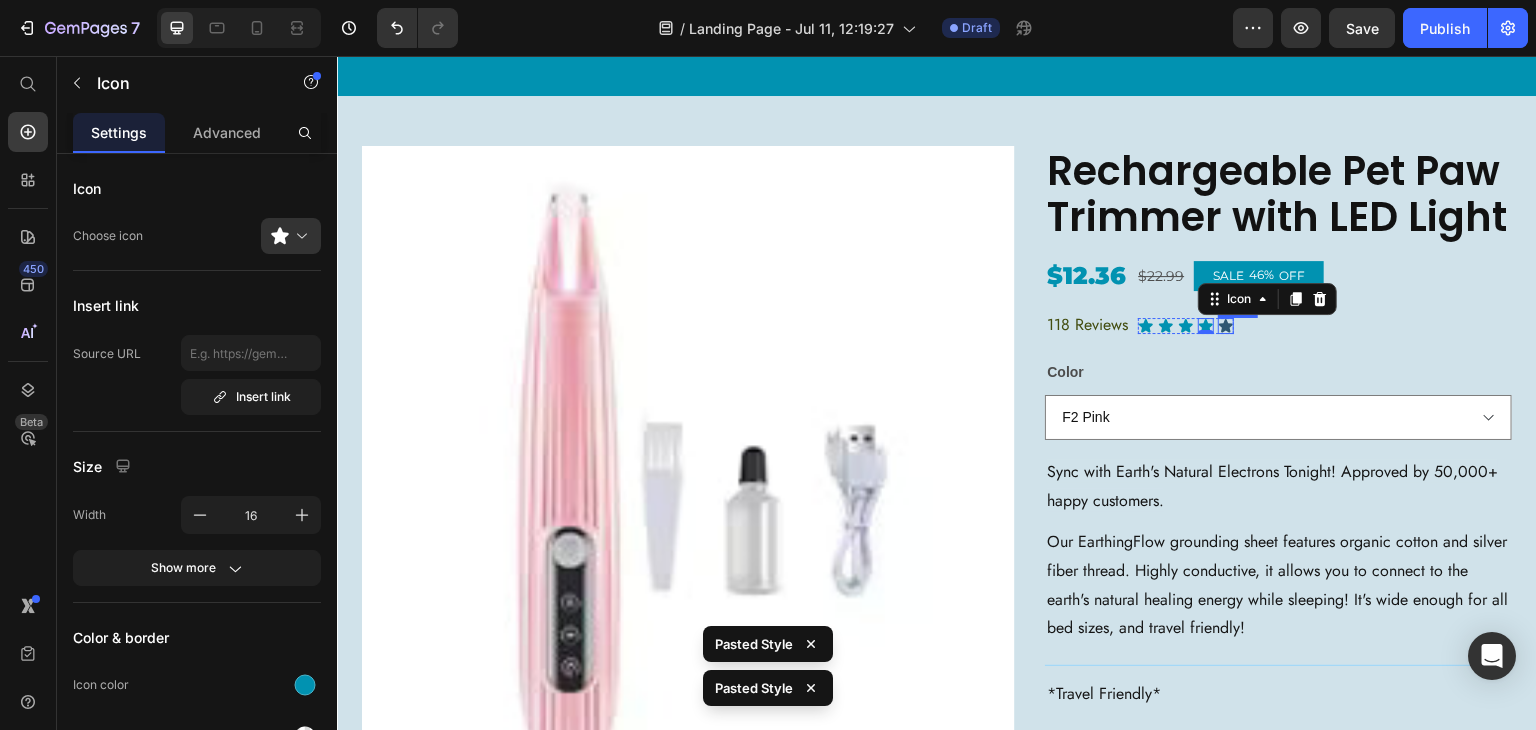 click 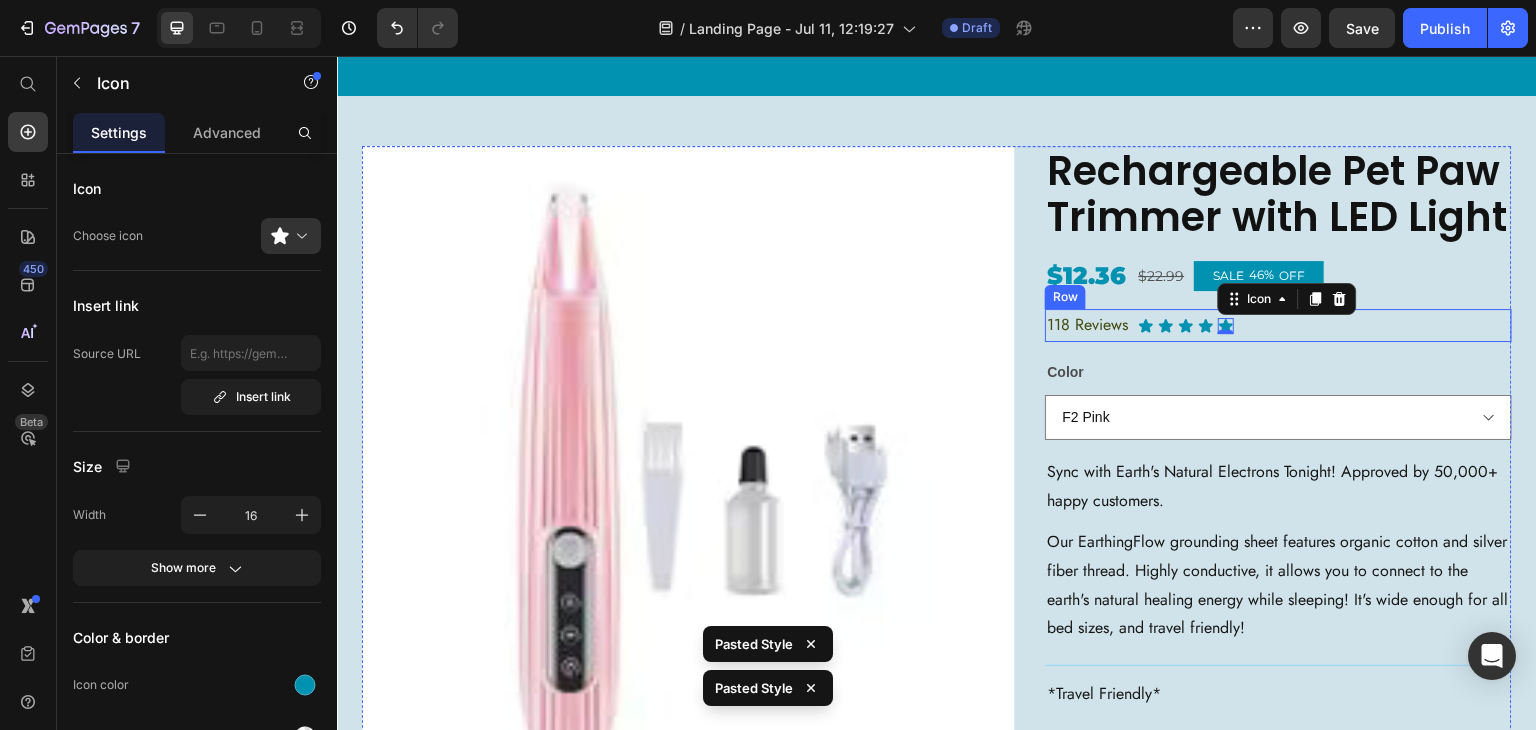 click on "118 Reviews Text Block Icon Icon Icon Icon Icon   0 Icon List Row" at bounding box center [1278, 325] 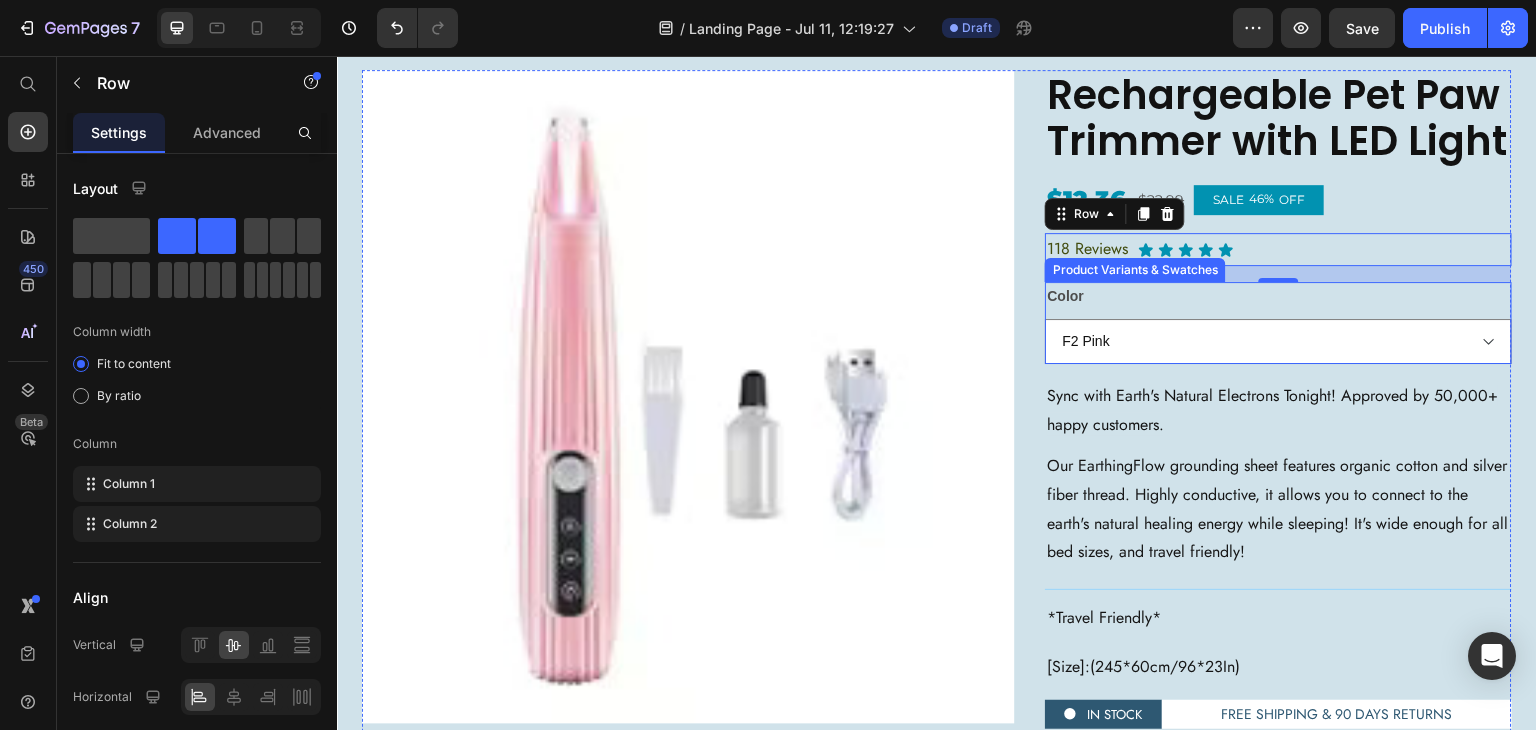 scroll, scrollTop: 3376, scrollLeft: 0, axis: vertical 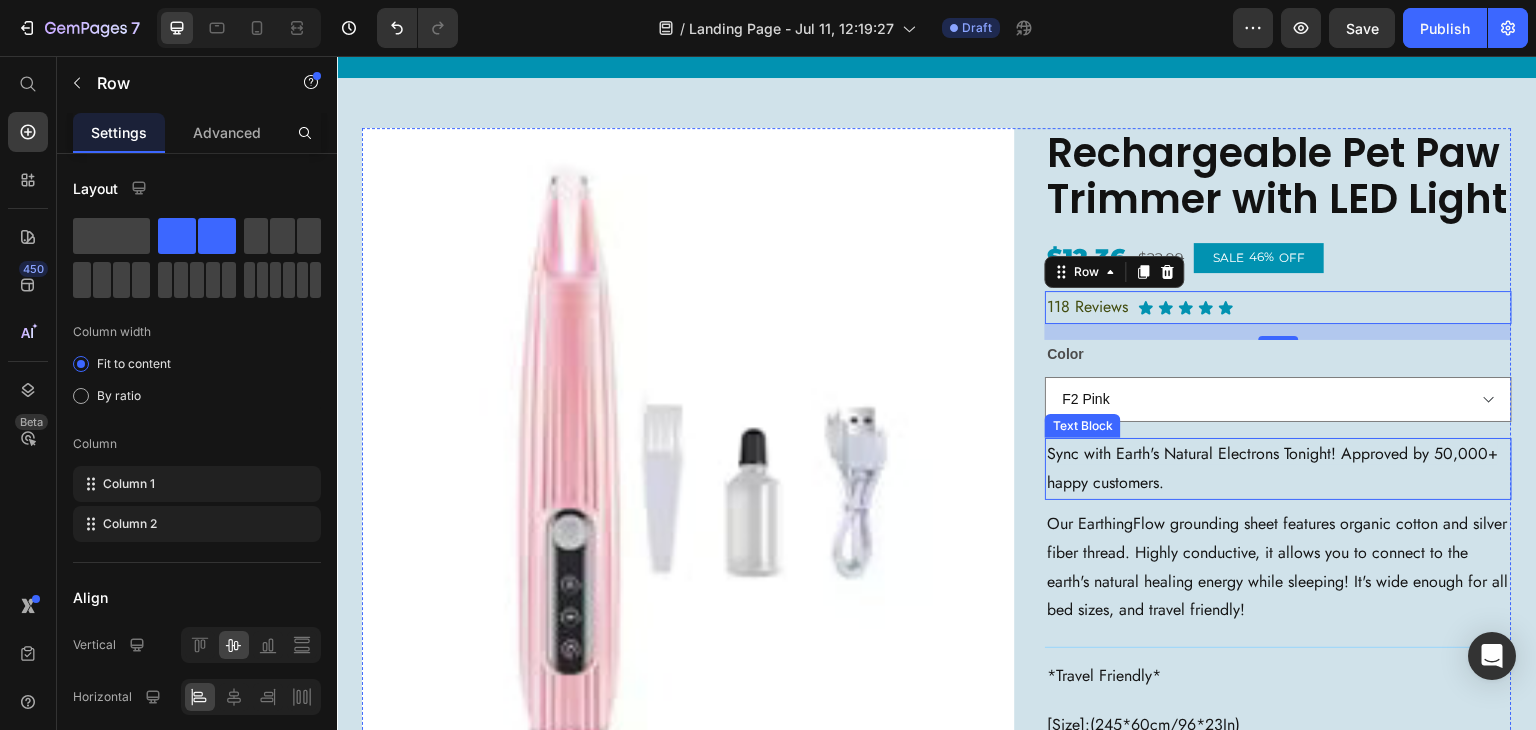 click on "Sync with Earth's Natural Electrons Tonight! Approved by 50,000+ happy customers." at bounding box center (1278, 469) 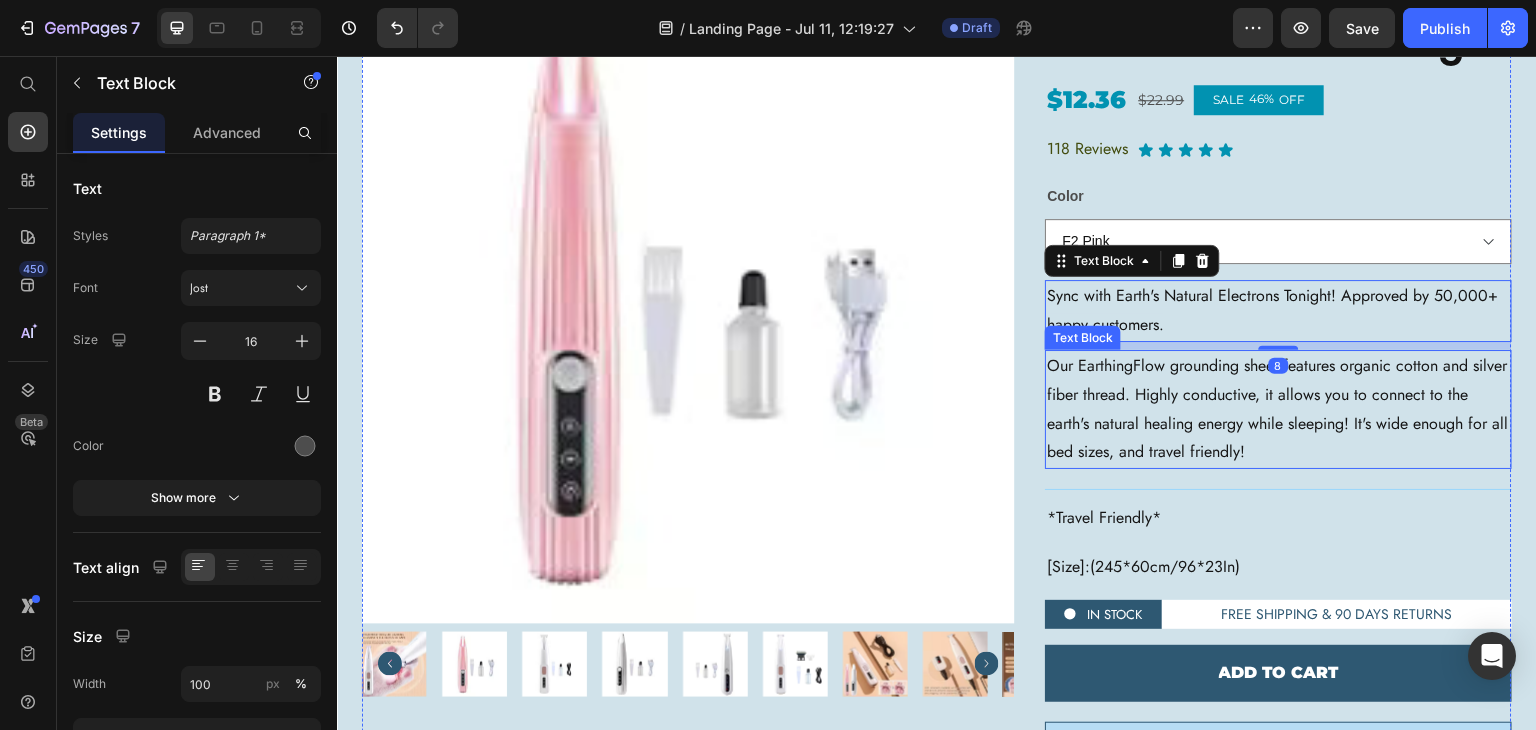 scroll, scrollTop: 3538, scrollLeft: 0, axis: vertical 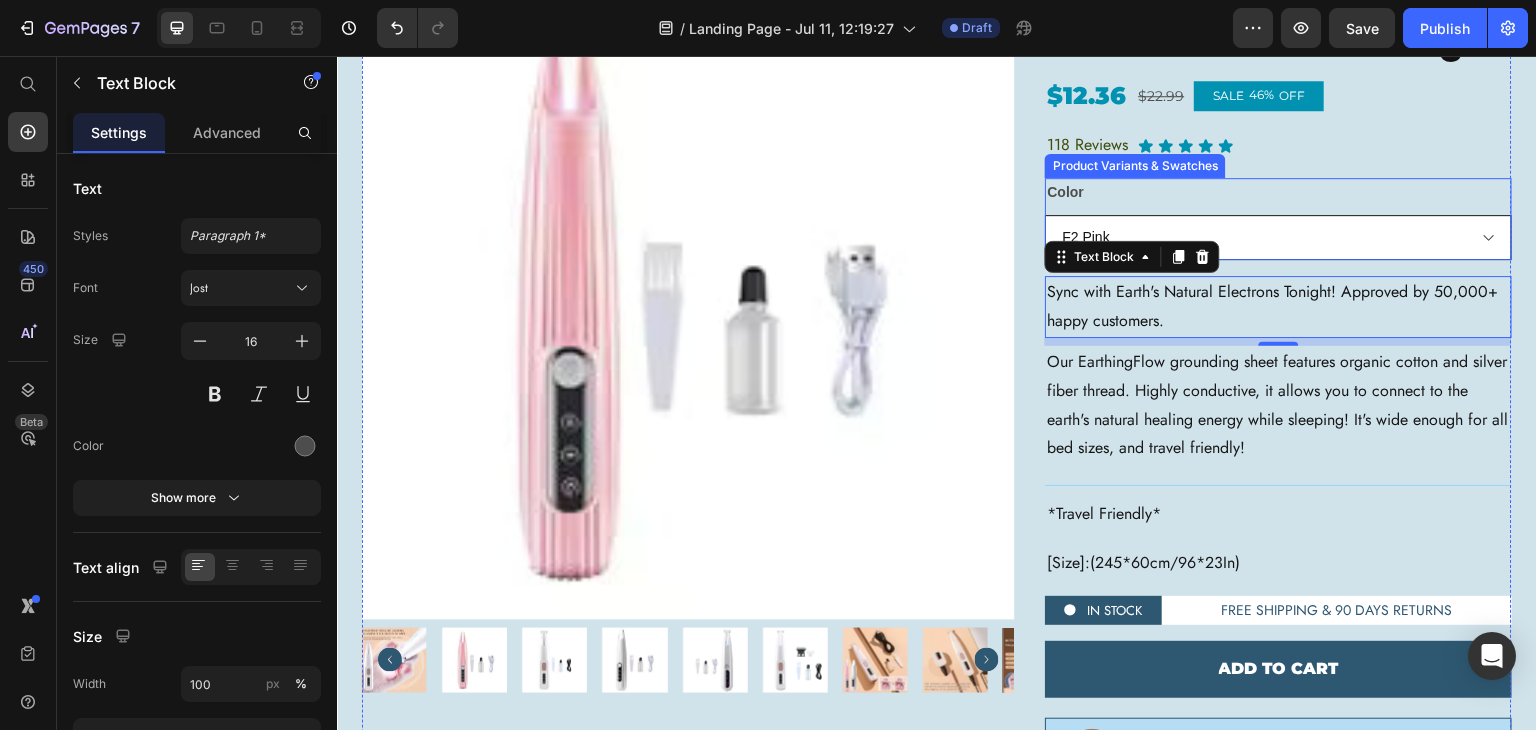click on "F2 Pink upgradation F2 White f 11 Suit" at bounding box center [1278, 237] 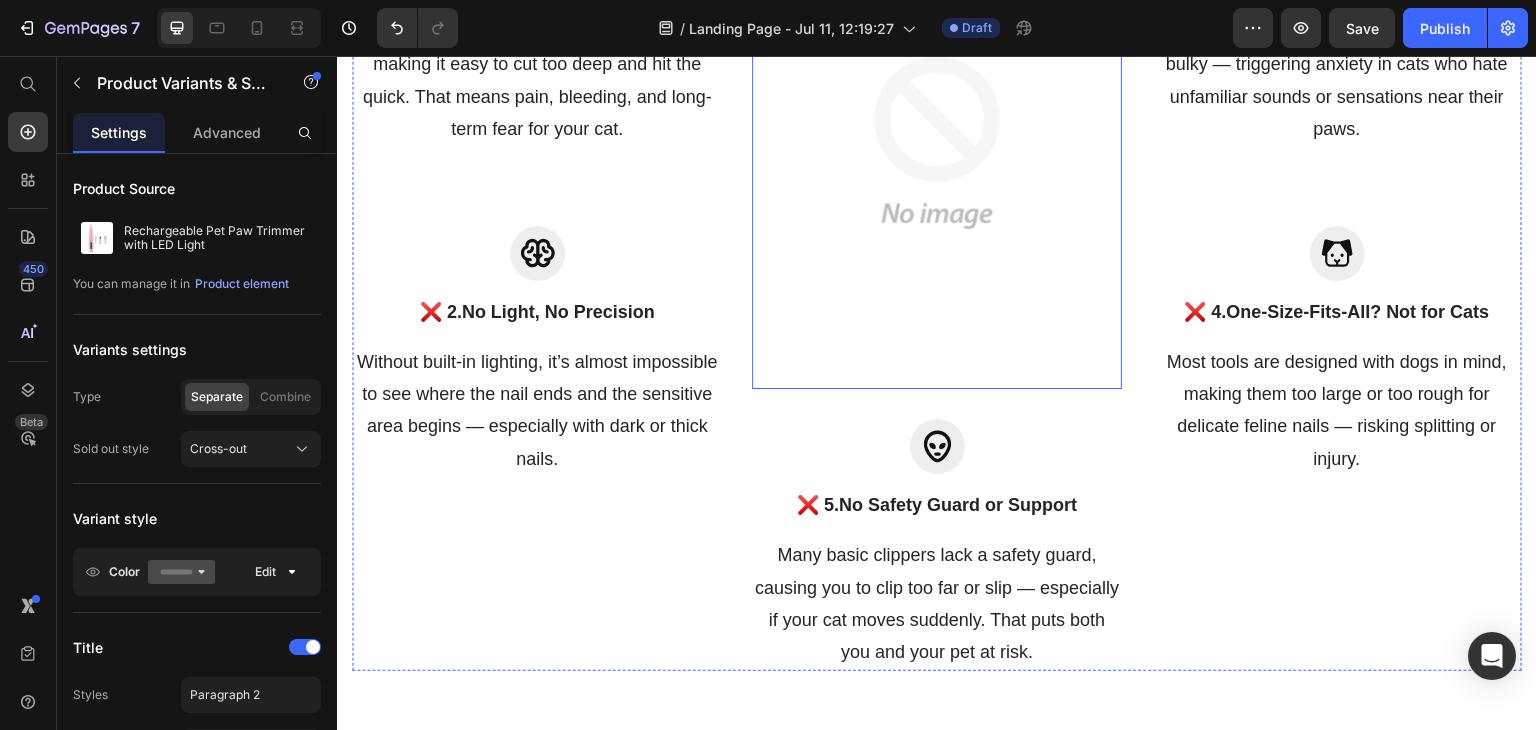 scroll, scrollTop: 2107, scrollLeft: 0, axis: vertical 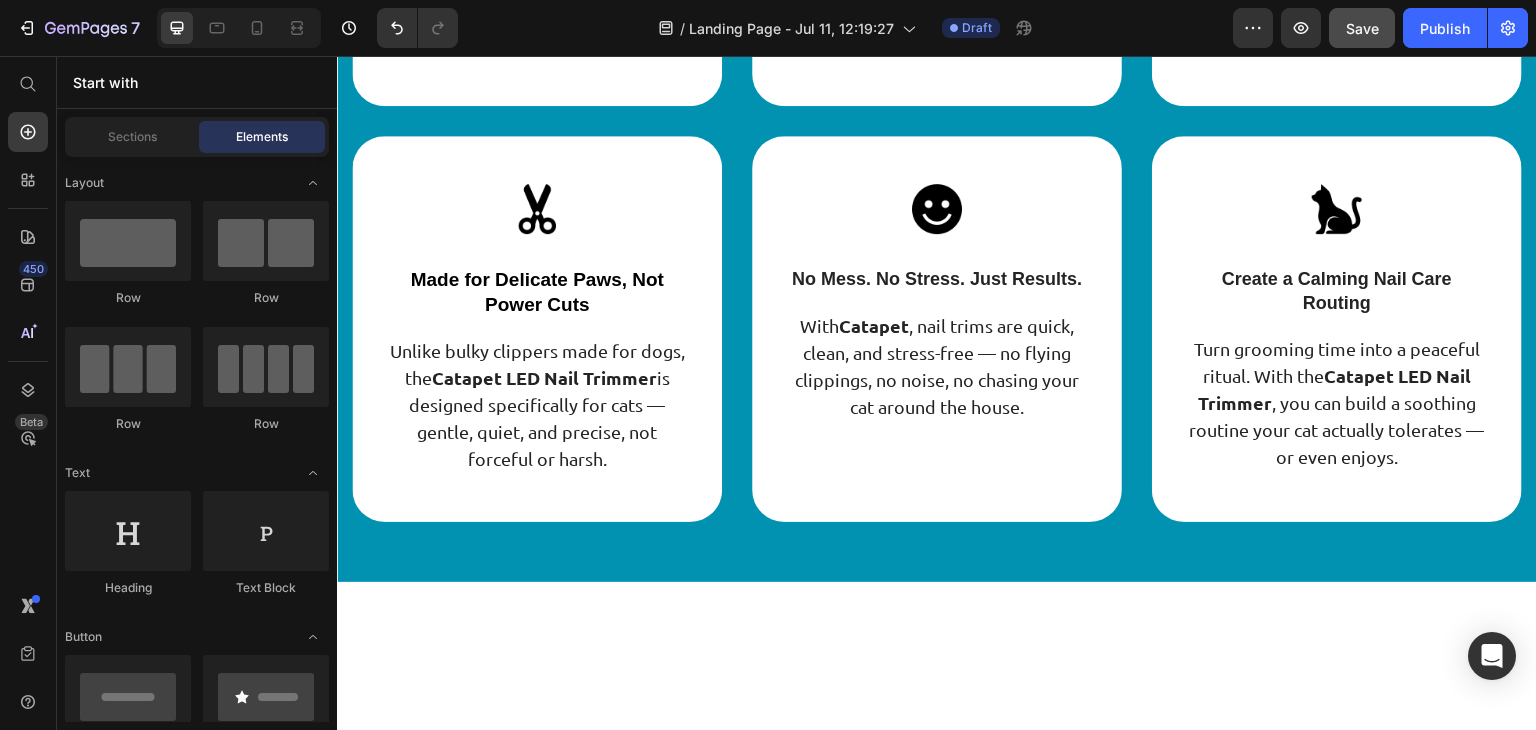 click on "Save" at bounding box center (1362, 28) 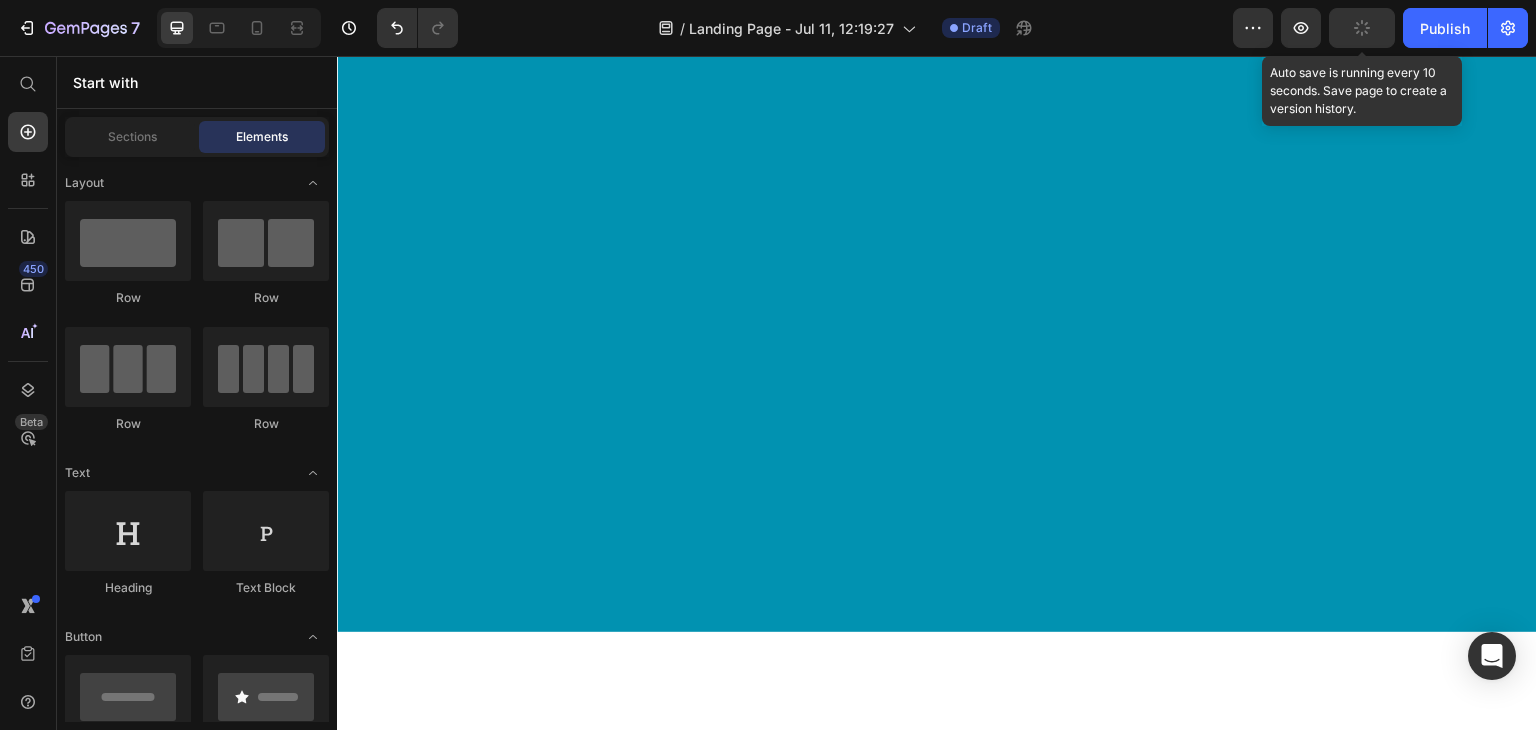 scroll, scrollTop: 2189, scrollLeft: 0, axis: vertical 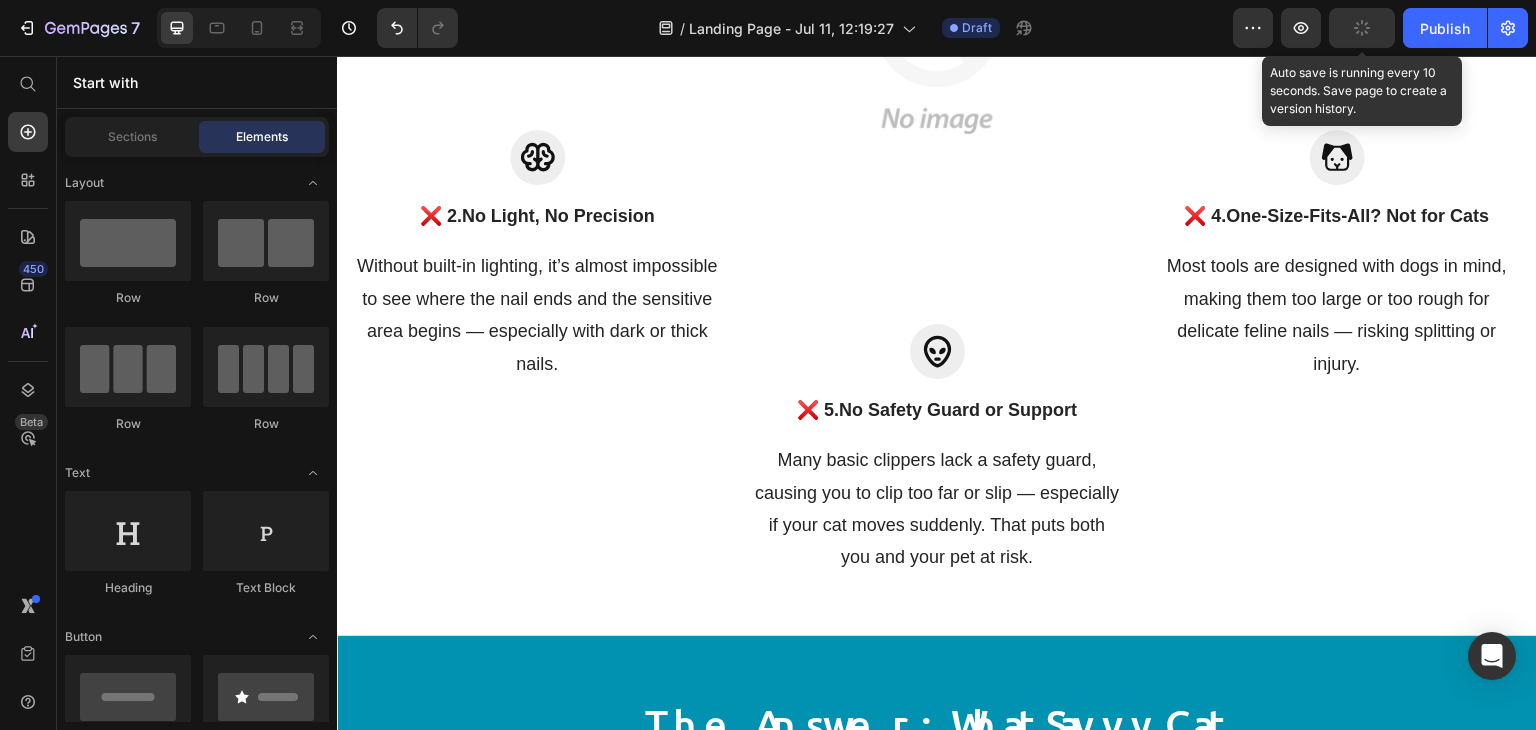 click 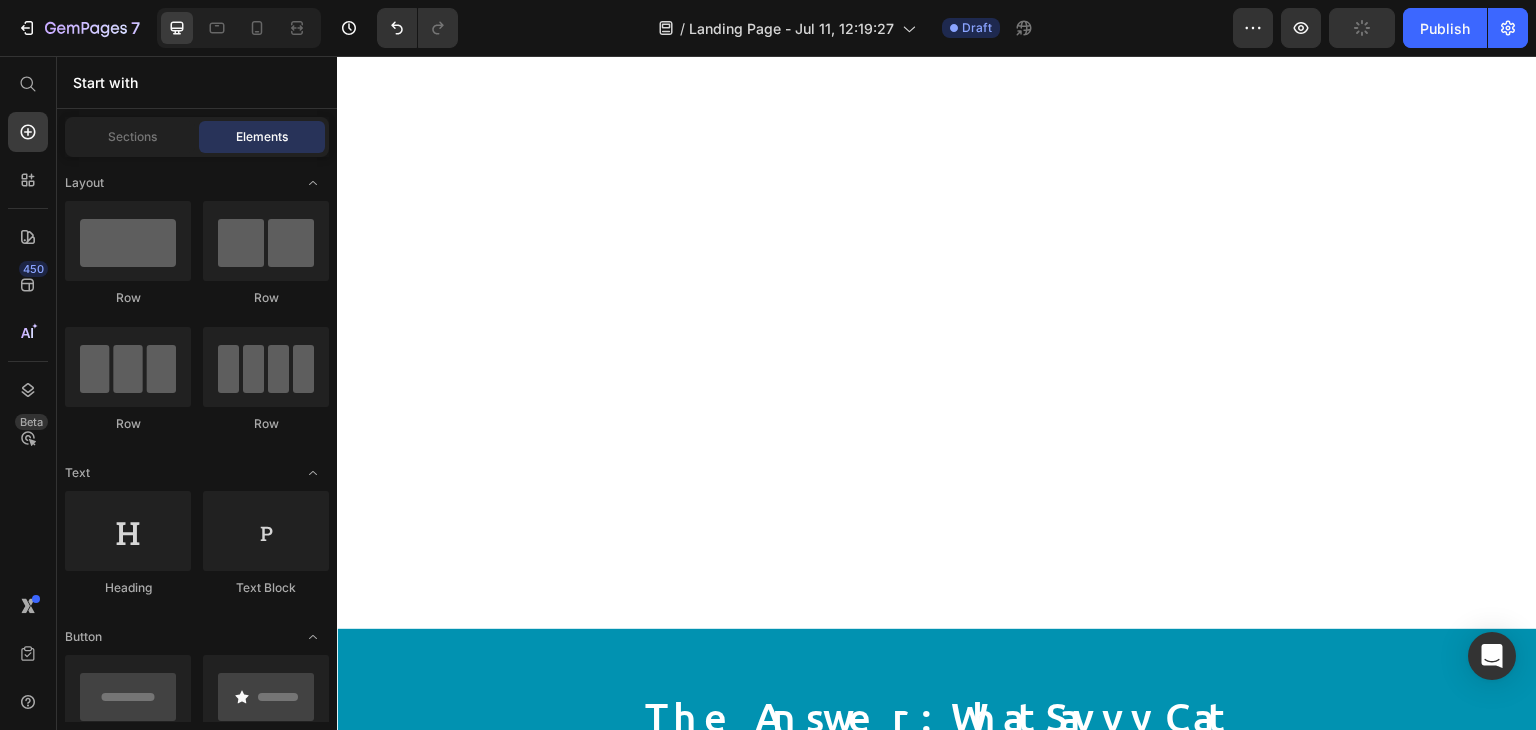 scroll, scrollTop: 3476, scrollLeft: 0, axis: vertical 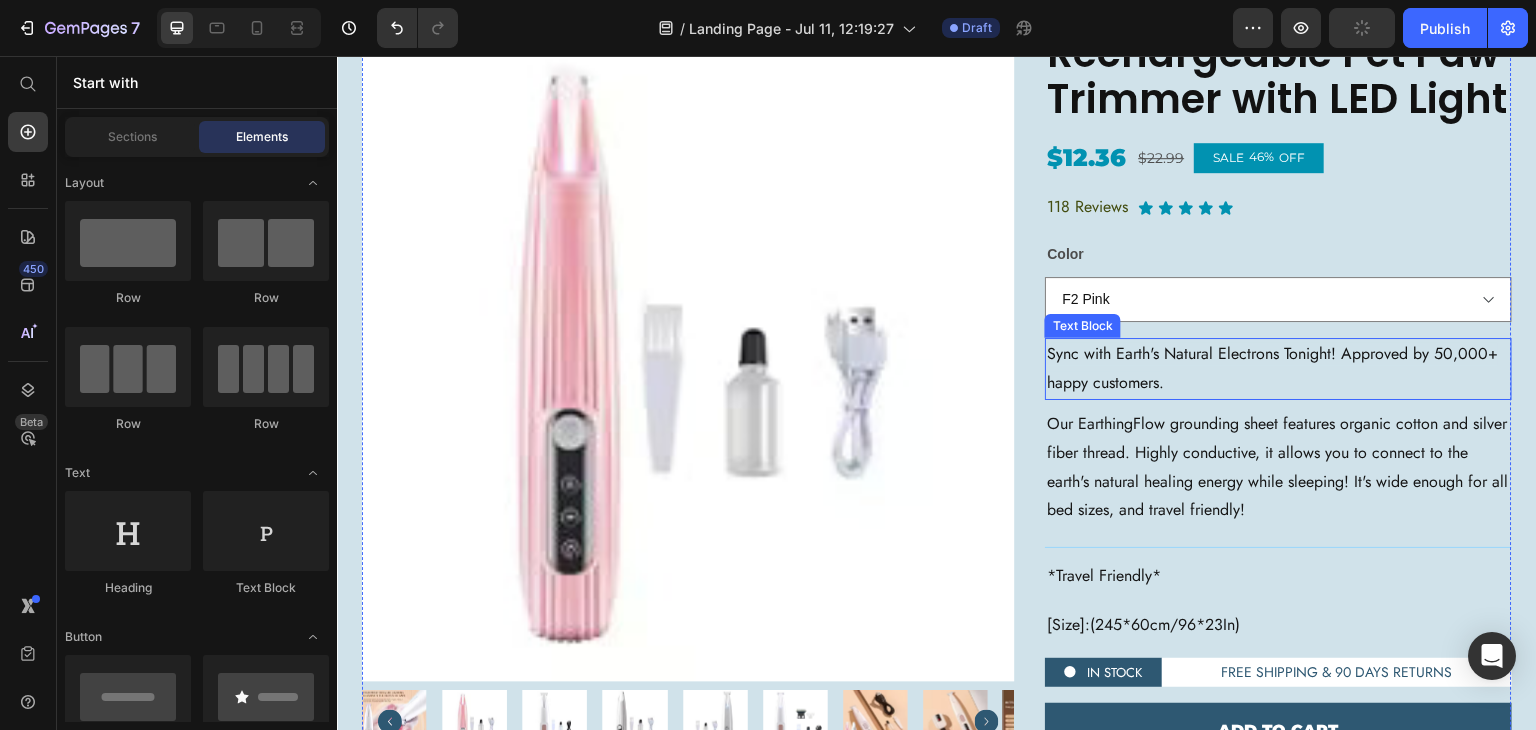 click on "Sync with Earth's Natural Electrons Tonight! Approved by 50,000+ happy customers." at bounding box center (1272, 368) 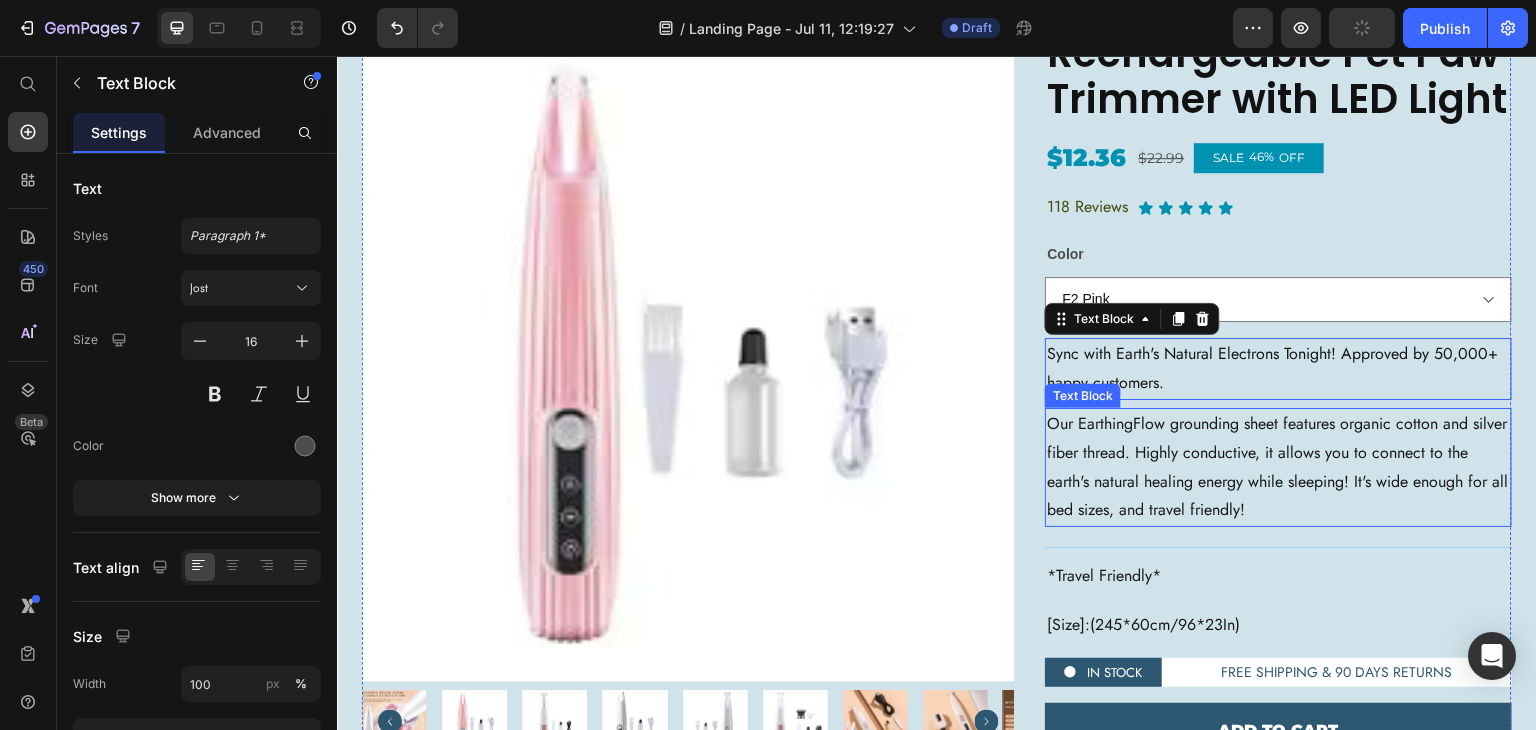 click on "Our EarthingFlow grounding sheet features organic cotton and silver fiber thread. Highly conductive, it allows you to connect to the earth's natural healing energy while sleeping! It's wide enough for all bed sizes, and travel friendly!" at bounding box center (1278, 467) 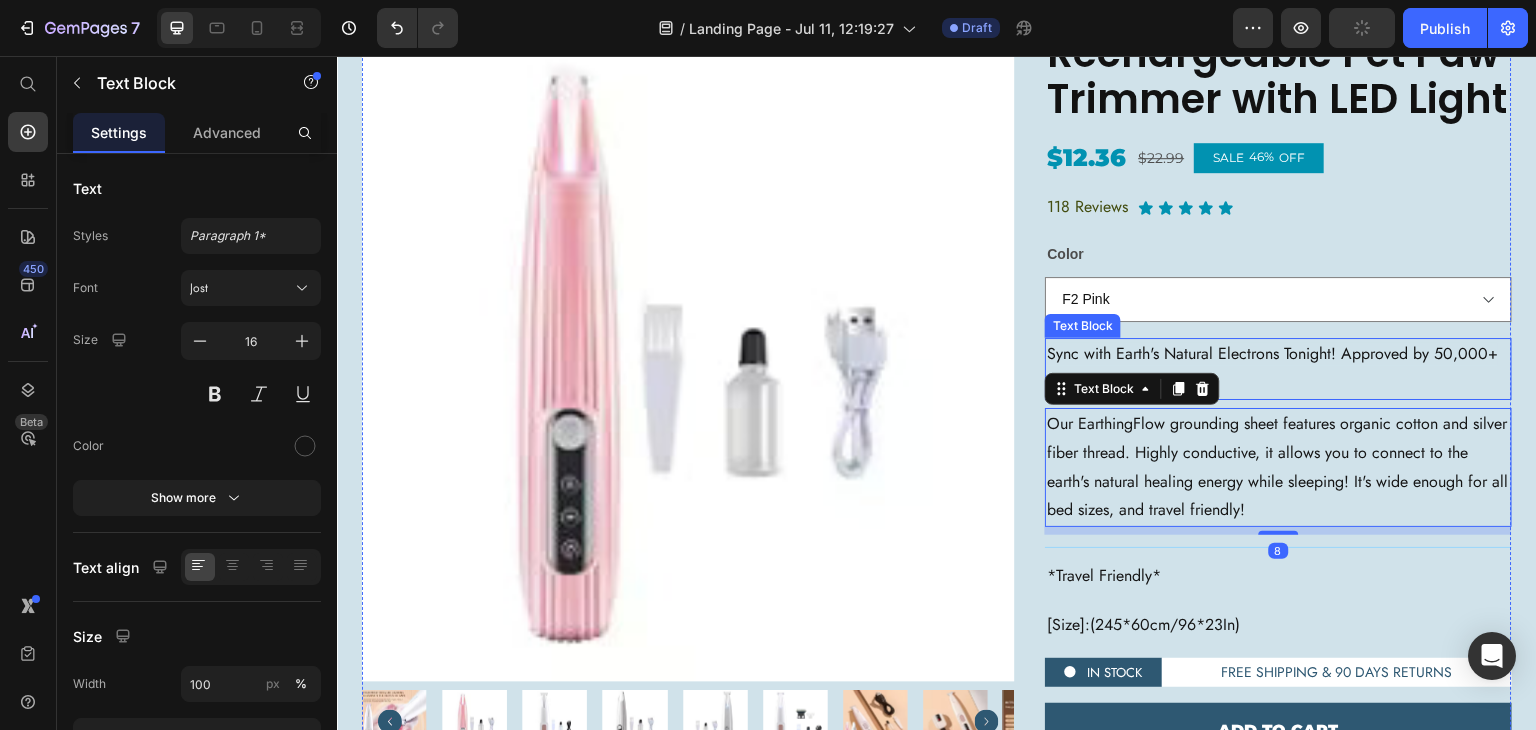click on "Sync with Earth's Natural Electrons Tonight! Approved by 50,000+ happy customers." at bounding box center [1272, 368] 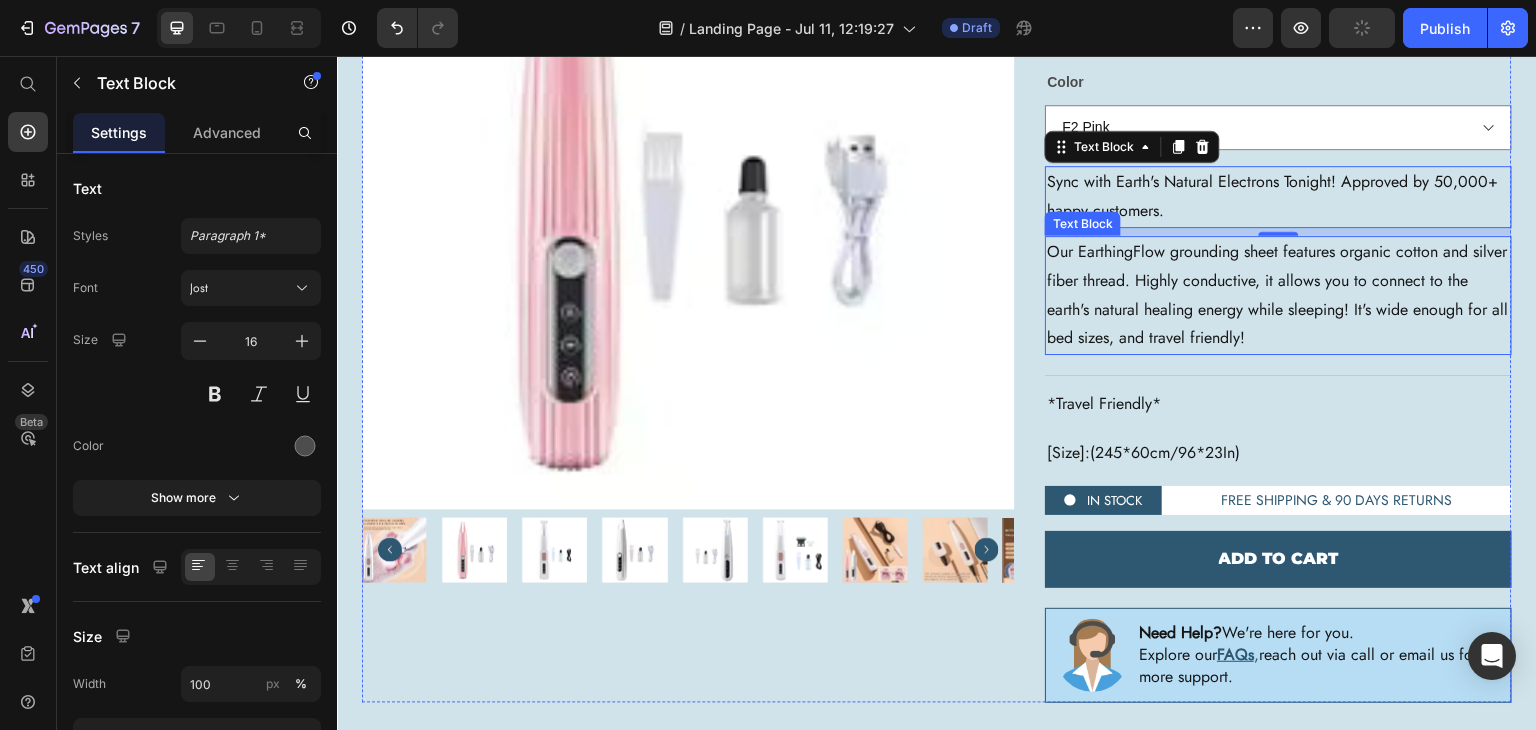 scroll, scrollTop: 3649, scrollLeft: 0, axis: vertical 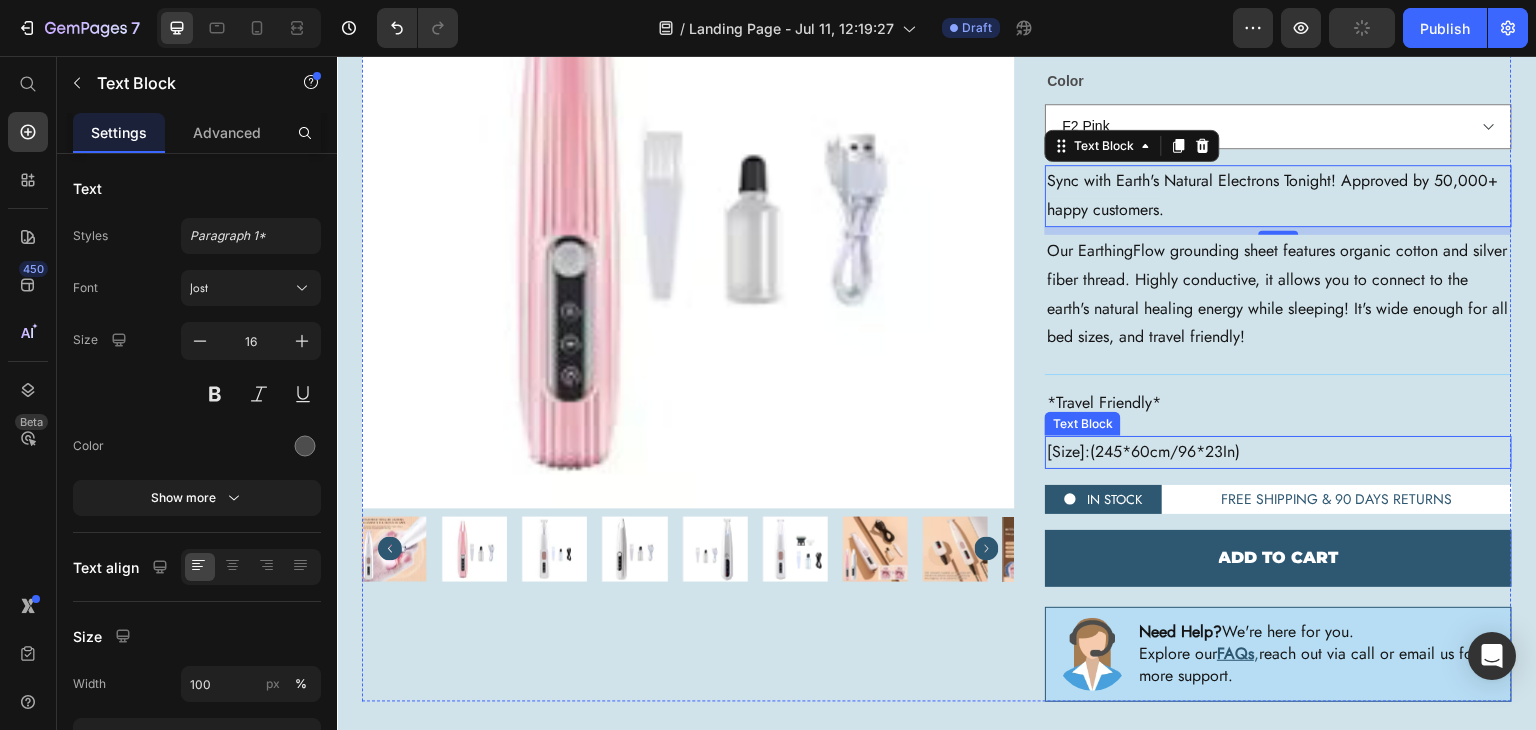 click on "[Size]:(245*60cm/96*23In)" at bounding box center (1278, 452) 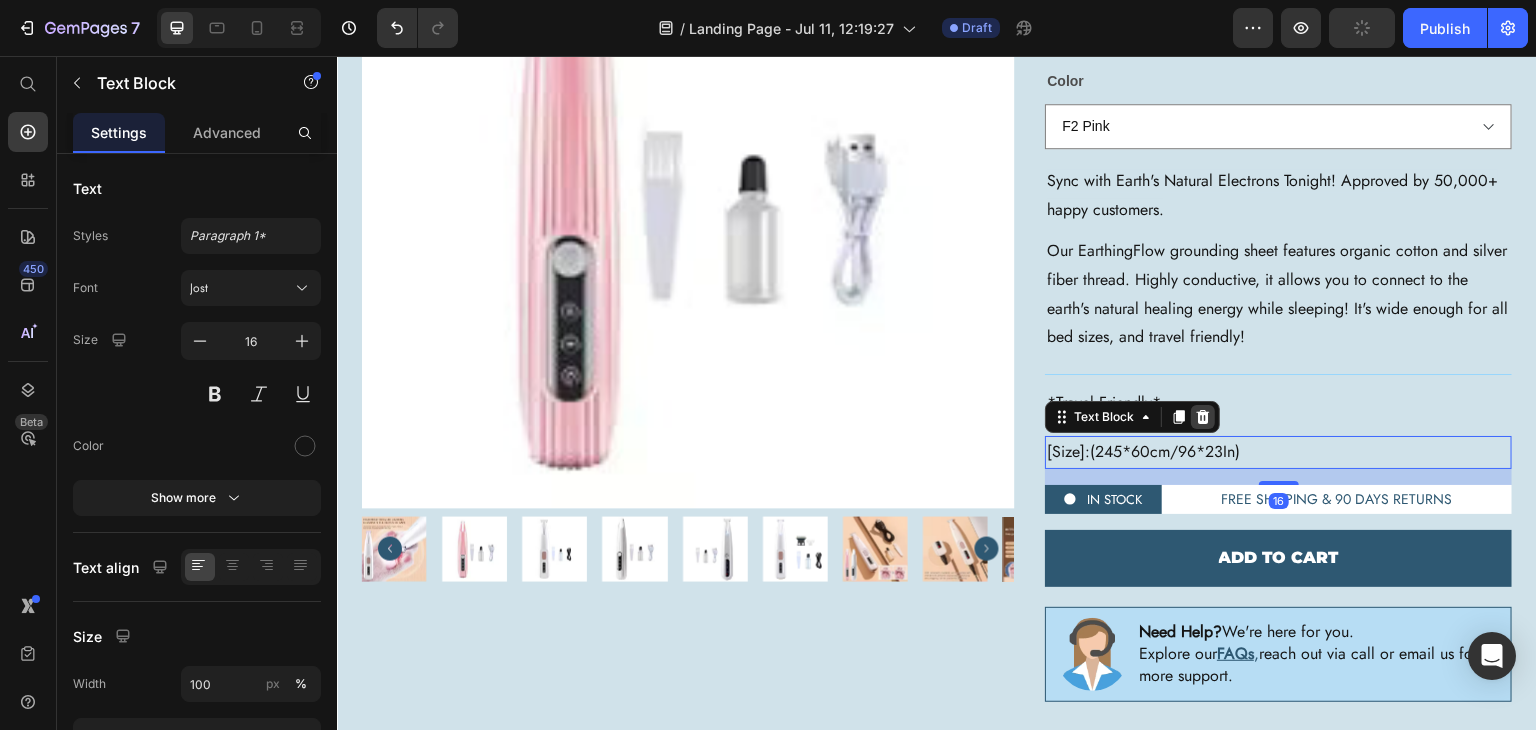 click 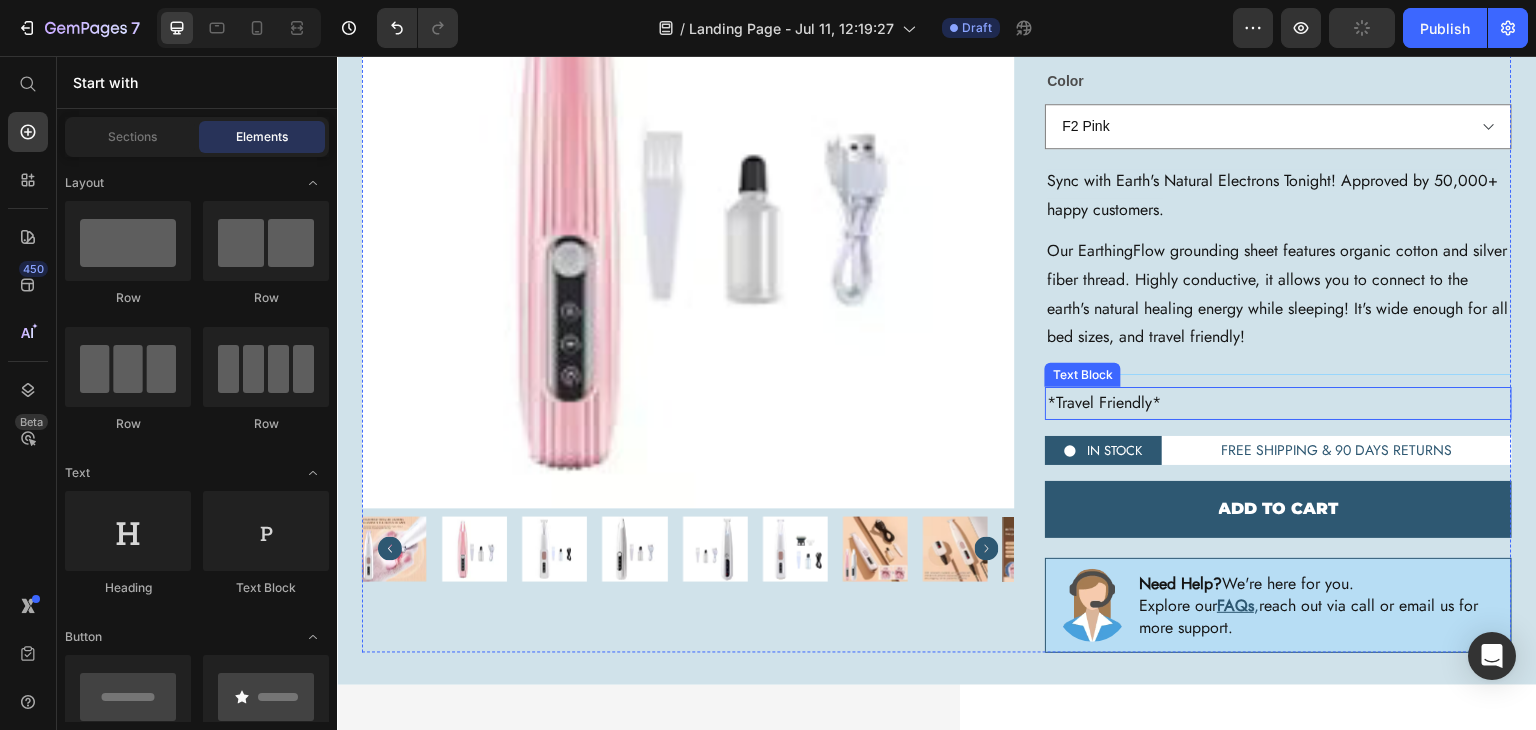 click on "*Travel Friendly*" at bounding box center [1278, 403] 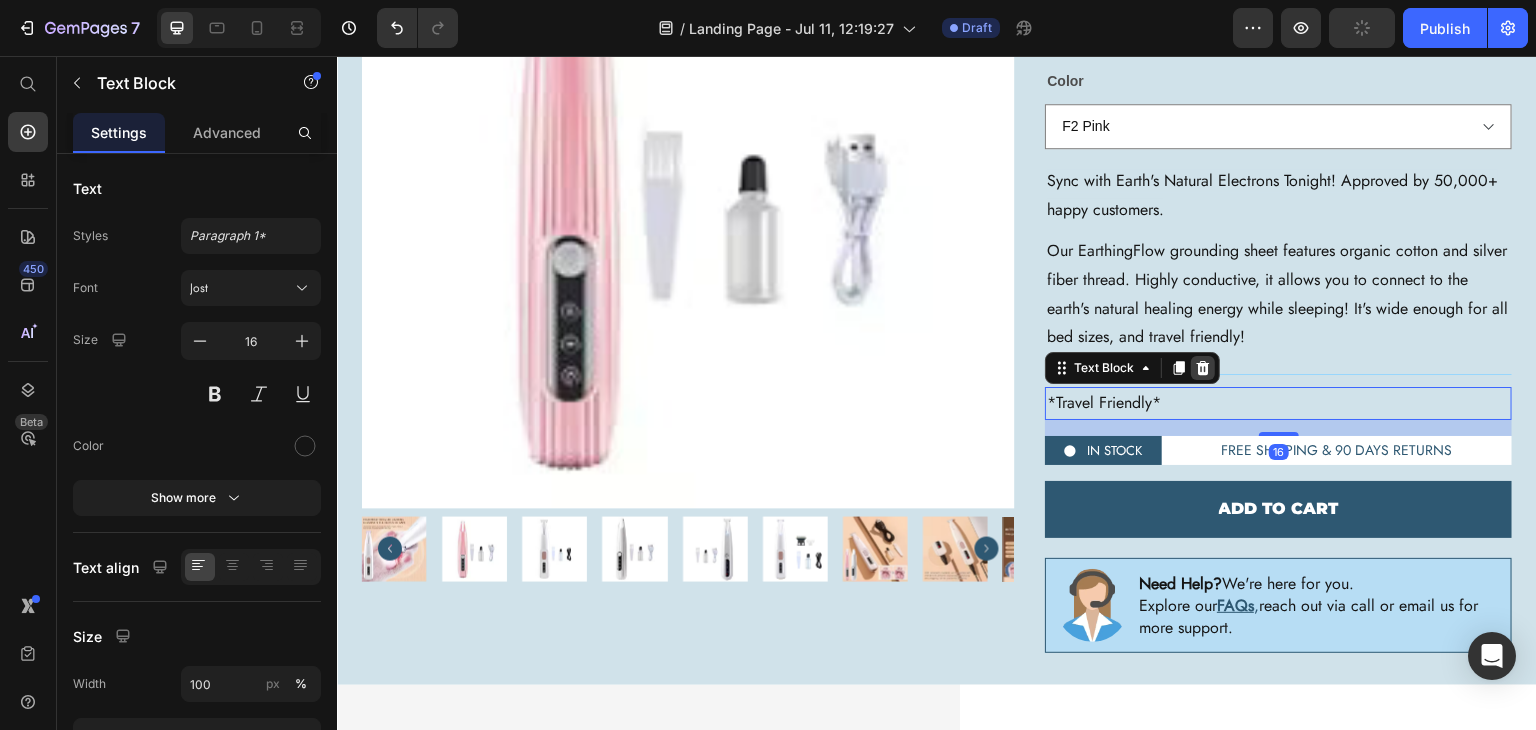 click 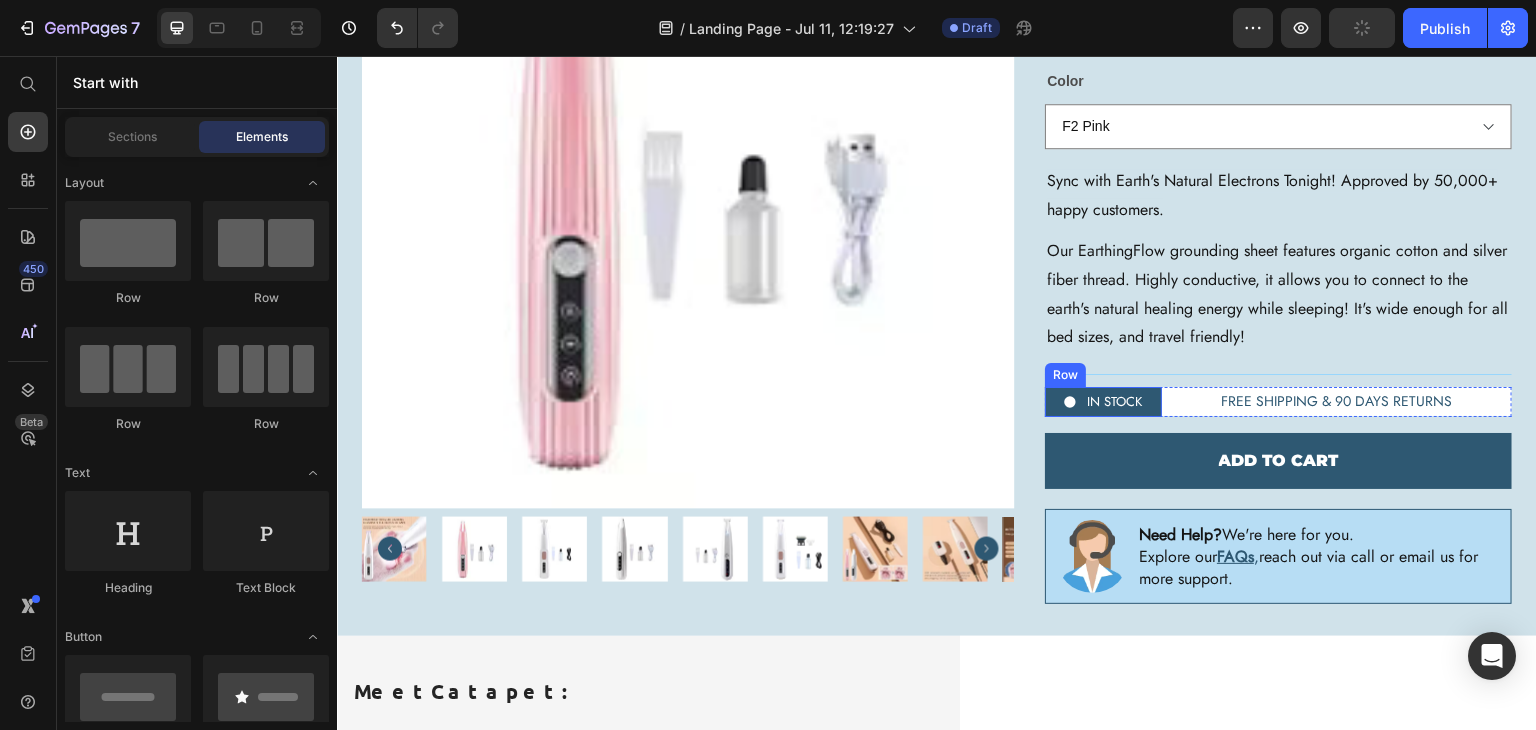 click on "Icon IN STOCK Text Block Row" at bounding box center (1103, 401) 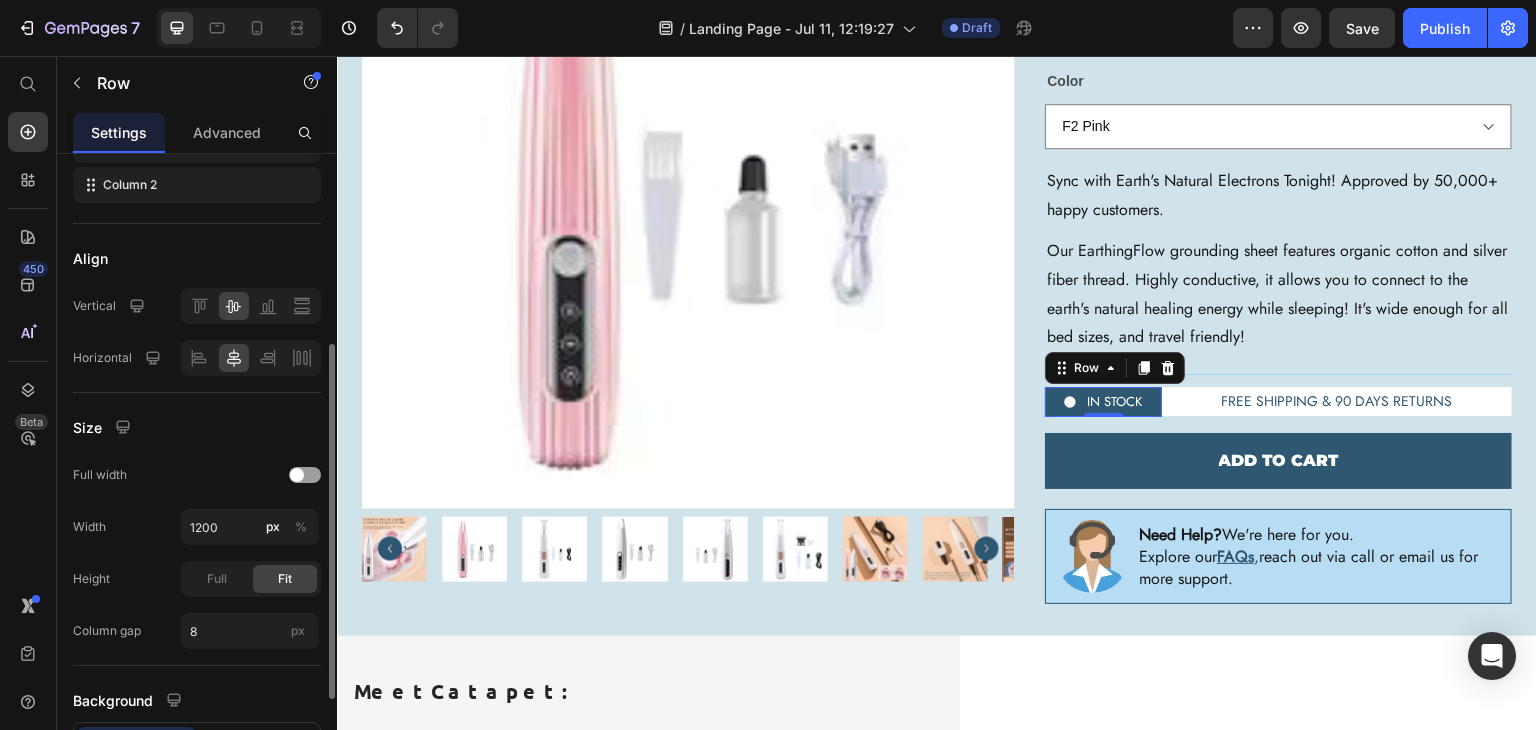 scroll, scrollTop: 494, scrollLeft: 0, axis: vertical 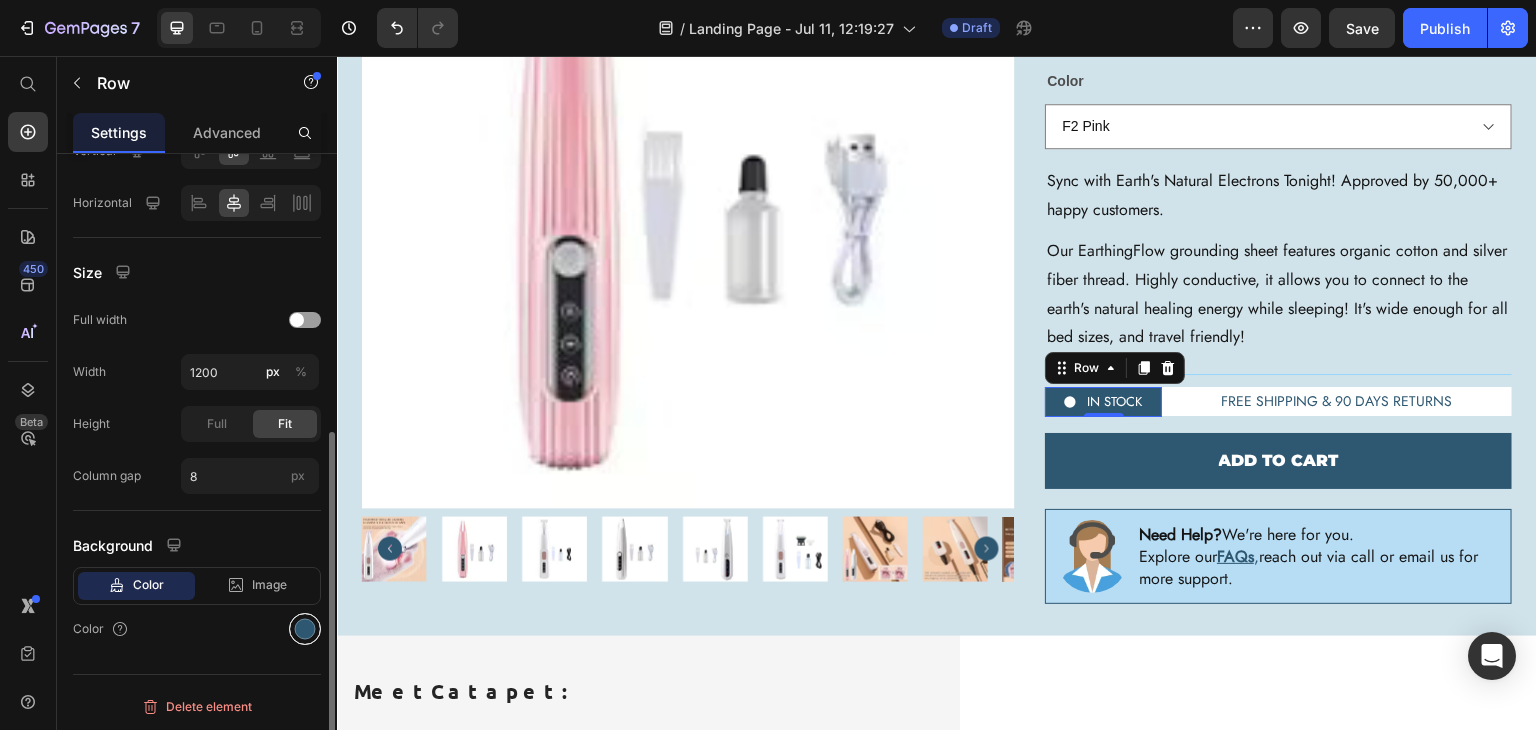 click at bounding box center [305, 629] 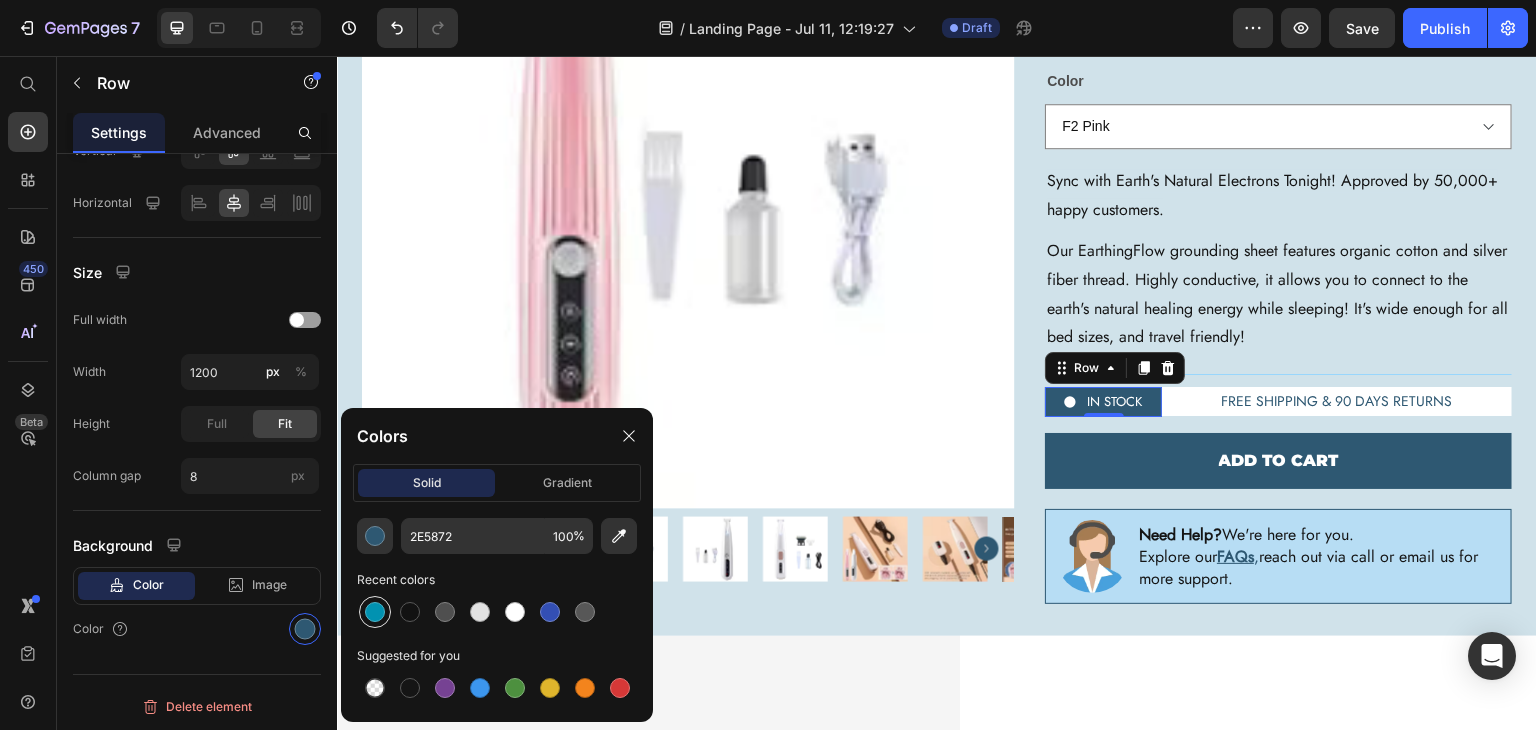 click at bounding box center (375, 612) 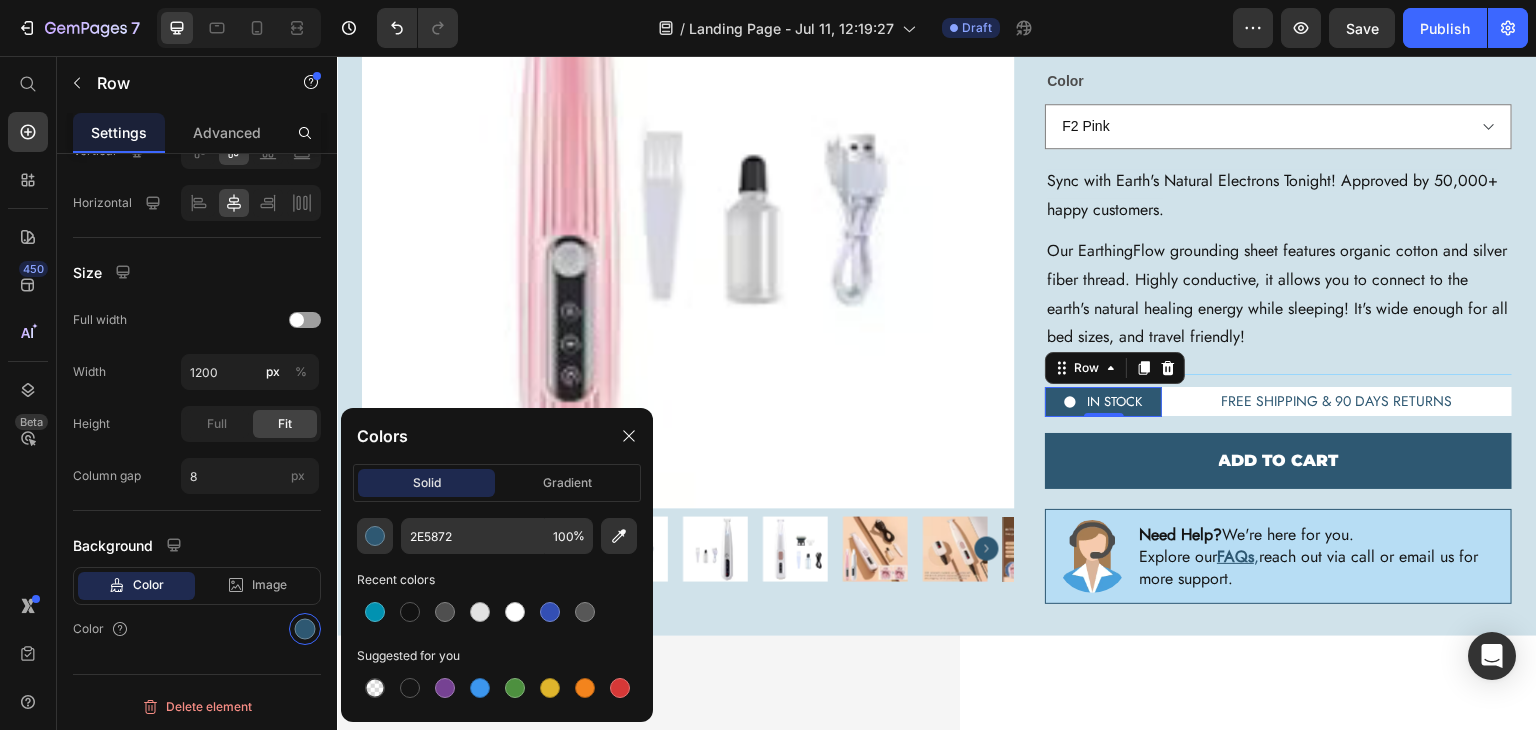 type on "0192B1" 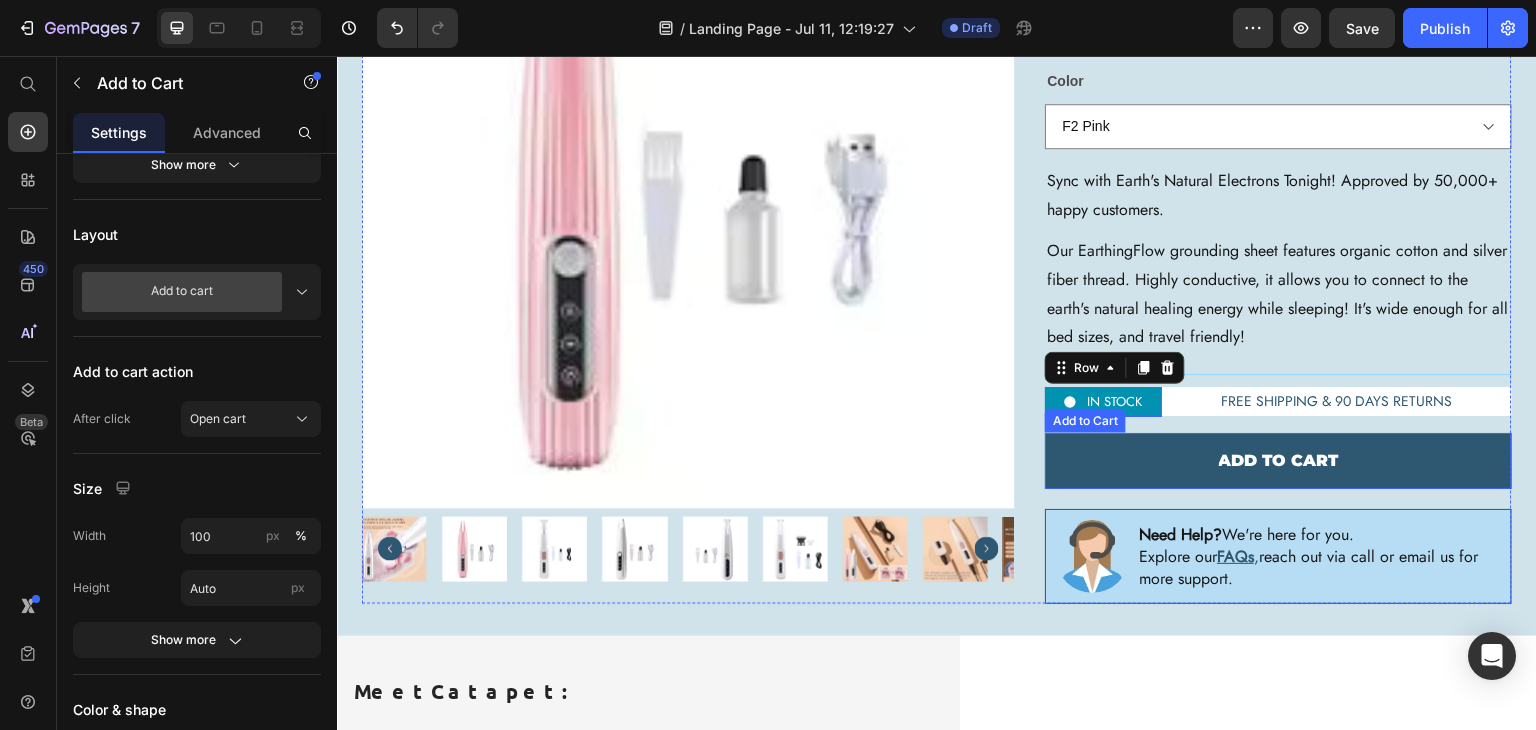 click on "Add to cart" at bounding box center [1278, 461] 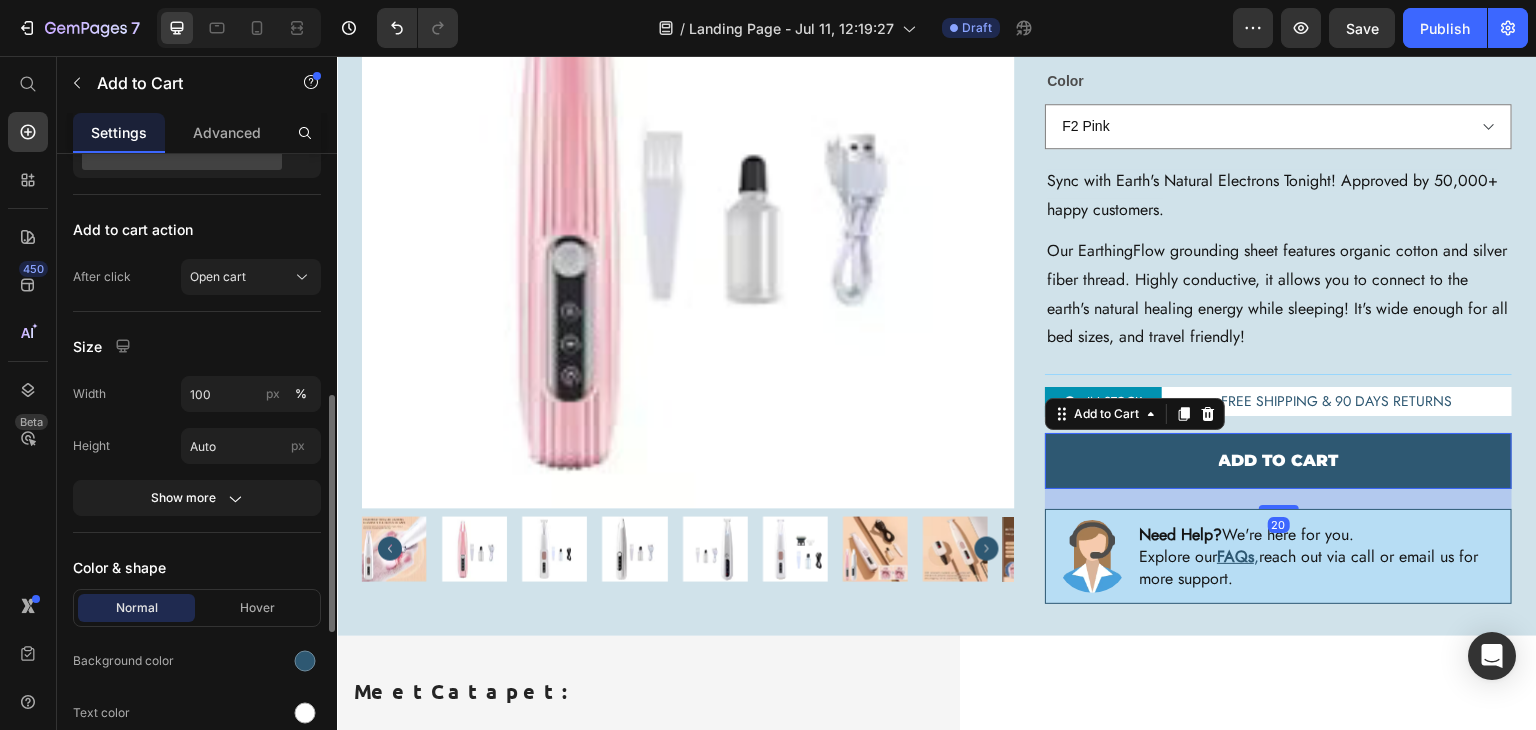 scroll, scrollTop: 637, scrollLeft: 0, axis: vertical 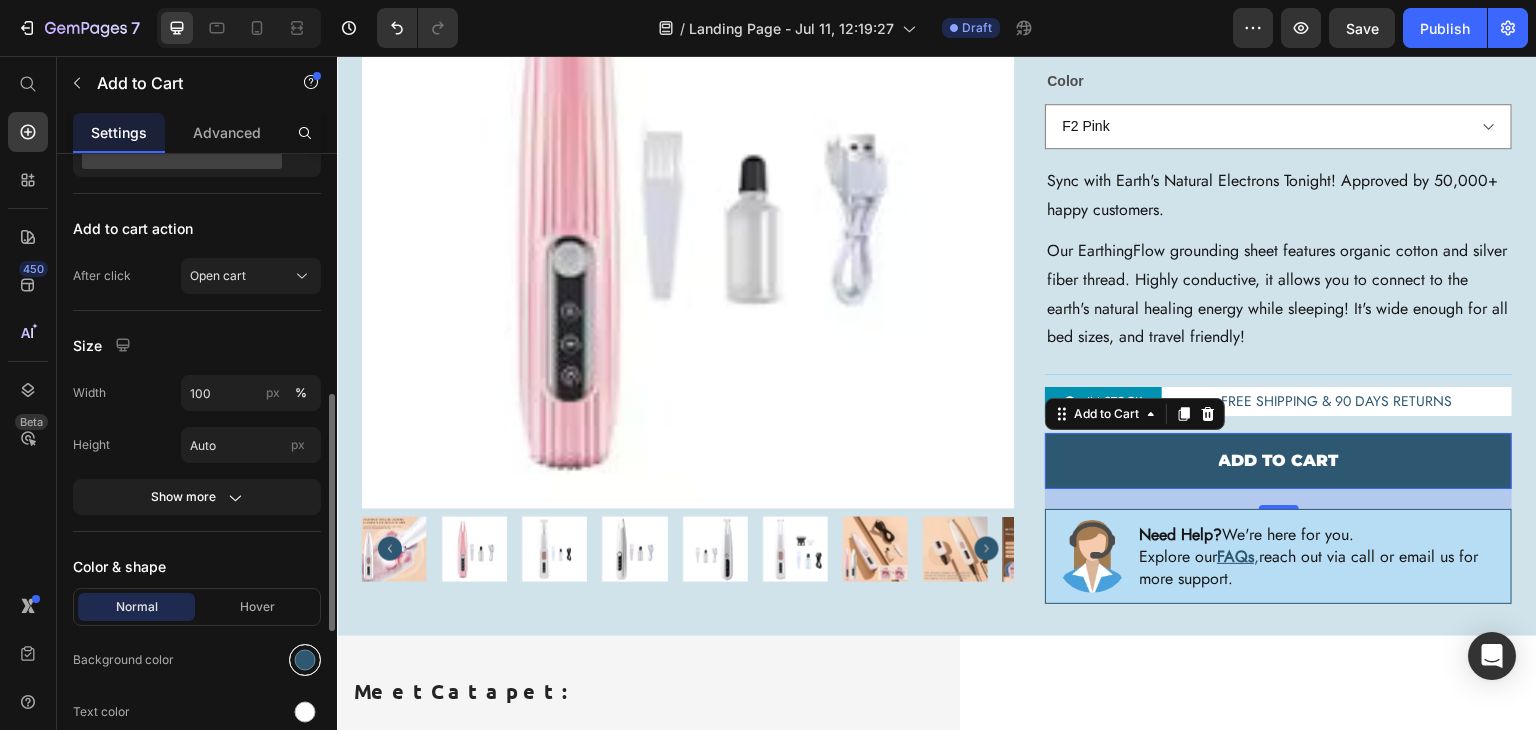 click at bounding box center [305, 660] 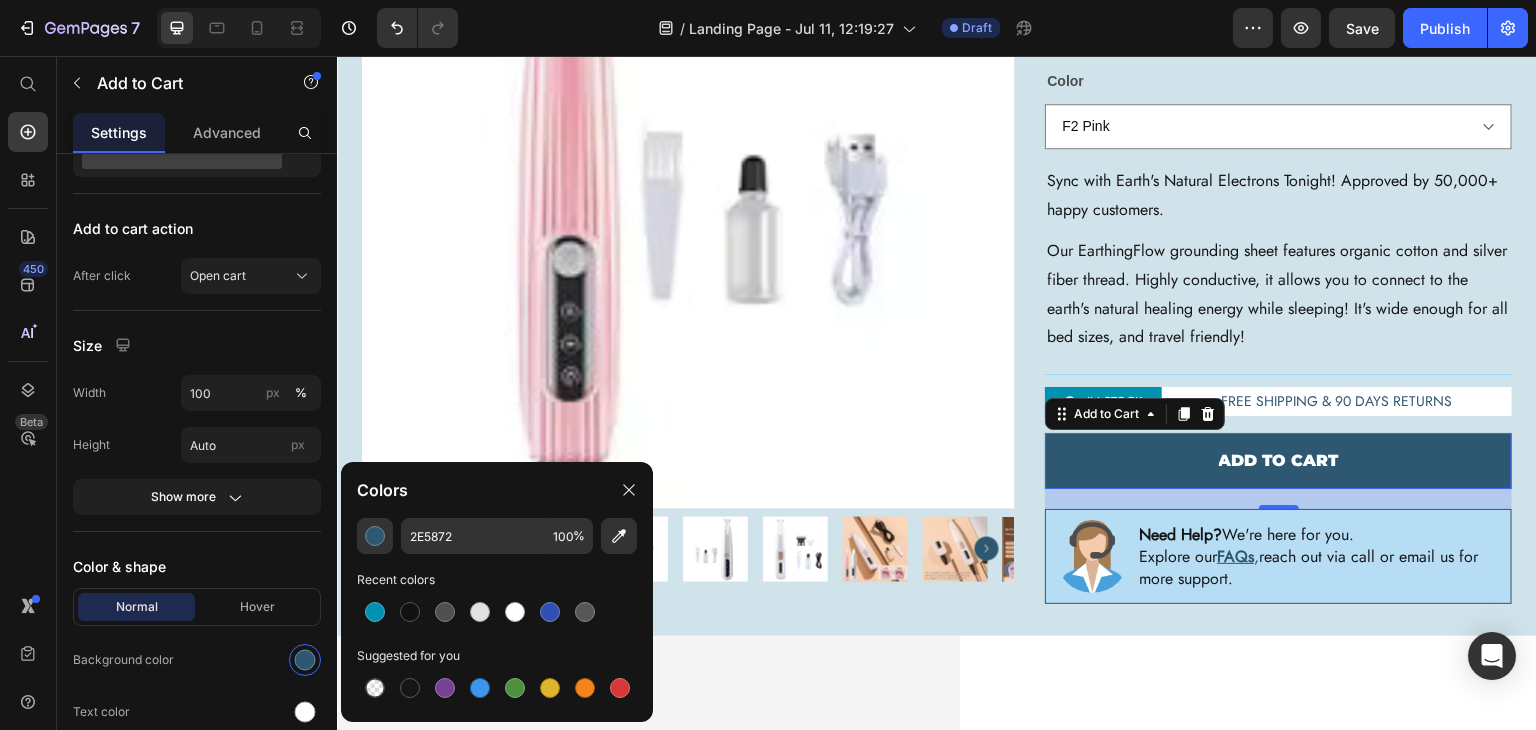 drag, startPoint x: 711, startPoint y: 676, endPoint x: 809, endPoint y: 573, distance: 142.17242 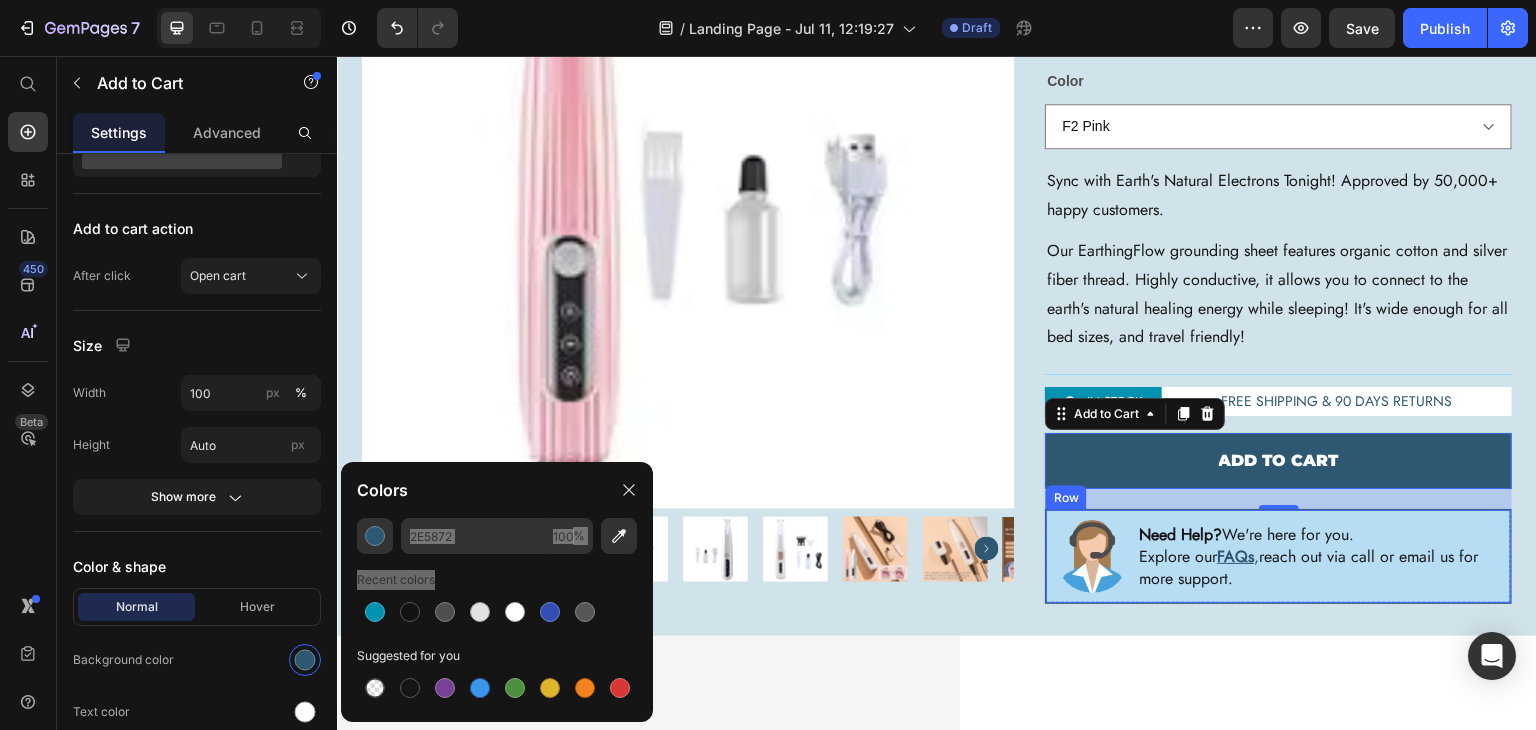 click on "Image Need Help?  We're here for you.   Explore our  FAQs ,  reach out via call or email us for more support. Text Block Row" at bounding box center [1278, 556] 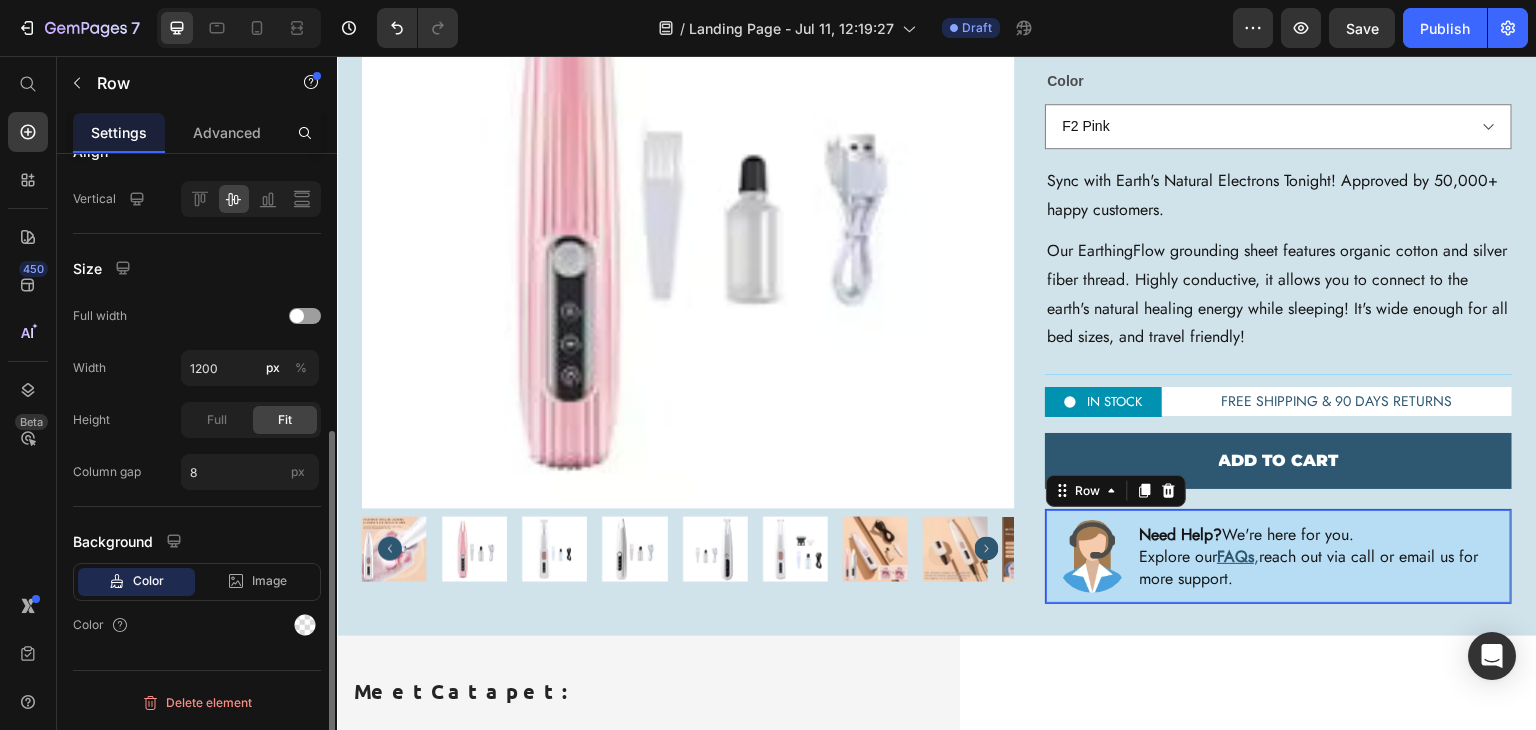 scroll, scrollTop: 0, scrollLeft: 0, axis: both 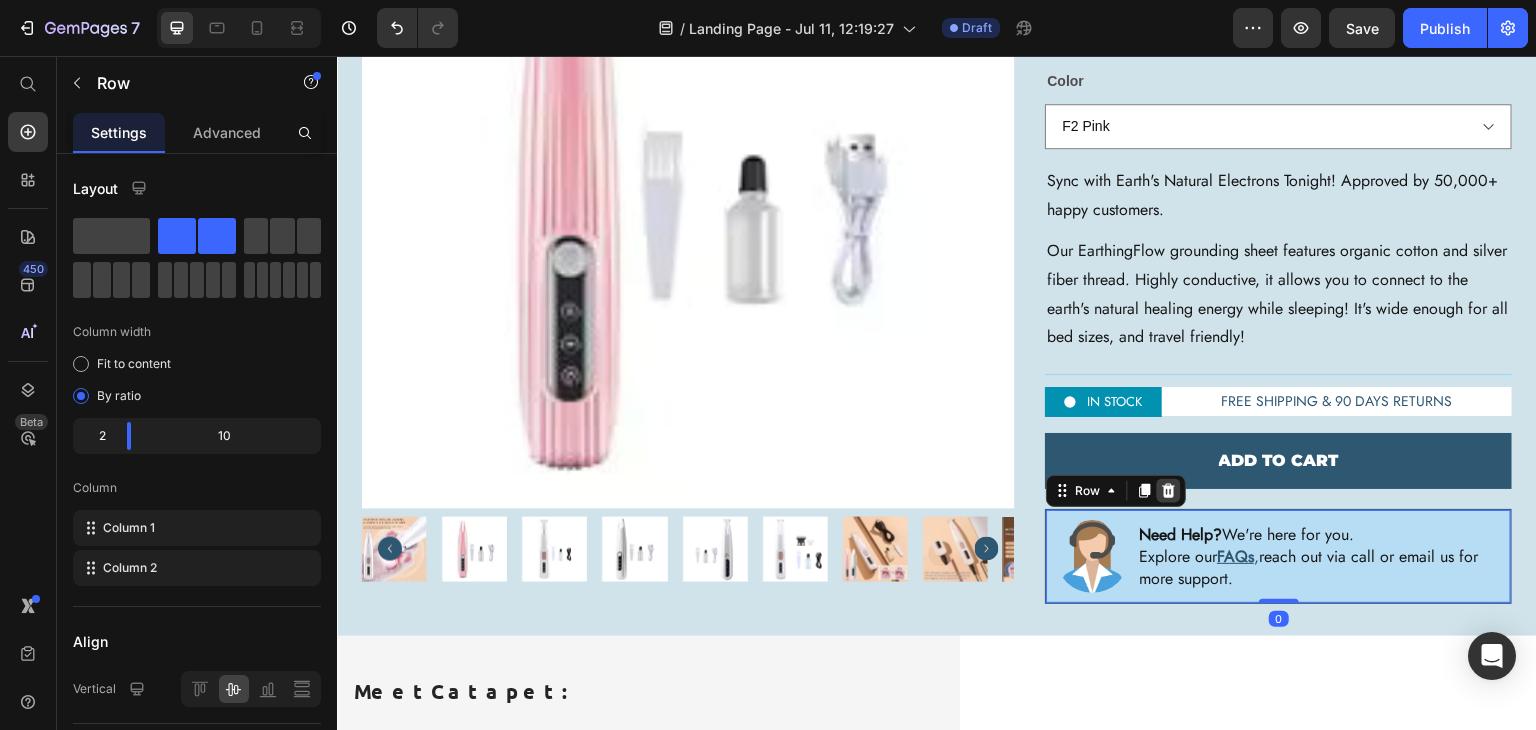 click at bounding box center [1169, 491] 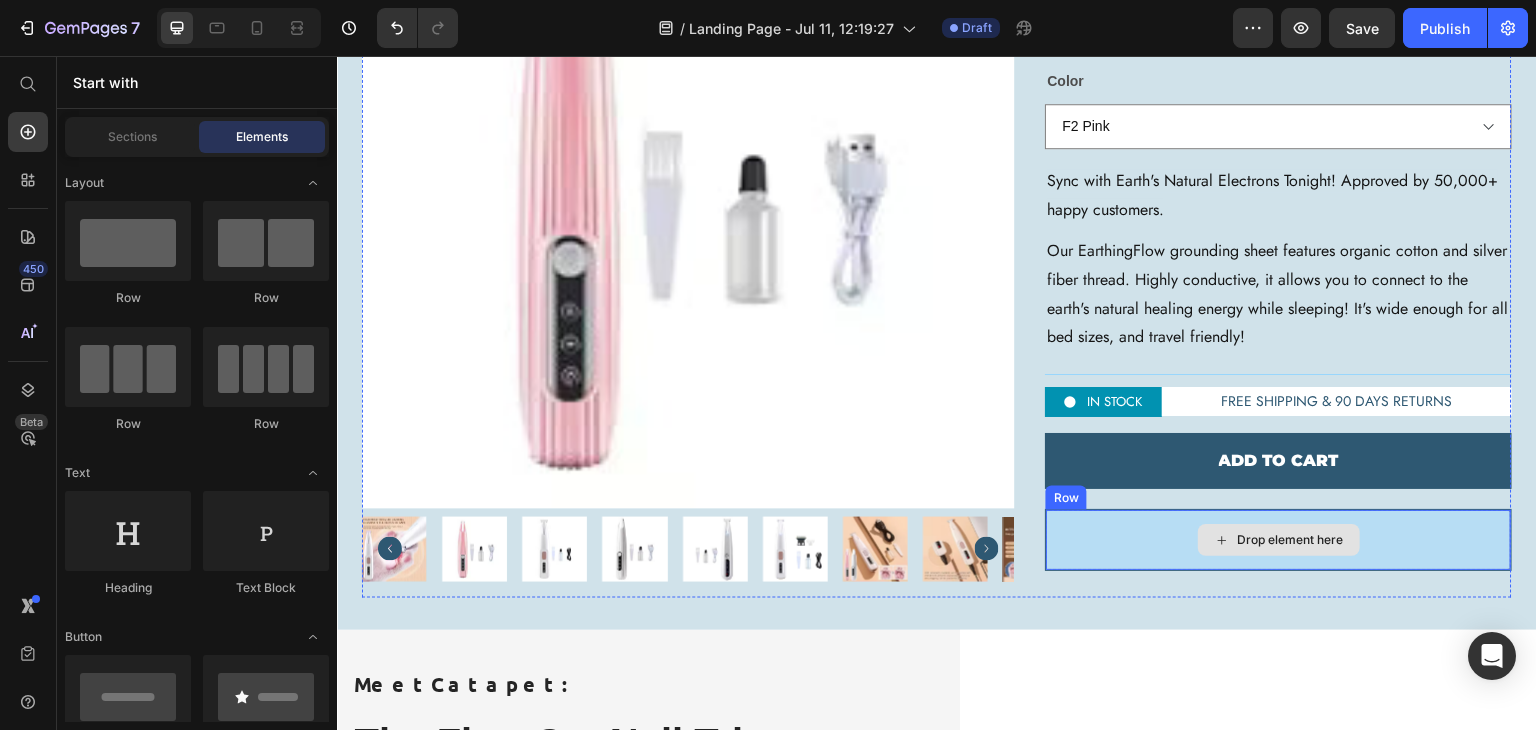 click on "Drop element here" at bounding box center (1278, 540) 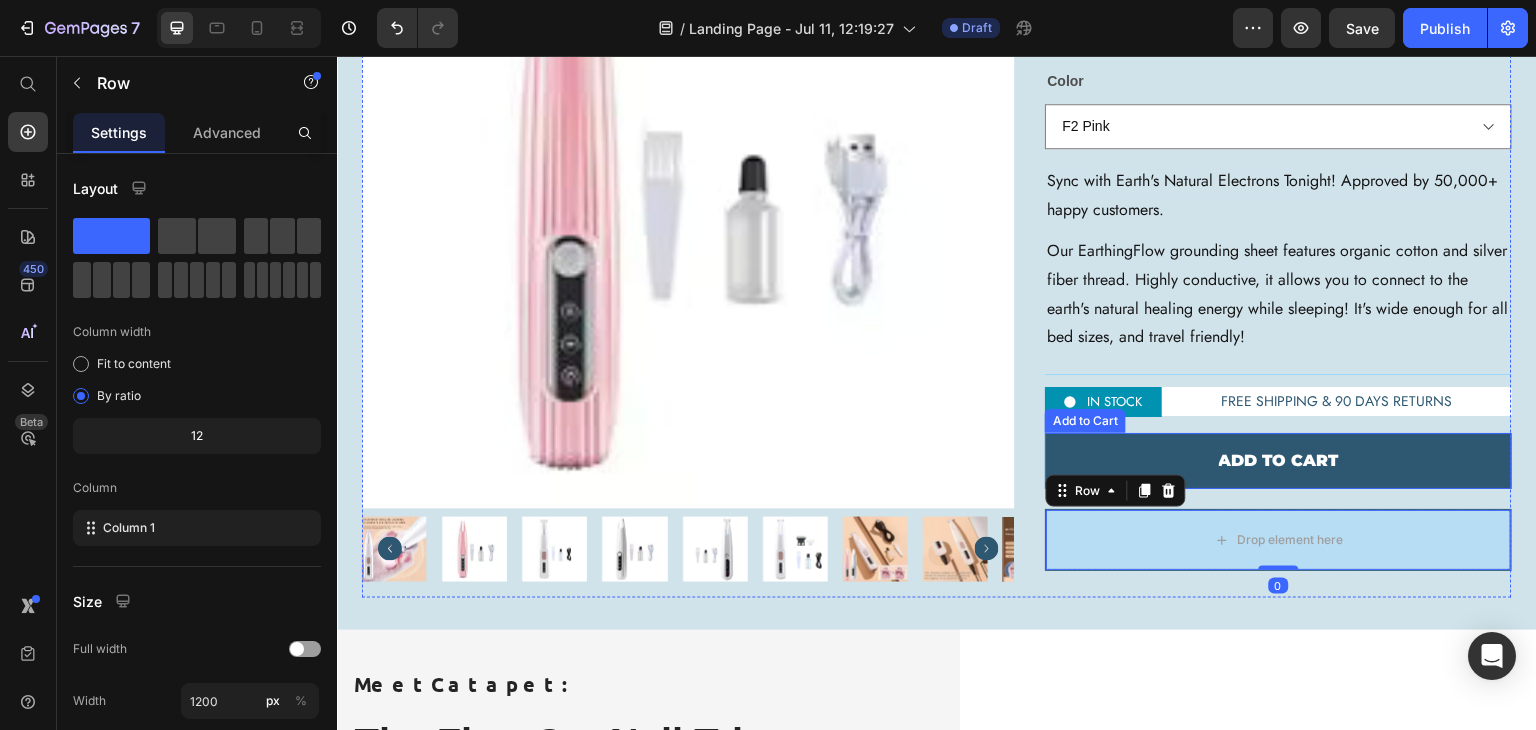 scroll, scrollTop: 3510, scrollLeft: 0, axis: vertical 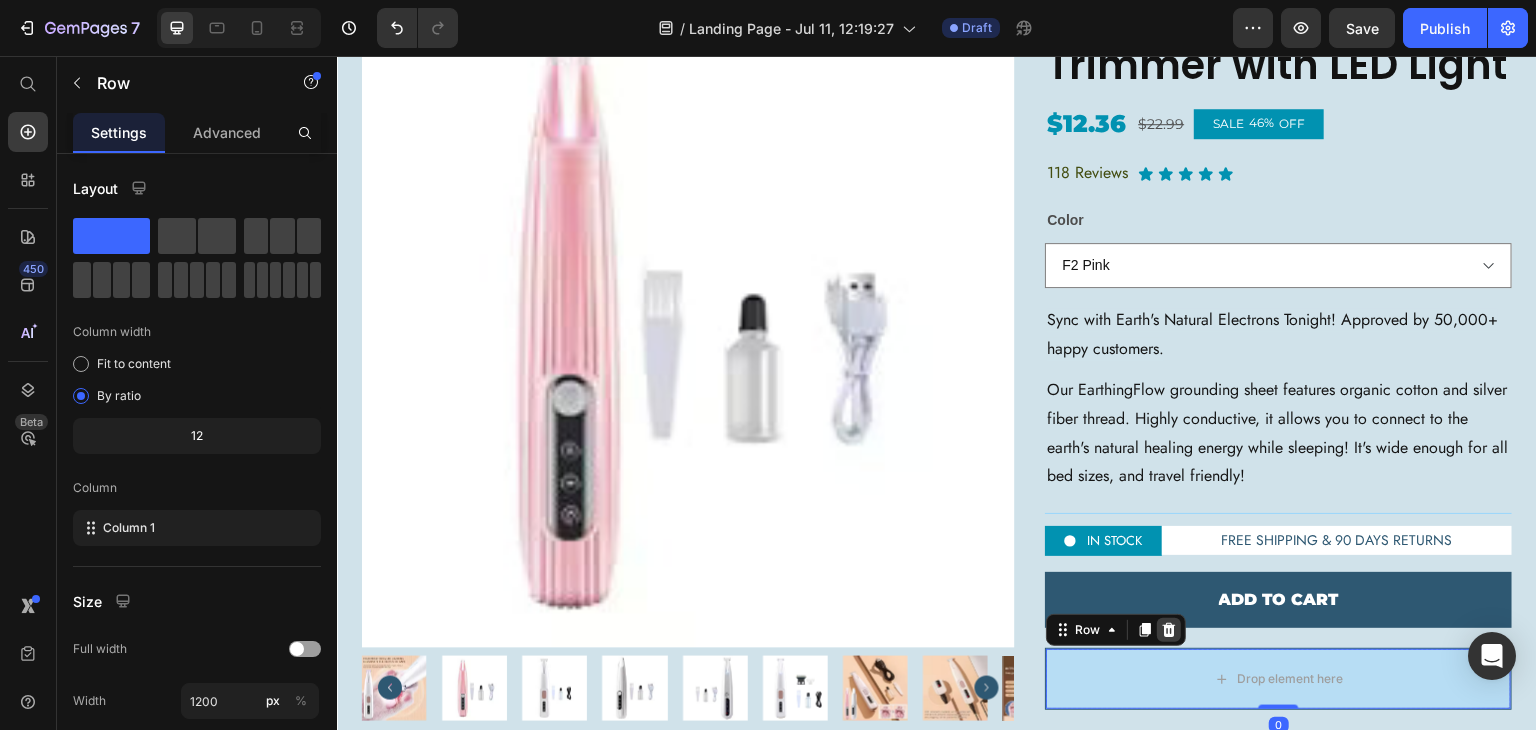 click 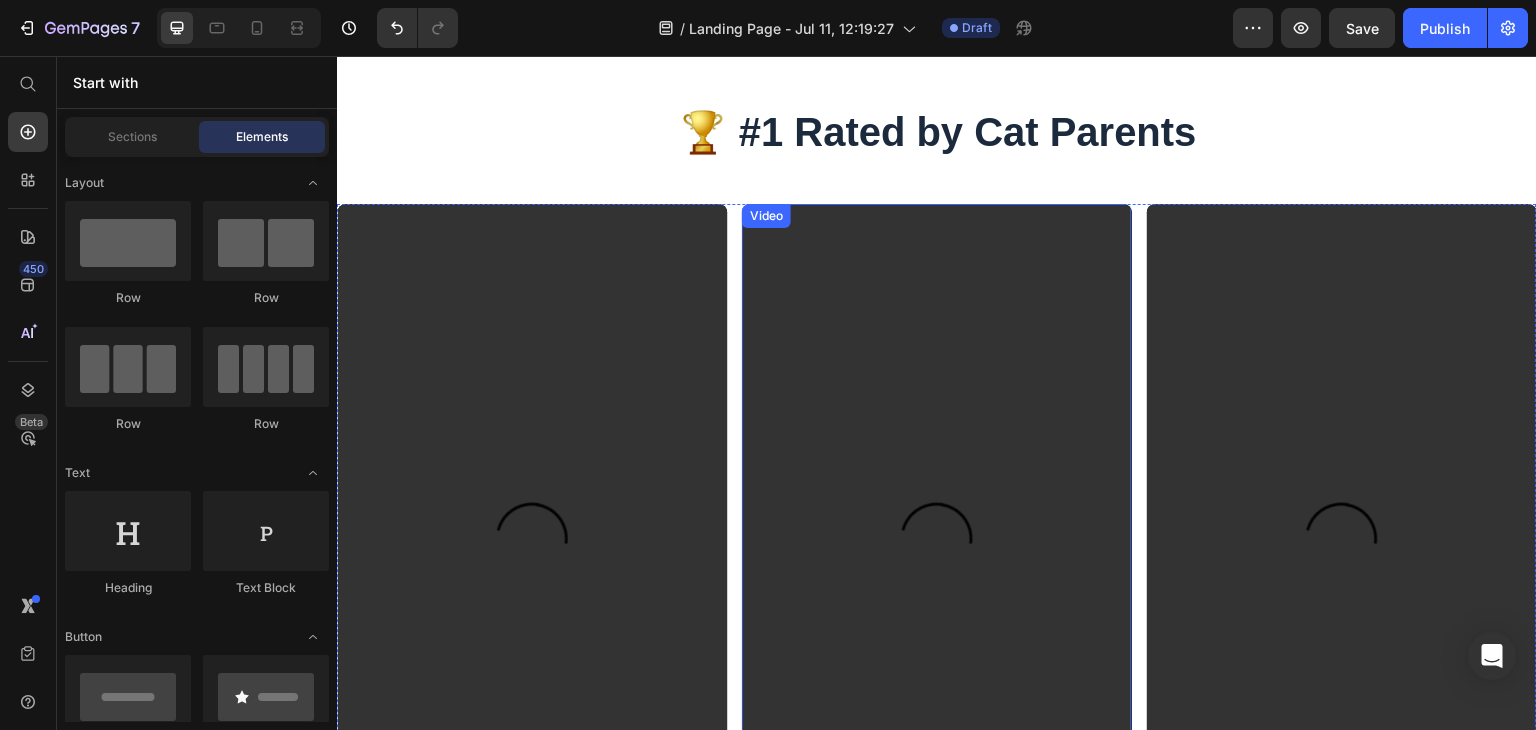 scroll, scrollTop: 4888, scrollLeft: 0, axis: vertical 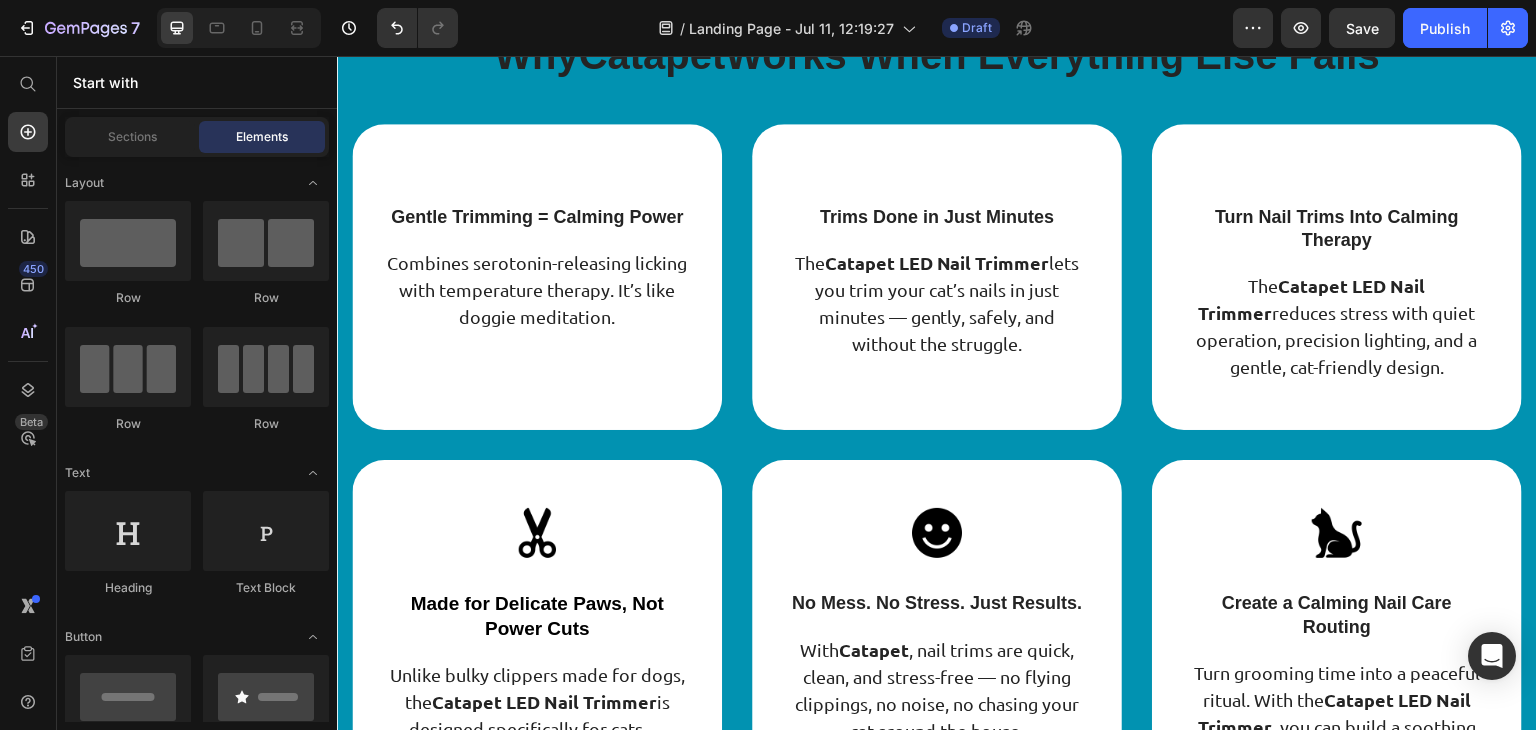 click on "Why  Catapet  Works When Everything Else Fails Heading" at bounding box center [937, 67] 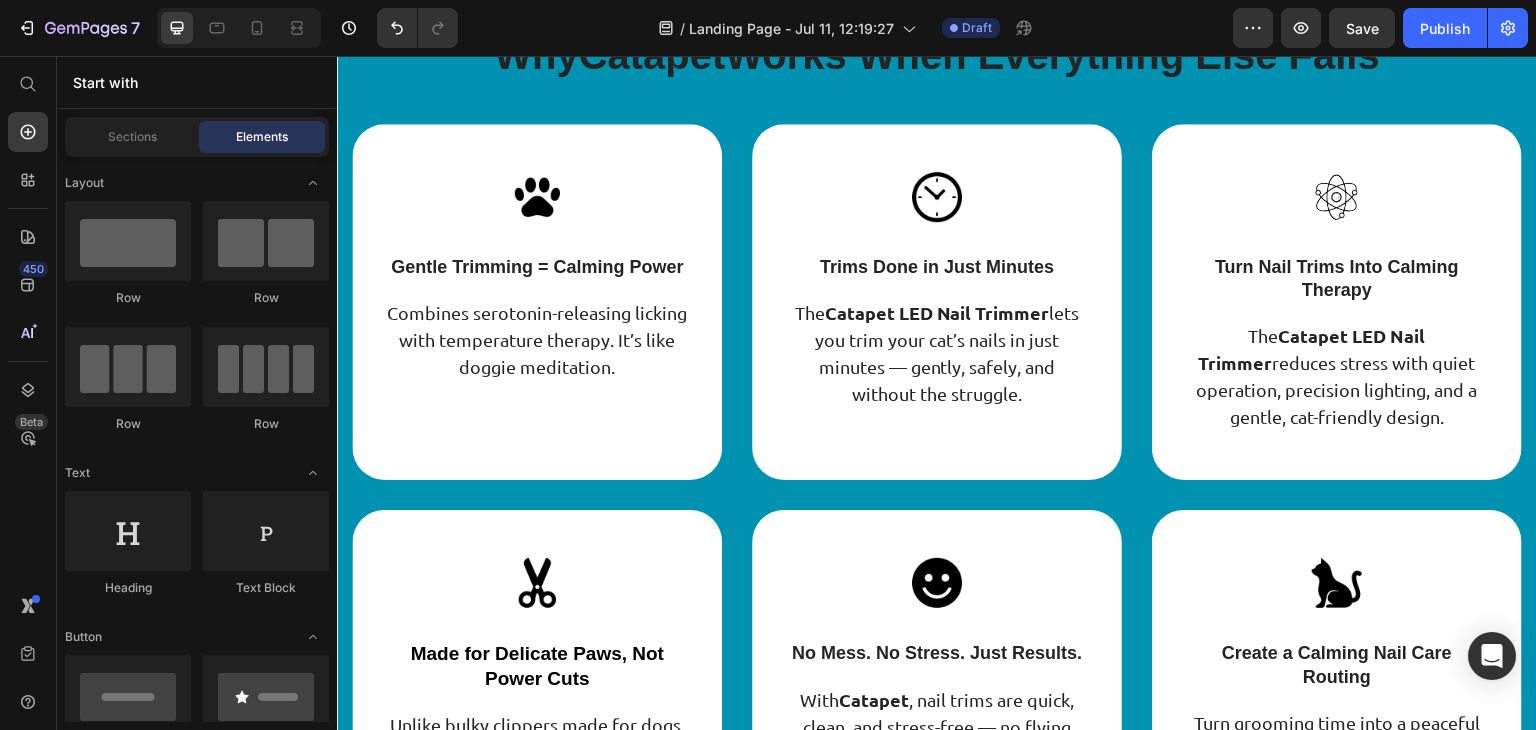 click on "Why  Catapet  Works When Everything Else Fails" at bounding box center (937, 55) 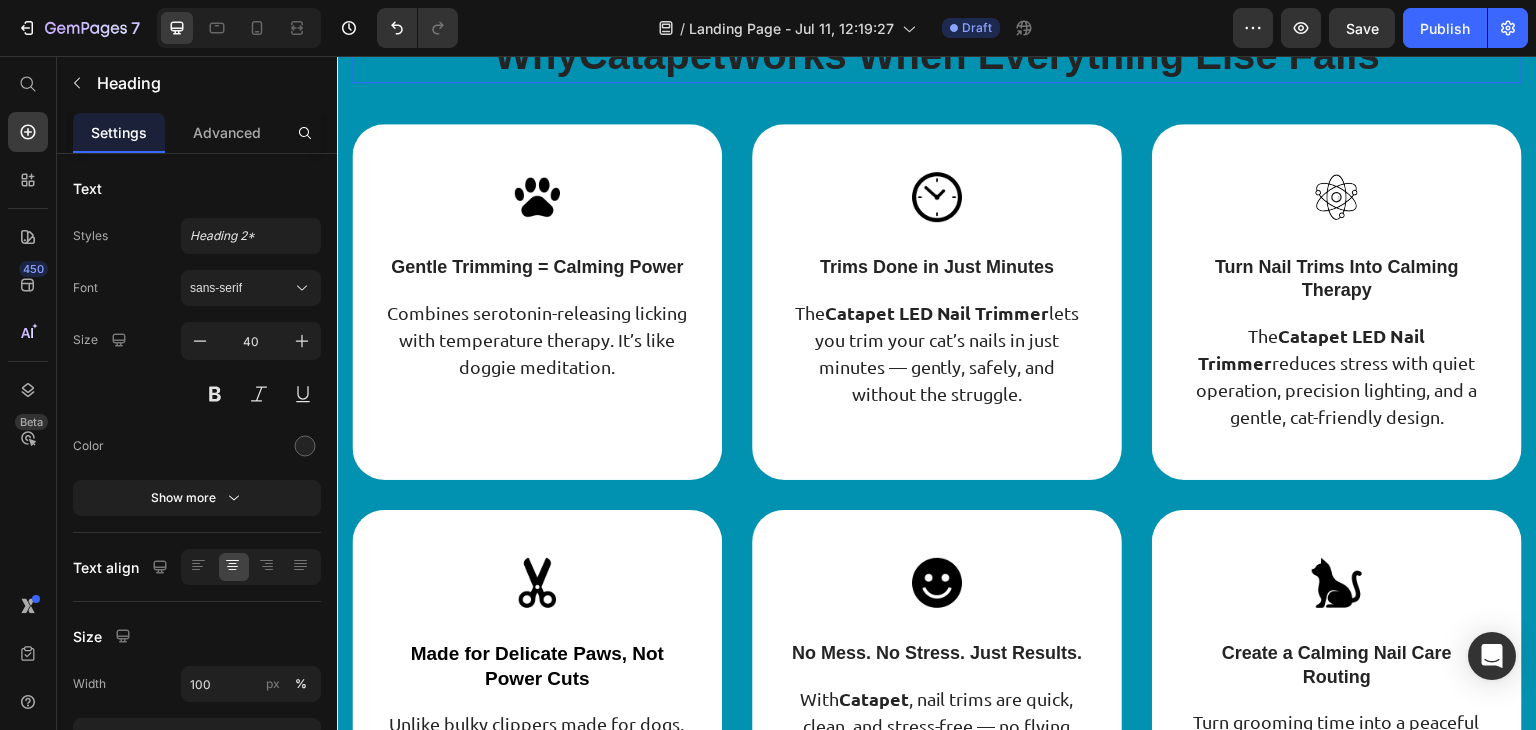 click on "7  Version history  /  Landing Page - Jul 11, 12:19:27 Draft Preview  Save   Publish" 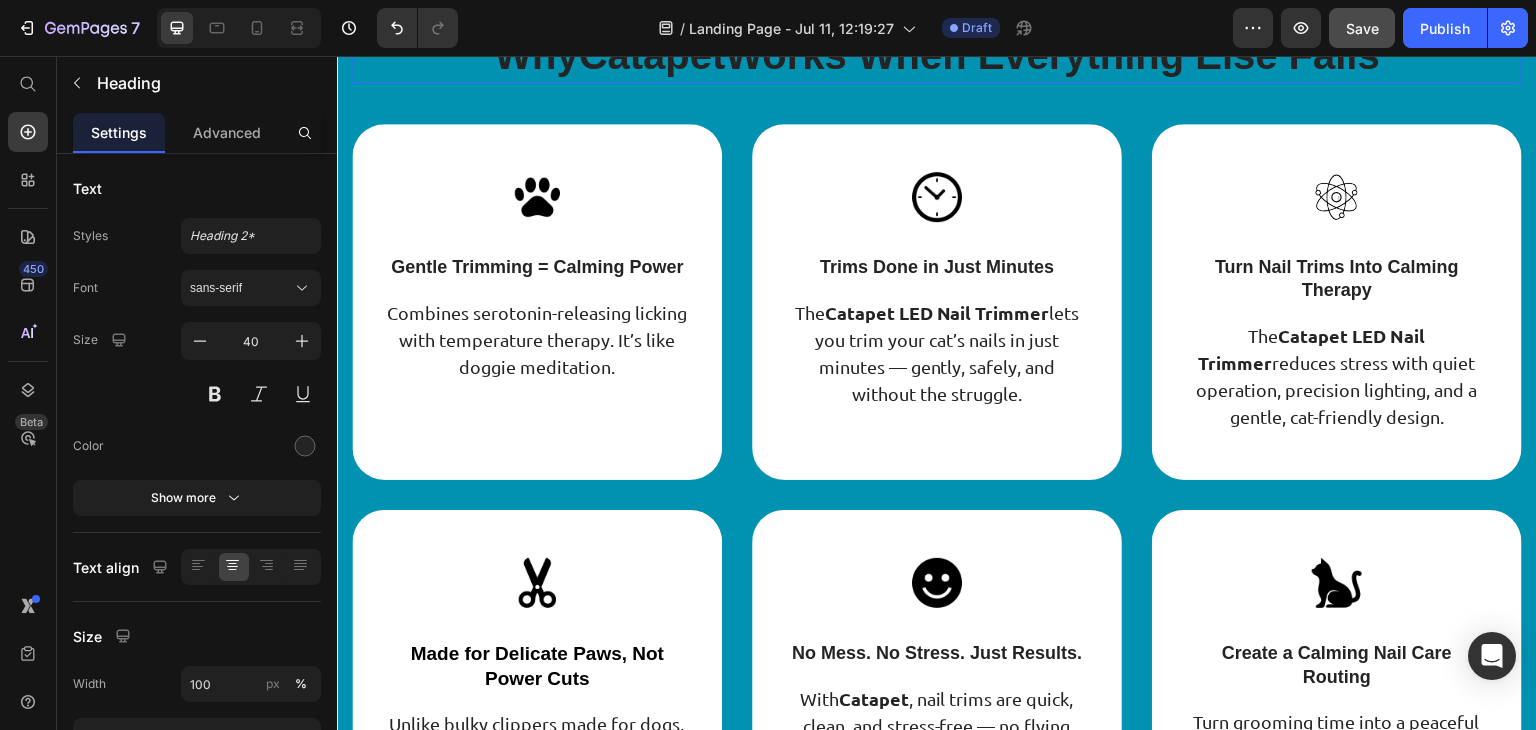 click on "Save" 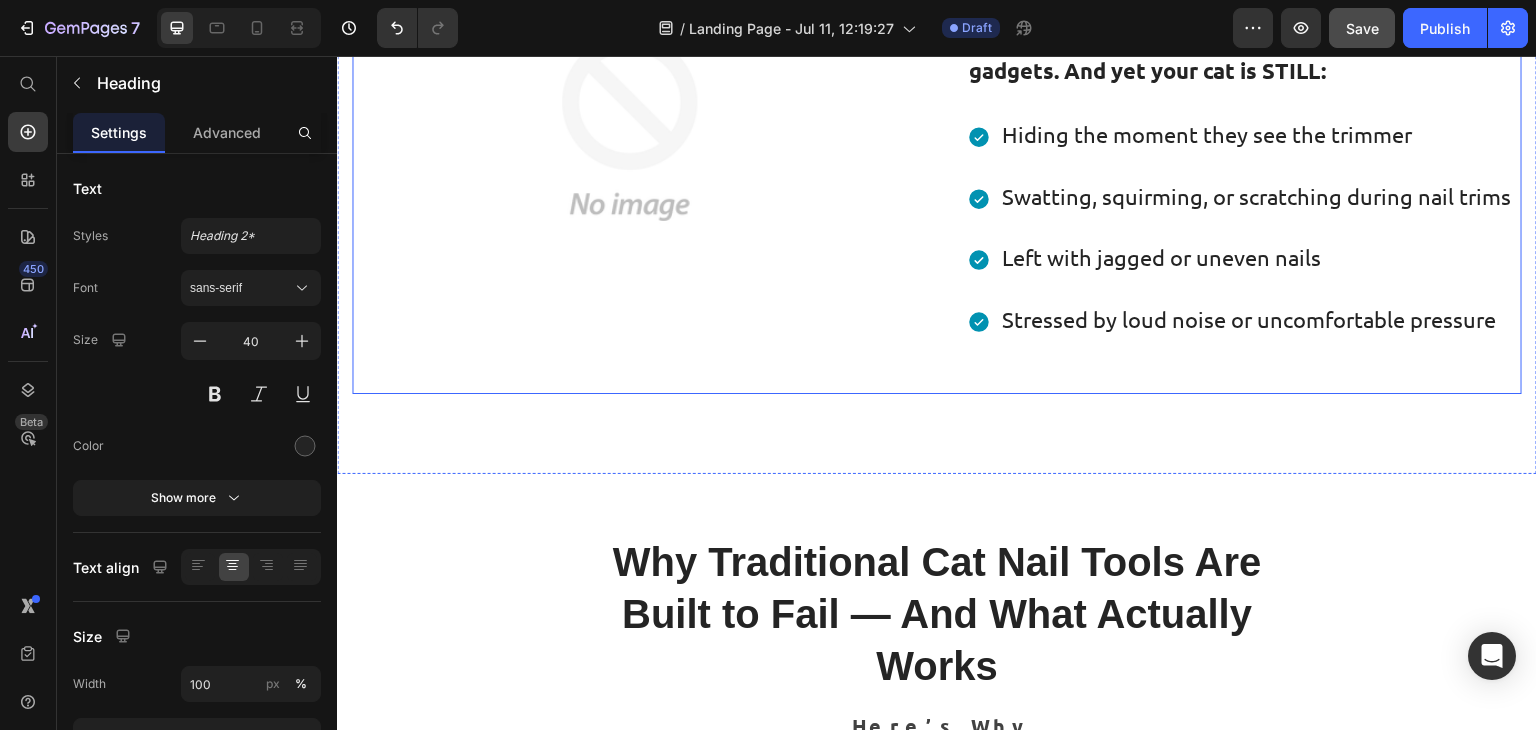 scroll, scrollTop: 0, scrollLeft: 0, axis: both 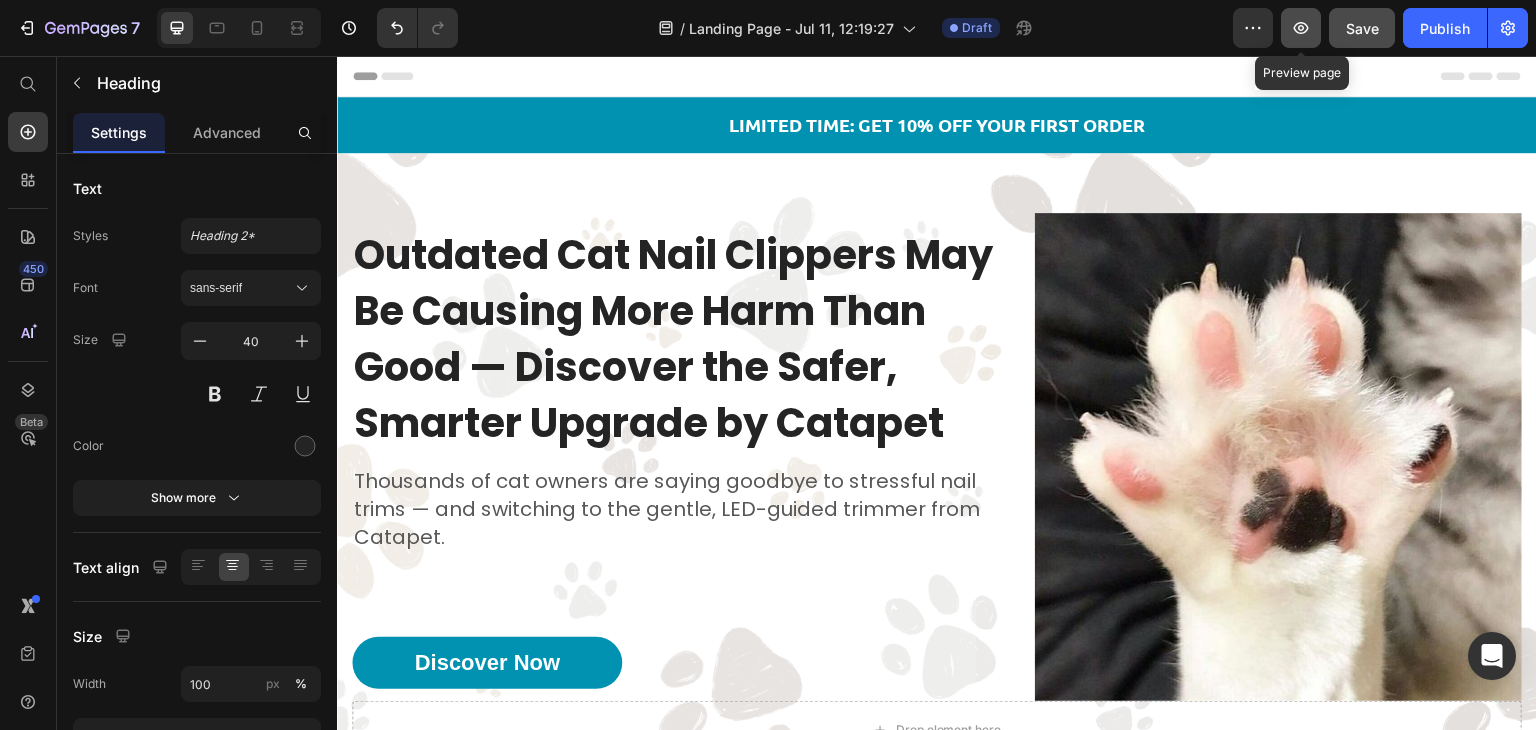 click 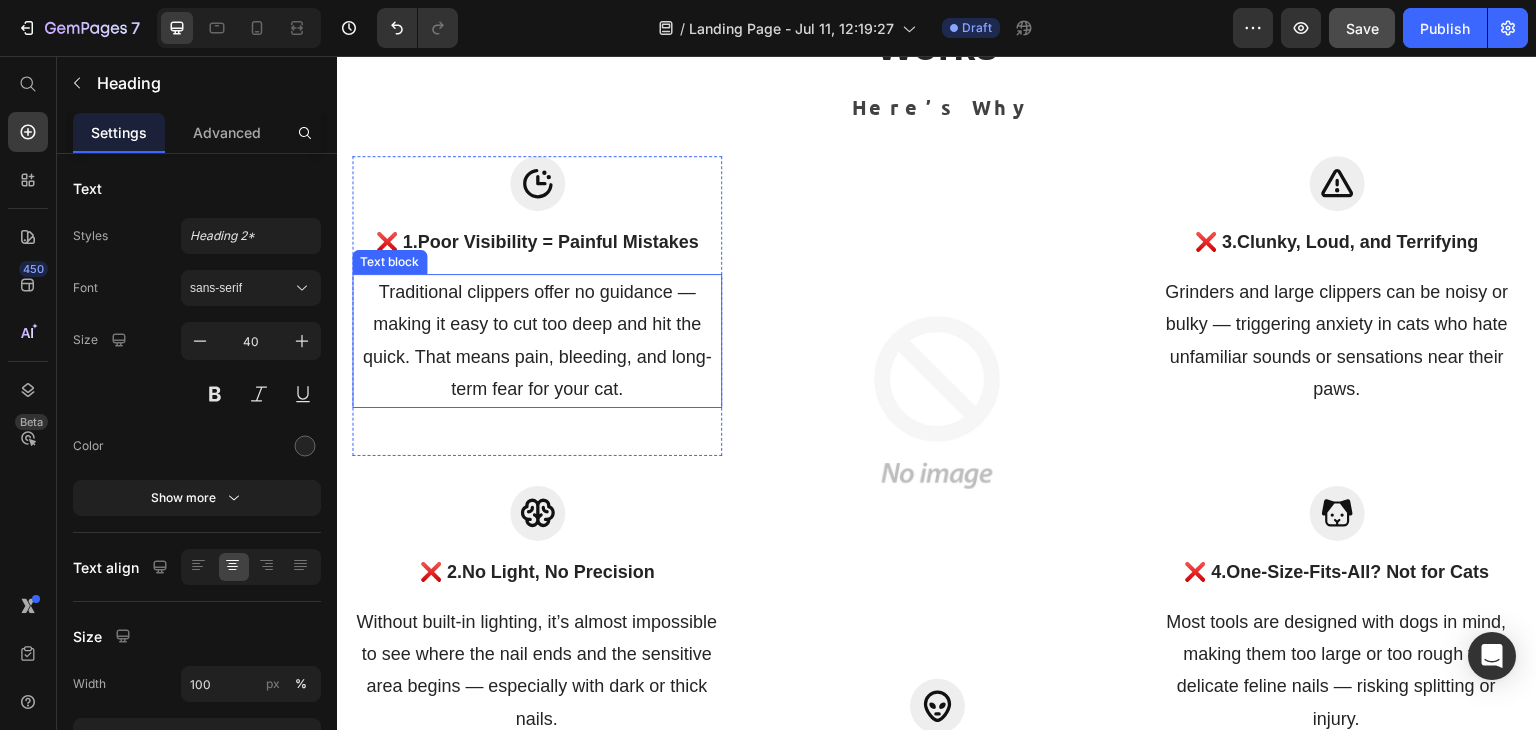 scroll, scrollTop: 1832, scrollLeft: 0, axis: vertical 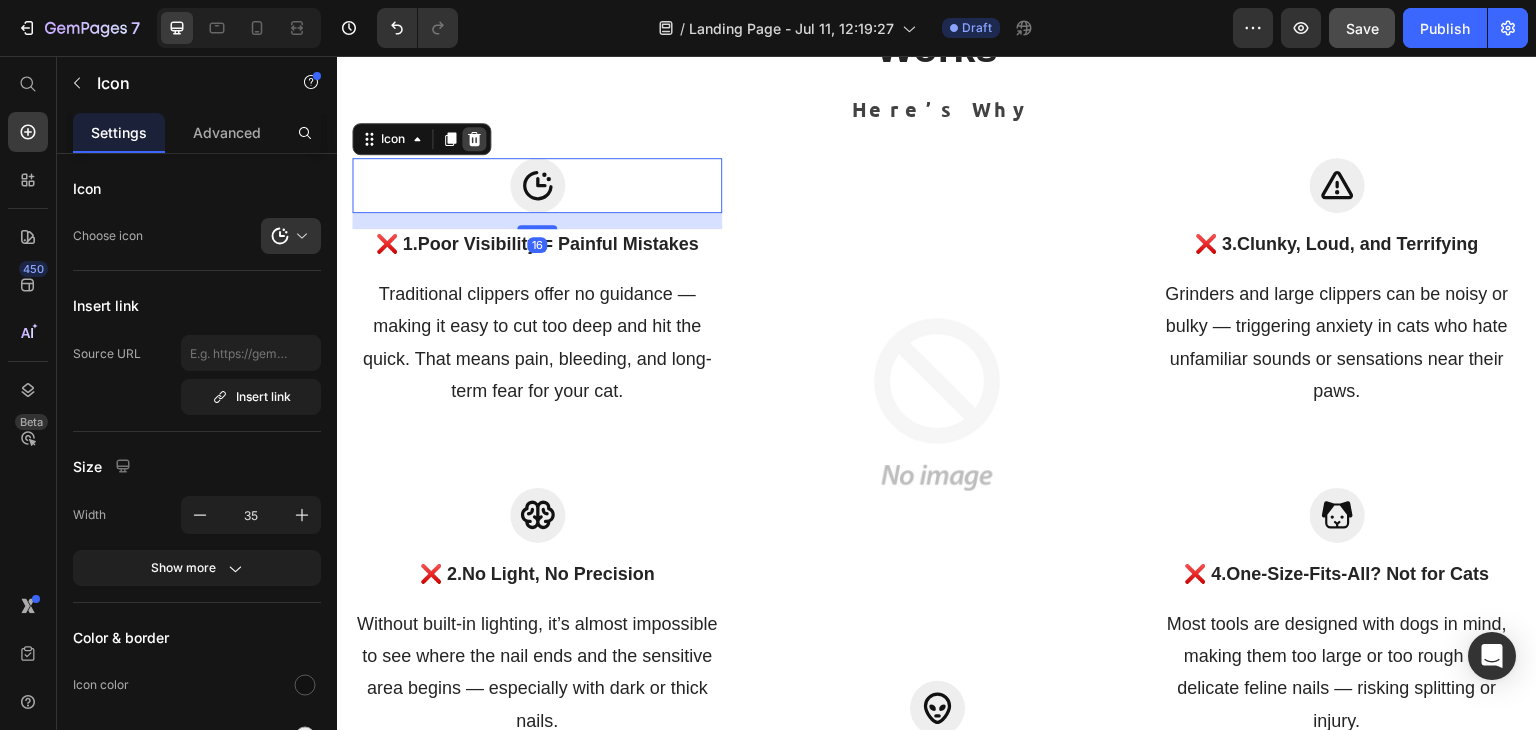 click 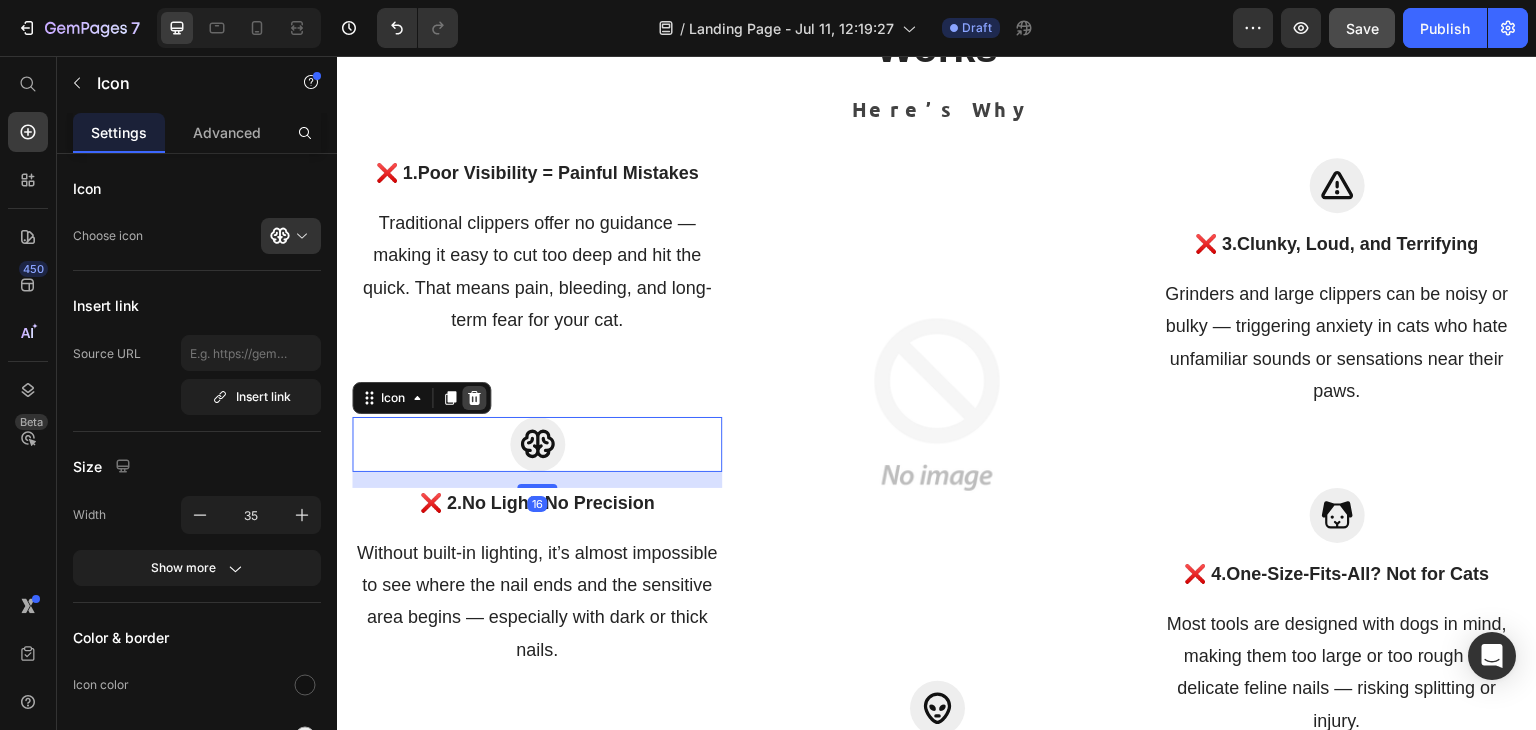 click 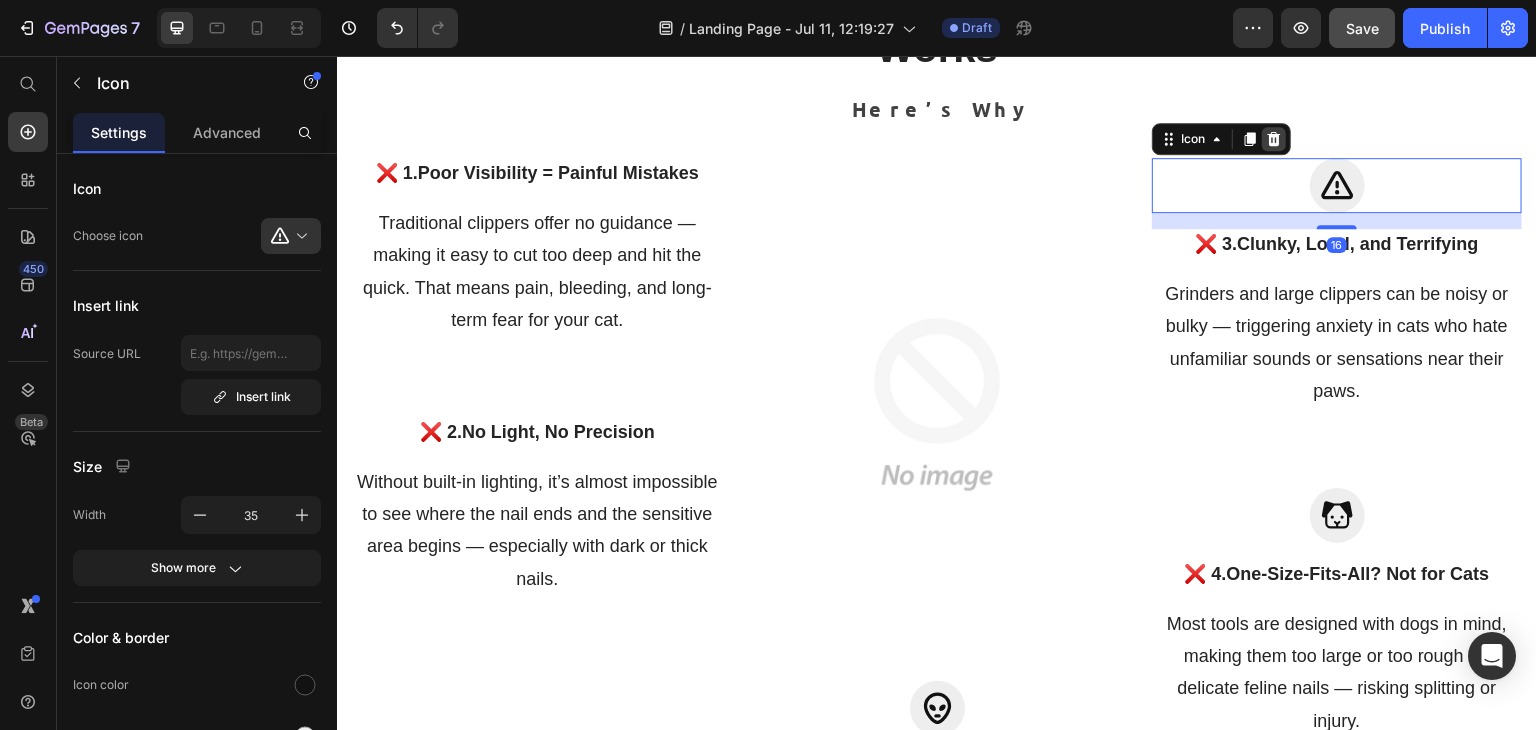 click 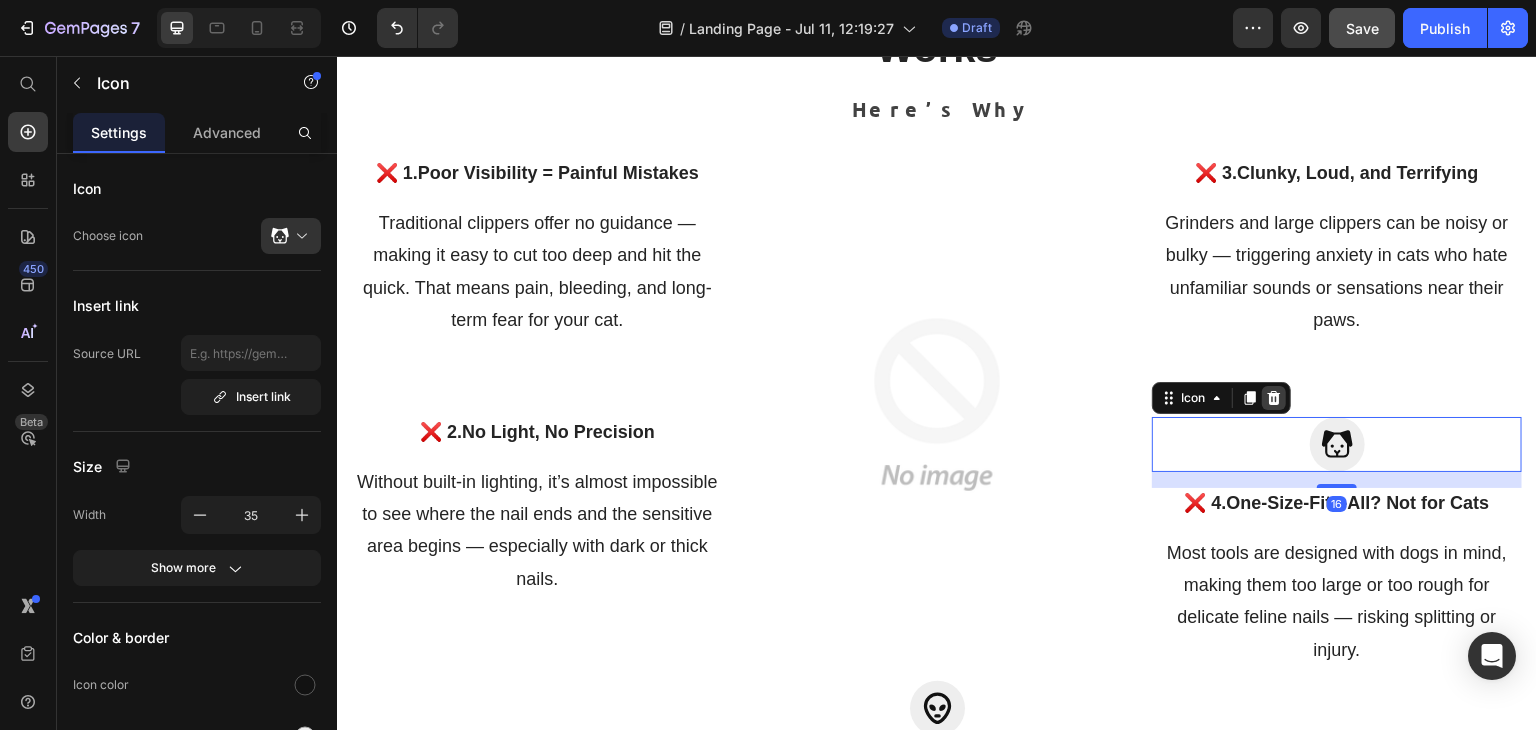 click 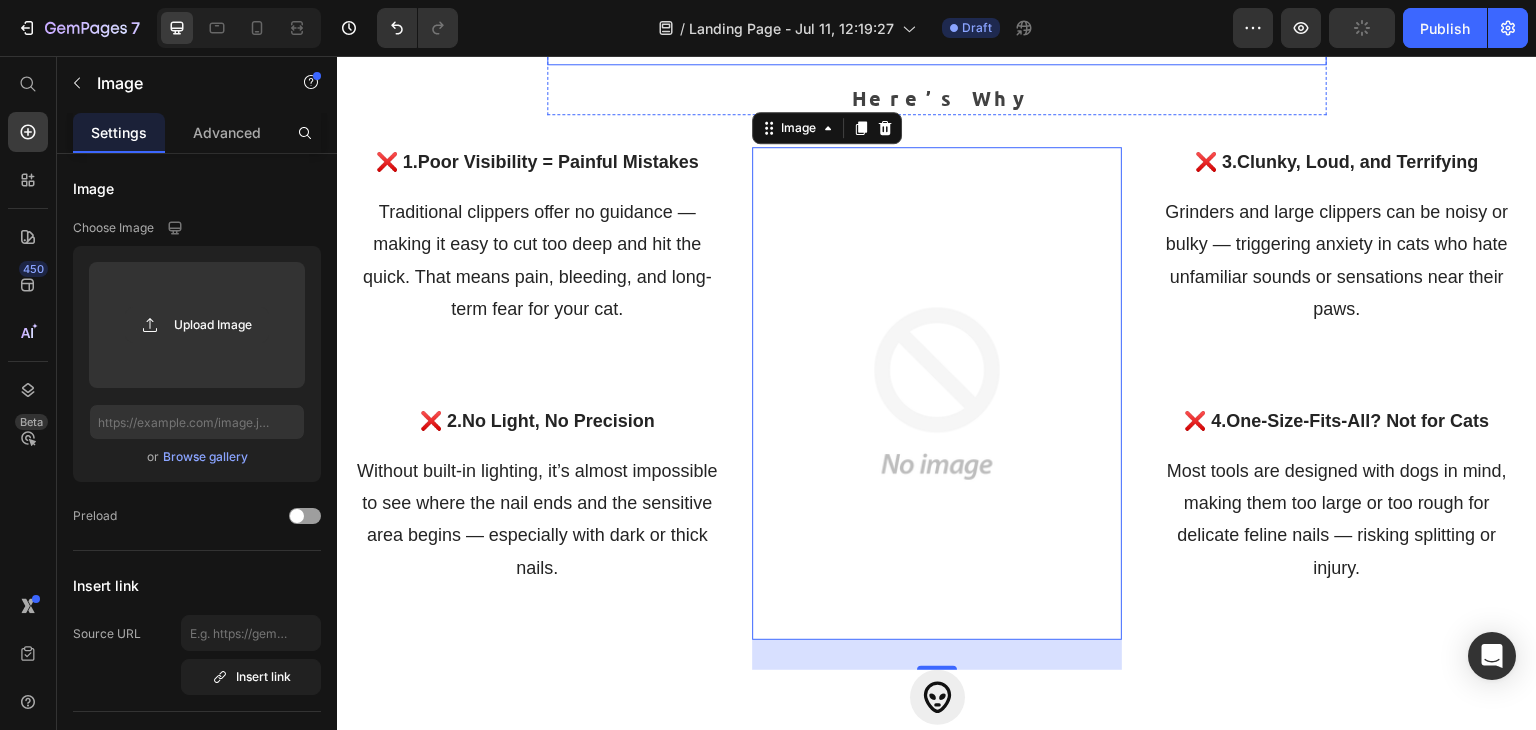 scroll, scrollTop: 1854, scrollLeft: 0, axis: vertical 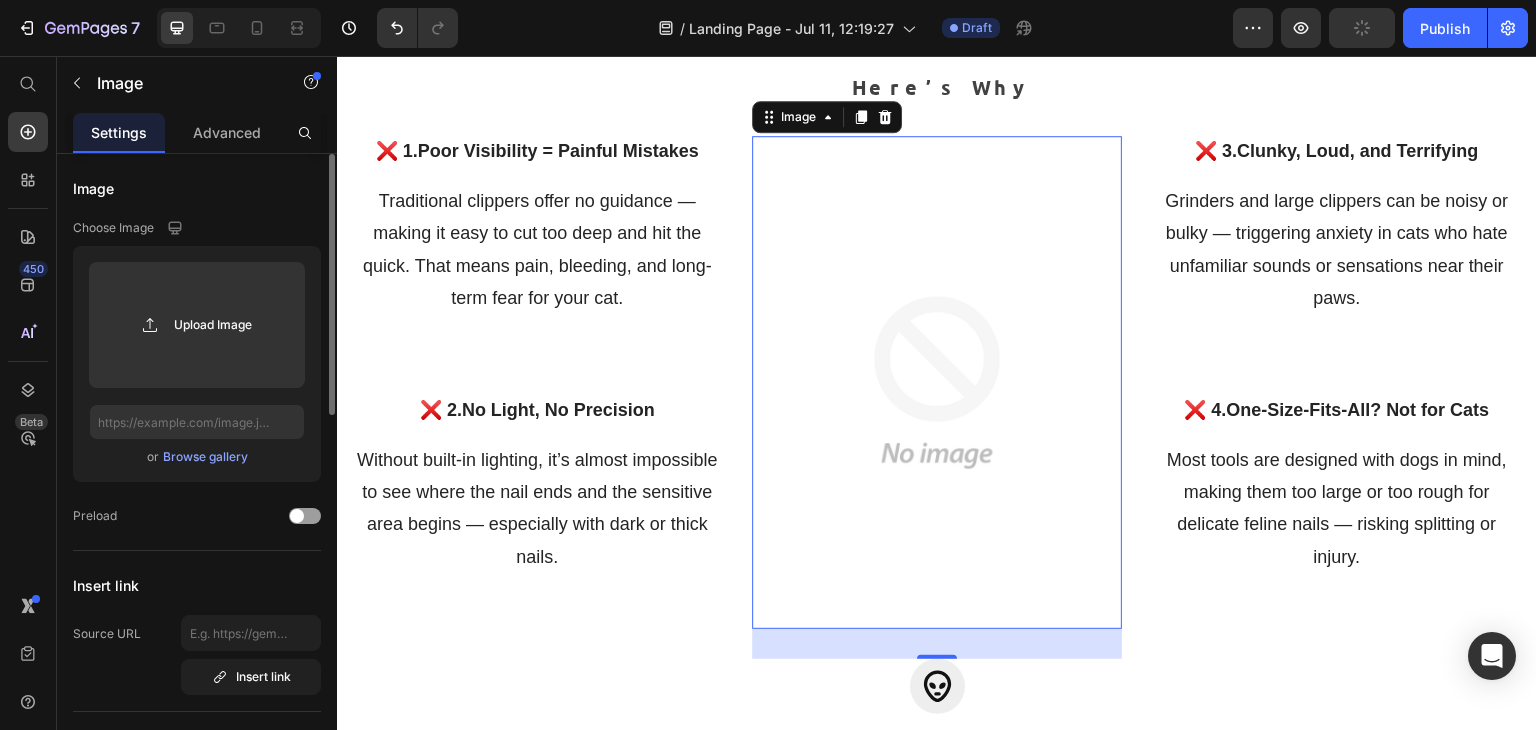 click on "Browse gallery" at bounding box center (205, 457) 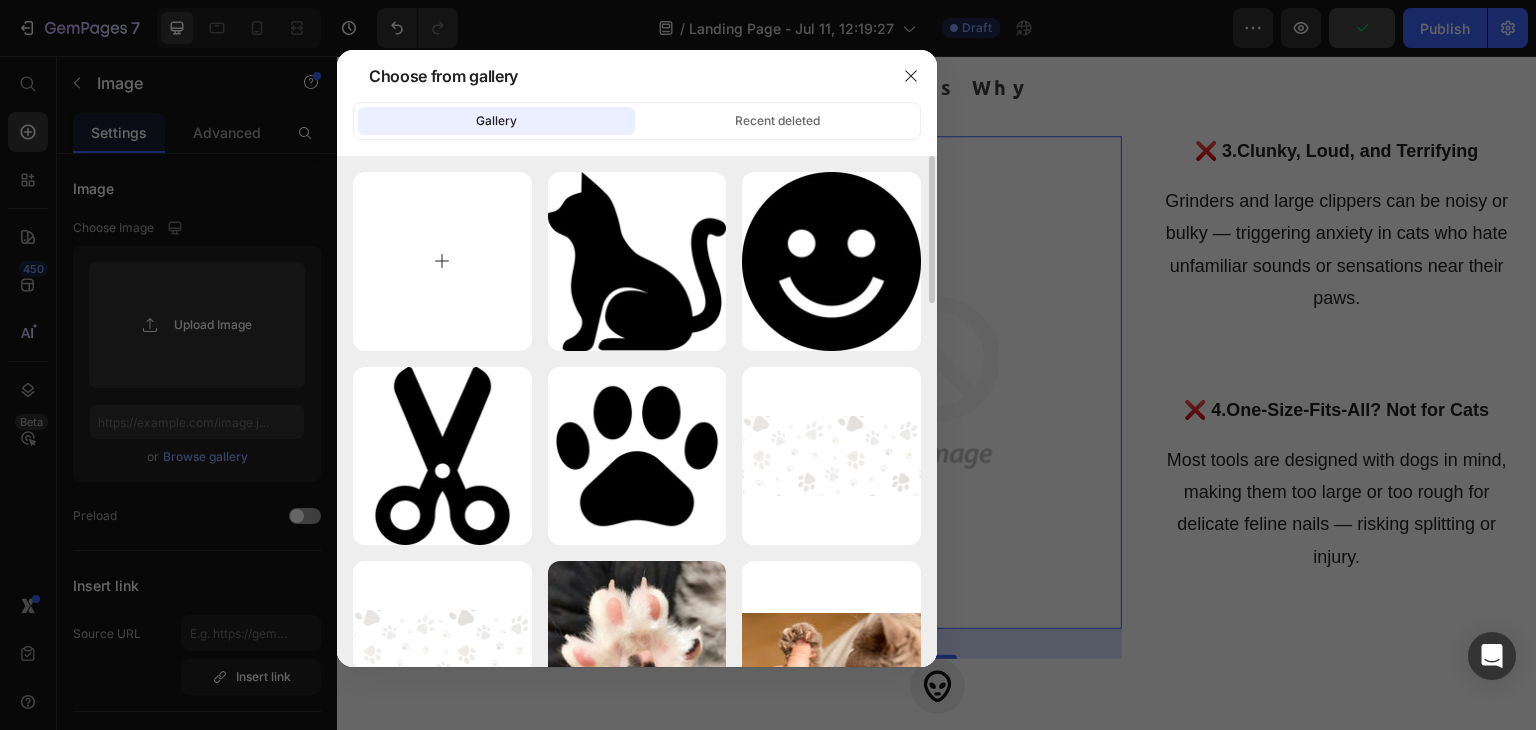 click at bounding box center [442, 261] 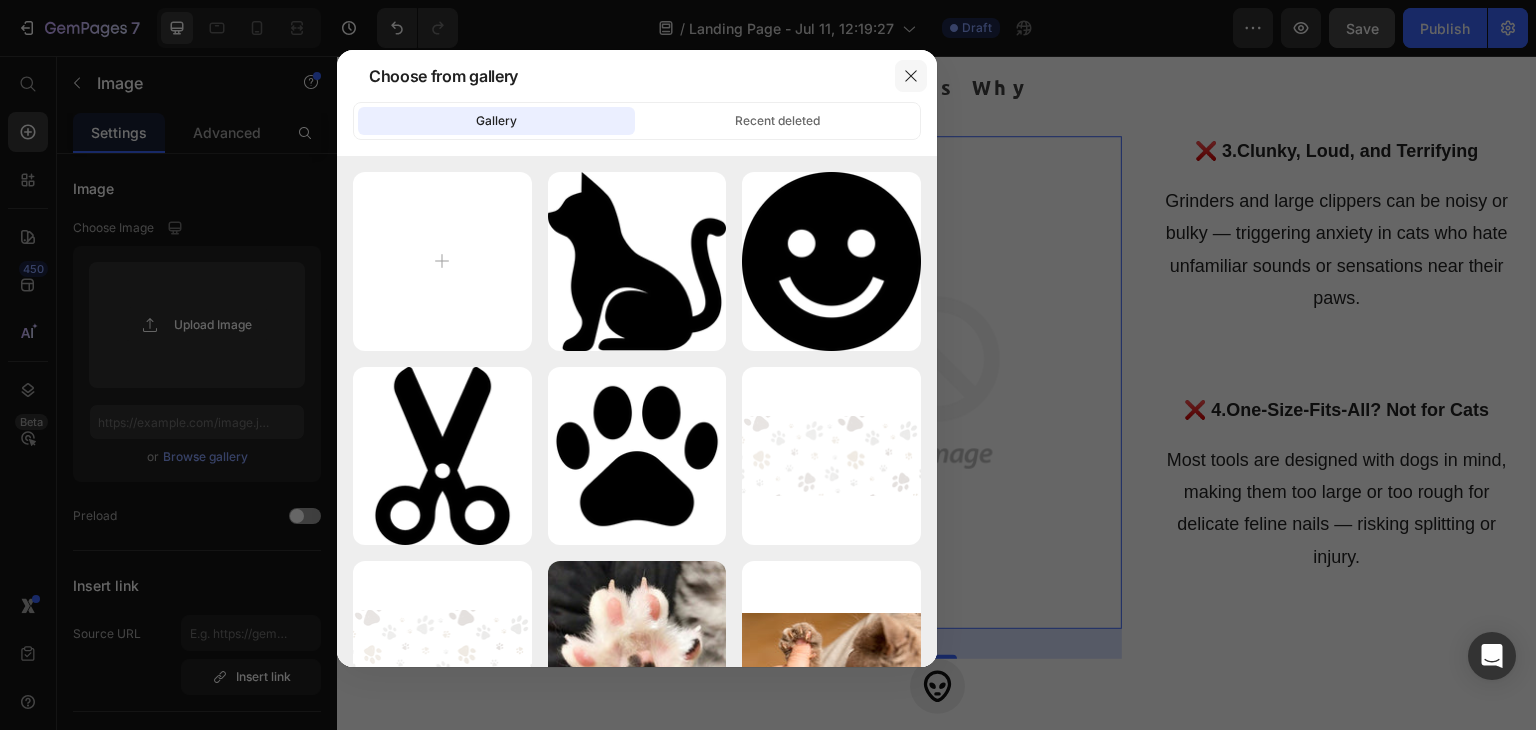 click 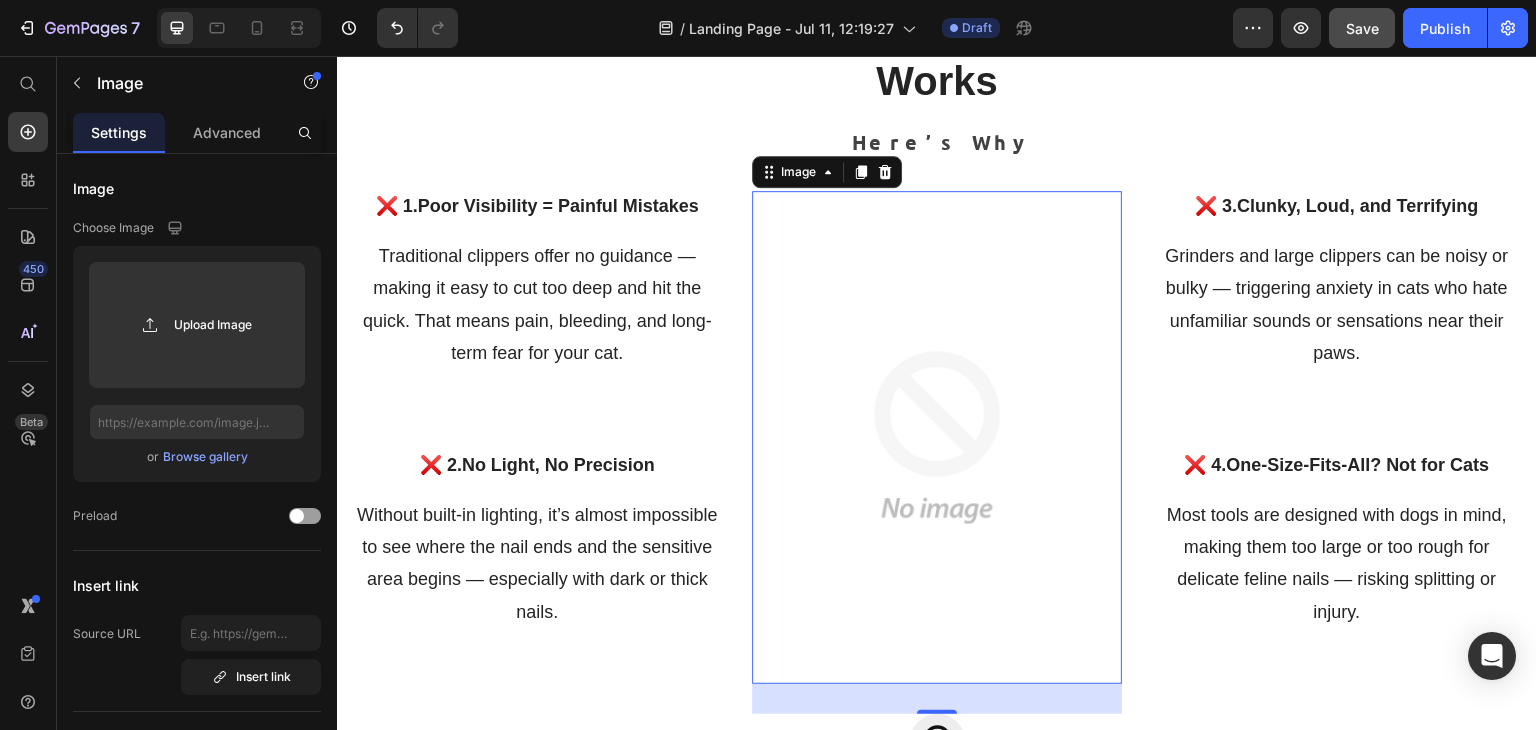 scroll, scrollTop: 1800, scrollLeft: 0, axis: vertical 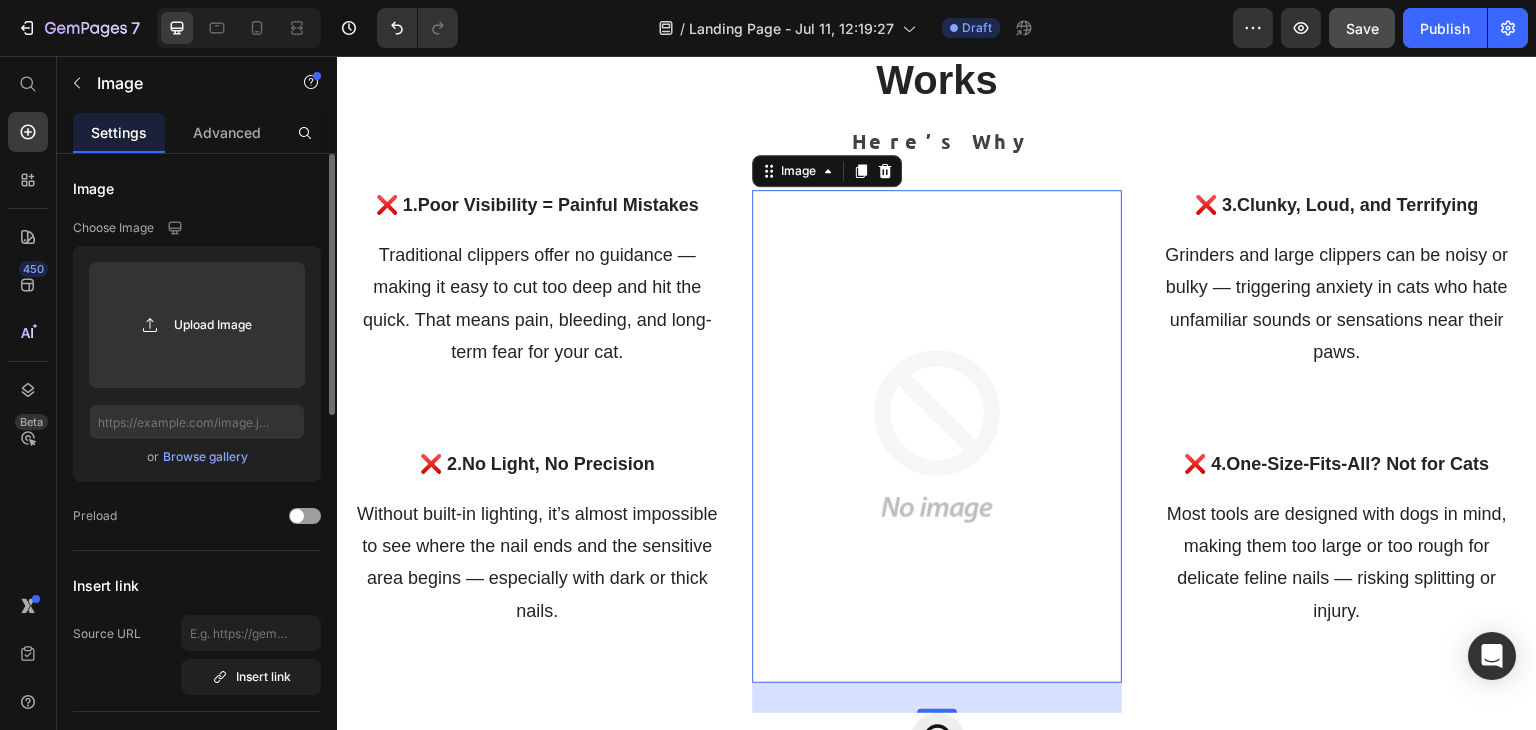 click on "Browse gallery" at bounding box center (205, 457) 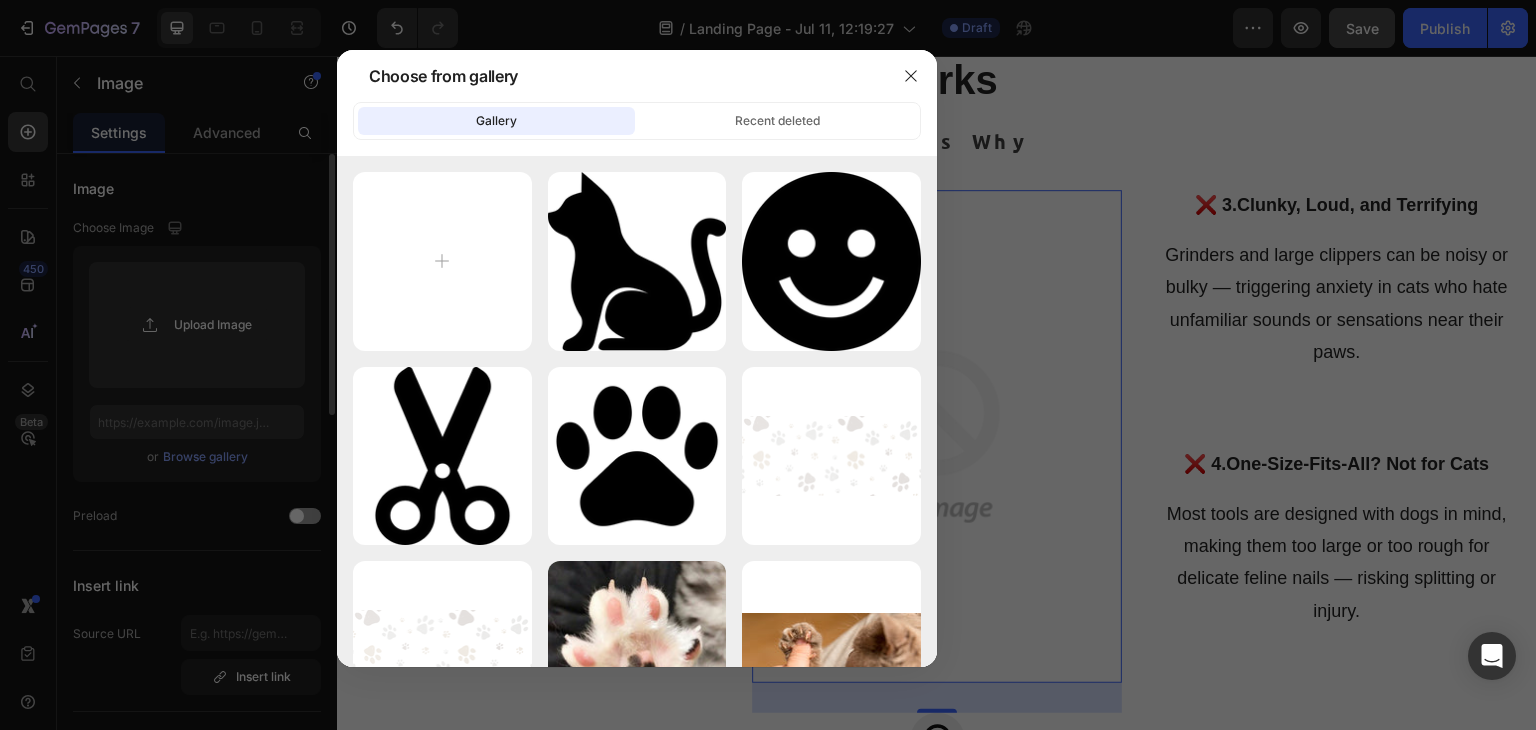 type on "C:\fakepath\h364l.jpg" 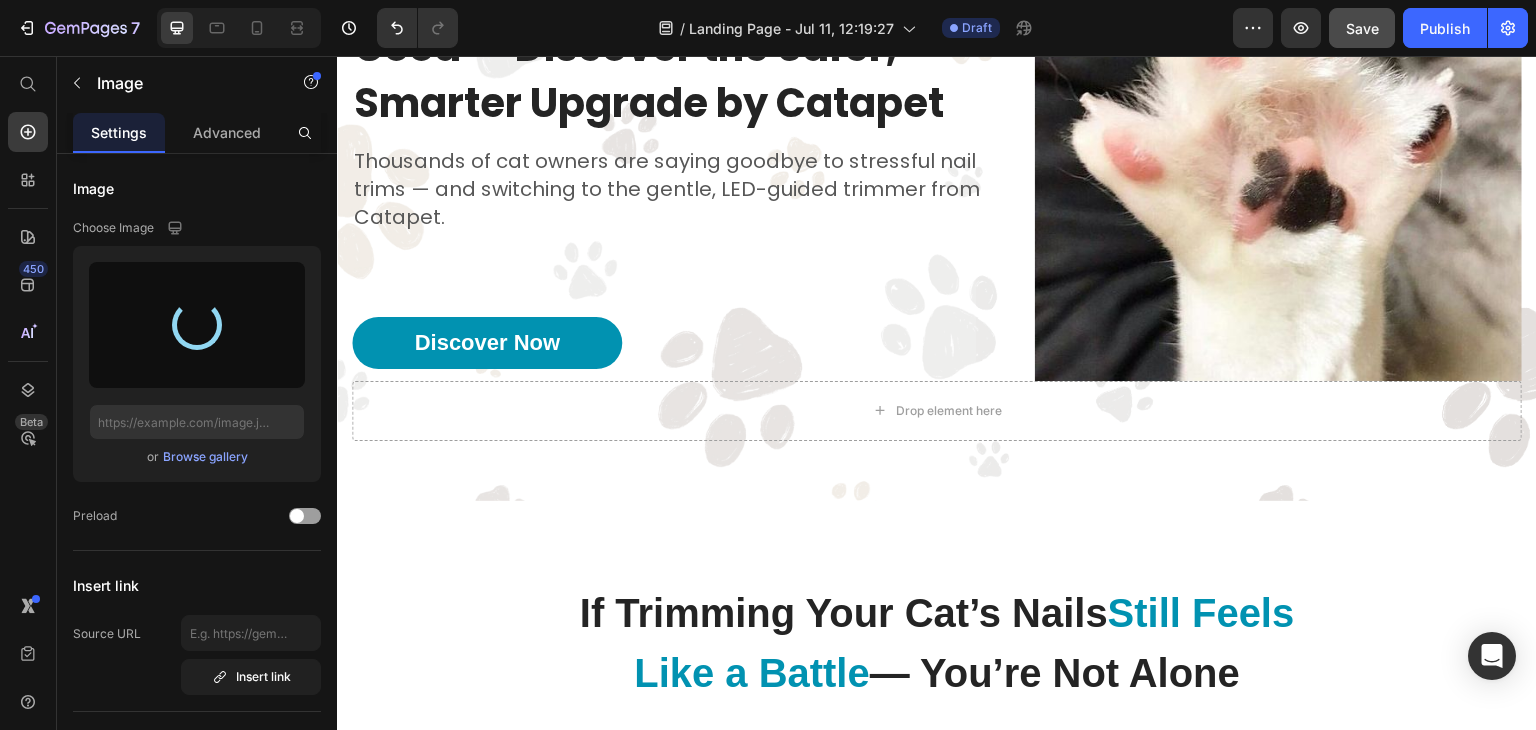 scroll, scrollTop: 316, scrollLeft: 0, axis: vertical 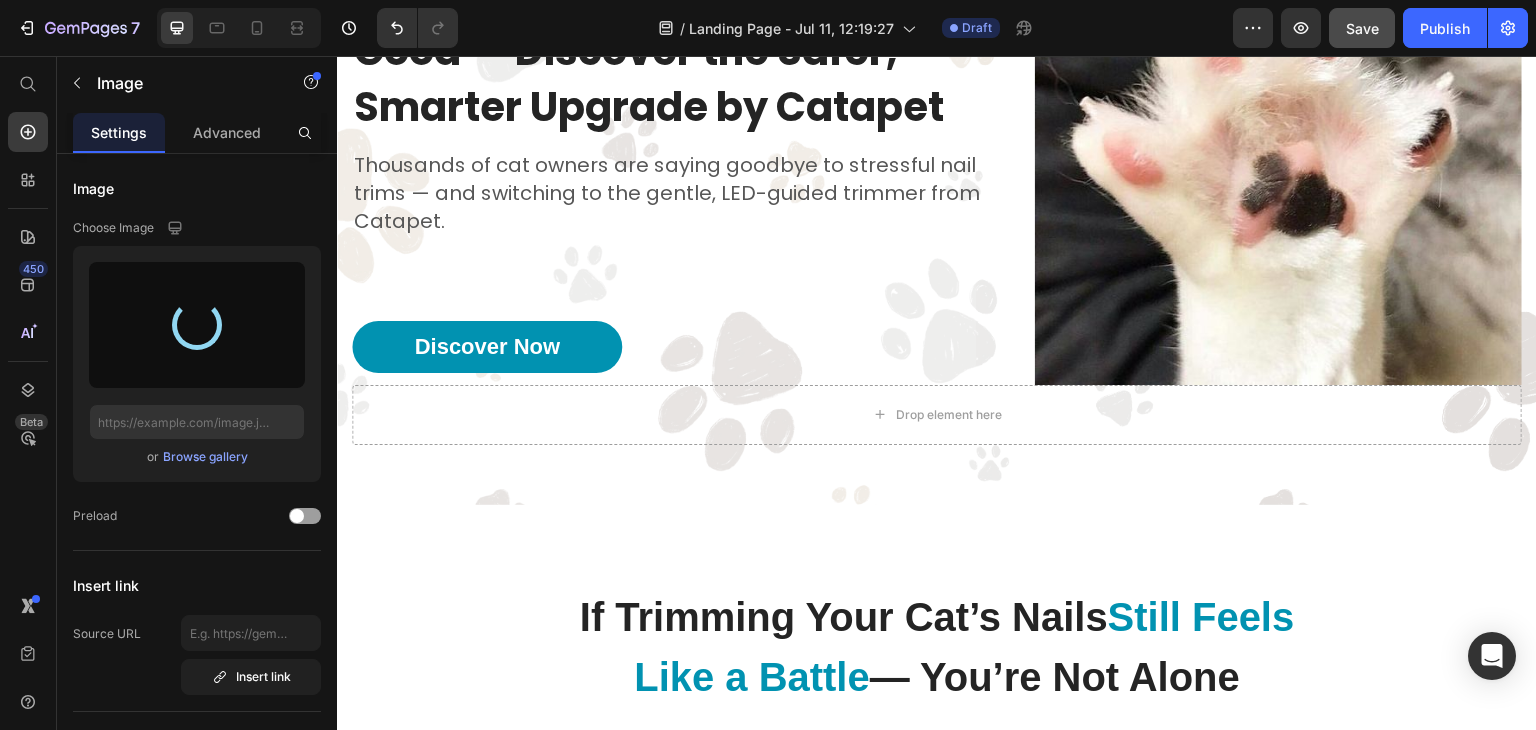 type on "https://cdn.shopify.com/s/files/1/0945/2109/8562/files/gempages_574703779312567408-185c4cb4-032c-47b3-a7ef-3e642e5cacc2.jpg" 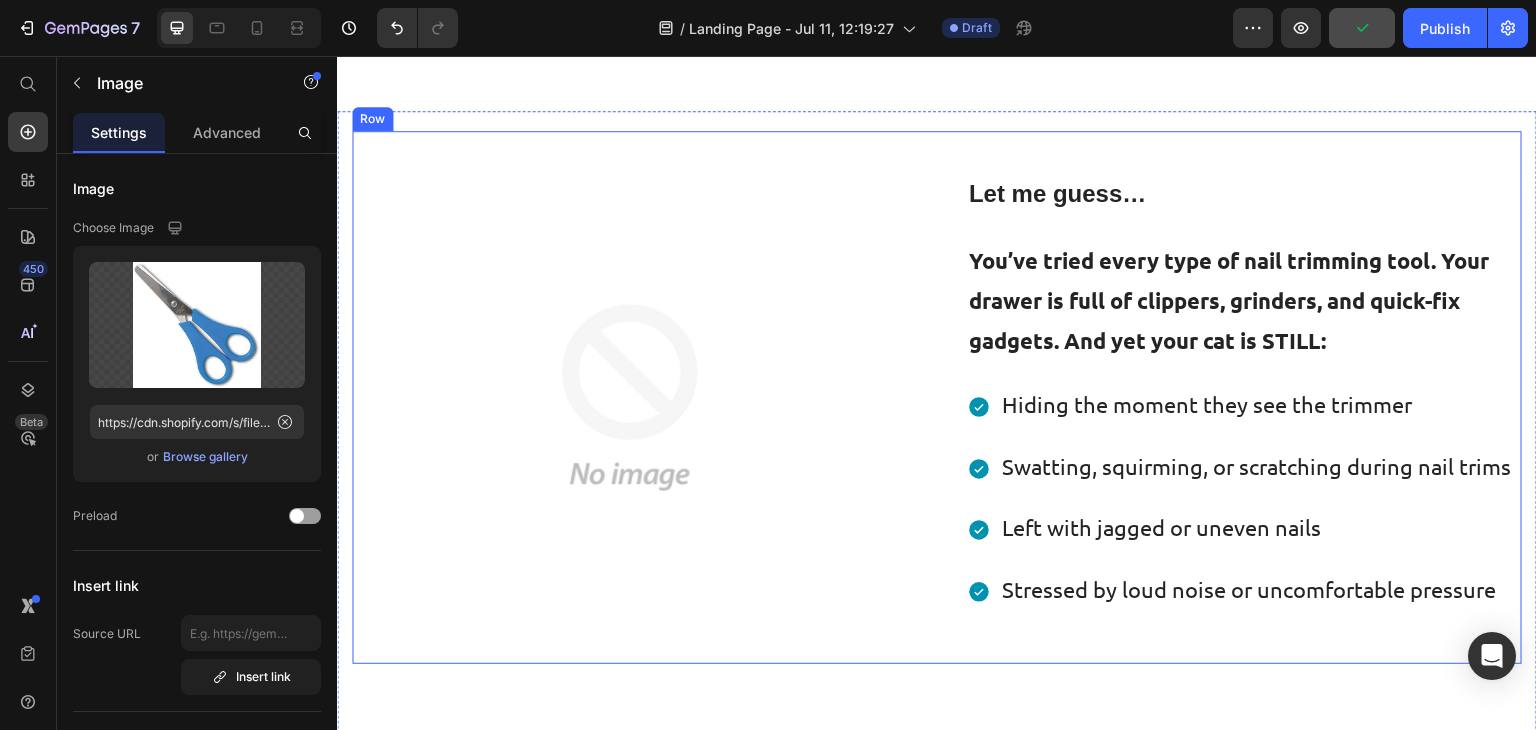 scroll, scrollTop: 940, scrollLeft: 0, axis: vertical 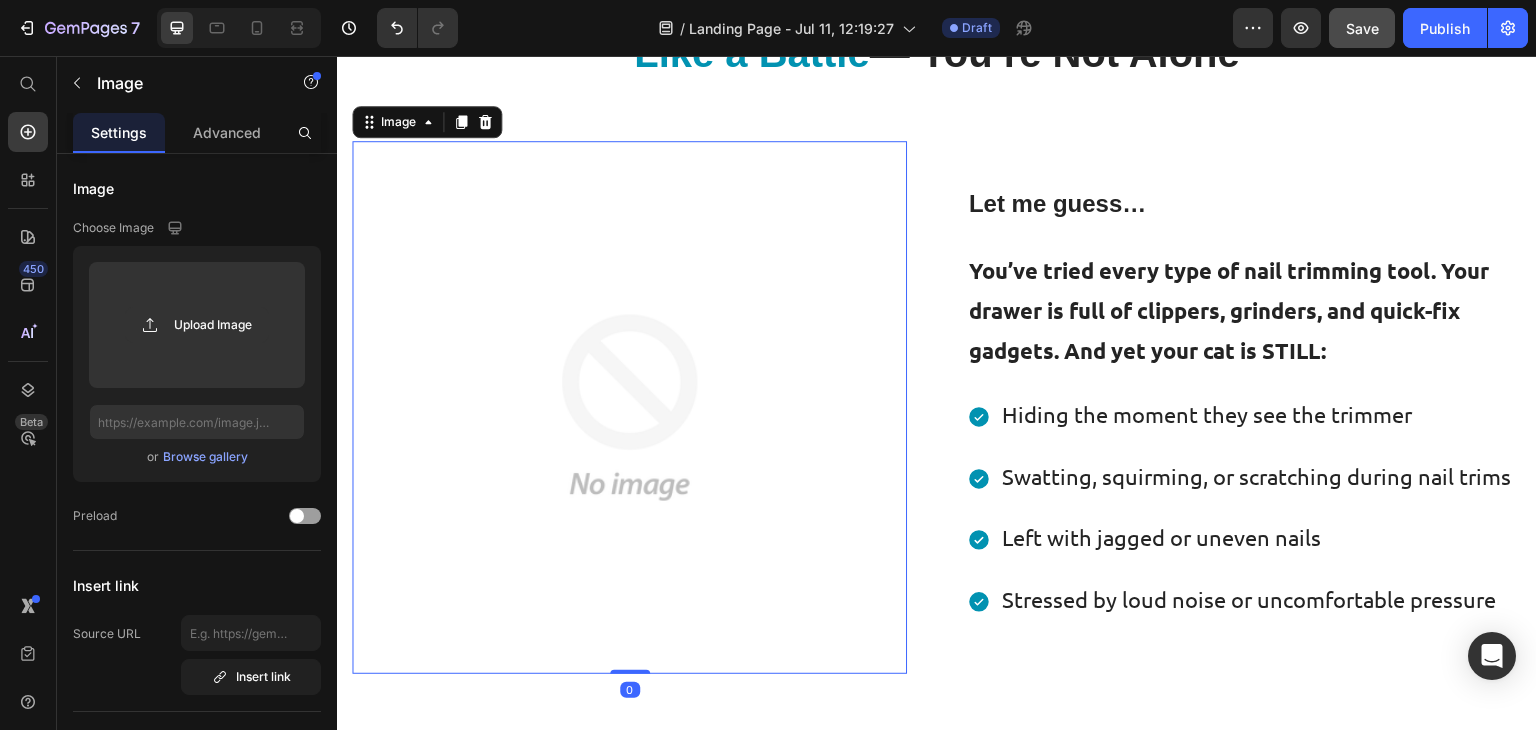 click at bounding box center [629, 407] 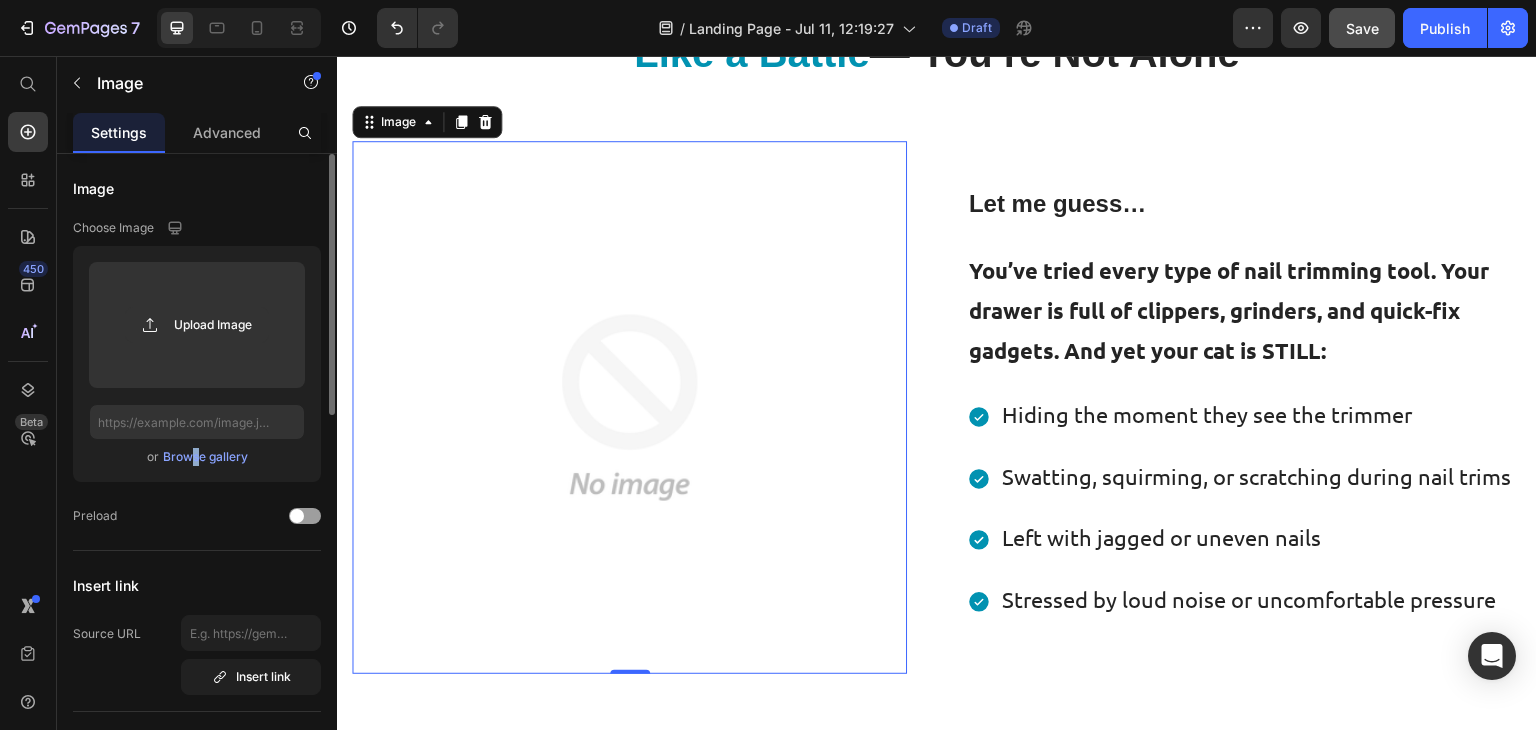 drag, startPoint x: 194, startPoint y: 474, endPoint x: 181, endPoint y: 460, distance: 19.104973 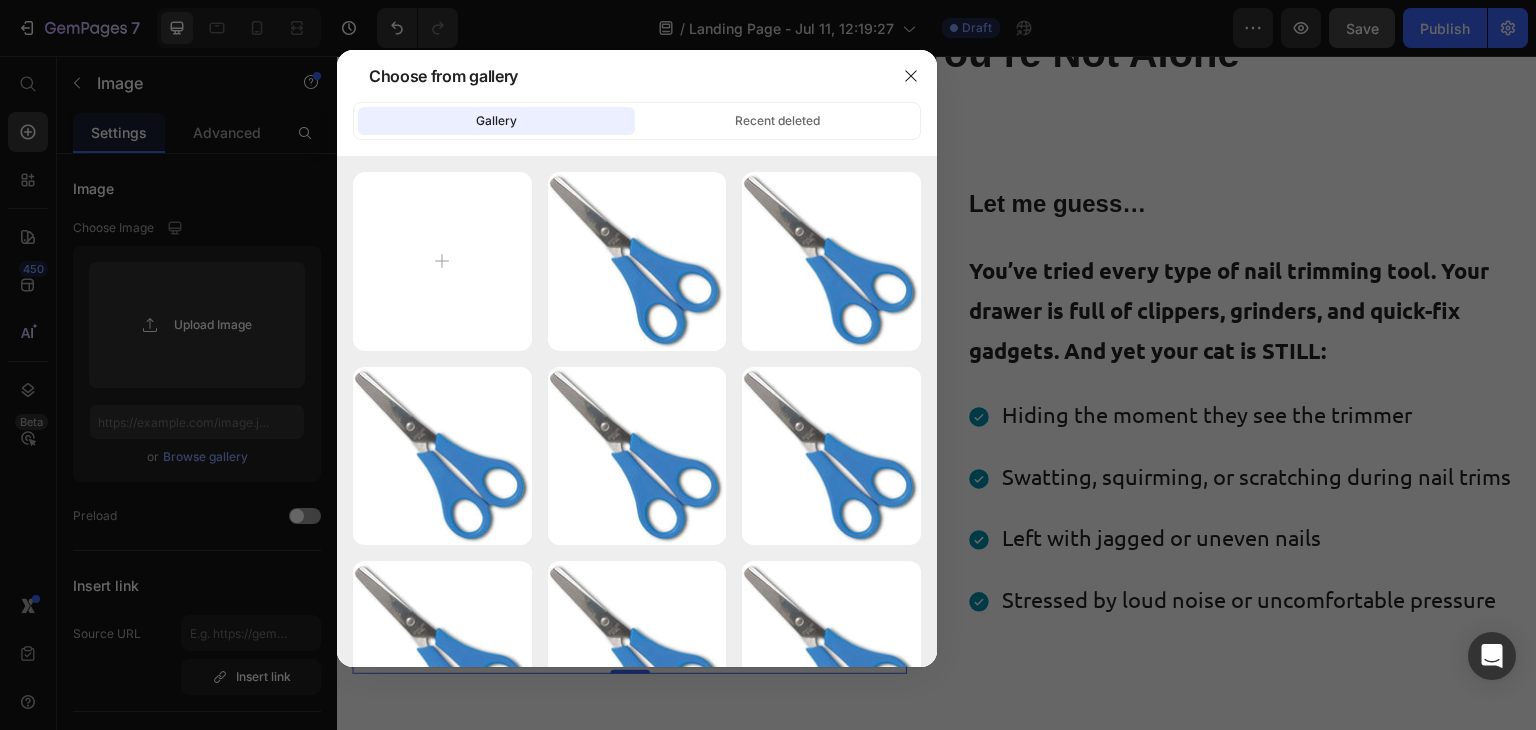 type on "C:\fakepath\shutterstock_1109486840.jpg" 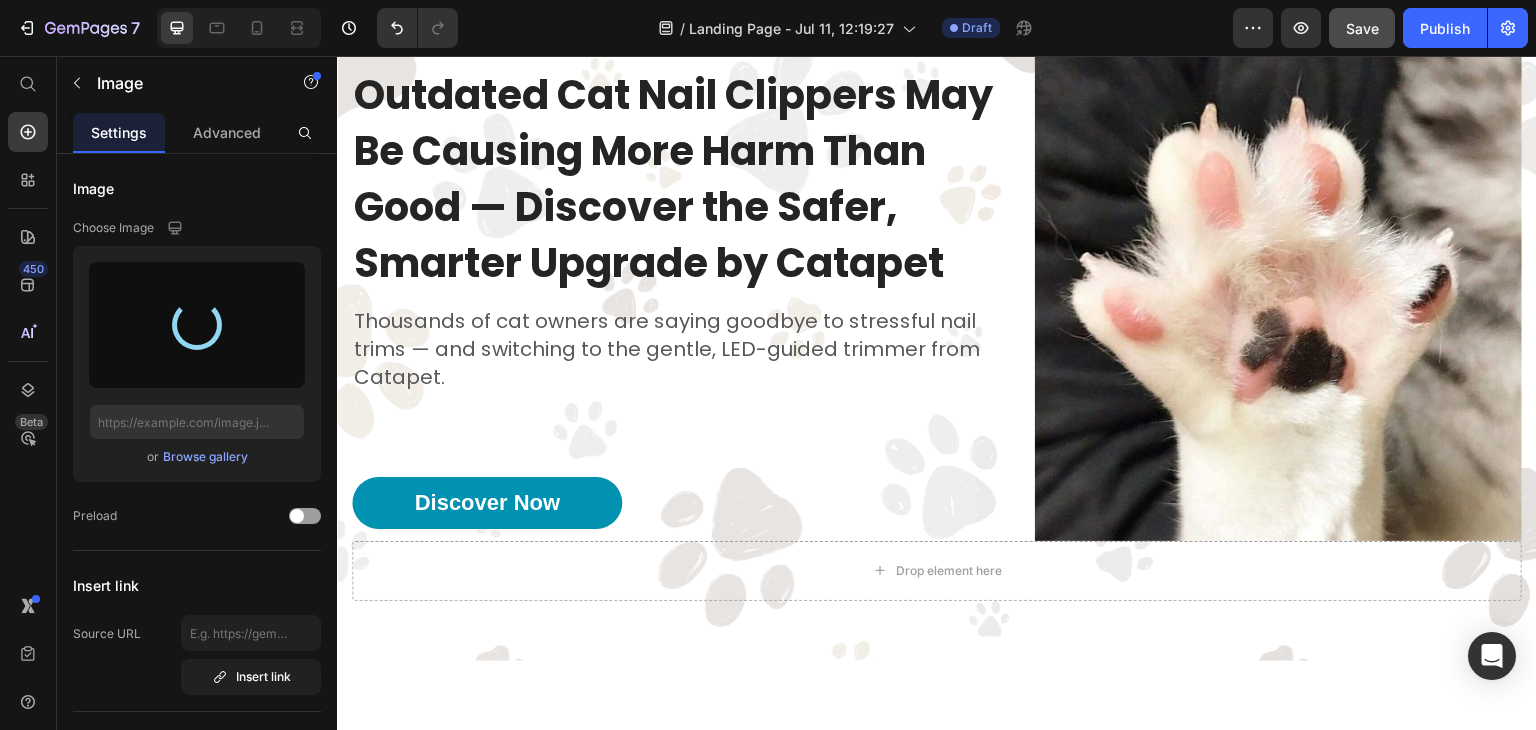 type on "https://cdn.shopify.com/s/files/1/0945/2109/8562/files/gempages_574703779312567408-2640d6c7-d56d-4d41-8ffe-11503e9f5f79.jpg" 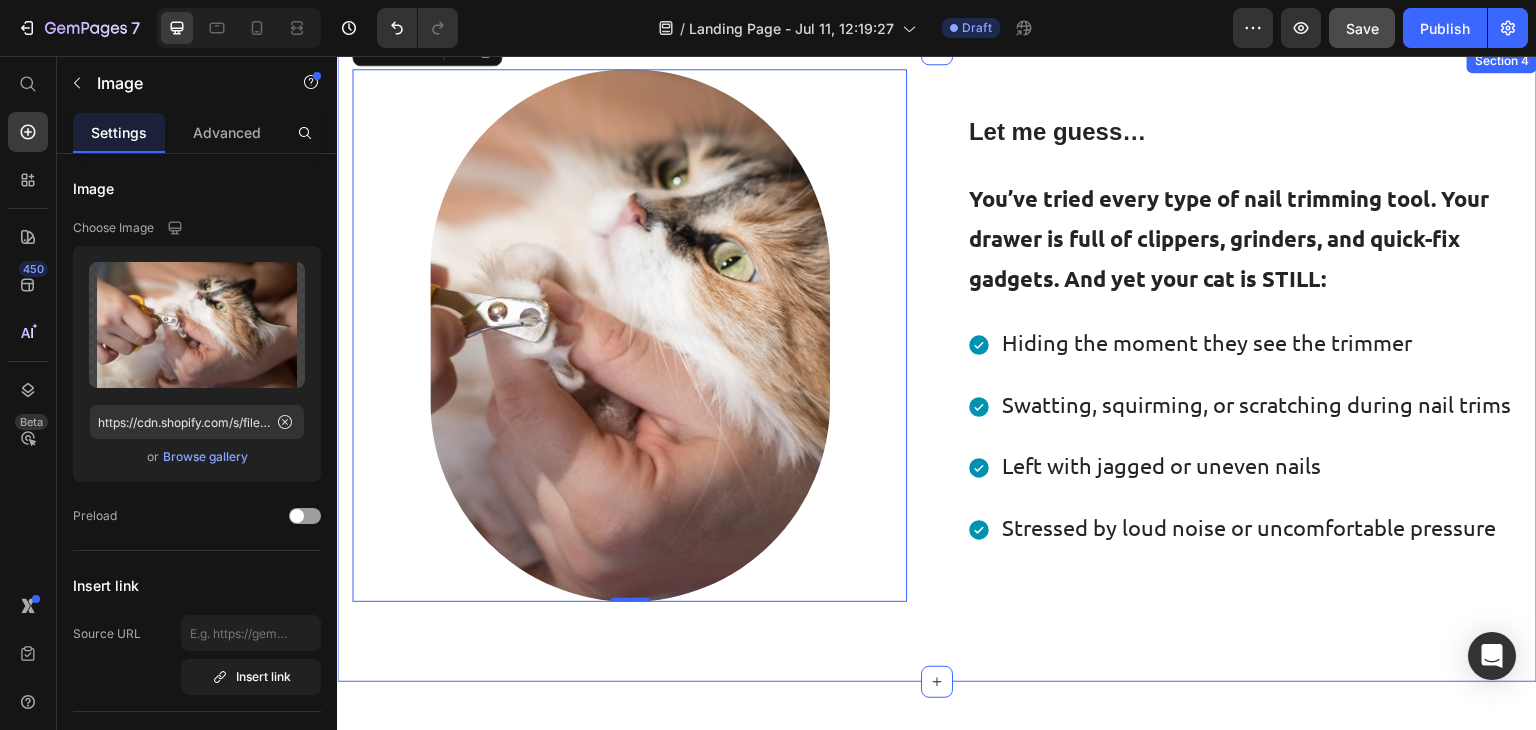 scroll, scrollTop: 1011, scrollLeft: 0, axis: vertical 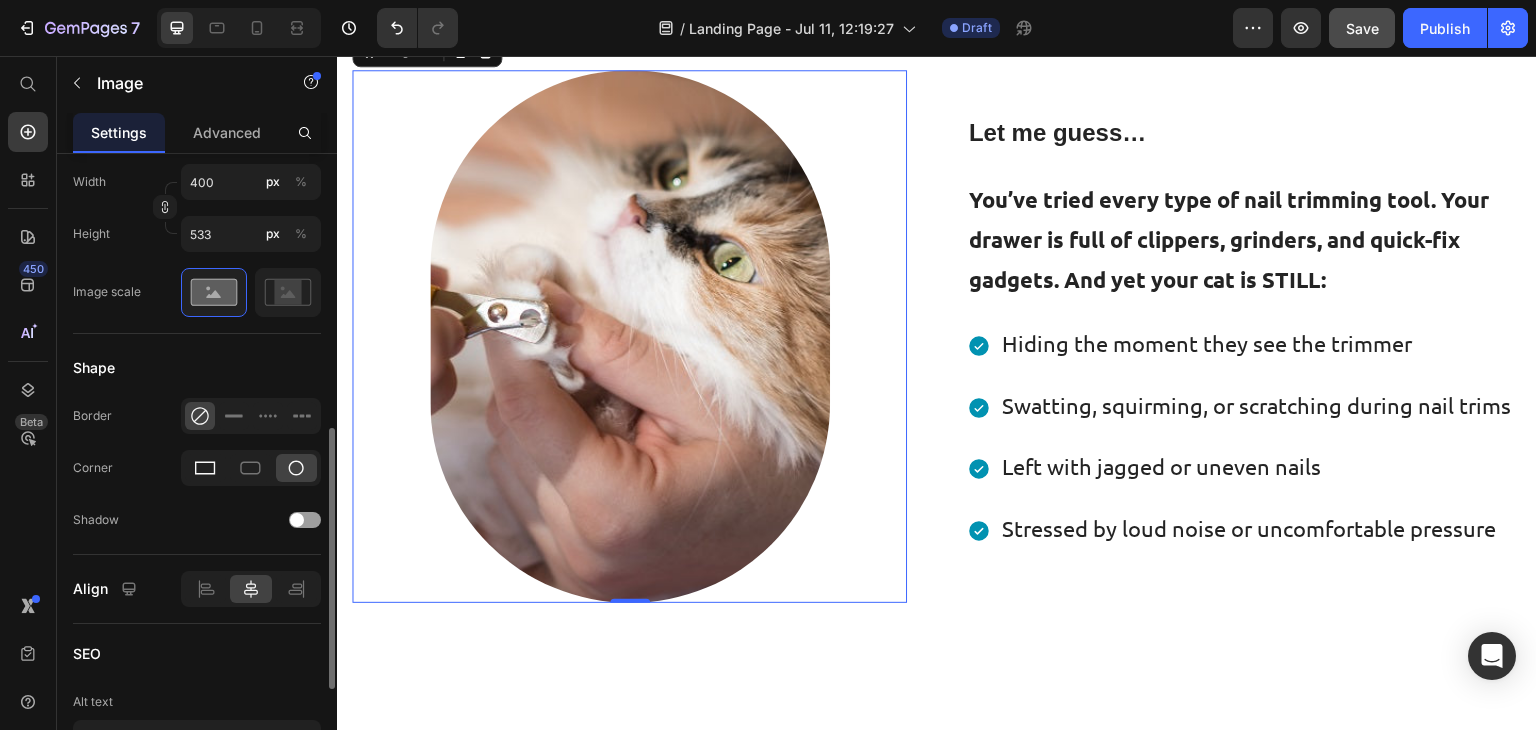 click 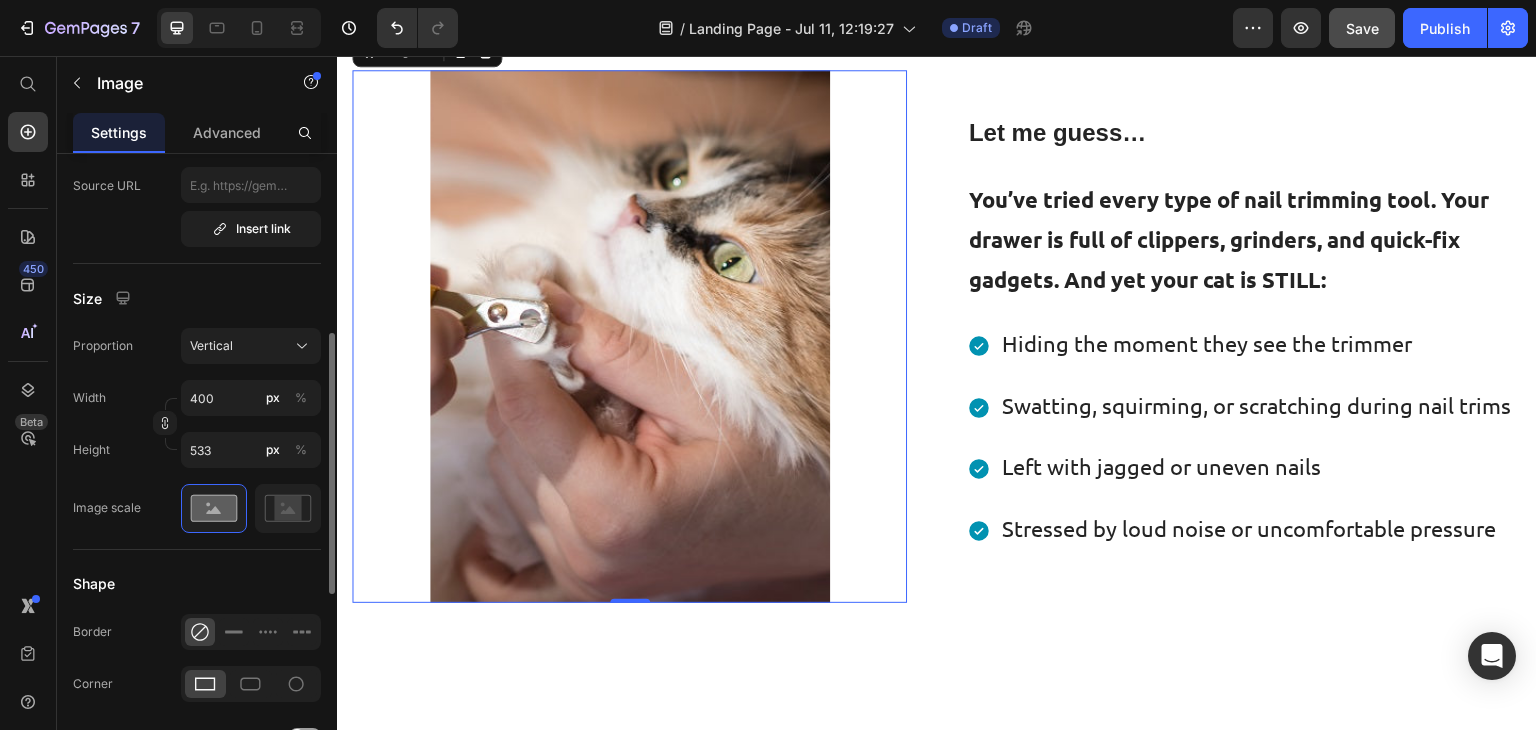 scroll, scrollTop: 444, scrollLeft: 0, axis: vertical 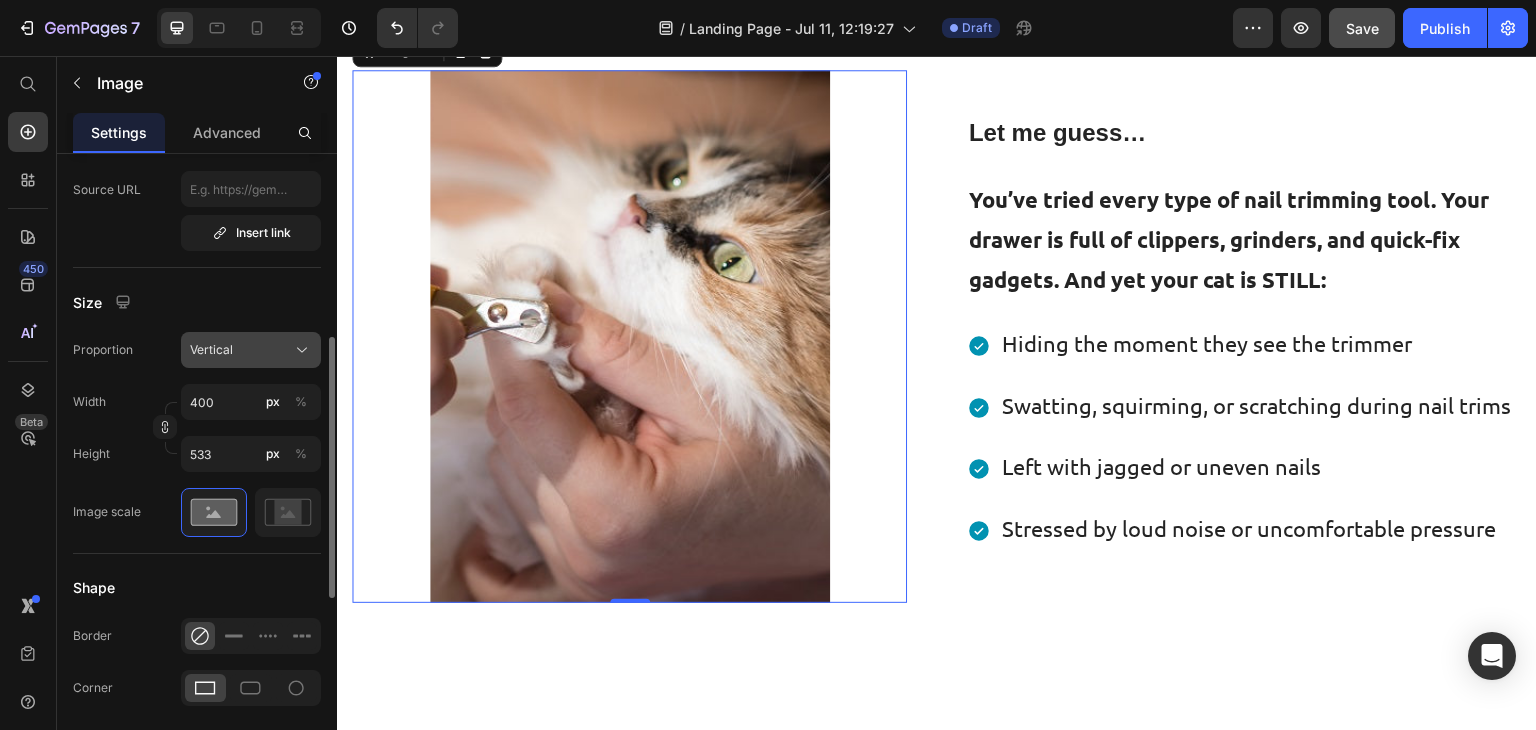click on "Vertical" at bounding box center [251, 350] 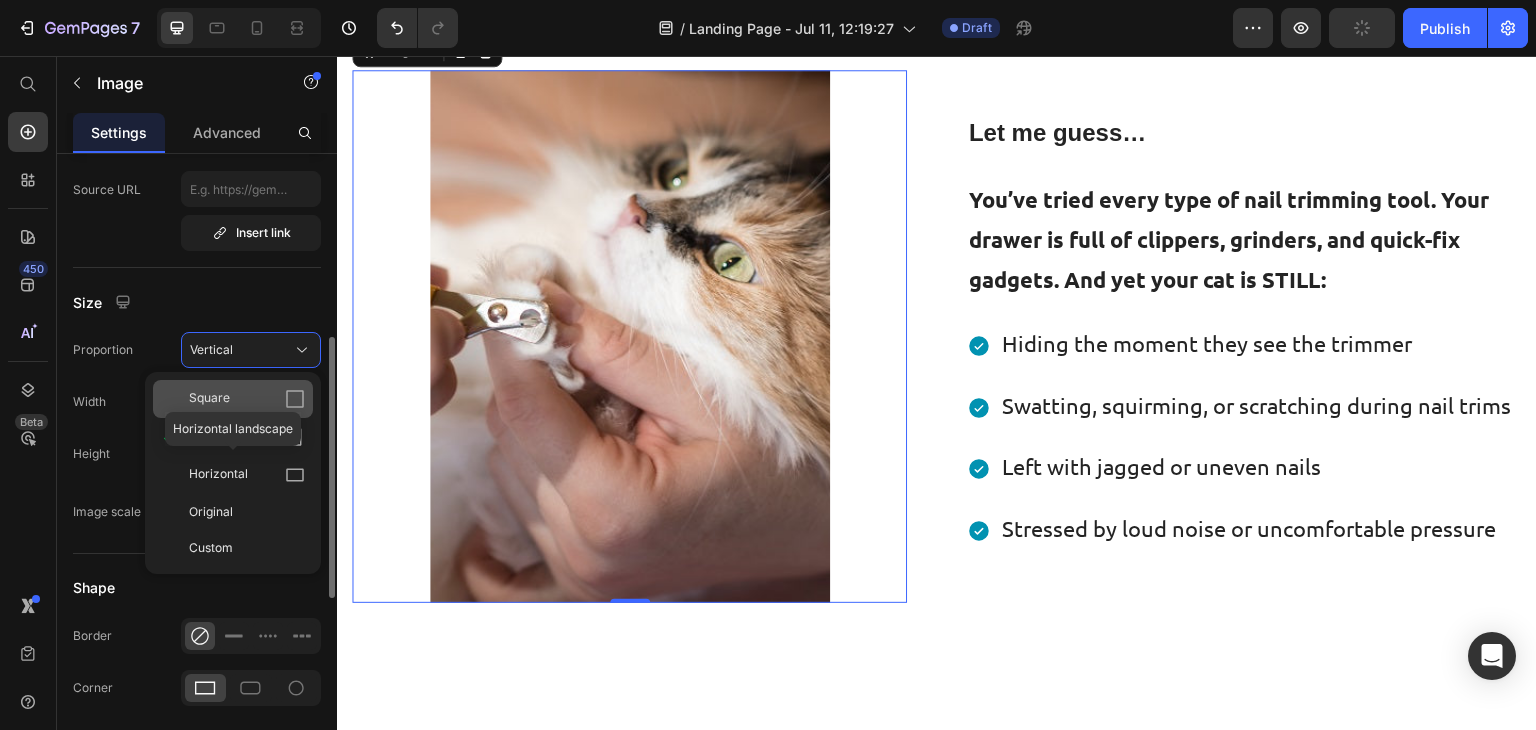 click on "Square" at bounding box center [247, 399] 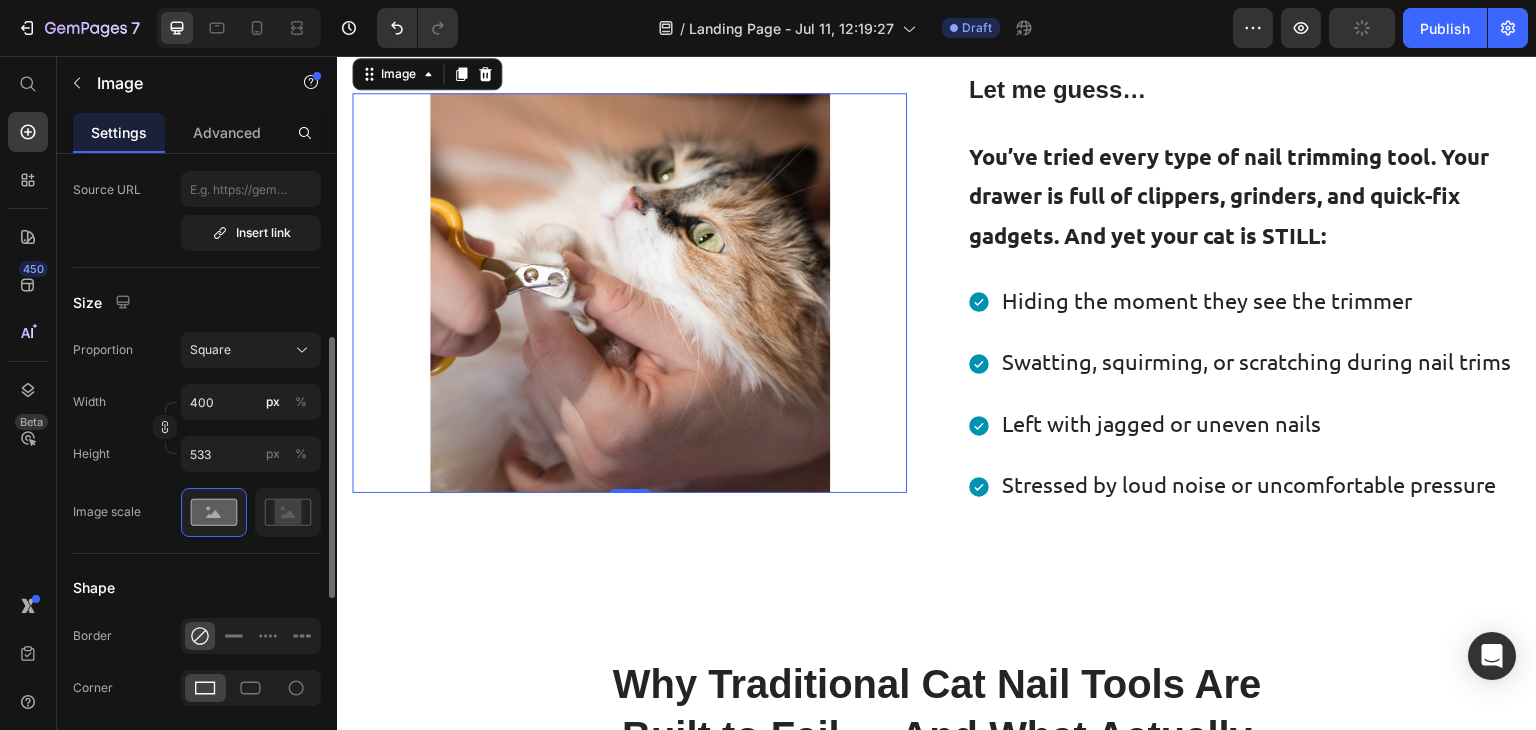 type 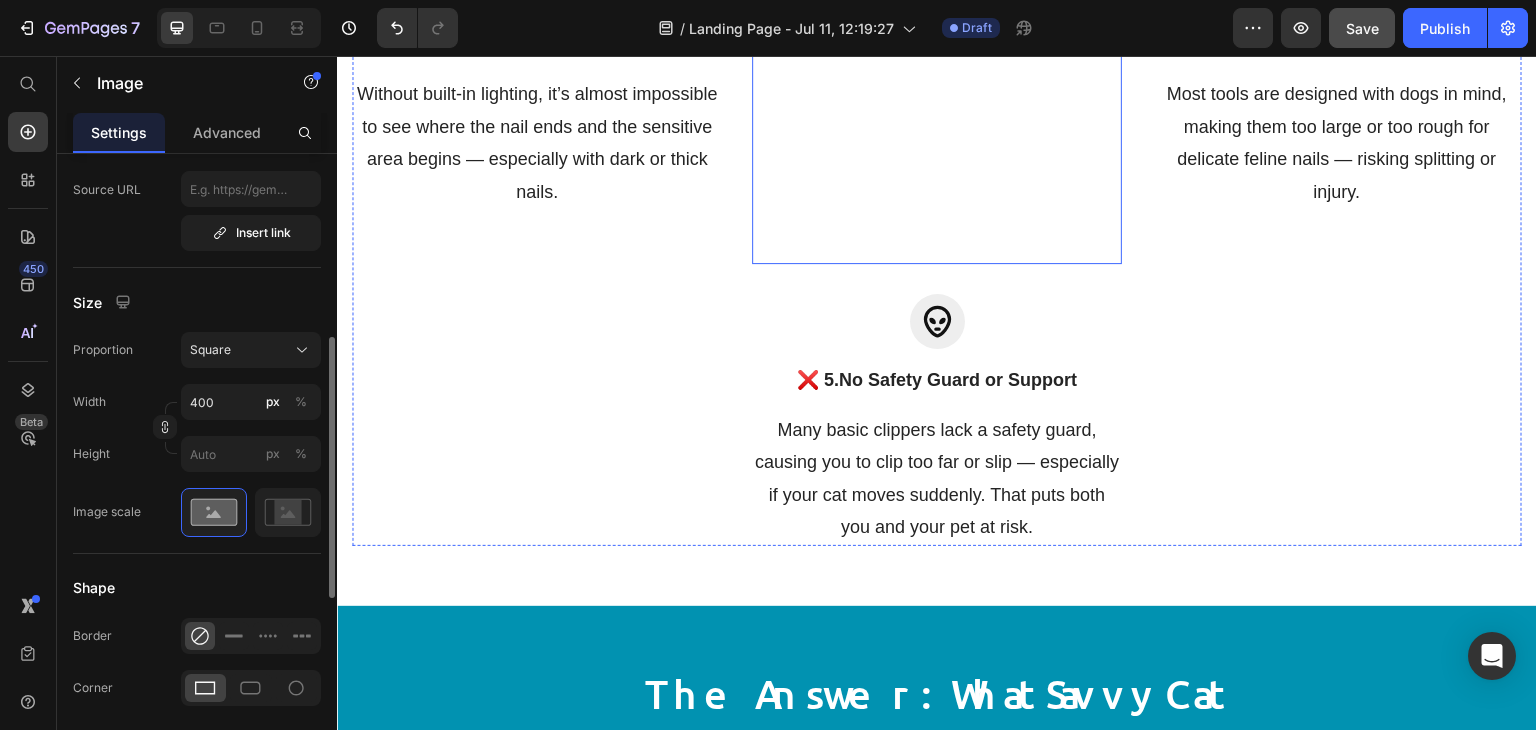 scroll, scrollTop: 1844, scrollLeft: 0, axis: vertical 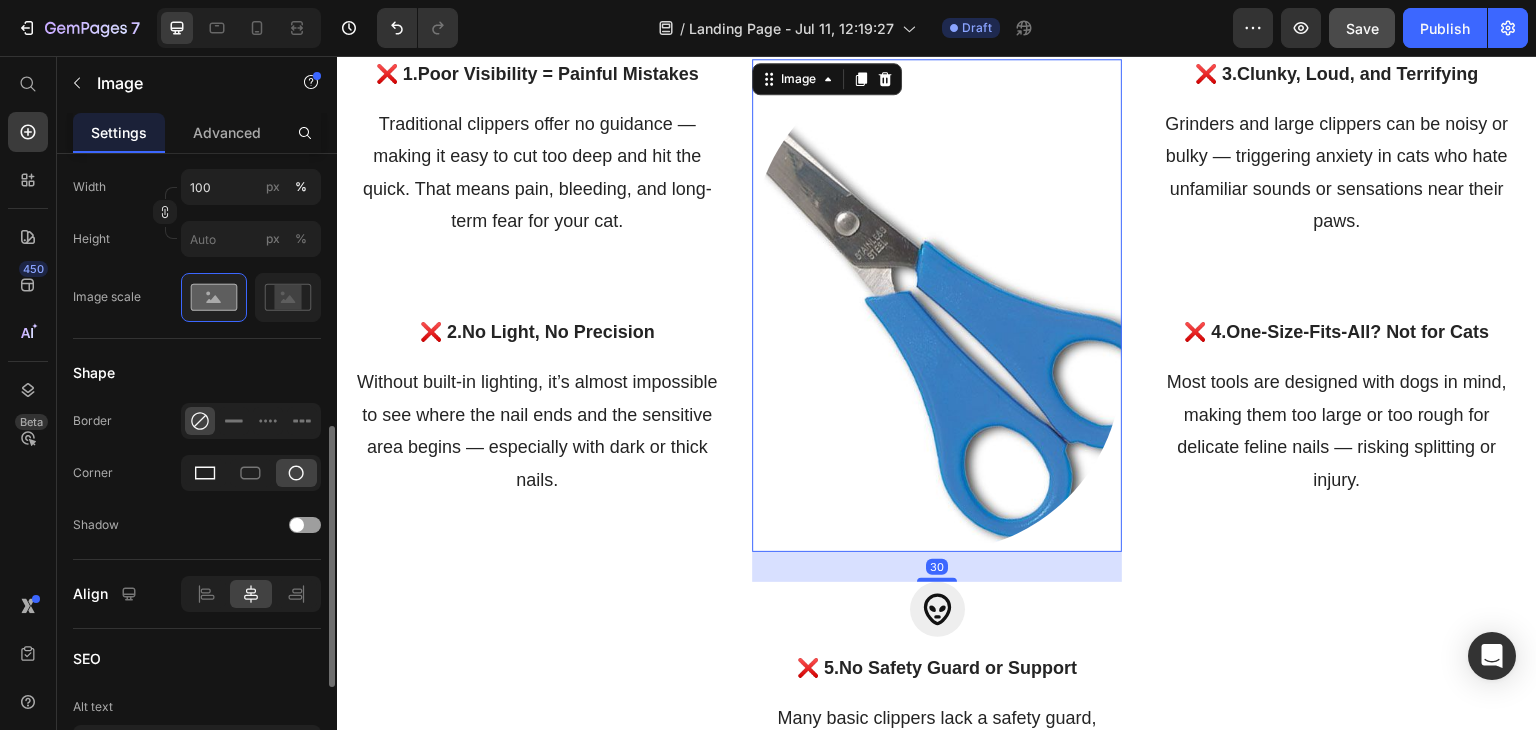 click 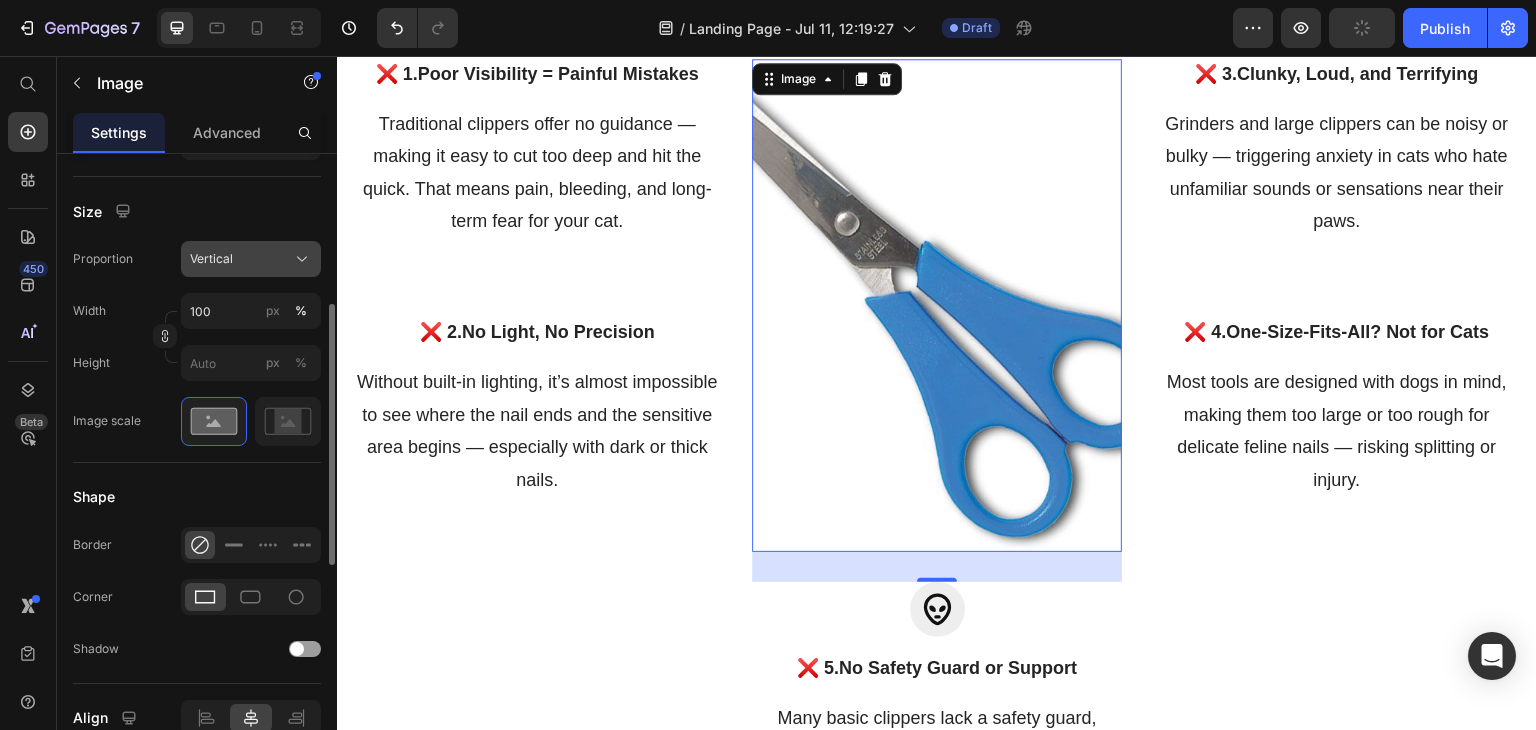 scroll, scrollTop: 485, scrollLeft: 0, axis: vertical 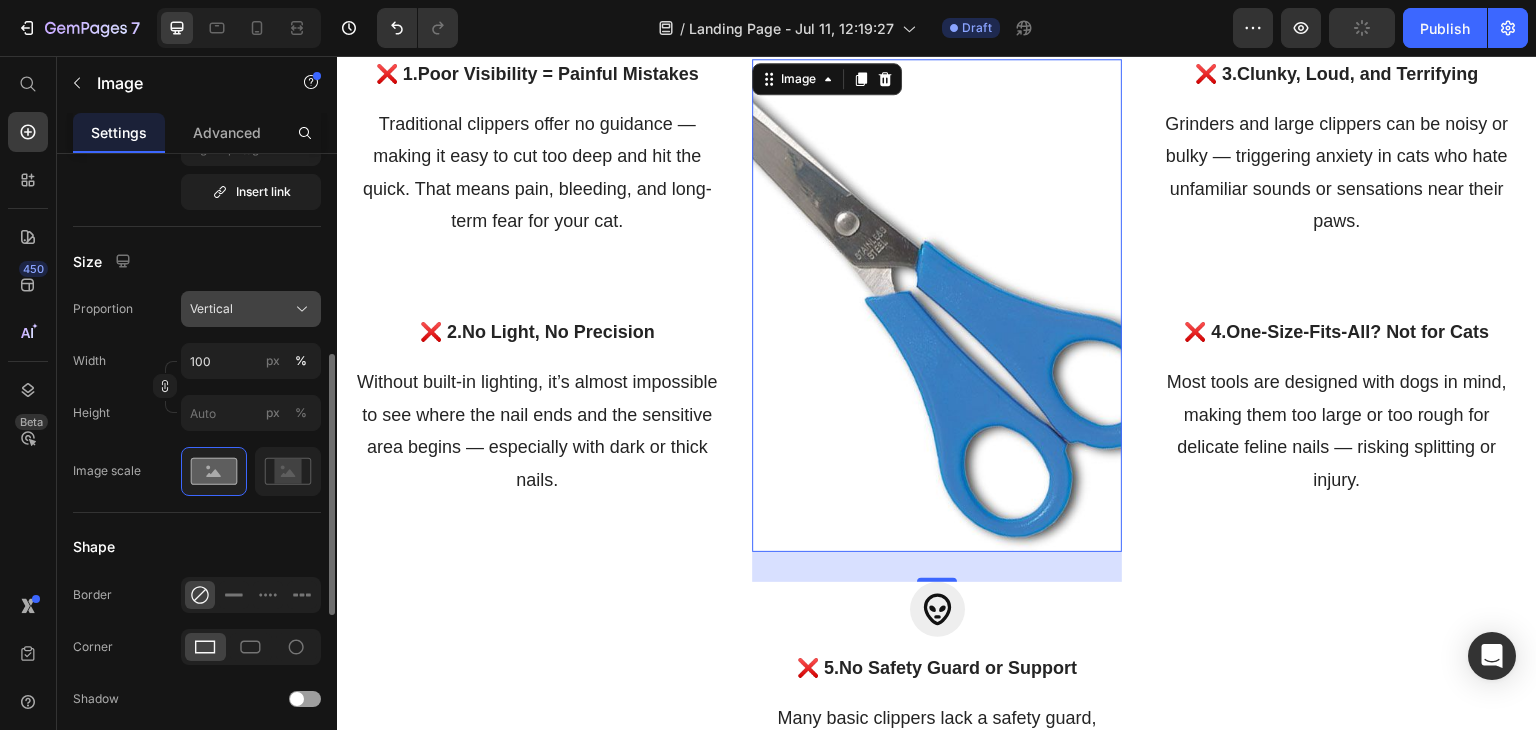 click on "Size" at bounding box center [197, 261] 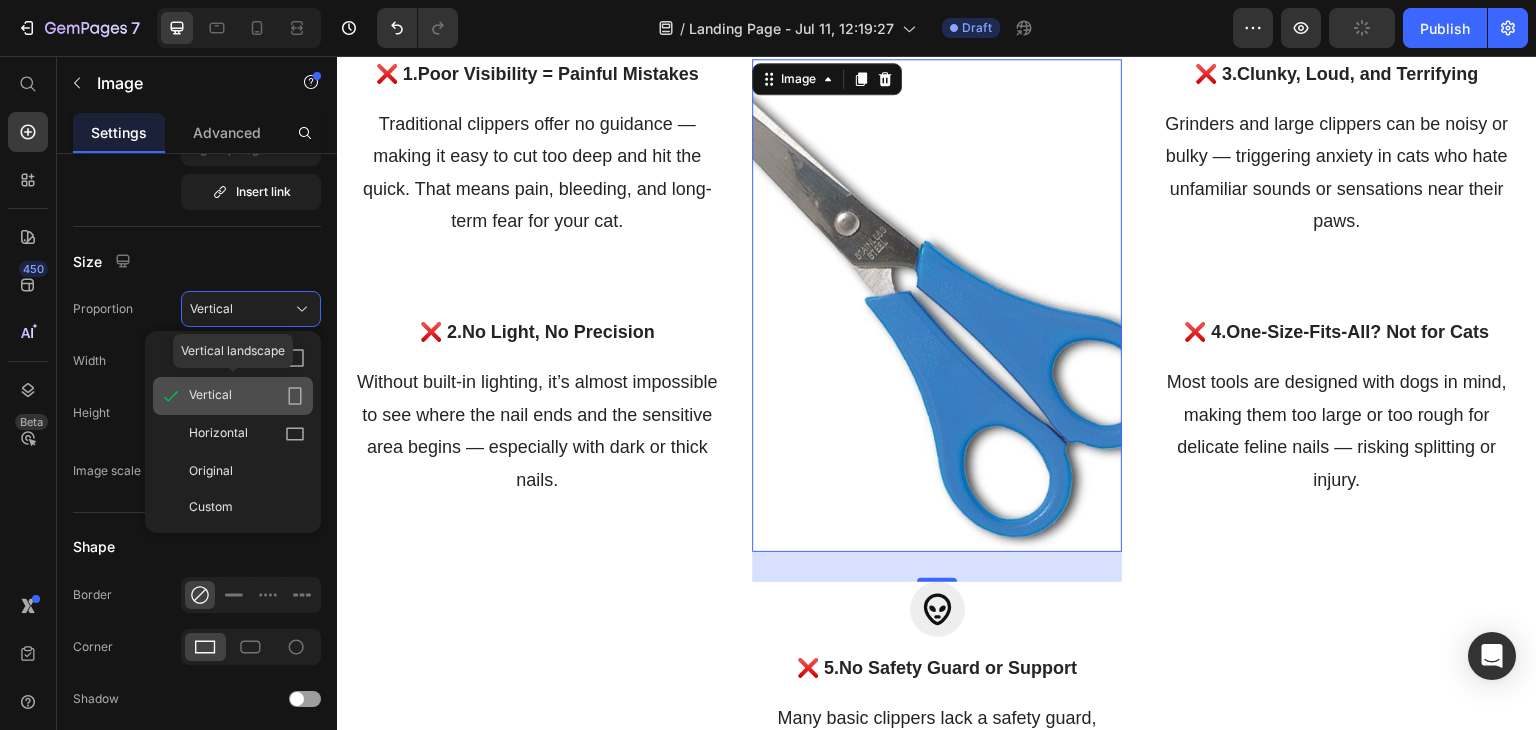 drag, startPoint x: 284, startPoint y: 392, endPoint x: 284, endPoint y: 379, distance: 13 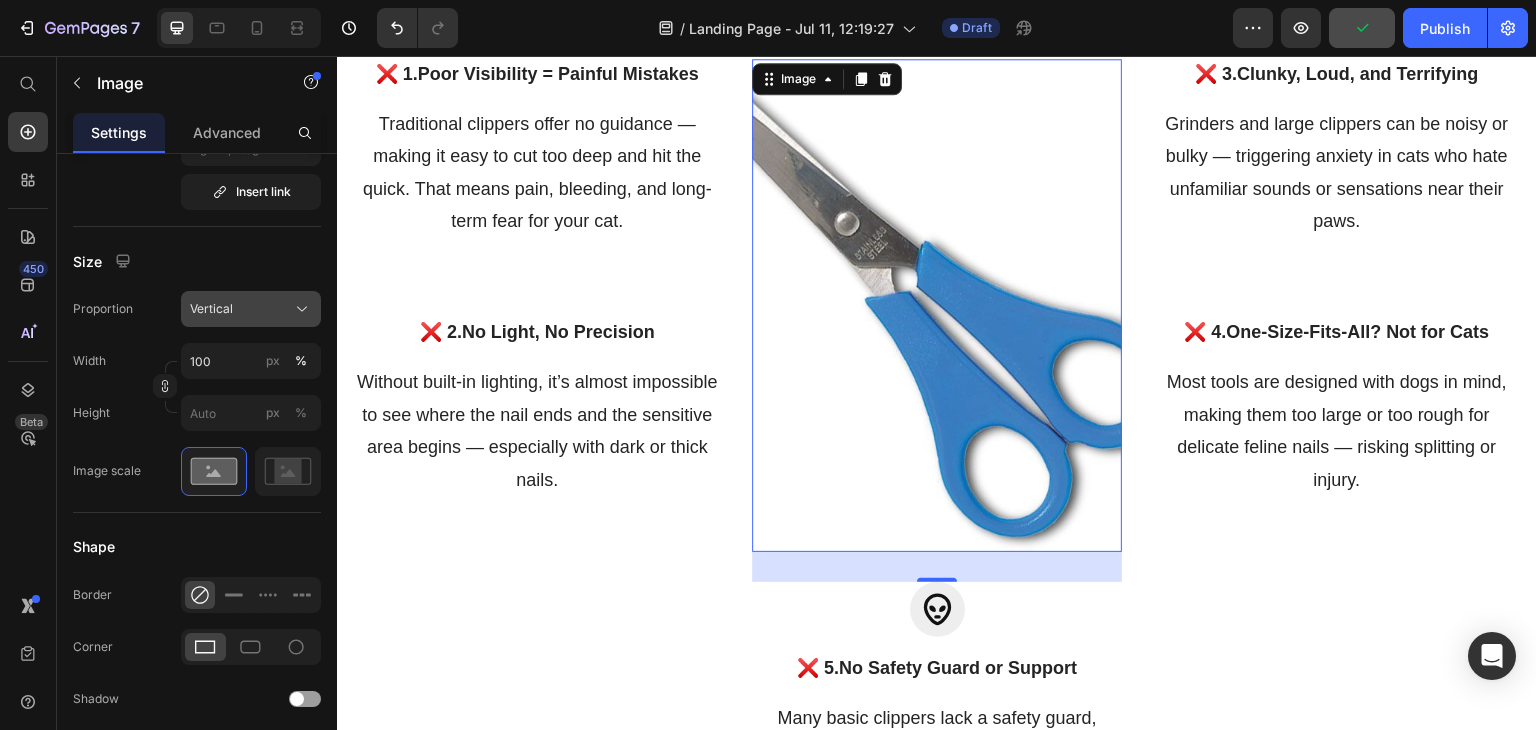 click 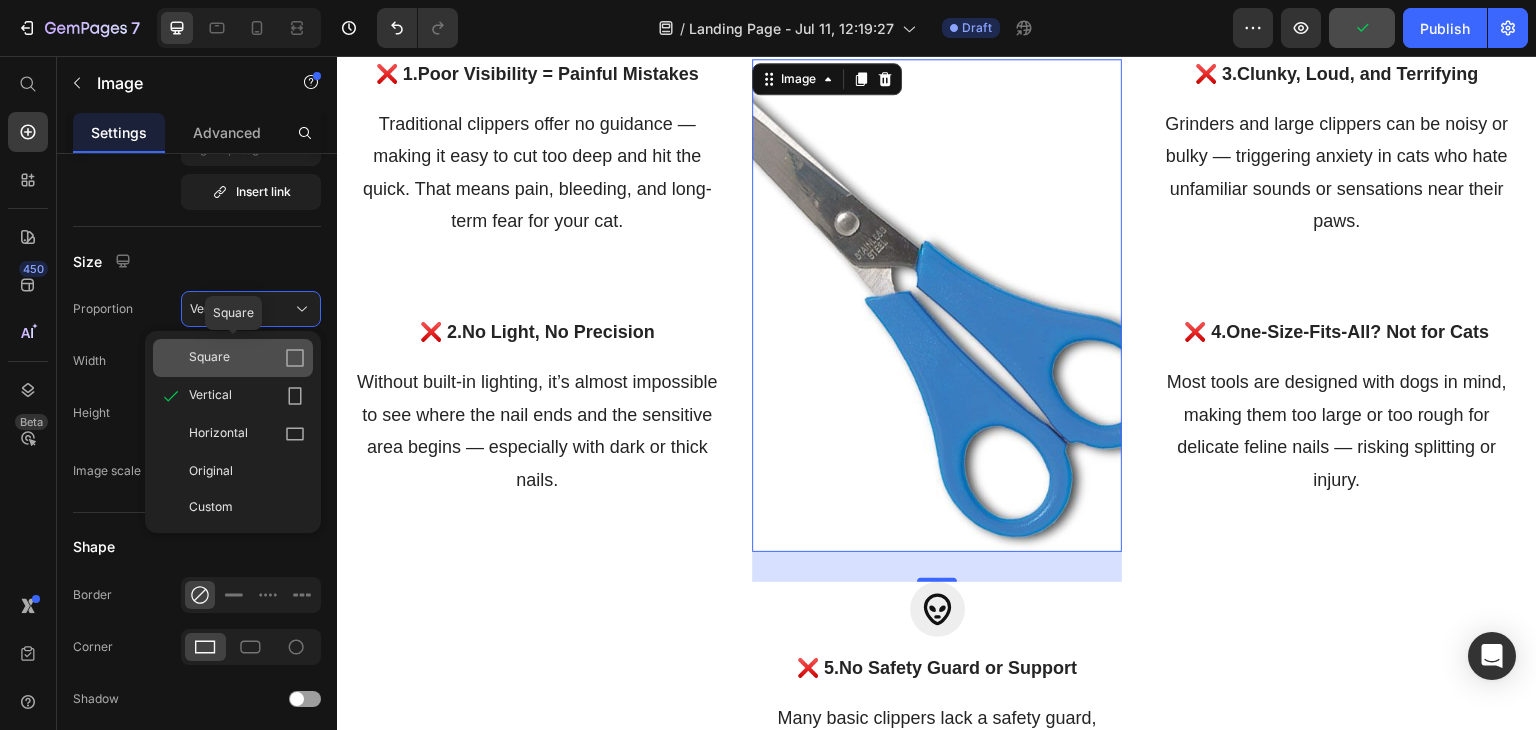 click on "Square" 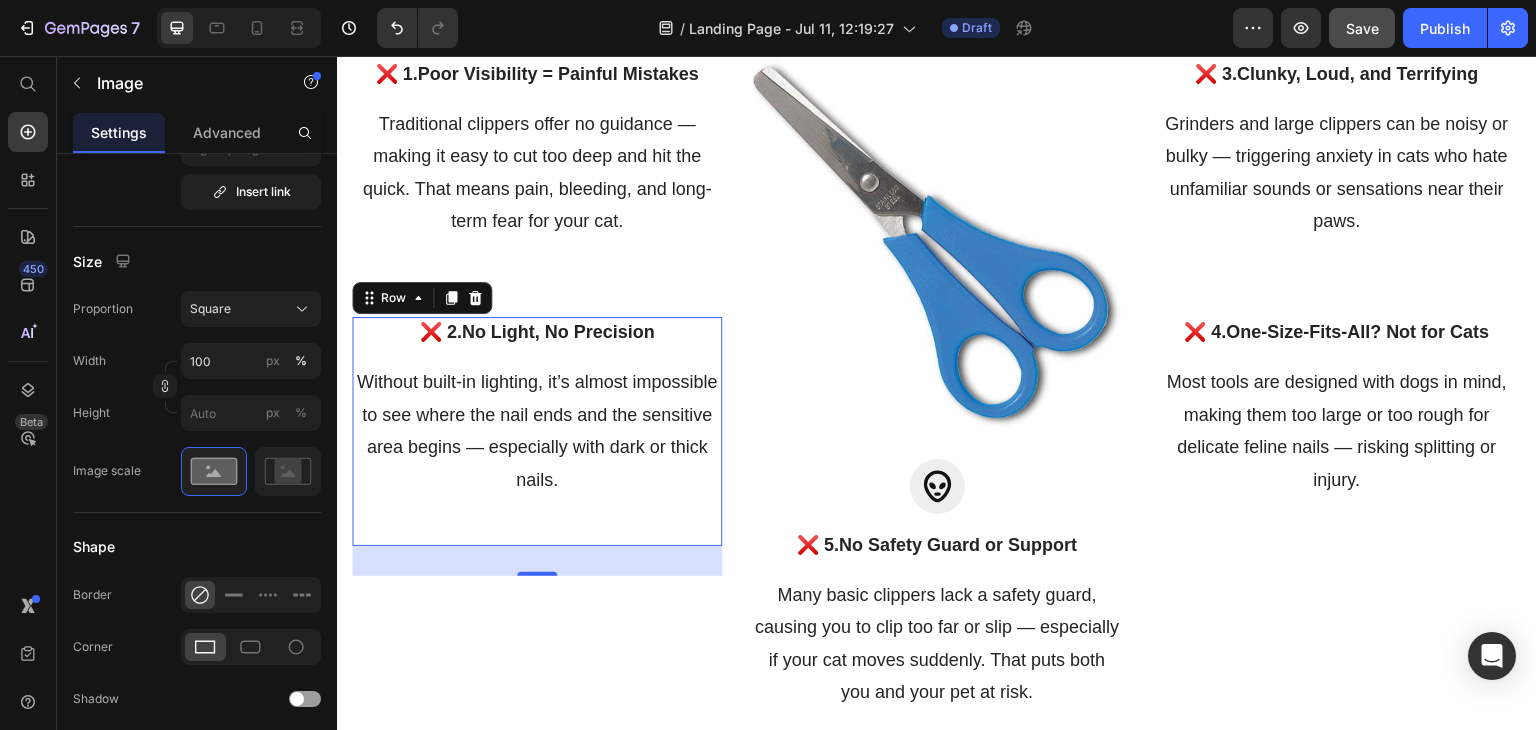 scroll, scrollTop: 0, scrollLeft: 0, axis: both 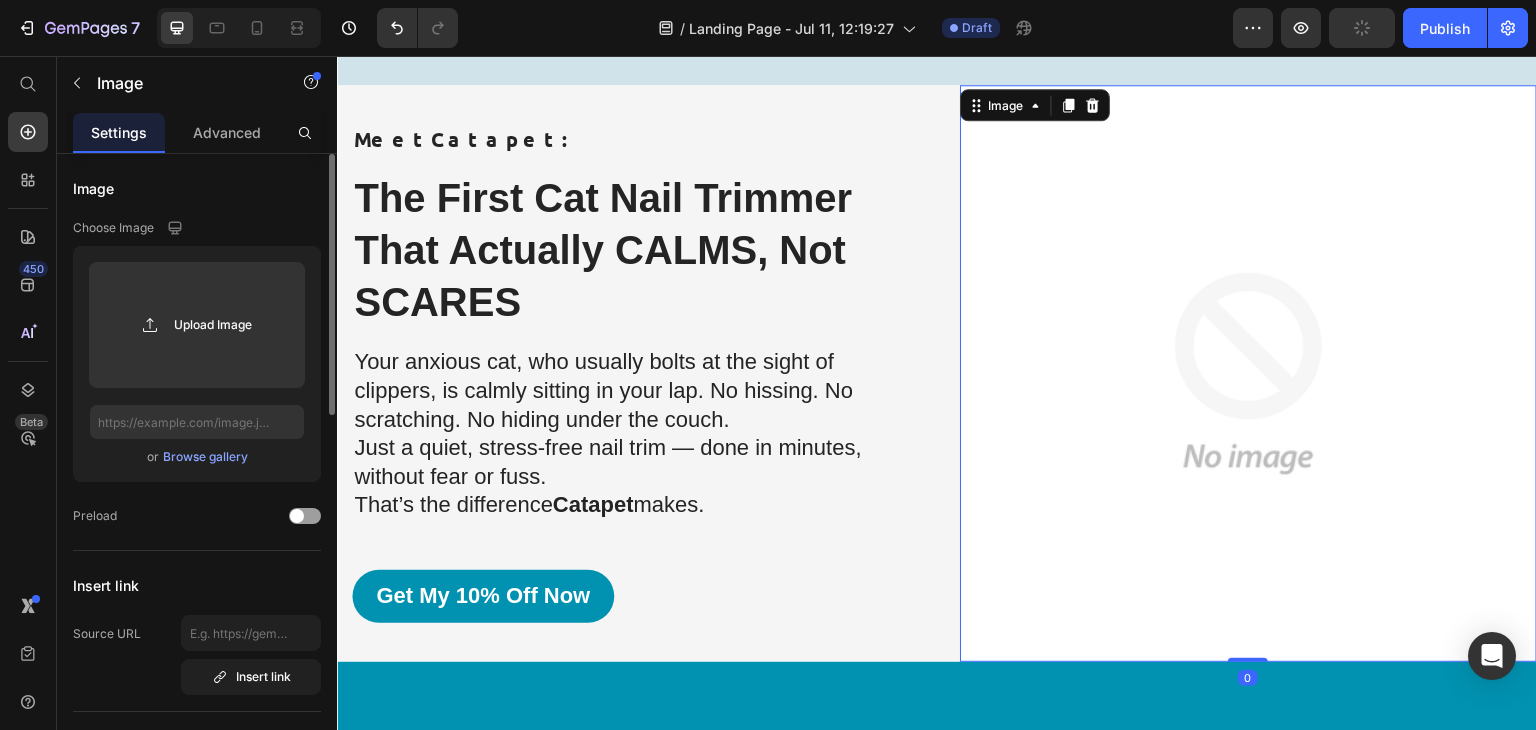 click on "Upload Image  or   Browse gallery" at bounding box center (197, 364) 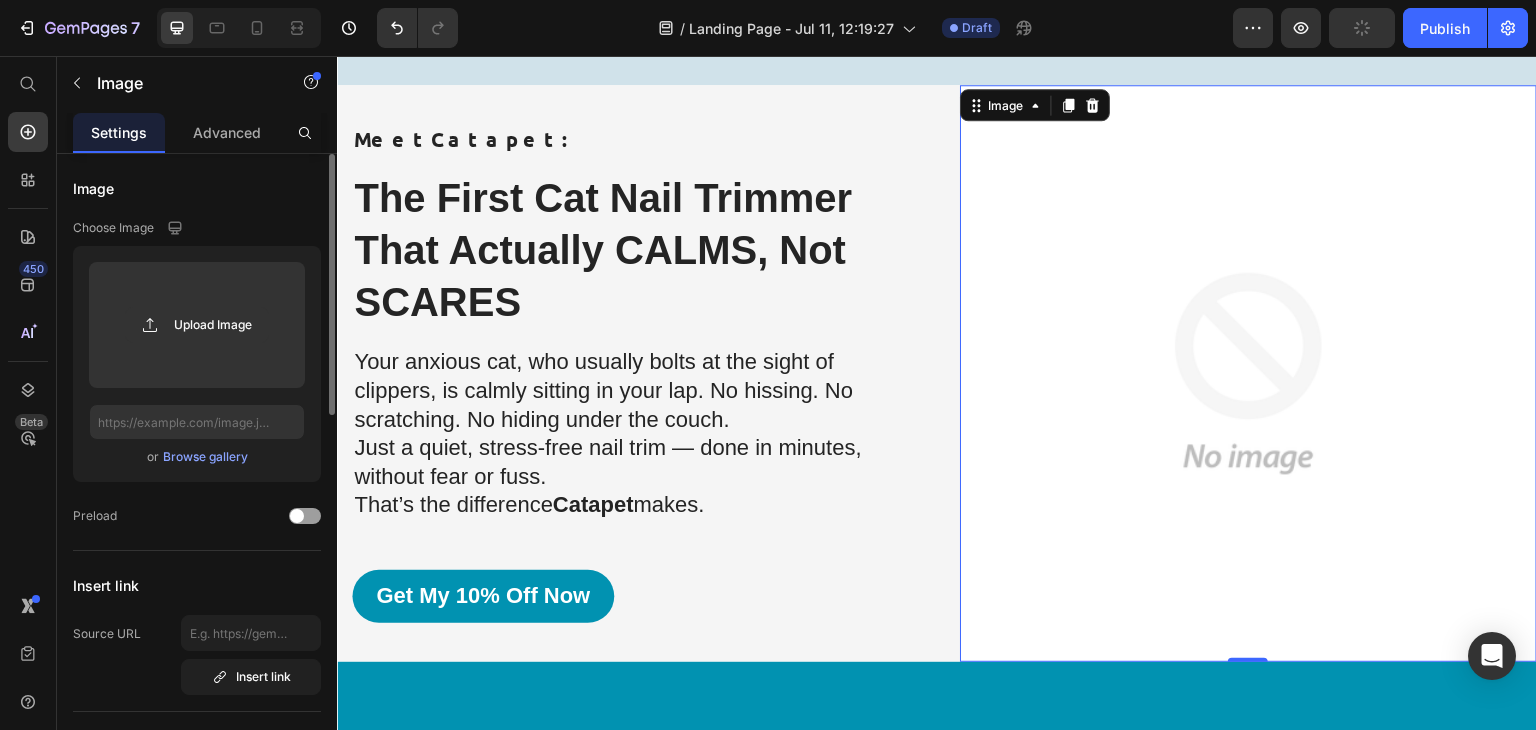 click on "Browse gallery" at bounding box center [205, 457] 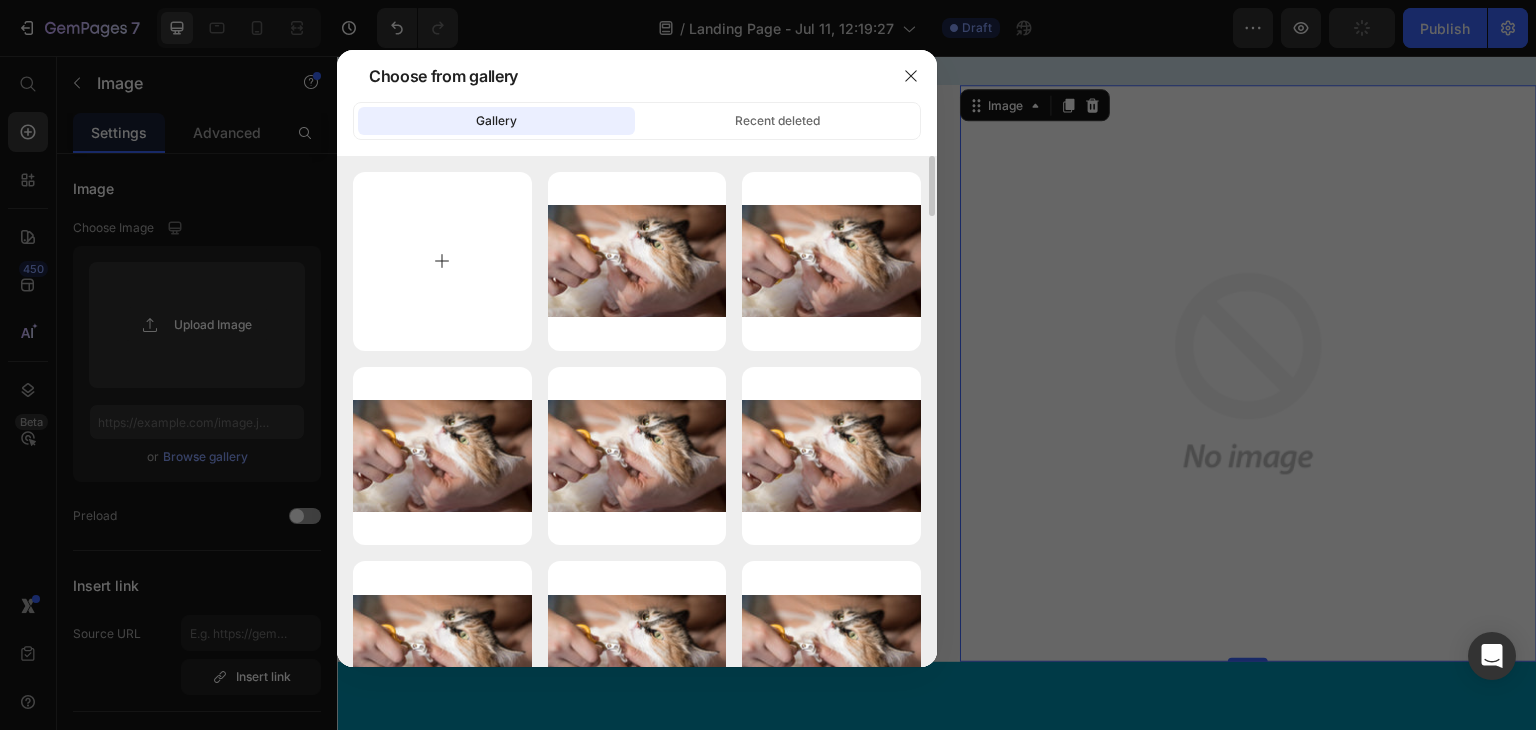 click at bounding box center (442, 261) 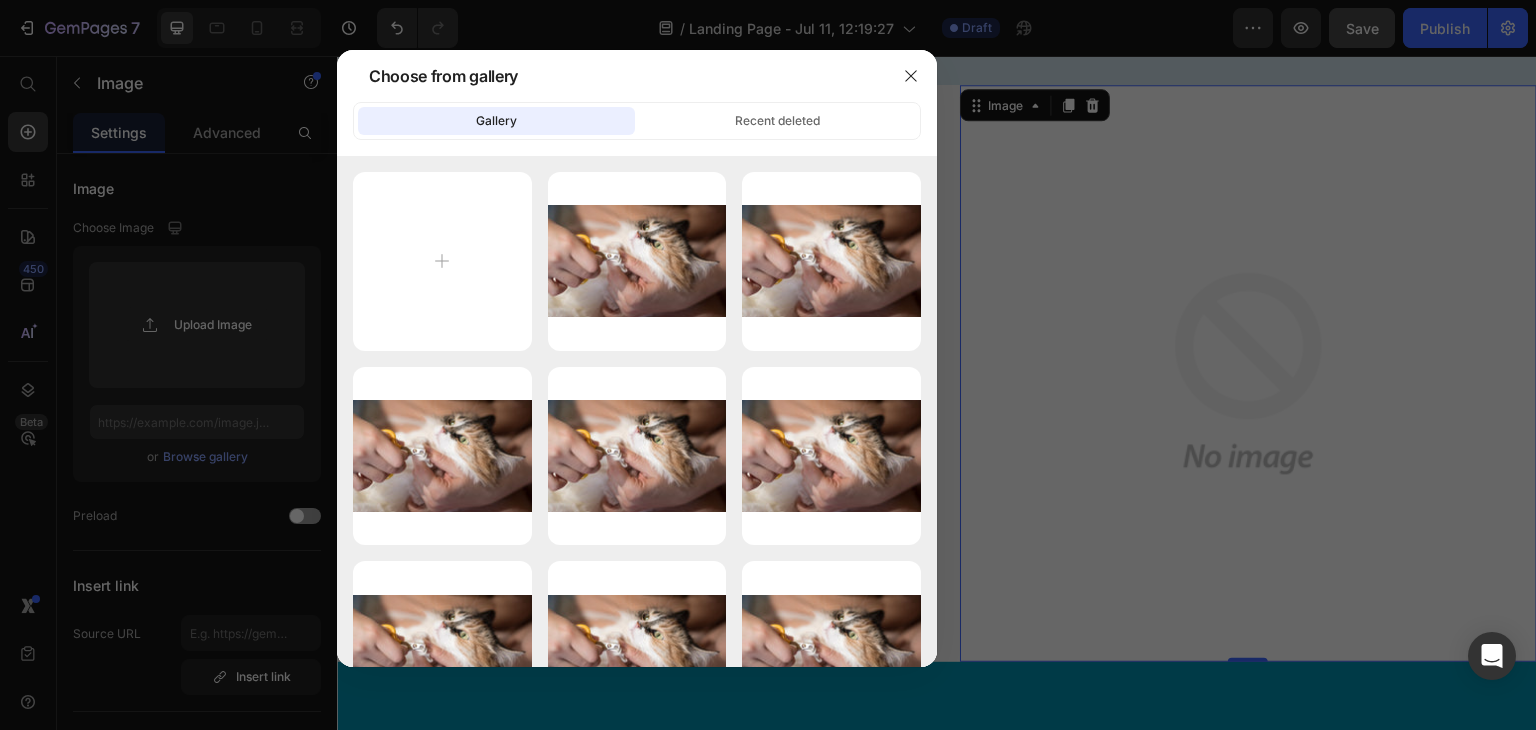 click 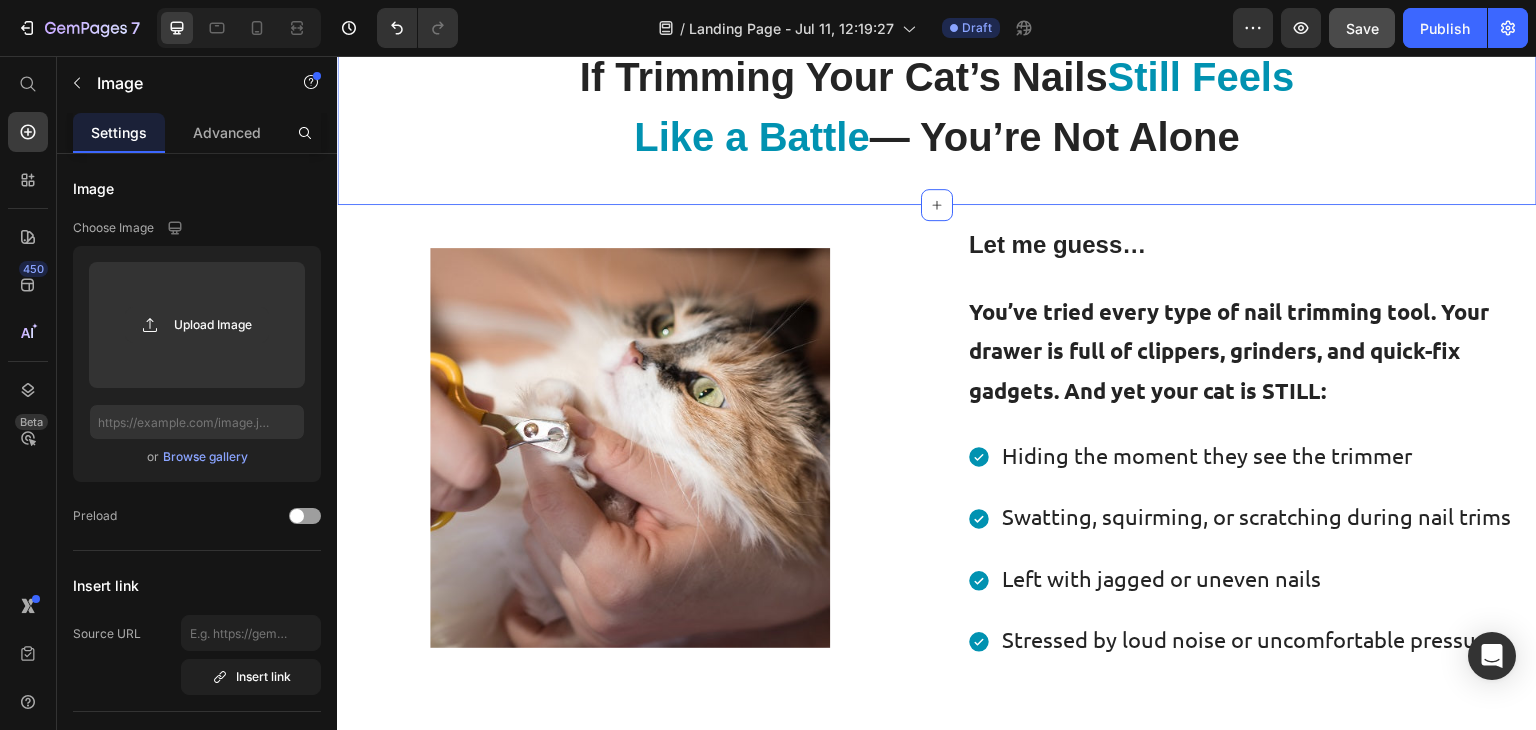 scroll, scrollTop: 768, scrollLeft: 0, axis: vertical 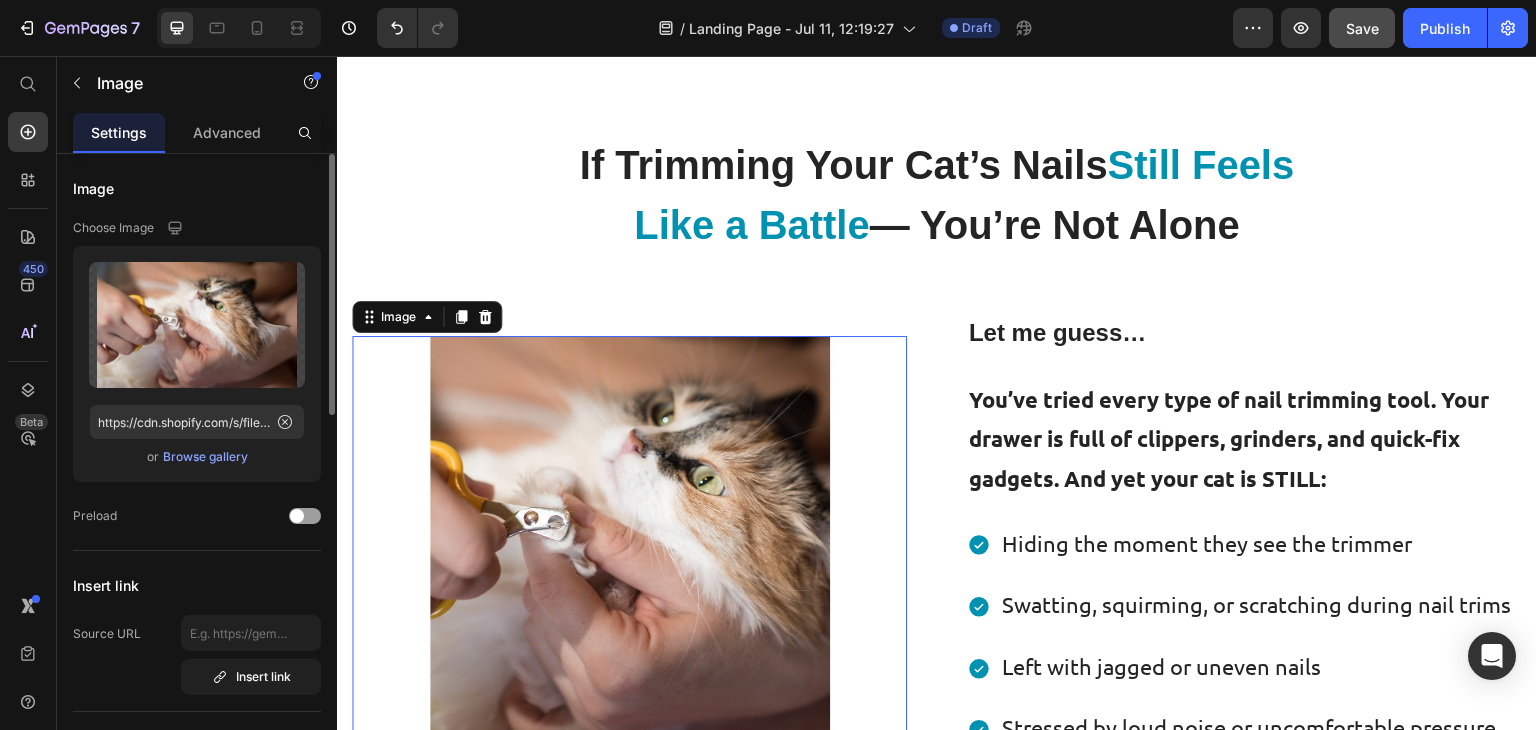 click on "Browse gallery" at bounding box center (205, 457) 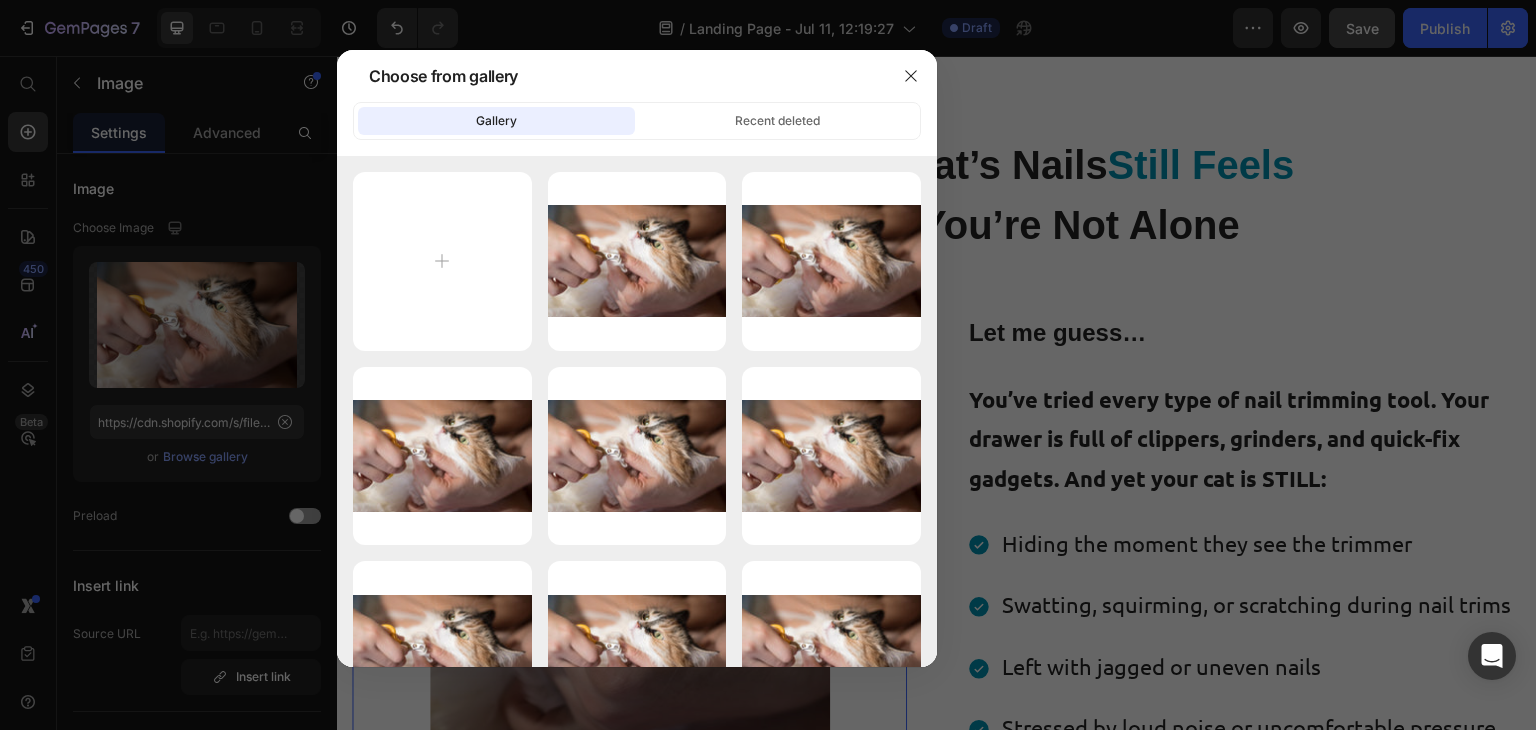 type on "C:\fakepath\pet-nail-trimming.webp" 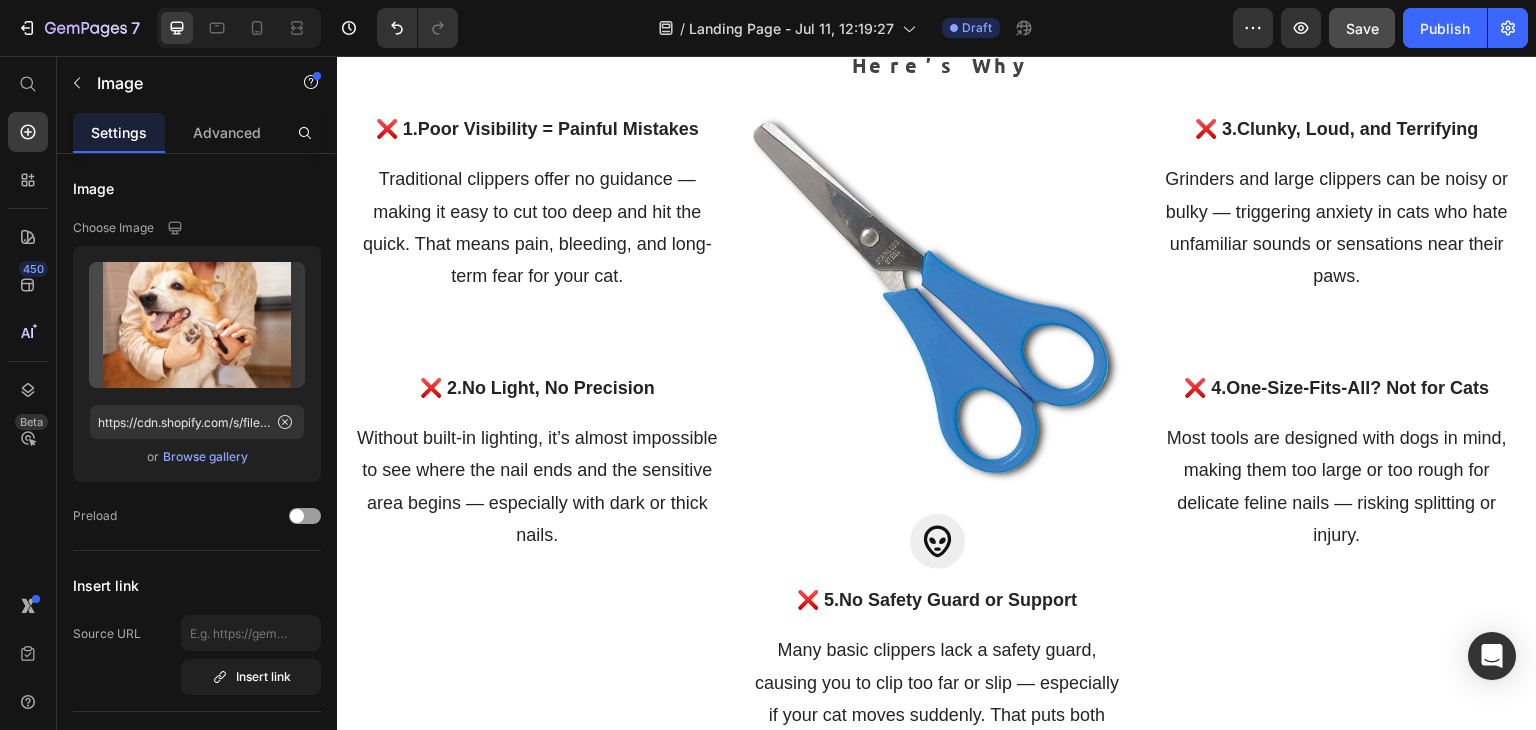 scroll, scrollTop: 2740, scrollLeft: 0, axis: vertical 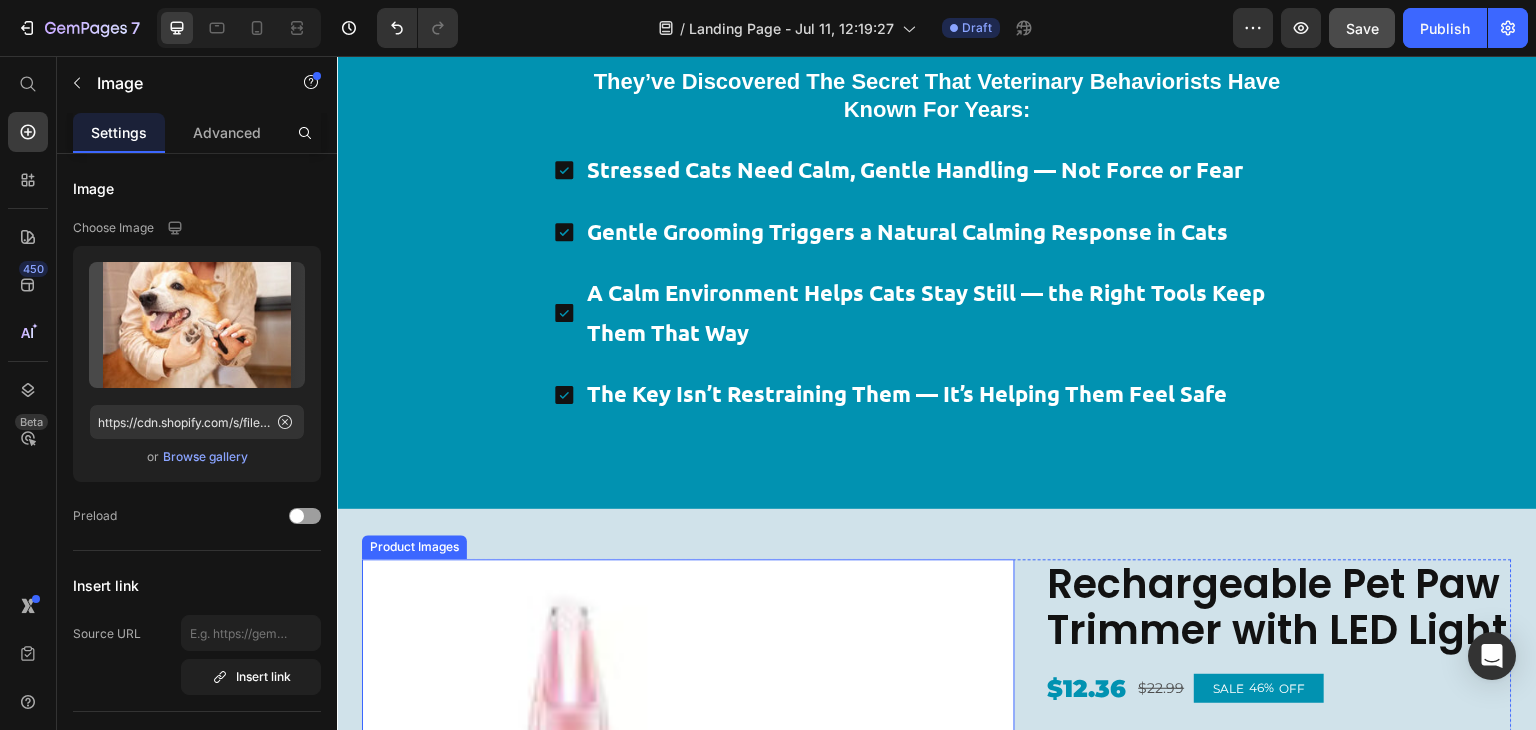 type on "https://cdn.shopify.com/s/files/1/0945/2109/8562/files/gempages_574703779312567408-475e6fb3-6cfb-4105-9caf-7a2ee671b4e0.webp" 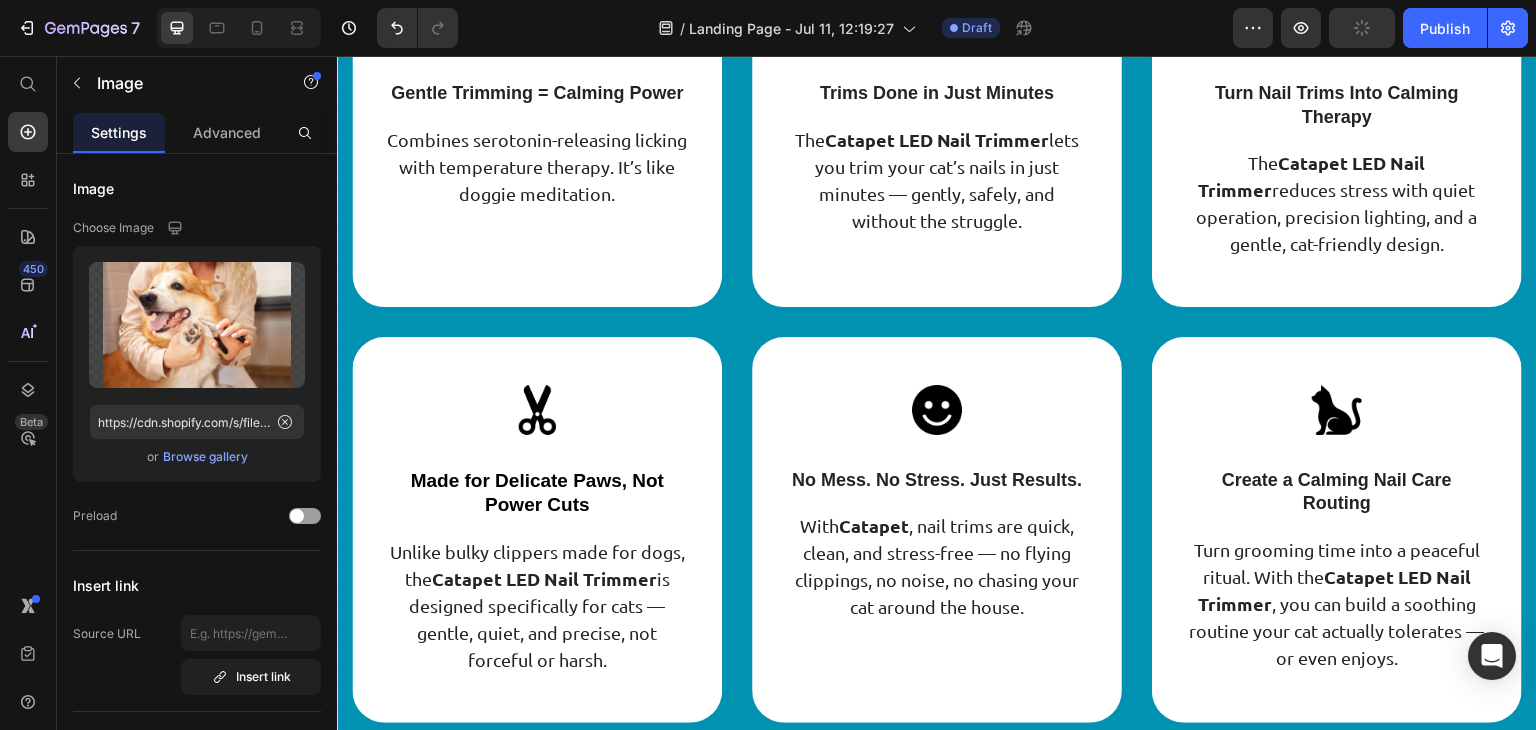 scroll, scrollTop: 4852, scrollLeft: 0, axis: vertical 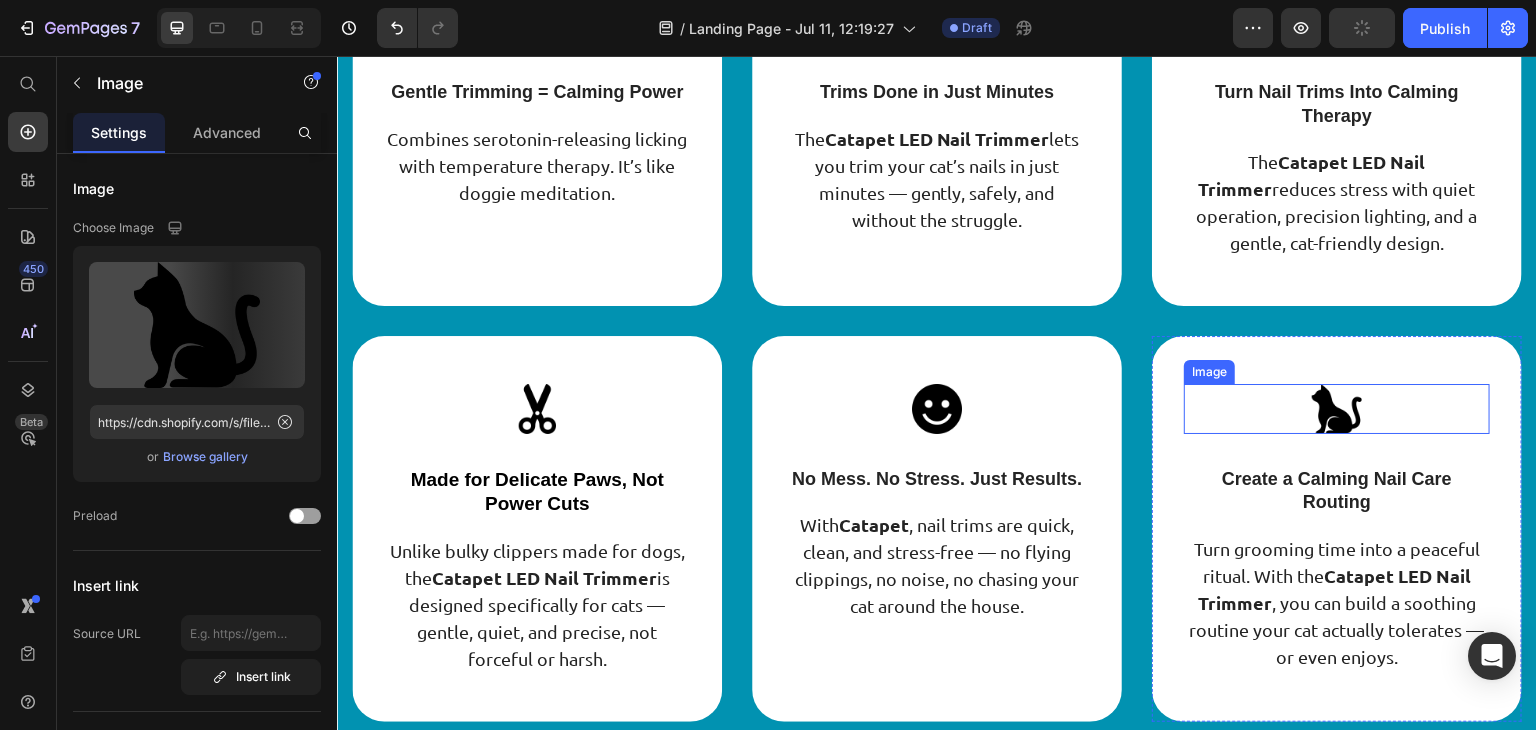 click at bounding box center [1337, 409] 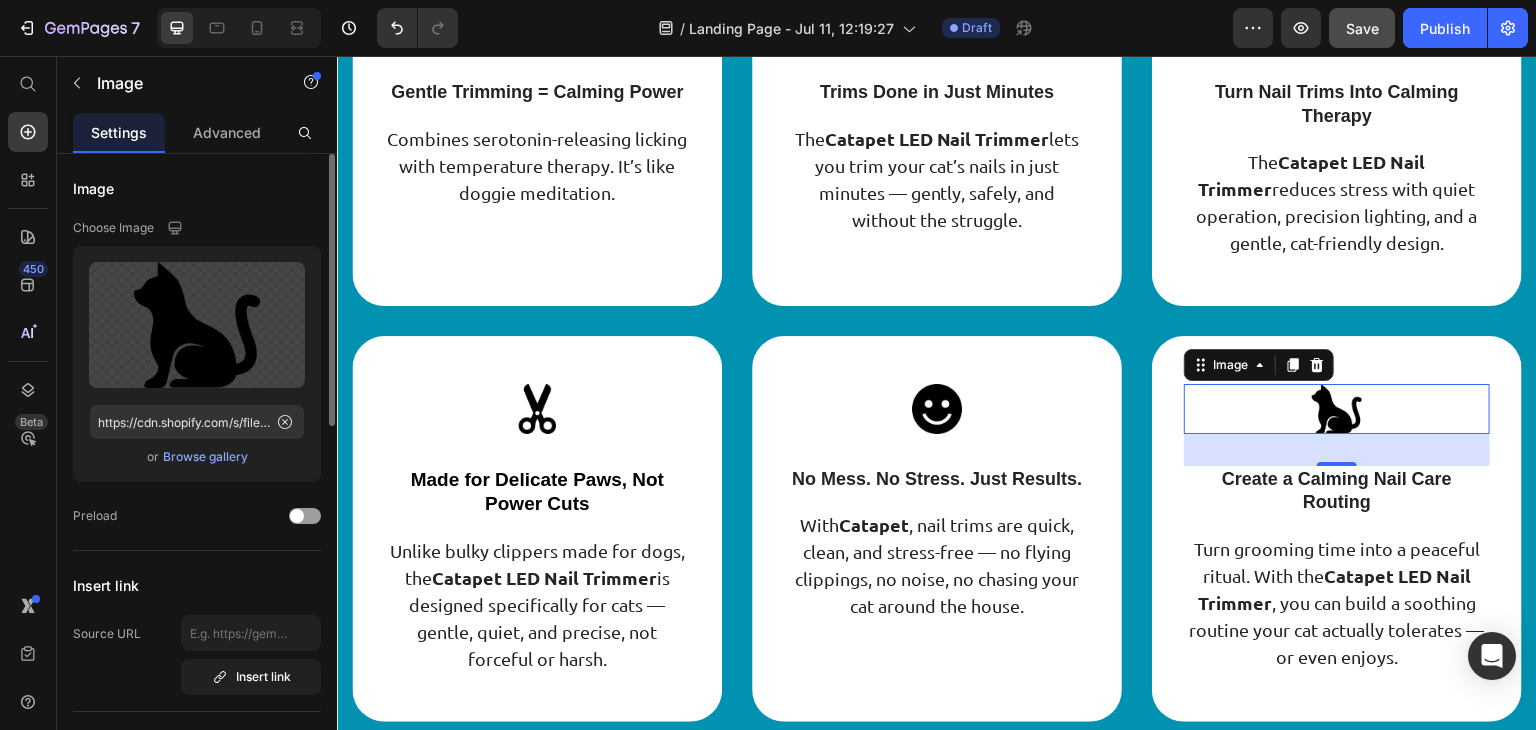 click on "Browse gallery" at bounding box center [205, 457] 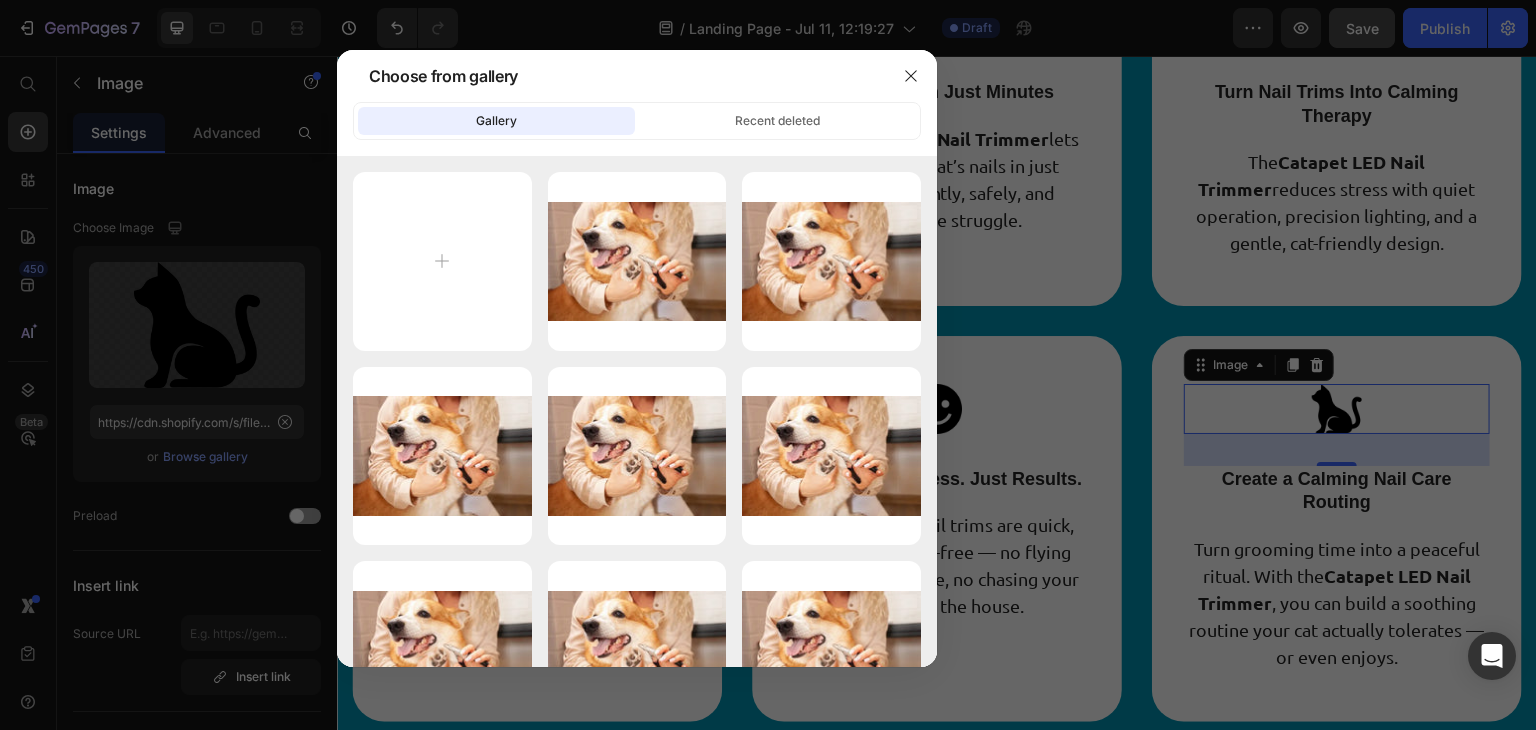 type on "C:\fakepath\pets.png" 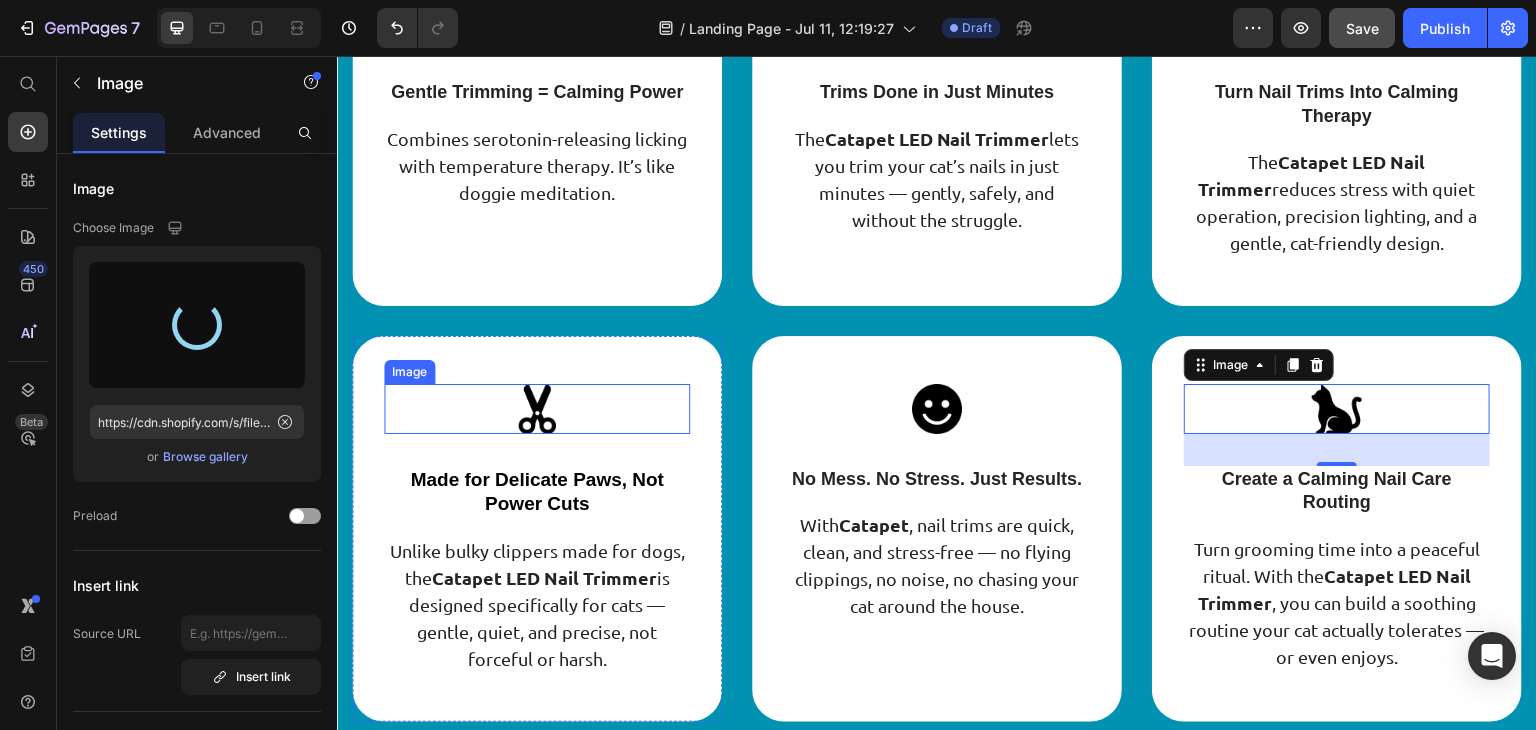 scroll, scrollTop: 4724, scrollLeft: 0, axis: vertical 